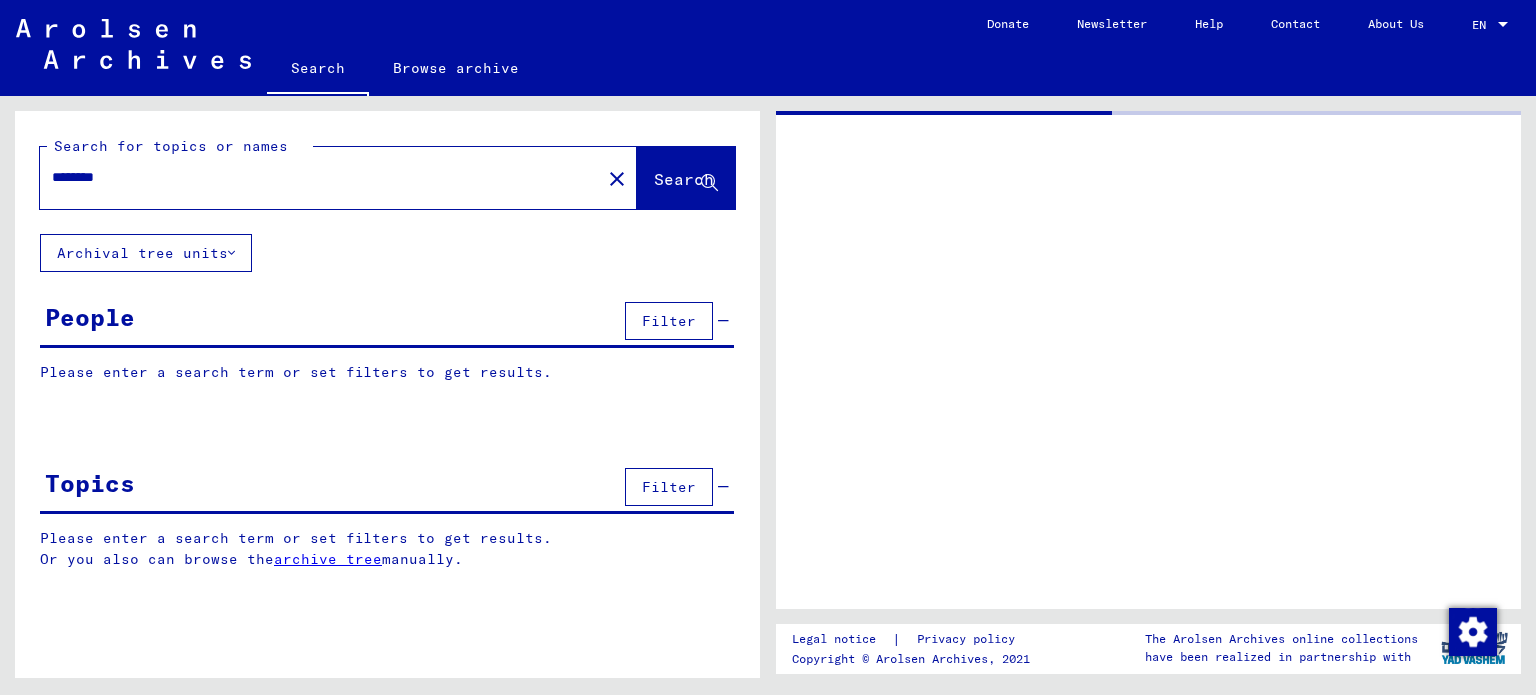 scroll, scrollTop: 0, scrollLeft: 0, axis: both 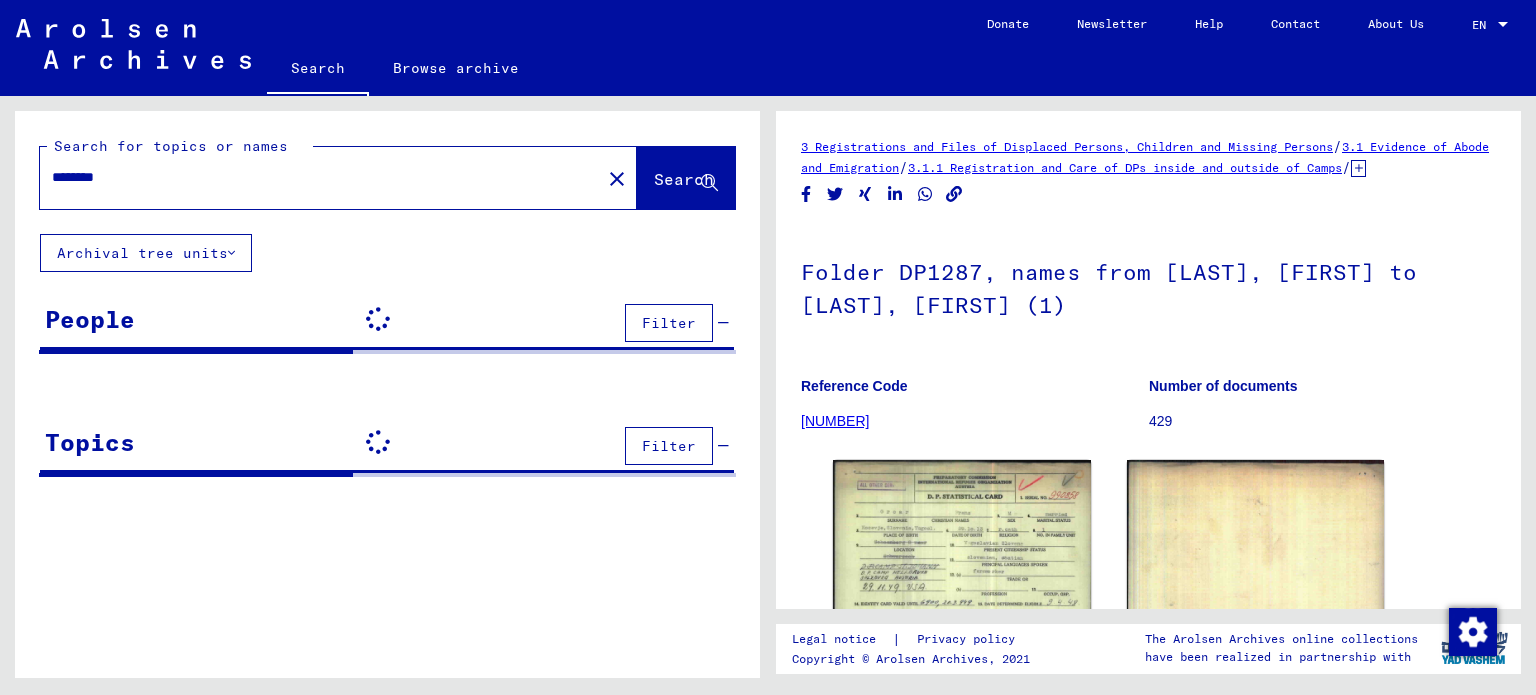 drag, startPoint x: 0, startPoint y: 0, endPoint x: 33, endPoint y: 186, distance: 188.90474 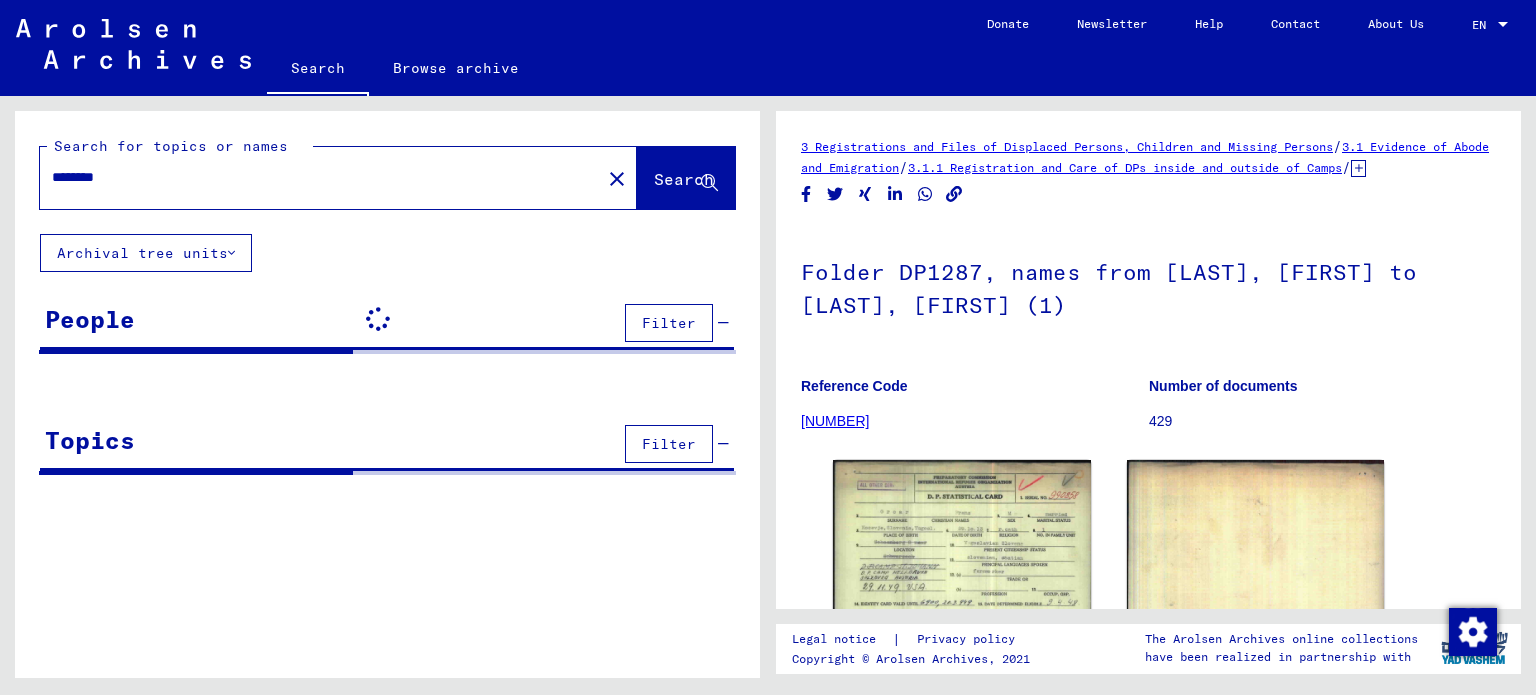 scroll, scrollTop: 0, scrollLeft: 0, axis: both 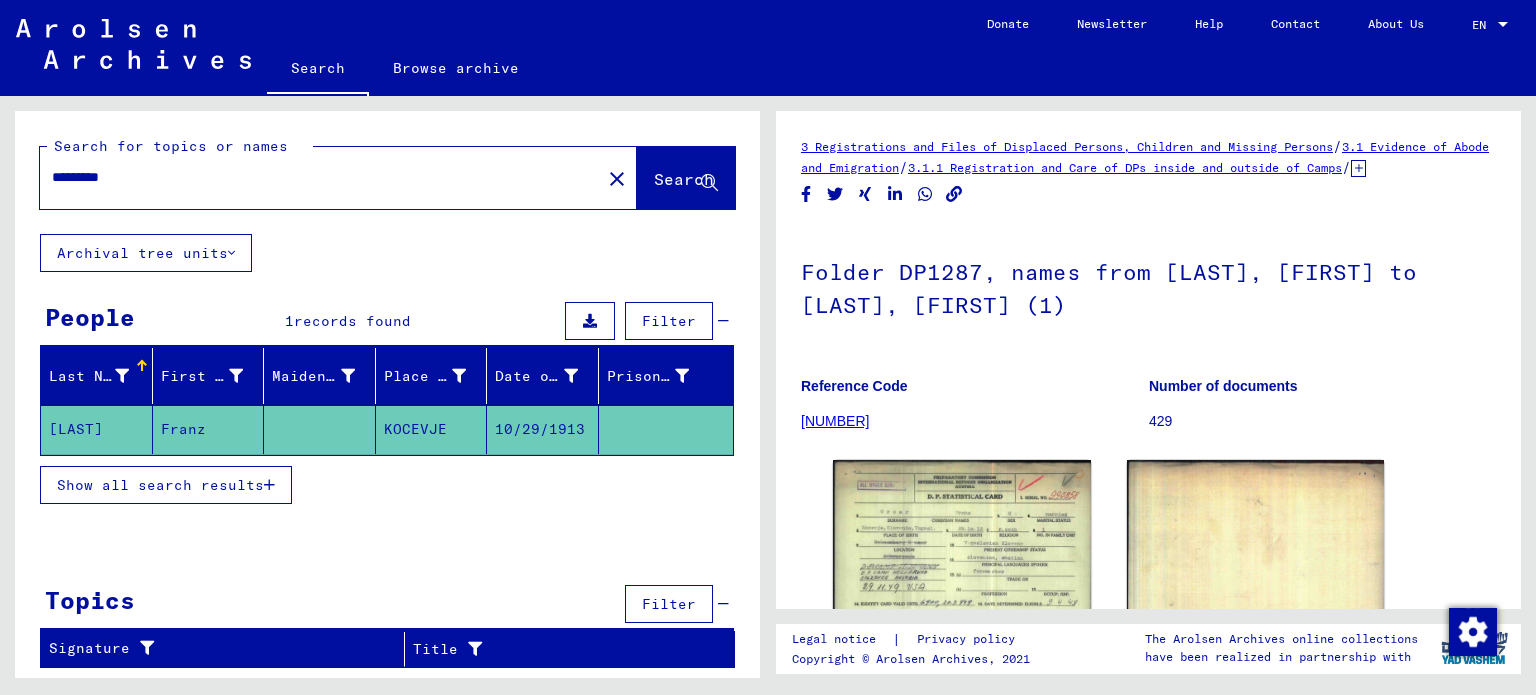 type on "*********" 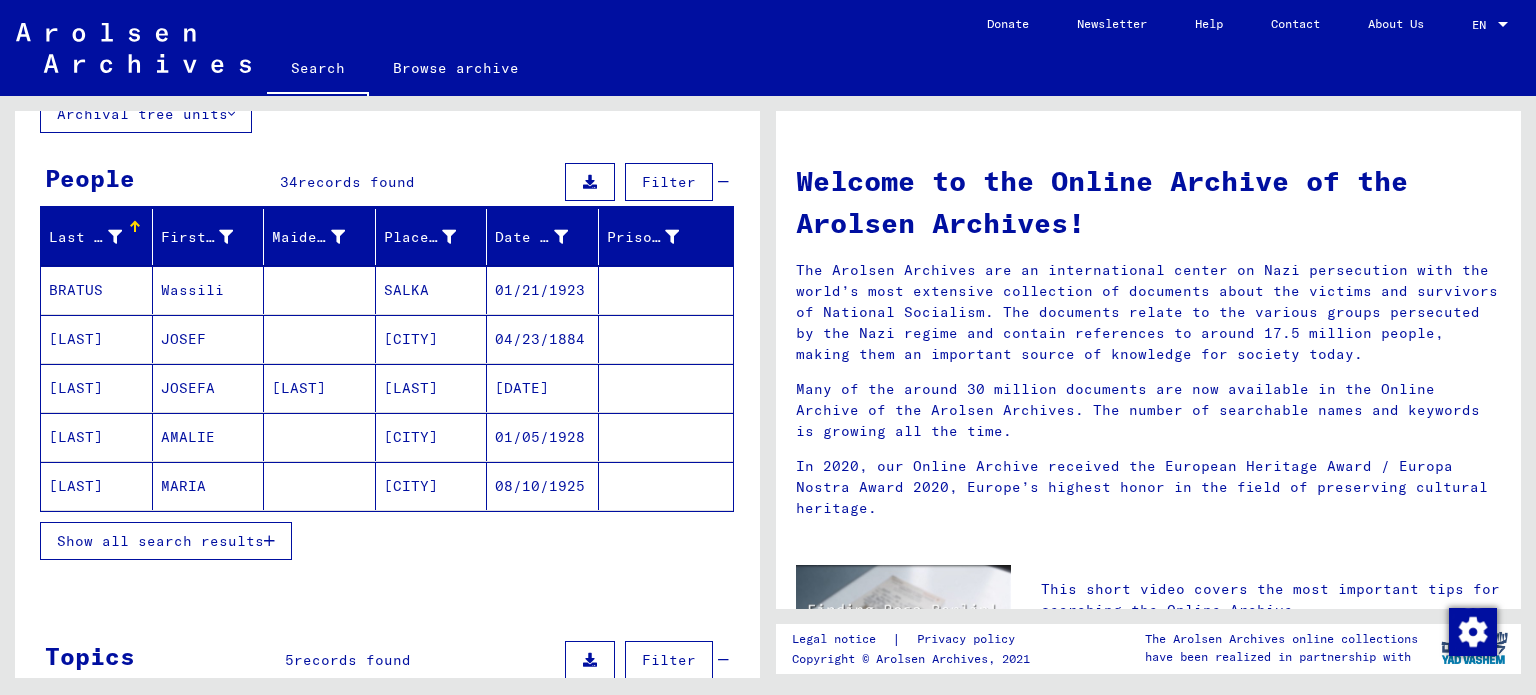 scroll, scrollTop: 200, scrollLeft: 0, axis: vertical 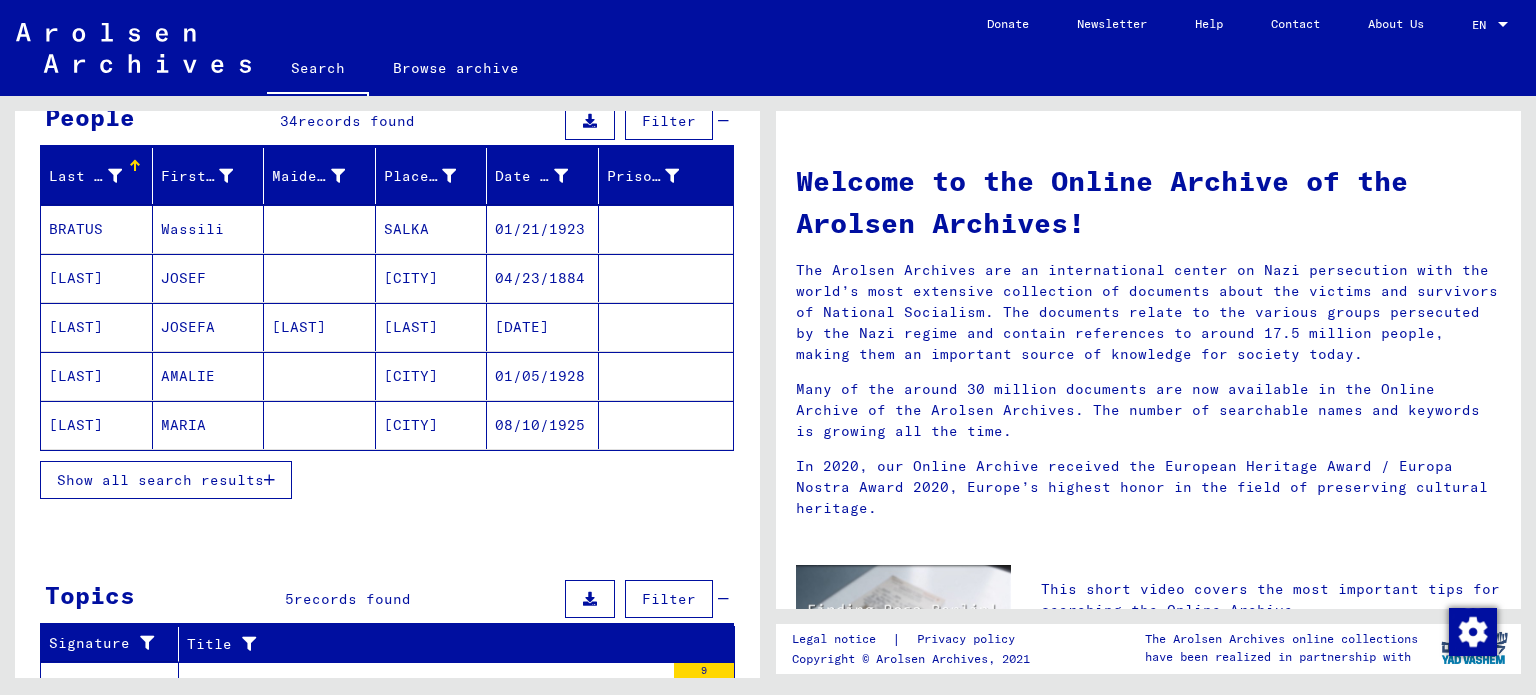 click on "[CITY]" 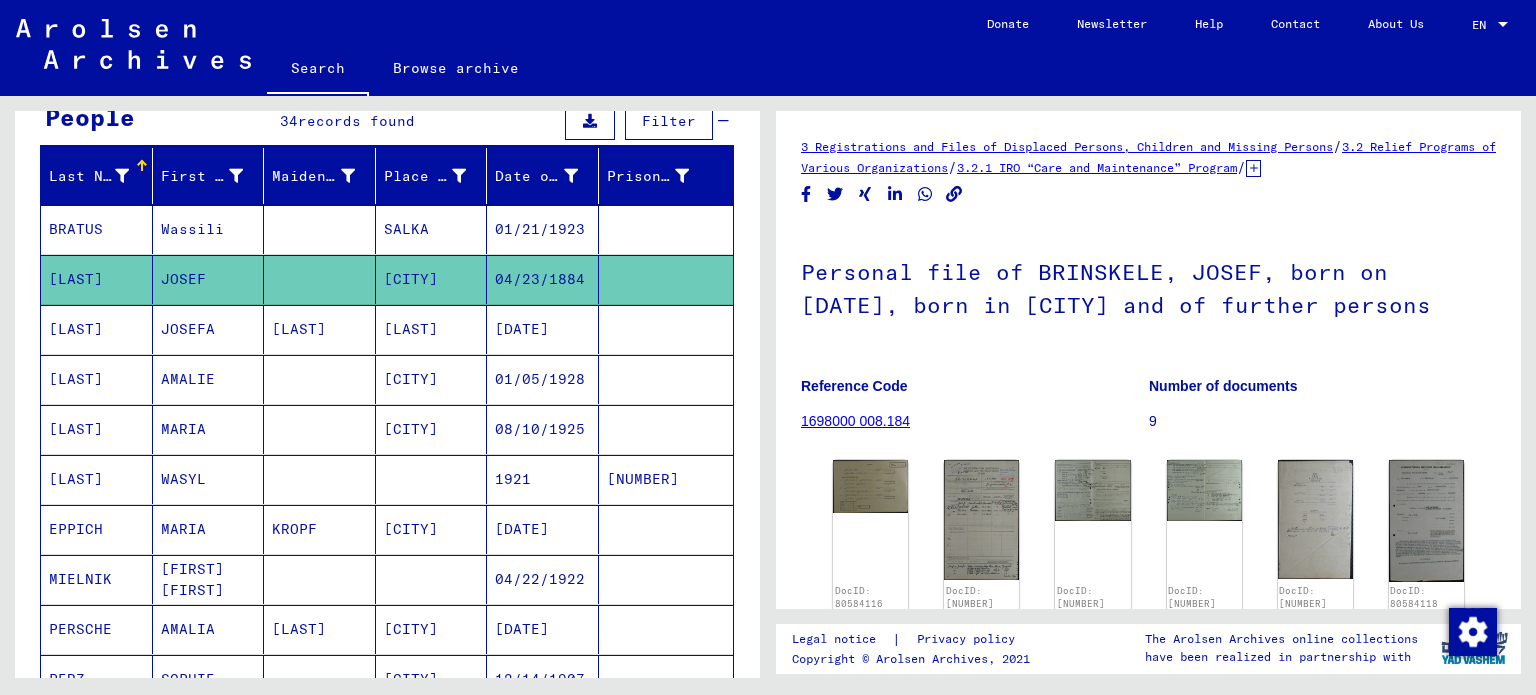 scroll, scrollTop: 0, scrollLeft: 0, axis: both 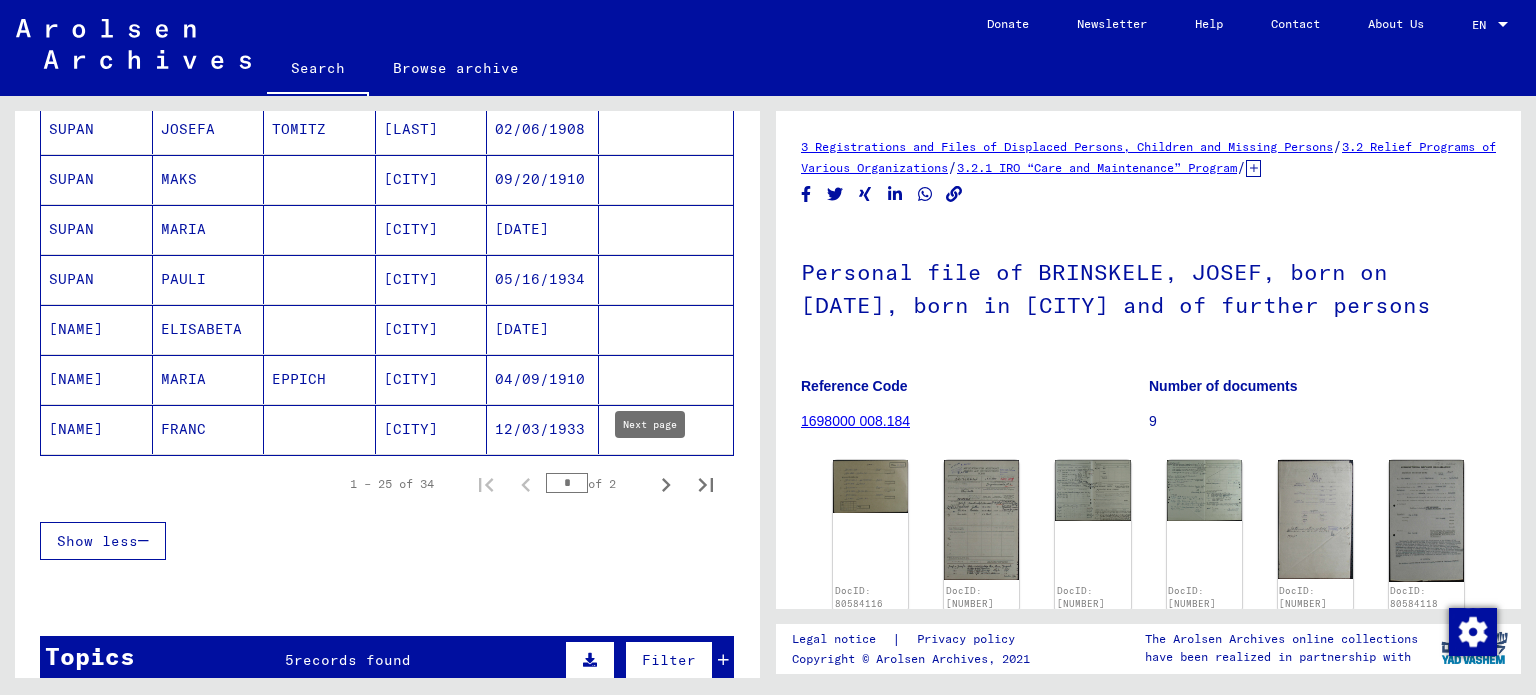 click 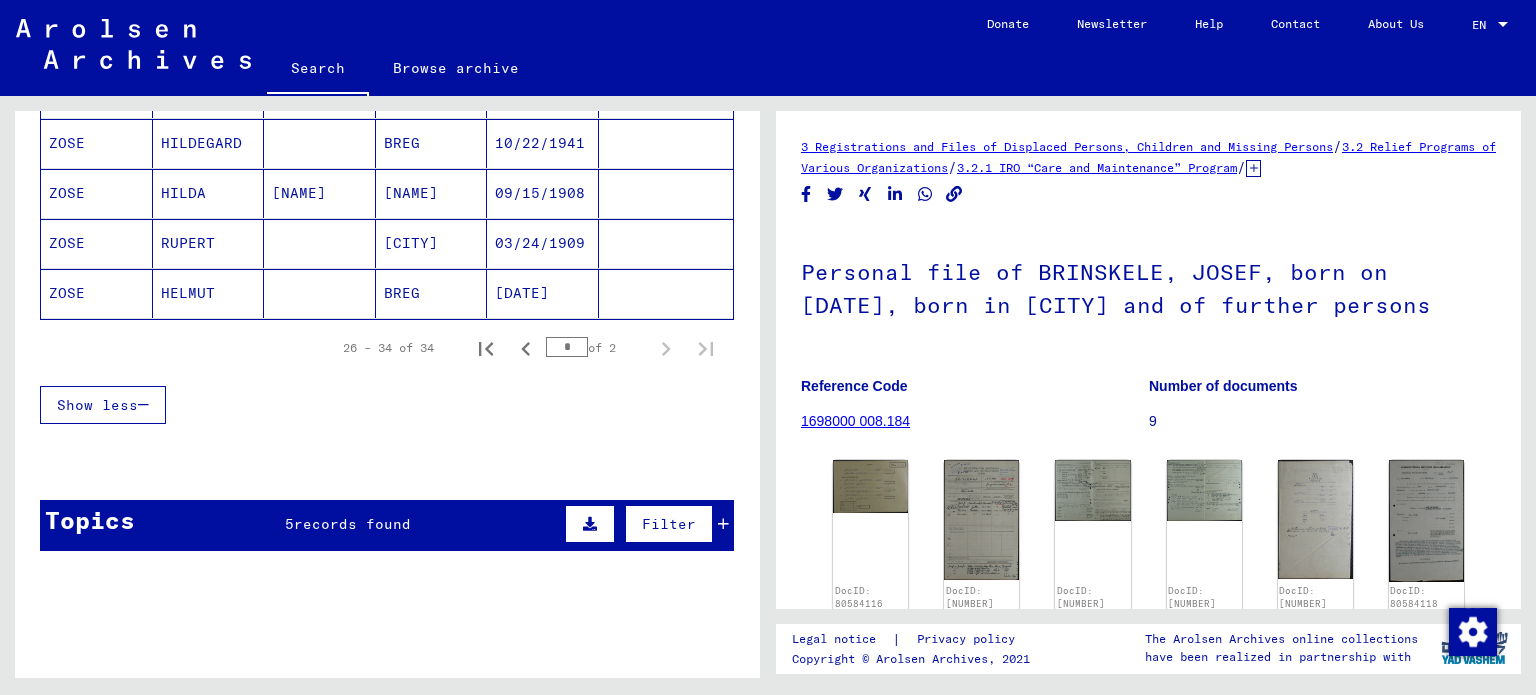scroll, scrollTop: 539, scrollLeft: 0, axis: vertical 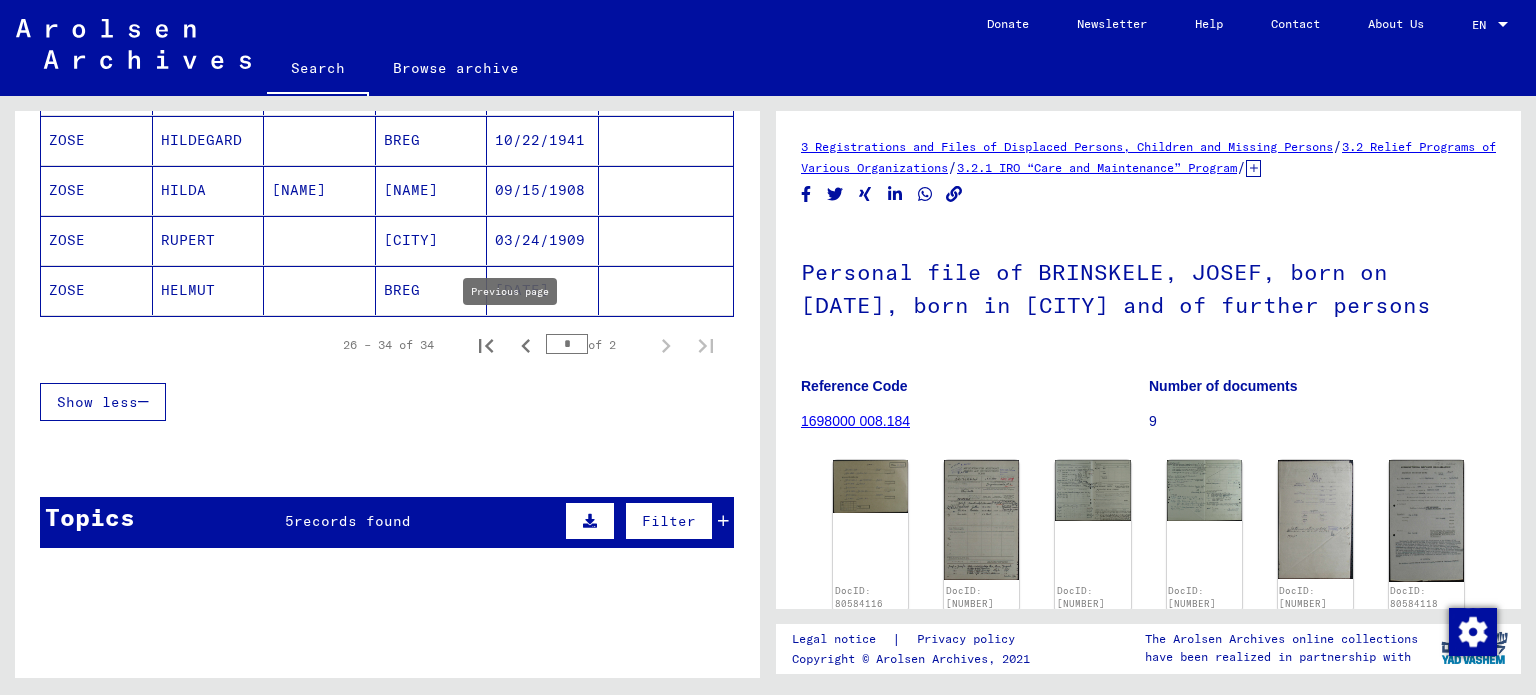 click 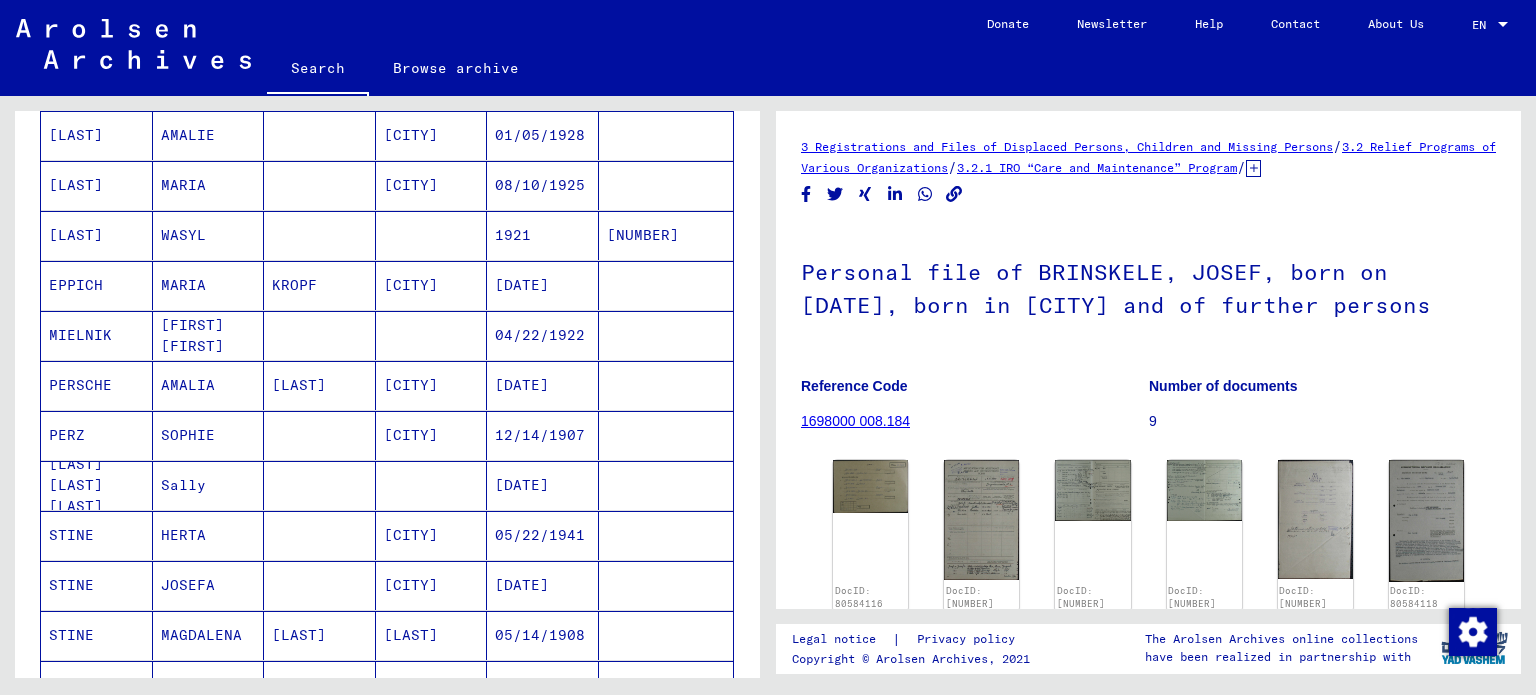 scroll, scrollTop: 339, scrollLeft: 0, axis: vertical 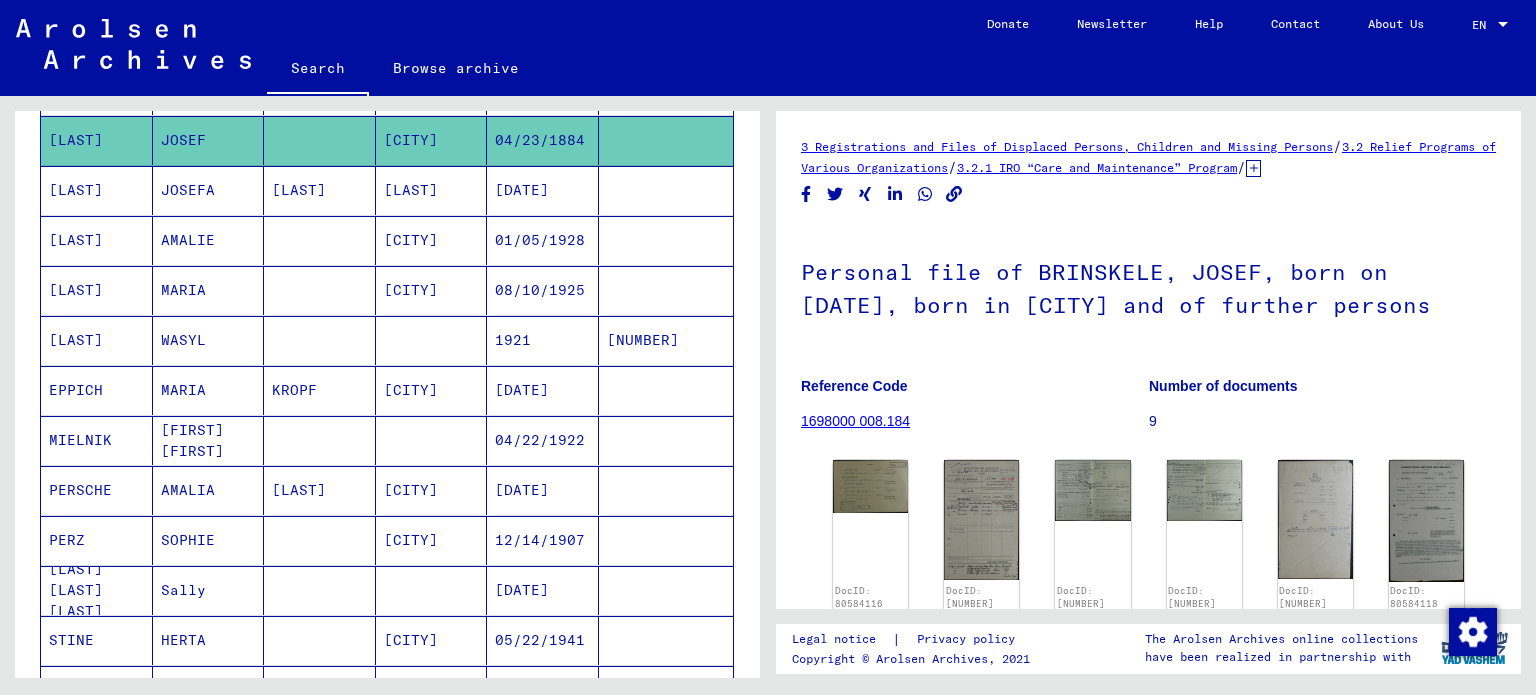 click on "[CITY]" at bounding box center [432, 440] 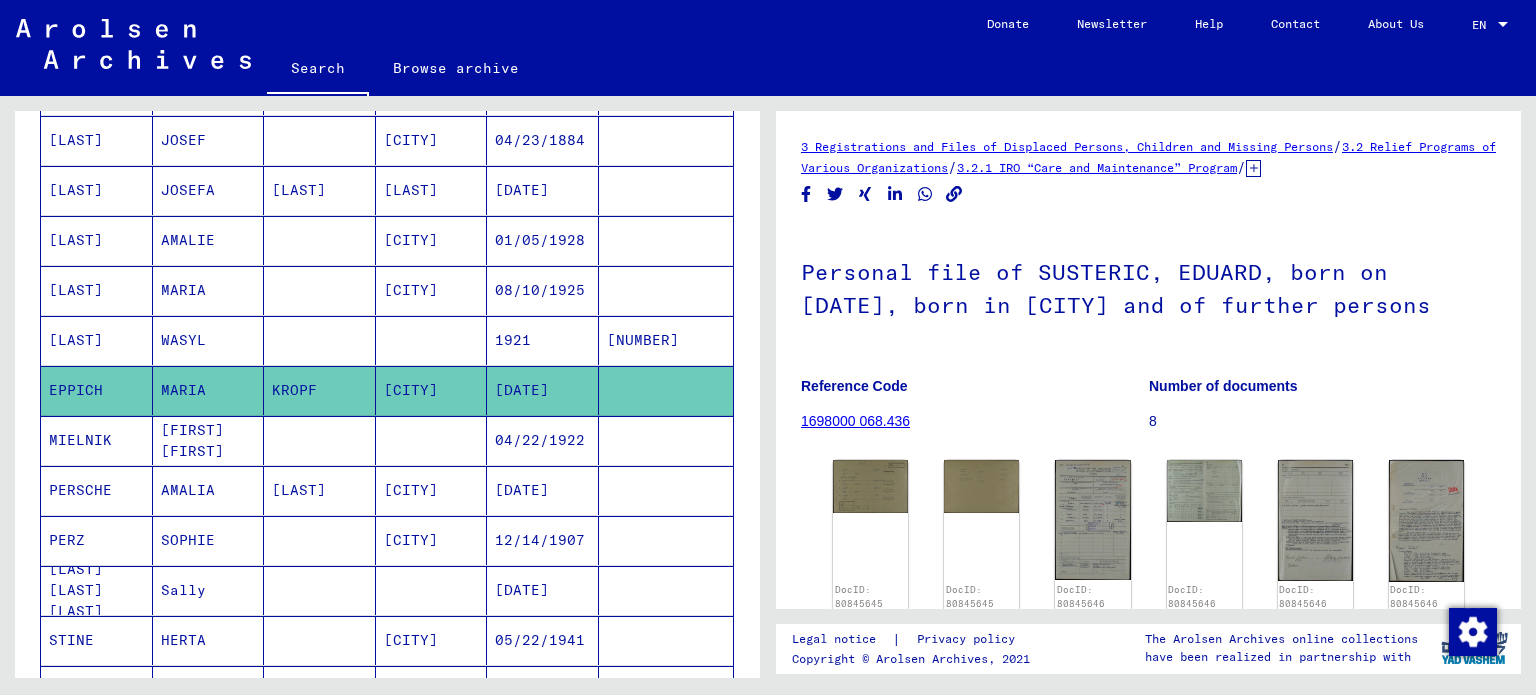 scroll, scrollTop: 0, scrollLeft: 0, axis: both 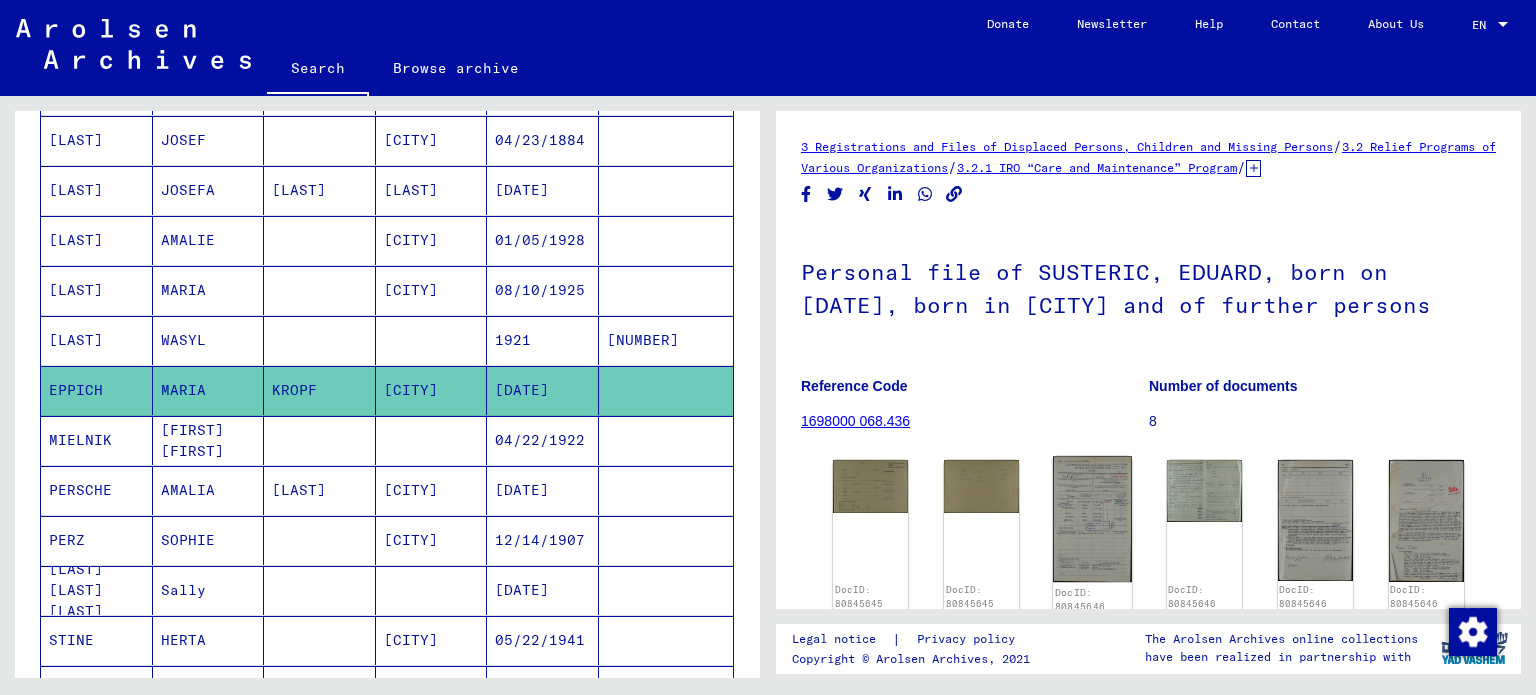 click 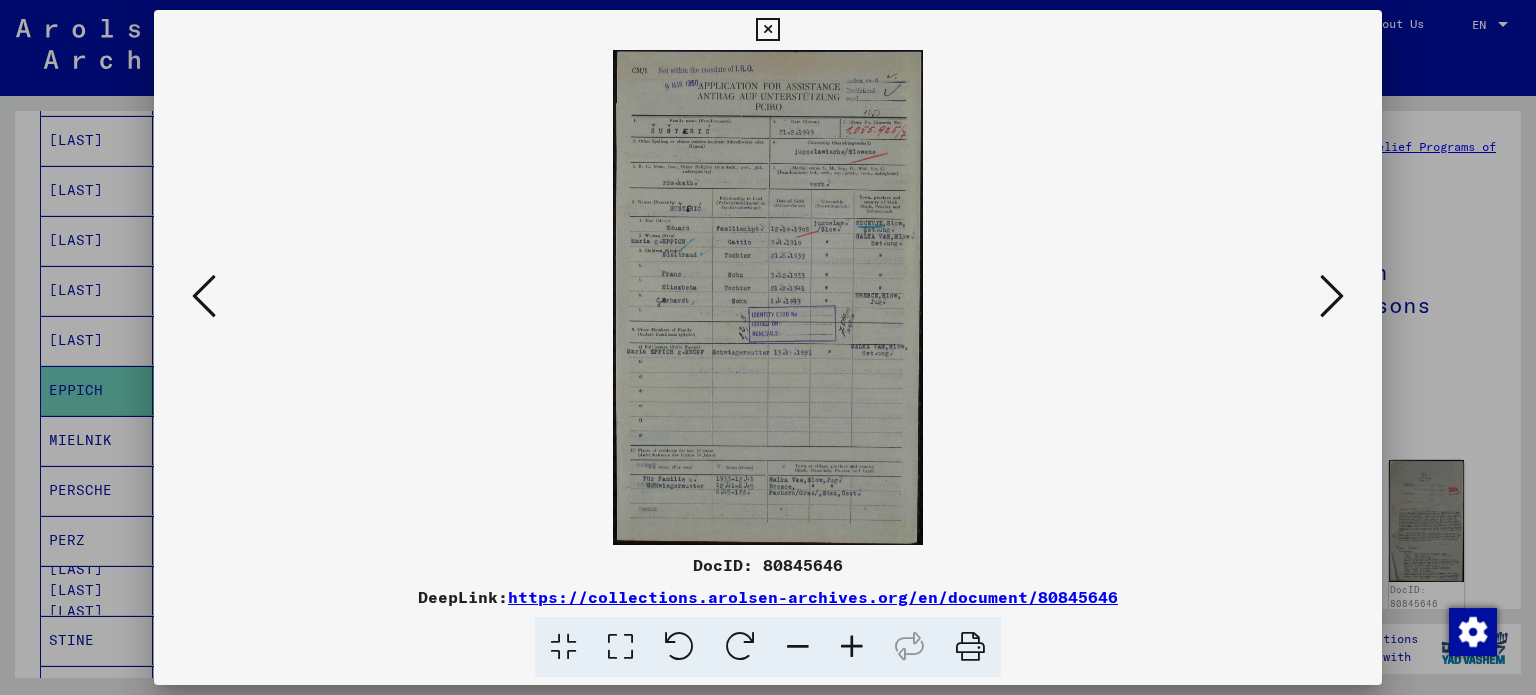 click at bounding box center (852, 647) 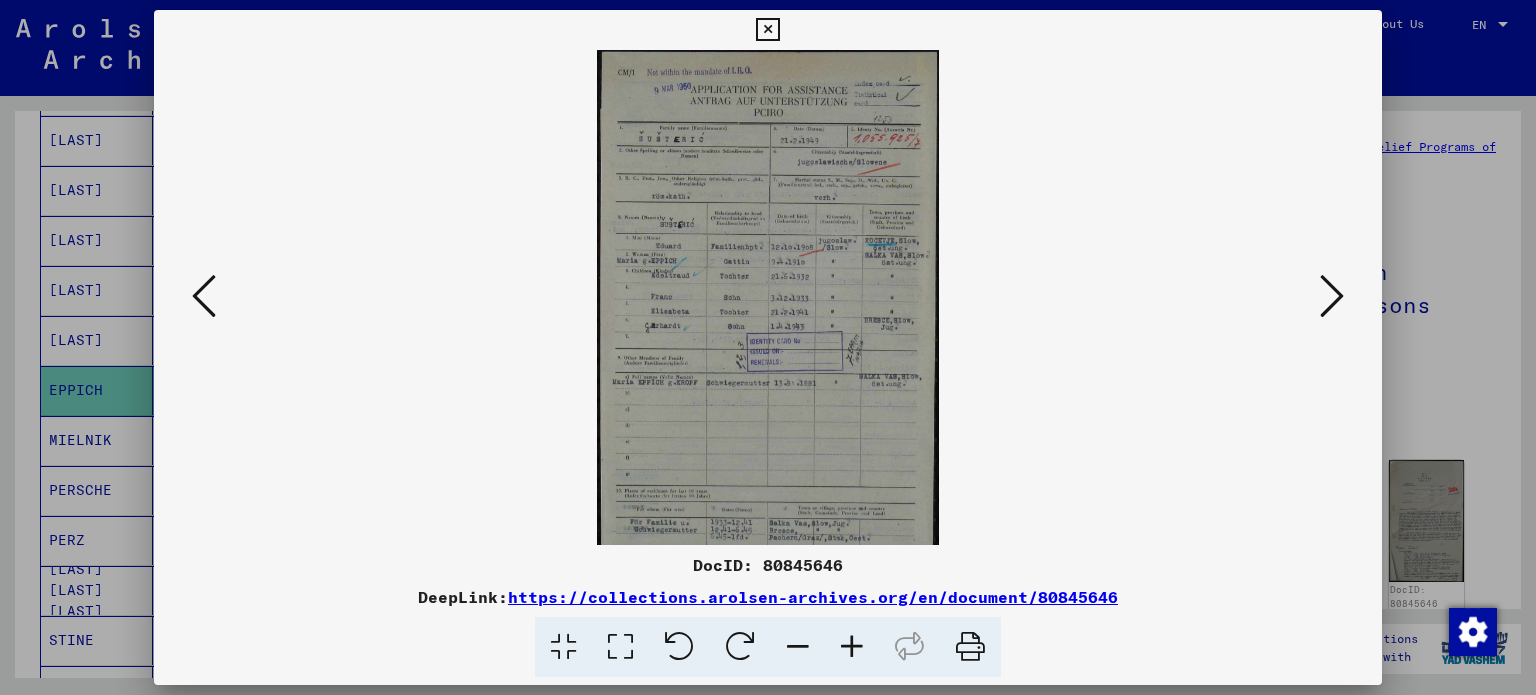 click at bounding box center [852, 647] 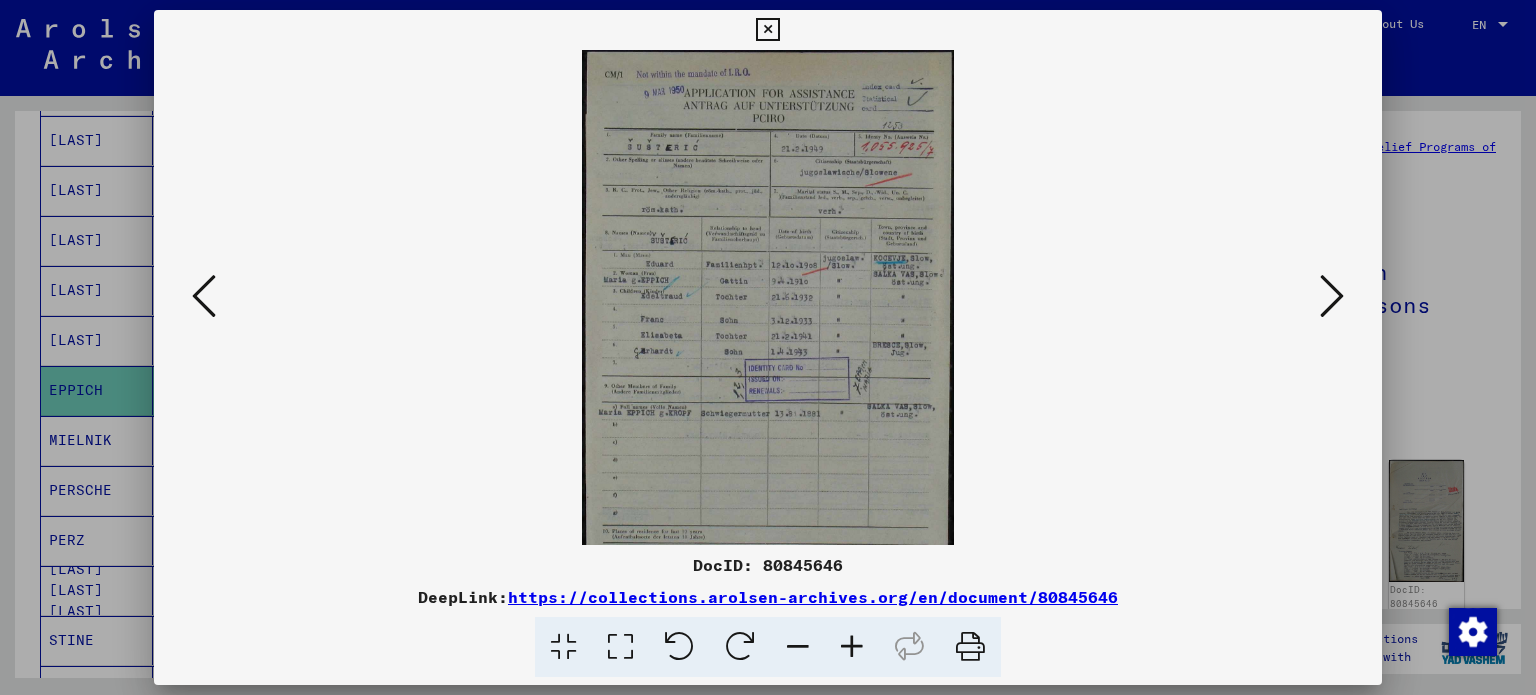 click at bounding box center (852, 647) 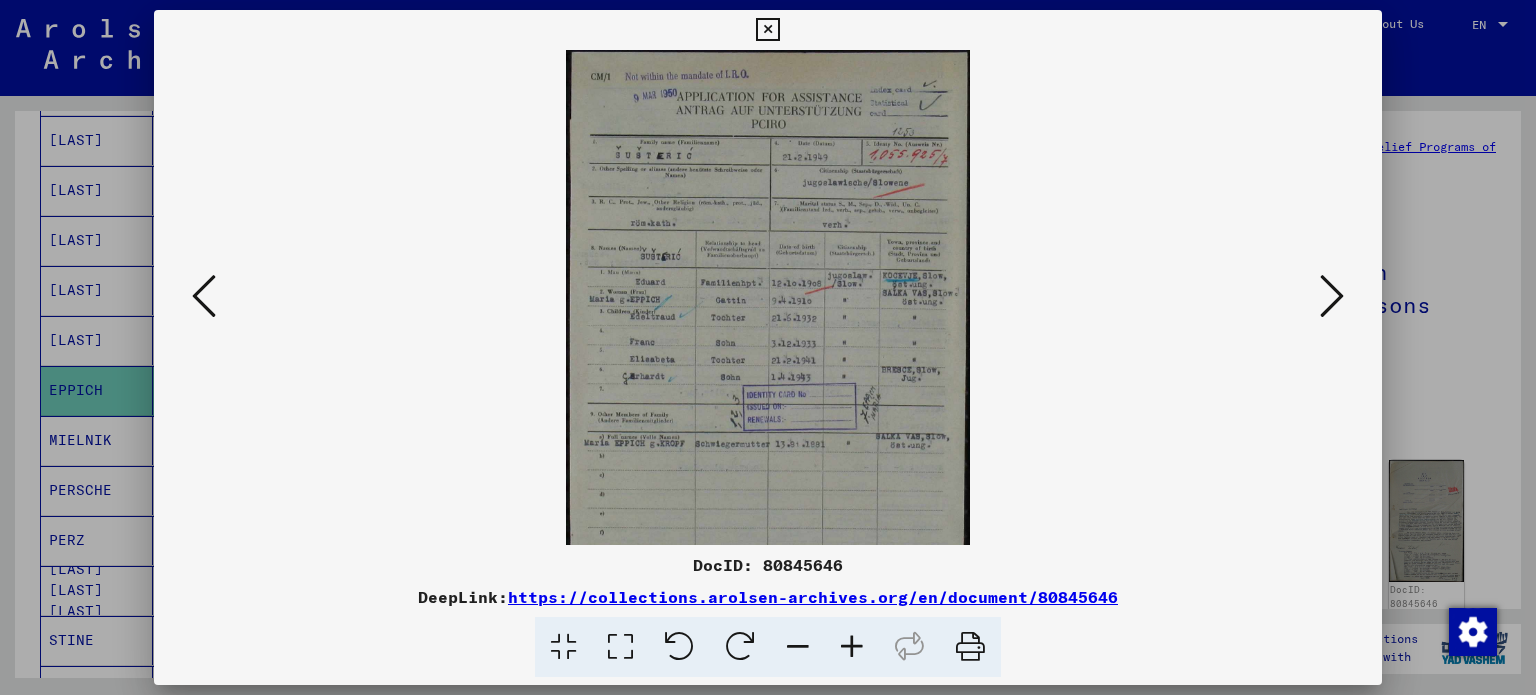 click at bounding box center [852, 647] 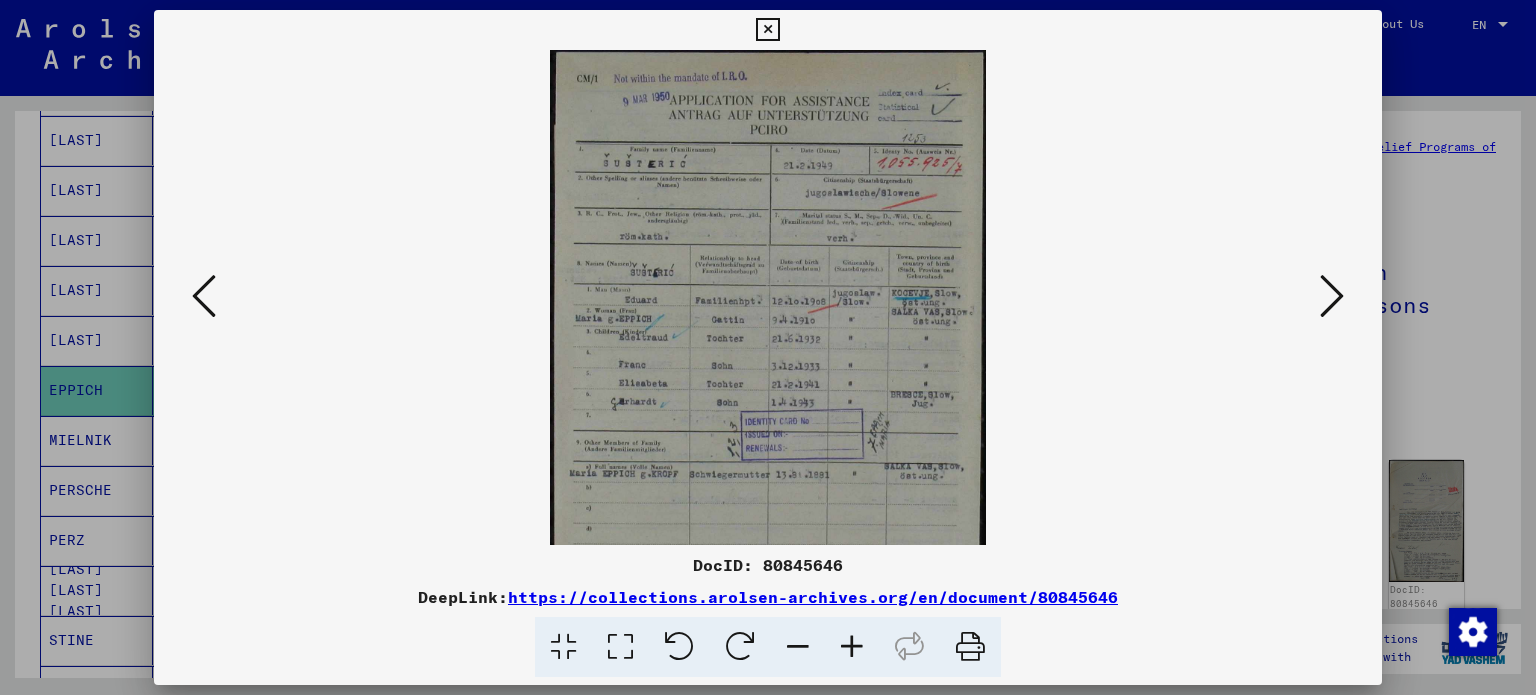 click at bounding box center [852, 647] 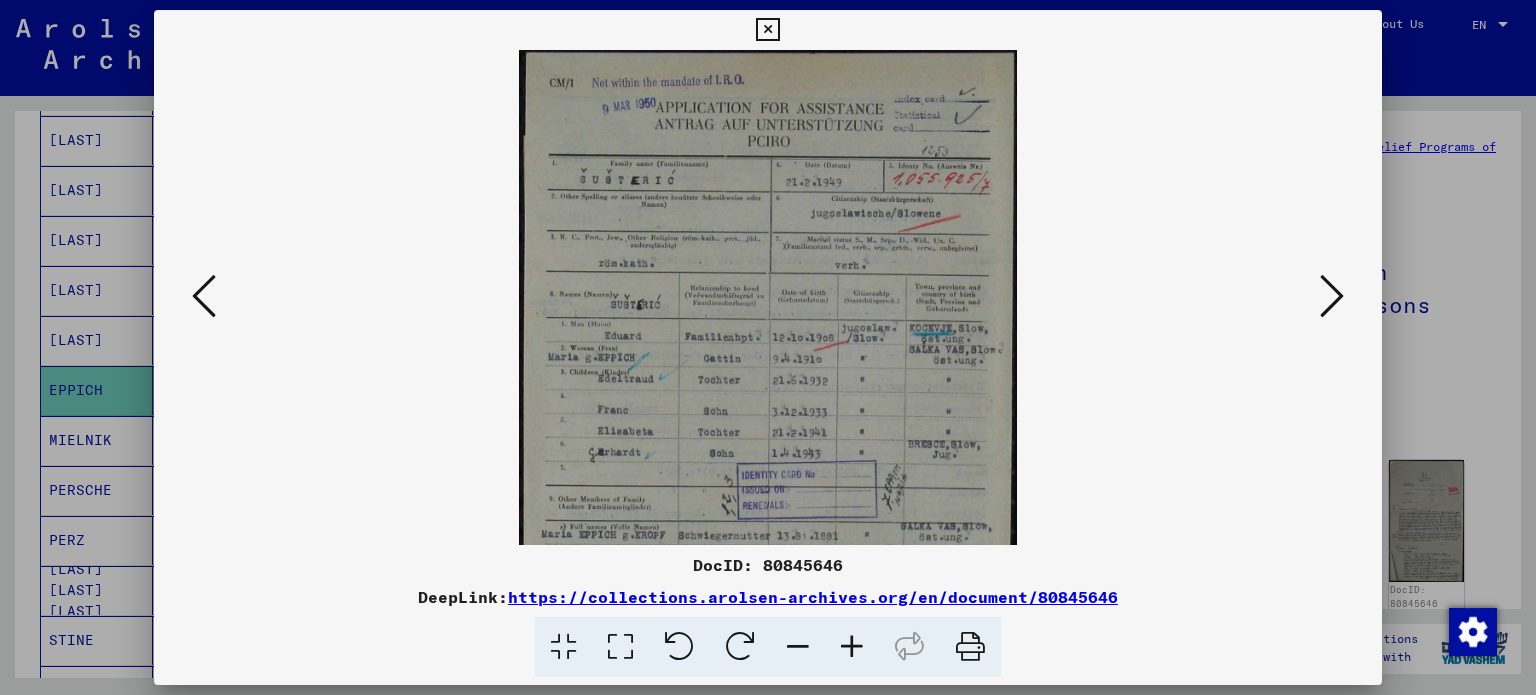 click at bounding box center [852, 647] 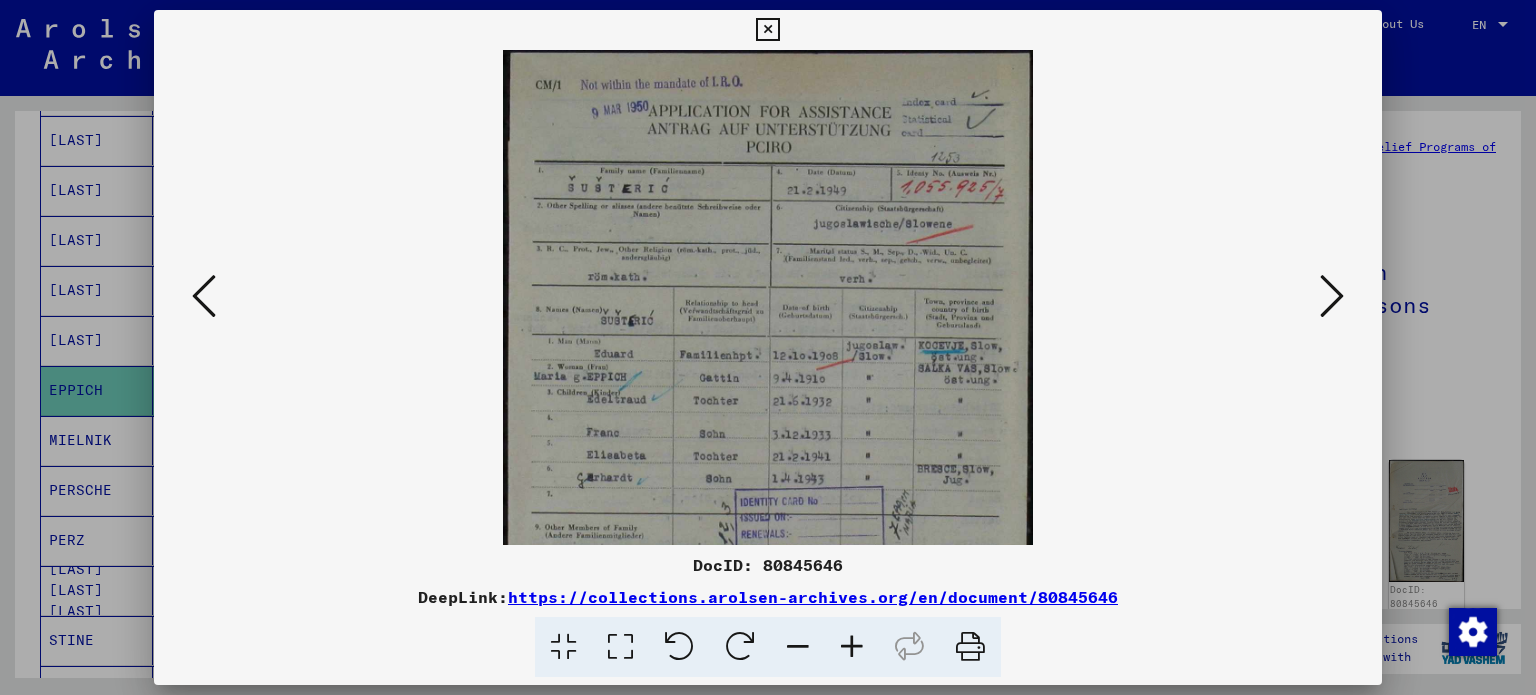 click at bounding box center (852, 647) 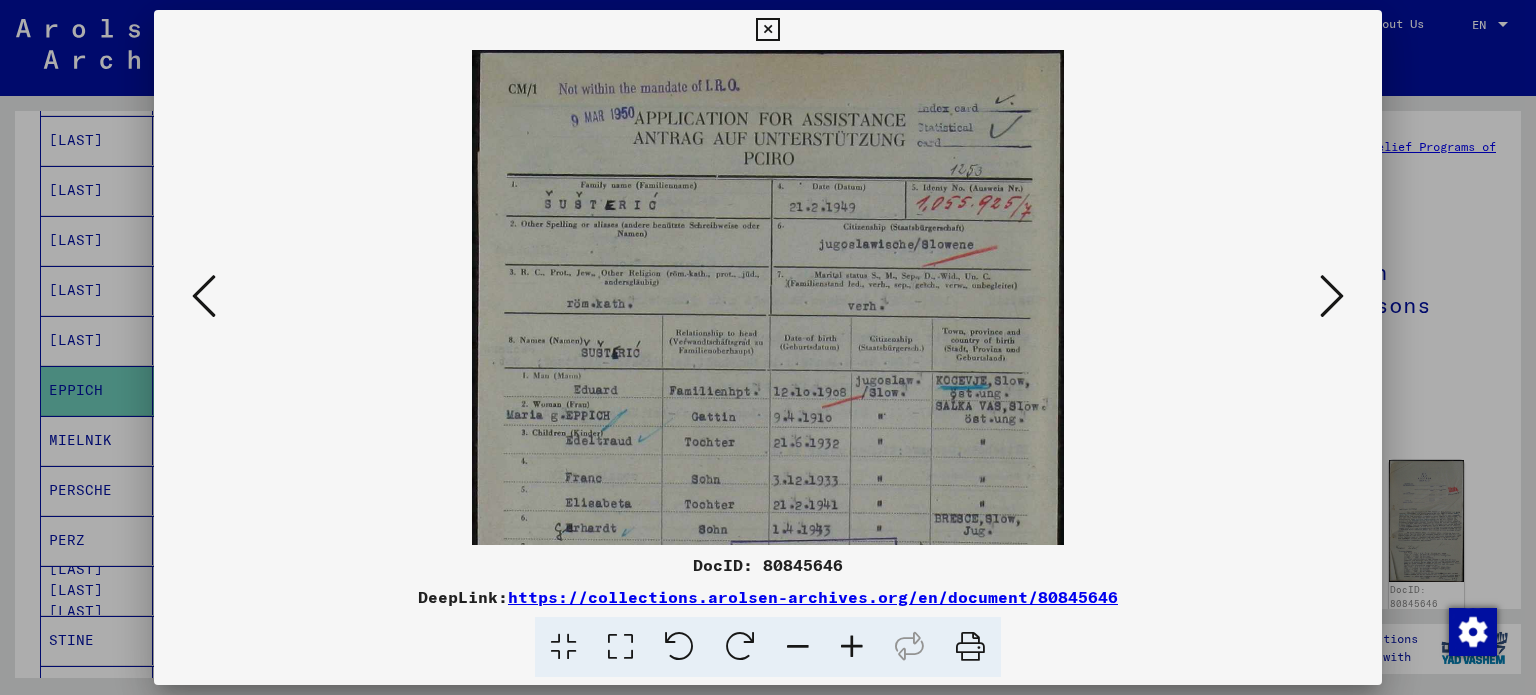 click at bounding box center (852, 647) 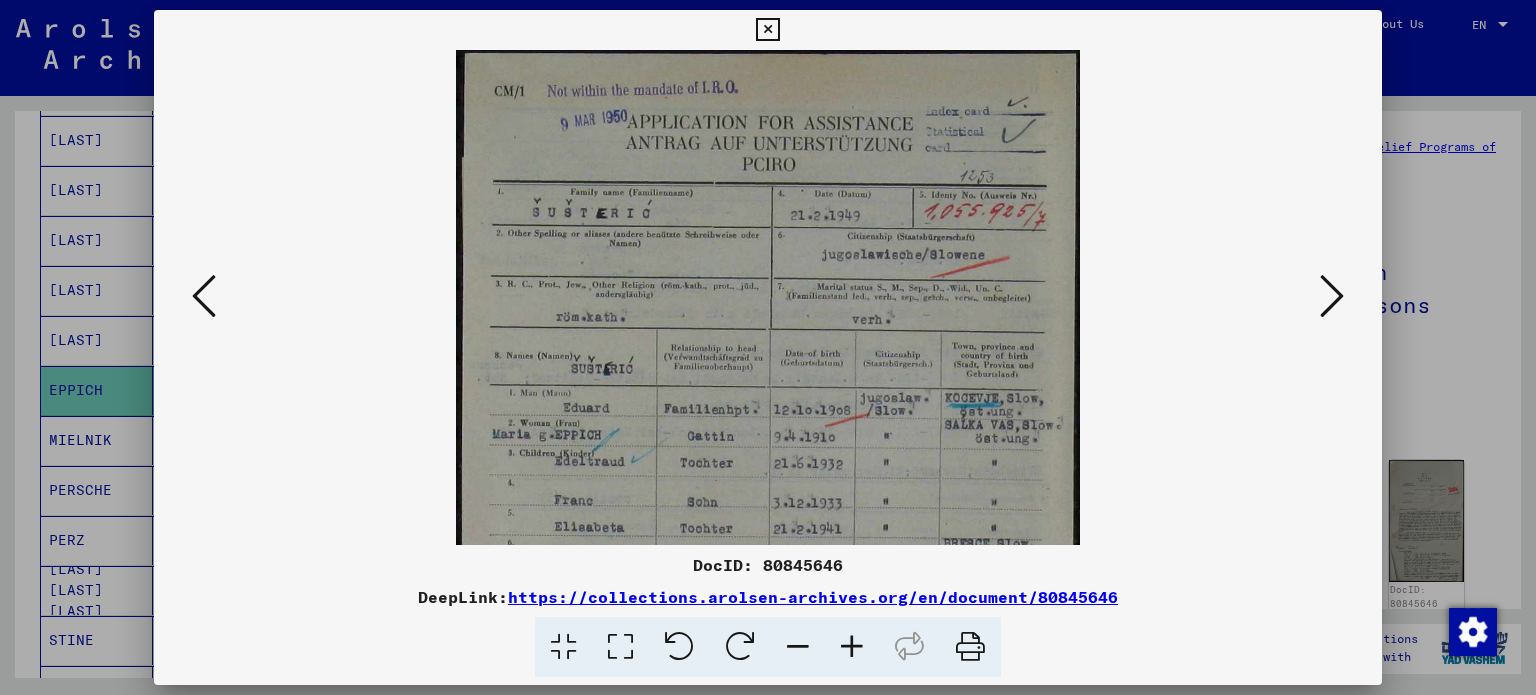 click at bounding box center (852, 647) 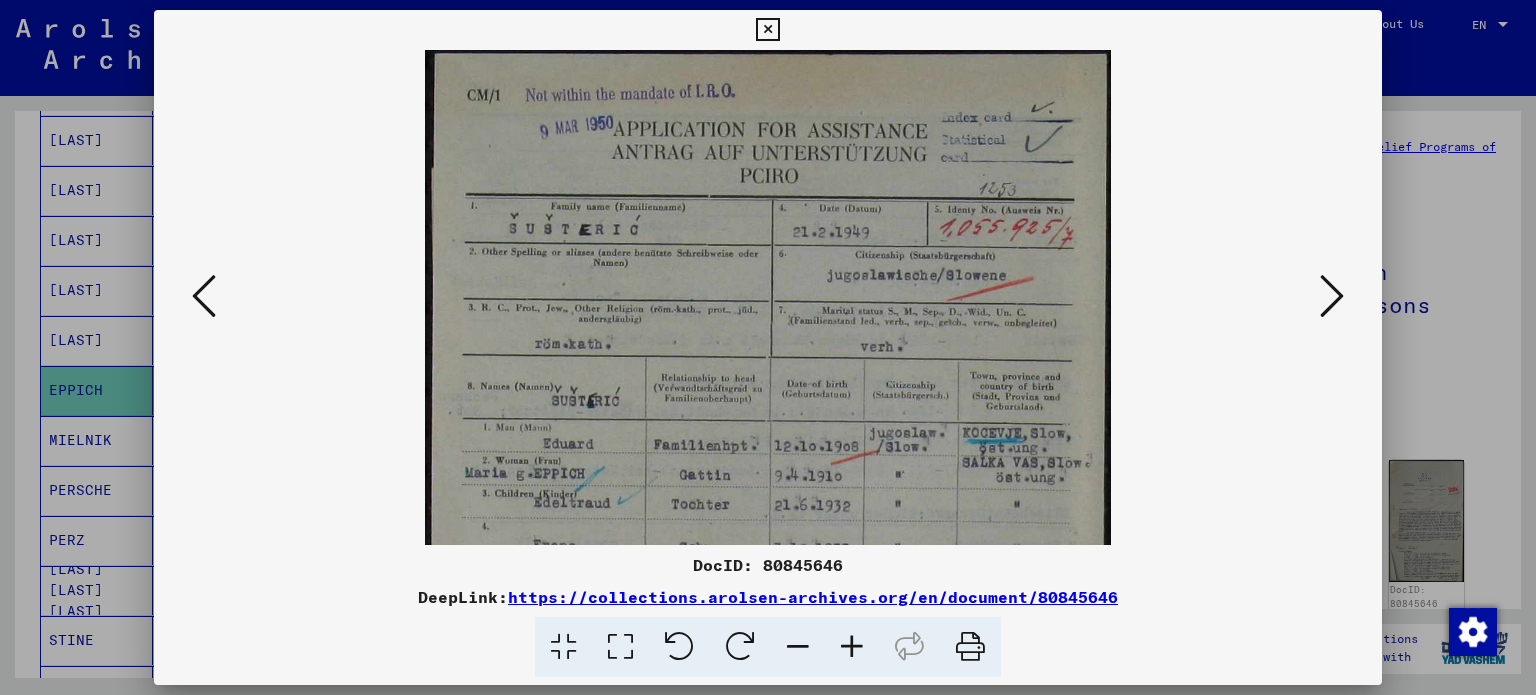 click at bounding box center (852, 647) 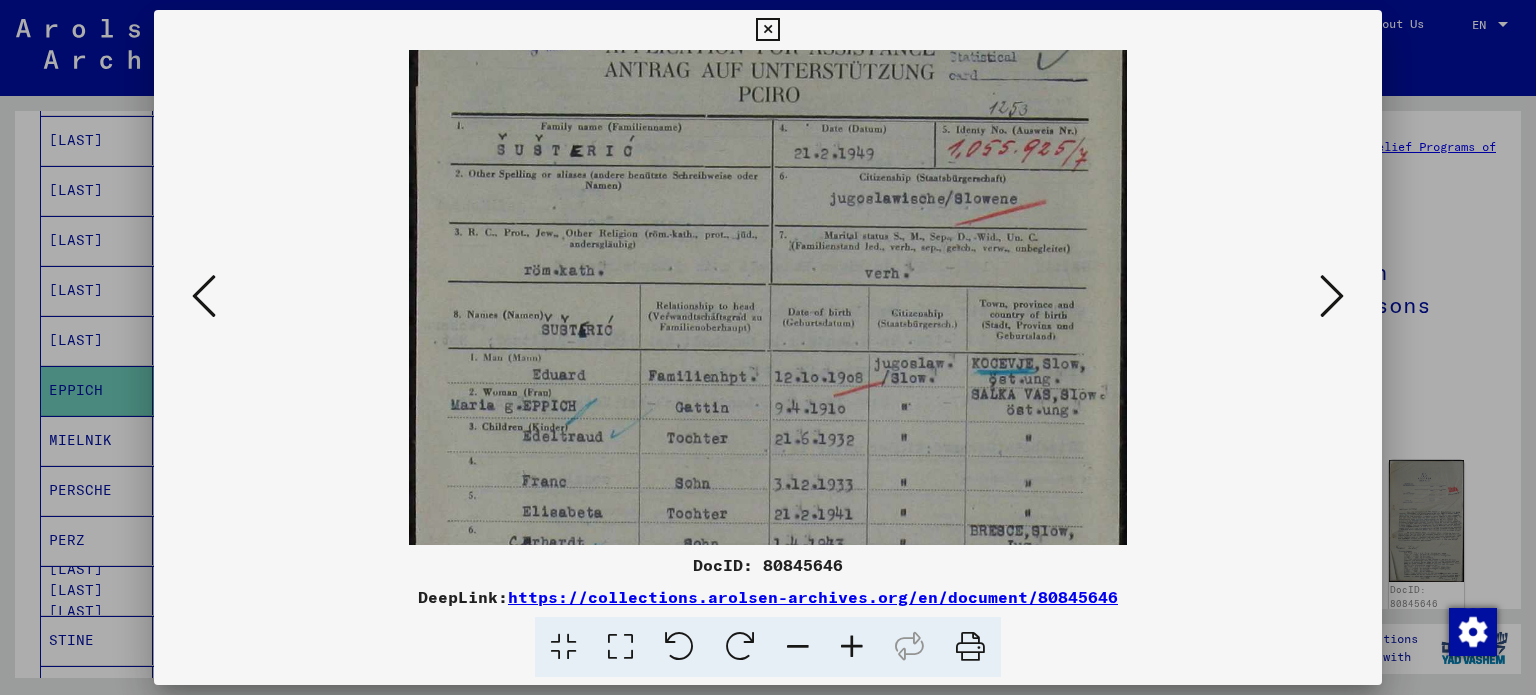 scroll, scrollTop: 206, scrollLeft: 0, axis: vertical 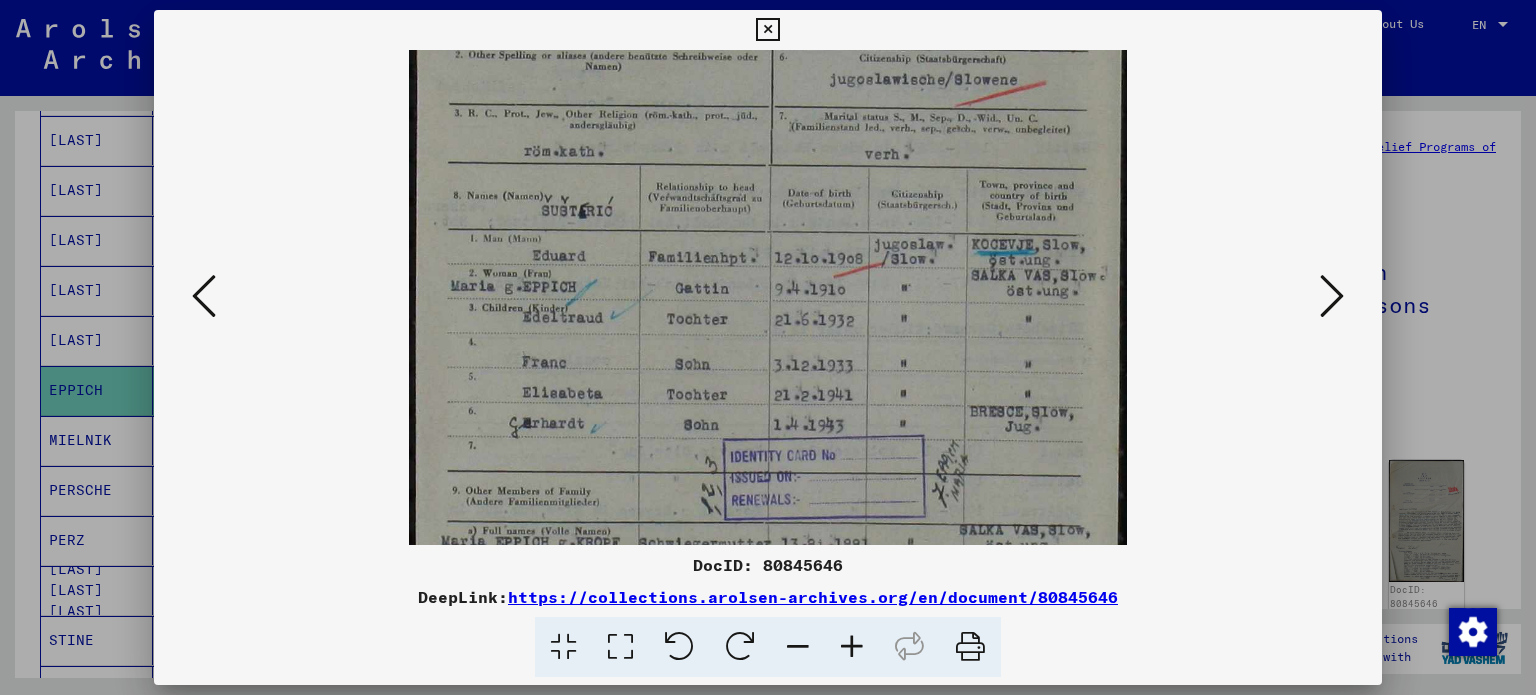 drag, startPoint x: 837, startPoint y: 421, endPoint x: 812, endPoint y: 232, distance: 190.64627 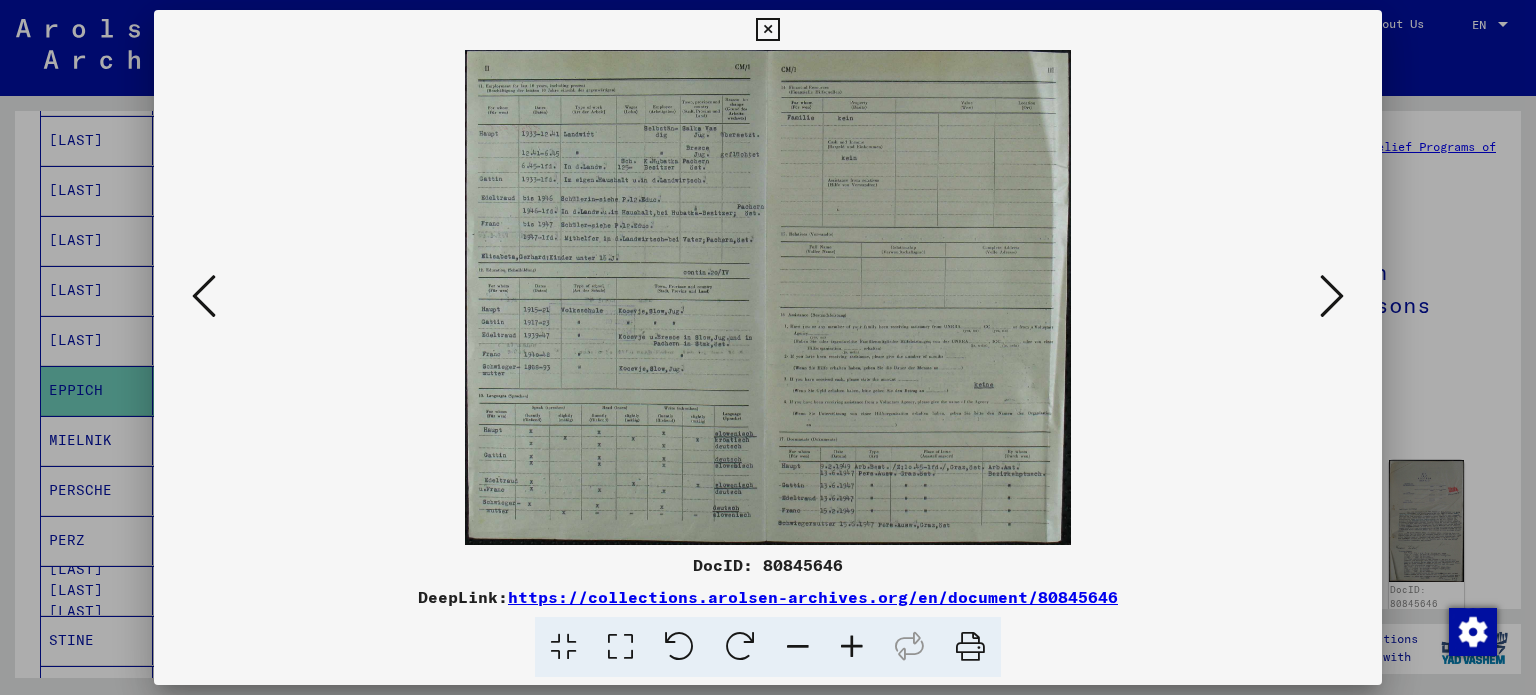 click at bounding box center (1332, 296) 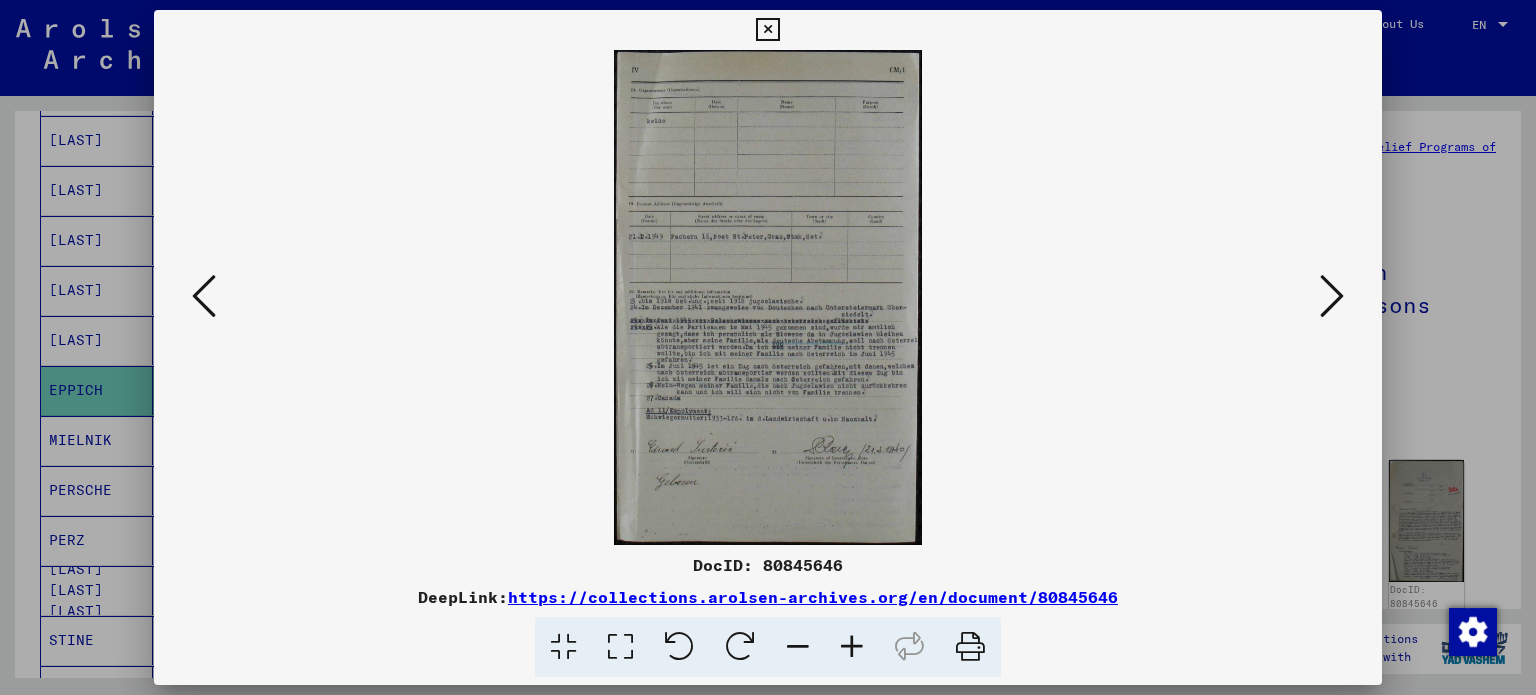 click at bounding box center (1332, 296) 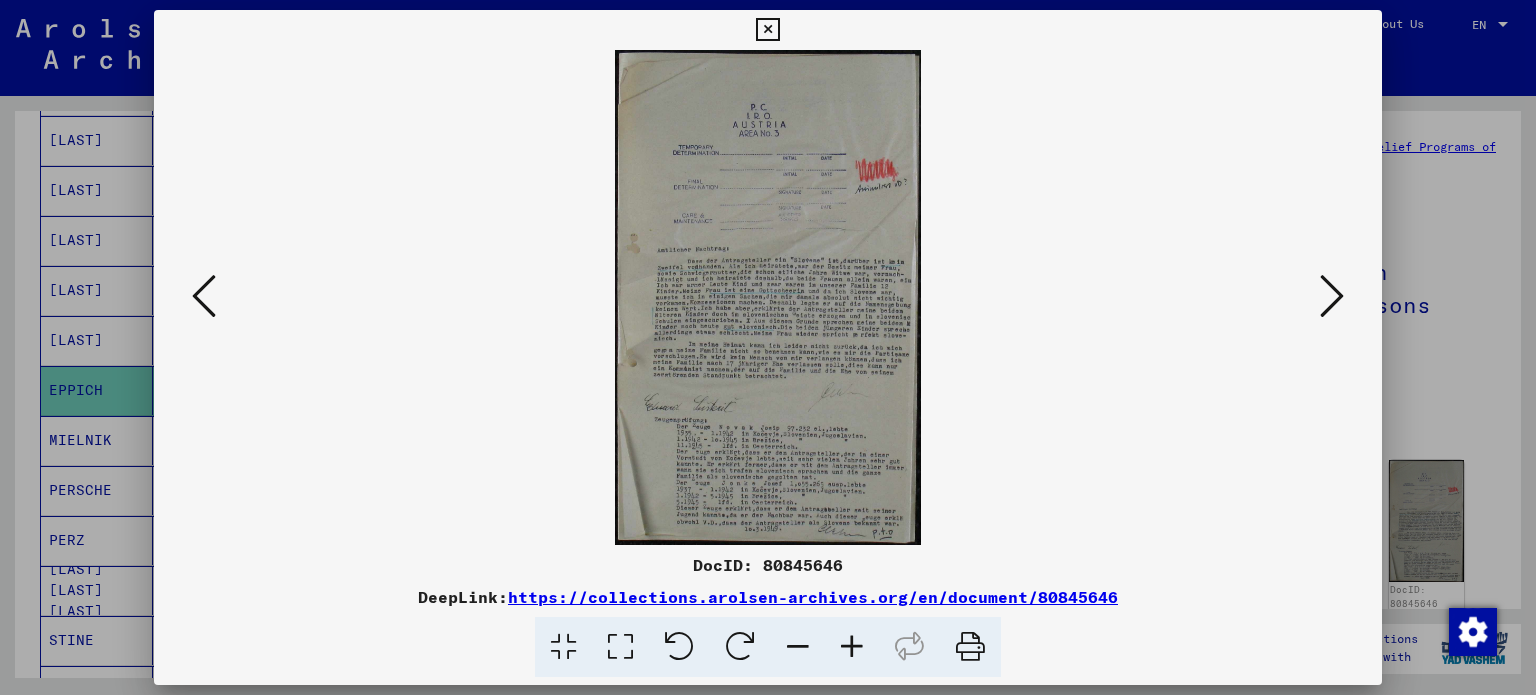 click at bounding box center [1332, 296] 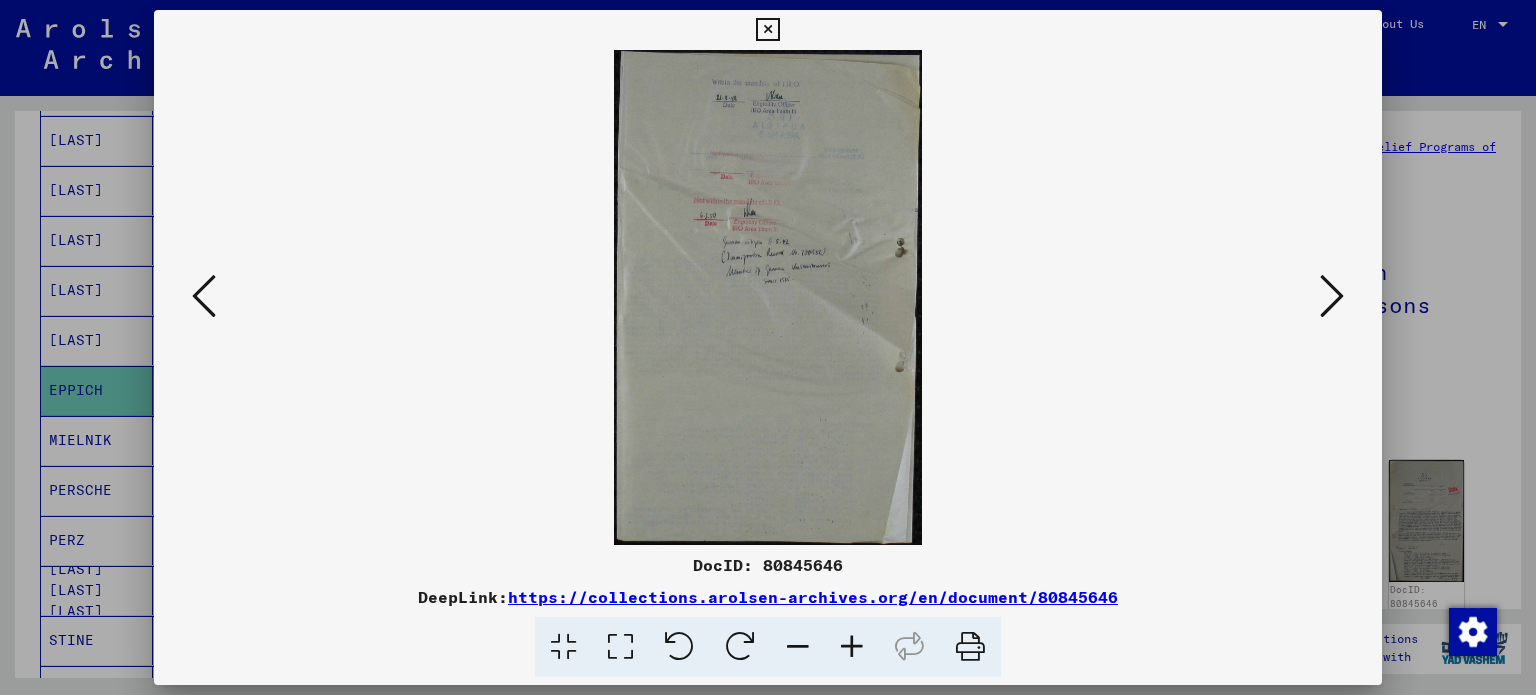click at bounding box center (1332, 296) 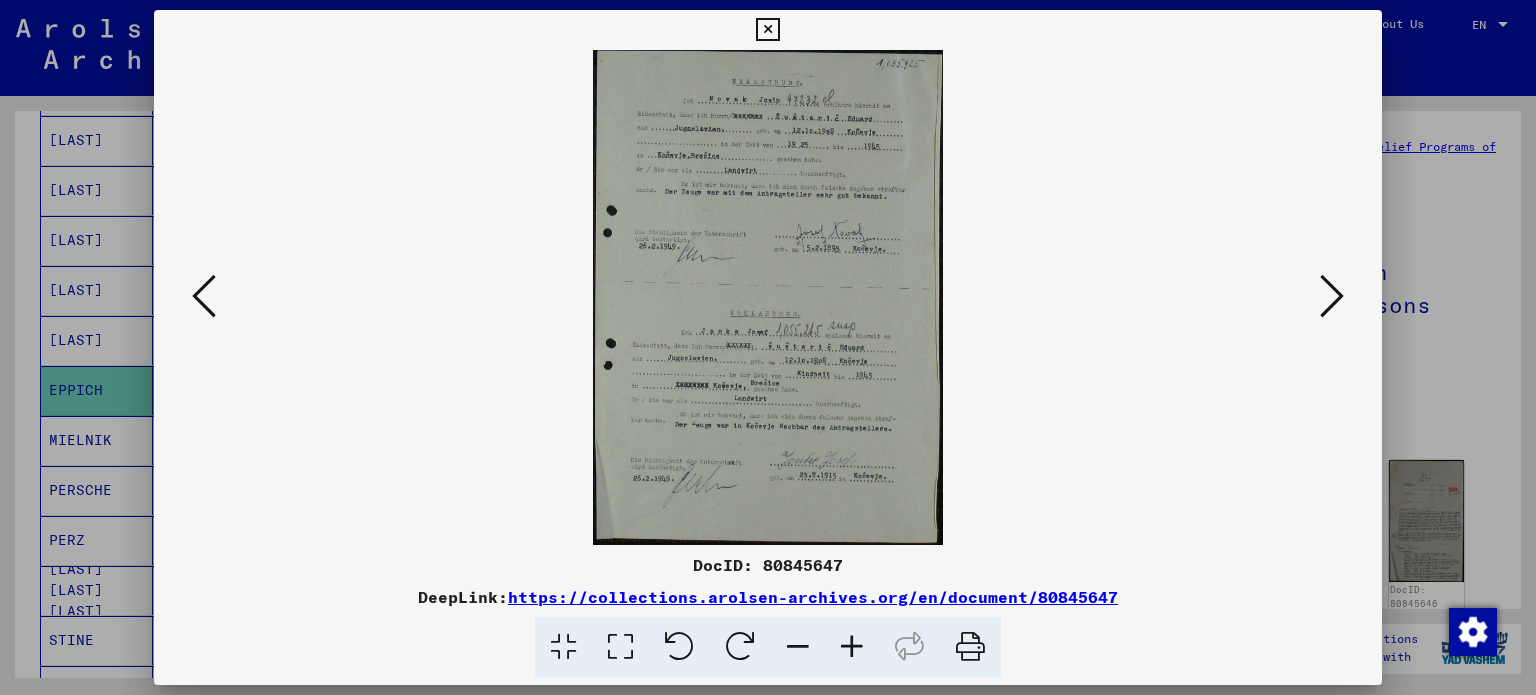 click at bounding box center (768, 347) 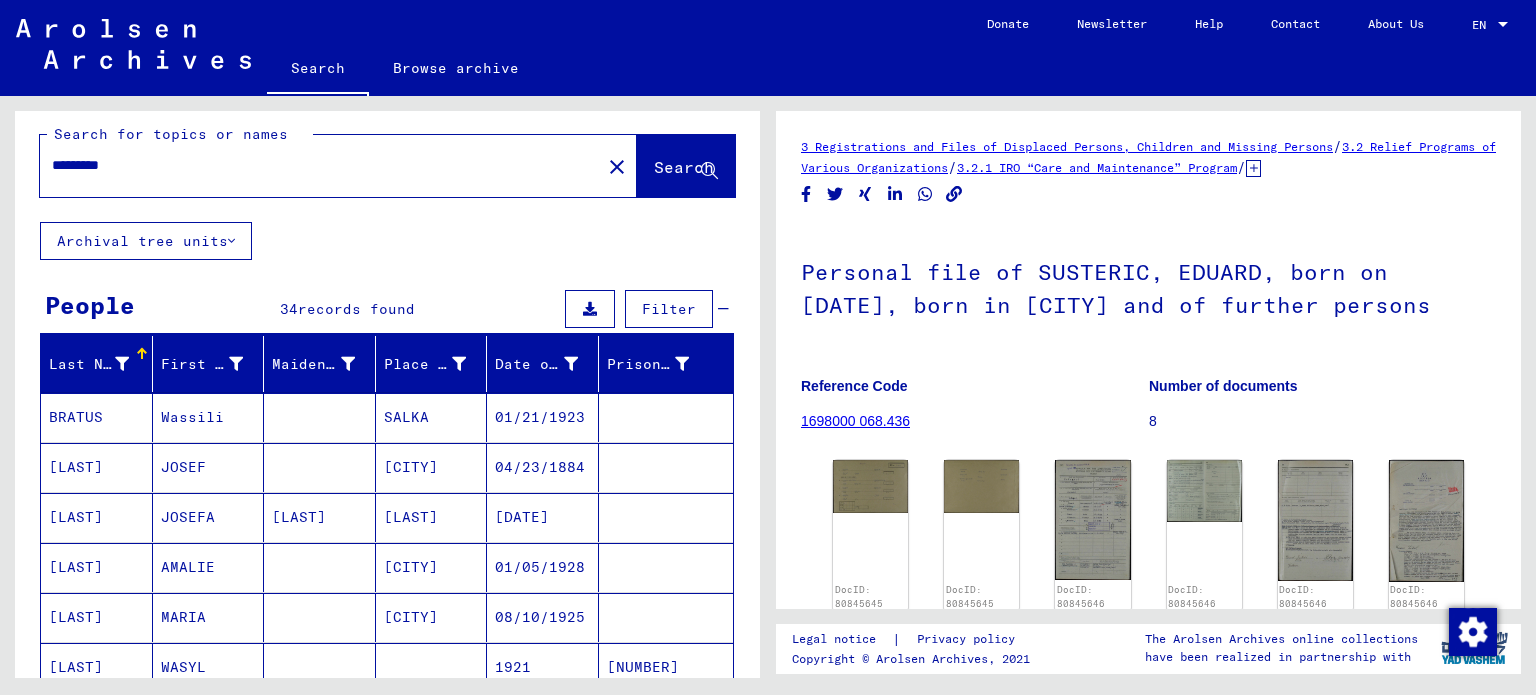 scroll, scrollTop: 0, scrollLeft: 0, axis: both 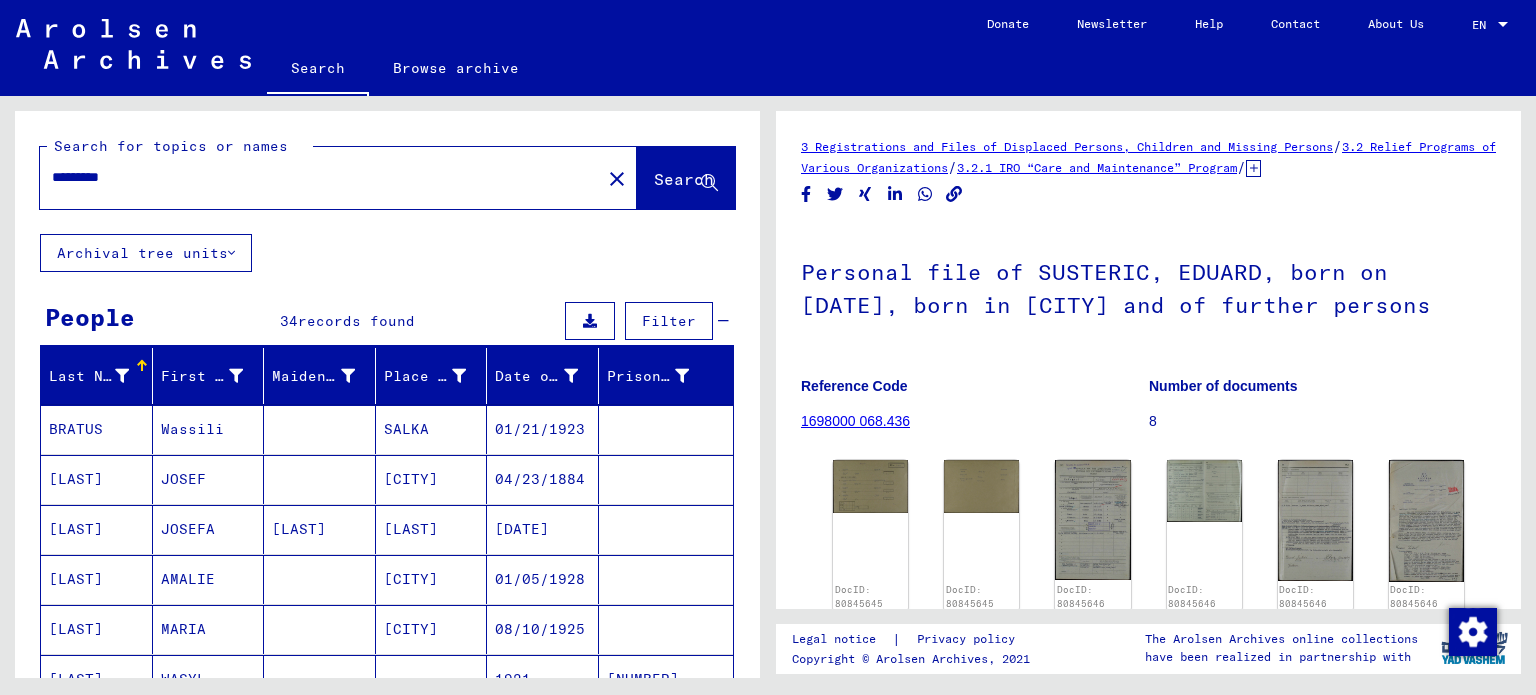 drag, startPoint x: 271, startPoint y: 176, endPoint x: 2, endPoint y: 159, distance: 269.53665 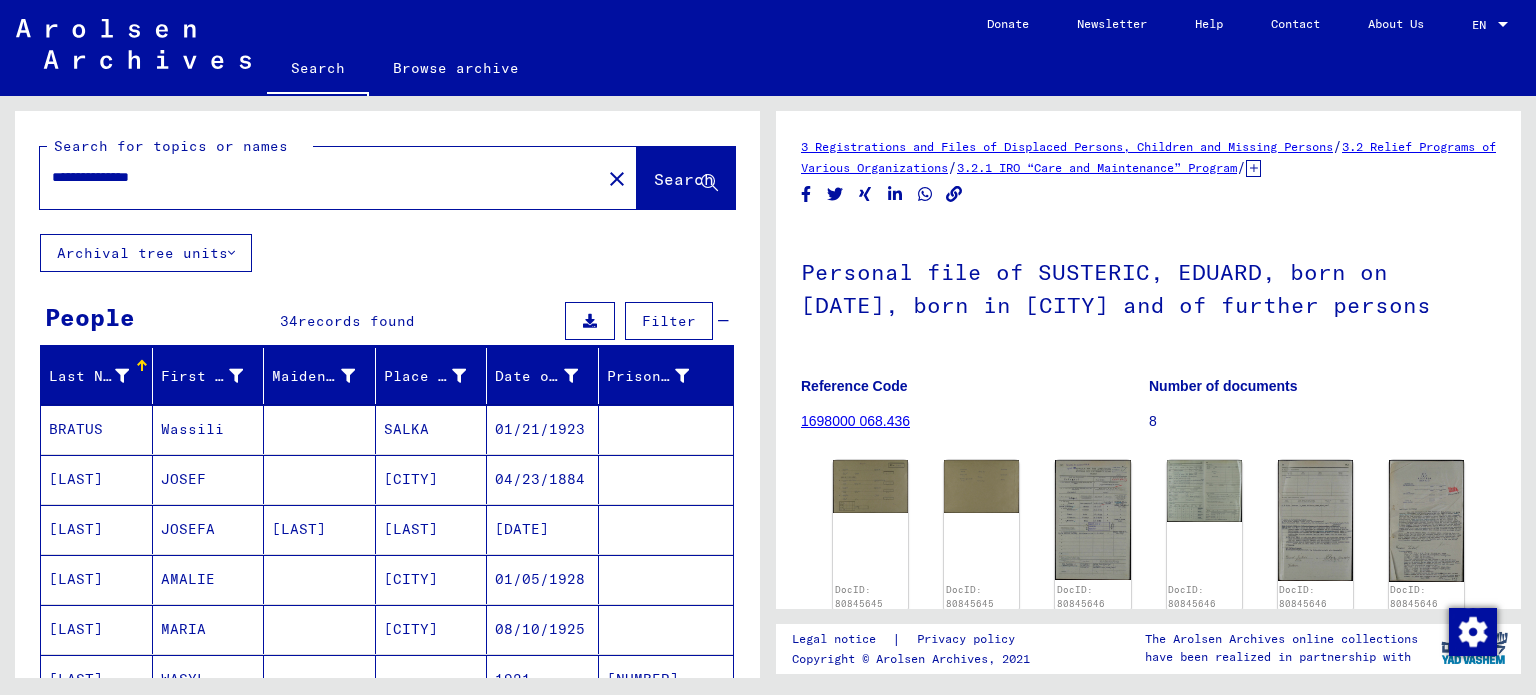 click 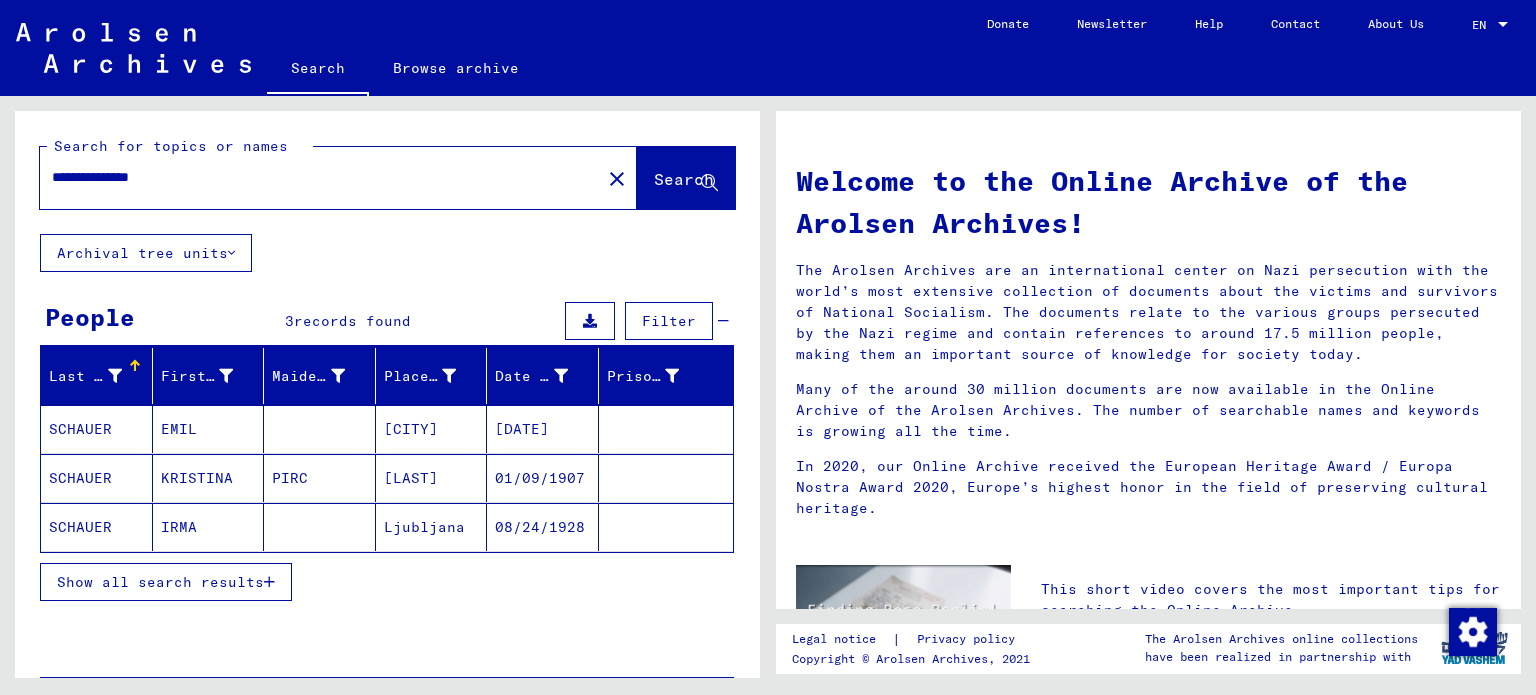 click on "Show all search results" at bounding box center (160, 582) 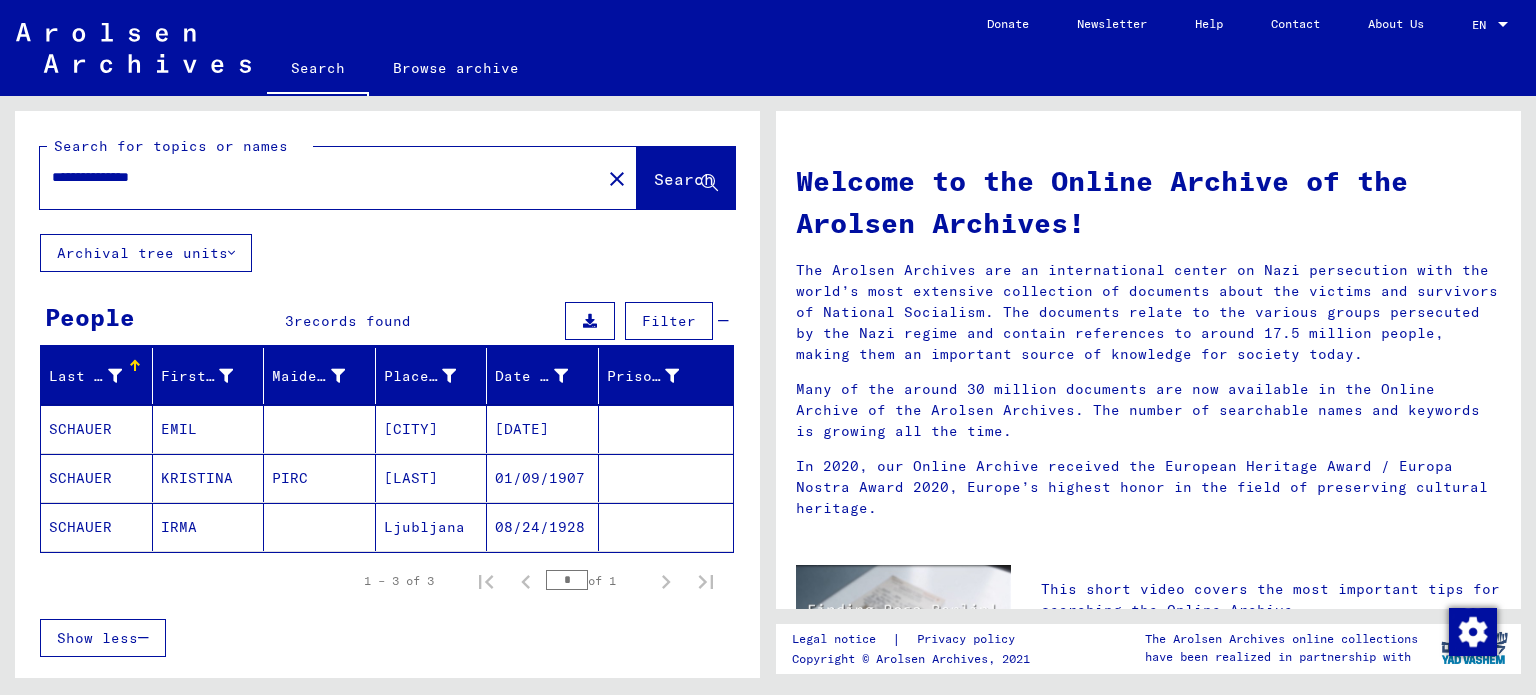 click on "Ljubljana" 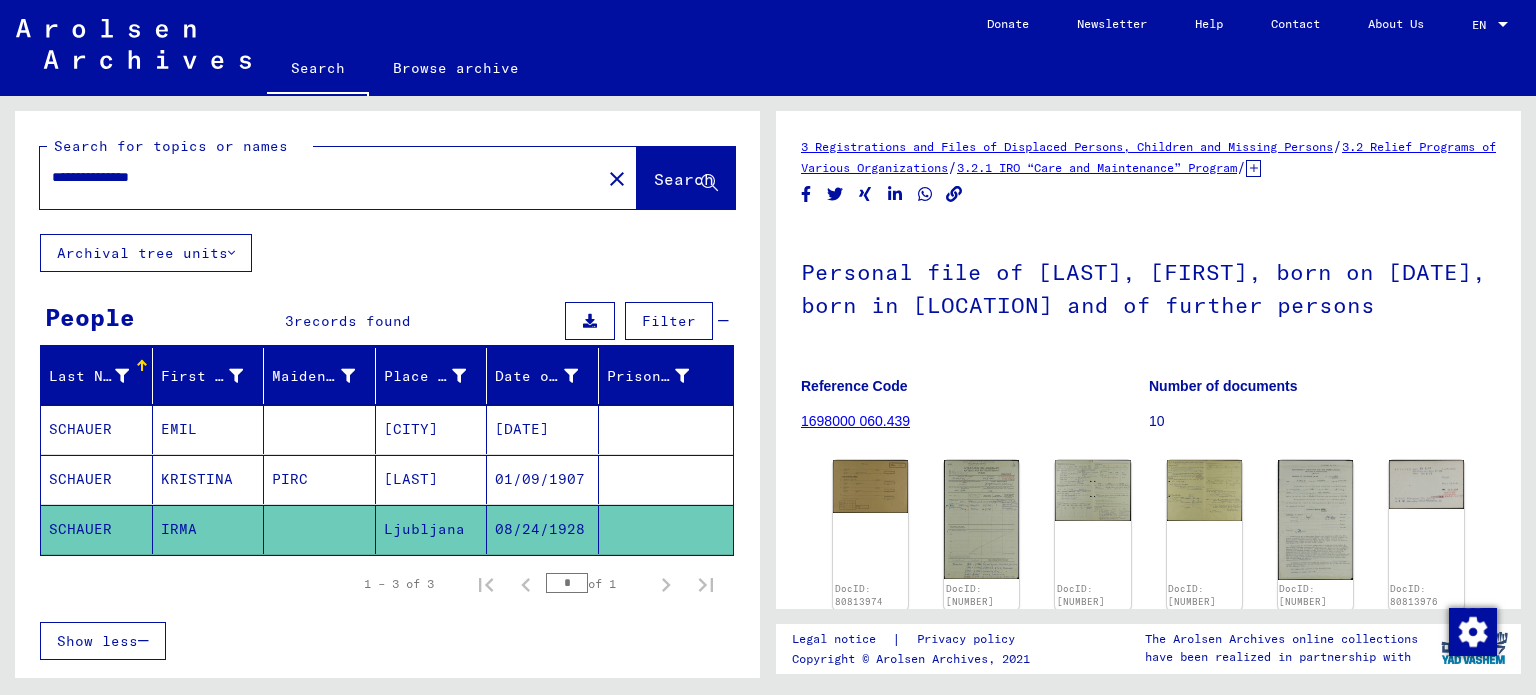 scroll, scrollTop: 0, scrollLeft: 0, axis: both 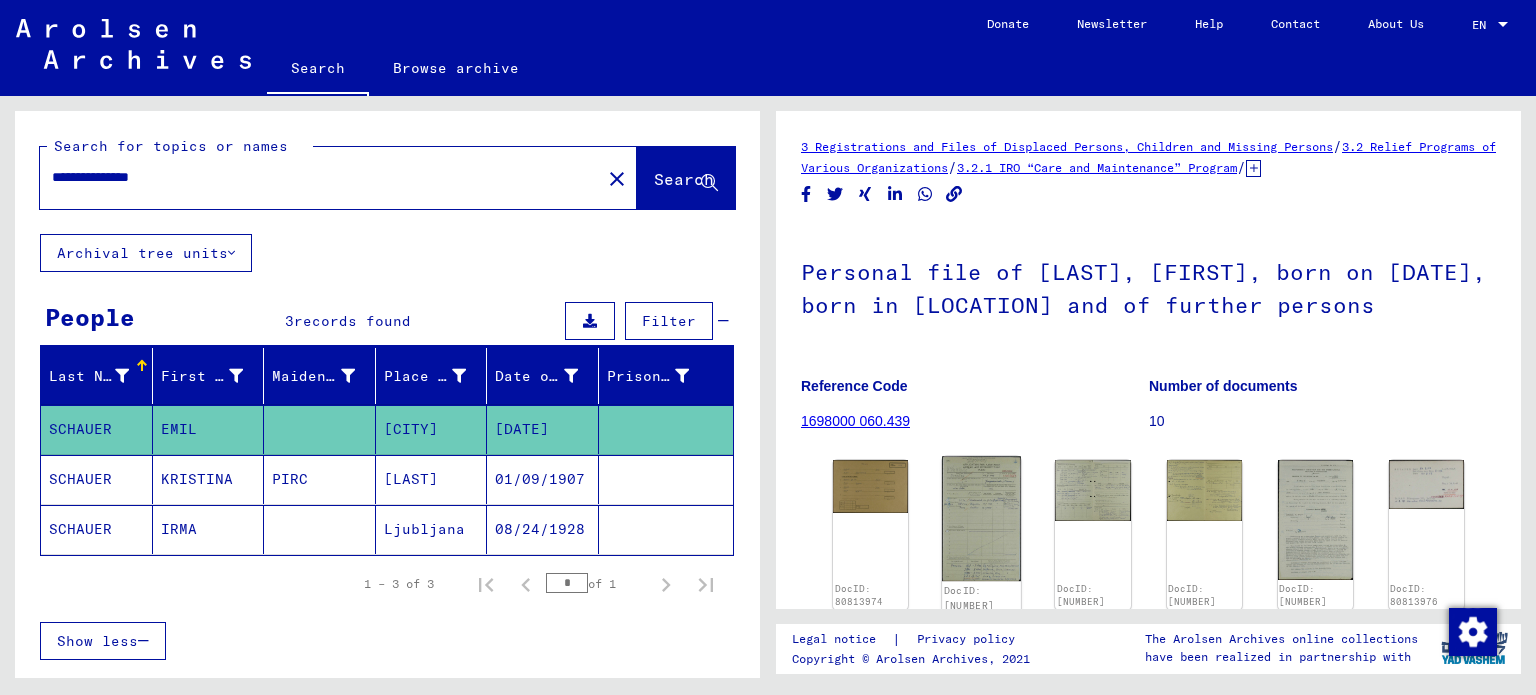 click 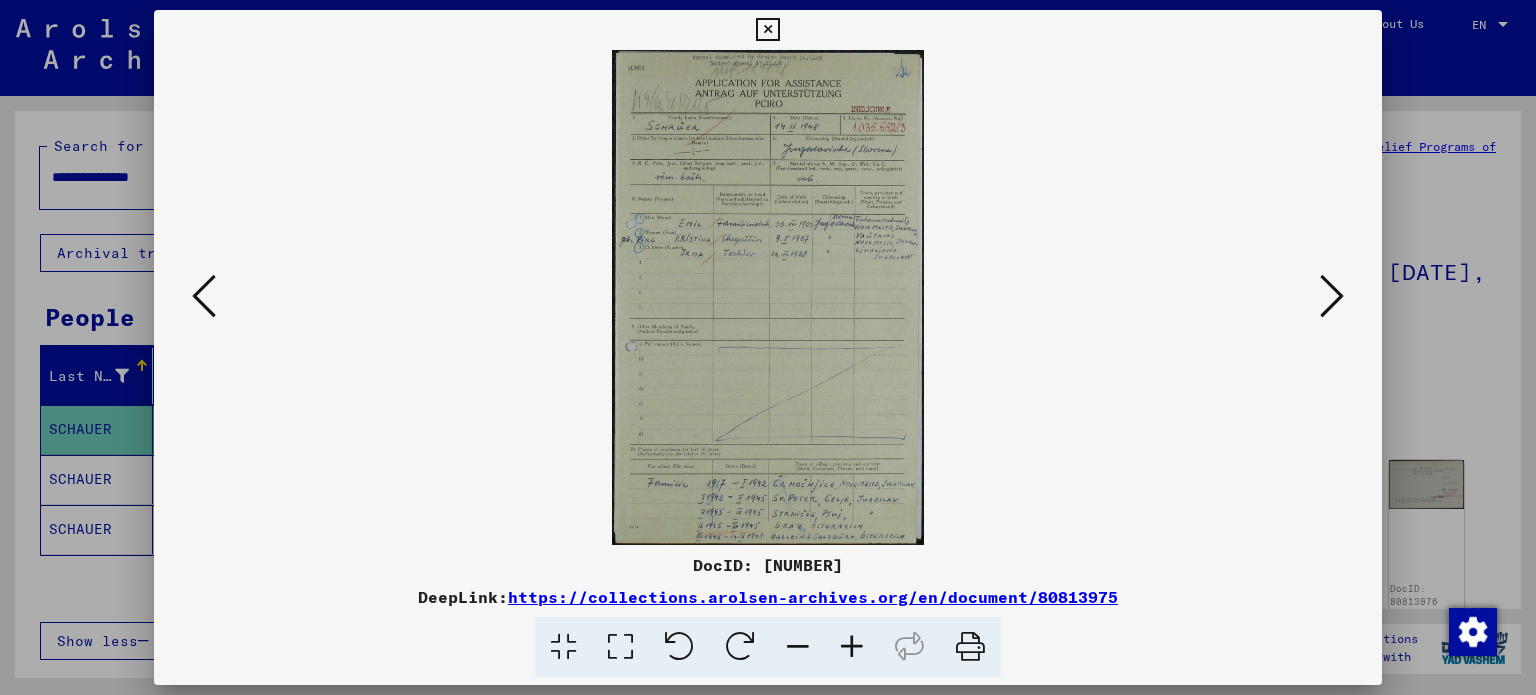 click at bounding box center [852, 647] 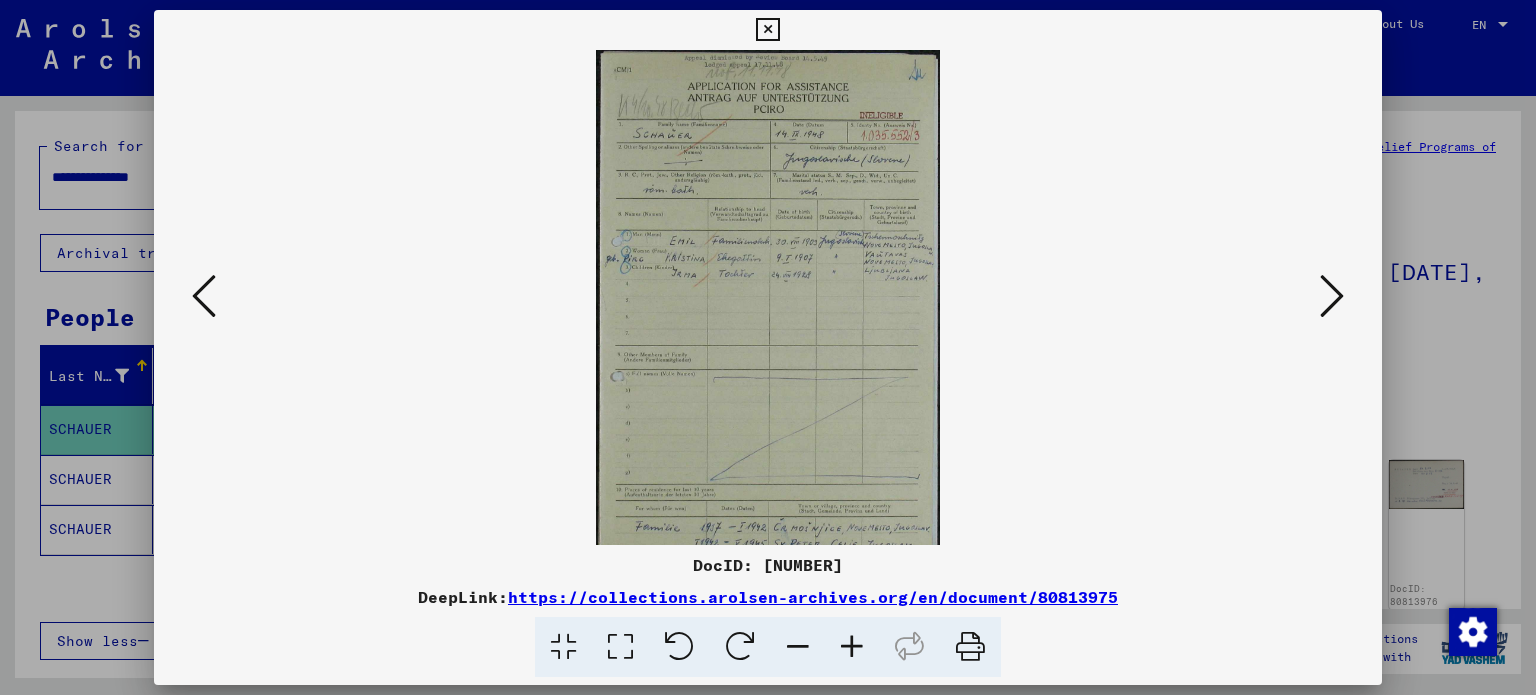click at bounding box center (852, 647) 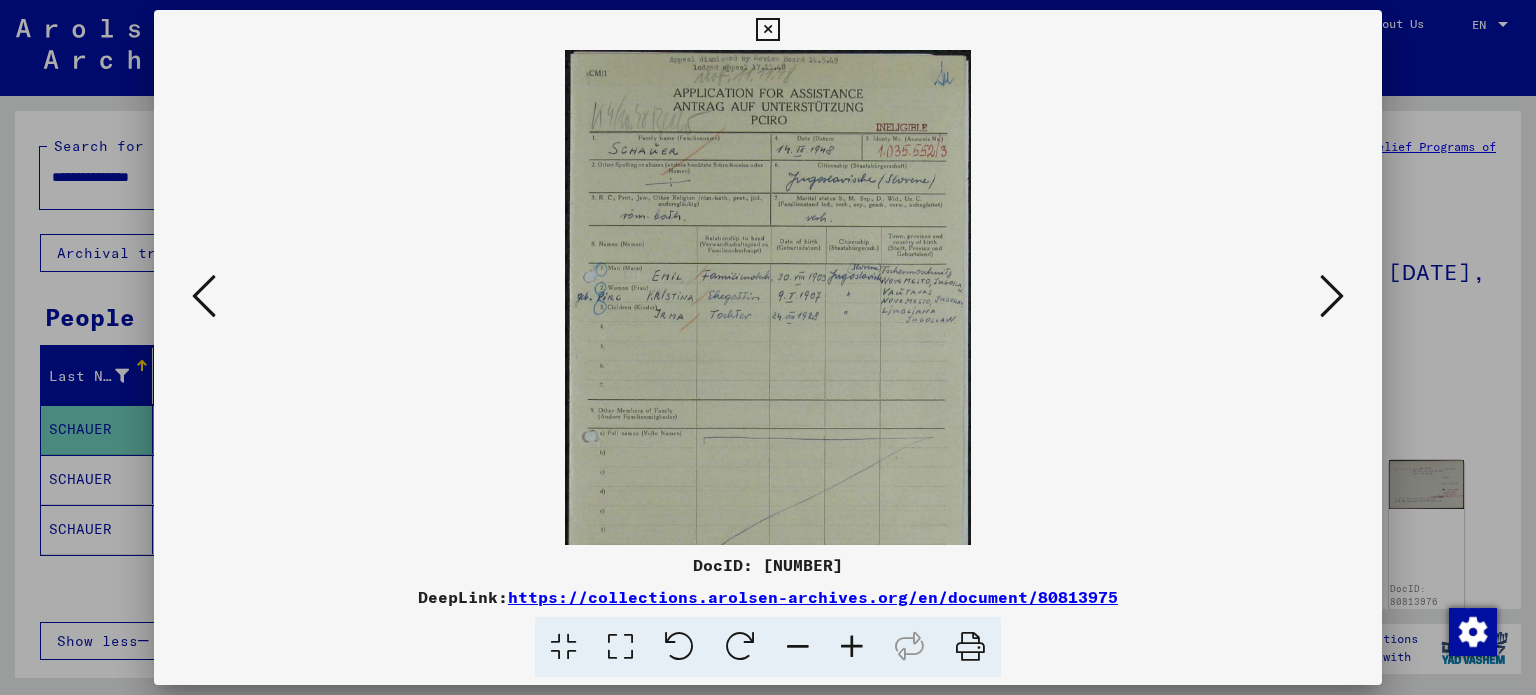 click at bounding box center [852, 647] 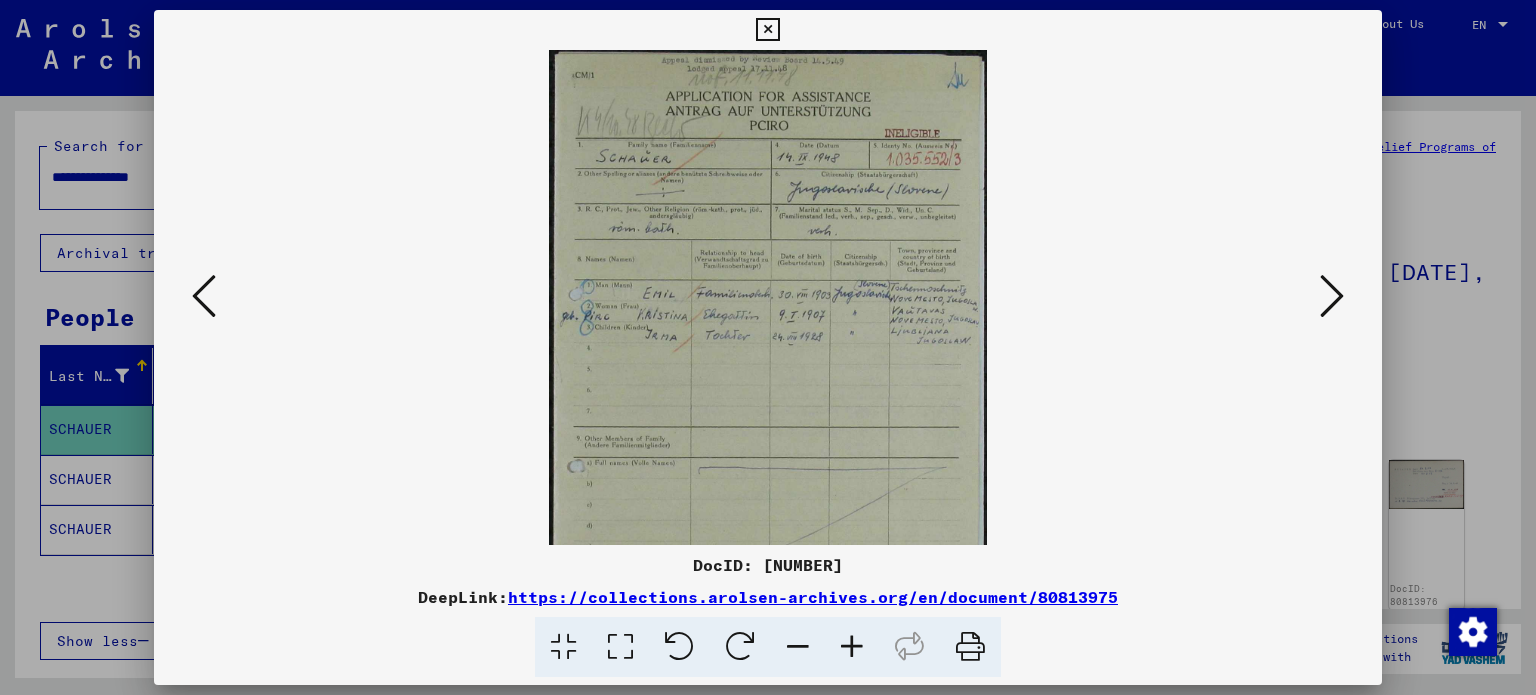 click at bounding box center (852, 647) 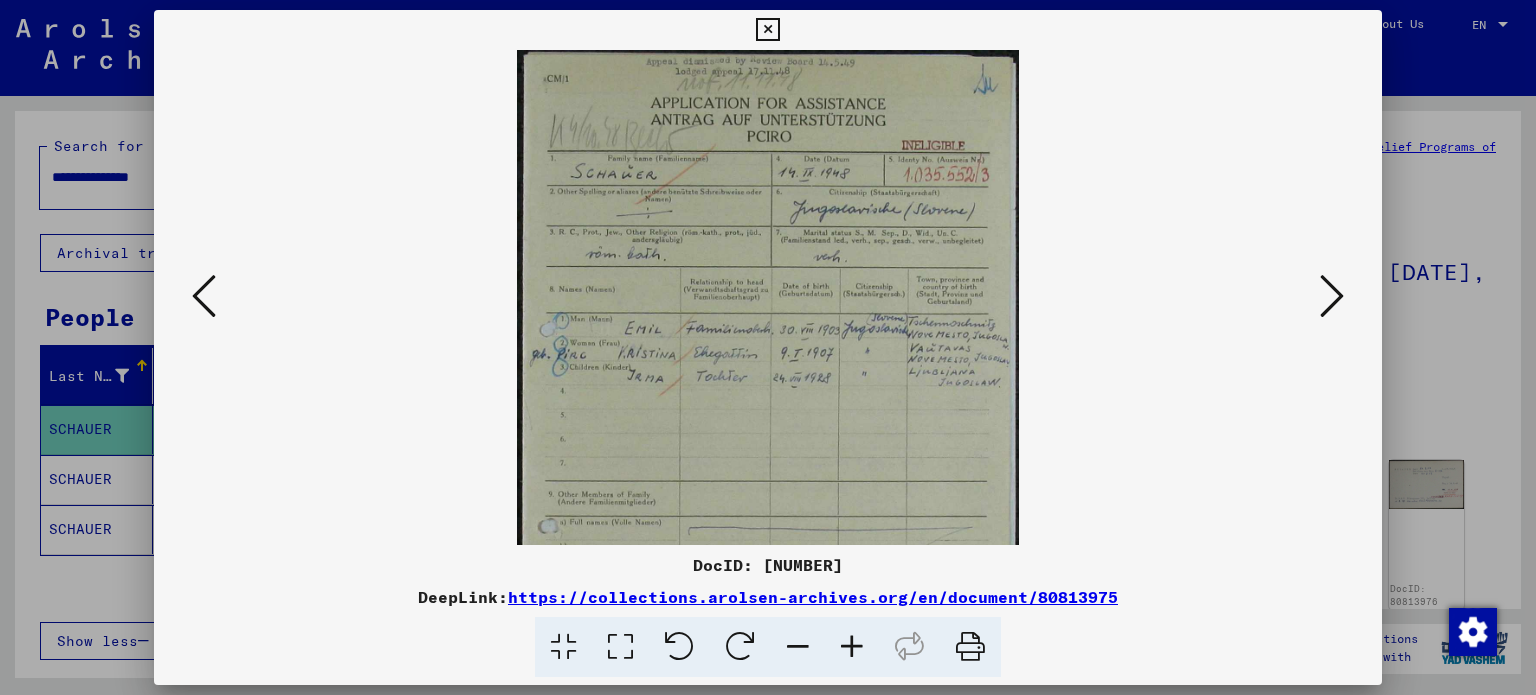 click at bounding box center [852, 647] 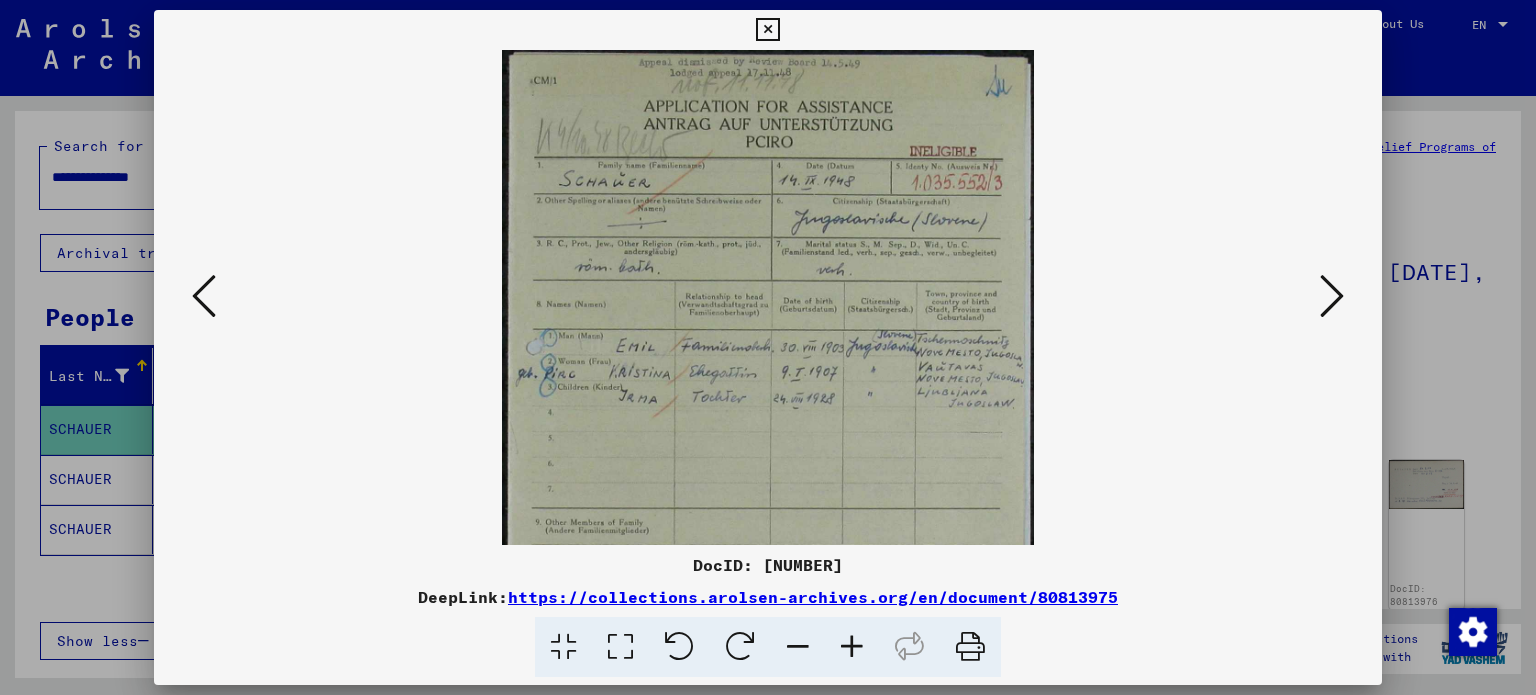 click at bounding box center (852, 647) 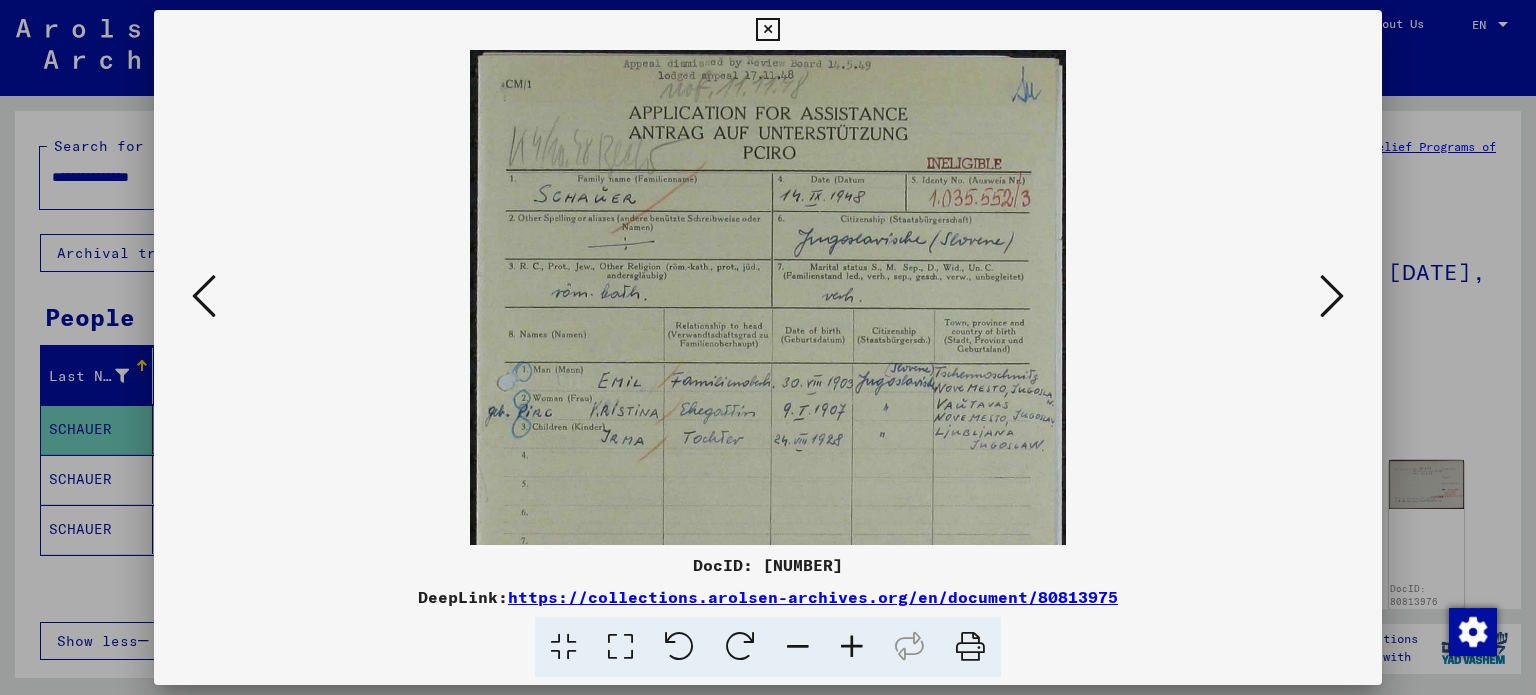 click at bounding box center (852, 647) 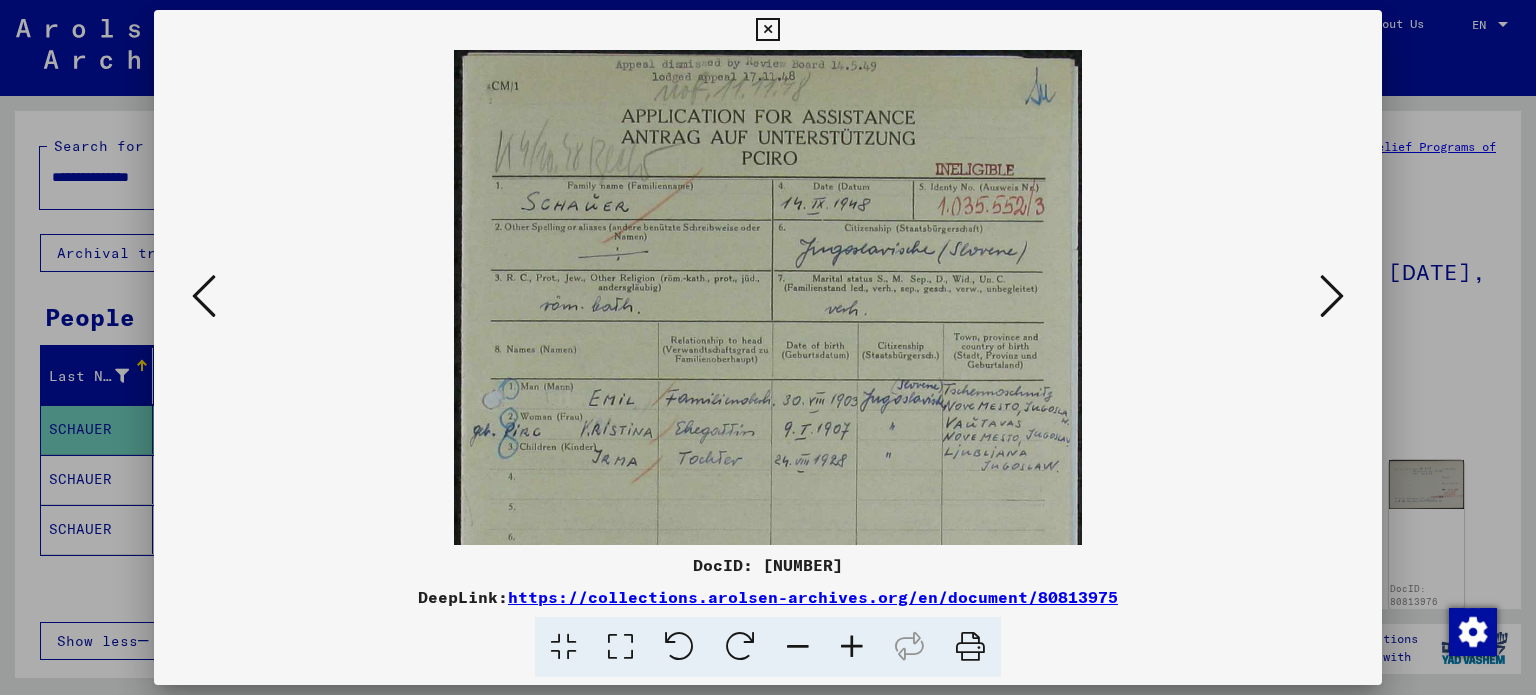 click at bounding box center (852, 647) 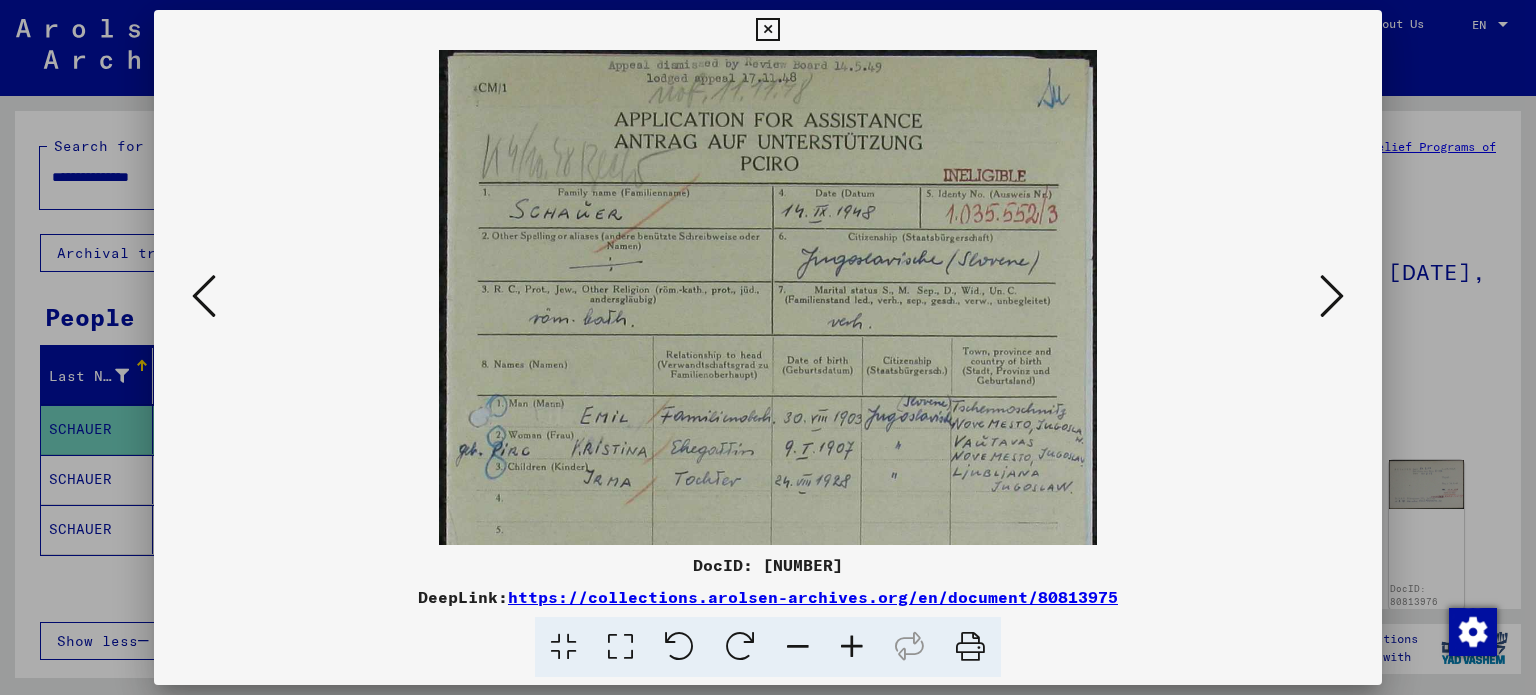 click at bounding box center [1332, 296] 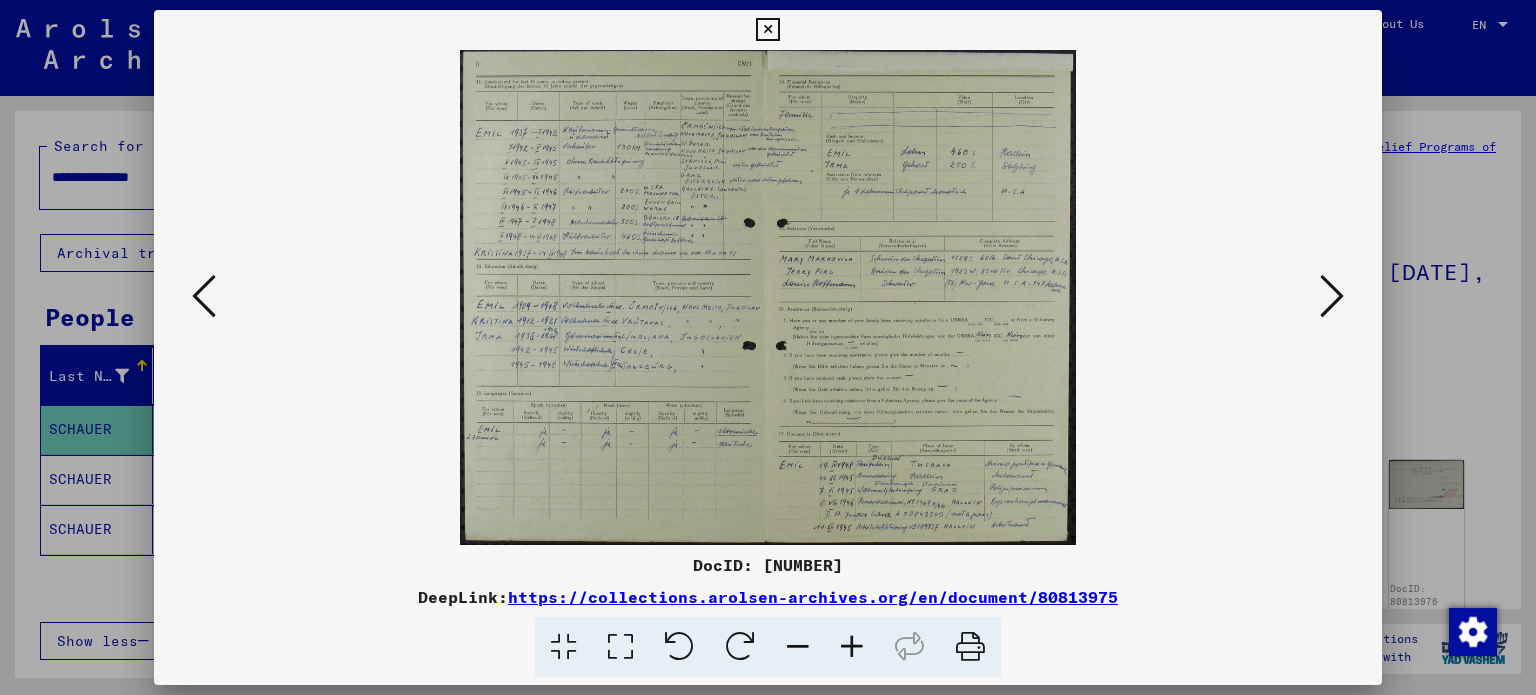 click at bounding box center (1332, 296) 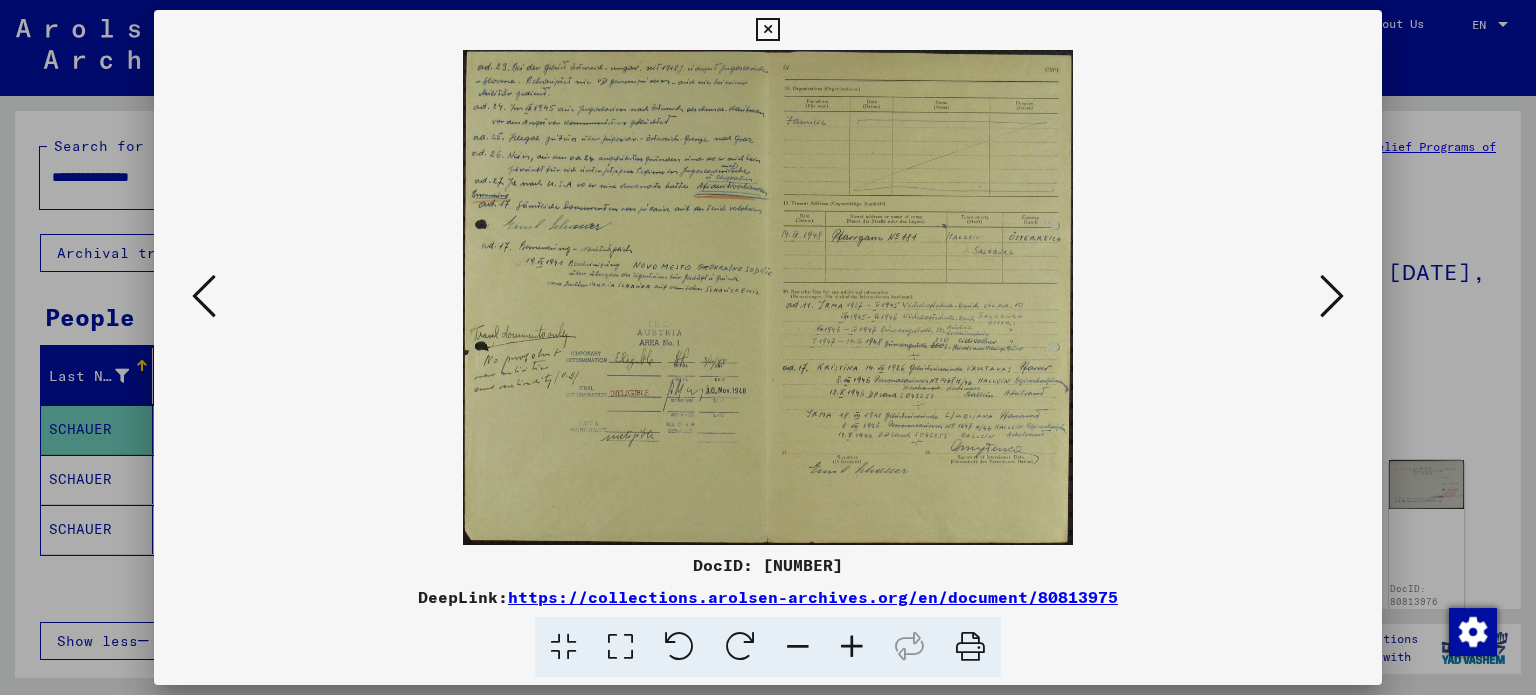 click at bounding box center [204, 296] 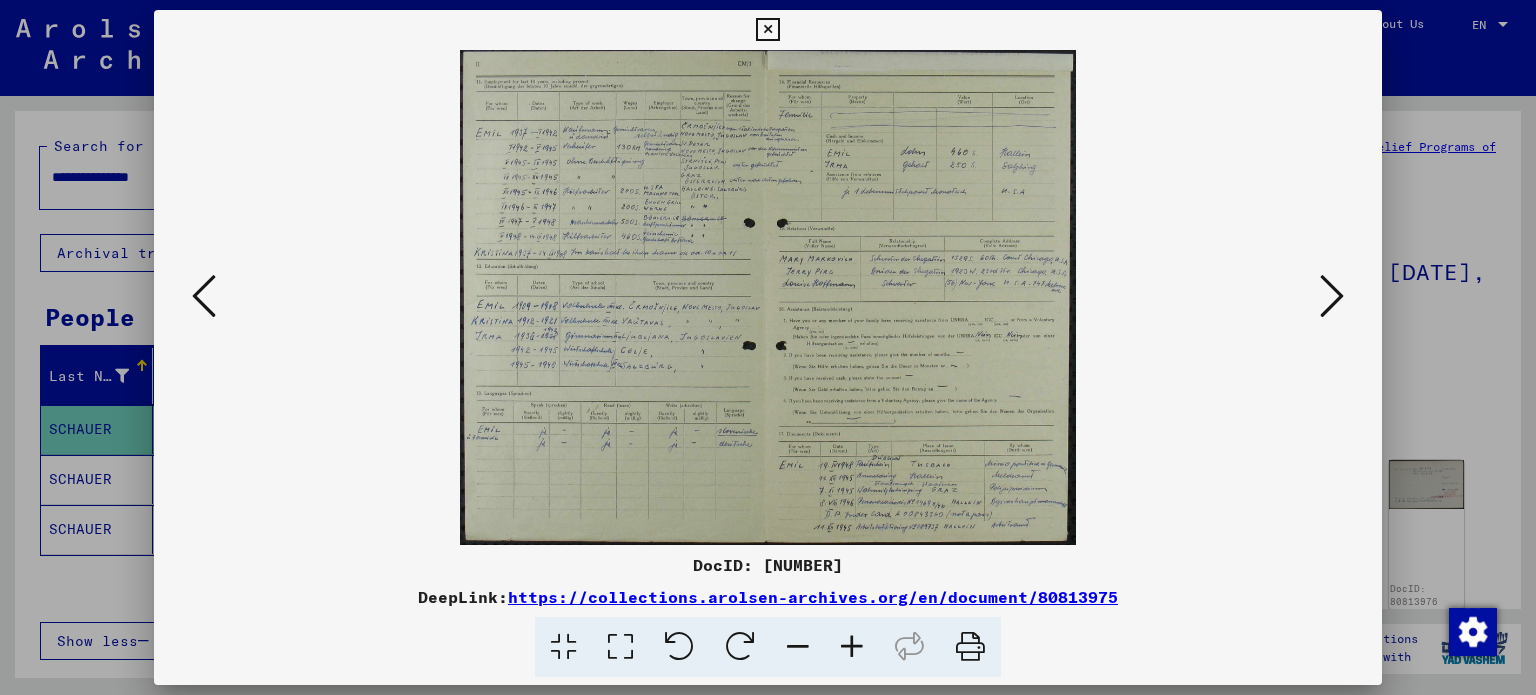 click at bounding box center (852, 647) 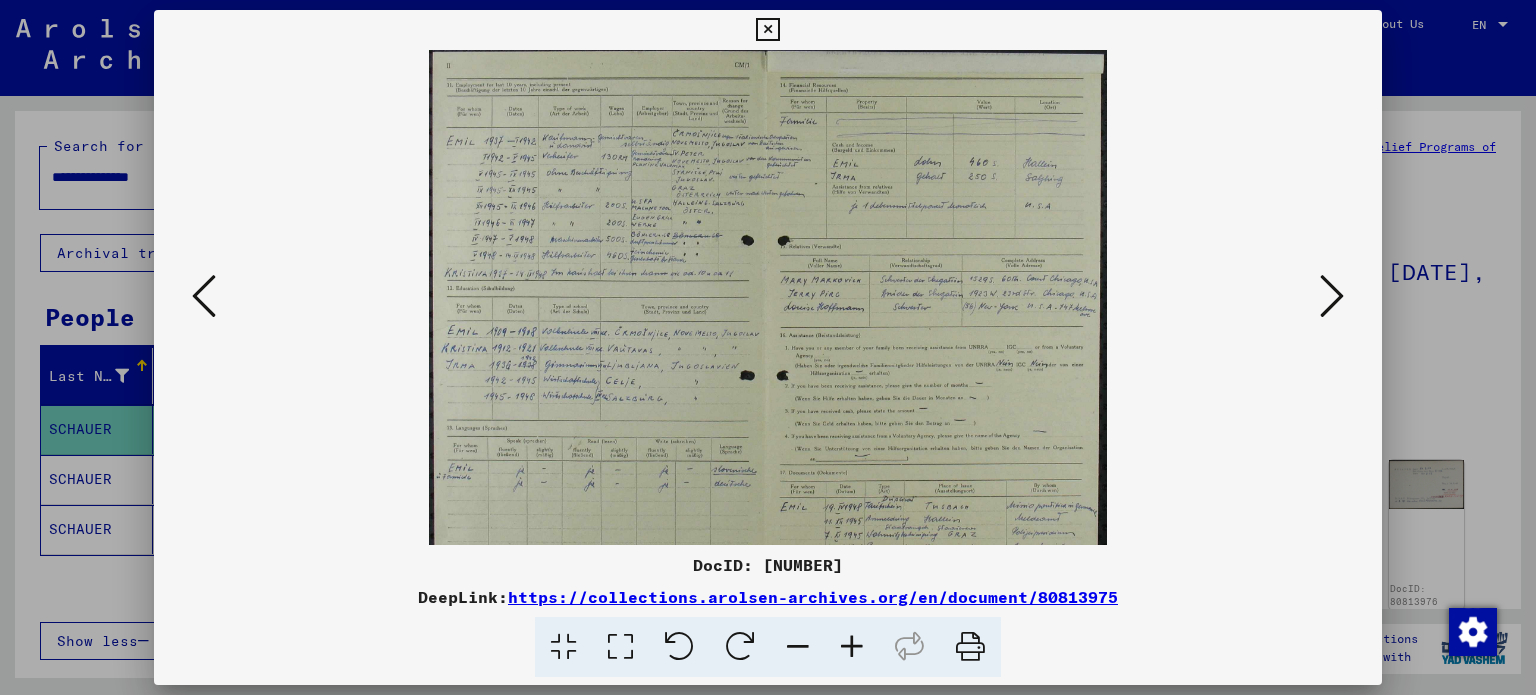 click at bounding box center (852, 647) 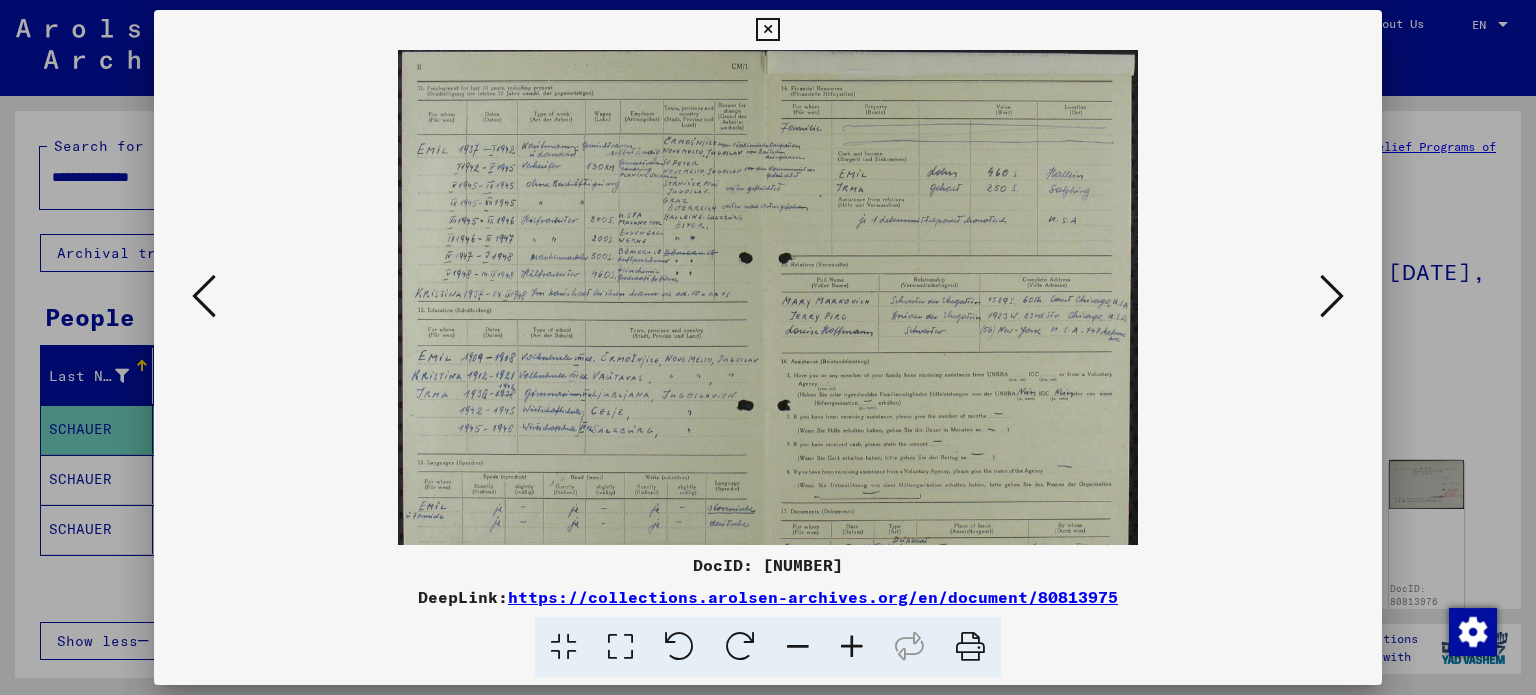 click at bounding box center (852, 647) 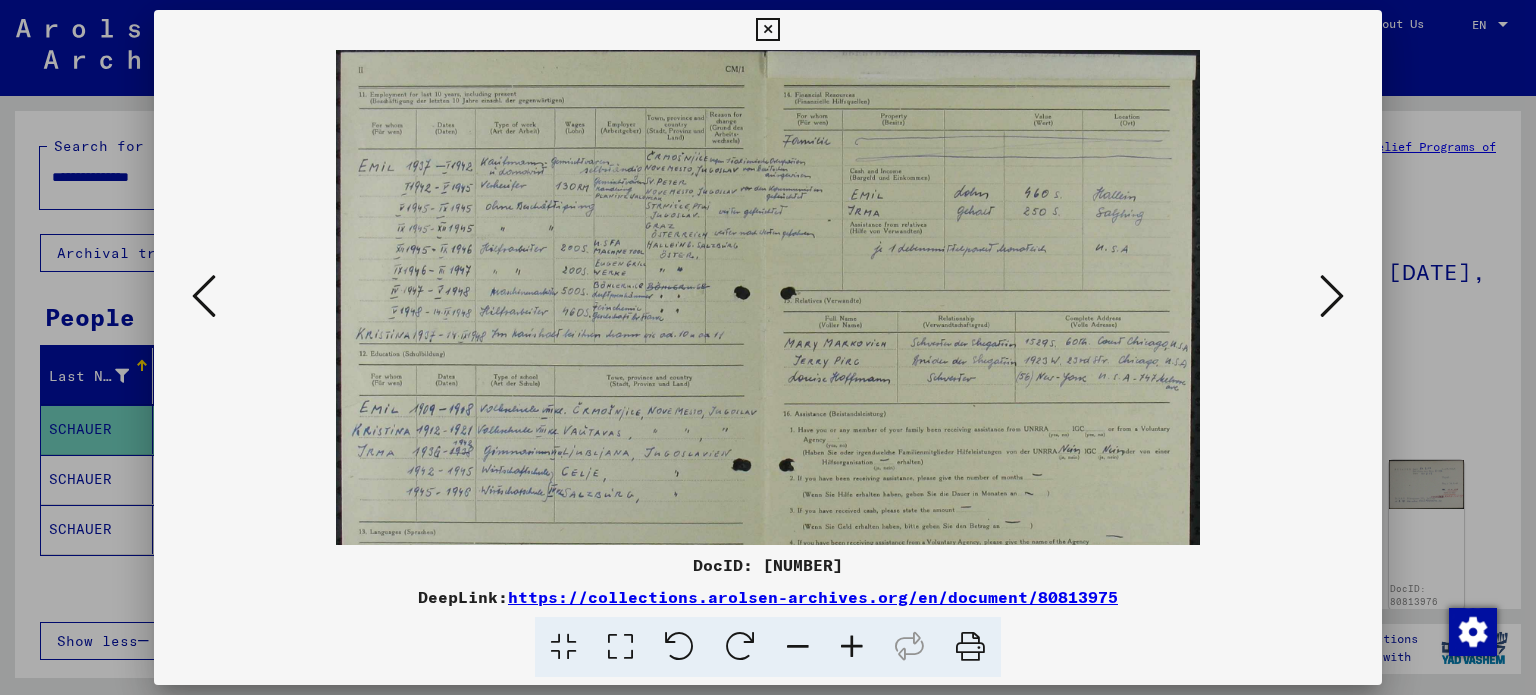 click at bounding box center [852, 647] 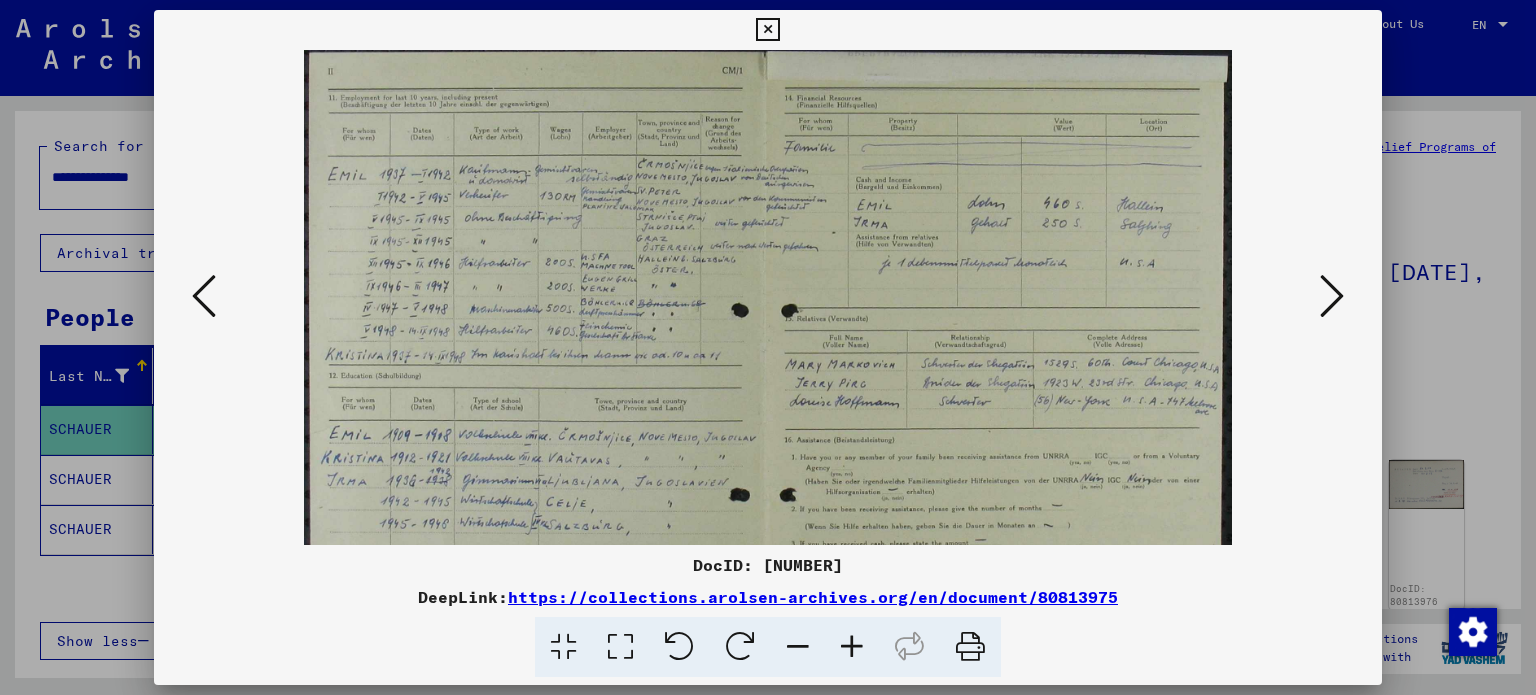 click at bounding box center (852, 647) 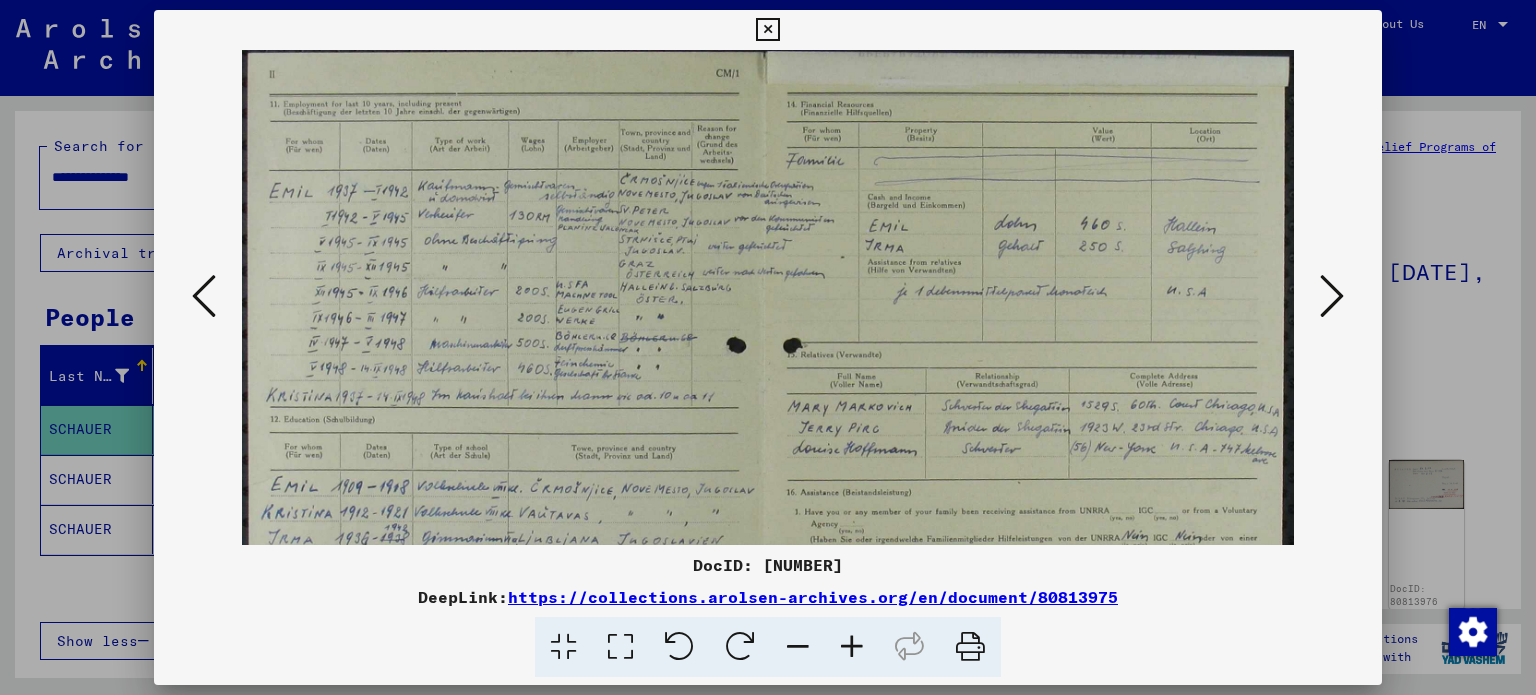 click at bounding box center (852, 647) 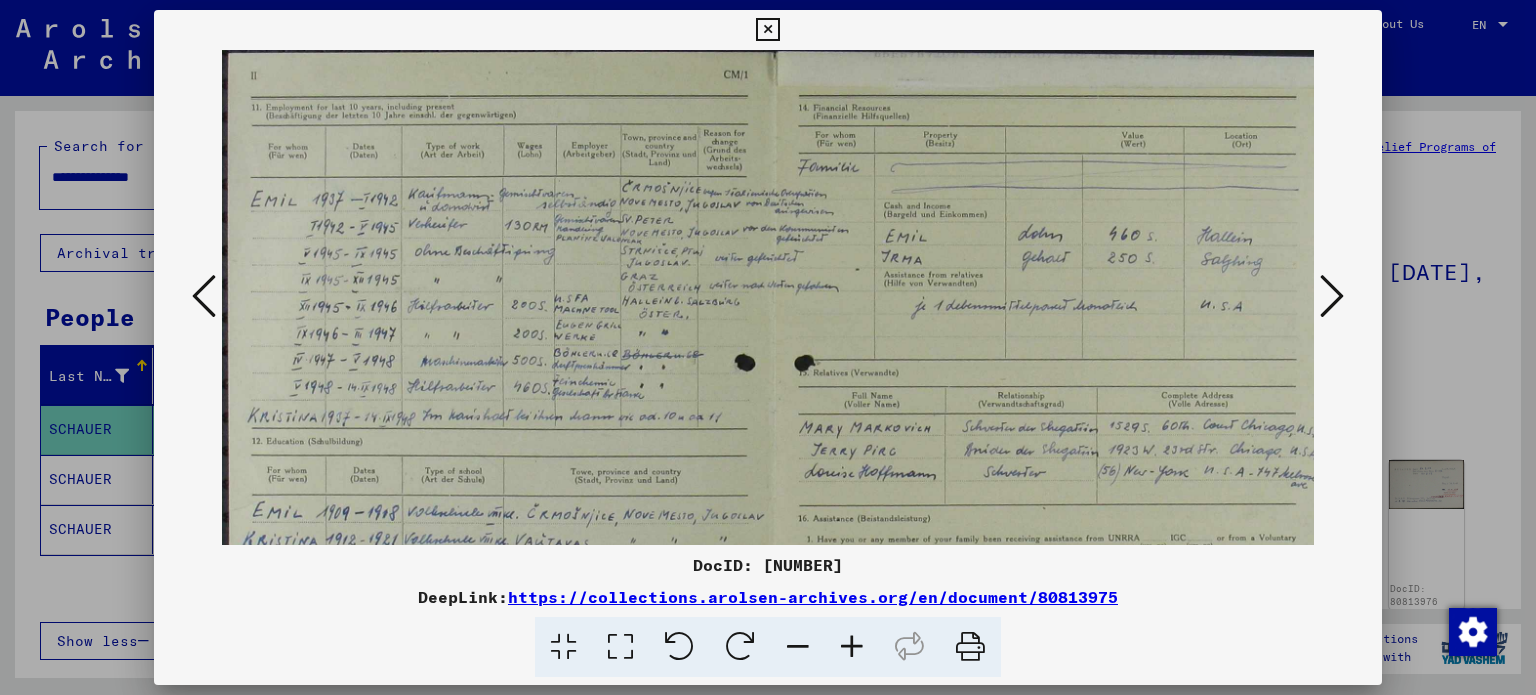 click at bounding box center [852, 647] 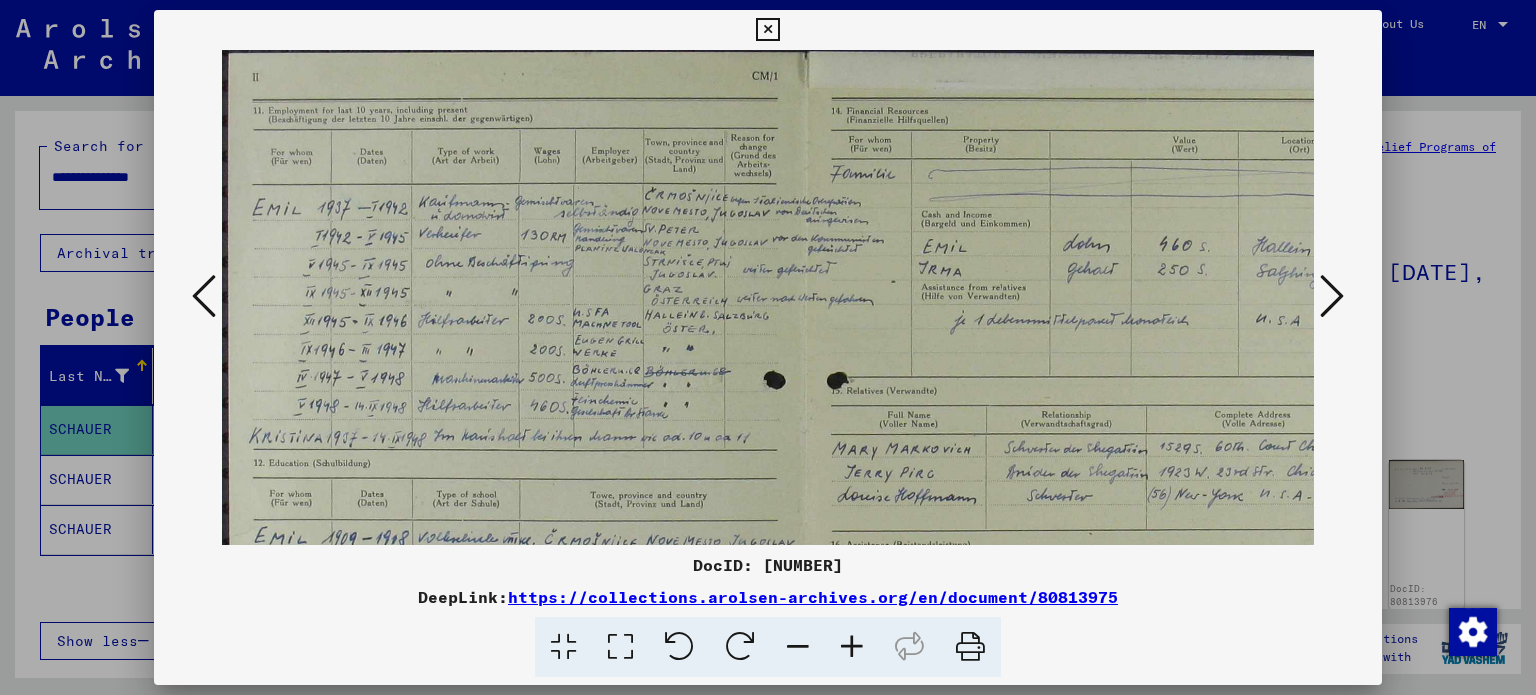 click at bounding box center (852, 647) 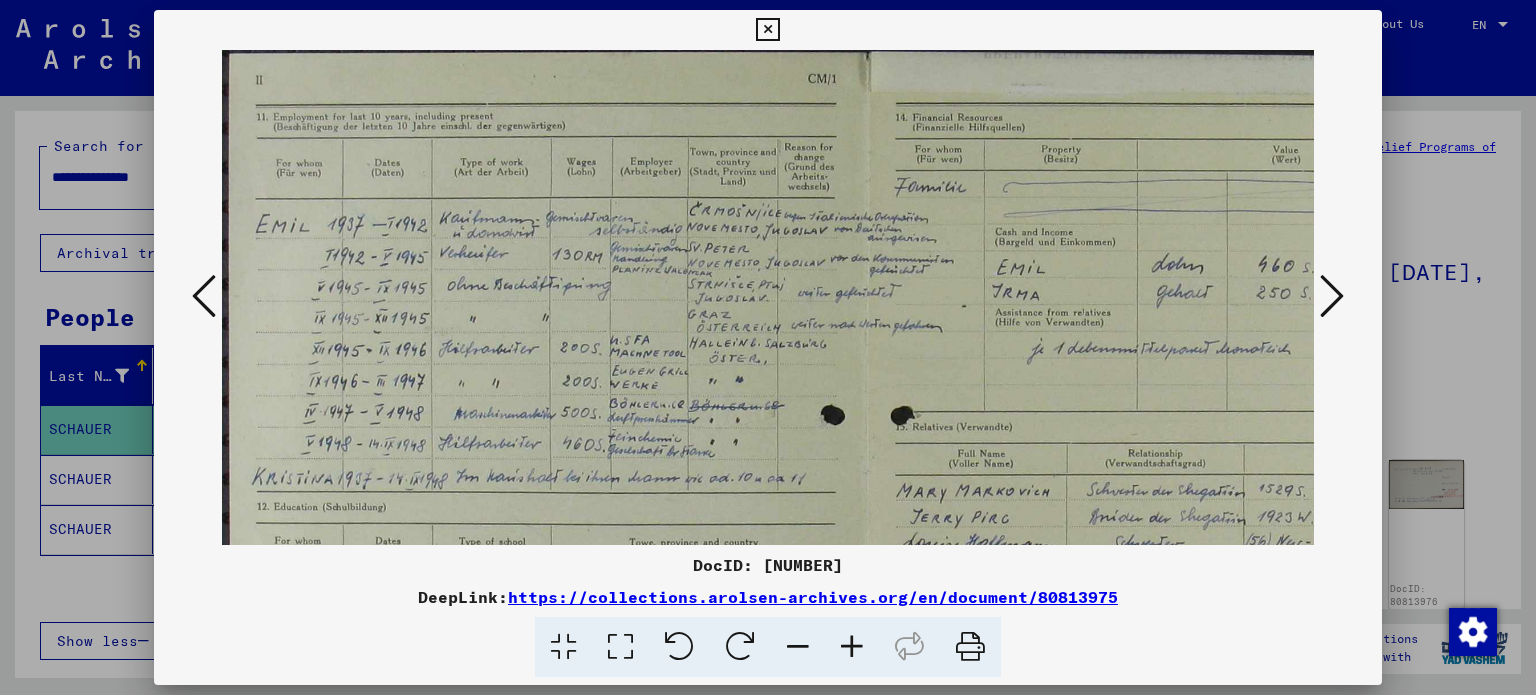 click at bounding box center (852, 647) 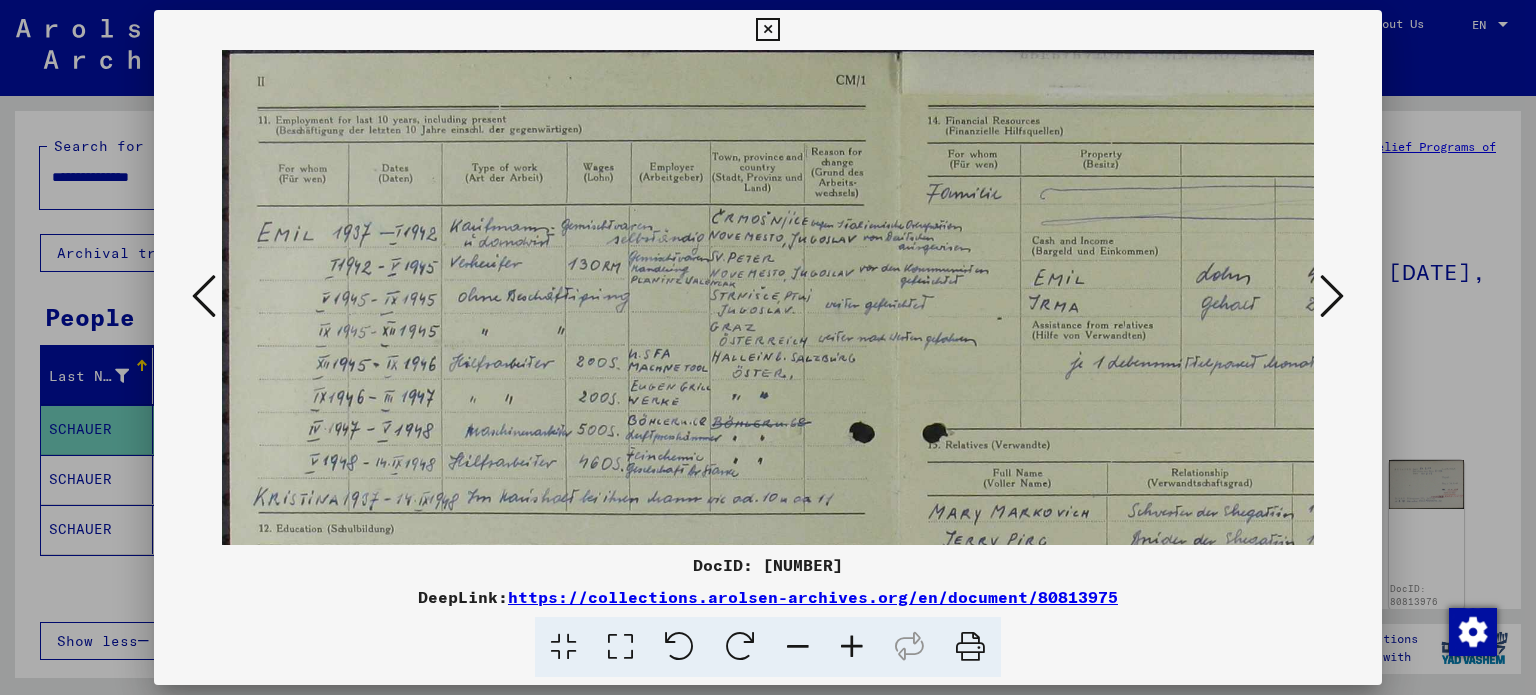 click at bounding box center (852, 647) 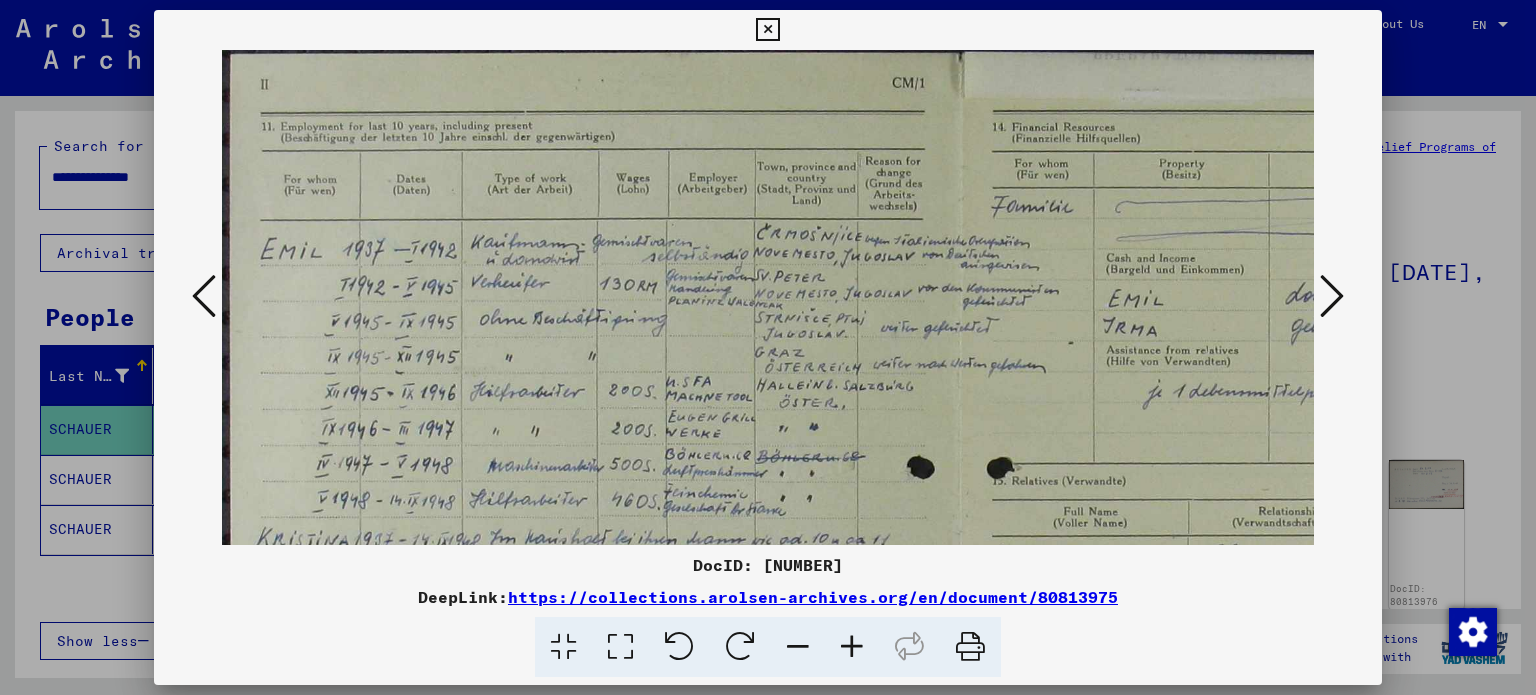 click at bounding box center [852, 647] 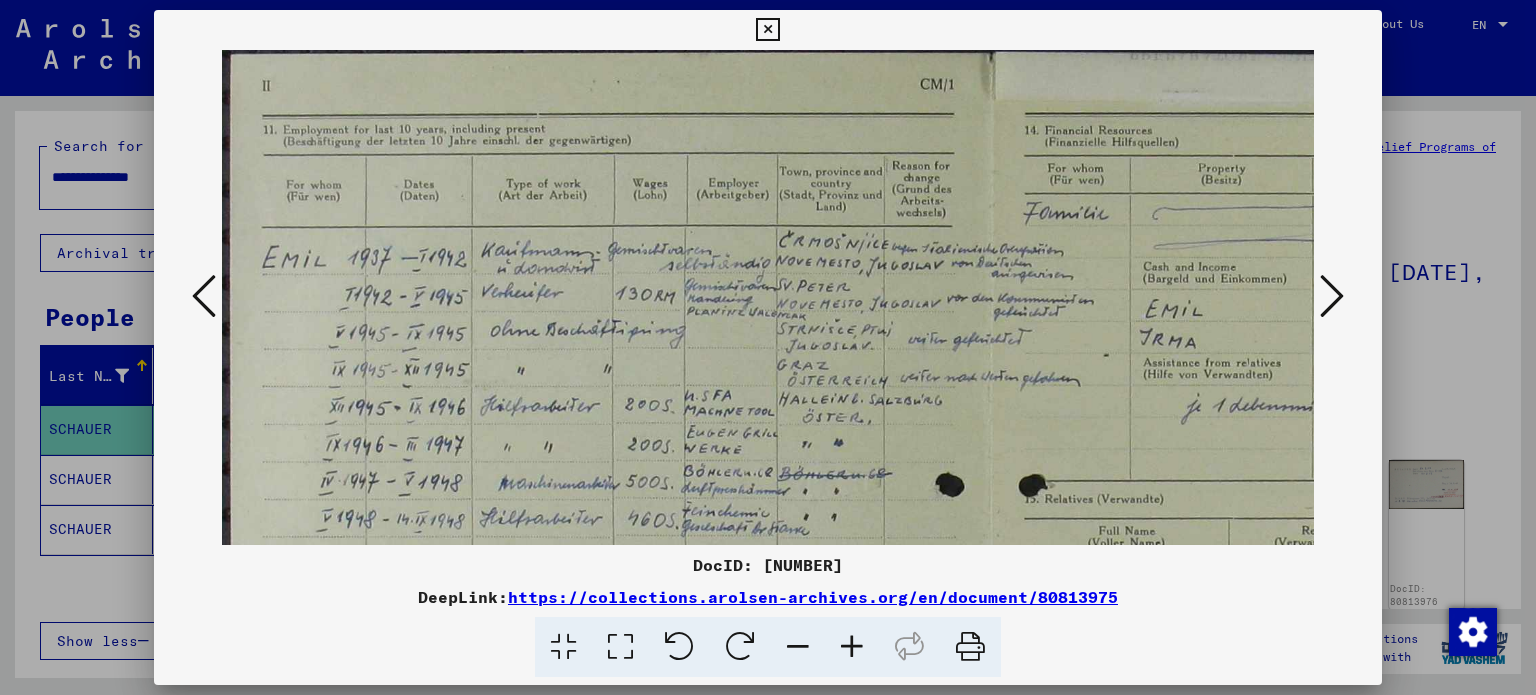 click at bounding box center [852, 647] 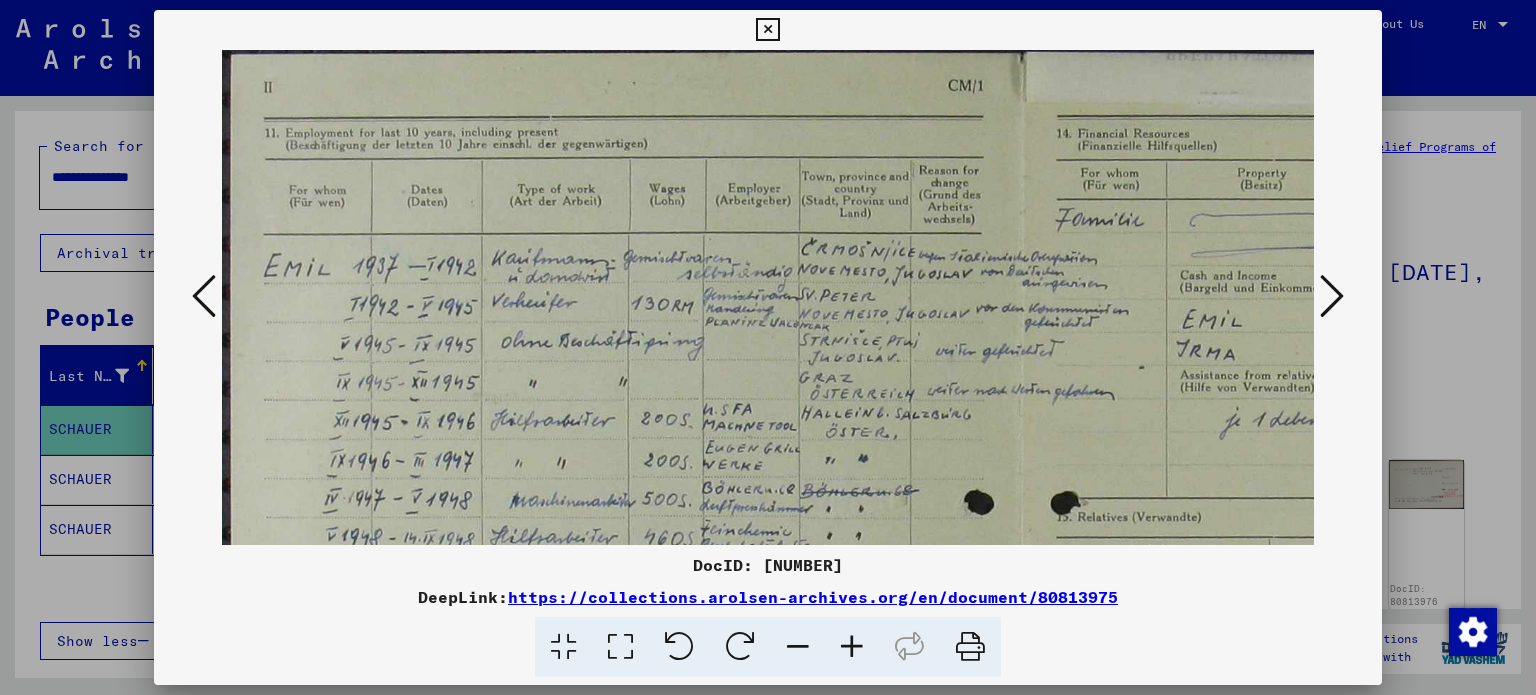 click at bounding box center [768, 347] 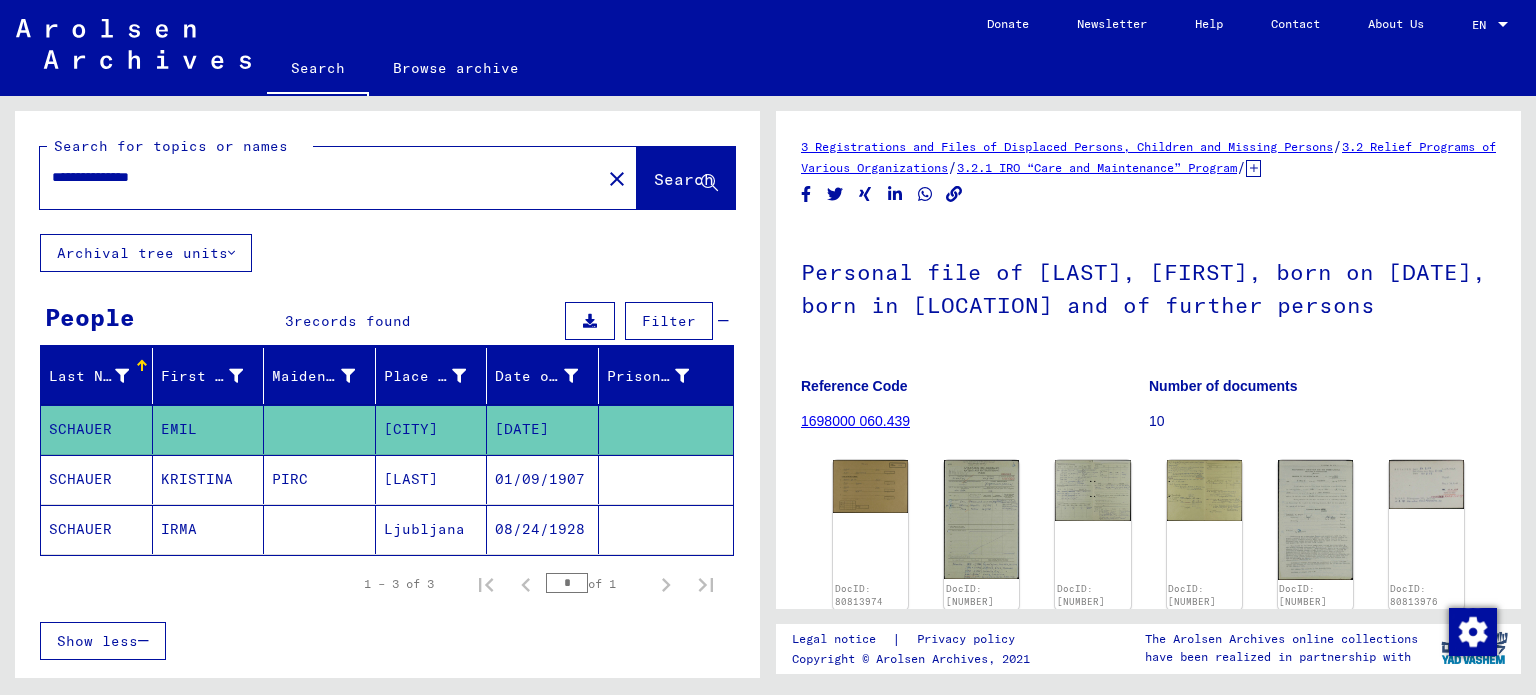 drag, startPoint x: 188, startPoint y: 182, endPoint x: 0, endPoint y: 133, distance: 194.28073 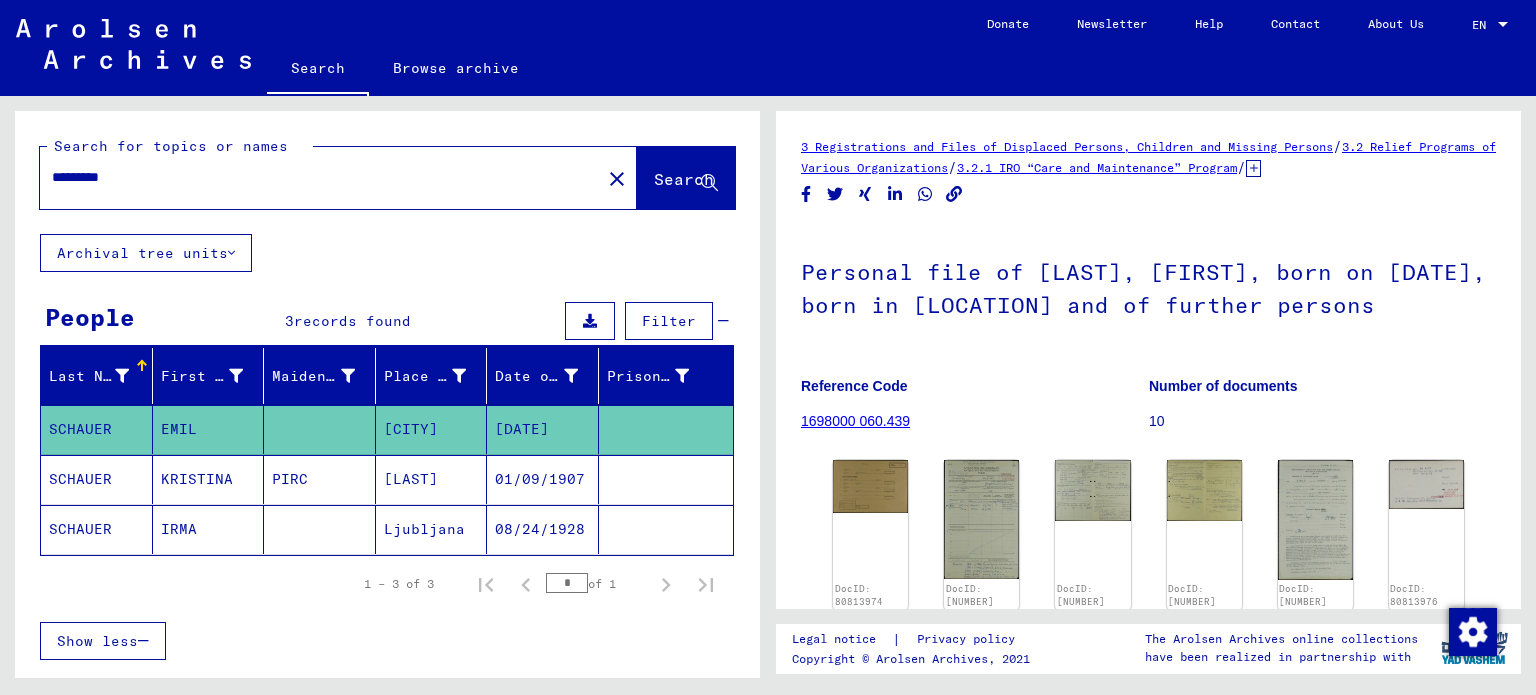 type on "*********" 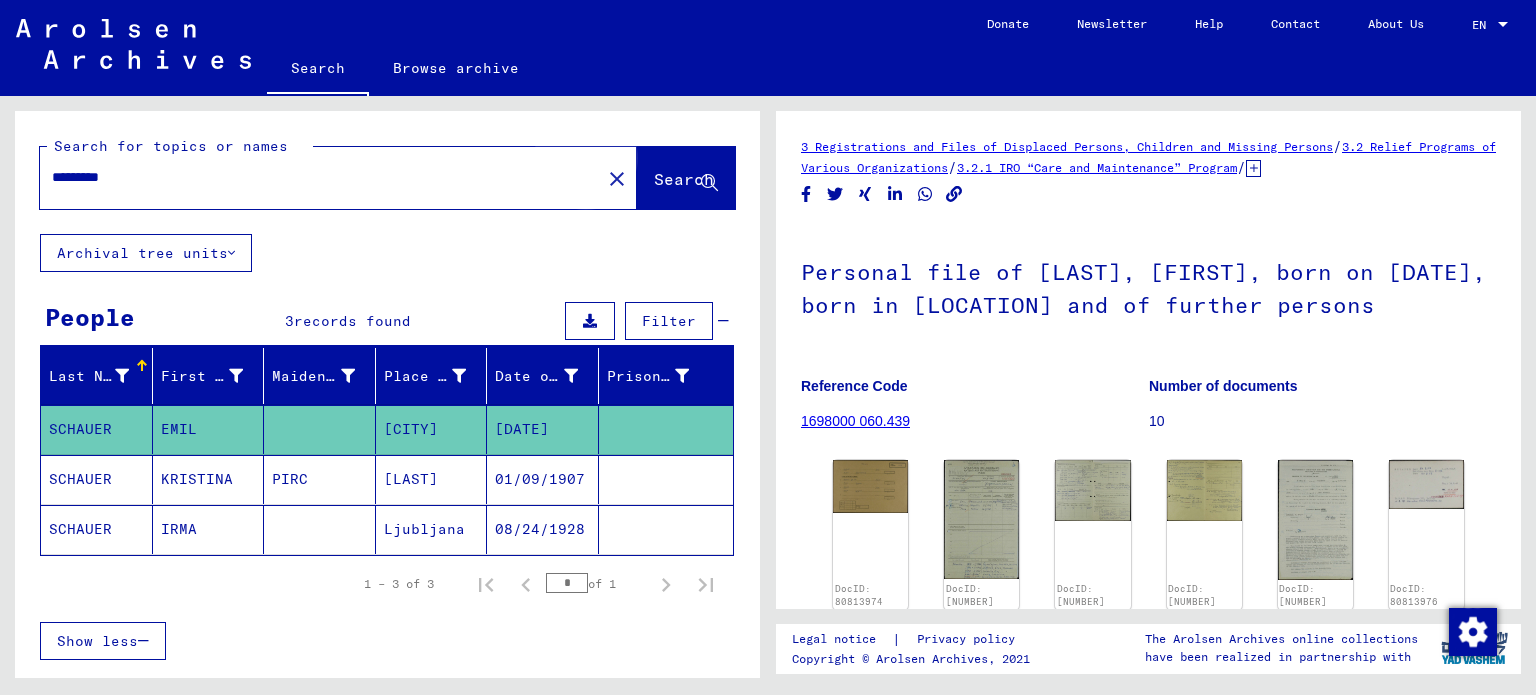 click on "Search" 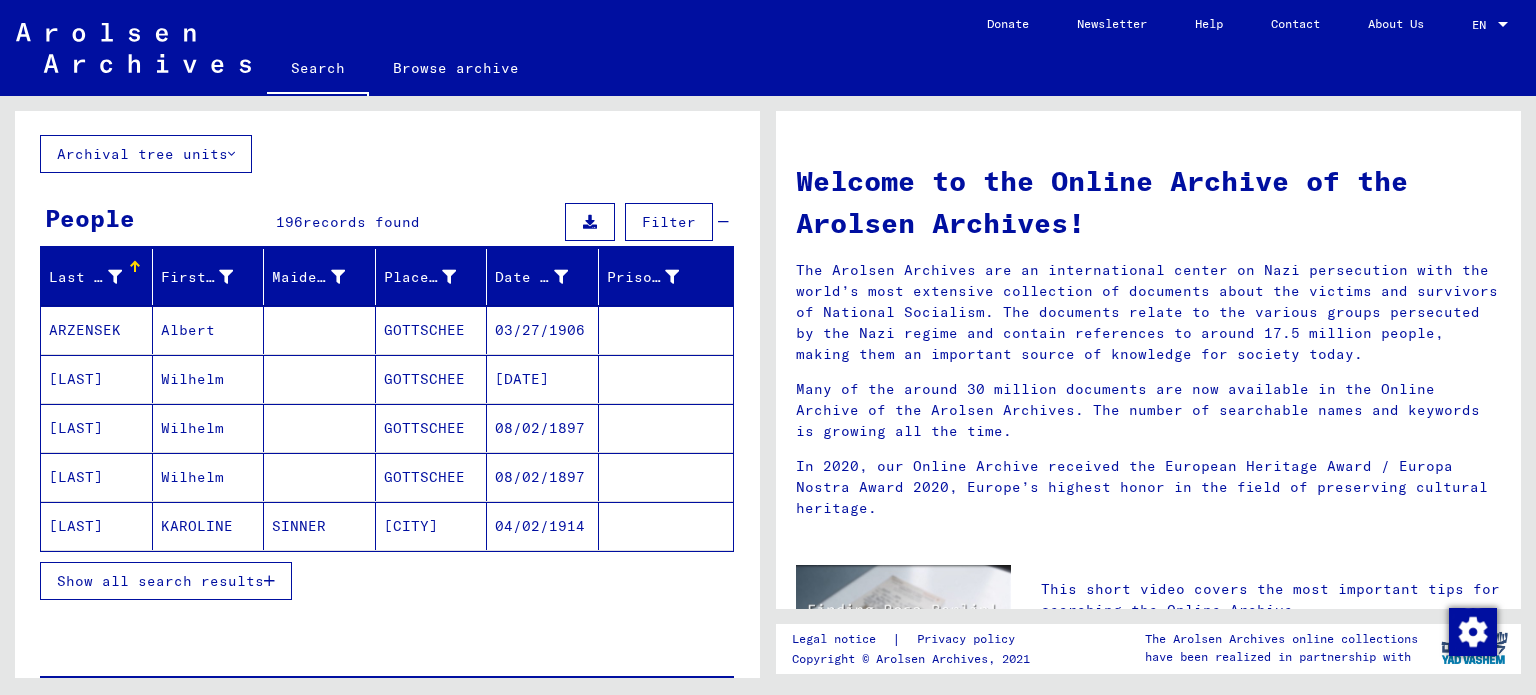 scroll, scrollTop: 100, scrollLeft: 0, axis: vertical 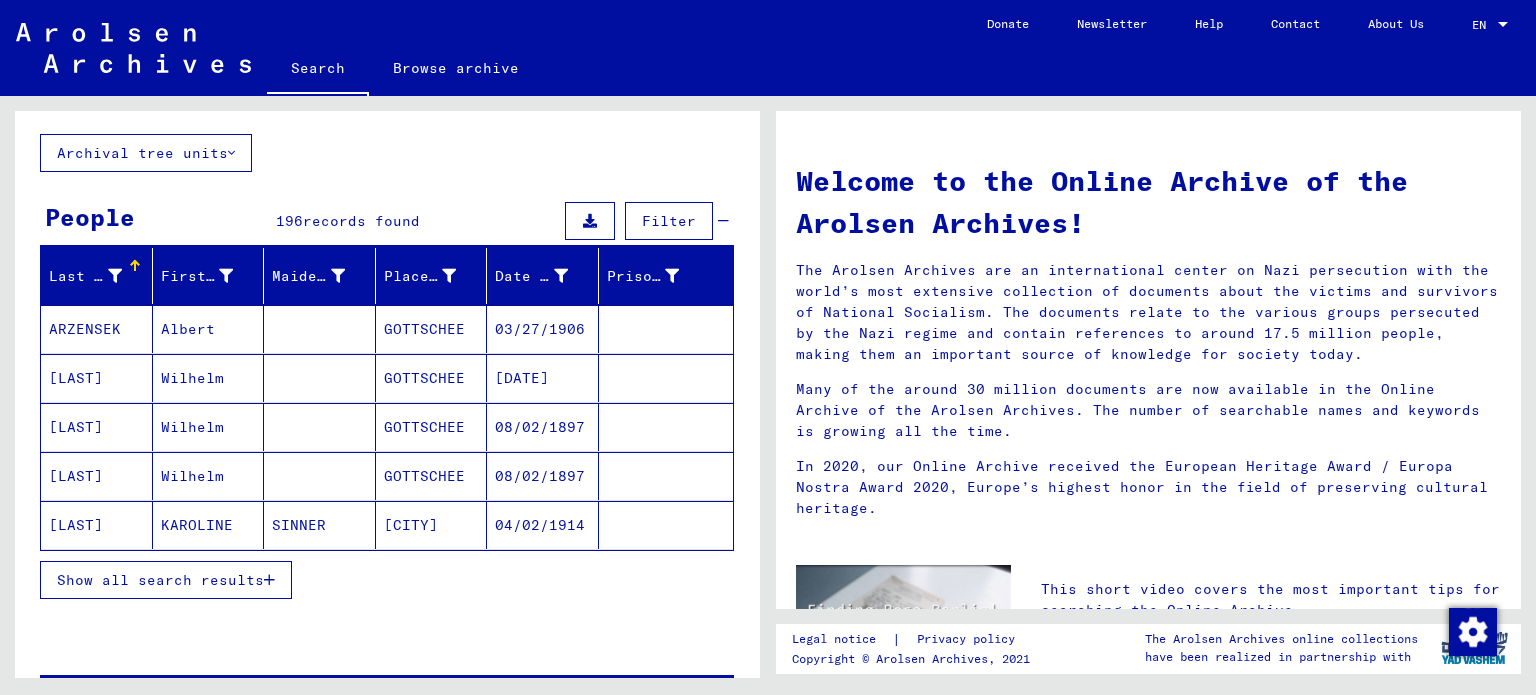 click on "Show all search results" at bounding box center [160, 580] 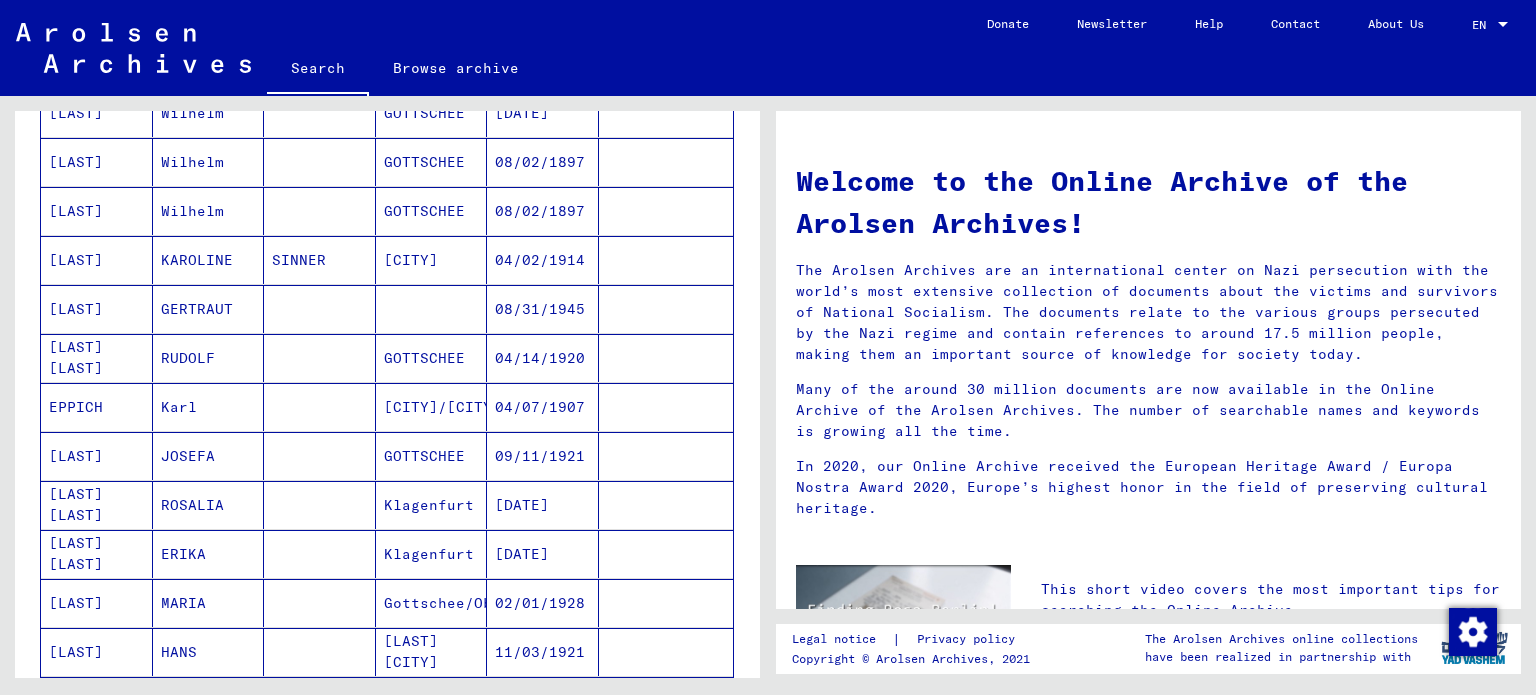 scroll, scrollTop: 400, scrollLeft: 0, axis: vertical 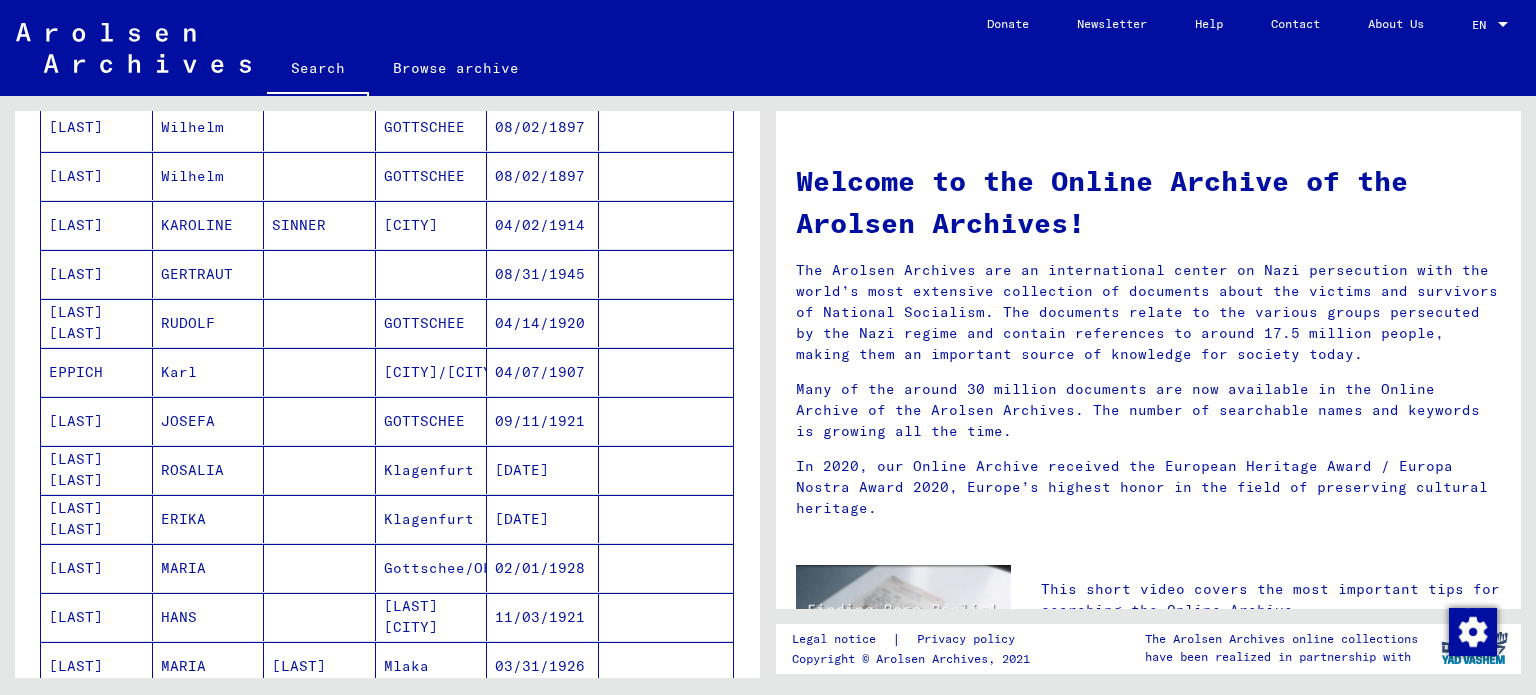 click on "ROSALIA" at bounding box center (209, 519) 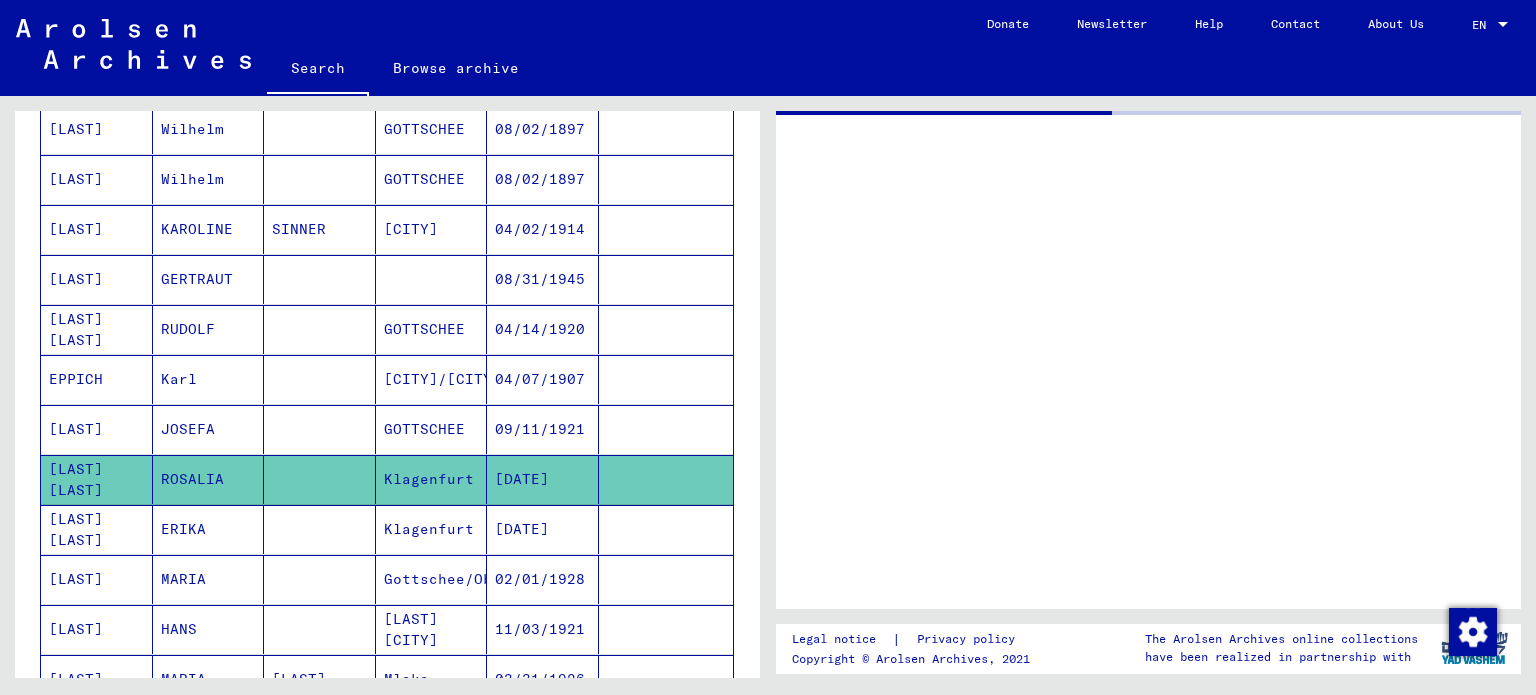 scroll, scrollTop: 402, scrollLeft: 0, axis: vertical 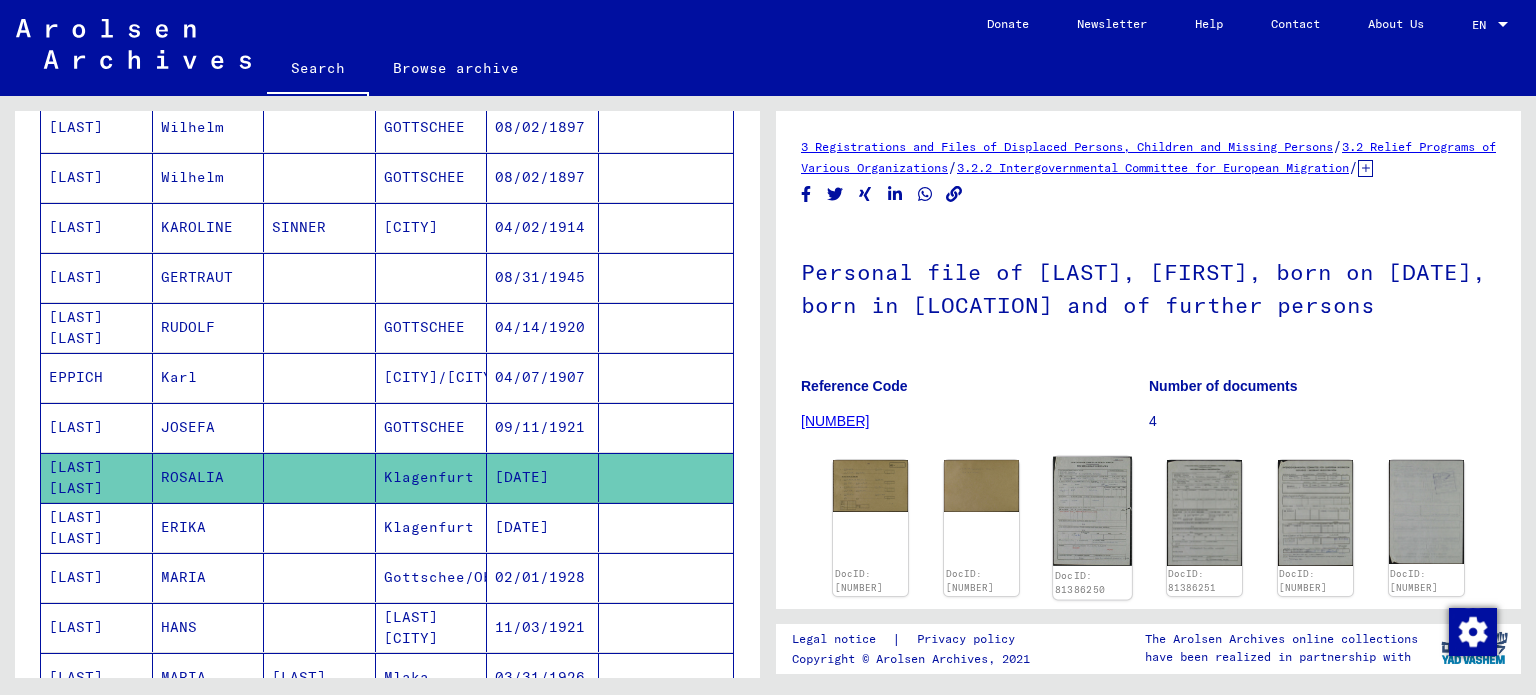 click 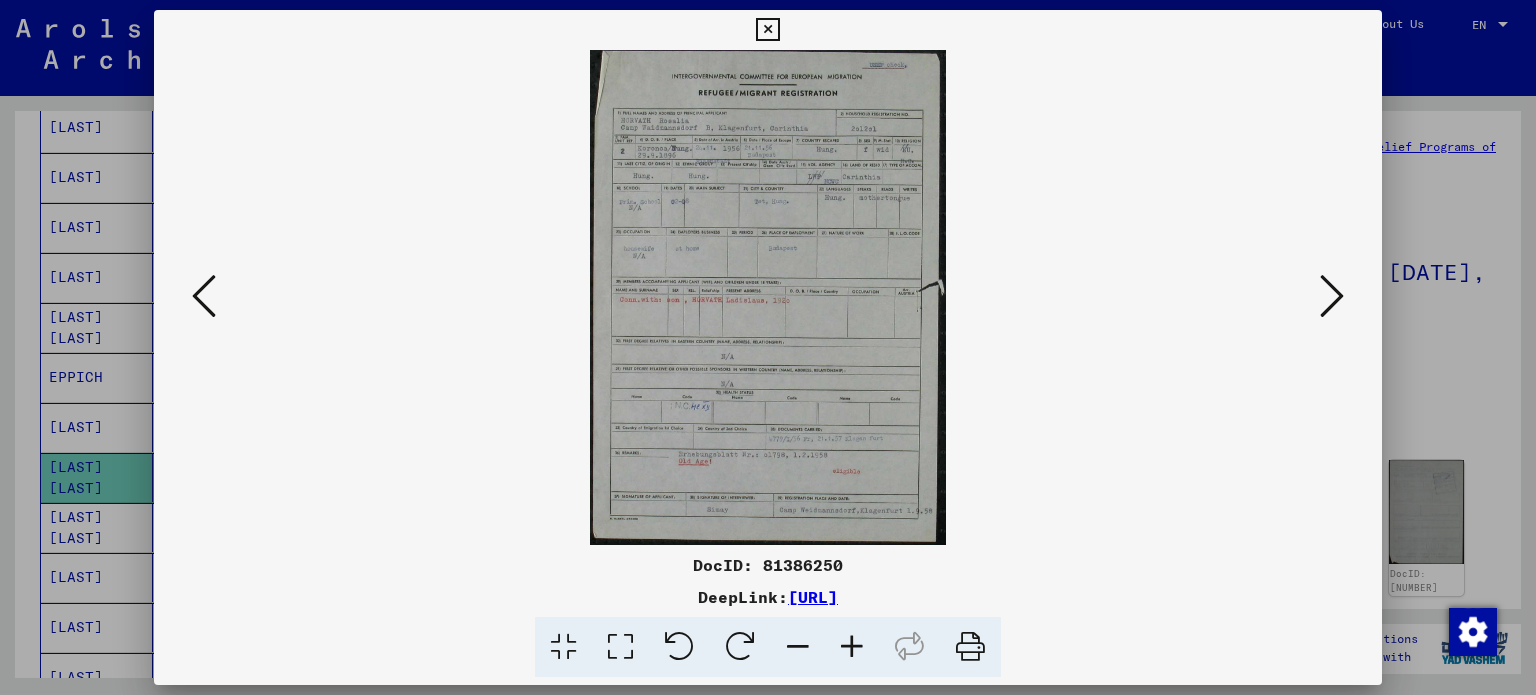click at bounding box center [852, 647] 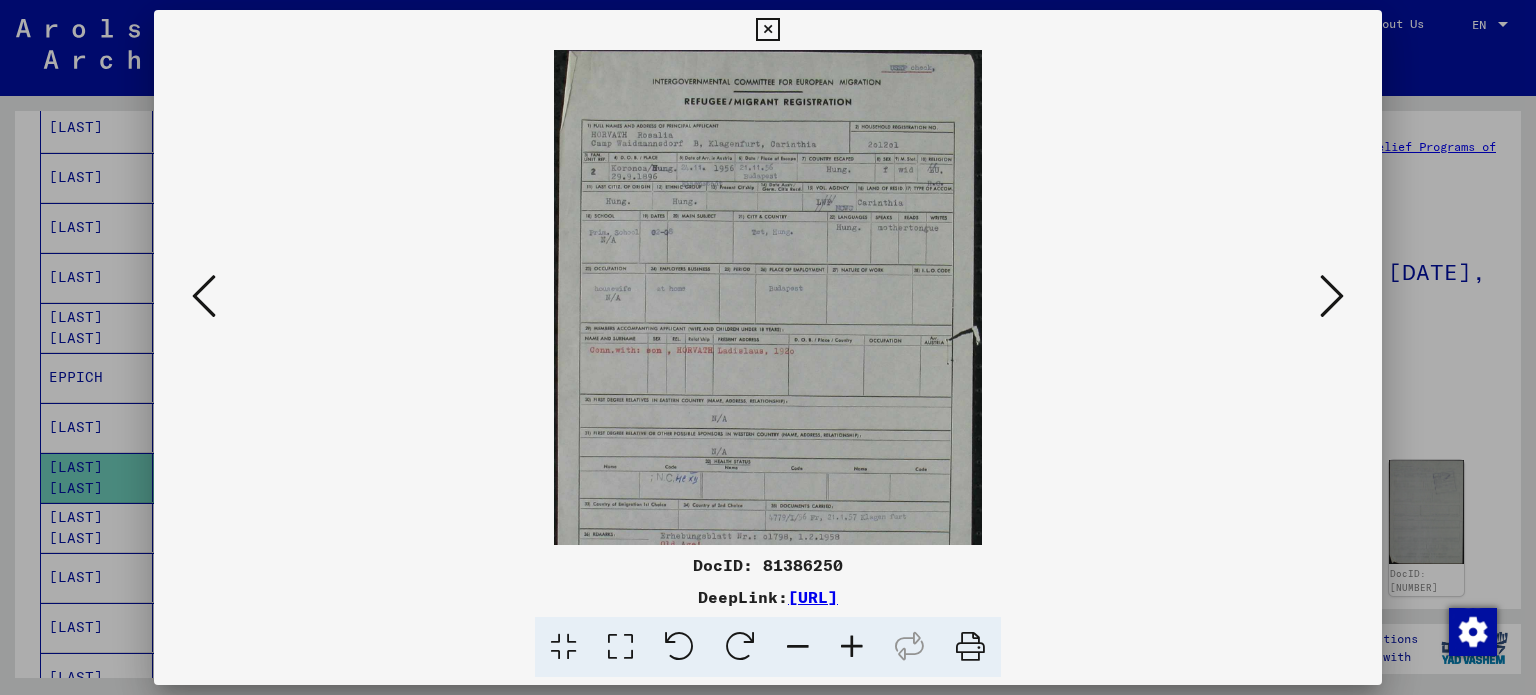 click at bounding box center [852, 647] 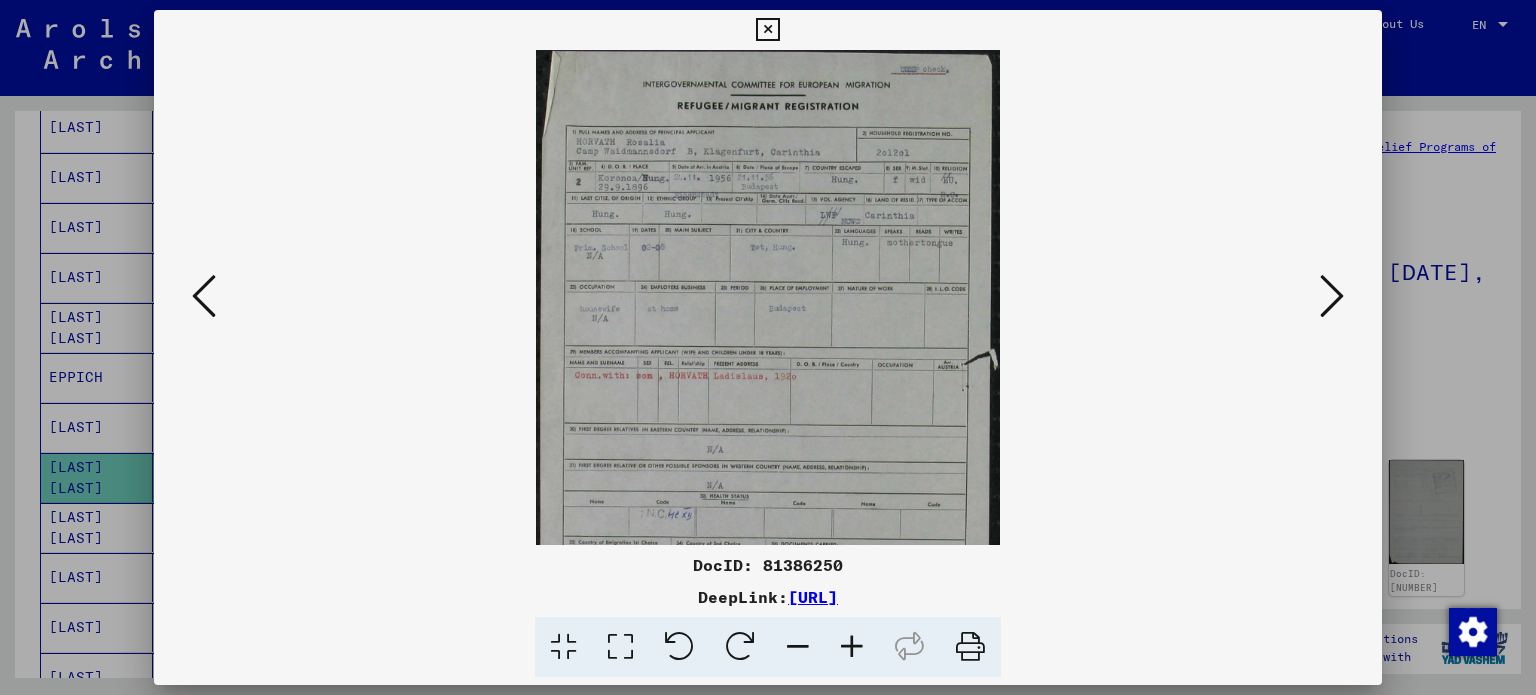 click at bounding box center [852, 647] 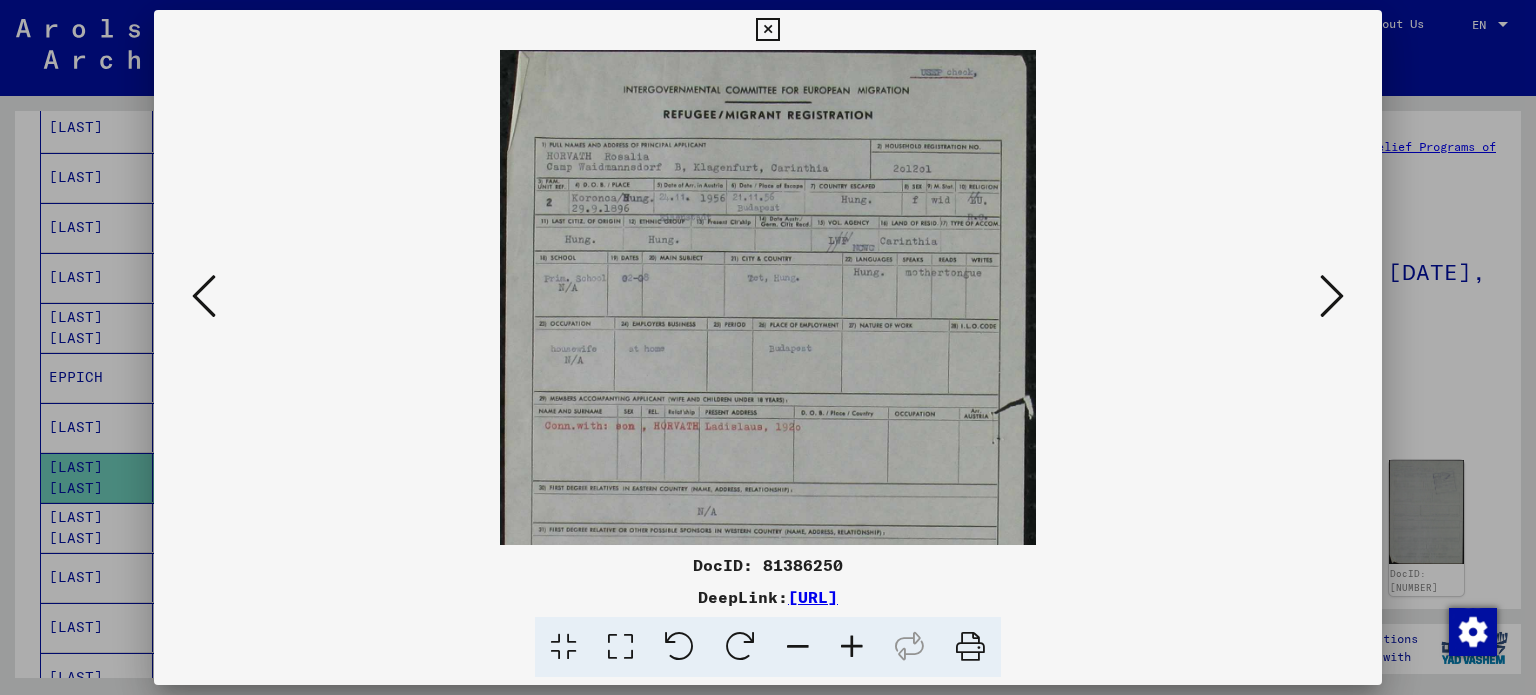 click at bounding box center [852, 647] 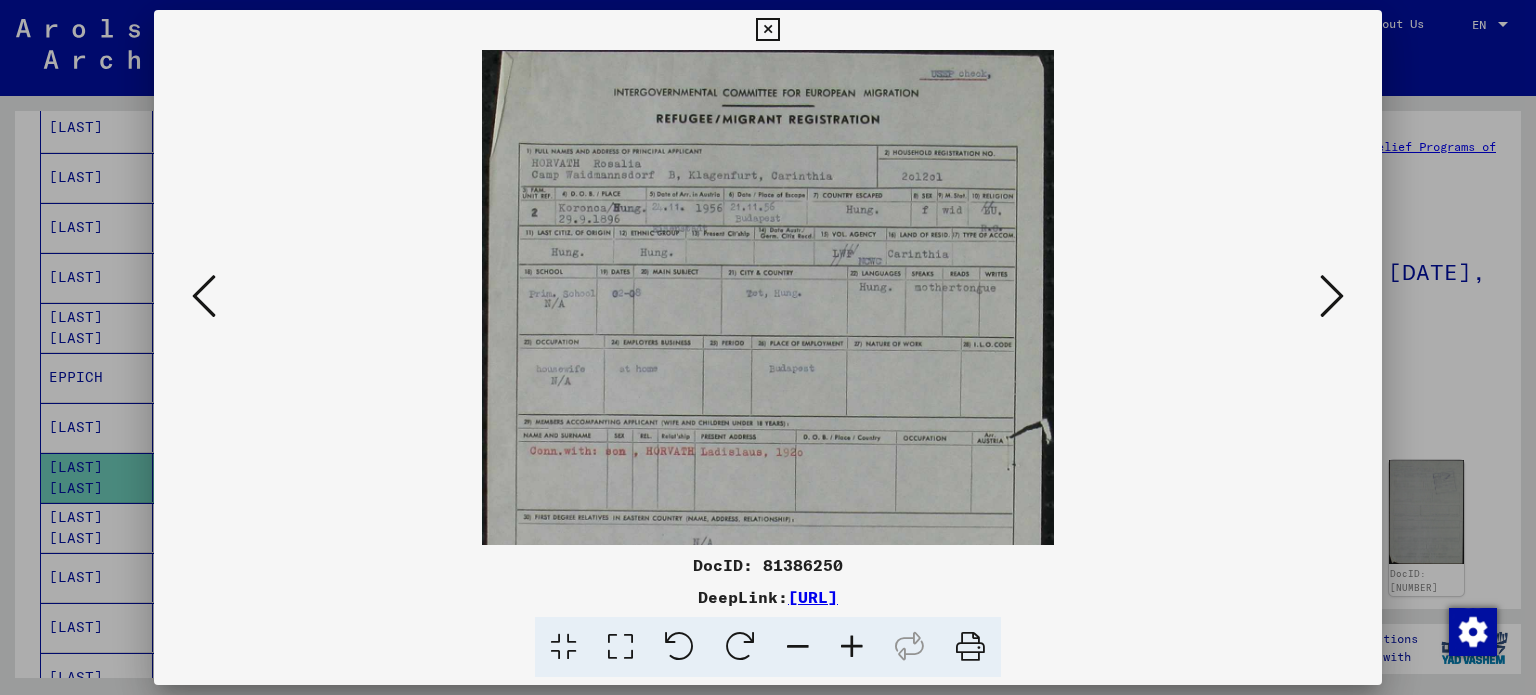 click at bounding box center (852, 647) 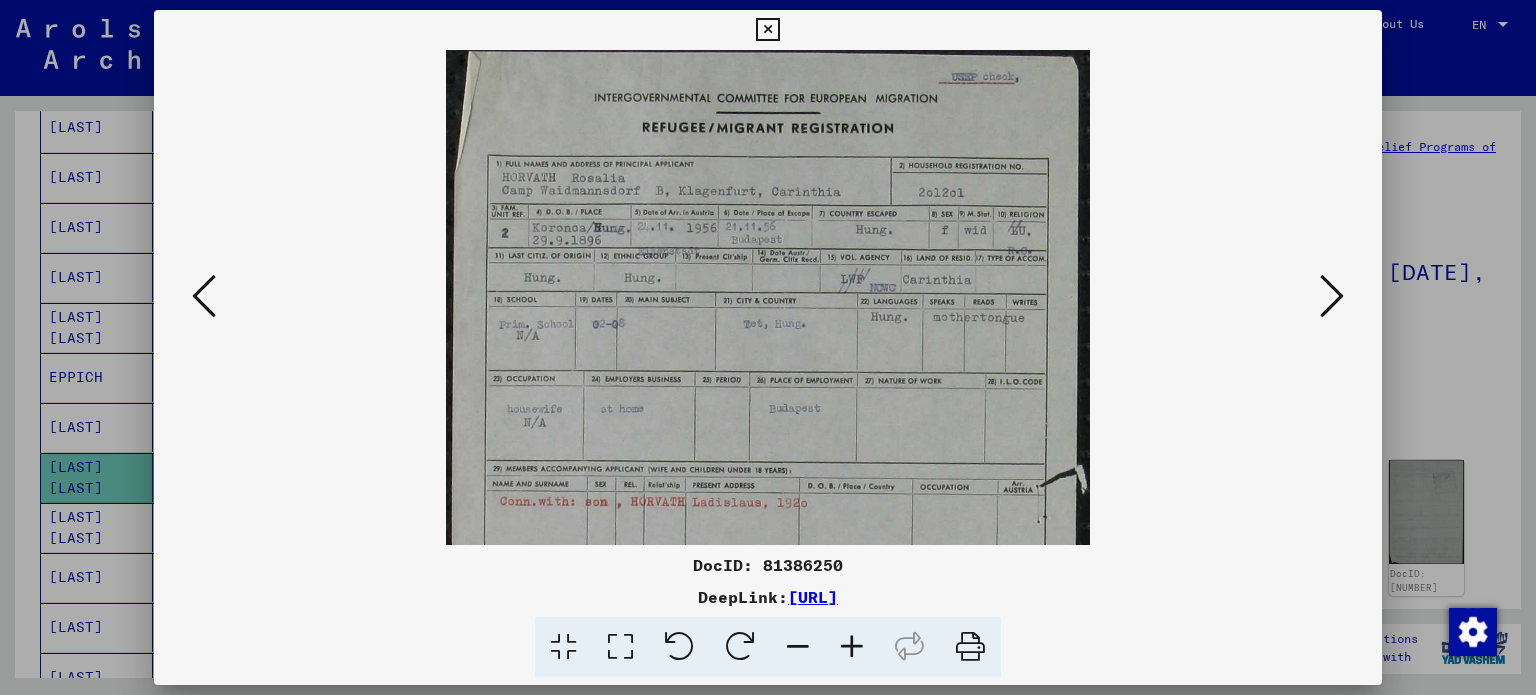 click at bounding box center [852, 647] 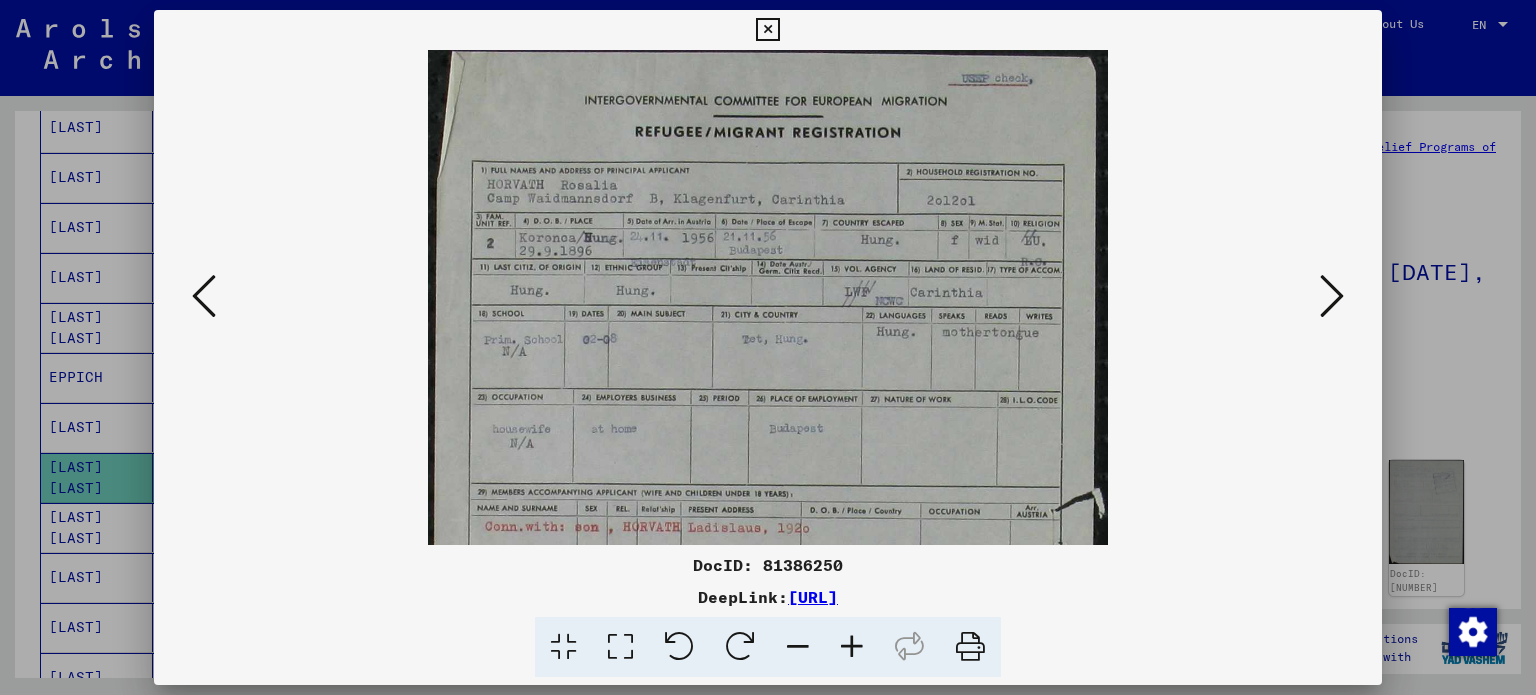 click at bounding box center (852, 647) 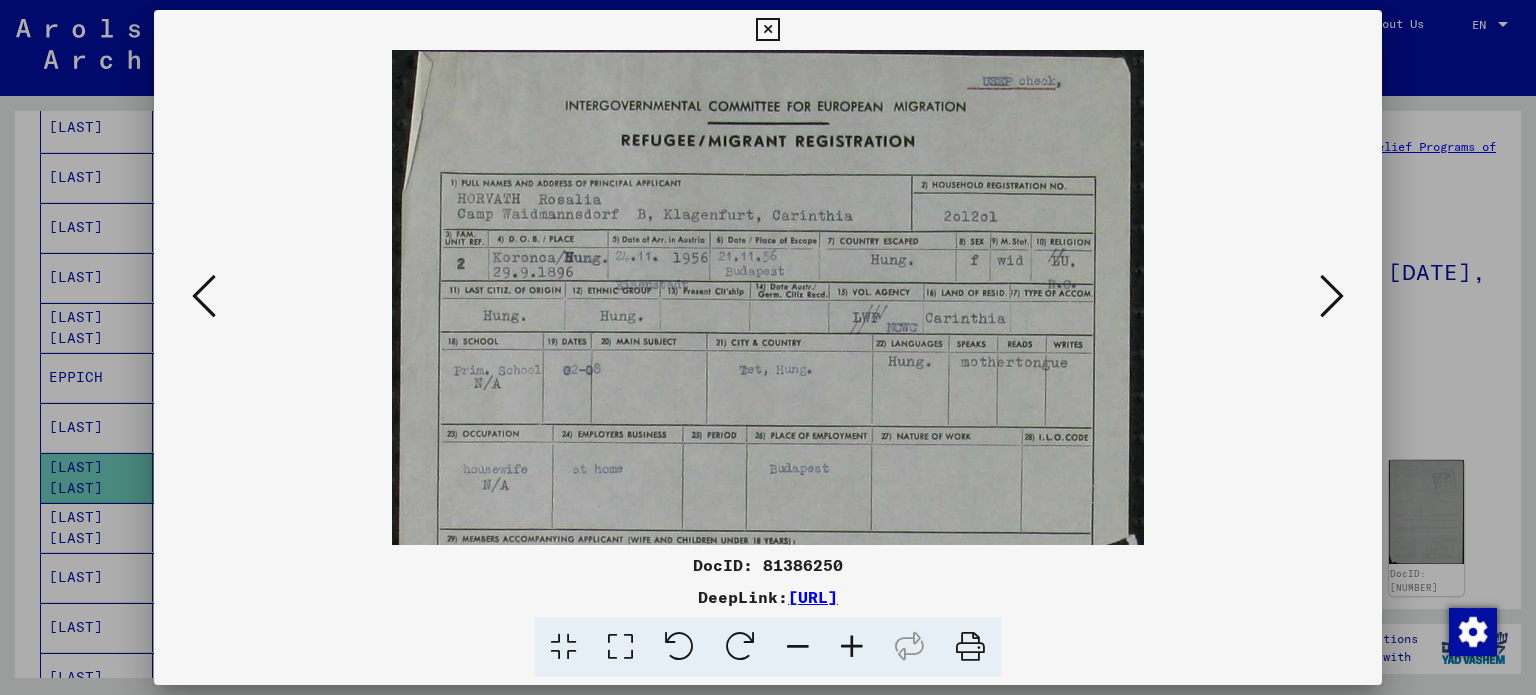 click at bounding box center [852, 647] 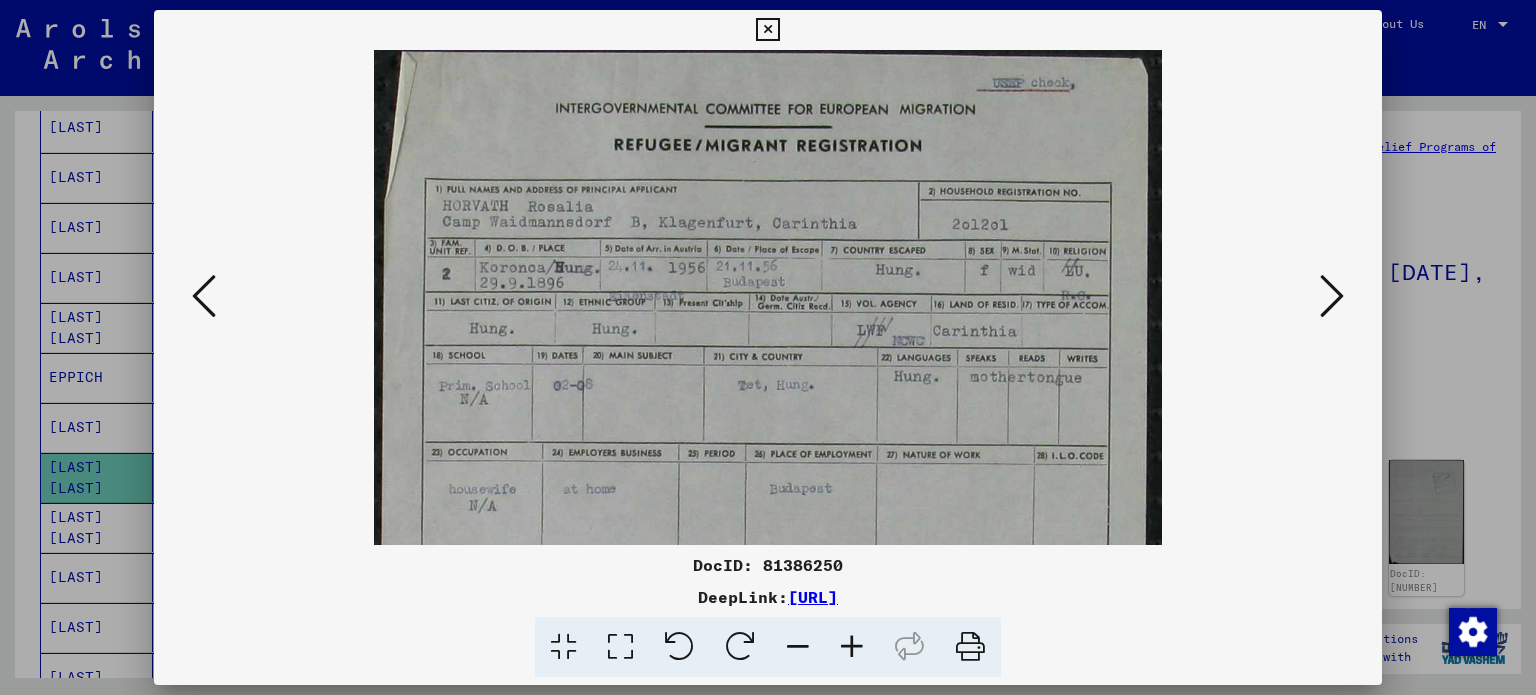 click at bounding box center (852, 647) 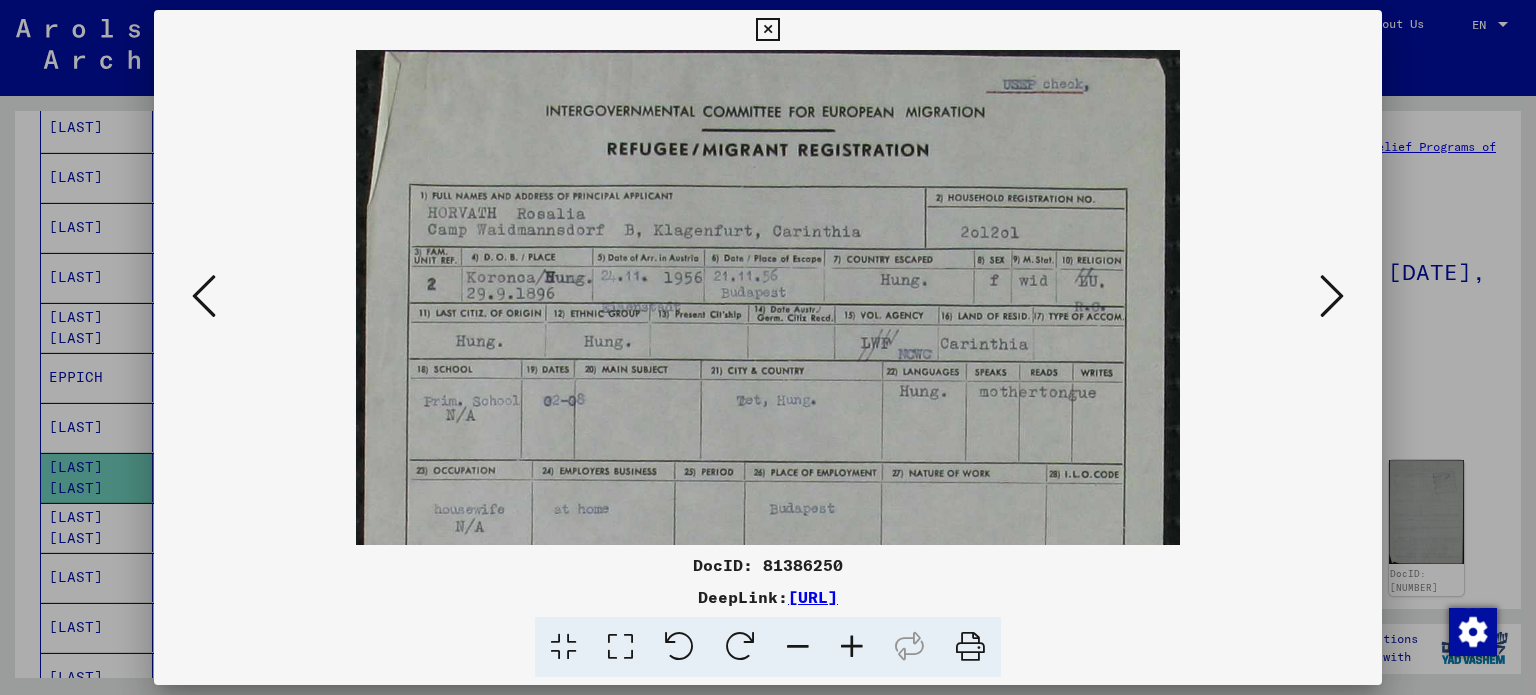 click at bounding box center [1332, 296] 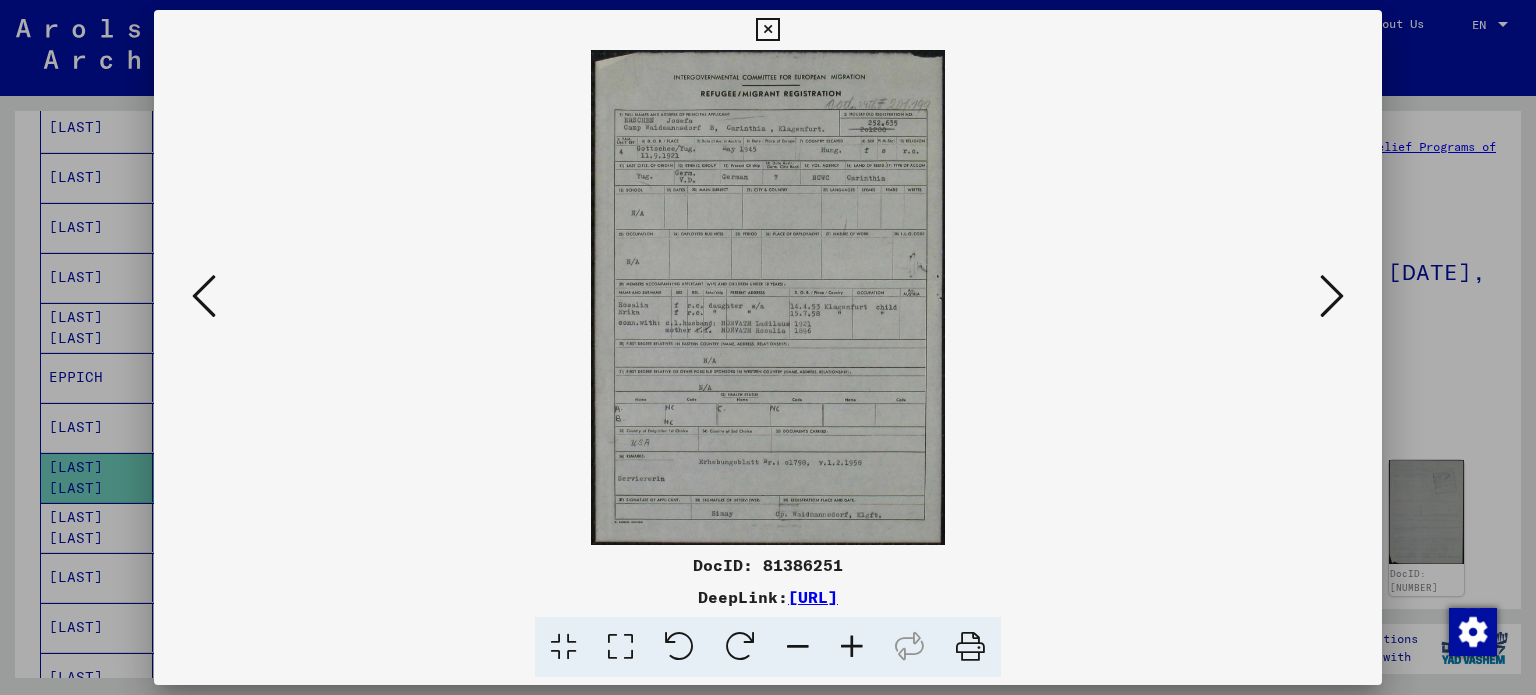 click at bounding box center (852, 647) 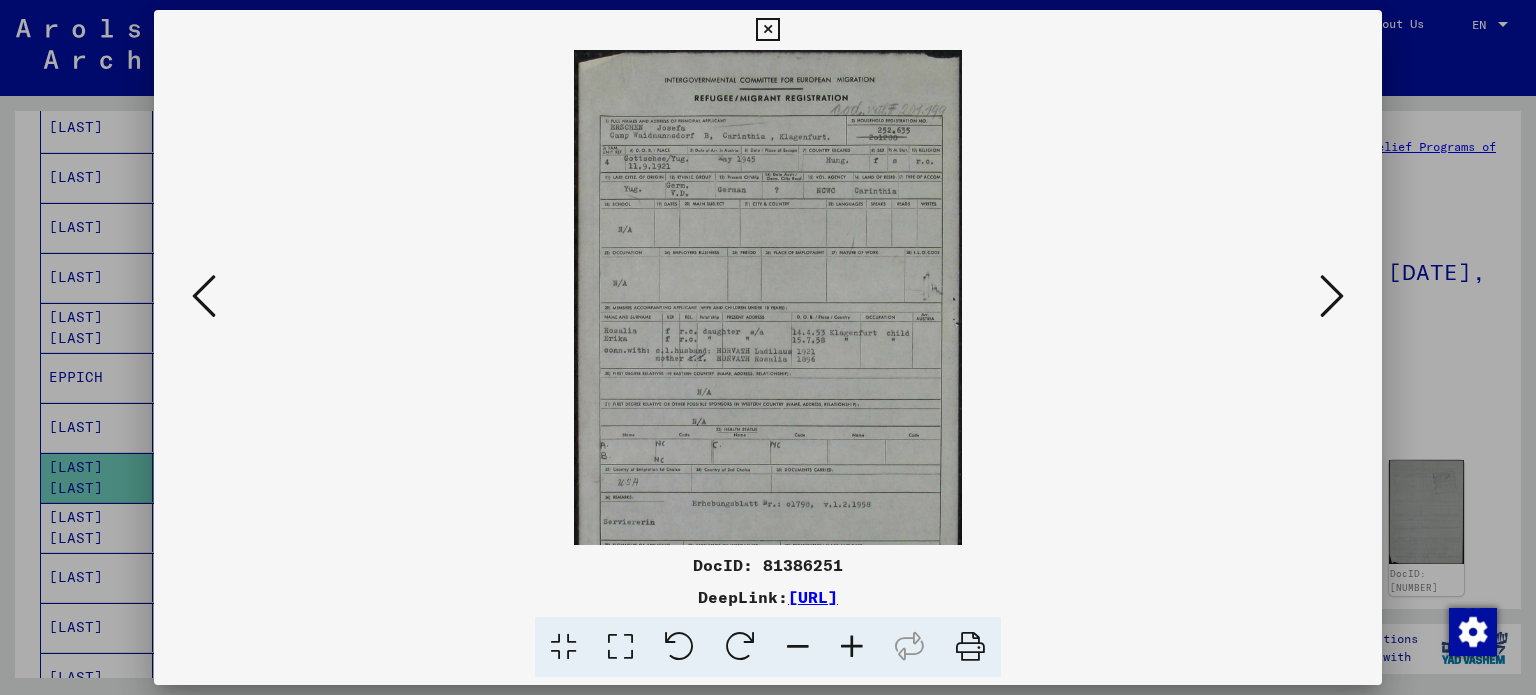 click at bounding box center [852, 647] 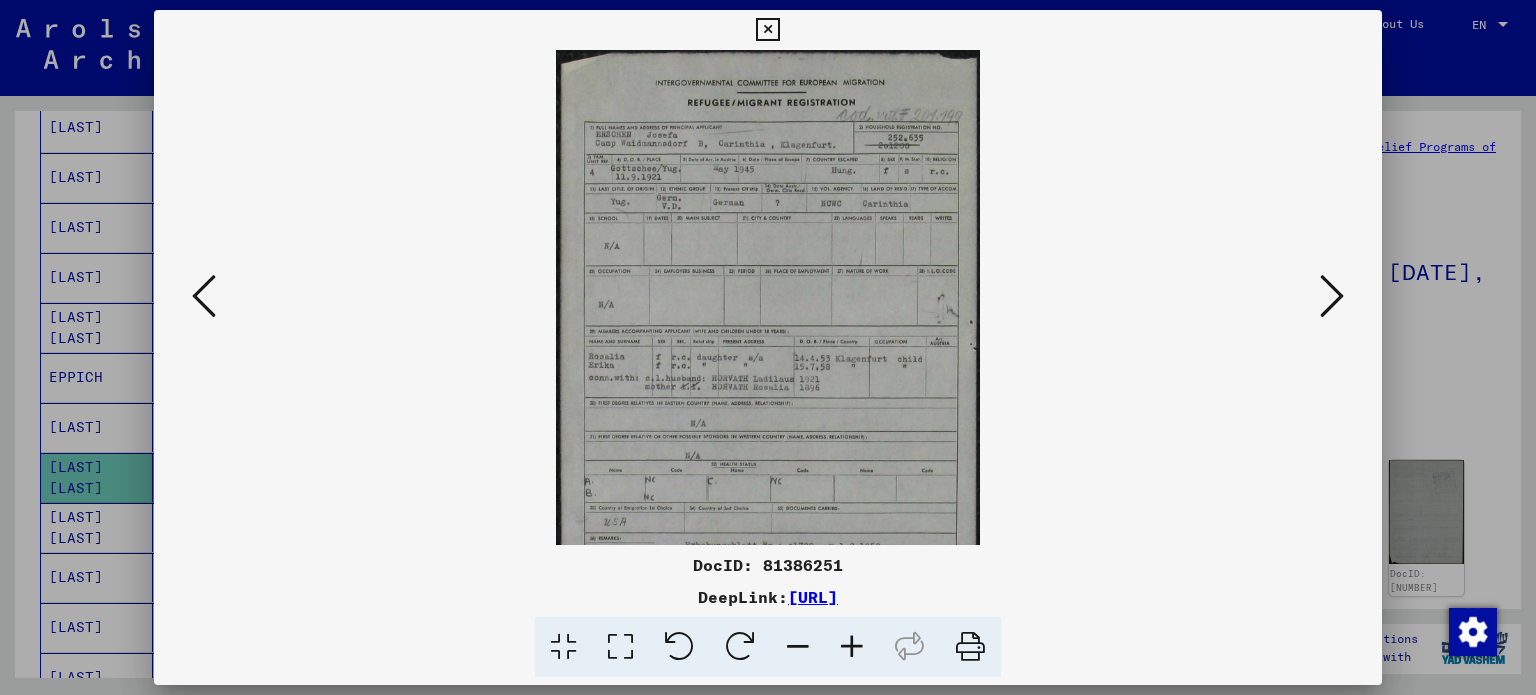 click at bounding box center [852, 647] 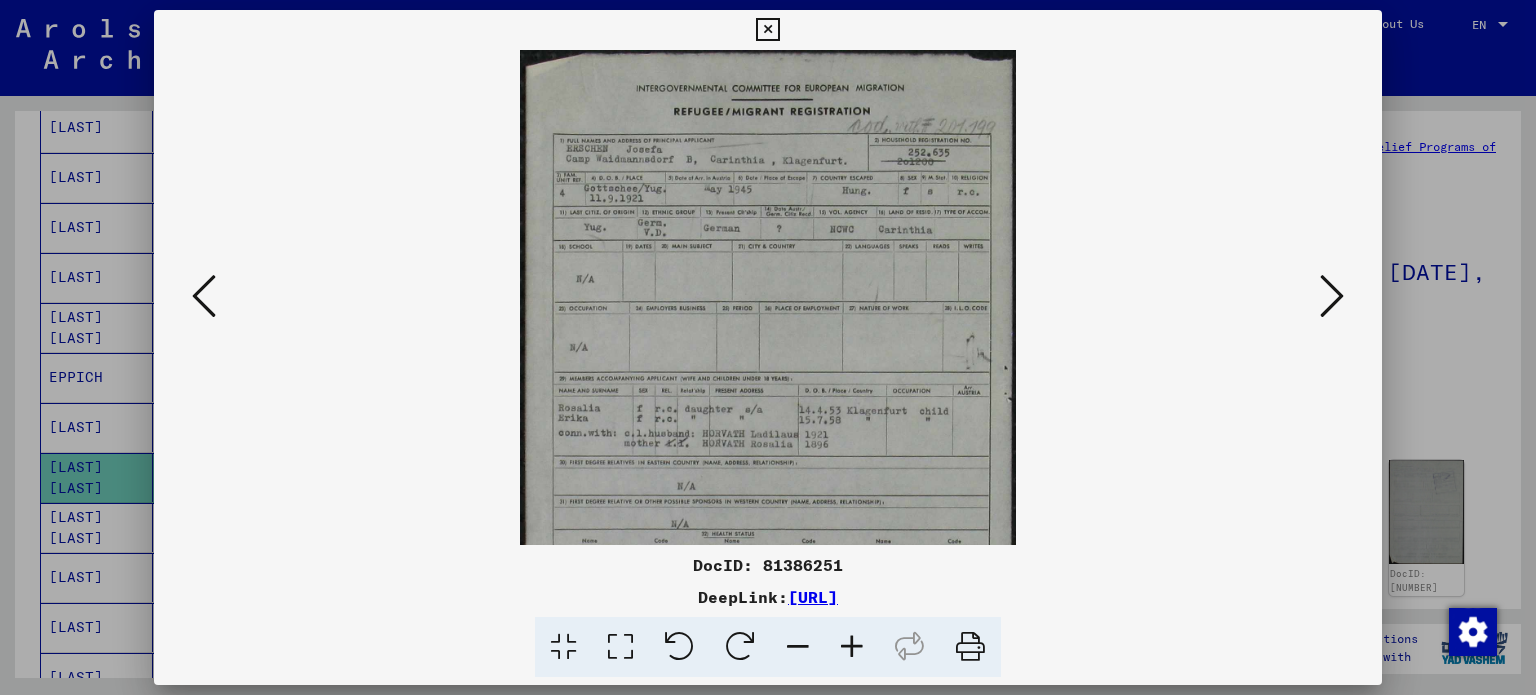 click at bounding box center [852, 647] 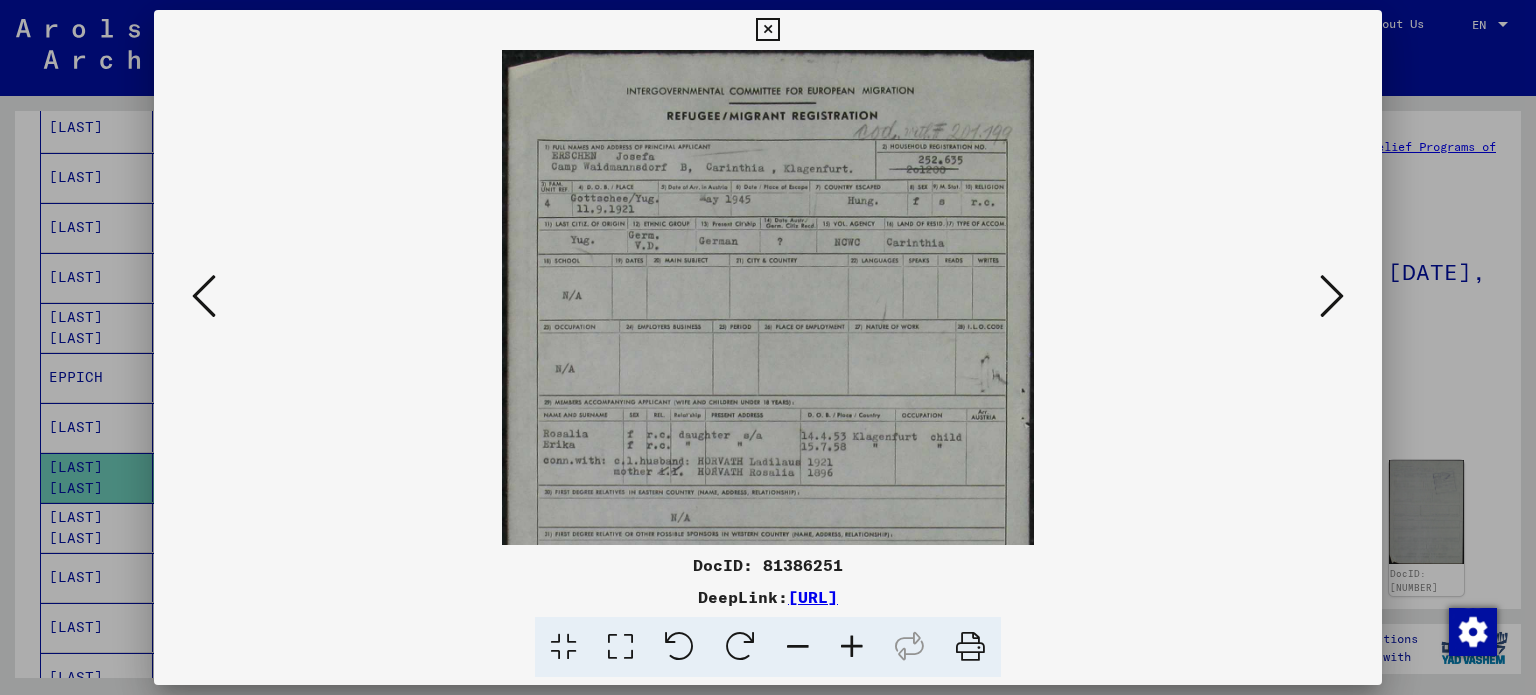 click at bounding box center [852, 647] 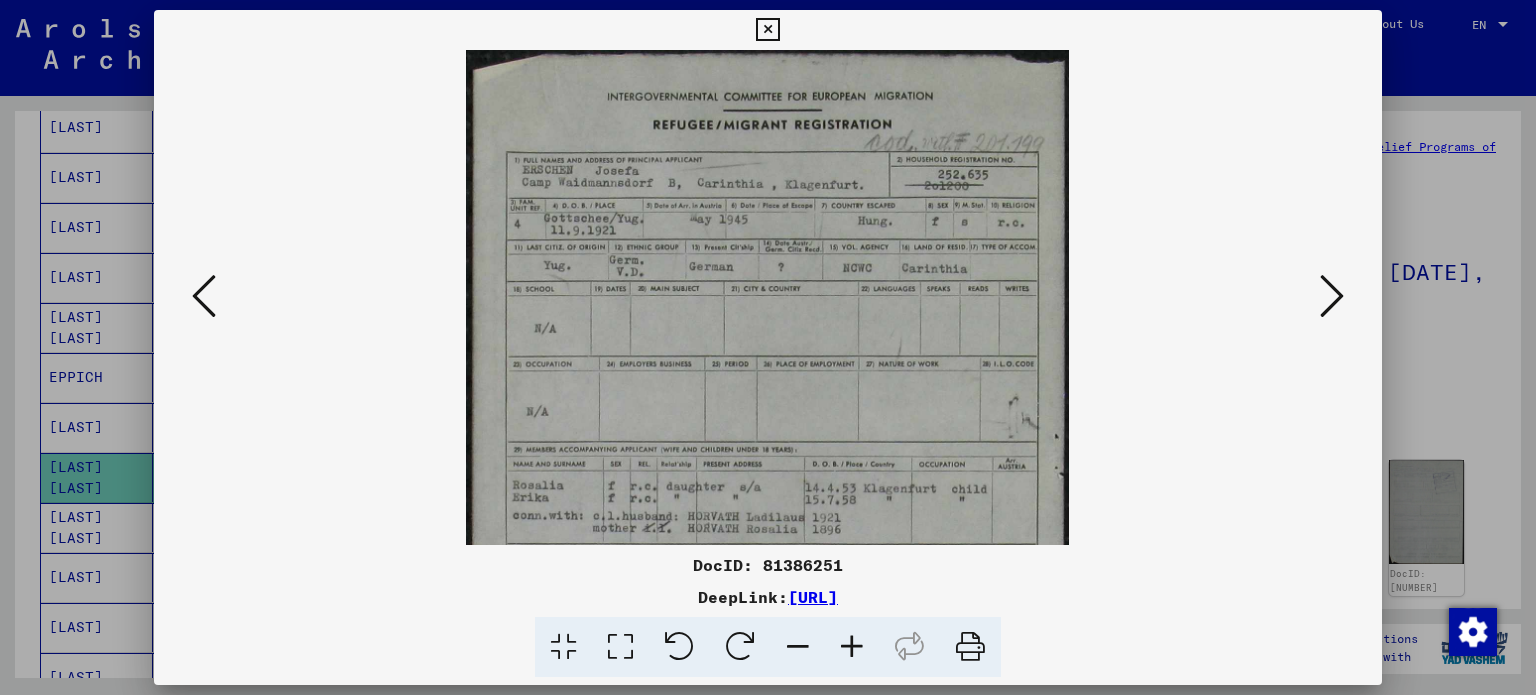 click at bounding box center (852, 647) 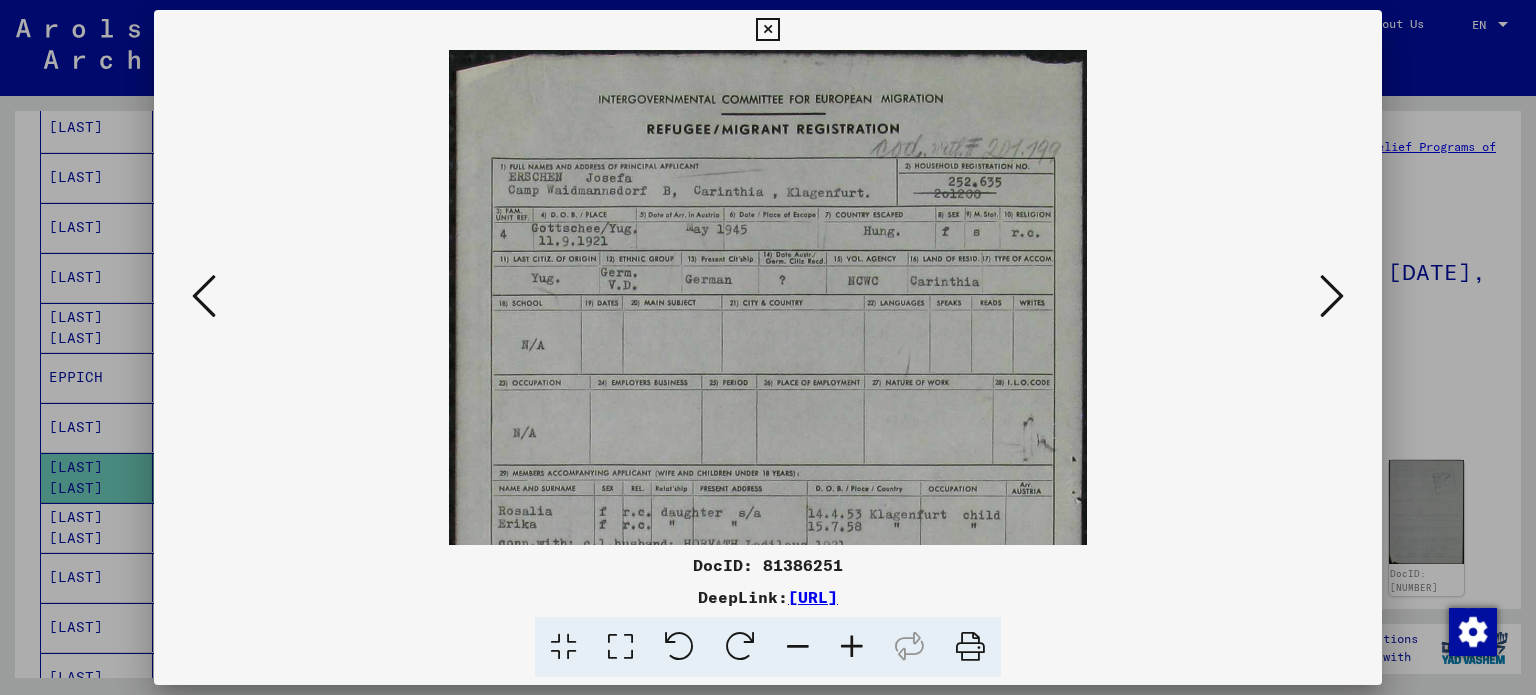 click at bounding box center (852, 647) 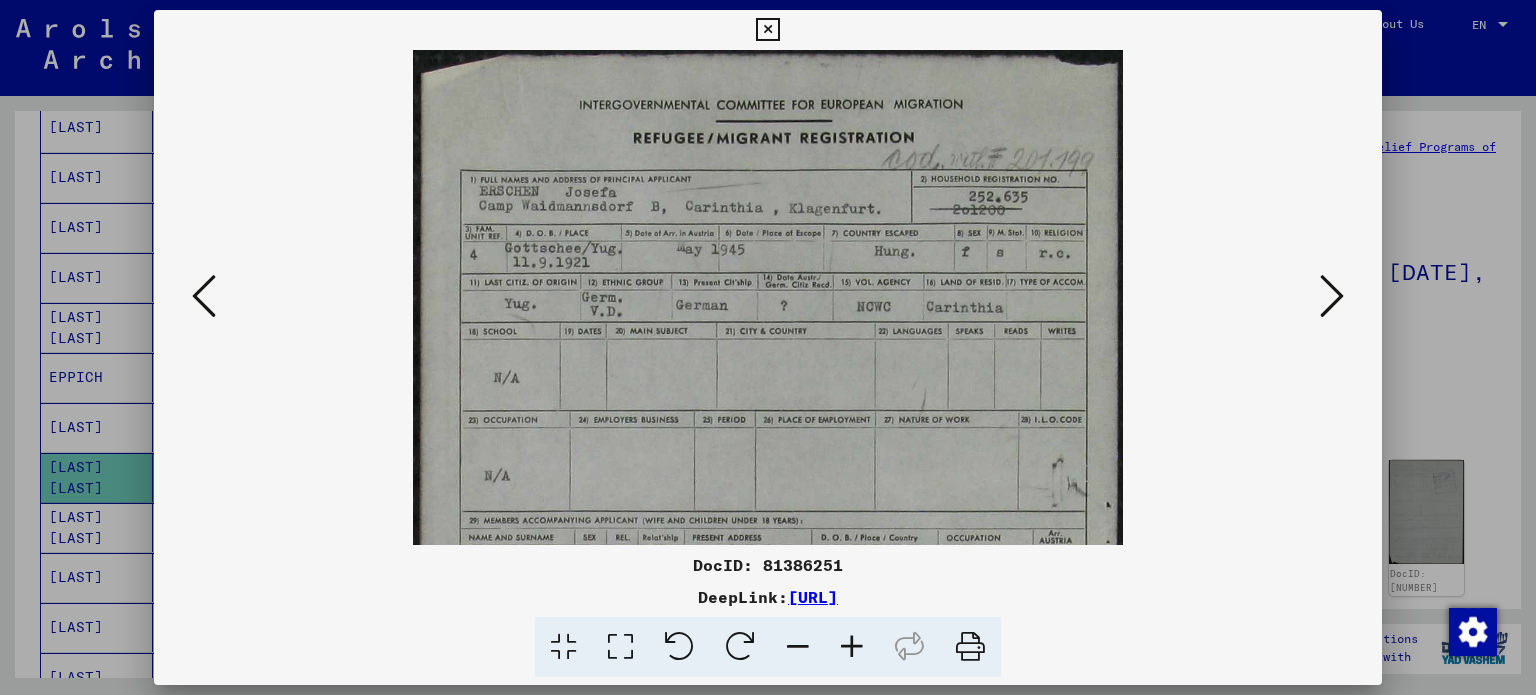 click at bounding box center (852, 647) 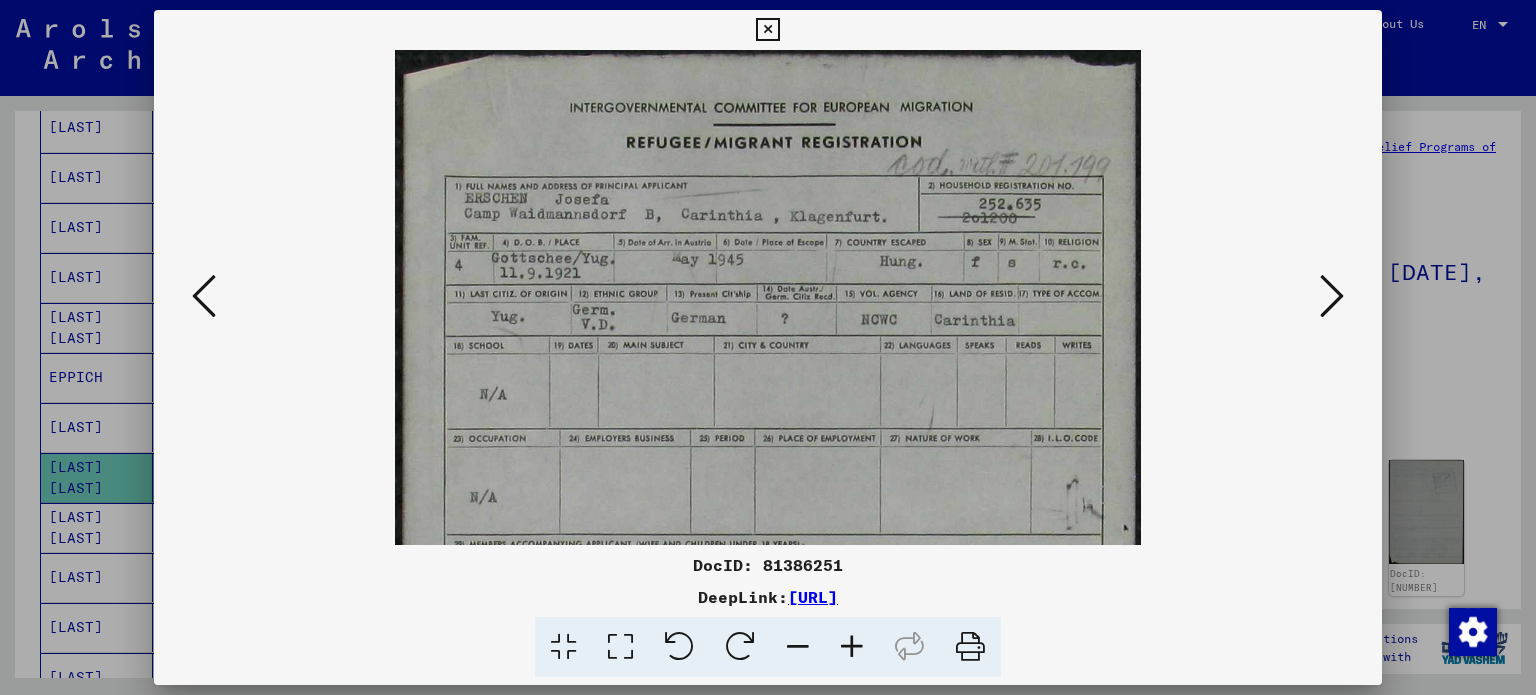 click at bounding box center [852, 647] 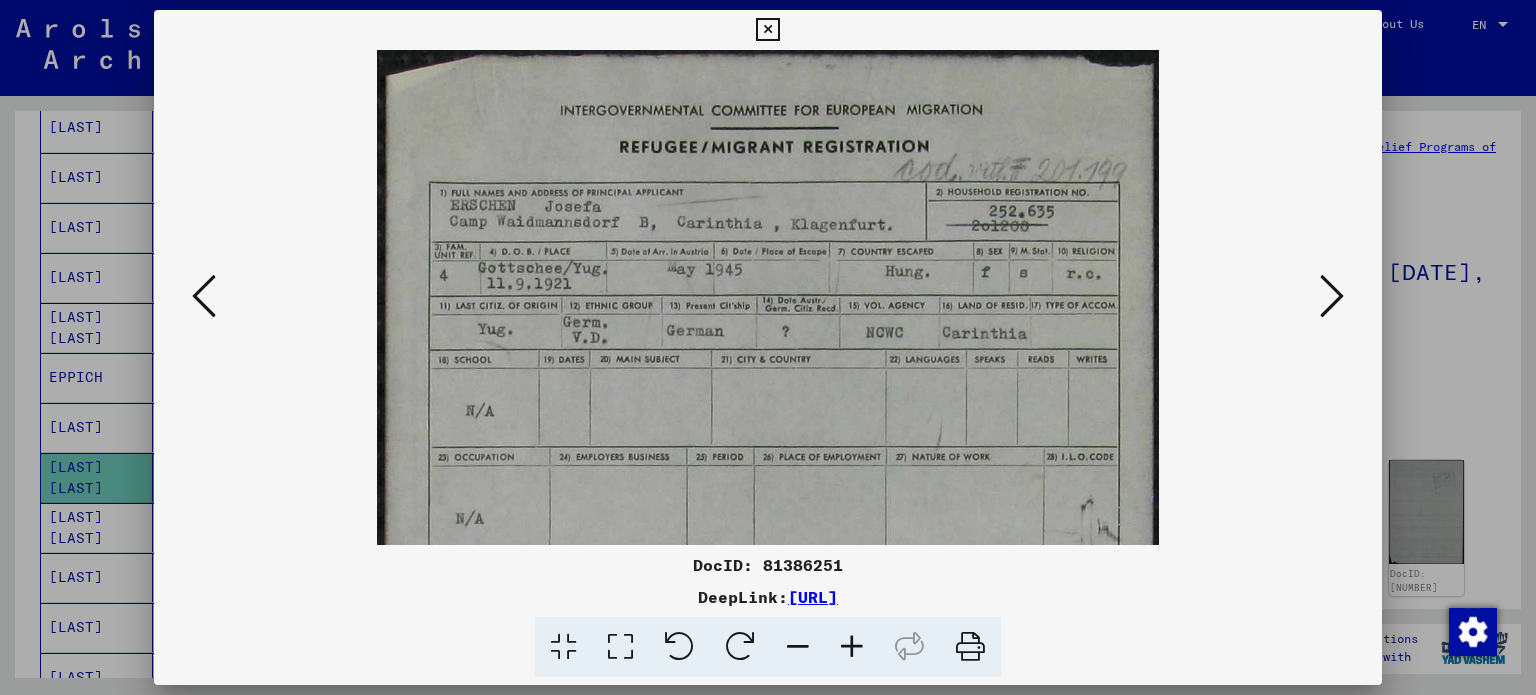 click at bounding box center [1332, 296] 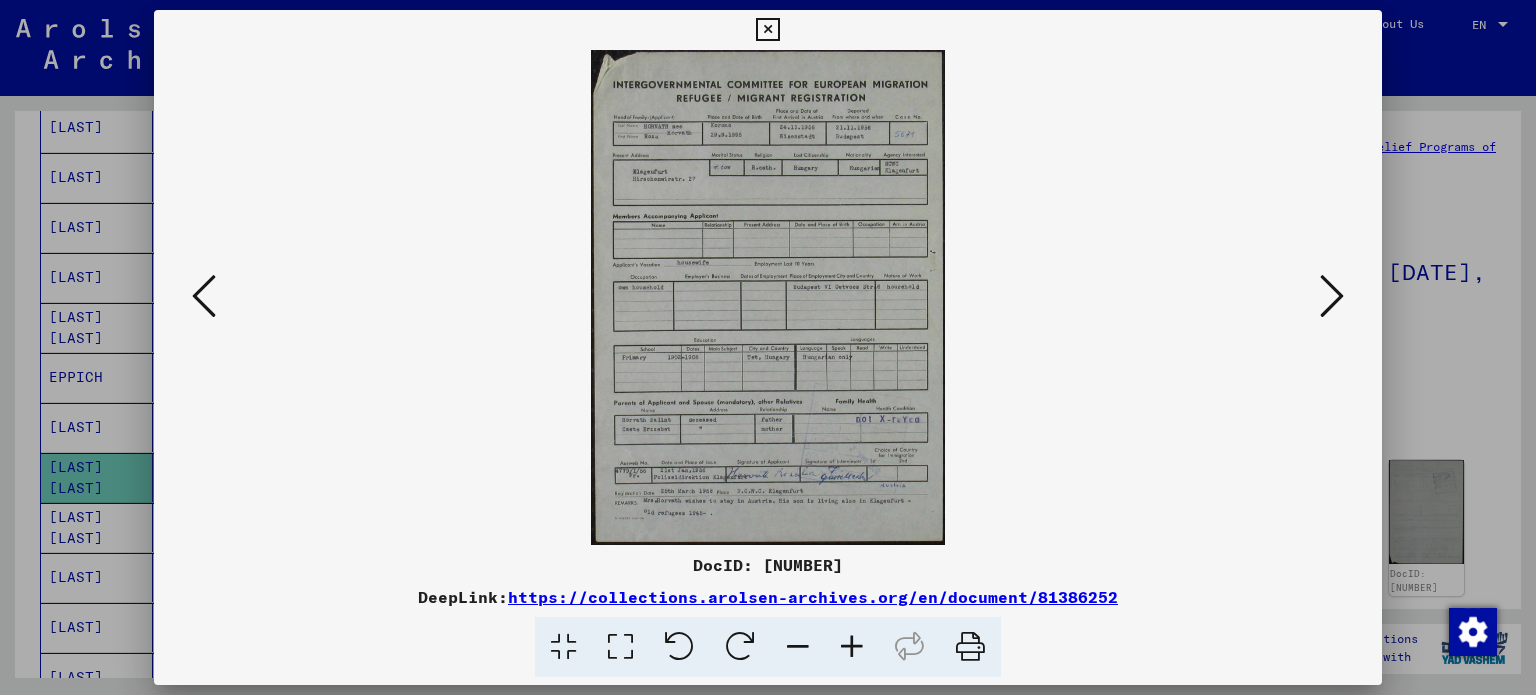 click at bounding box center [768, 347] 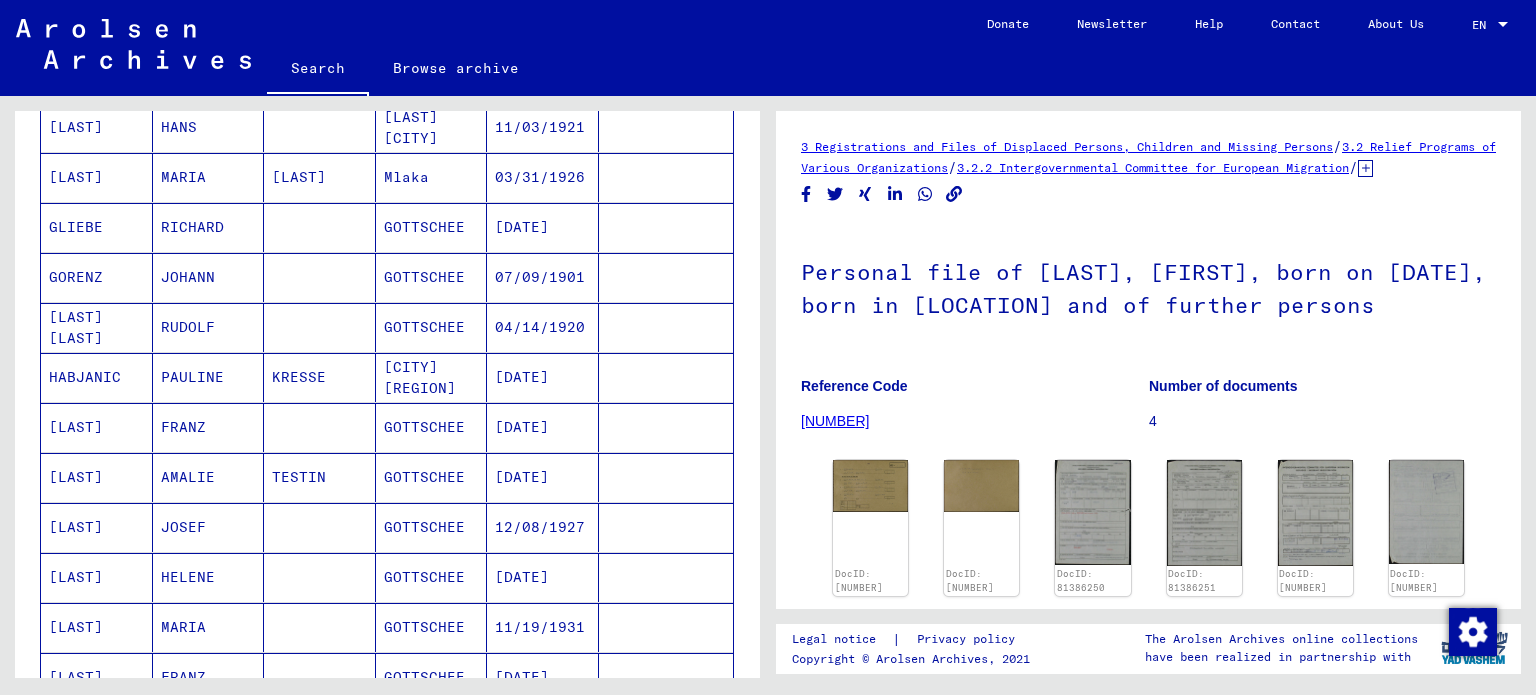 scroll, scrollTop: 1002, scrollLeft: 0, axis: vertical 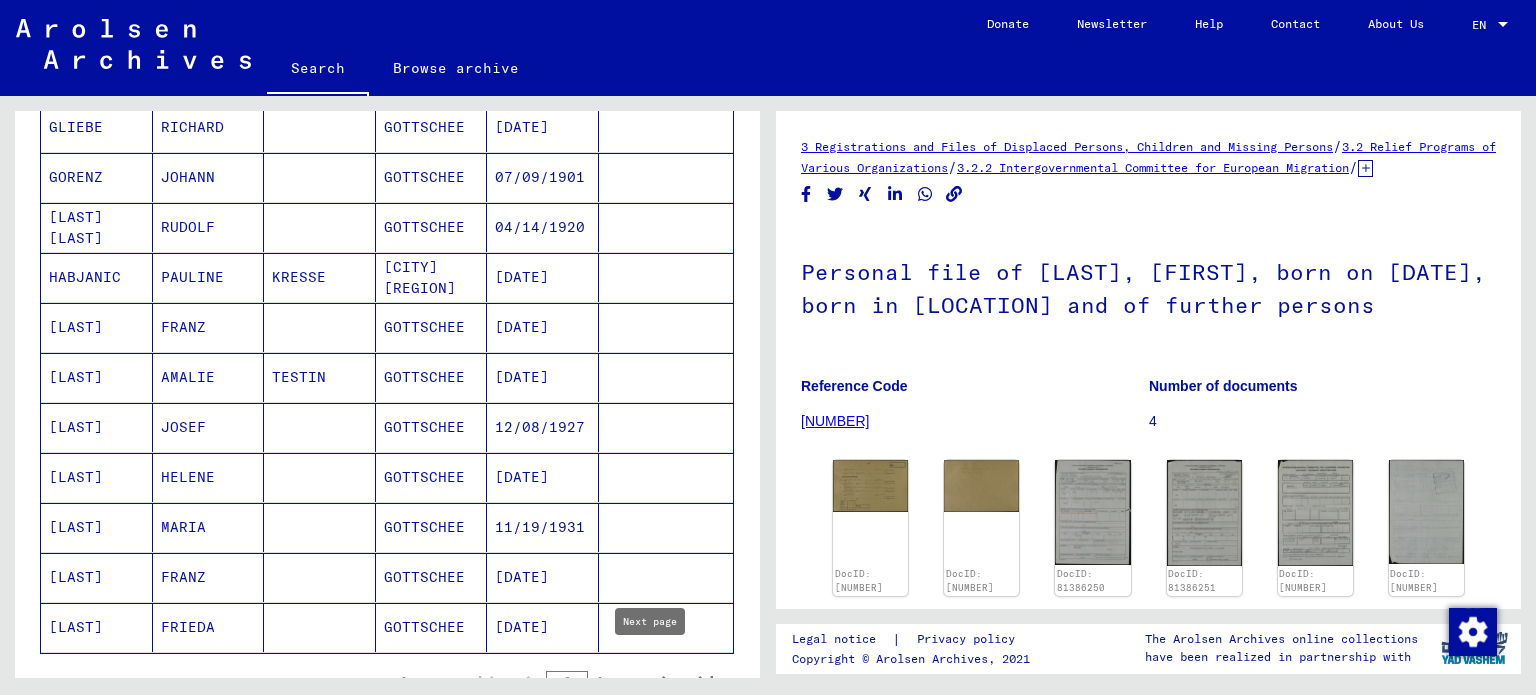 click 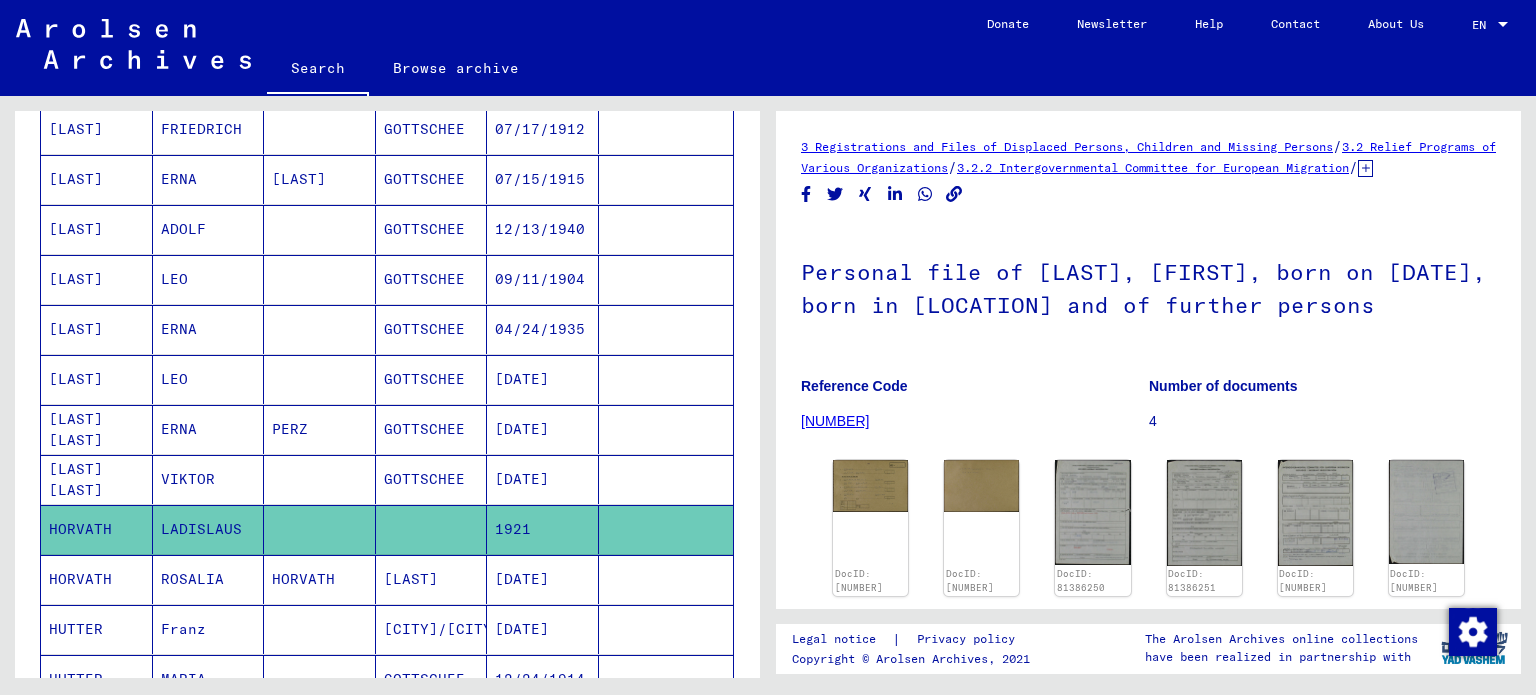 scroll, scrollTop: 1100, scrollLeft: 0, axis: vertical 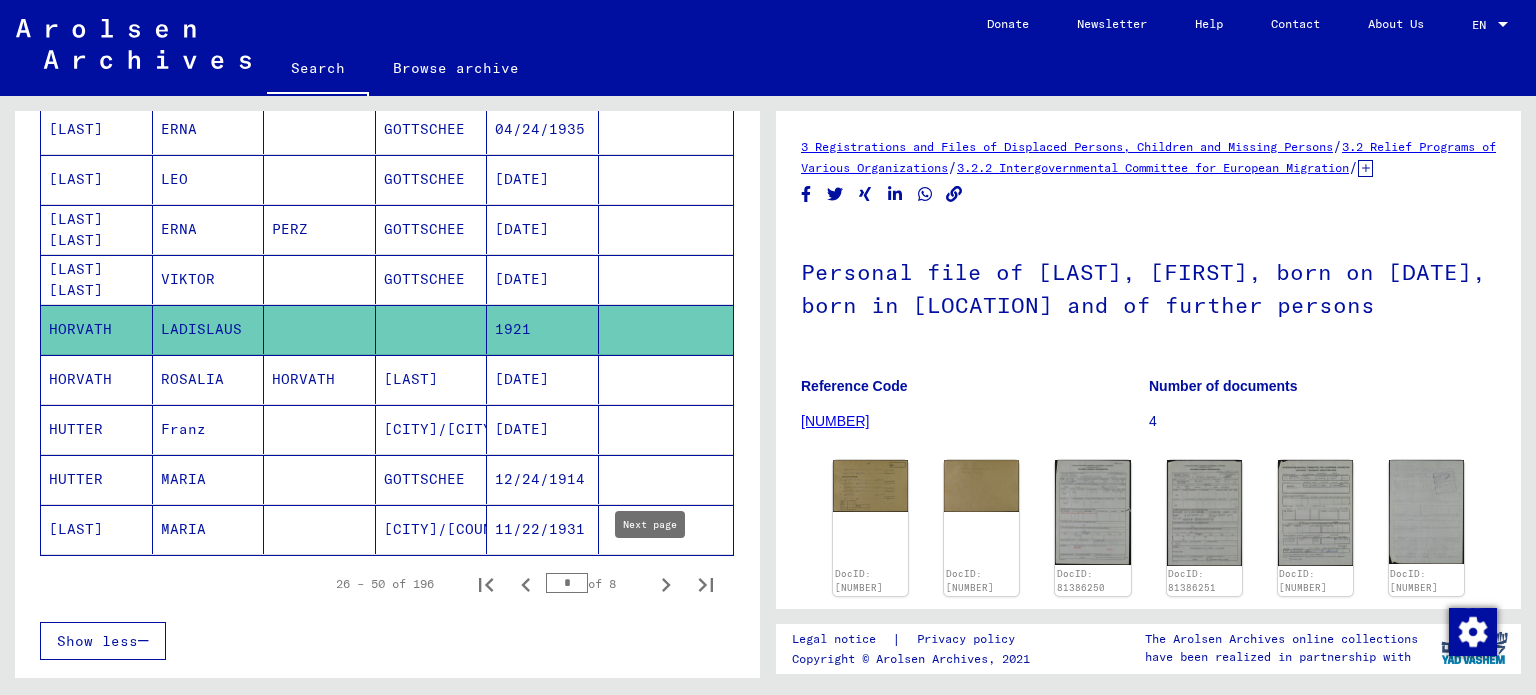 click 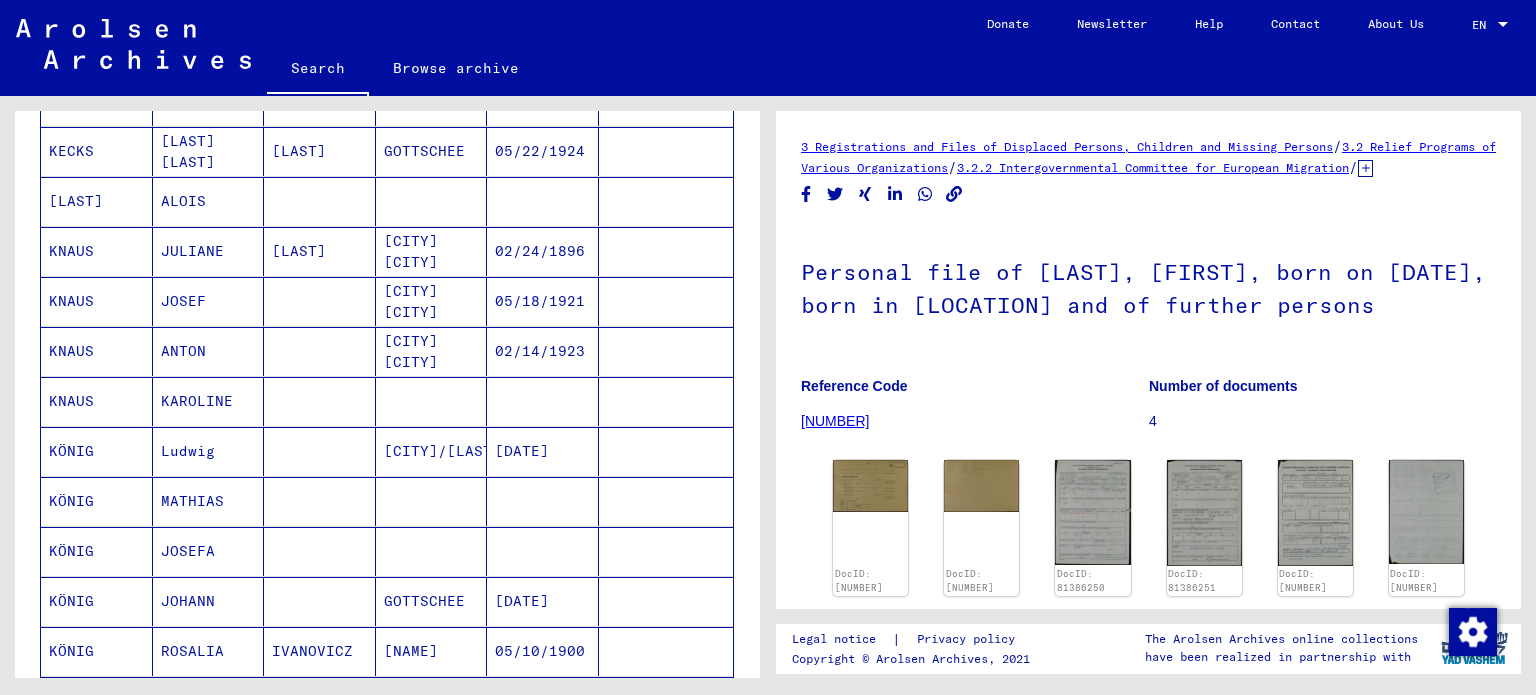 scroll, scrollTop: 1000, scrollLeft: 0, axis: vertical 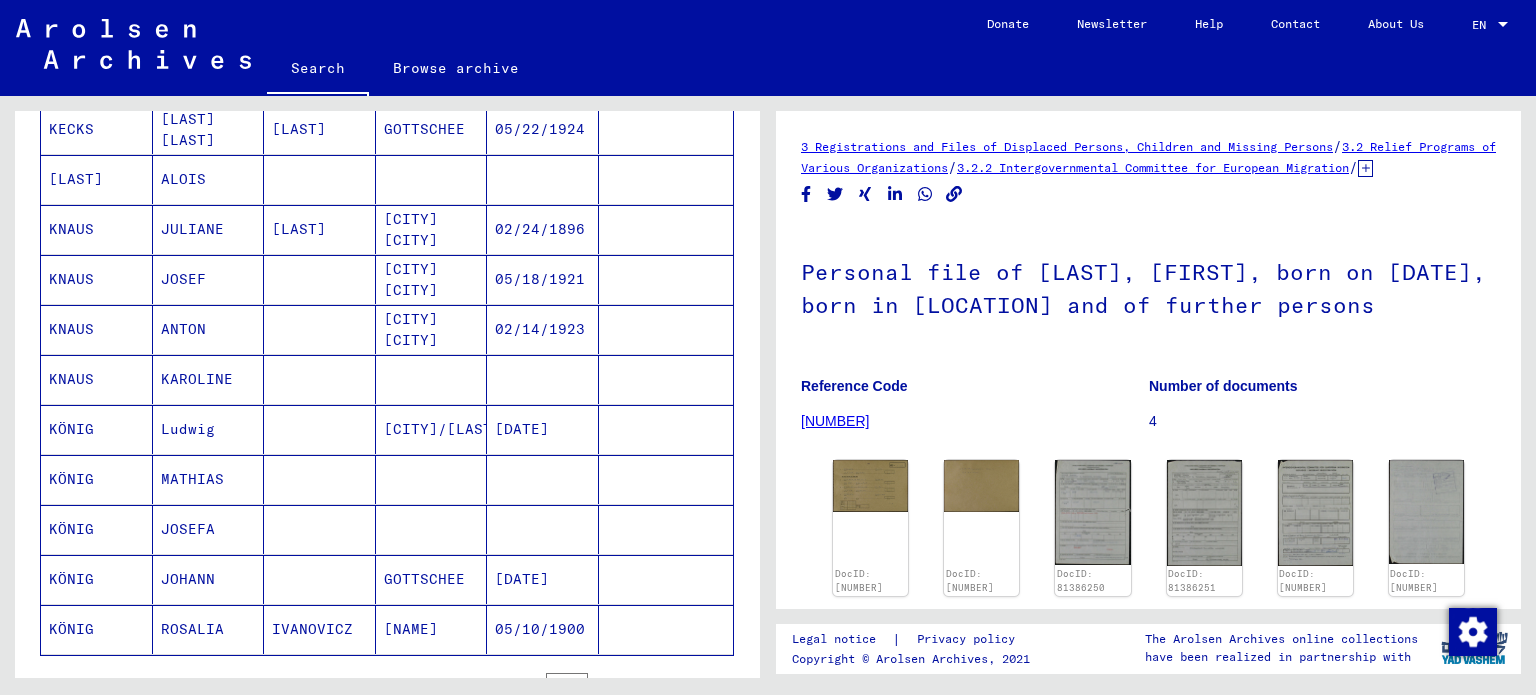 click on "ROSALIA" 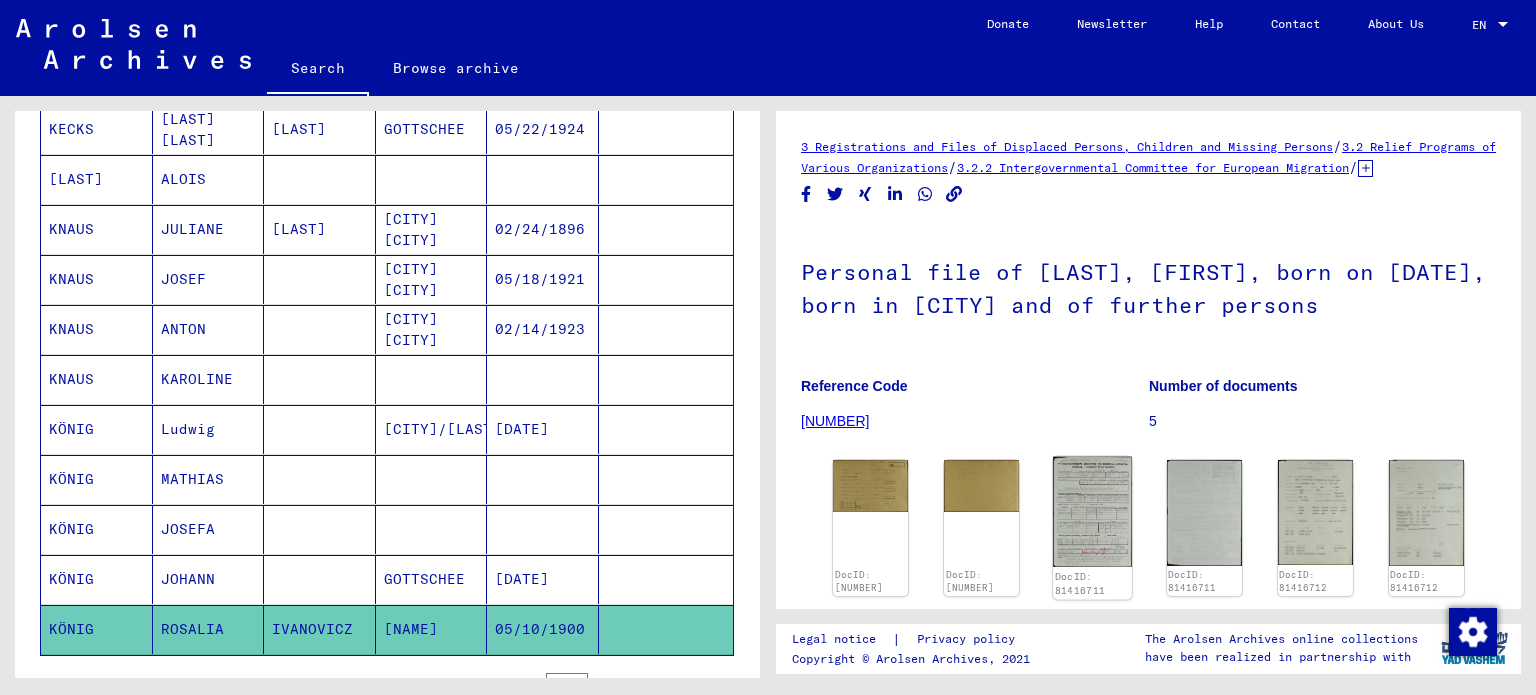 scroll, scrollTop: 0, scrollLeft: 0, axis: both 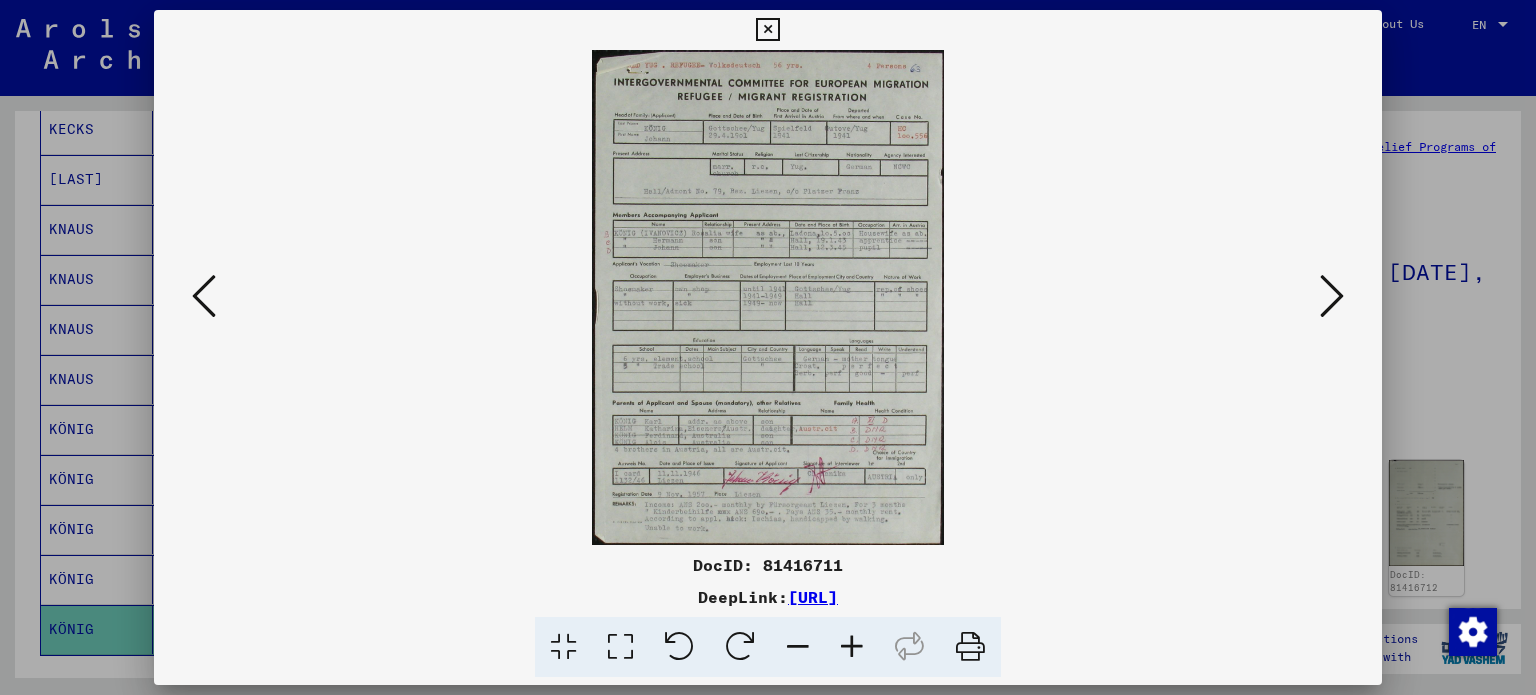 click at bounding box center (852, 647) 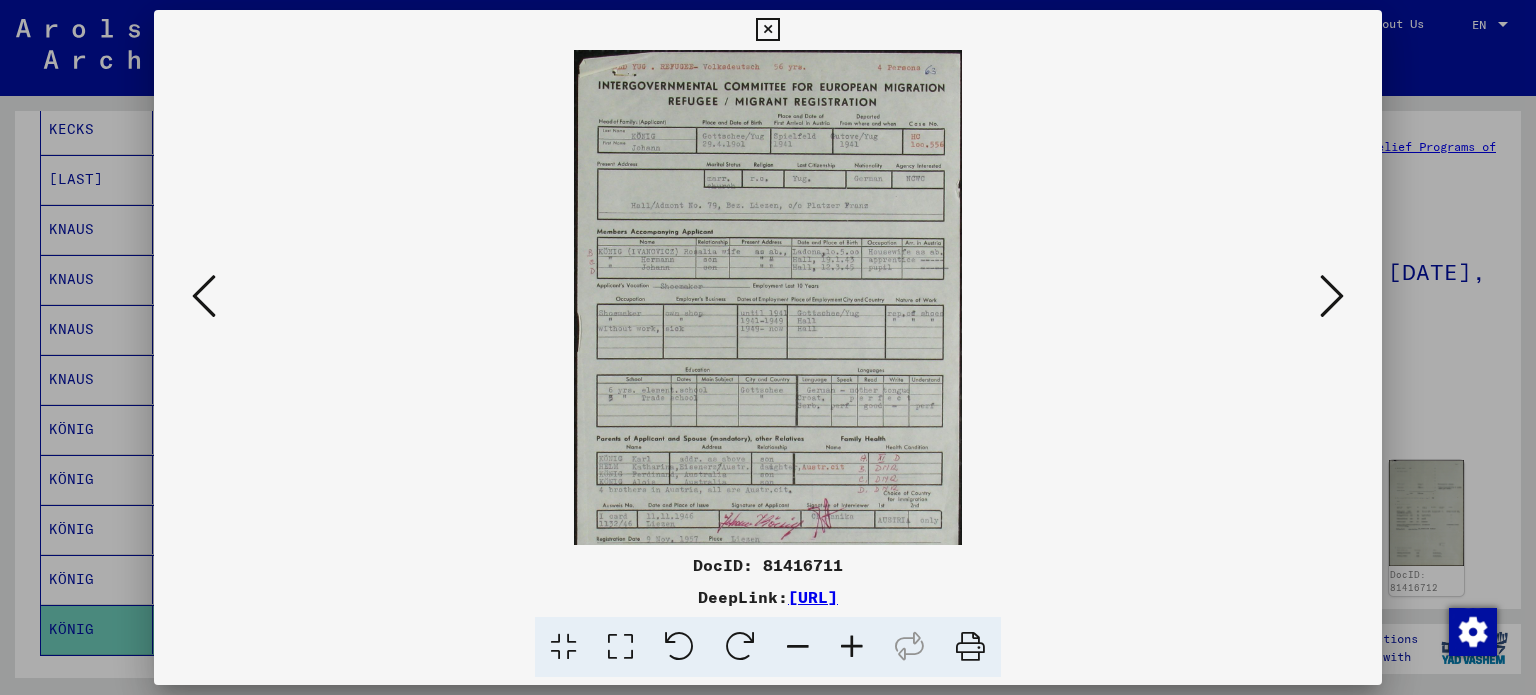 click at bounding box center [852, 647] 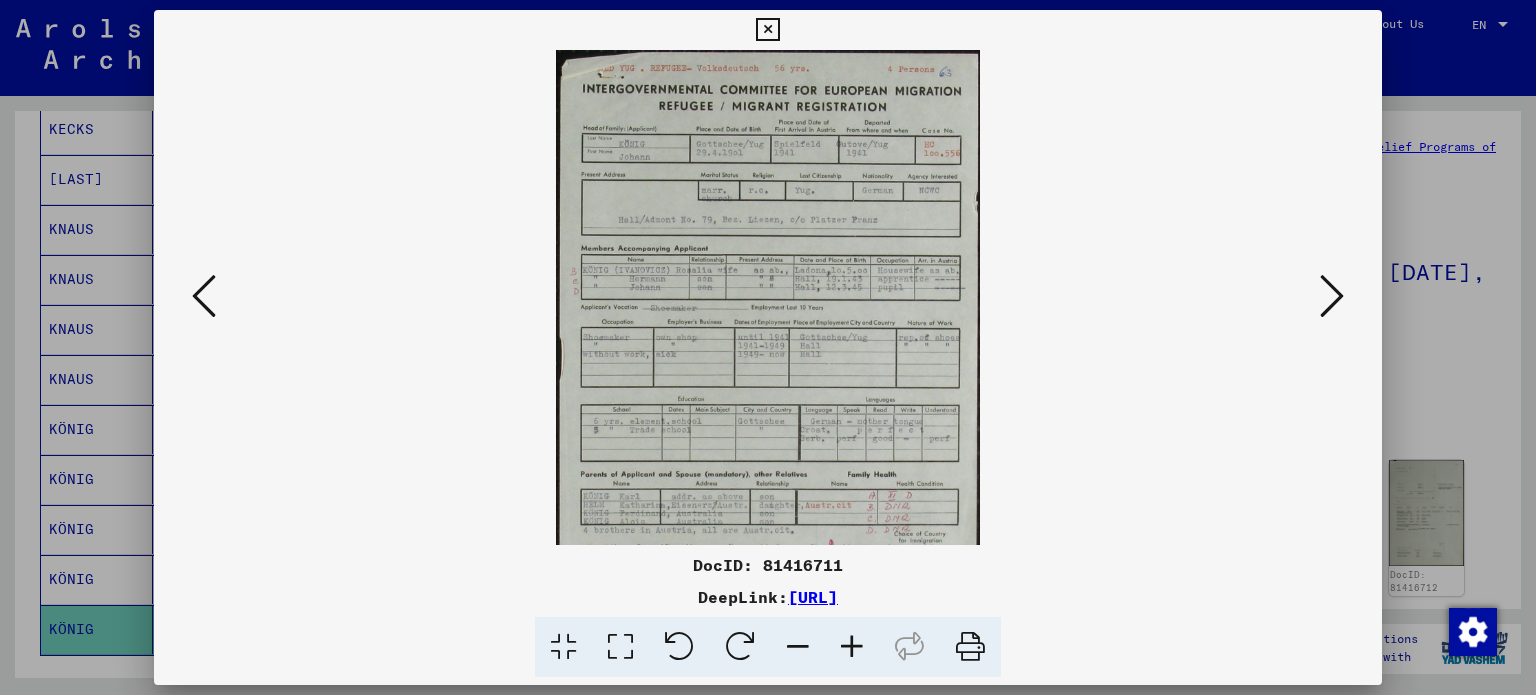 click at bounding box center [852, 647] 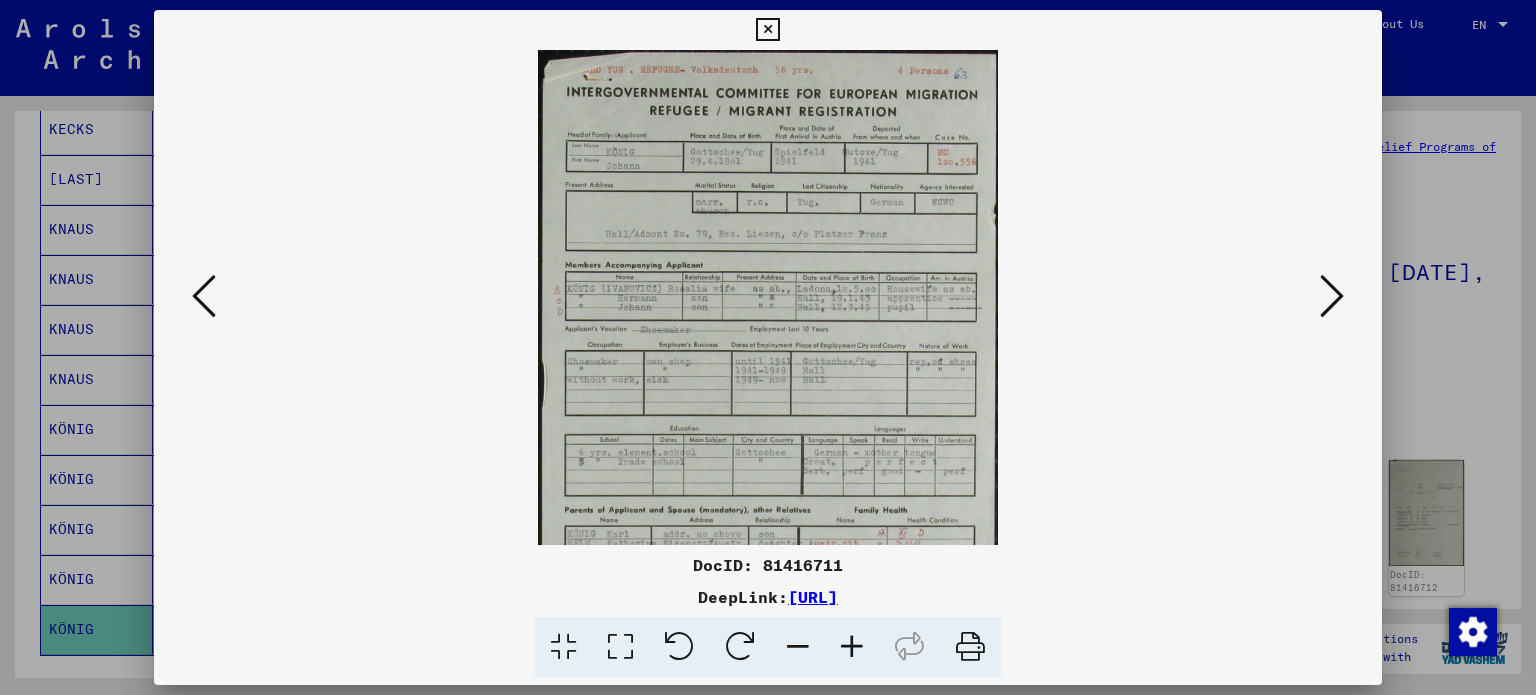 click at bounding box center (852, 647) 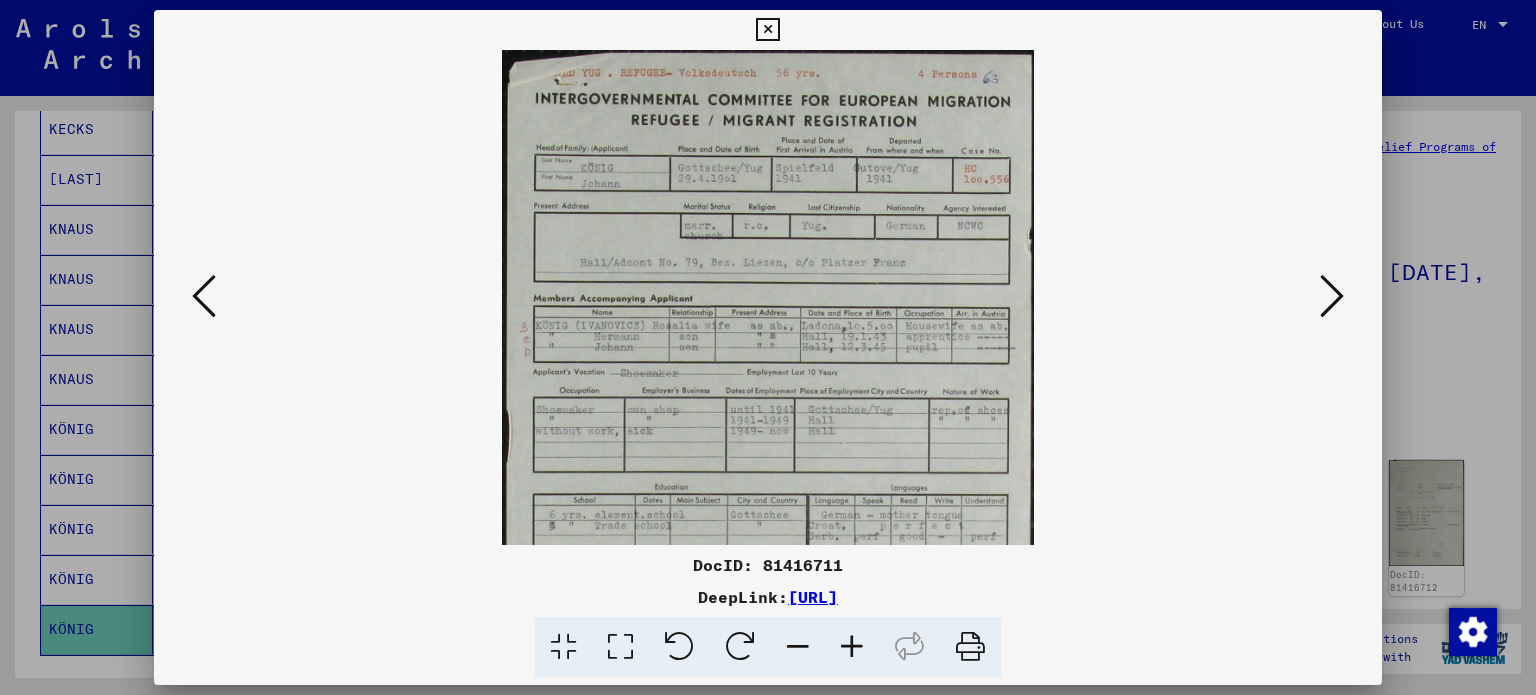 click at bounding box center (852, 647) 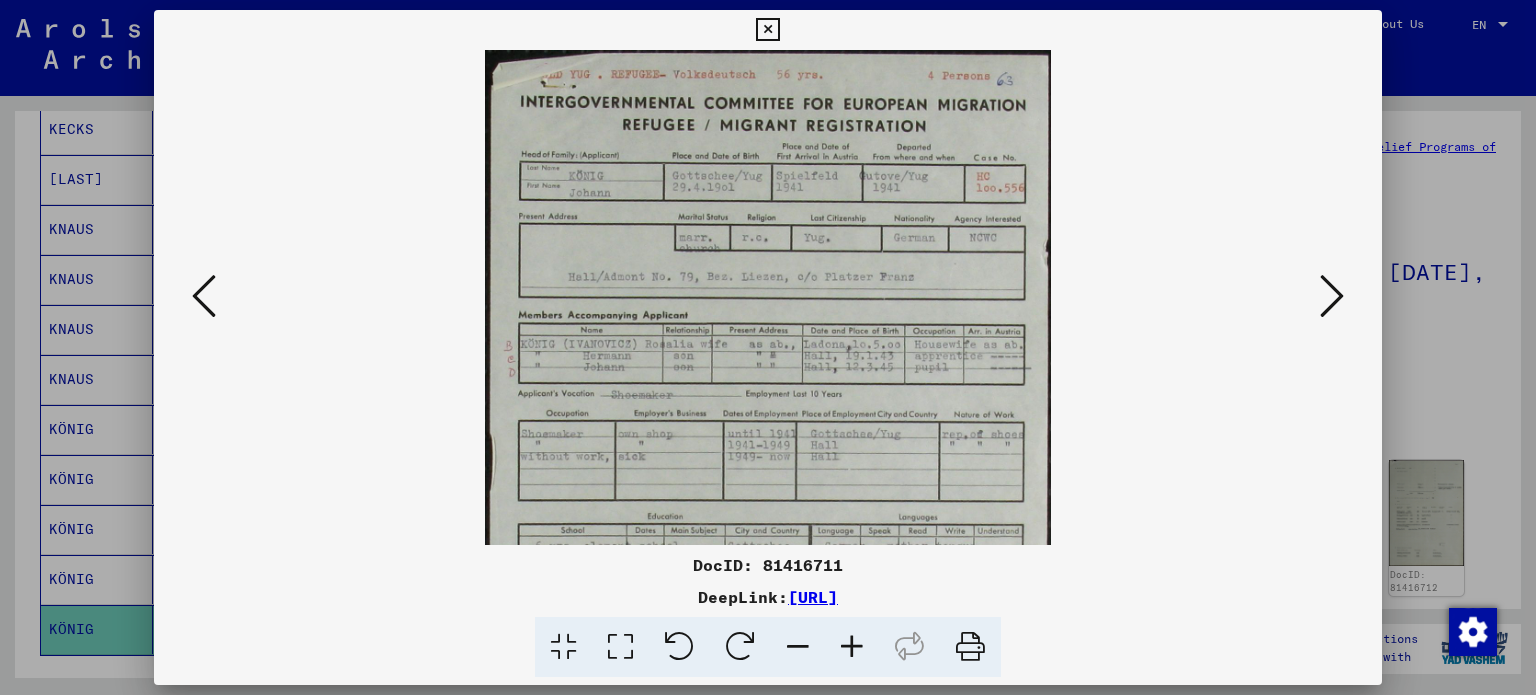 click at bounding box center (852, 647) 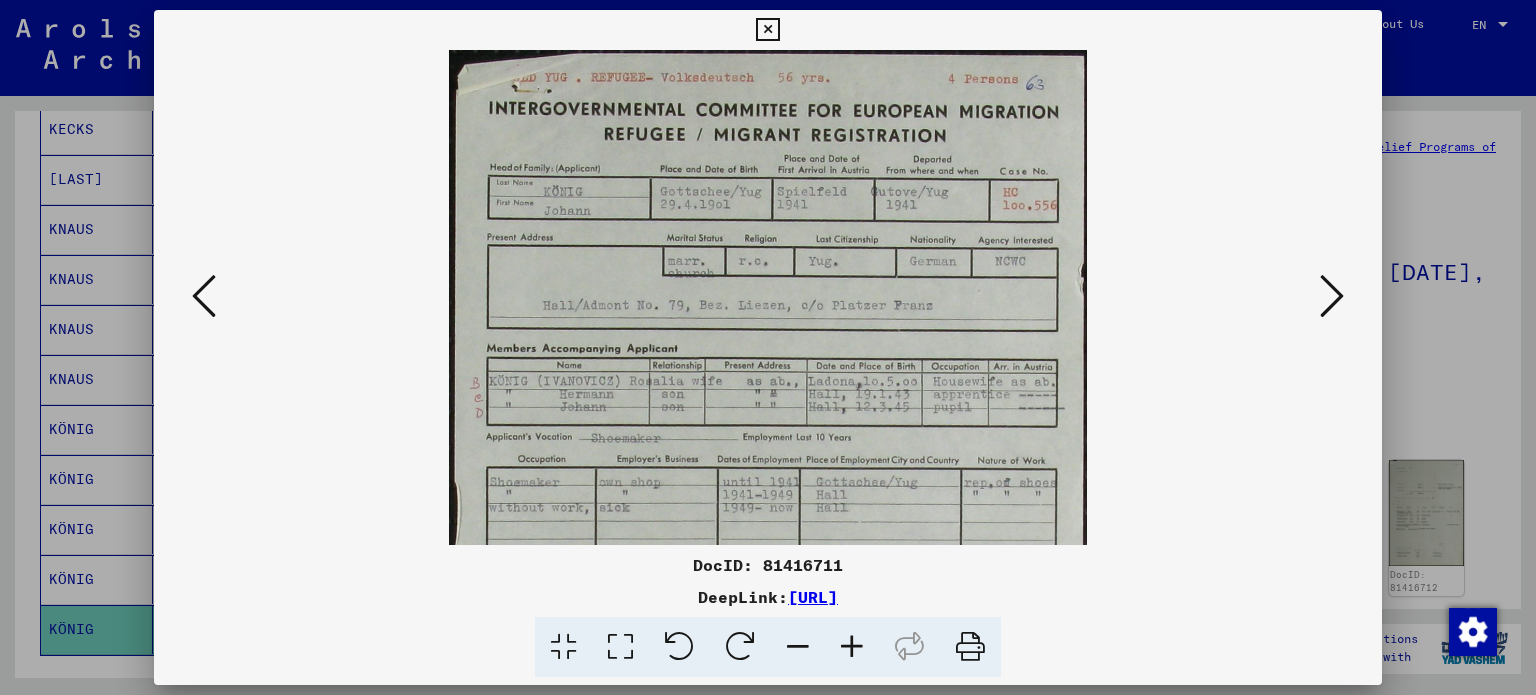click at bounding box center (852, 647) 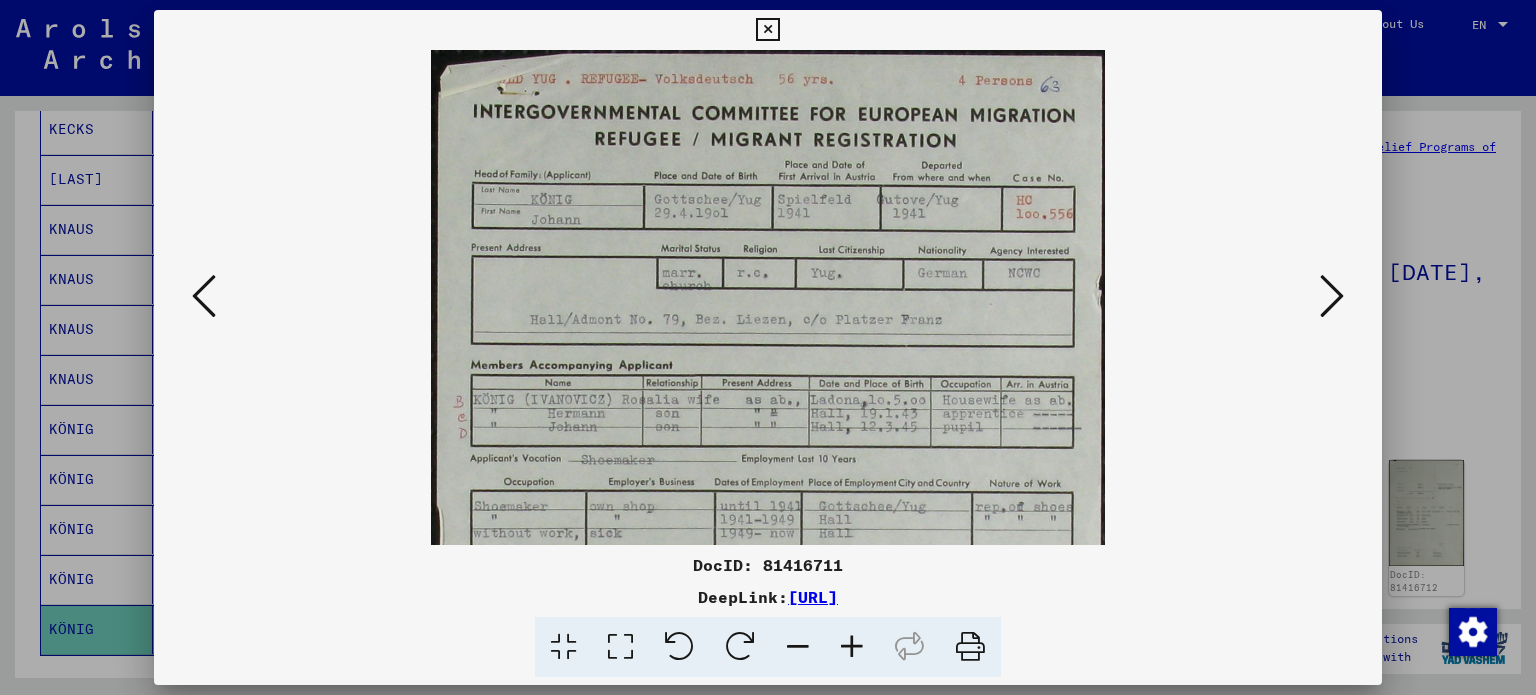 click at bounding box center (852, 647) 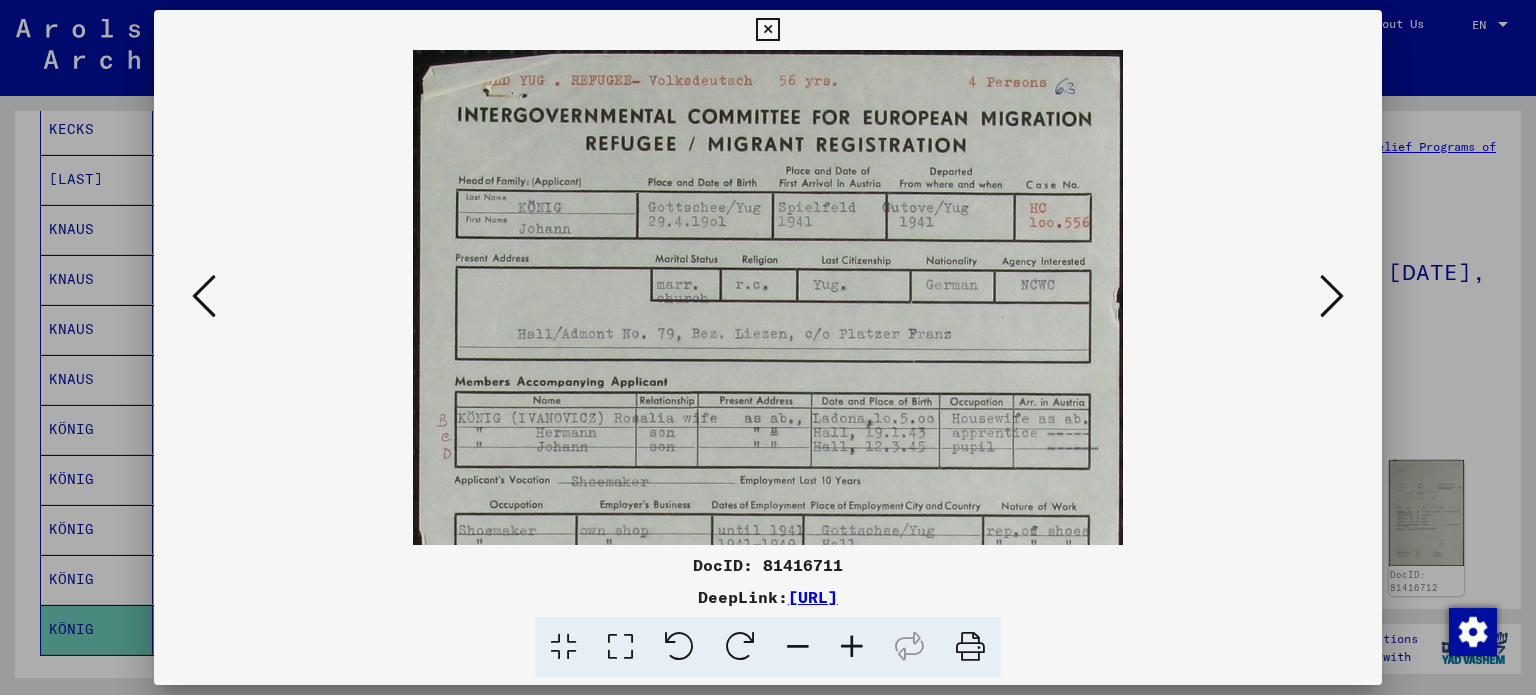 click at bounding box center [852, 647] 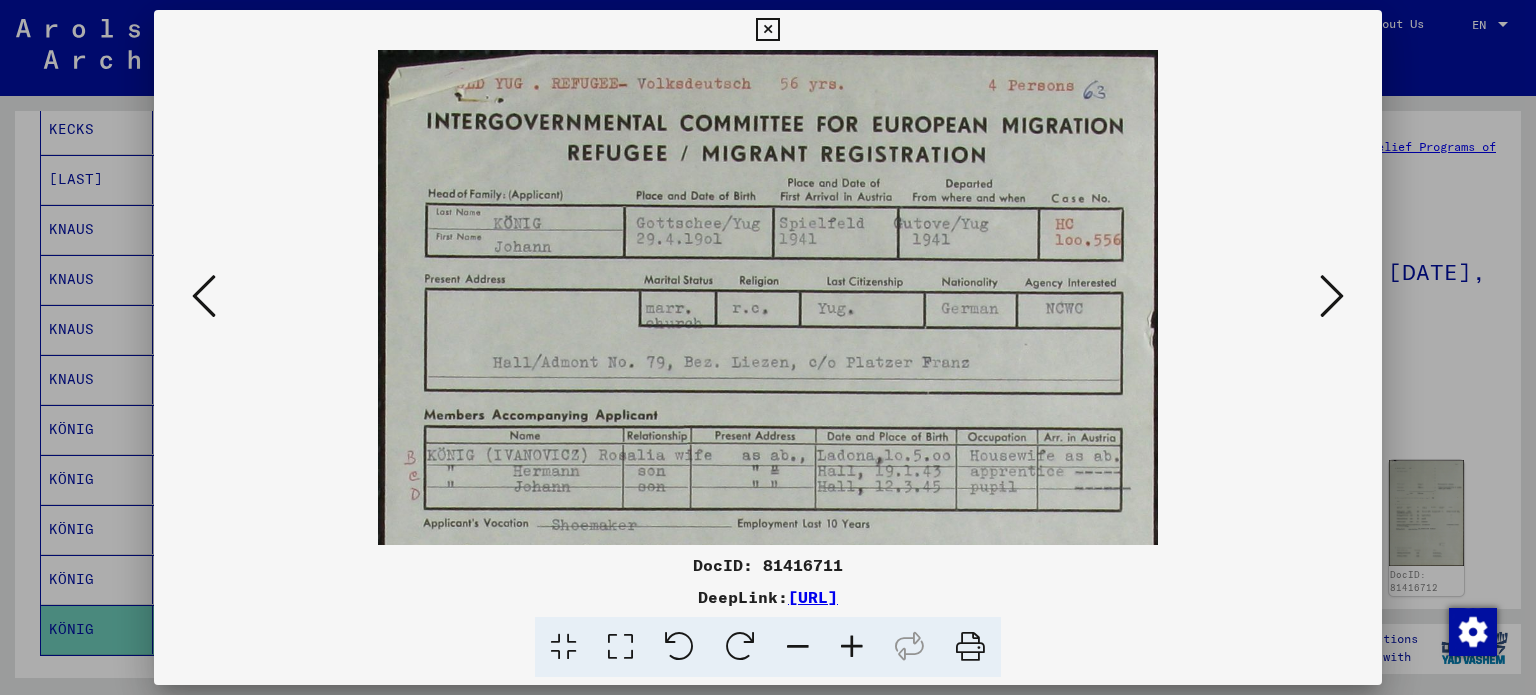 click at bounding box center (852, 647) 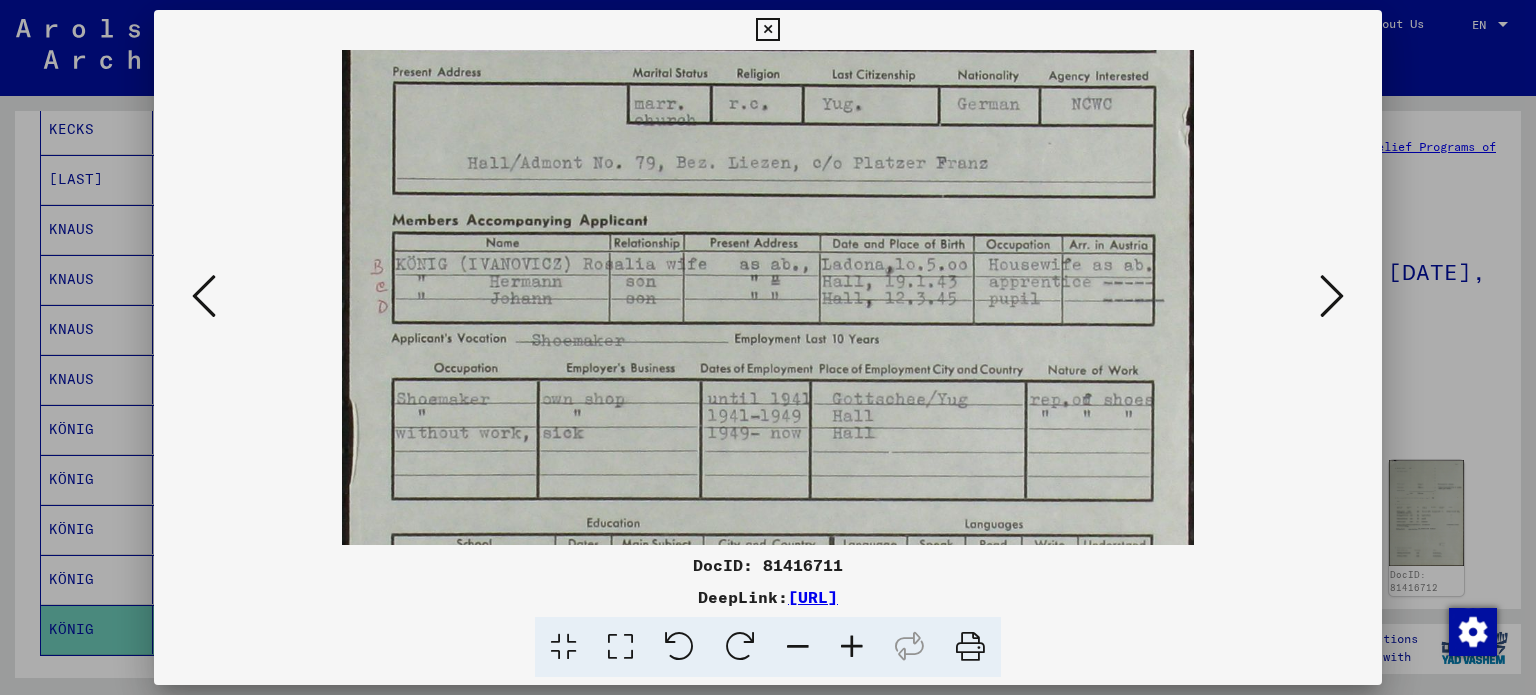 scroll, scrollTop: 236, scrollLeft: 0, axis: vertical 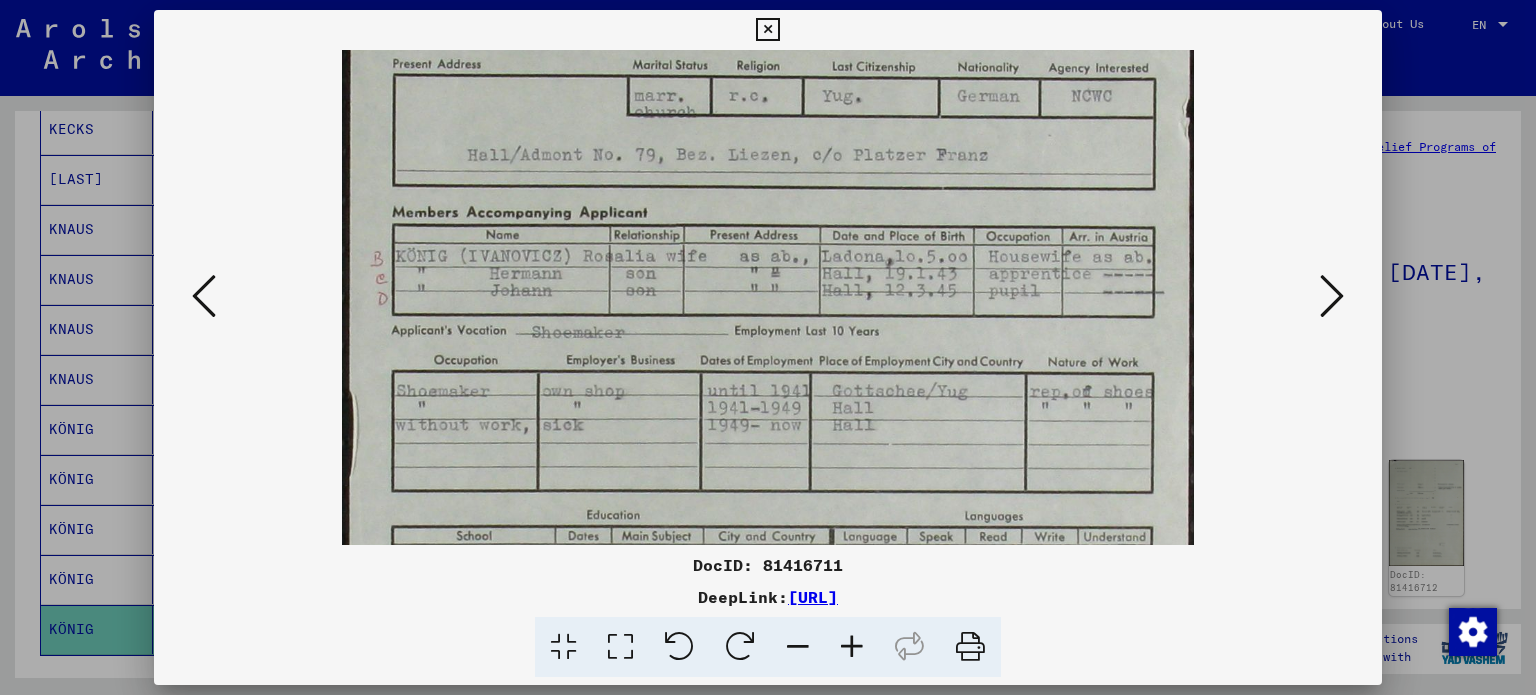 drag, startPoint x: 844, startPoint y: 423, endPoint x: 844, endPoint y: 189, distance: 234 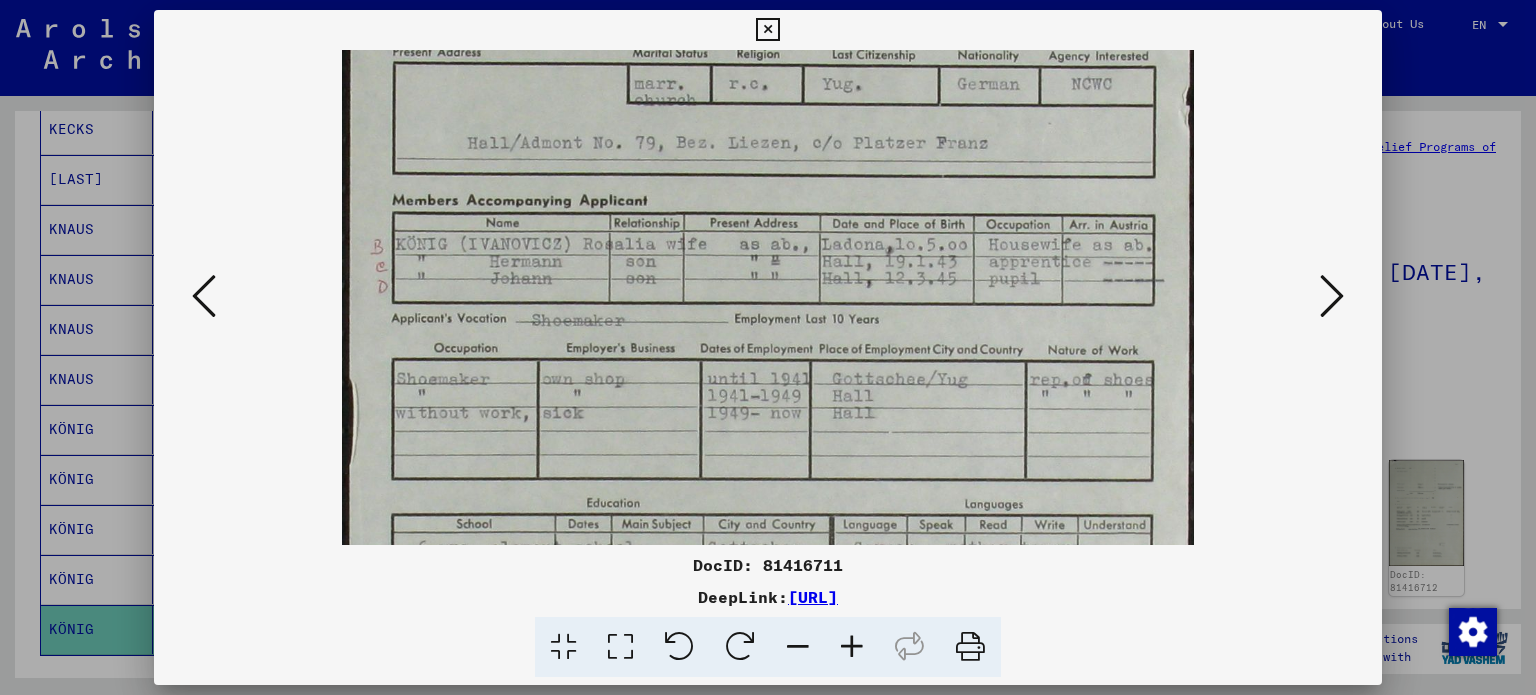 scroll, scrollTop: 528, scrollLeft: 0, axis: vertical 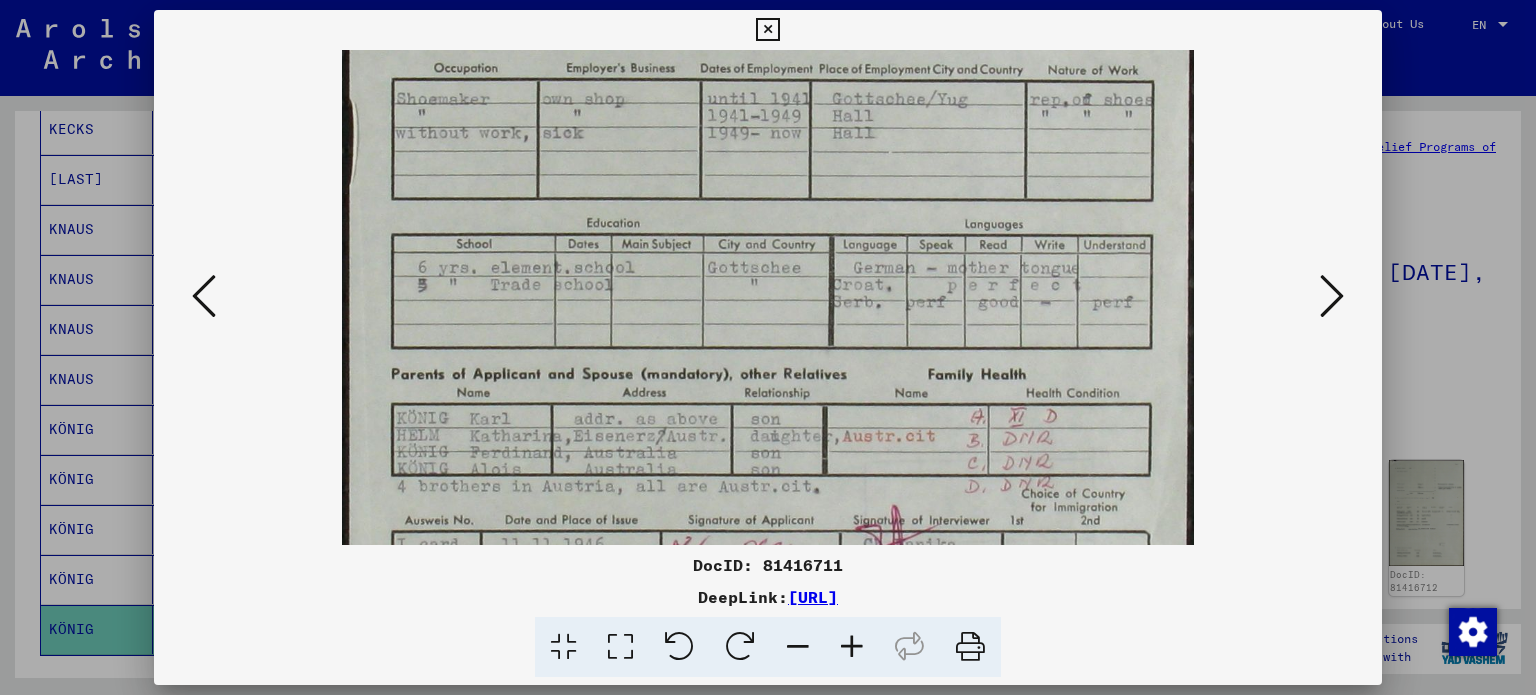 drag, startPoint x: 871, startPoint y: 303, endPoint x: 835, endPoint y: 11, distance: 294.21082 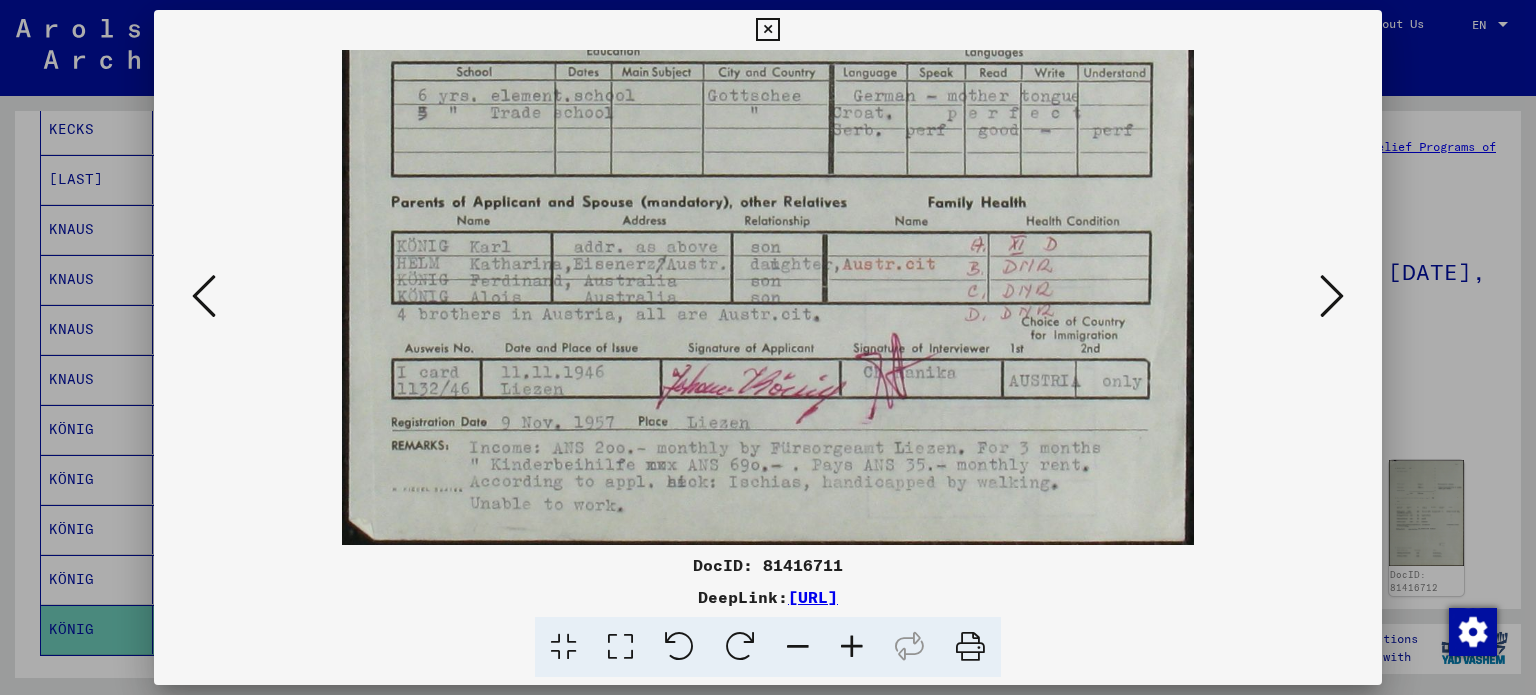 drag, startPoint x: 840, startPoint y: 367, endPoint x: 796, endPoint y: 43, distance: 326.974 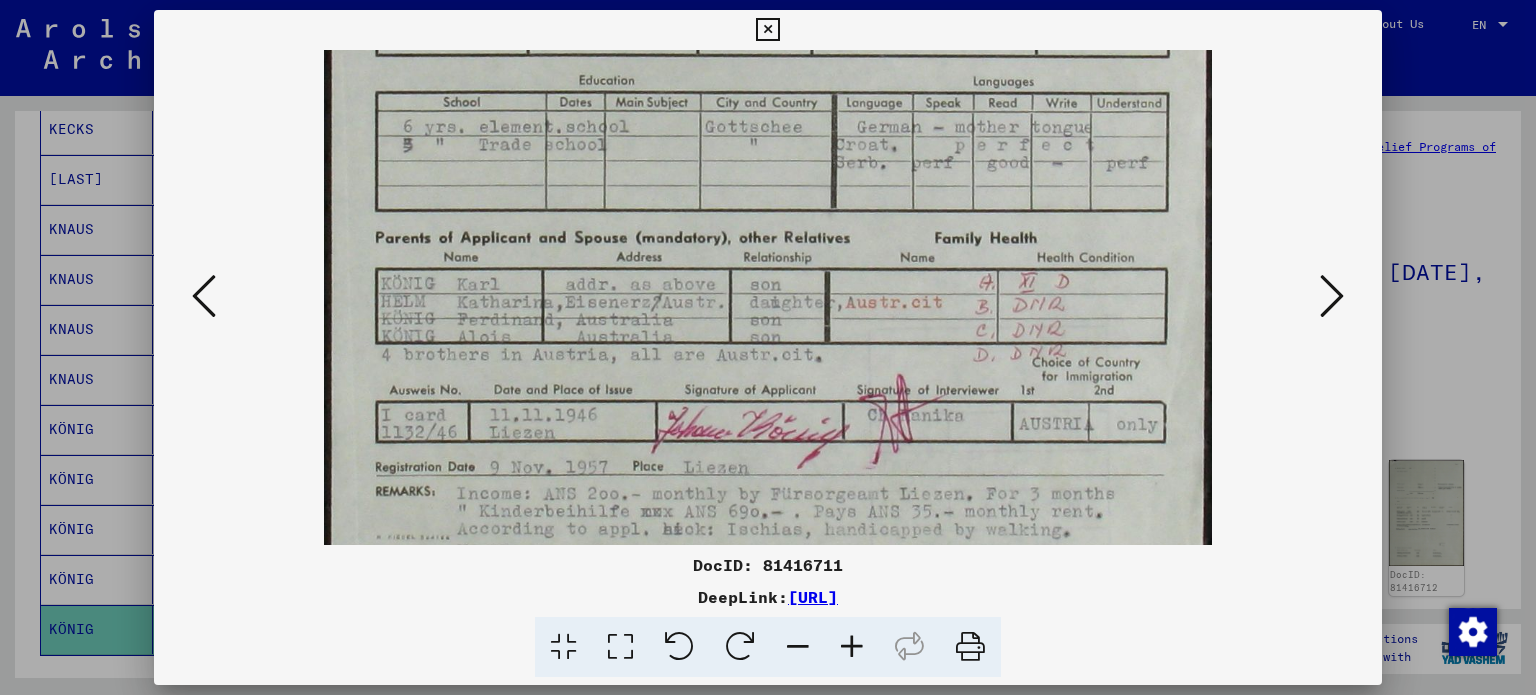 click at bounding box center (852, 647) 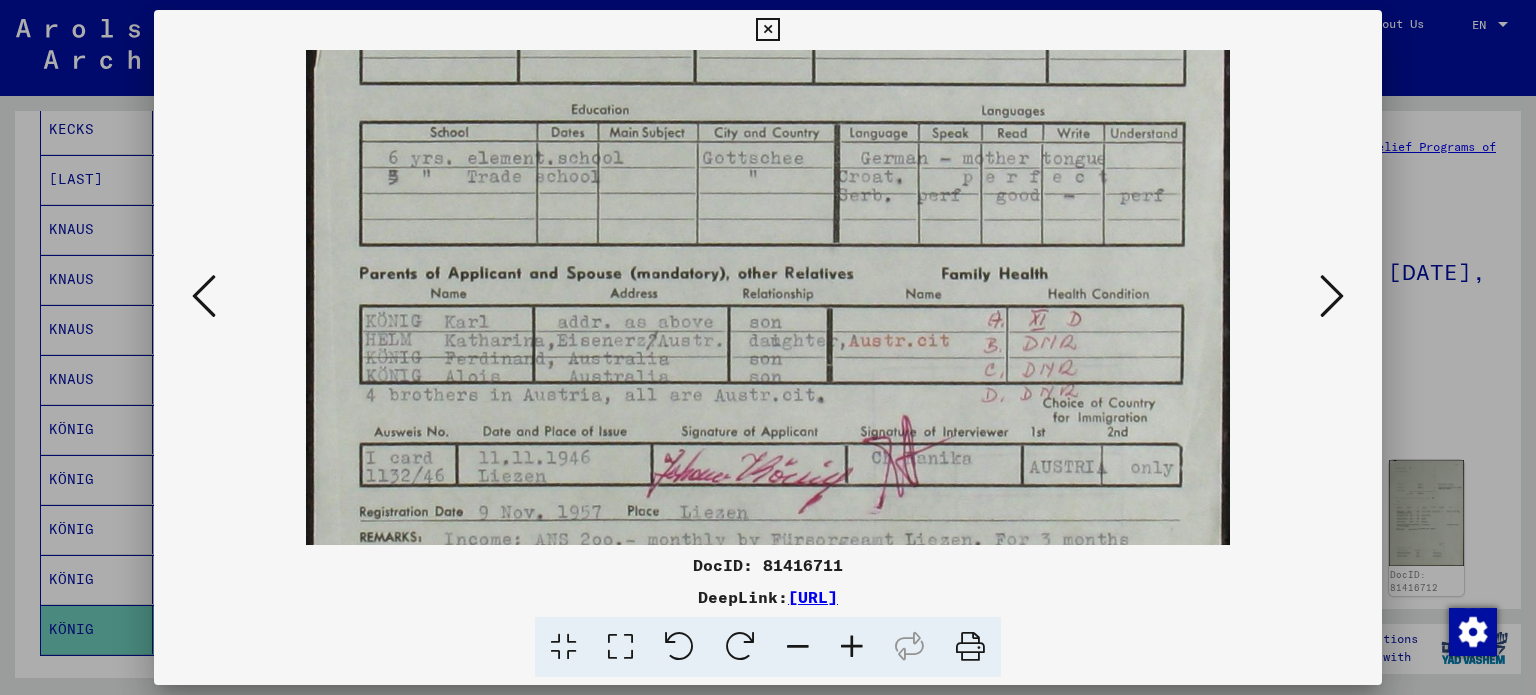 click at bounding box center (1332, 296) 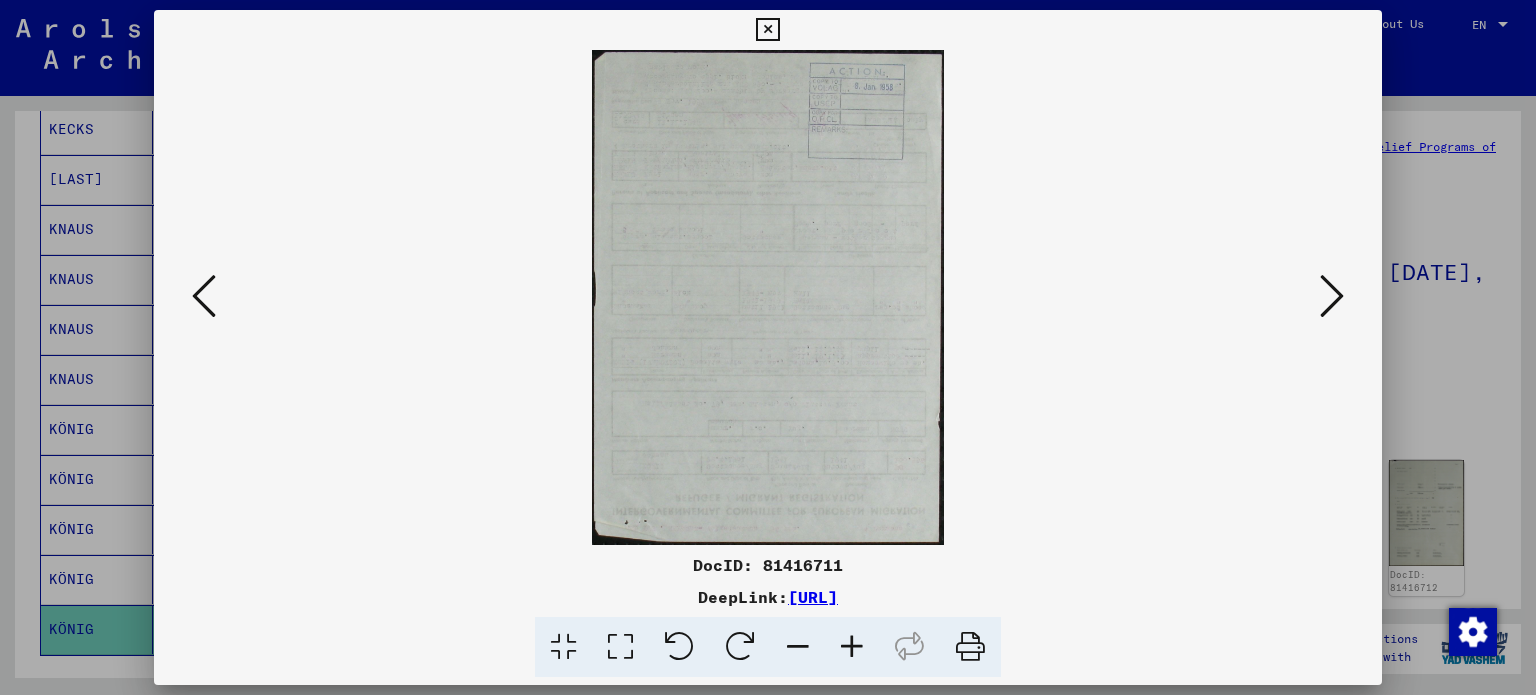 click at bounding box center [1332, 296] 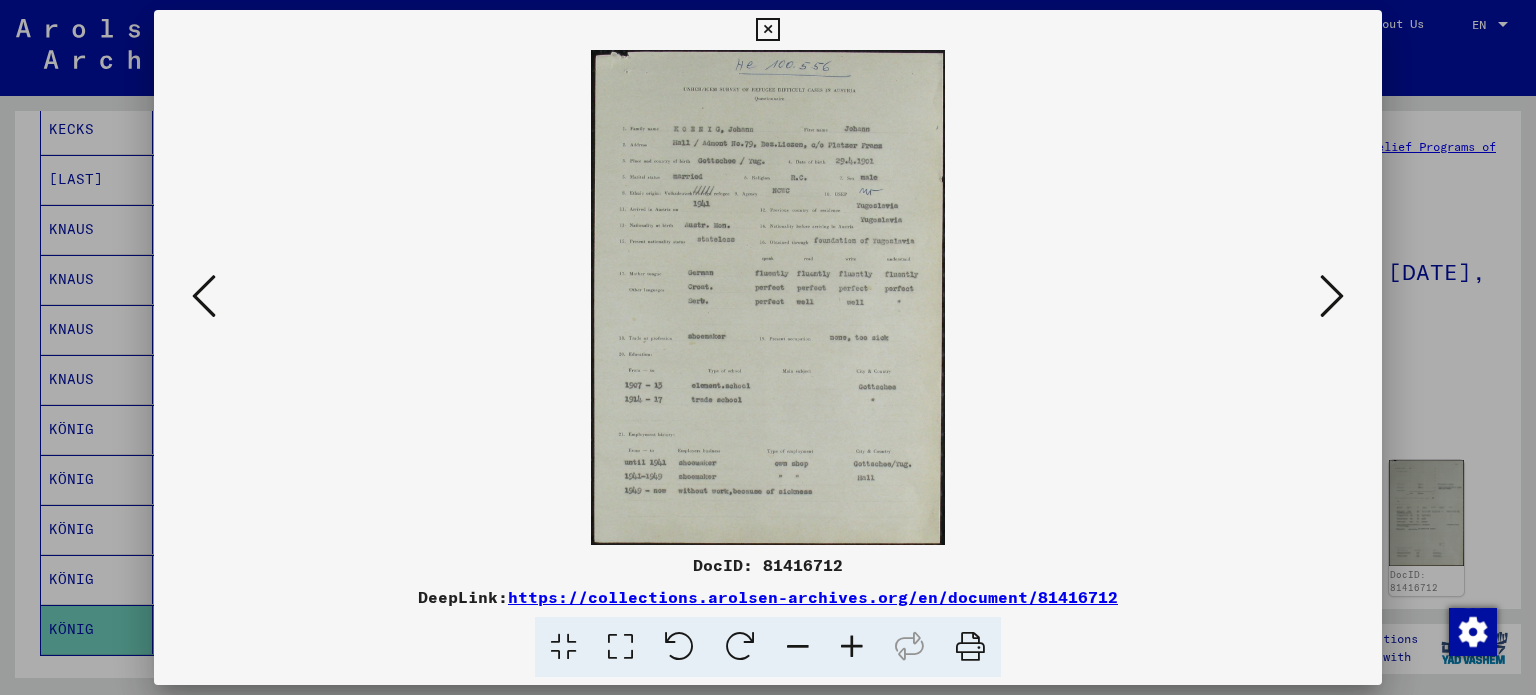 click at bounding box center (852, 647) 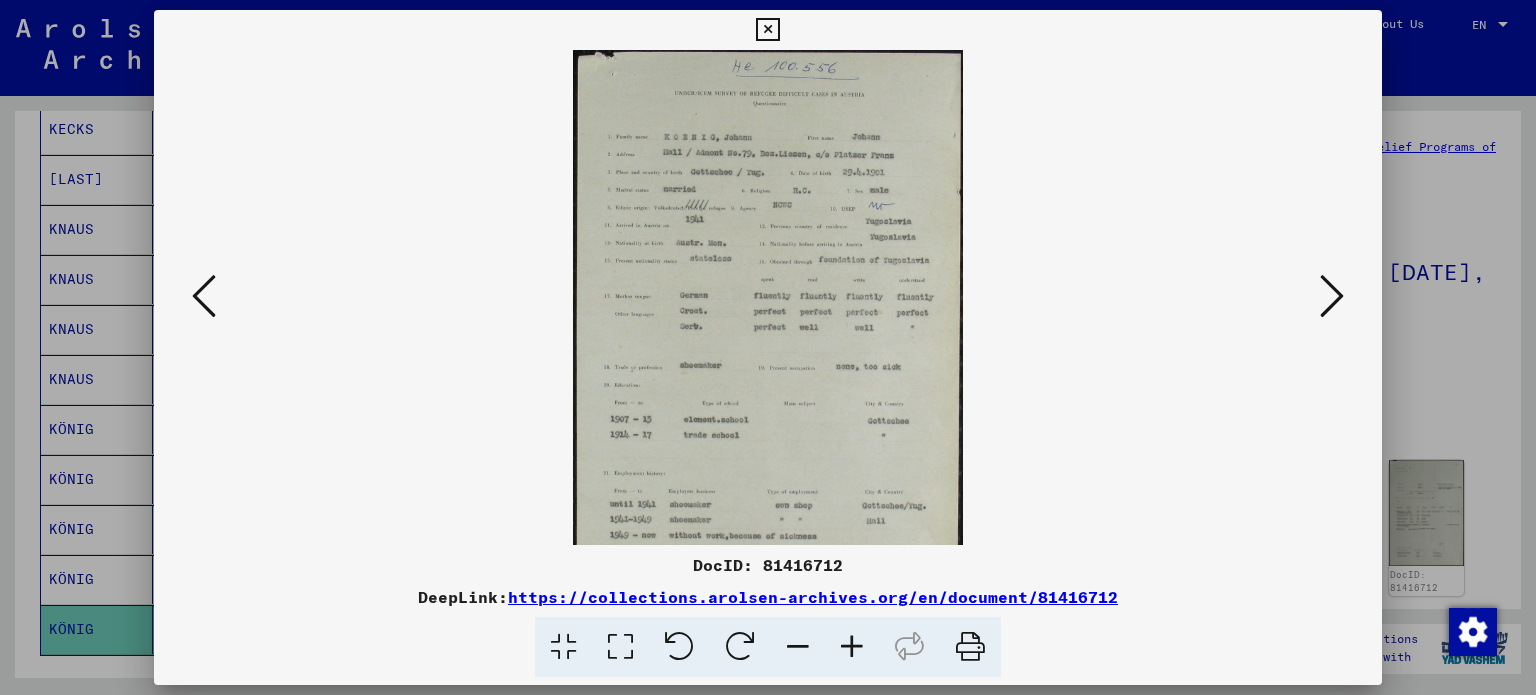 click at bounding box center (852, 647) 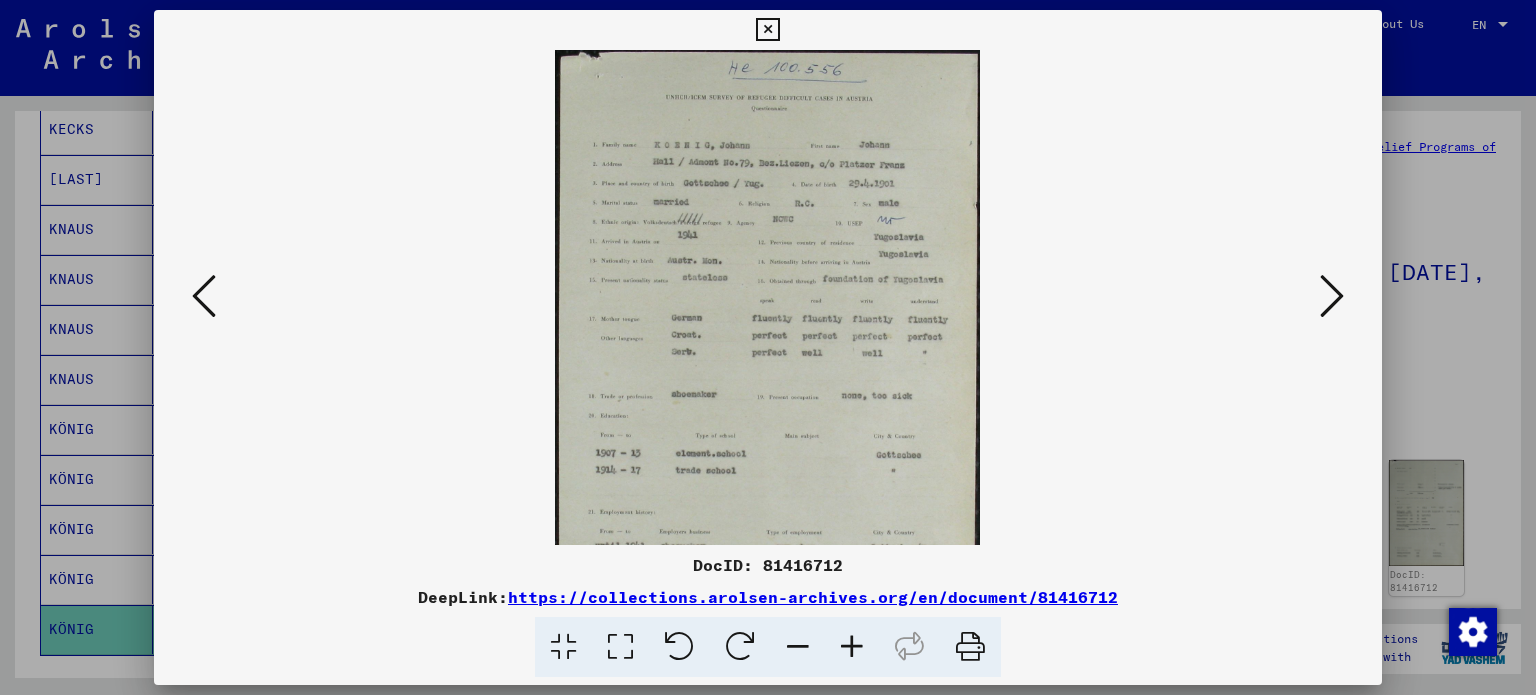 click at bounding box center (852, 647) 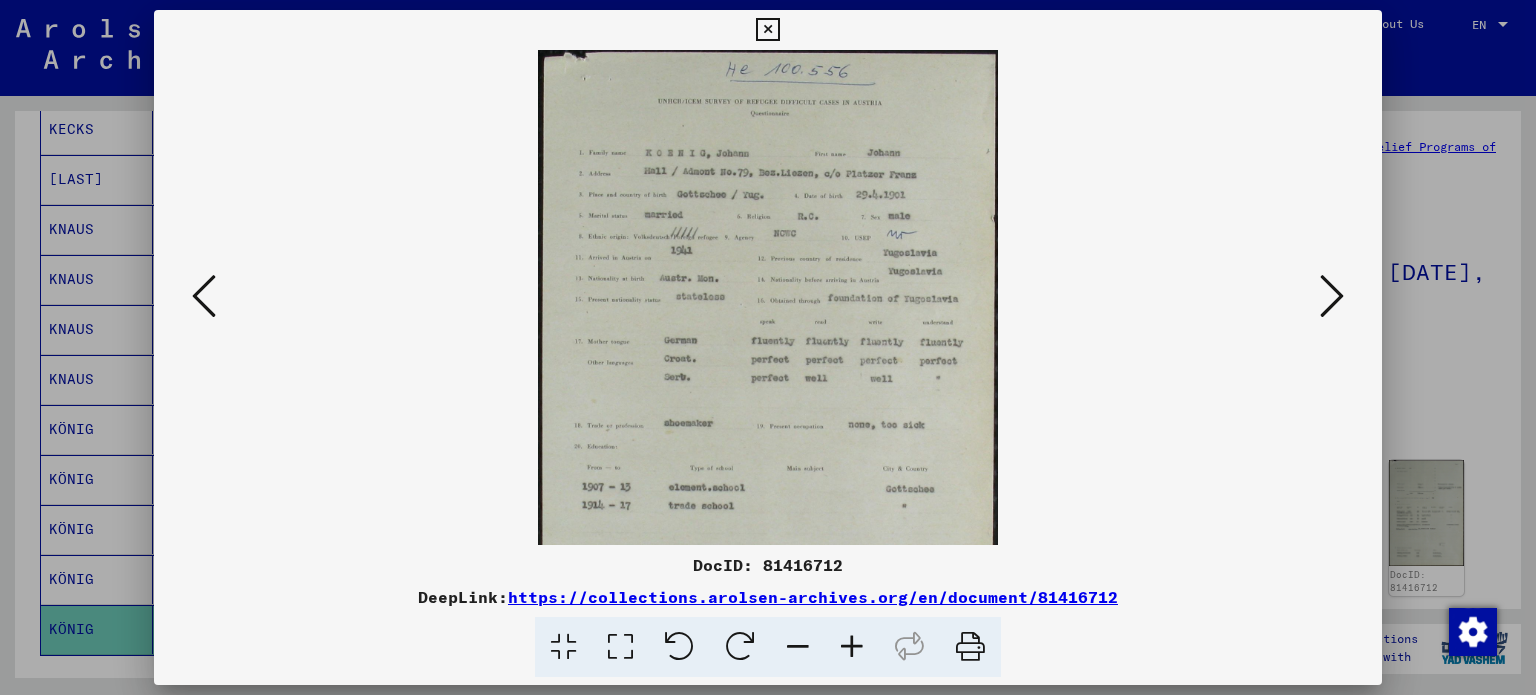 click at bounding box center (852, 647) 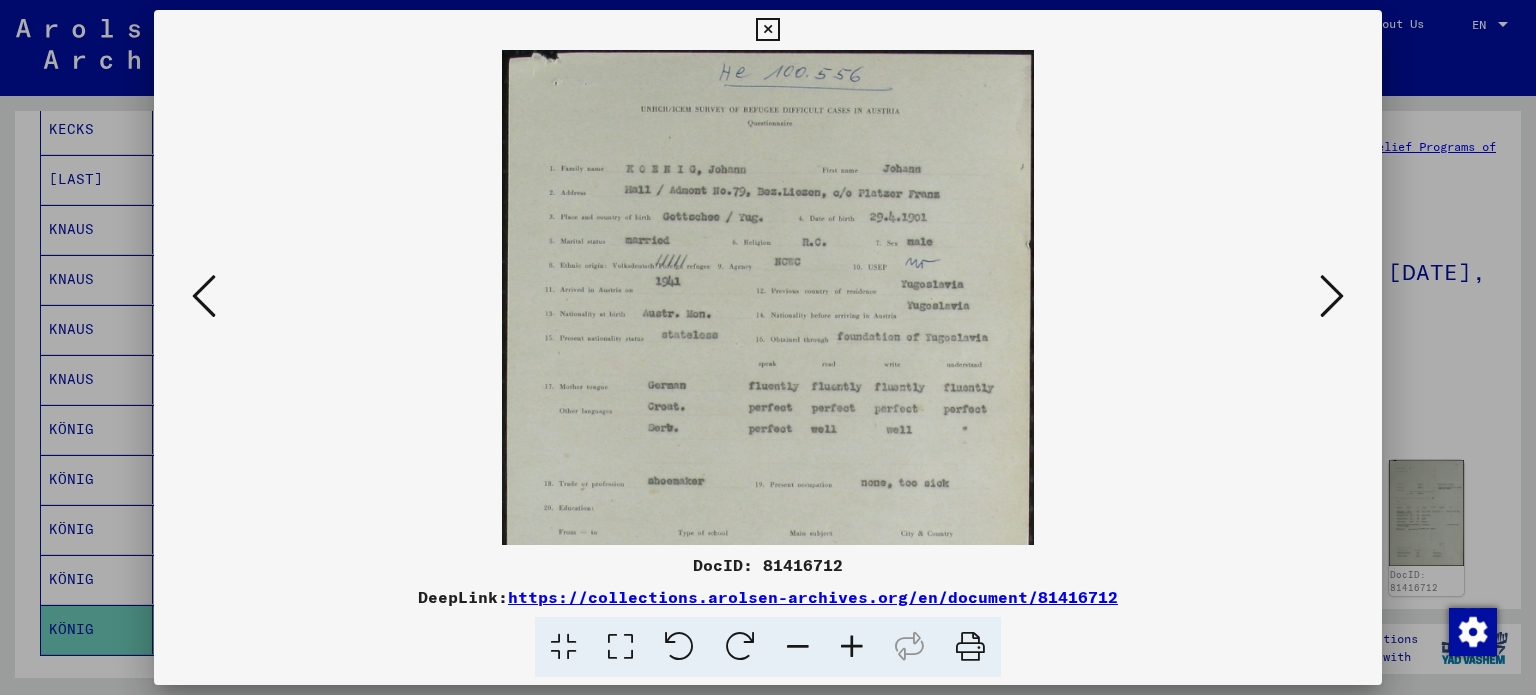click at bounding box center (852, 647) 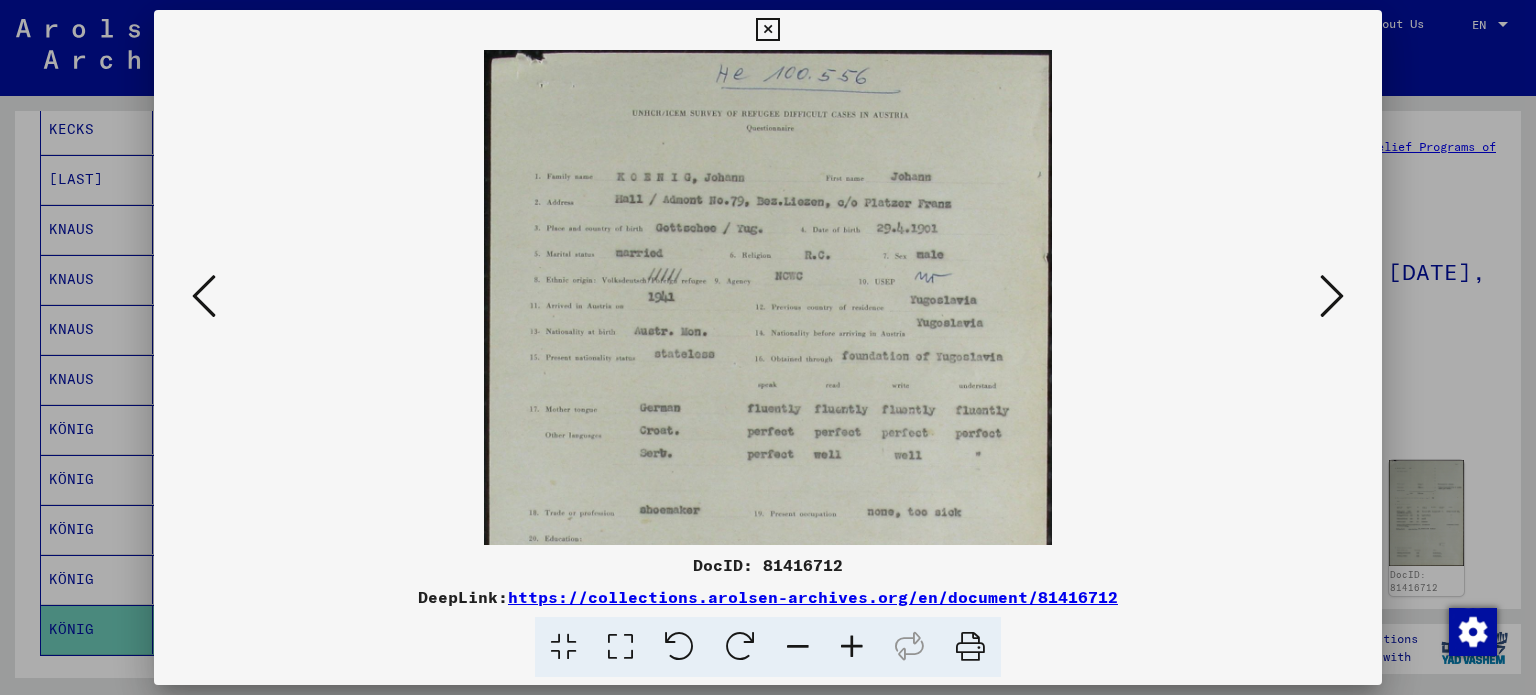 click at bounding box center (852, 647) 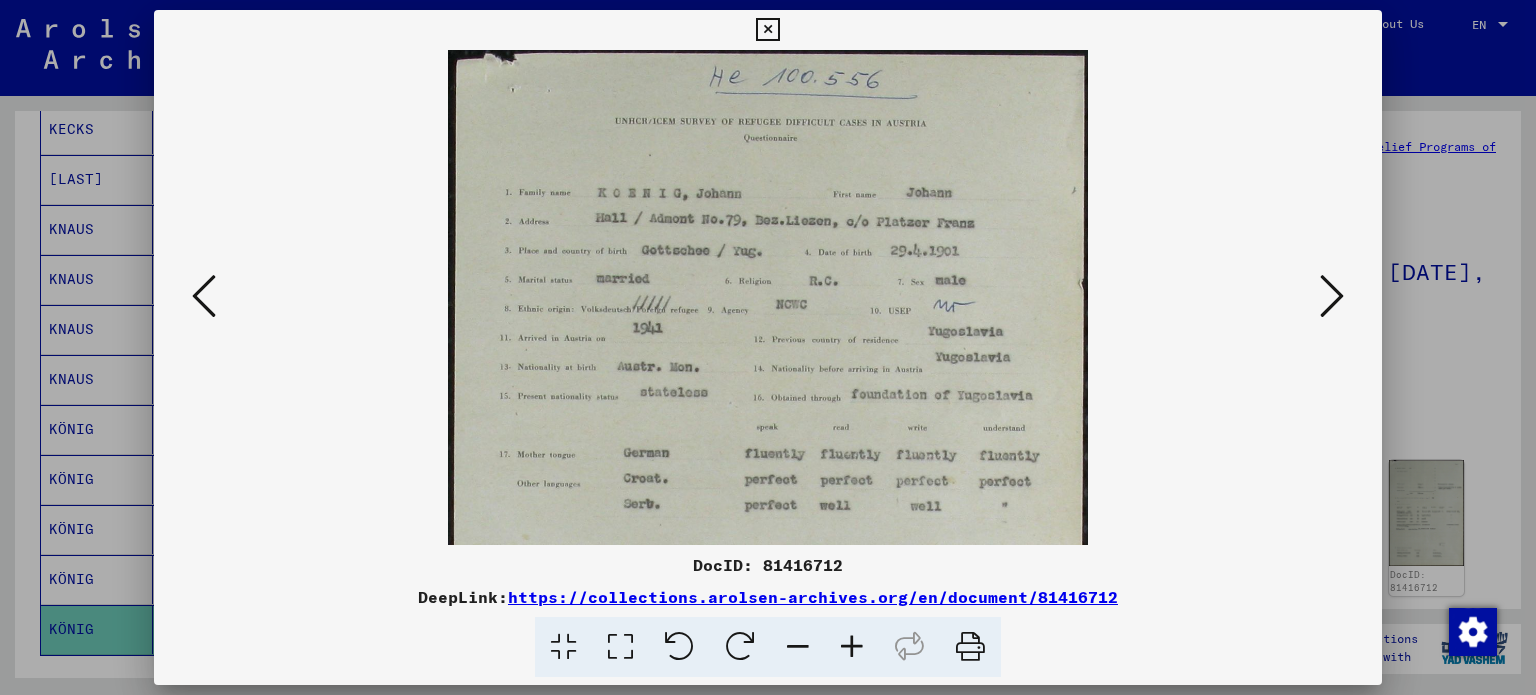 click at bounding box center (852, 647) 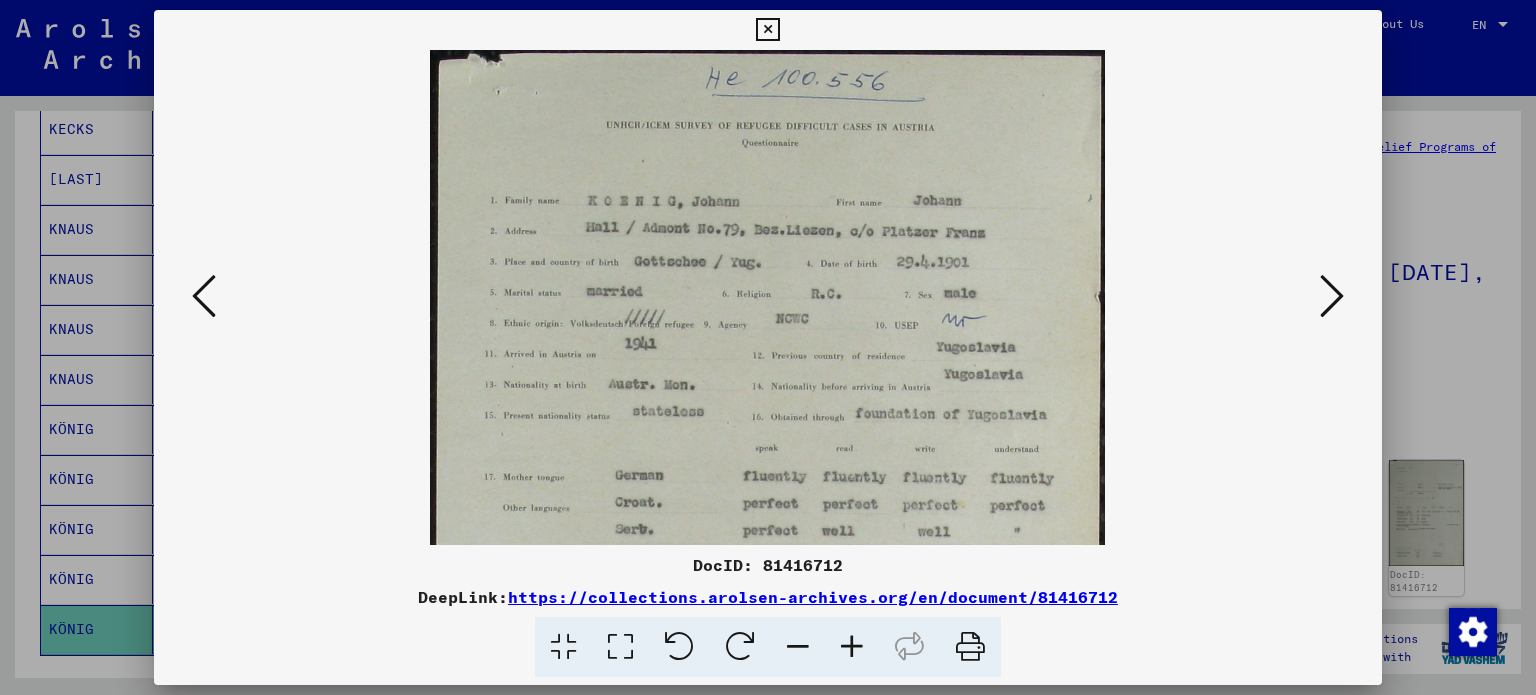 click at bounding box center (852, 647) 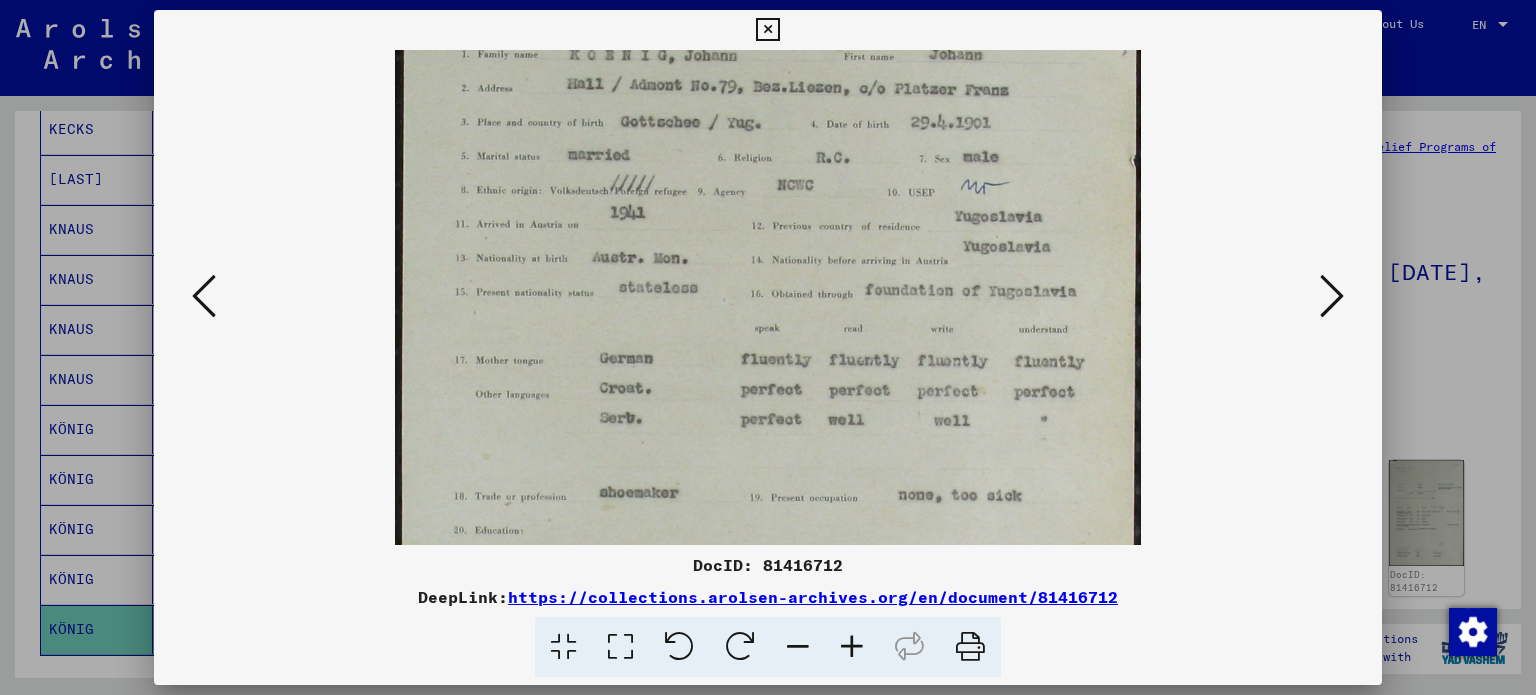 scroll, scrollTop: 198, scrollLeft: 0, axis: vertical 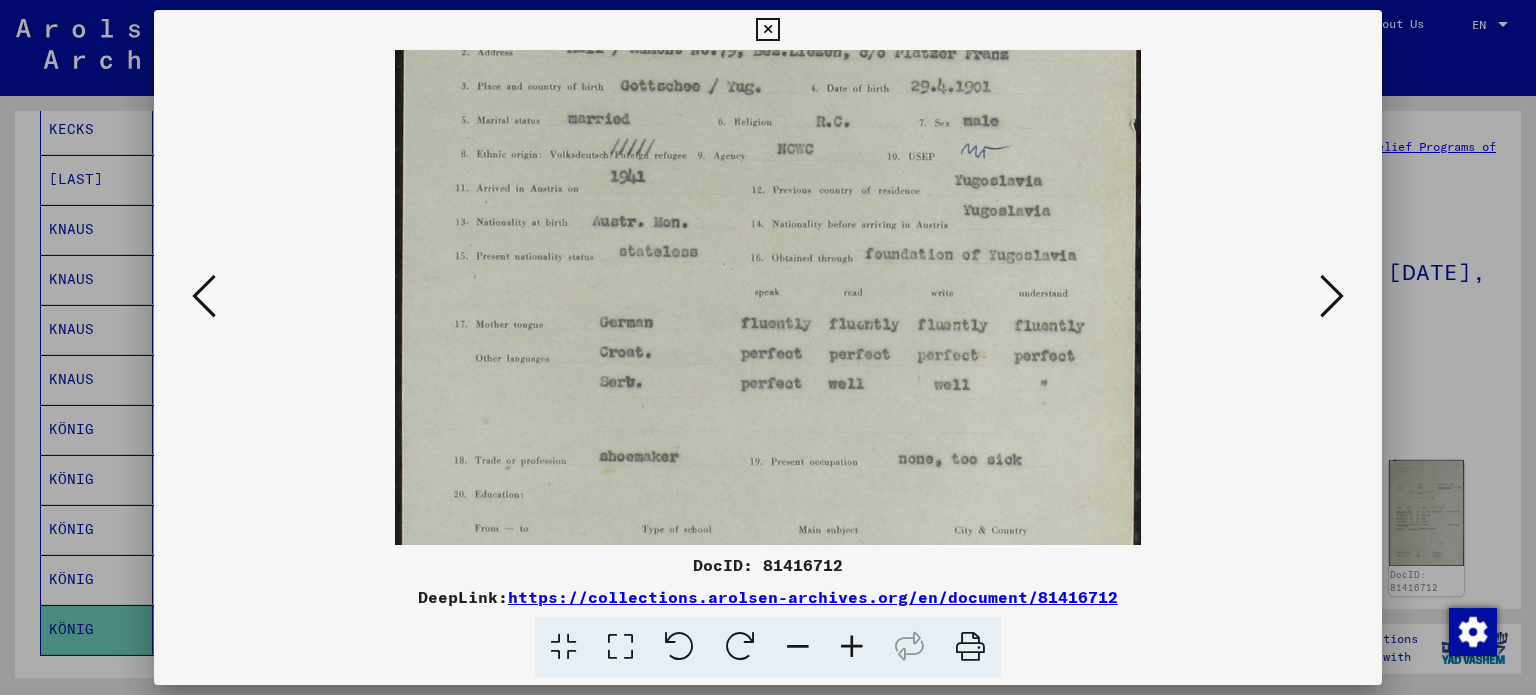 drag, startPoint x: 810, startPoint y: 369, endPoint x: 767, endPoint y: 171, distance: 202.6154 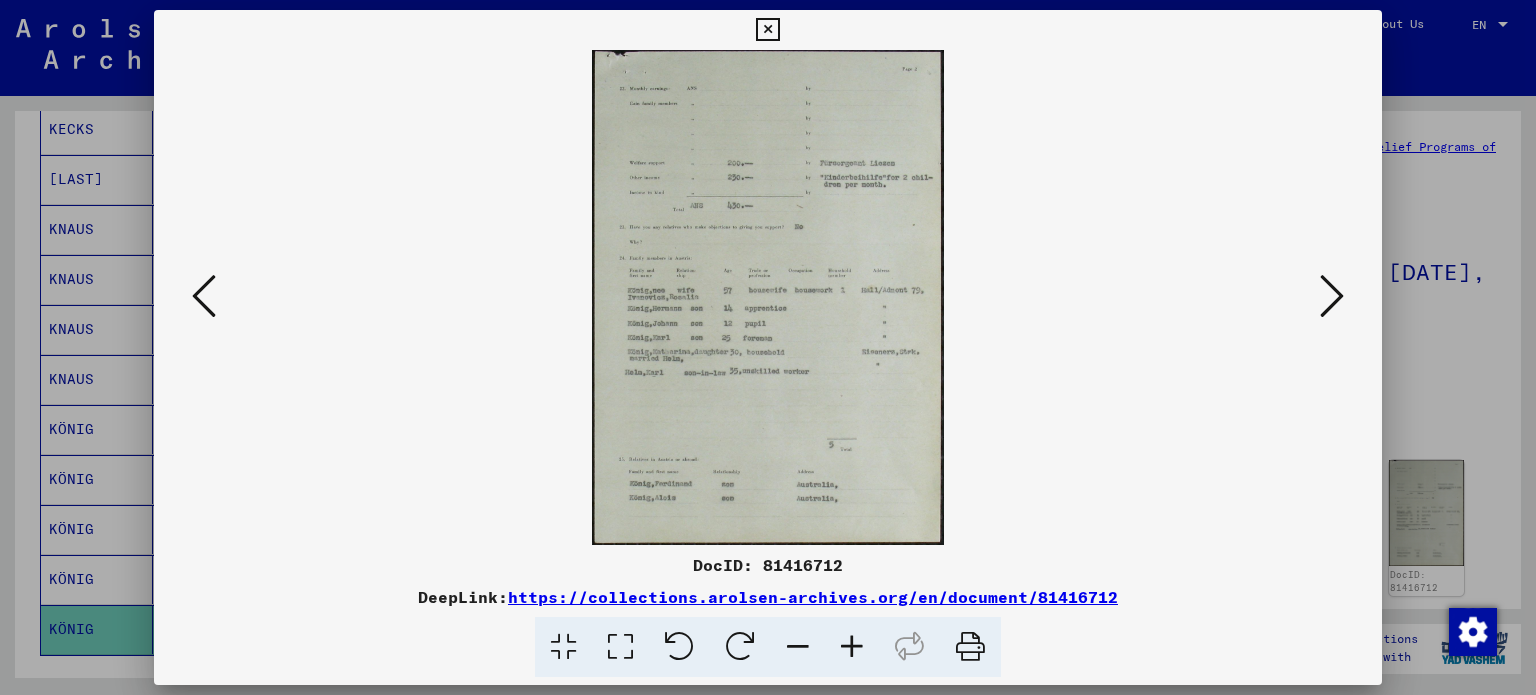 click at bounding box center [1332, 296] 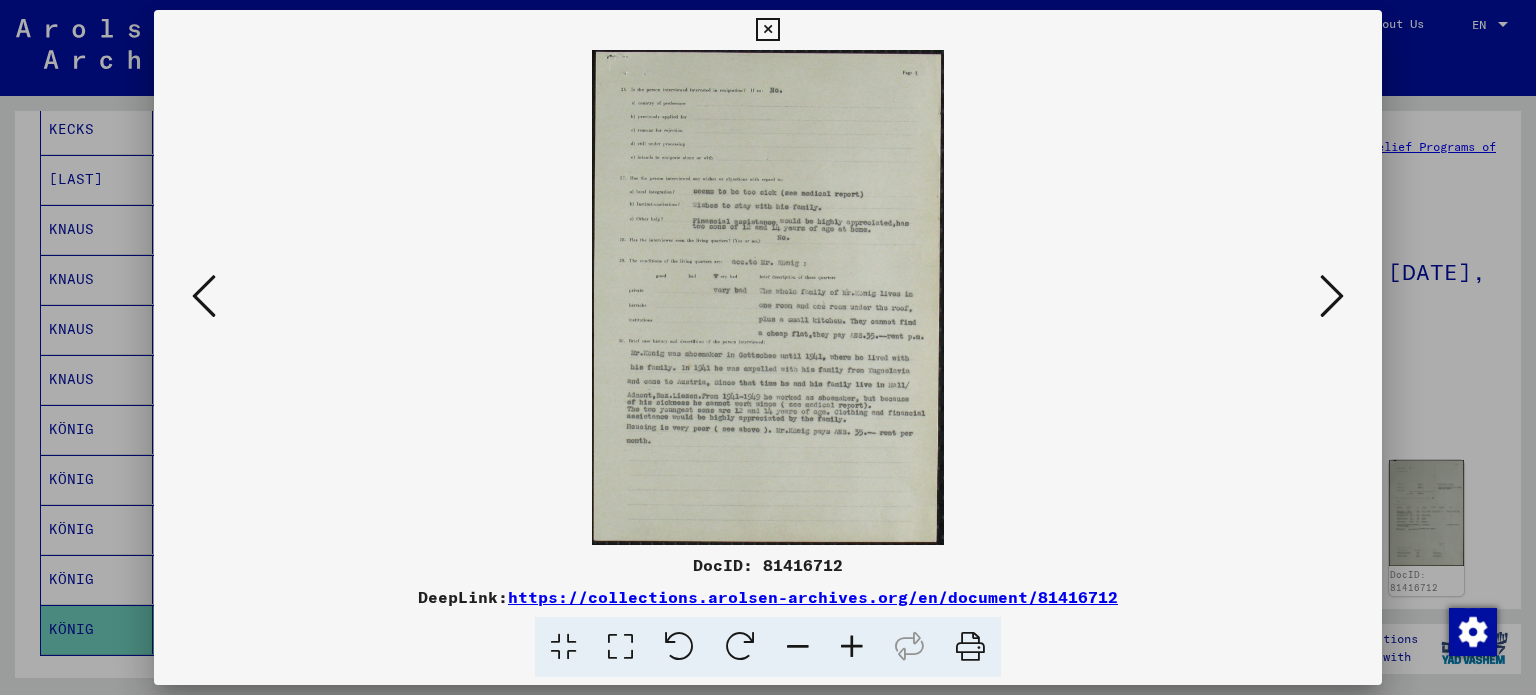 click at bounding box center (852, 647) 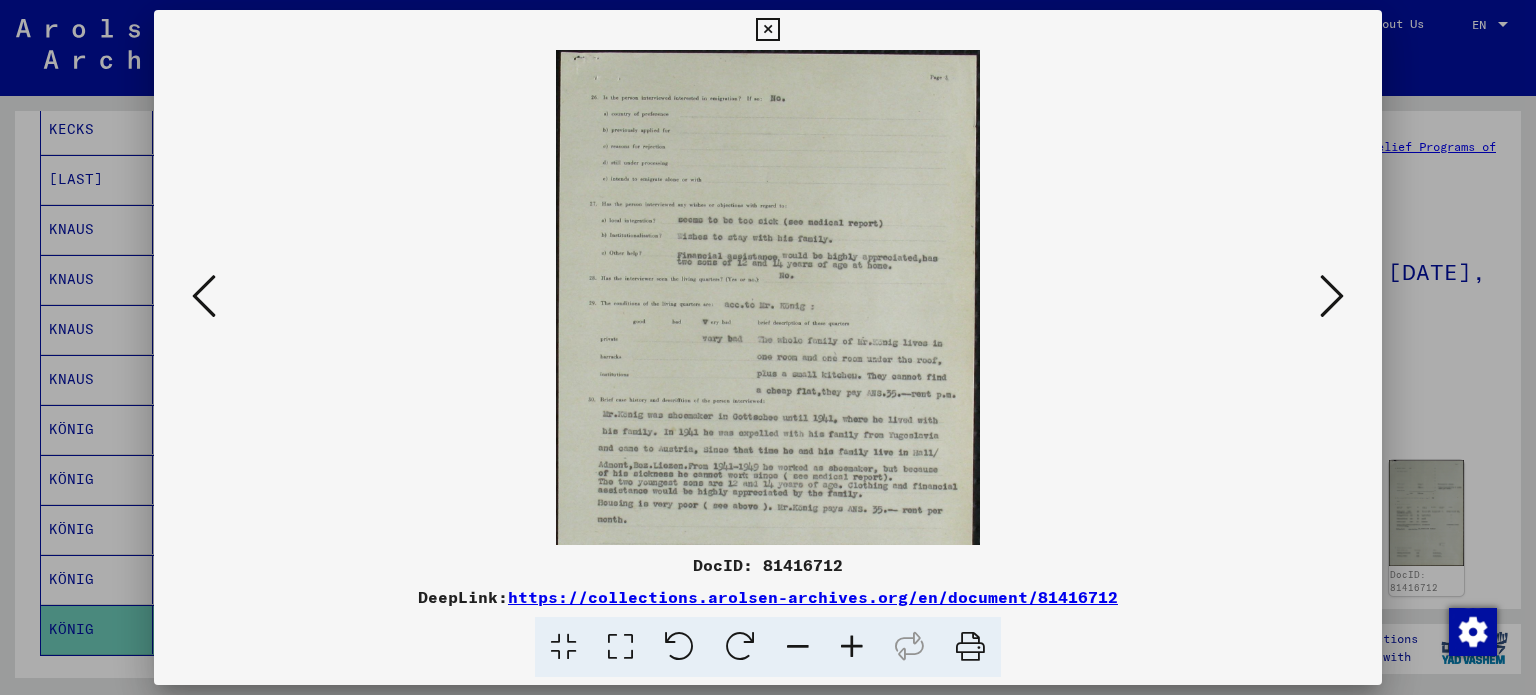 click at bounding box center (852, 647) 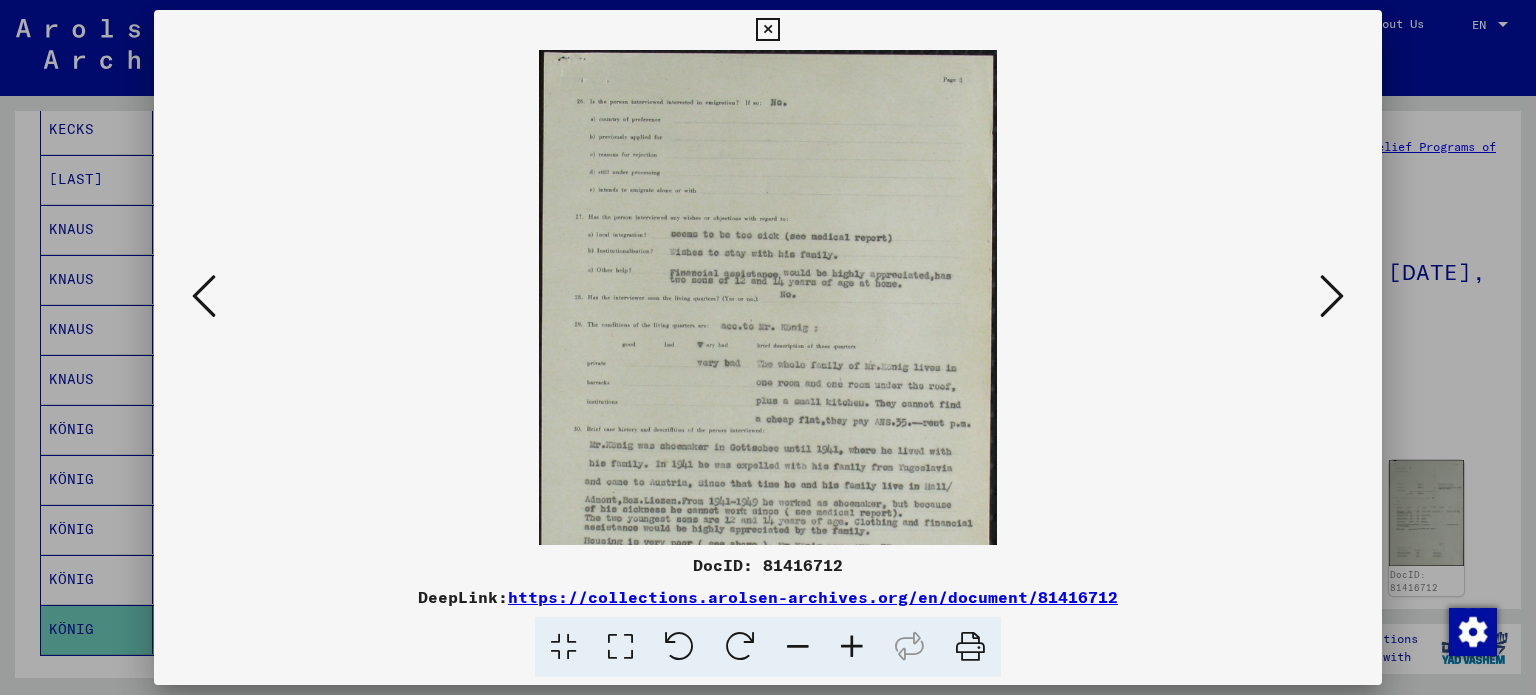 click at bounding box center [852, 647] 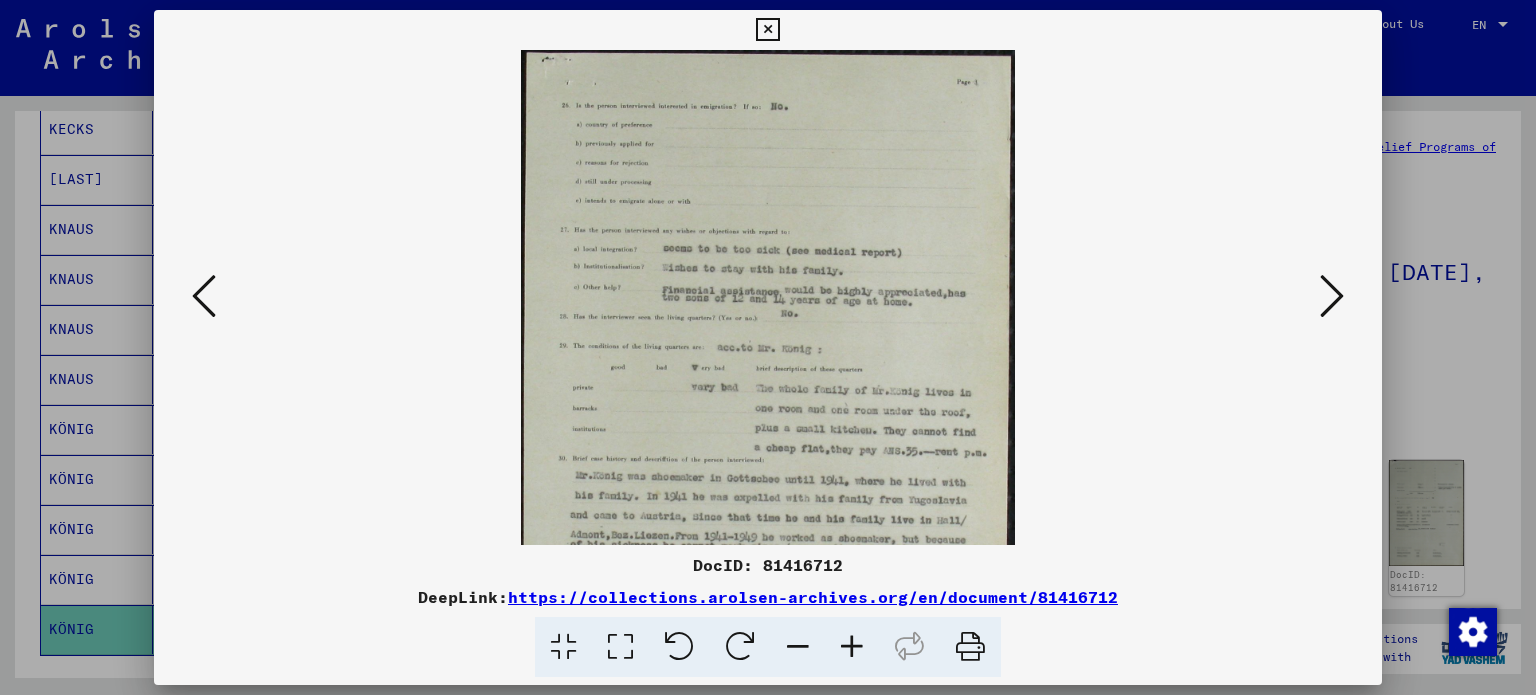 click at bounding box center (852, 647) 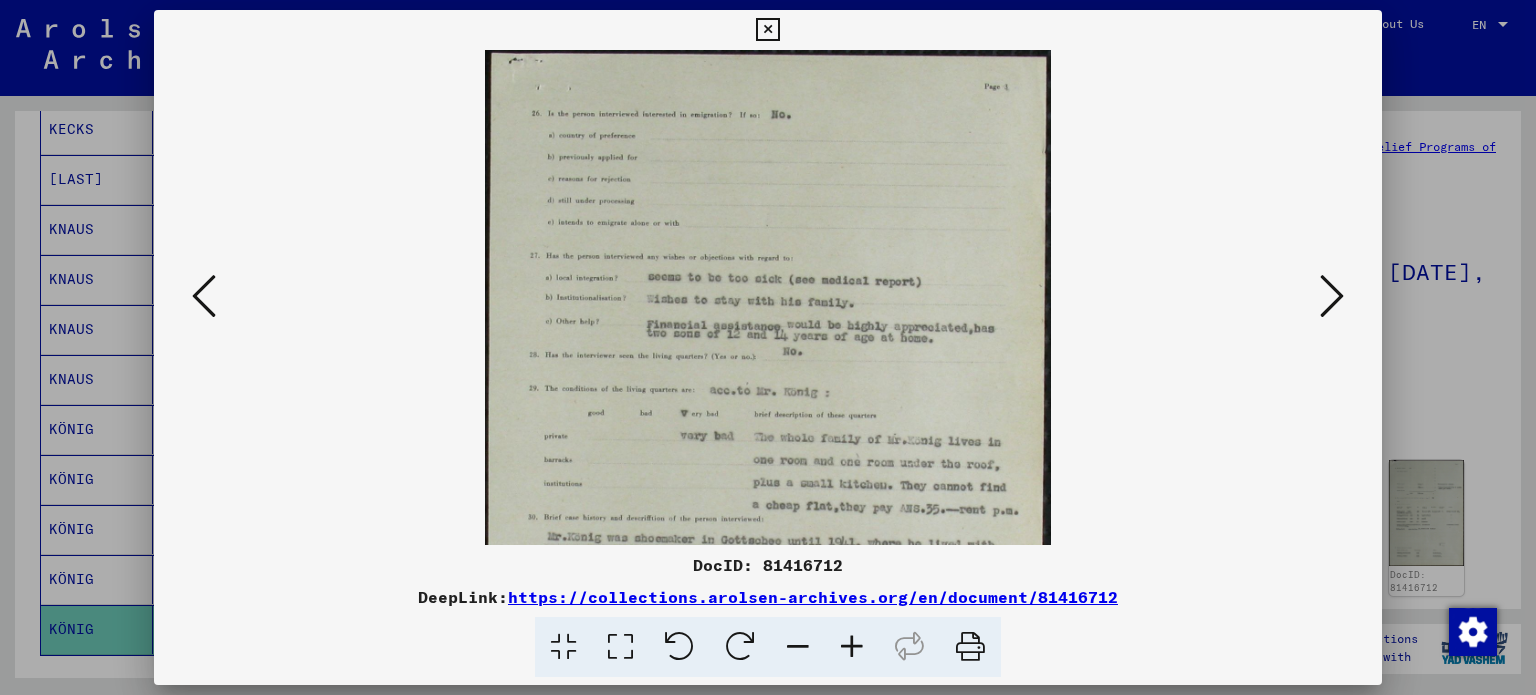 click at bounding box center (852, 647) 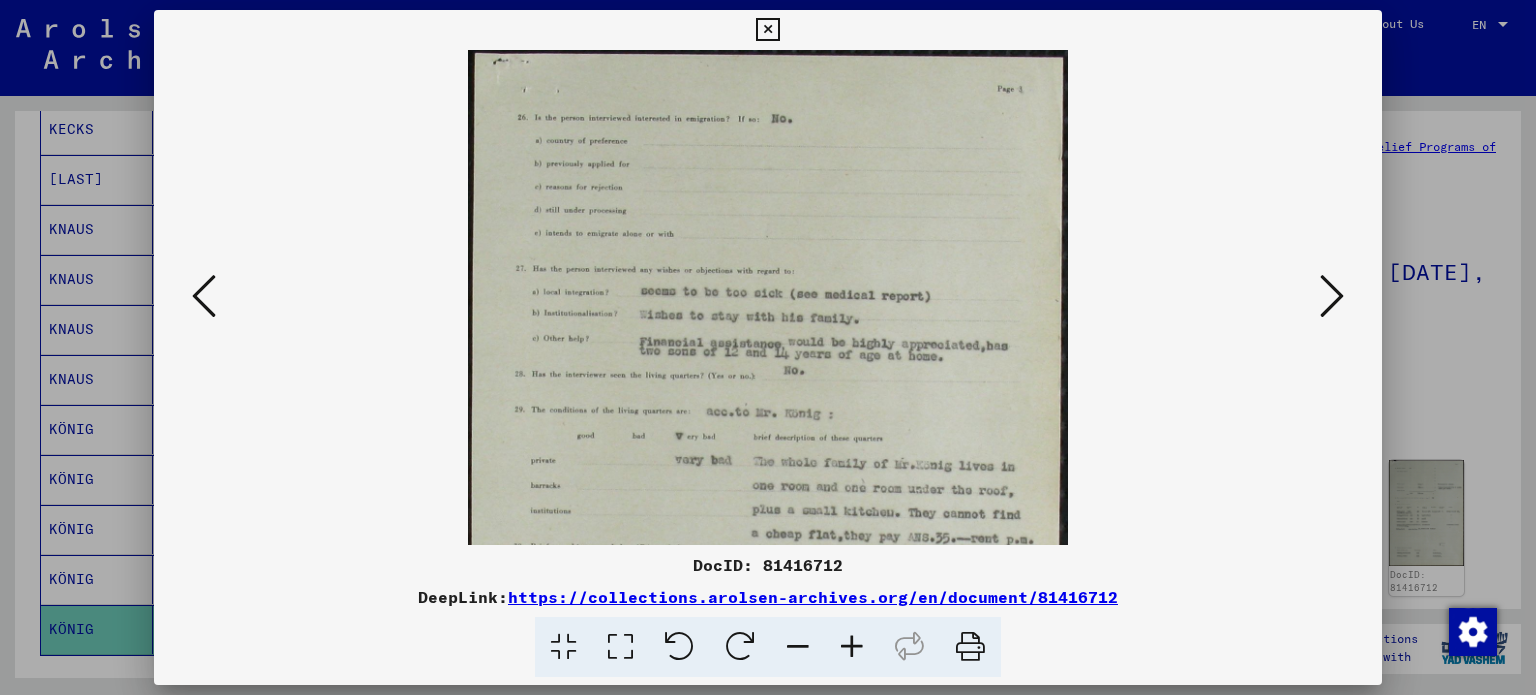 click at bounding box center (852, 647) 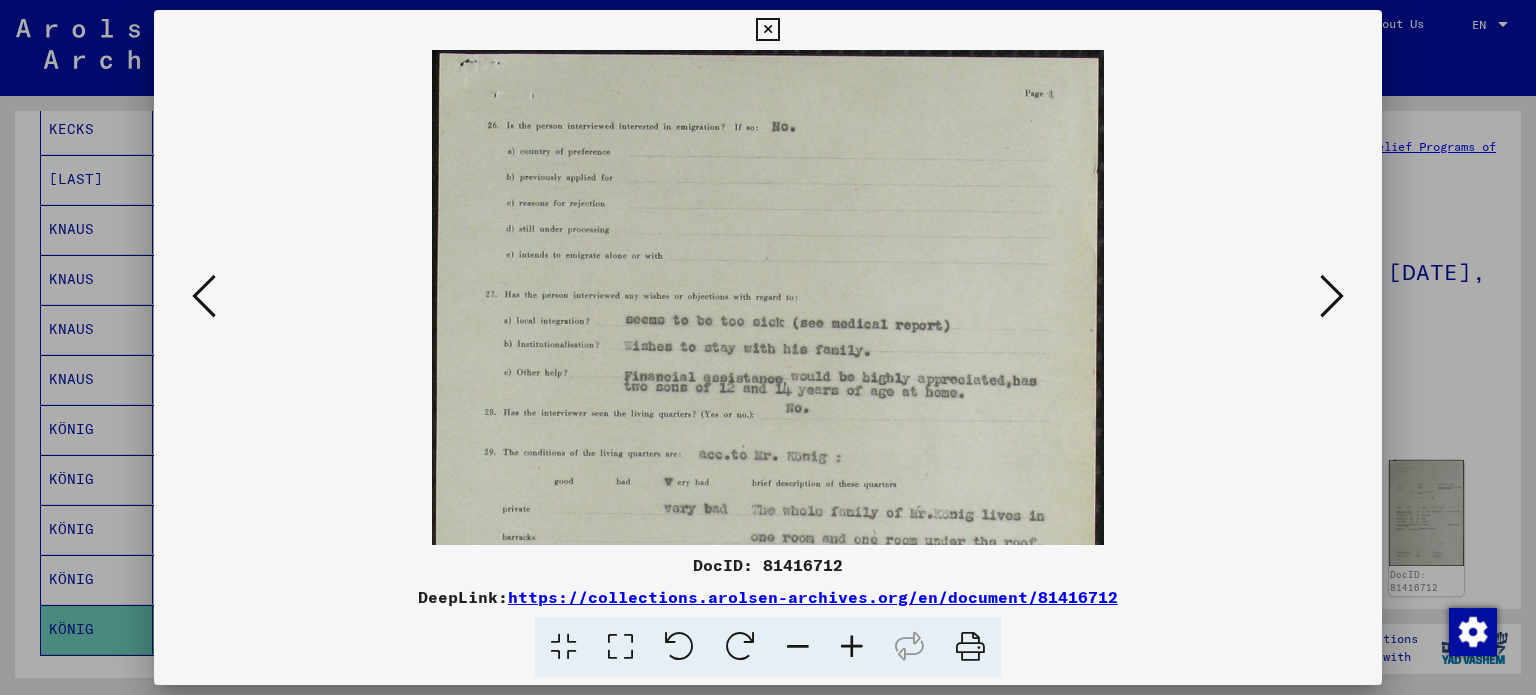 click at bounding box center (852, 647) 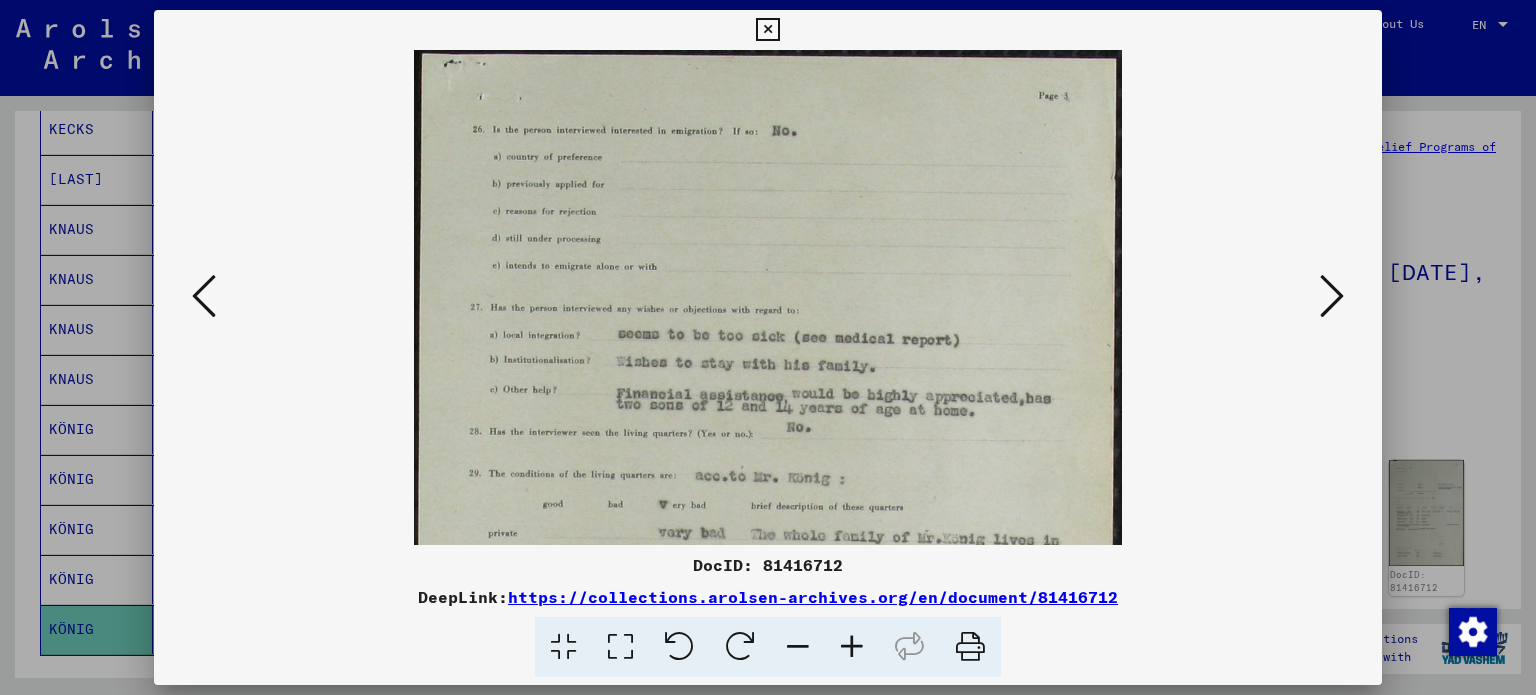 click at bounding box center [852, 647] 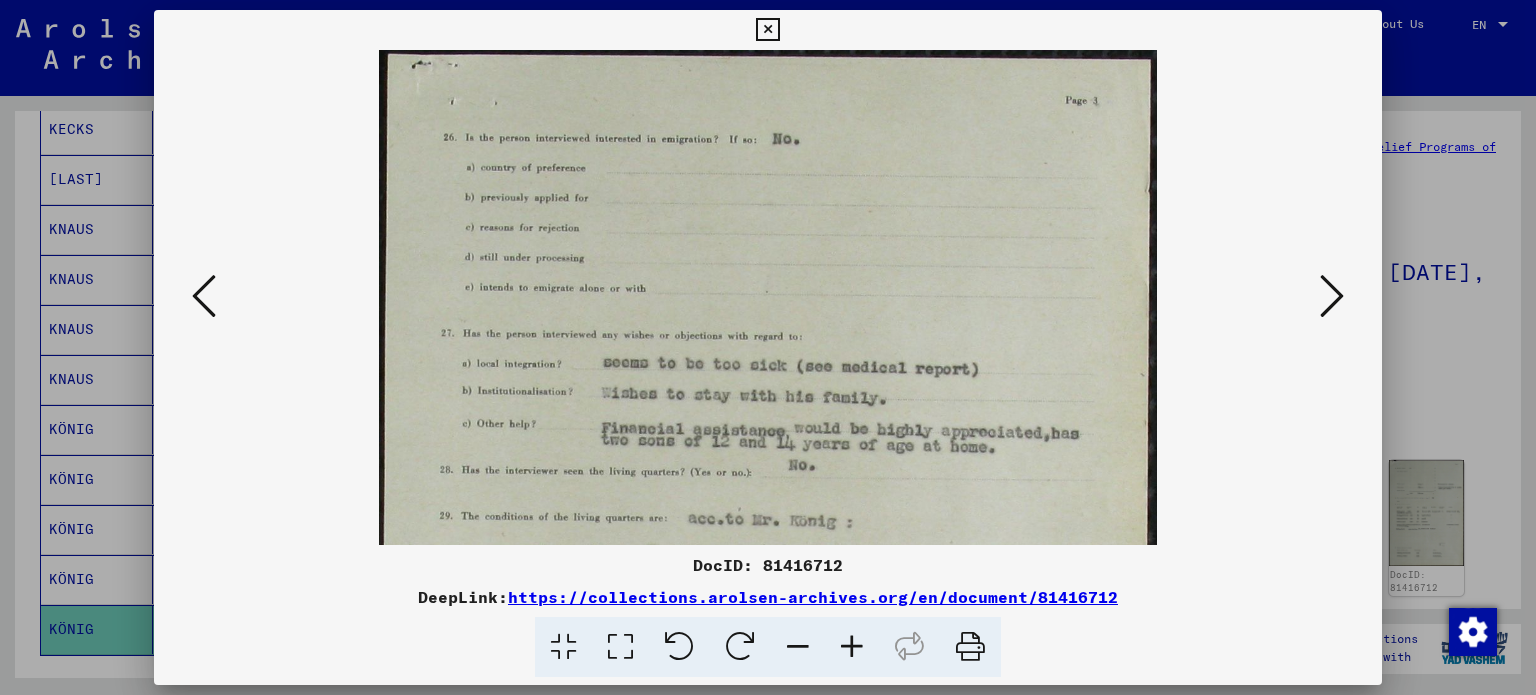 click at bounding box center [852, 647] 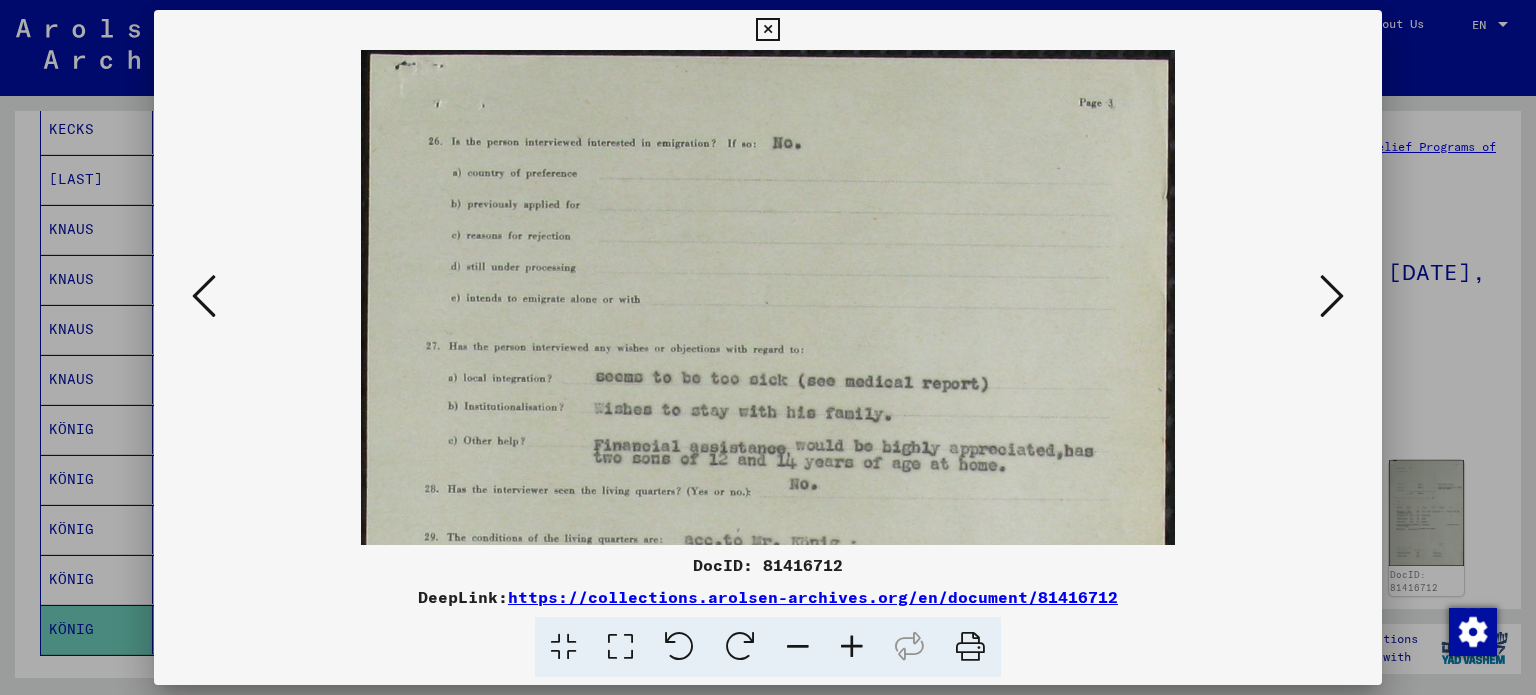 click at bounding box center [852, 647] 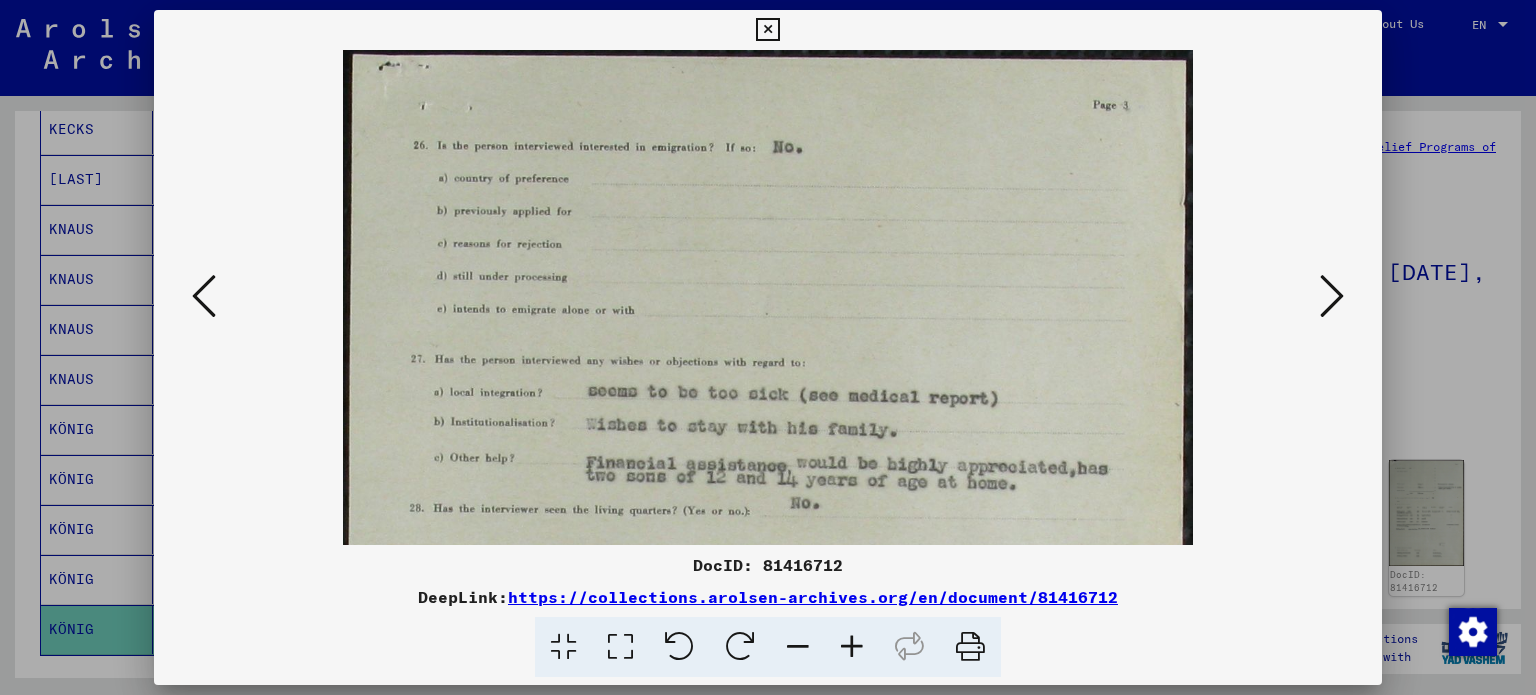 click at bounding box center [852, 647] 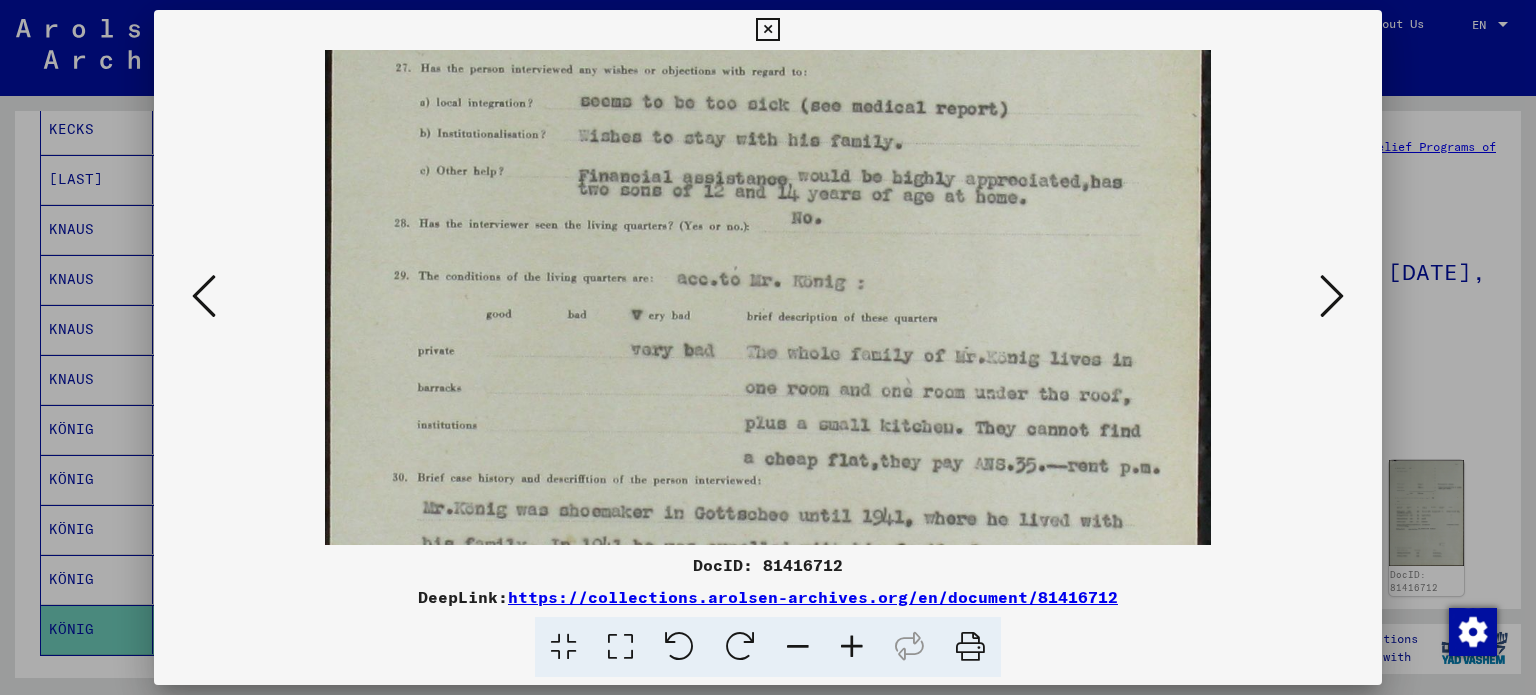 drag, startPoint x: 884, startPoint y: 393, endPoint x: 850, endPoint y: 107, distance: 288.0139 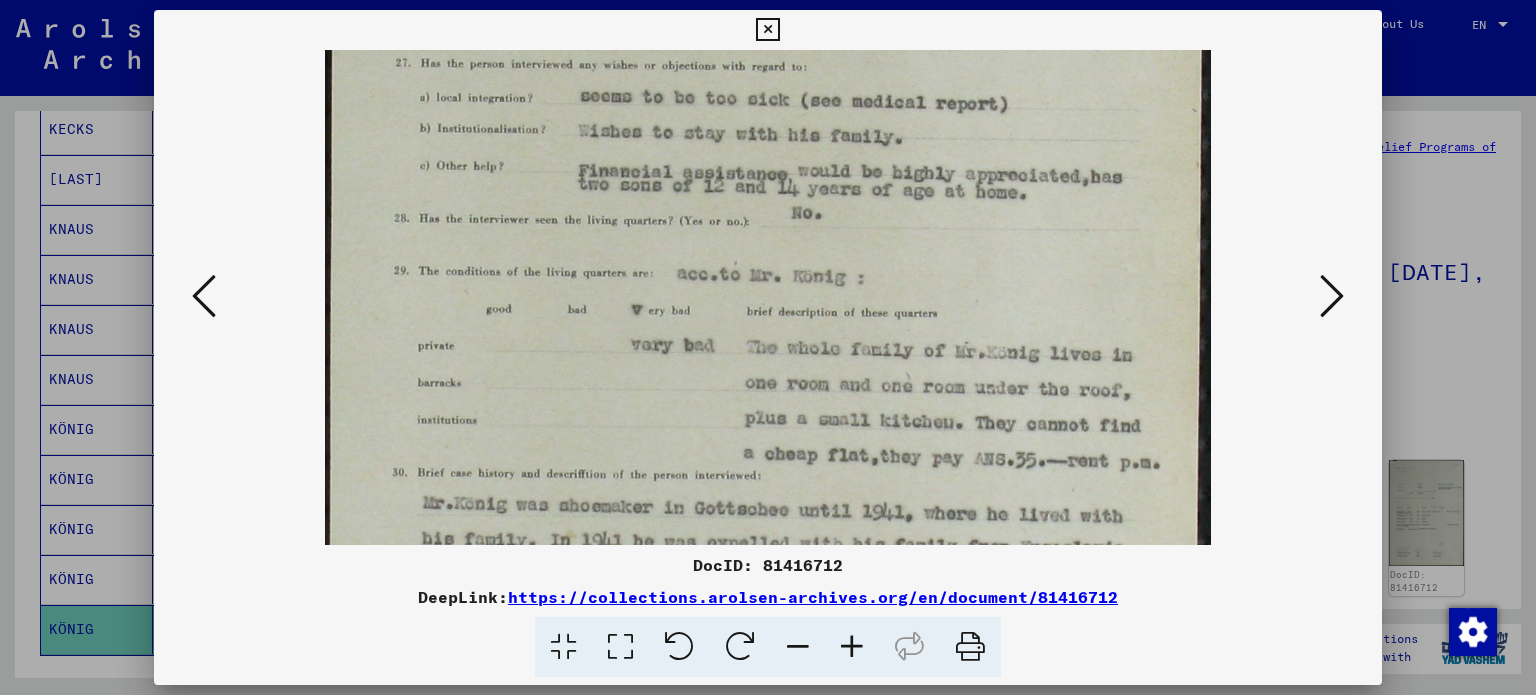 click at bounding box center [1332, 297] 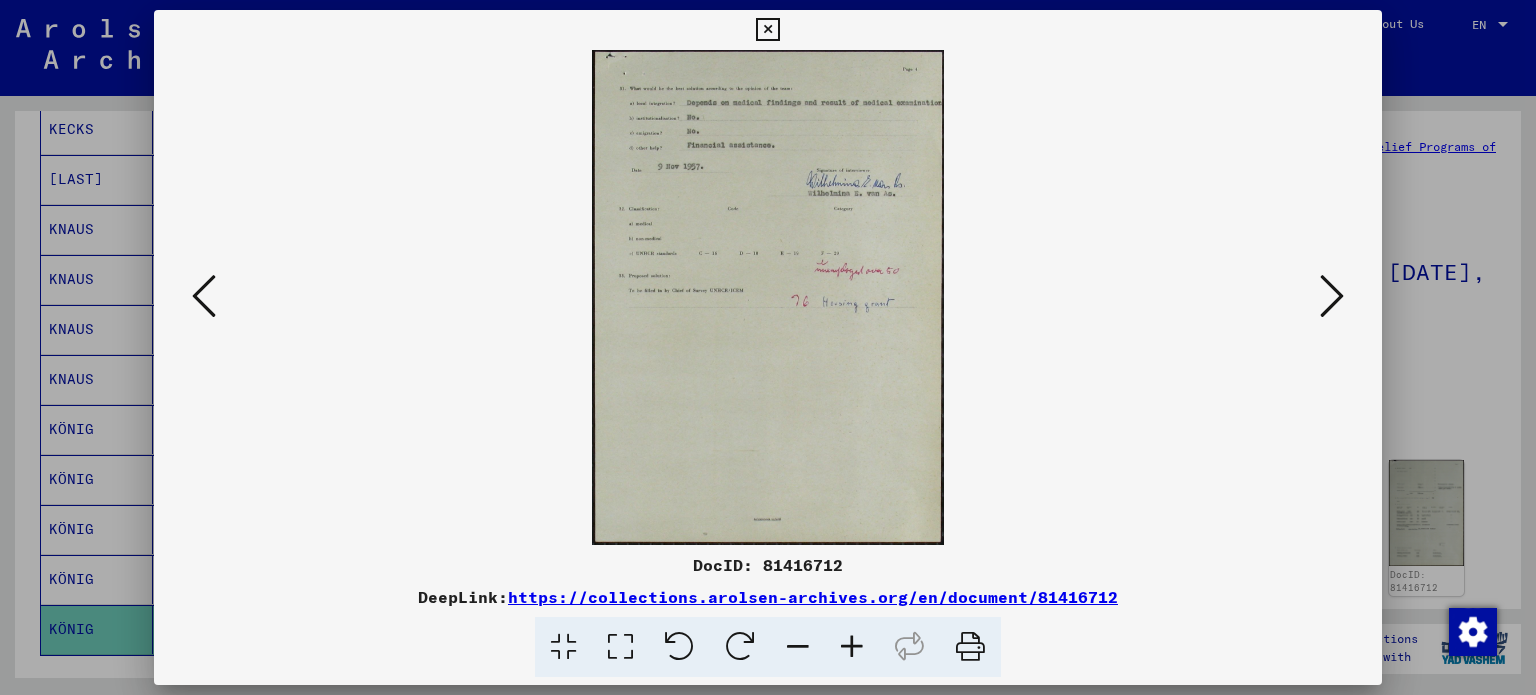 scroll, scrollTop: 0, scrollLeft: 0, axis: both 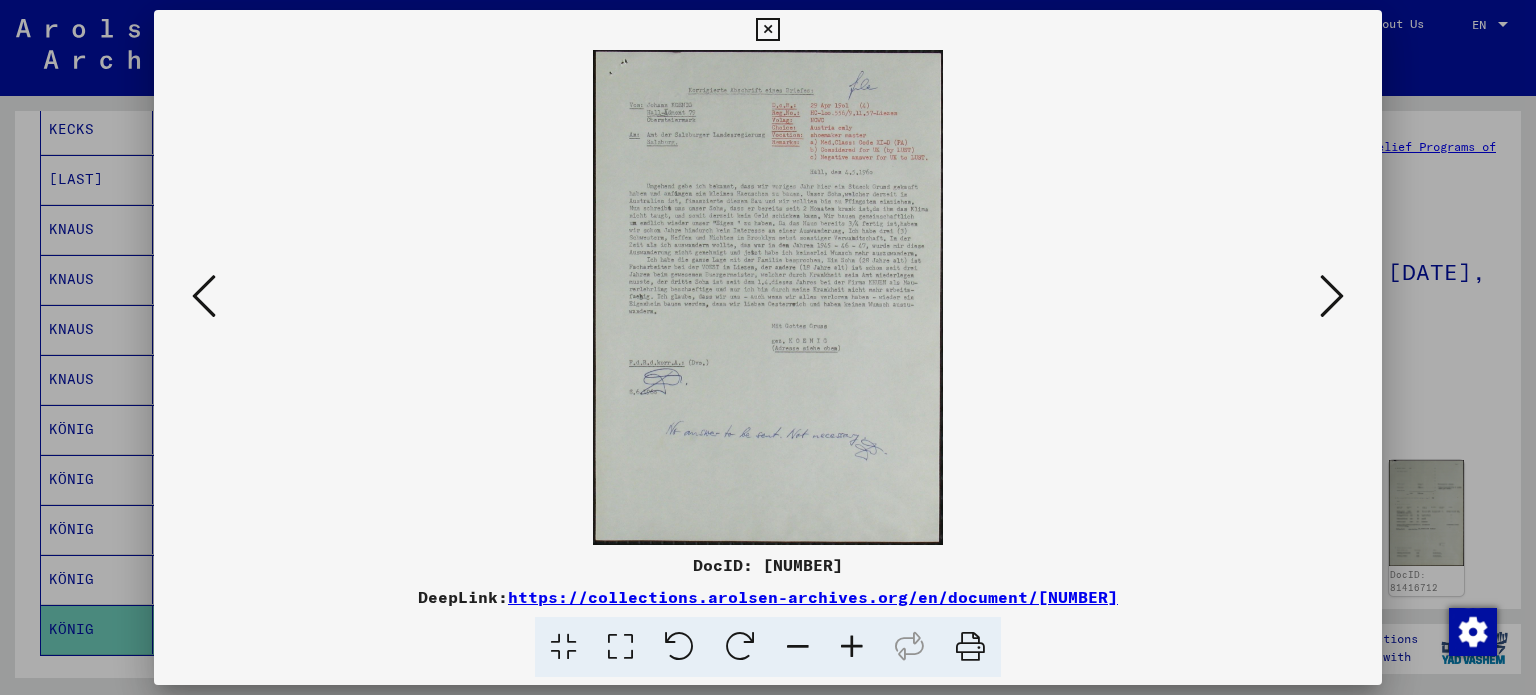 click at bounding box center (1332, 296) 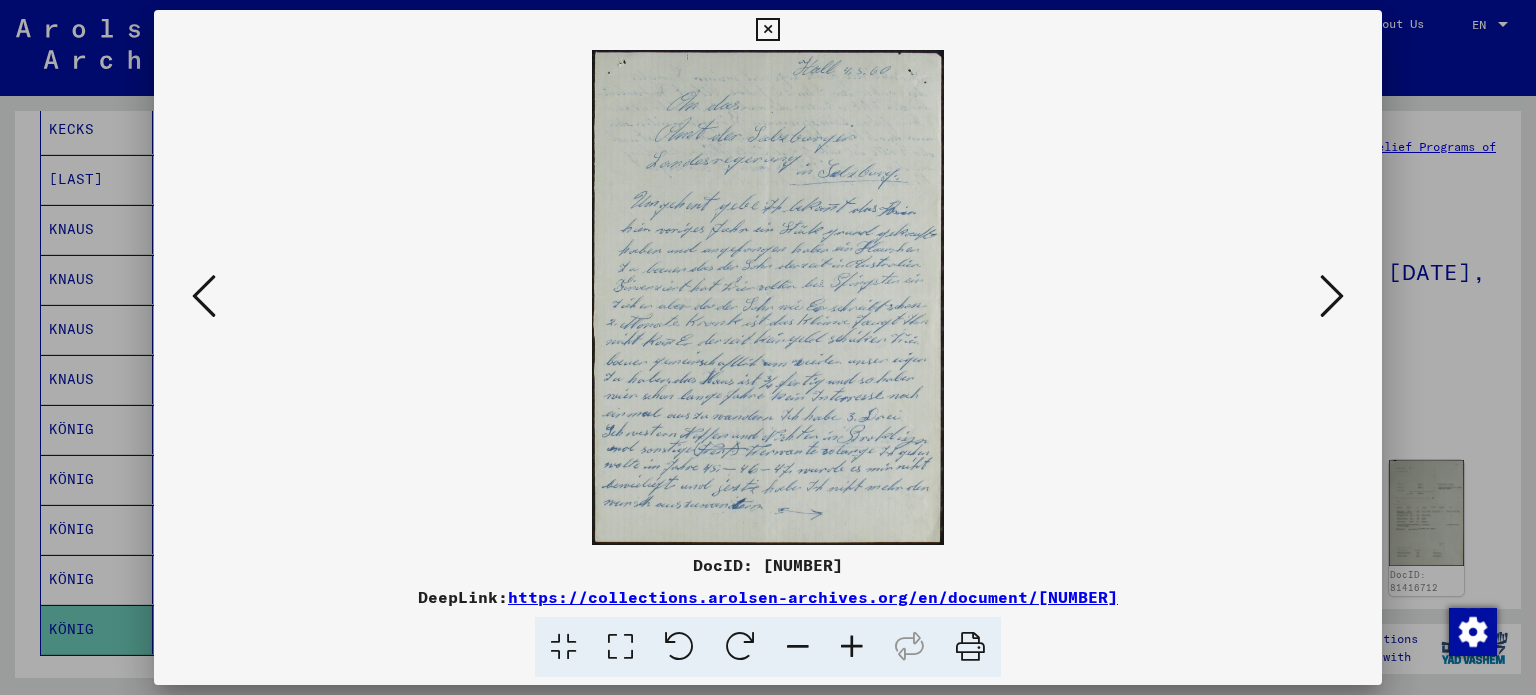 click at bounding box center (1332, 296) 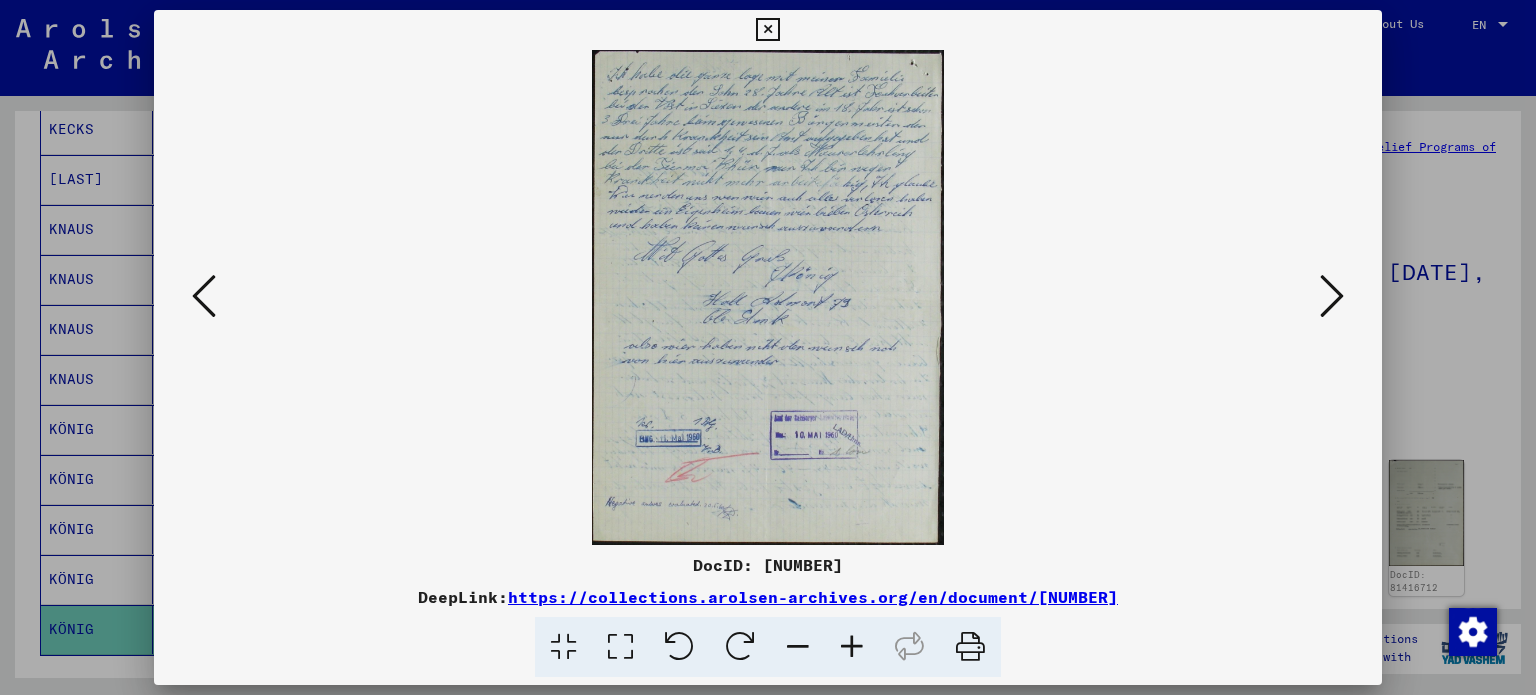 click at bounding box center [1332, 296] 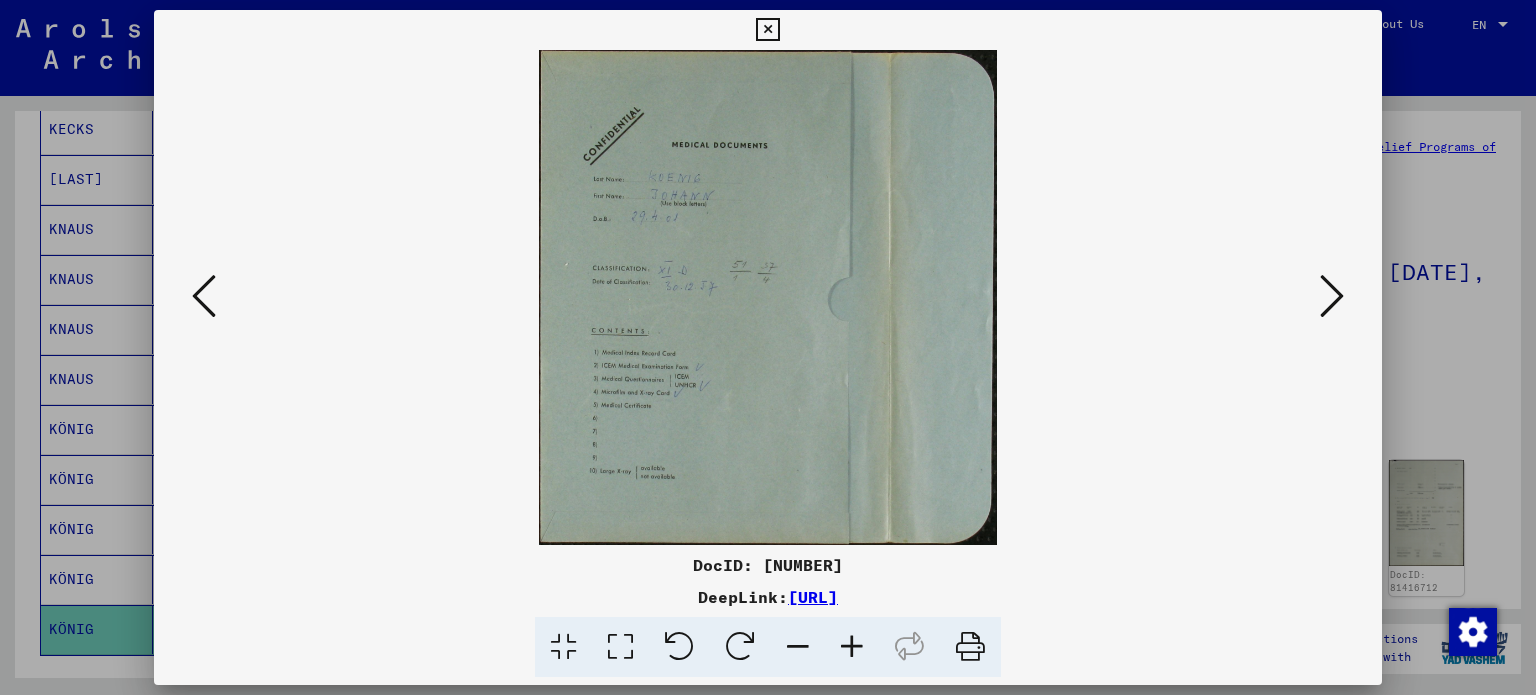 click at bounding box center (1332, 296) 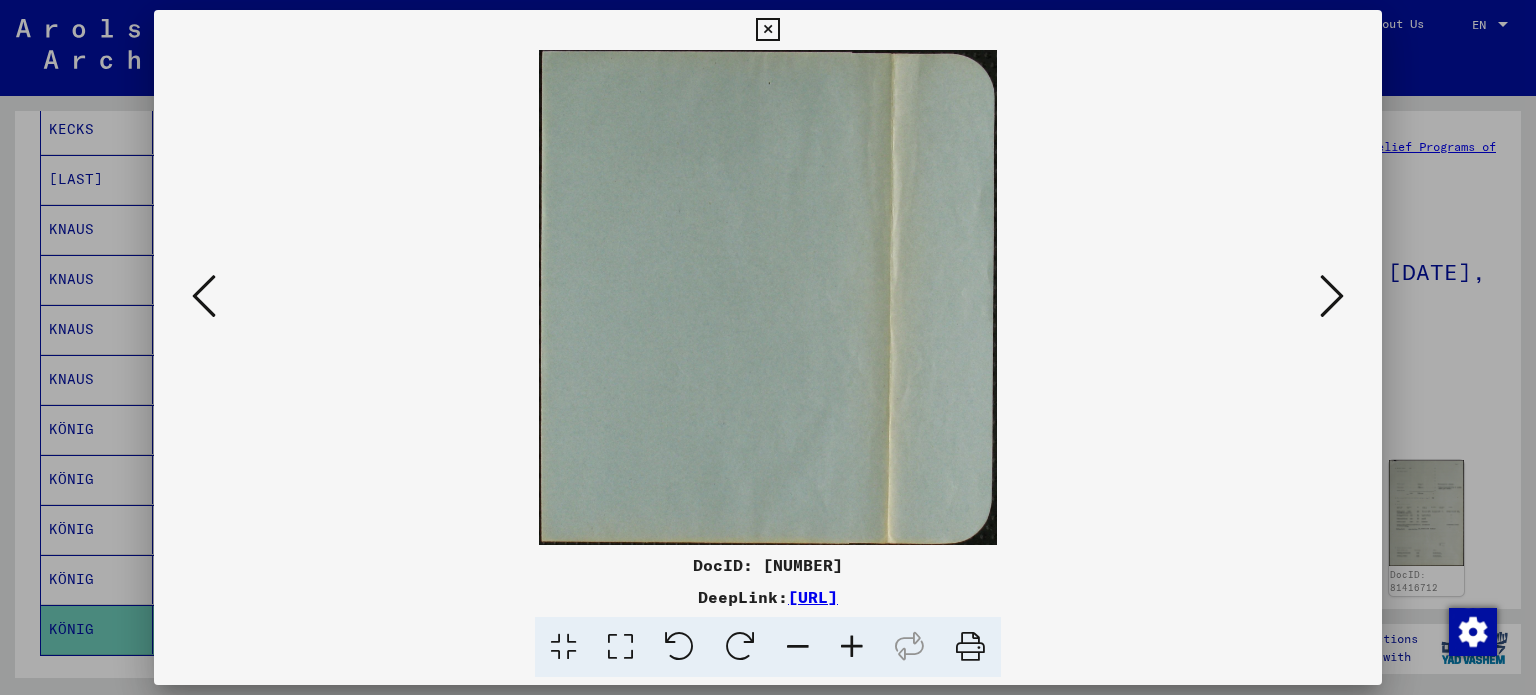 click at bounding box center (1332, 296) 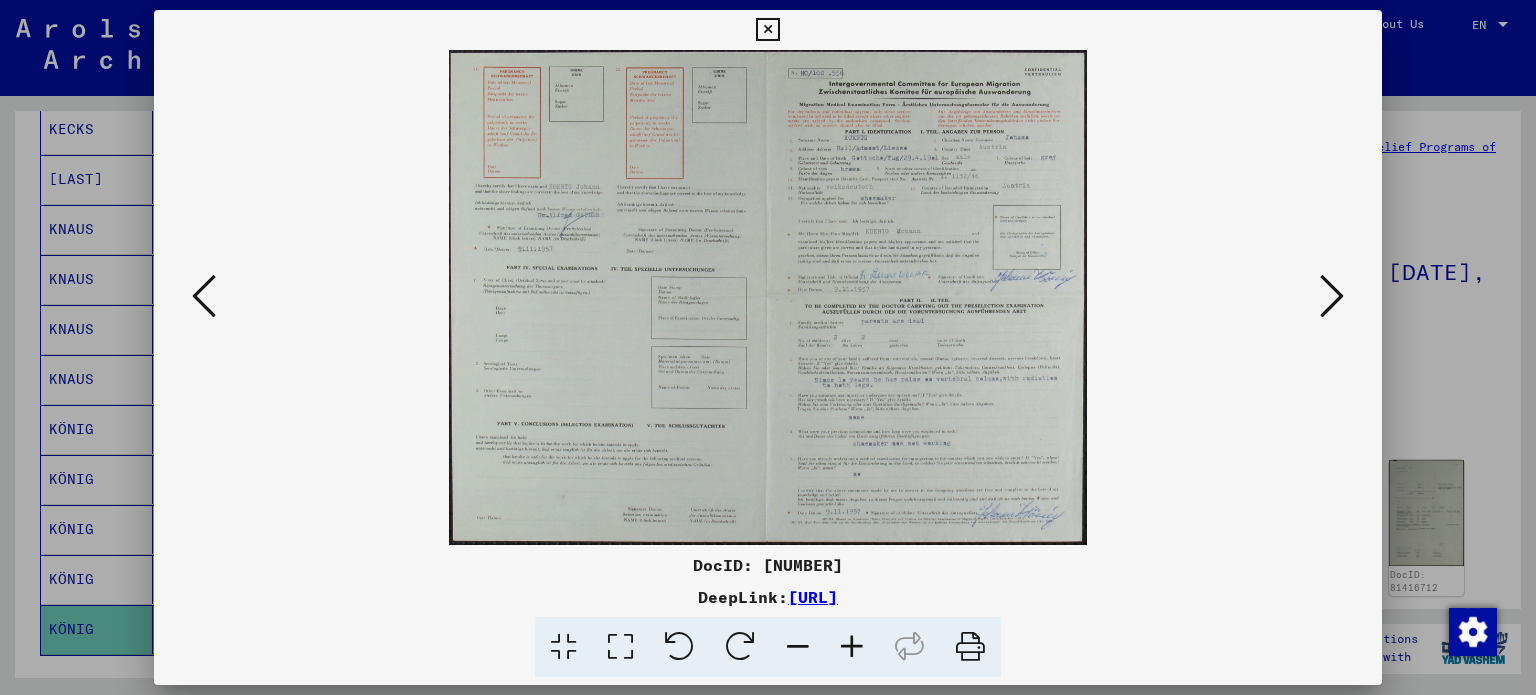 click at bounding box center [1332, 296] 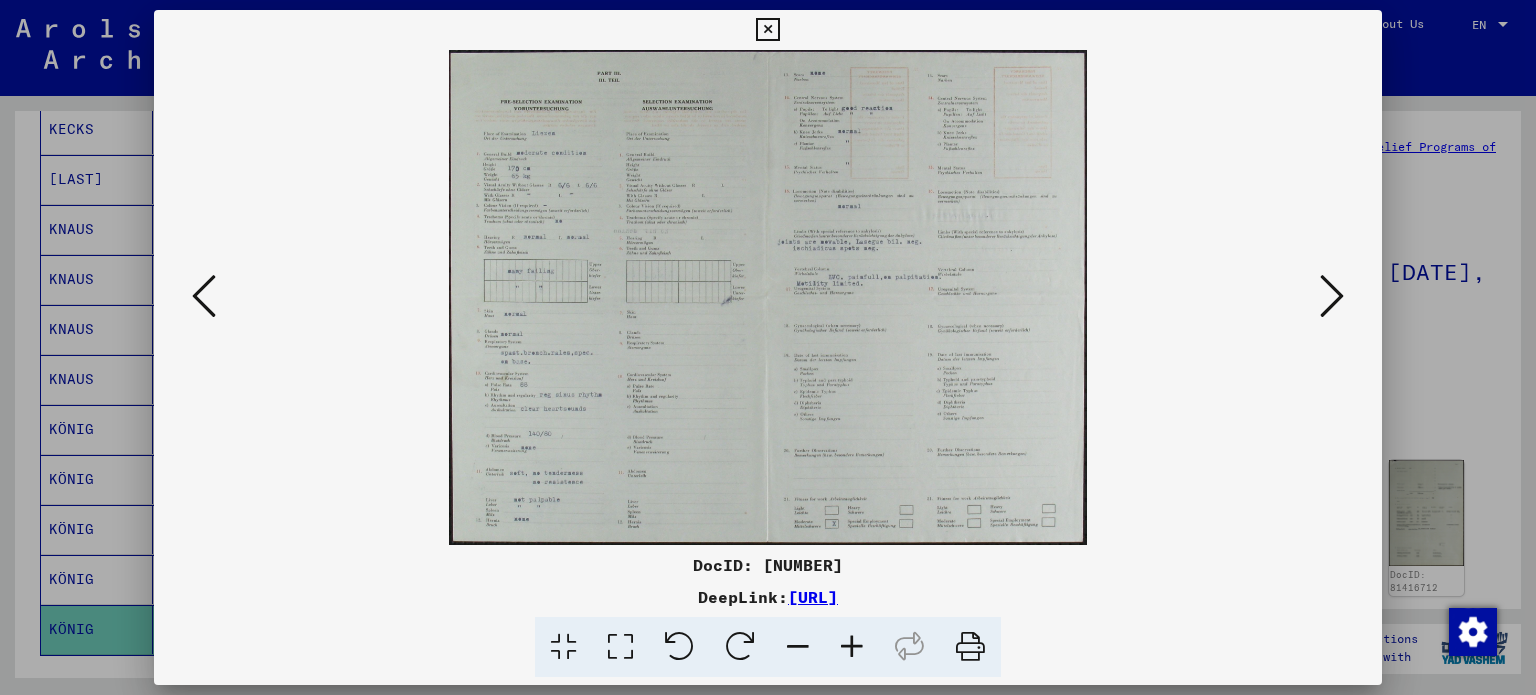 click at bounding box center [1332, 296] 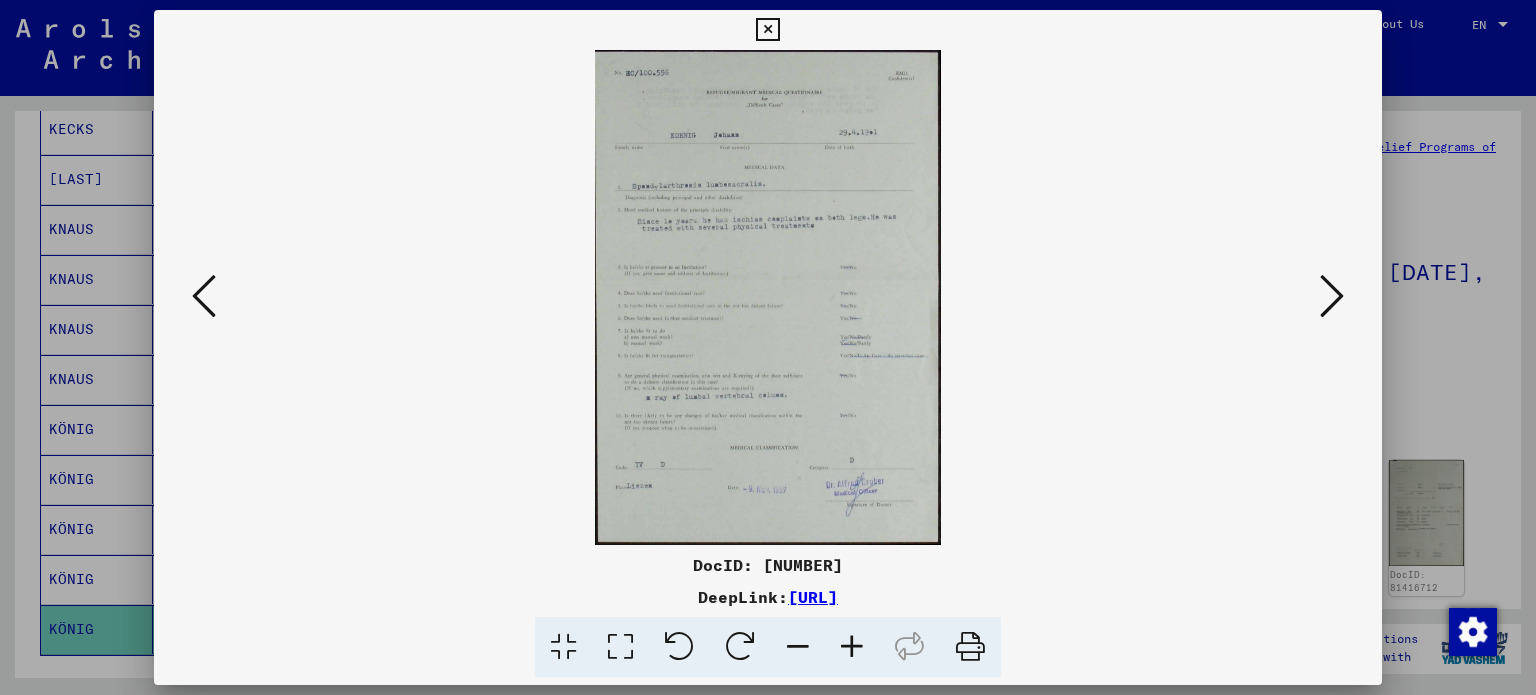 click at bounding box center [1332, 296] 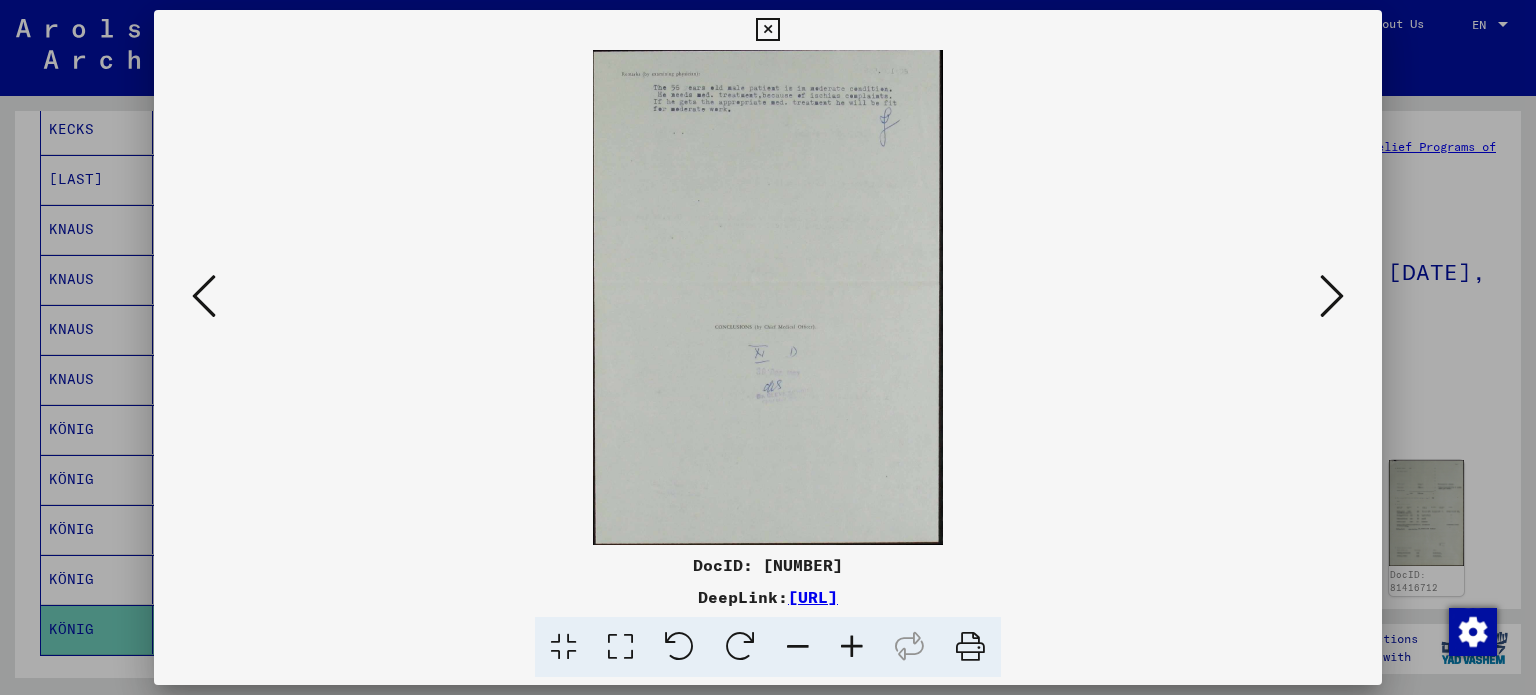 click at bounding box center [1332, 296] 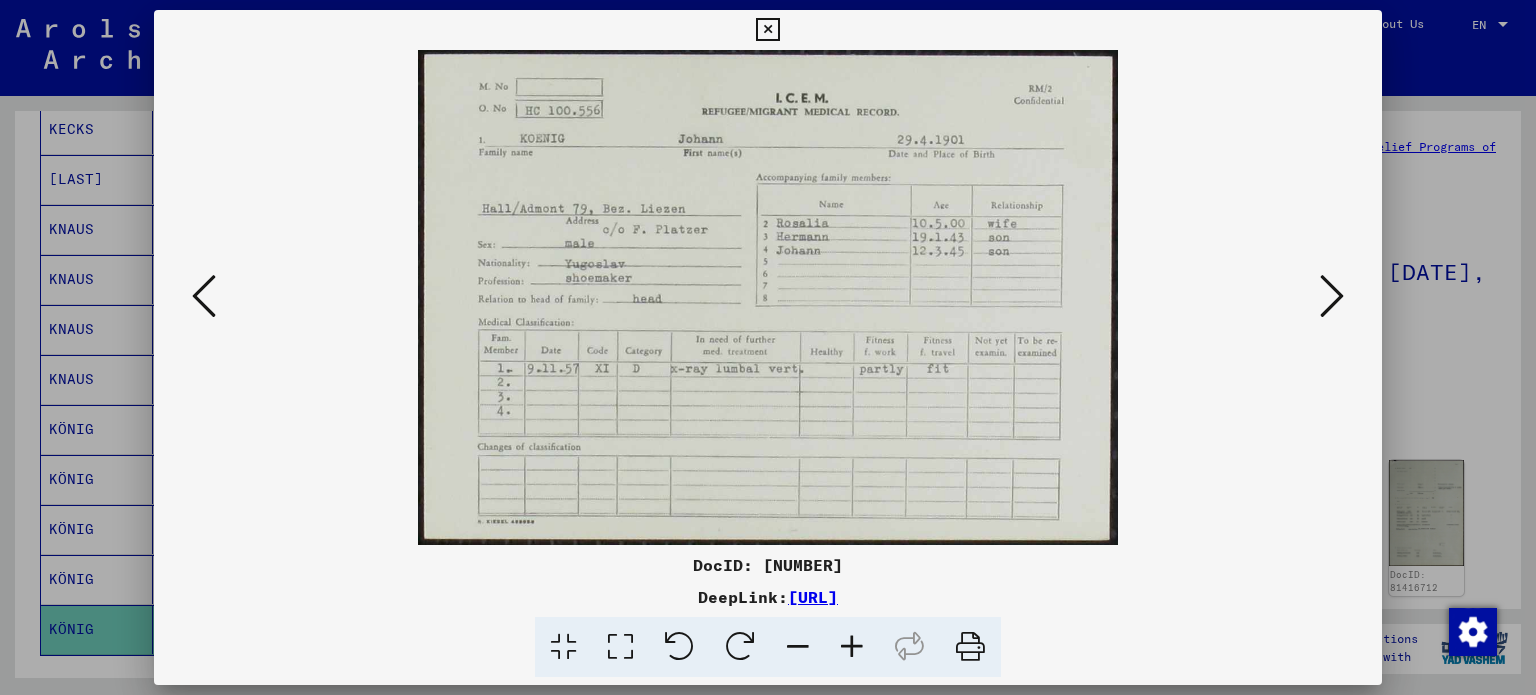 click at bounding box center [1332, 296] 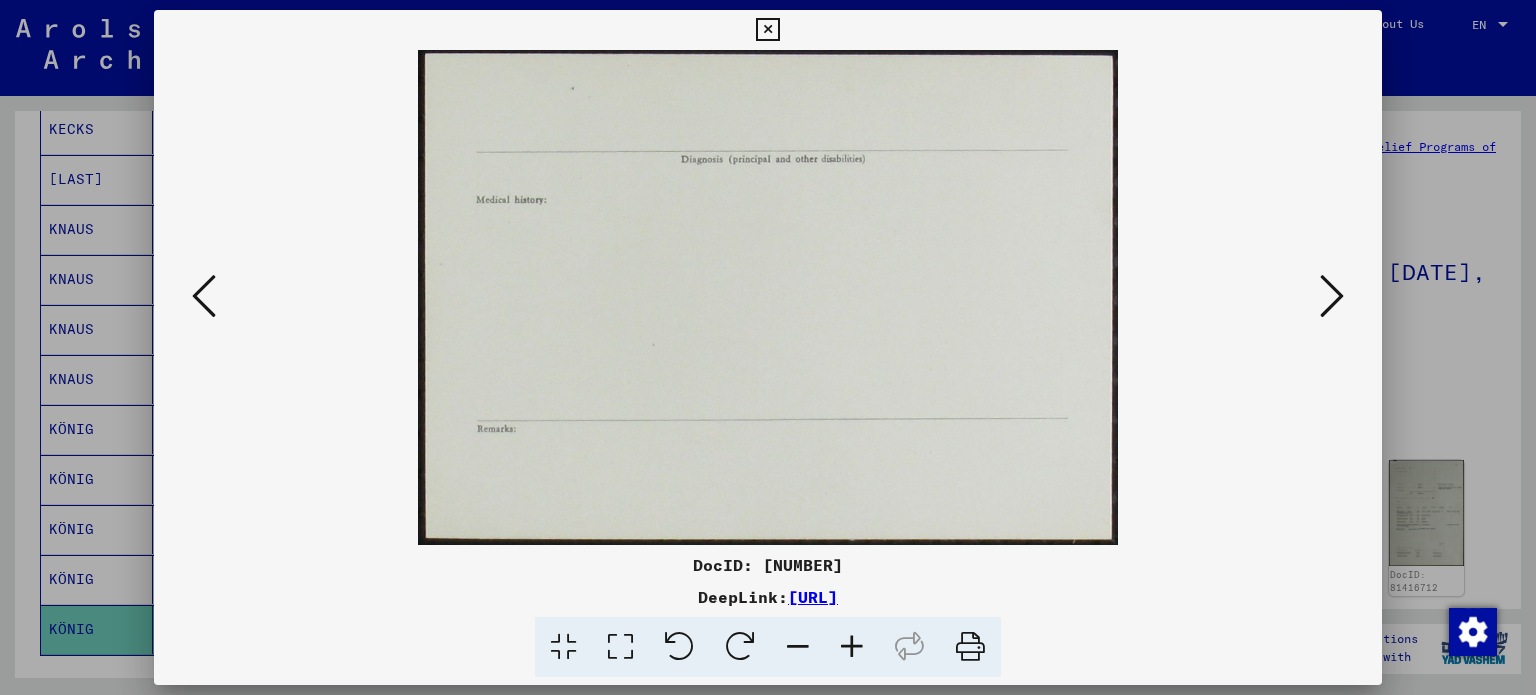 click at bounding box center (204, 296) 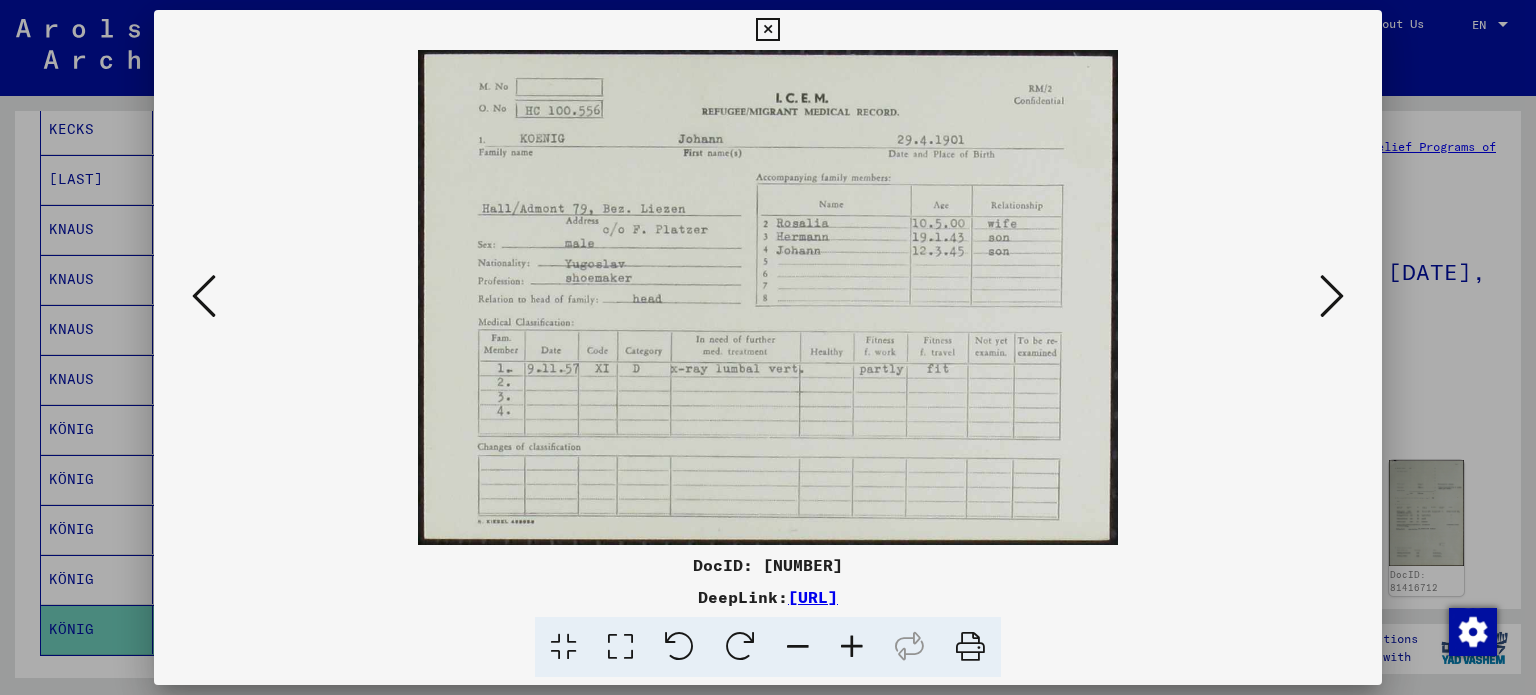 click at bounding box center [768, 347] 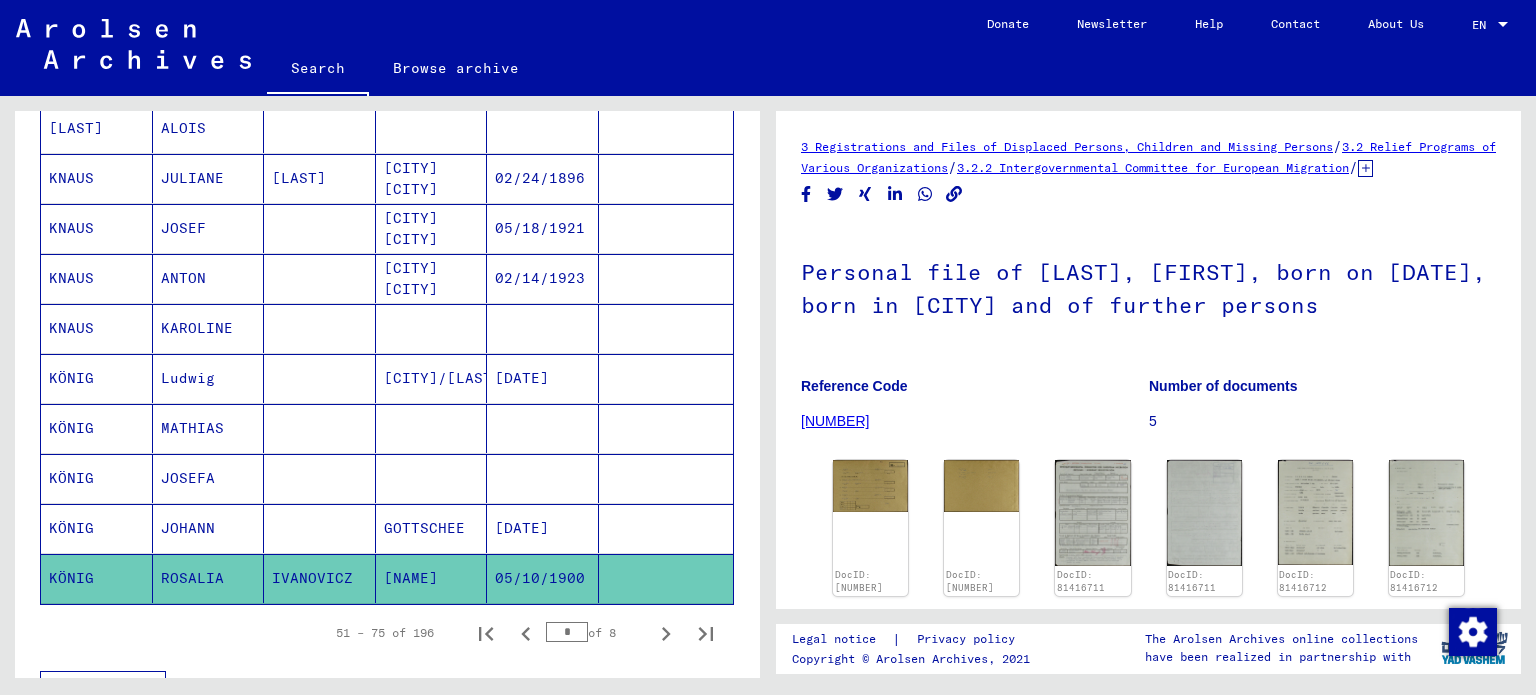 scroll, scrollTop: 1100, scrollLeft: 0, axis: vertical 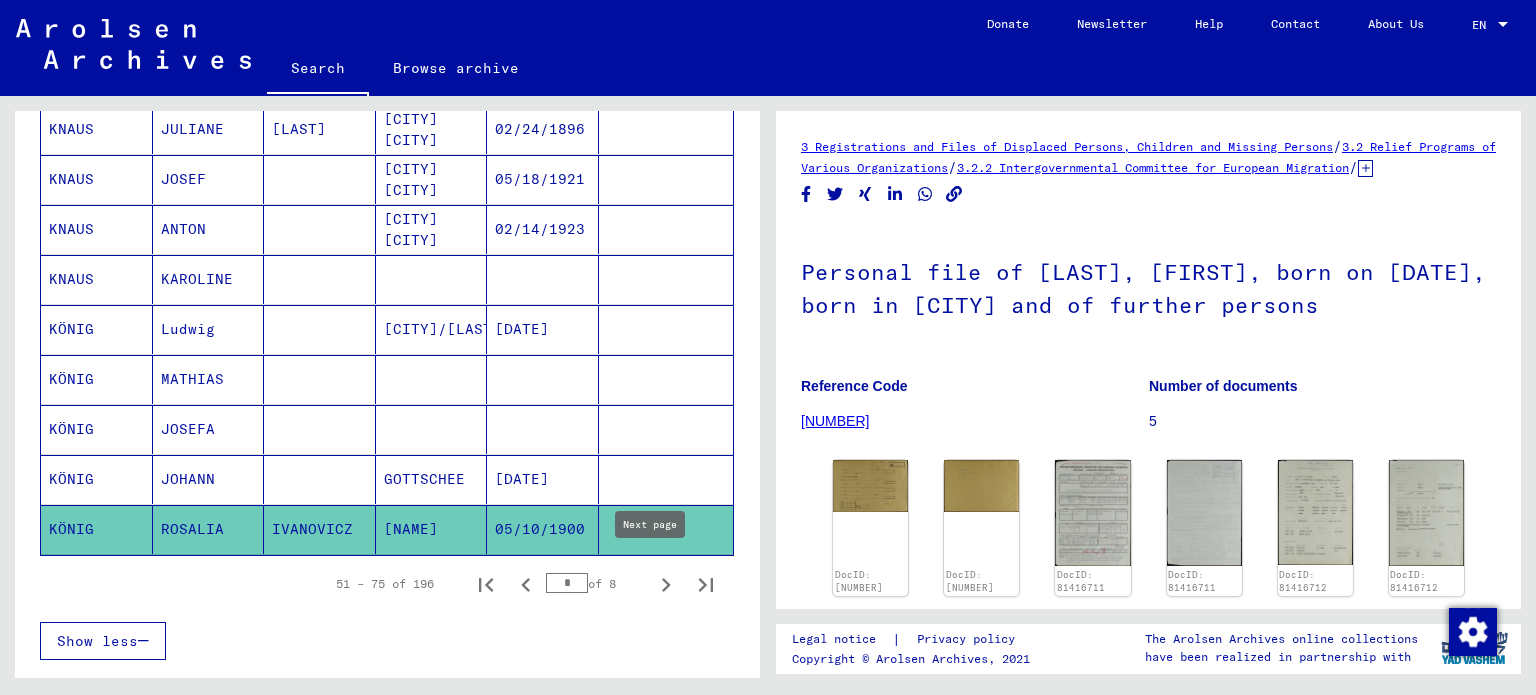 click 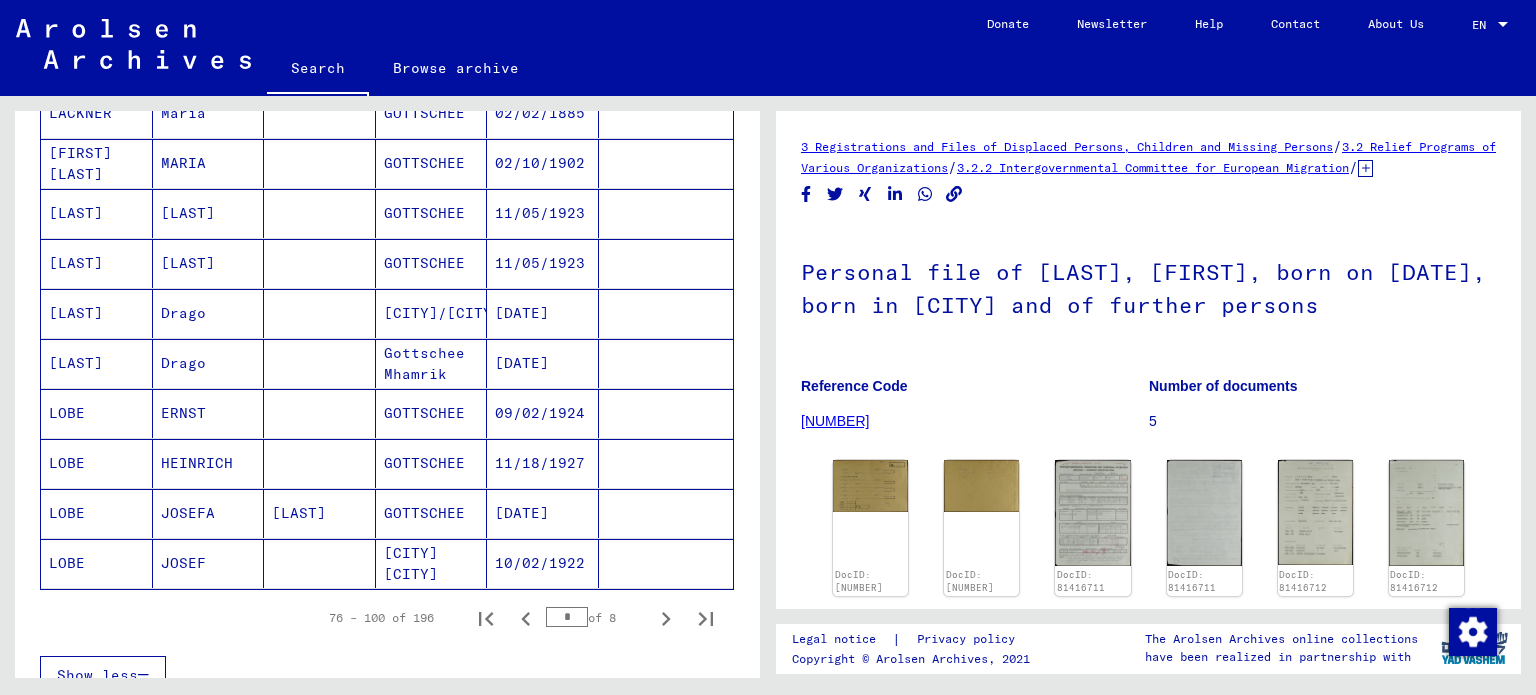 scroll, scrollTop: 1100, scrollLeft: 0, axis: vertical 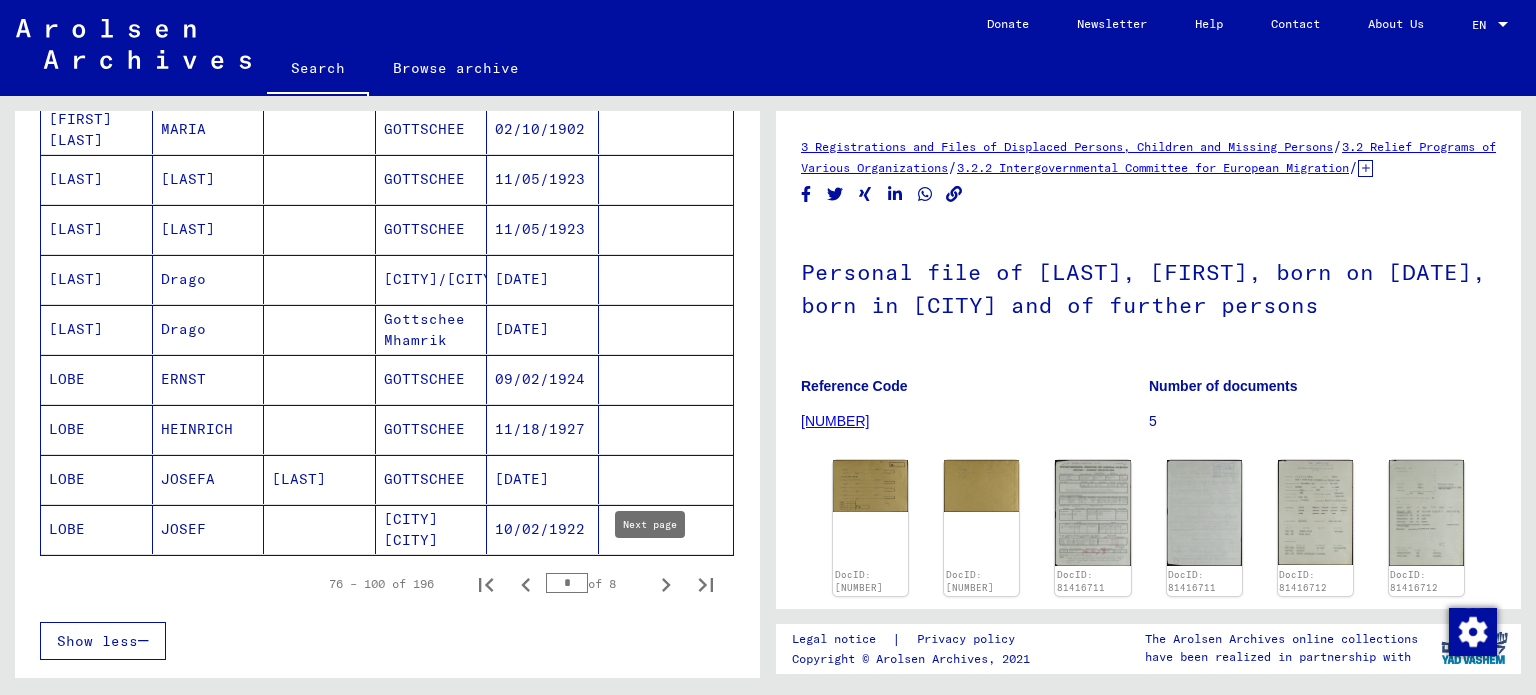 click 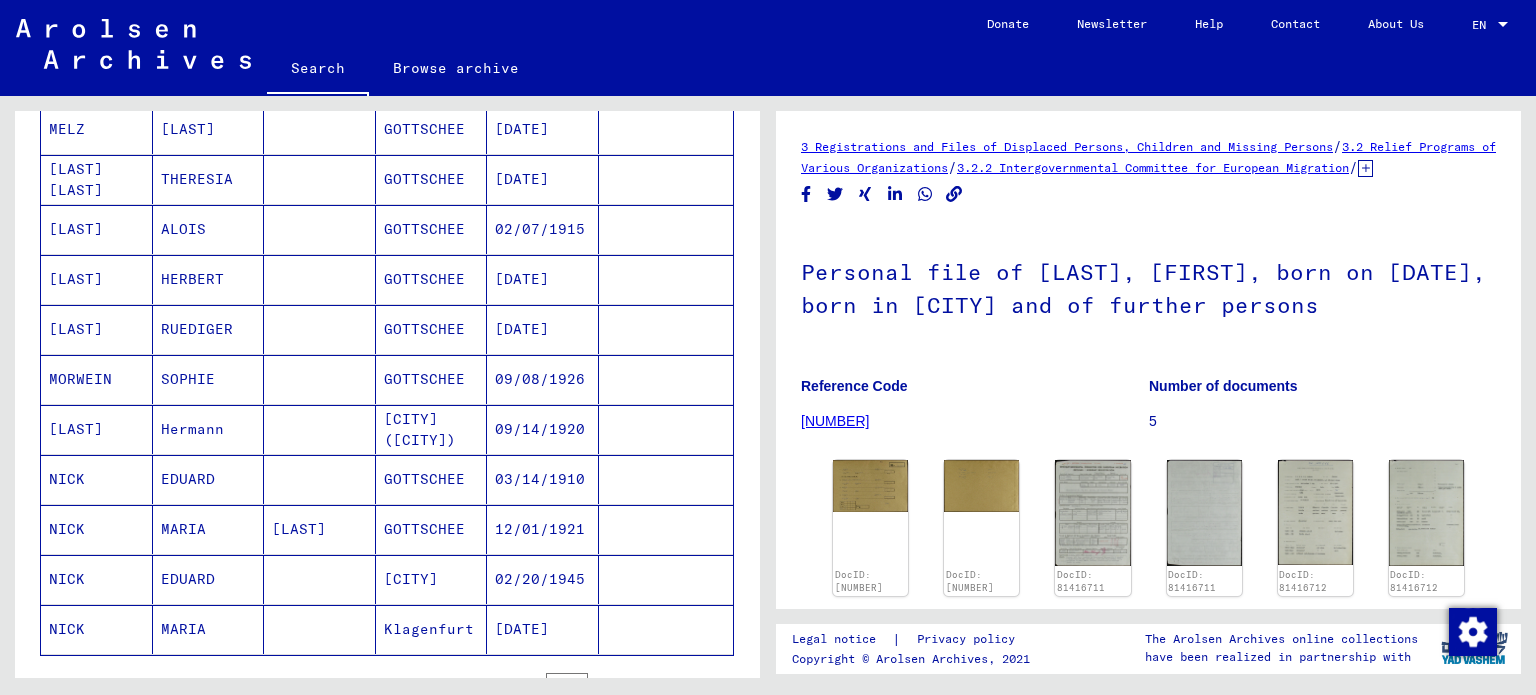 scroll, scrollTop: 1100, scrollLeft: 0, axis: vertical 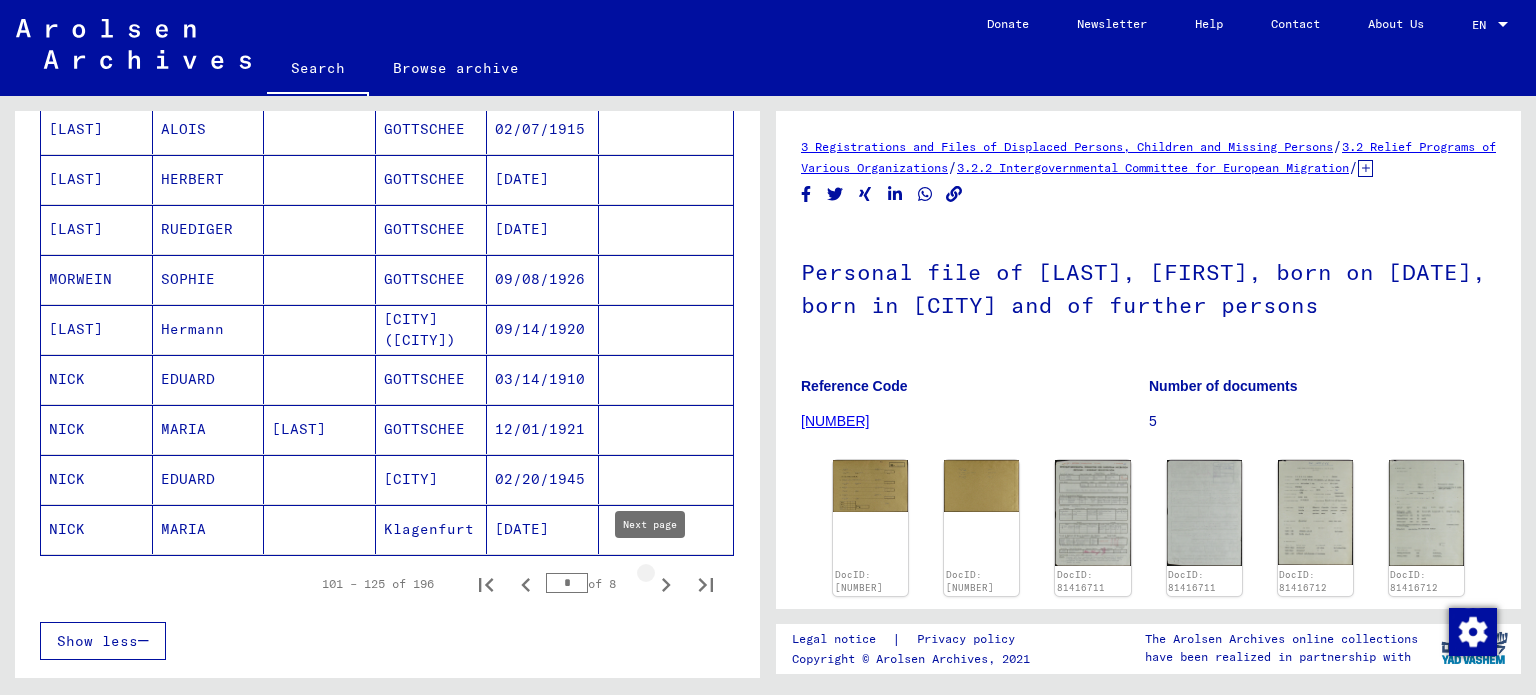 click at bounding box center [666, 584] 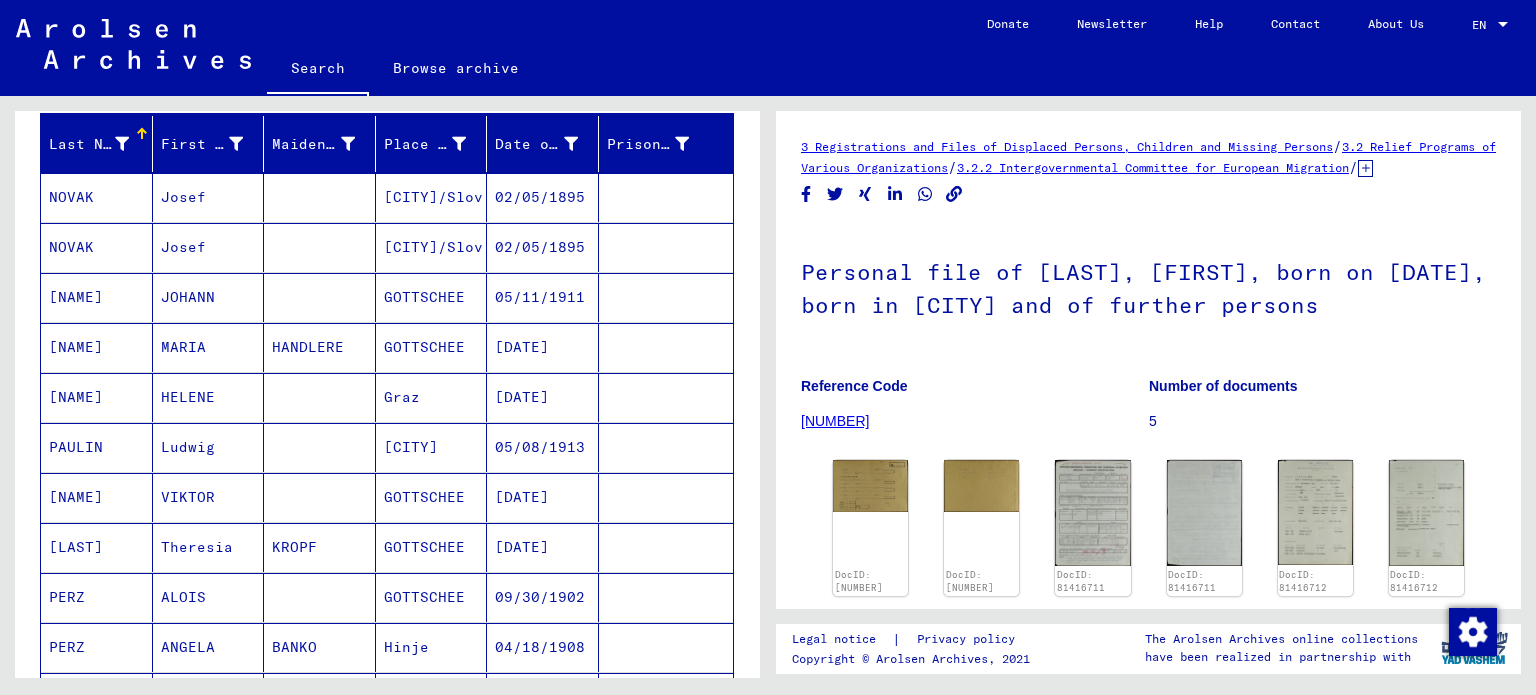 scroll, scrollTop: 200, scrollLeft: 0, axis: vertical 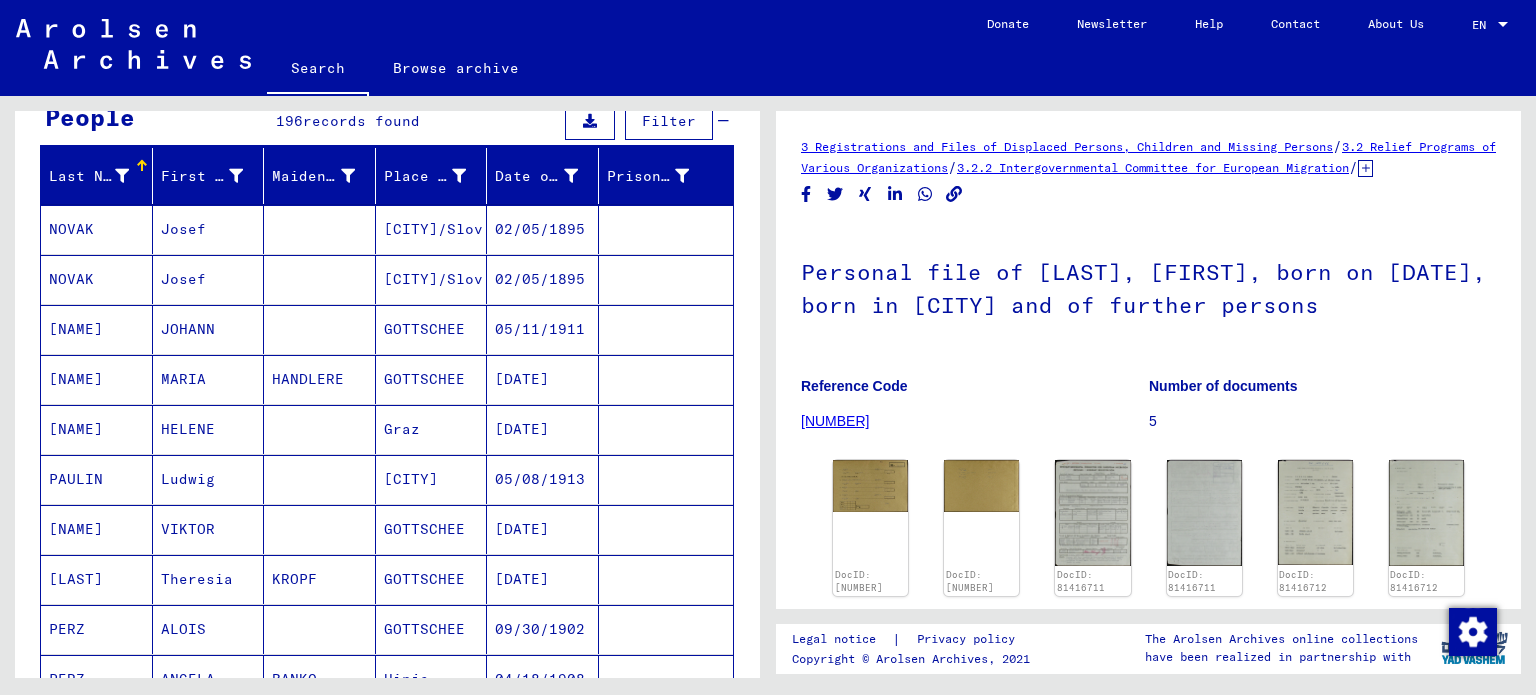 click on "Josef" at bounding box center [209, 279] 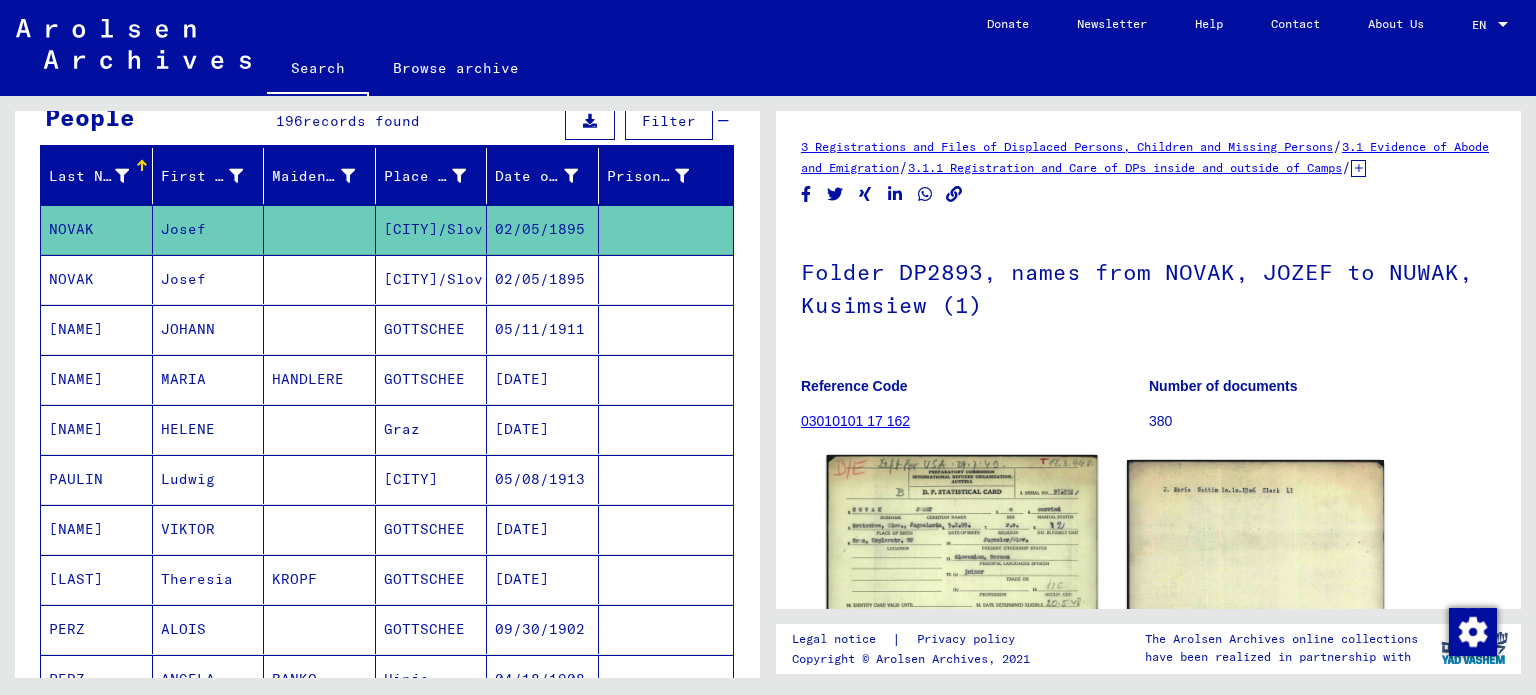 scroll, scrollTop: 0, scrollLeft: 0, axis: both 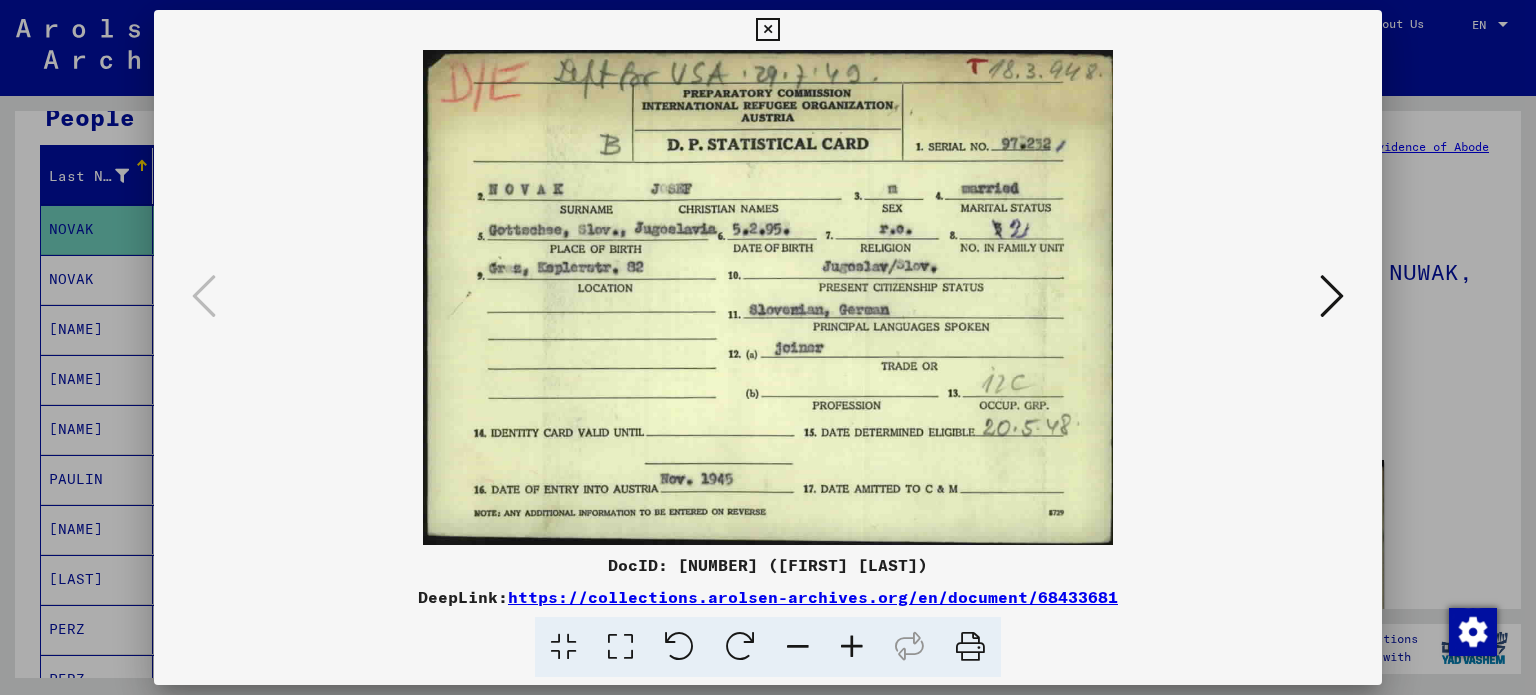 click at bounding box center [1332, 296] 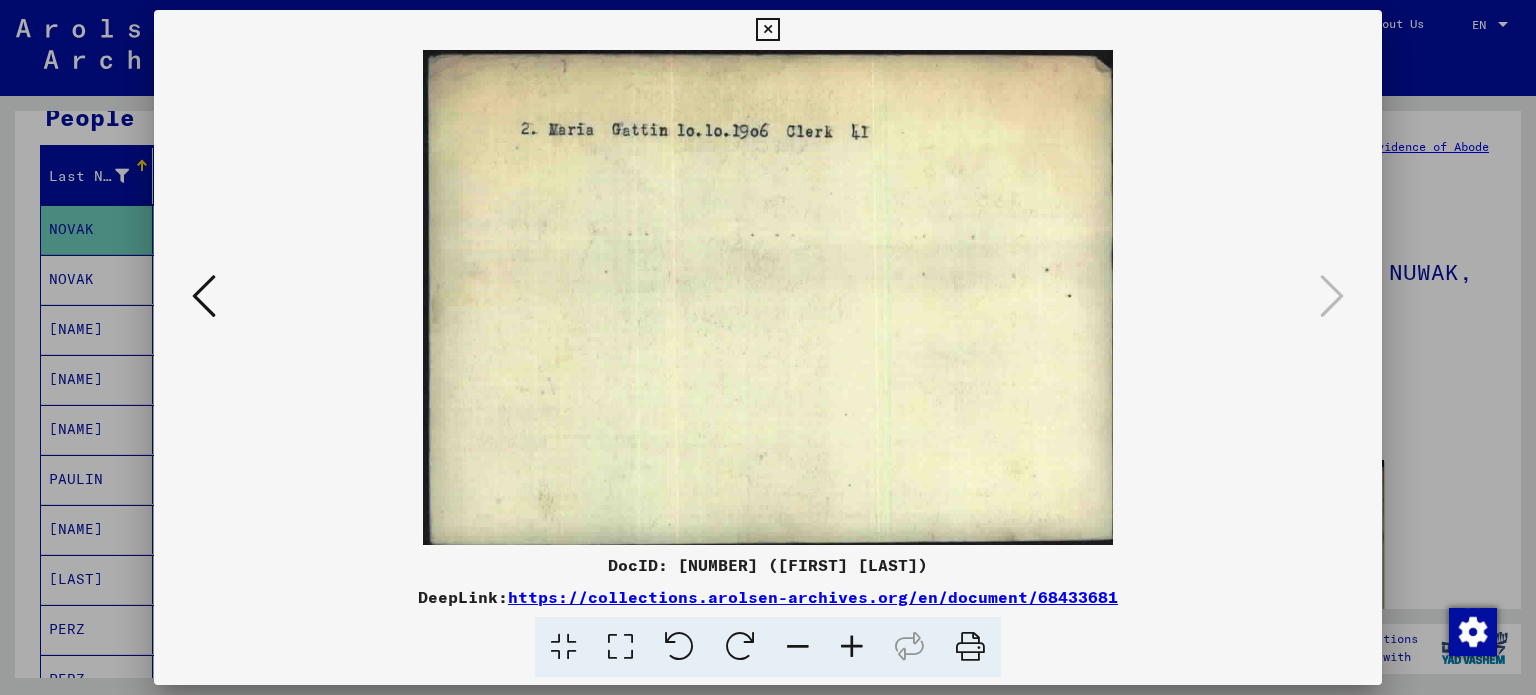 click at bounding box center (768, 297) 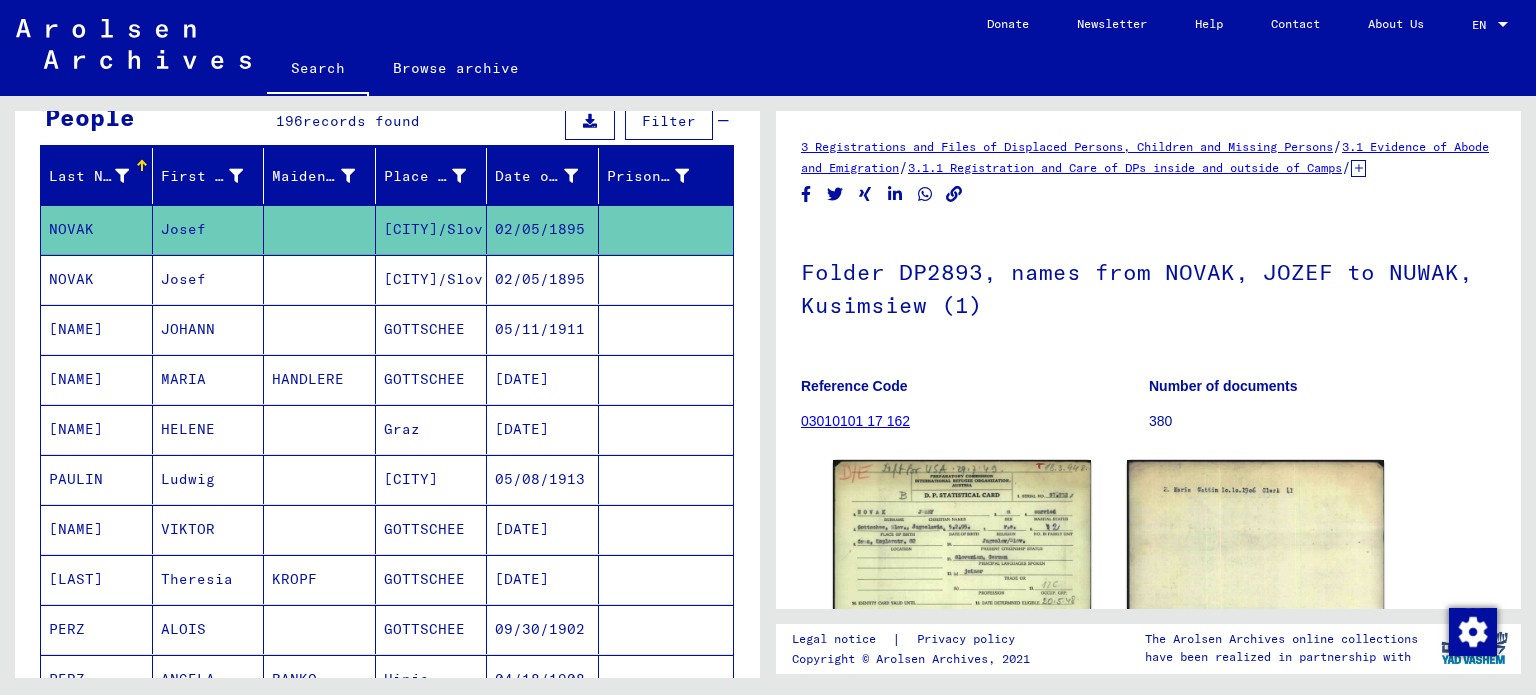 click at bounding box center (320, 329) 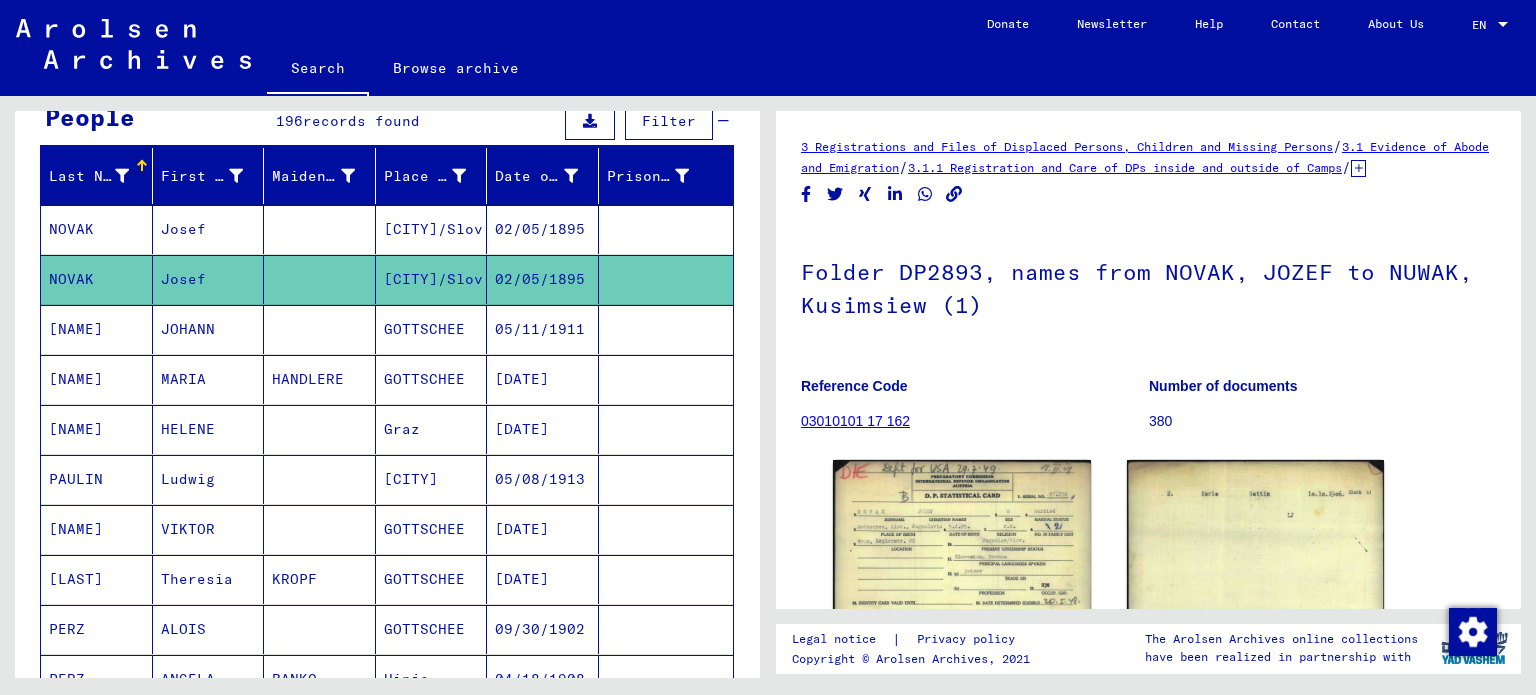 scroll, scrollTop: 0, scrollLeft: 0, axis: both 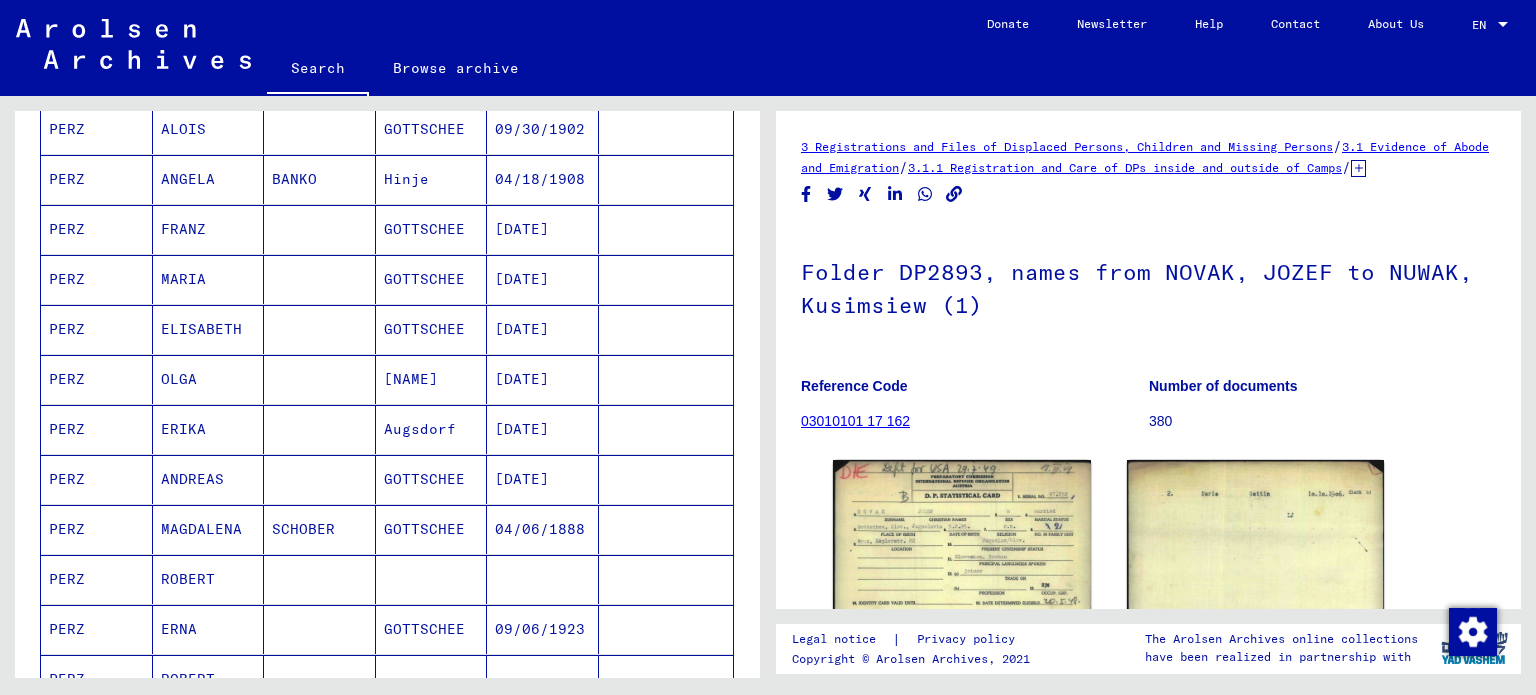 click on "SCHOBER" at bounding box center [320, 579] 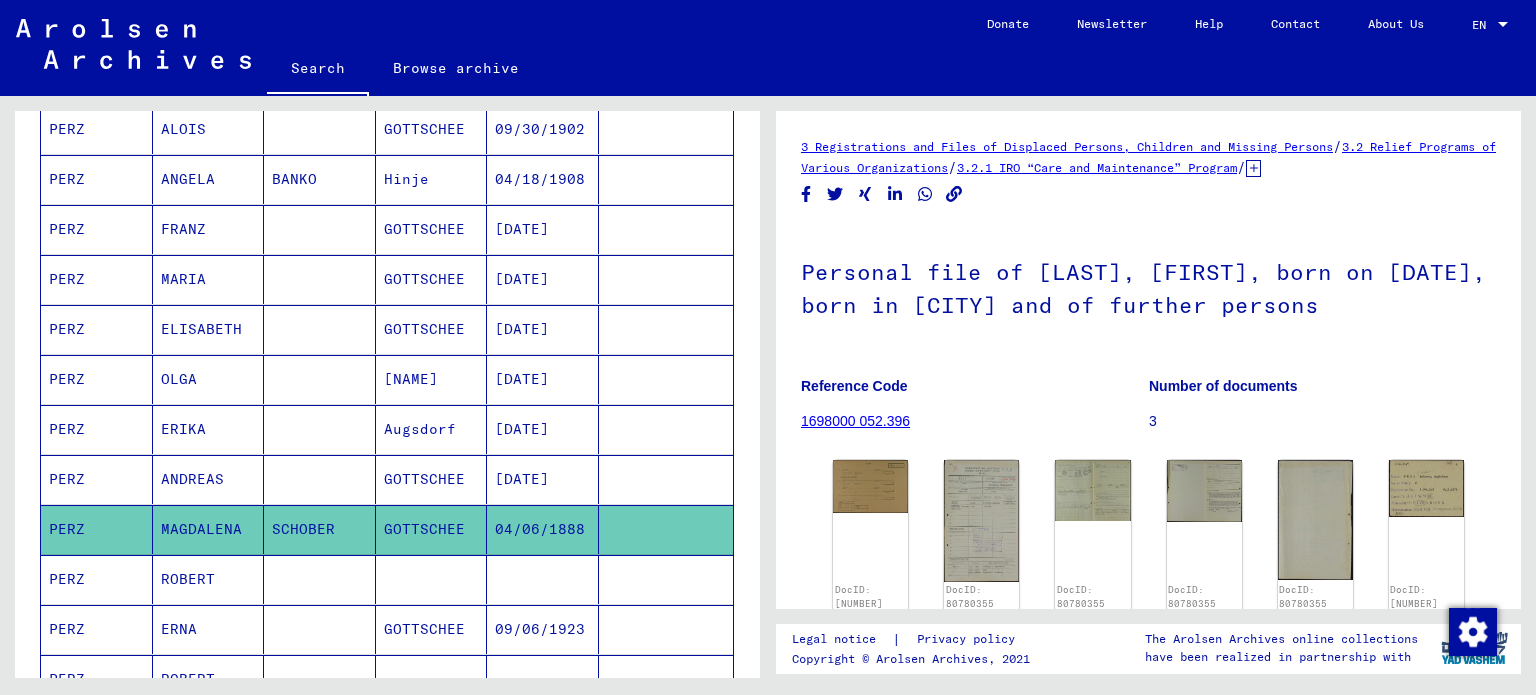 scroll, scrollTop: 0, scrollLeft: 0, axis: both 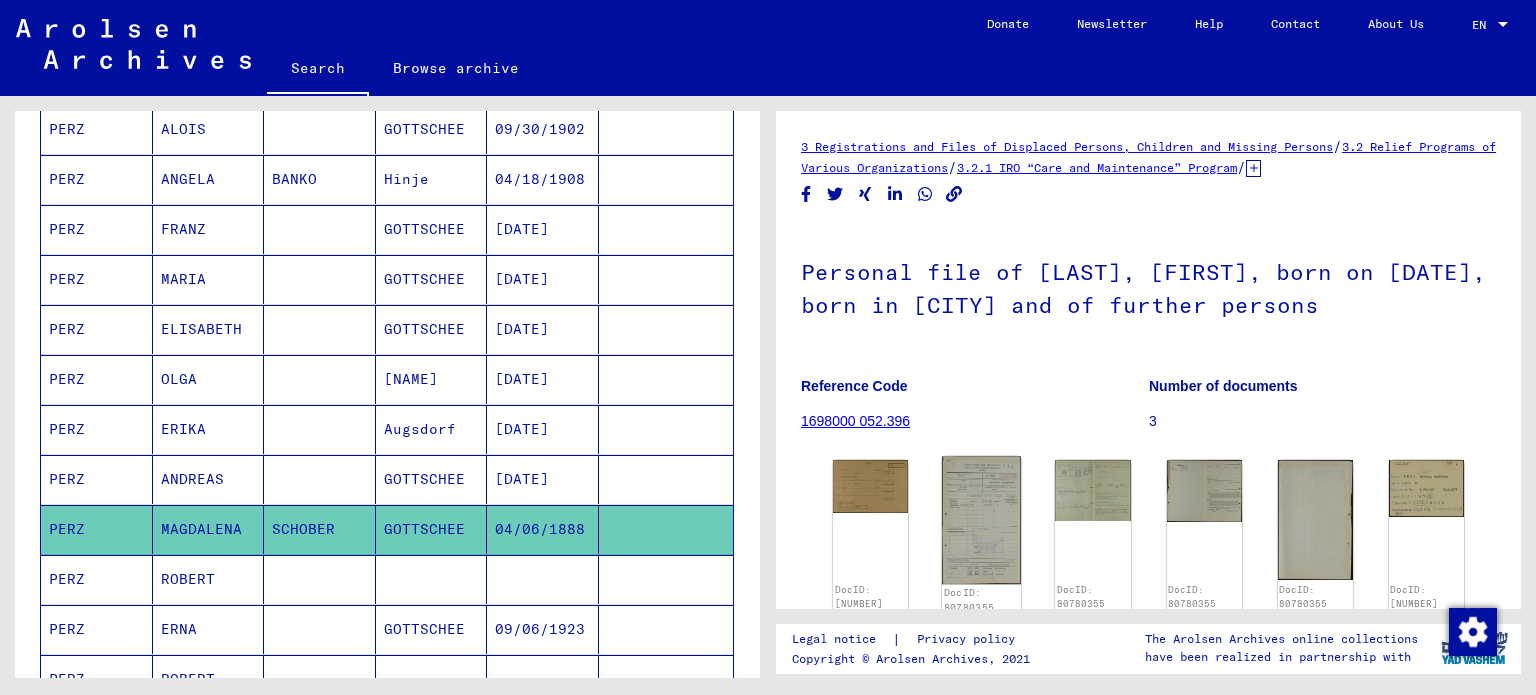 click 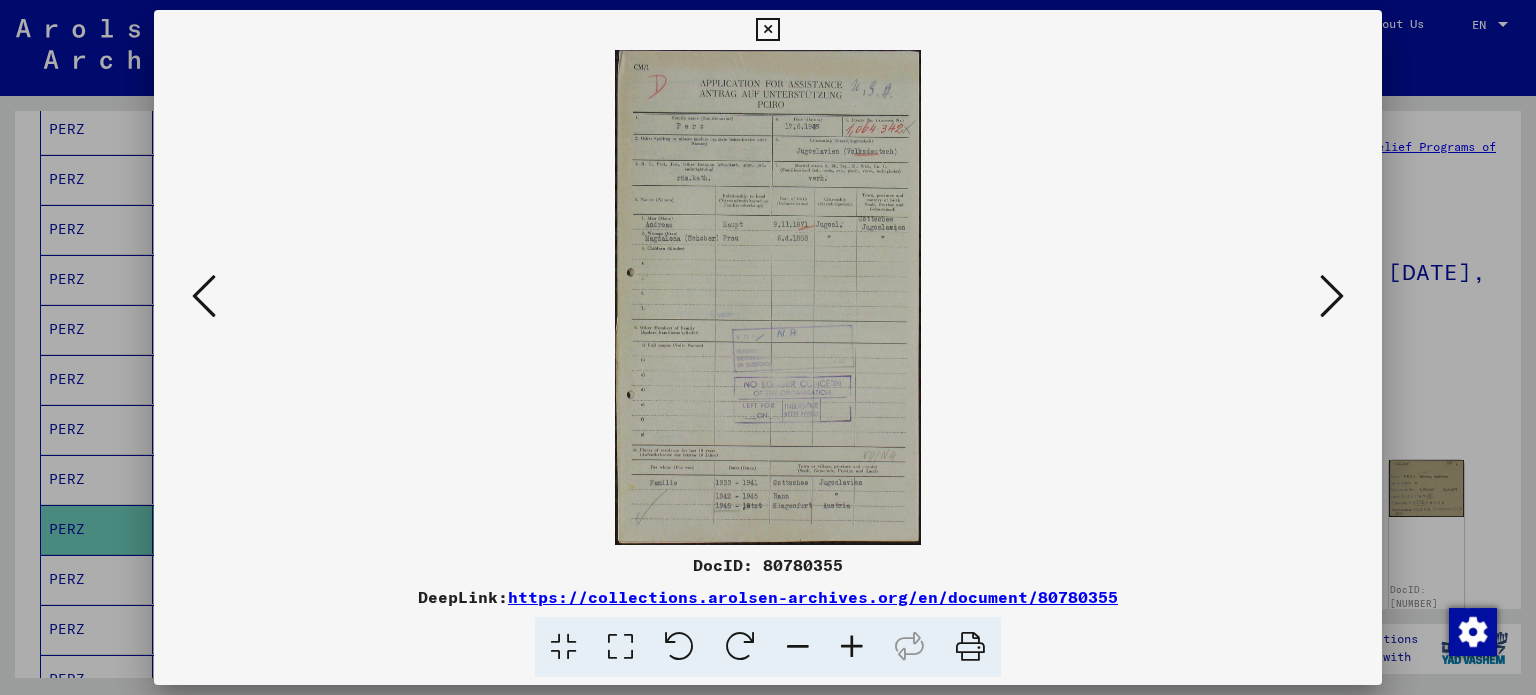 click at bounding box center (852, 647) 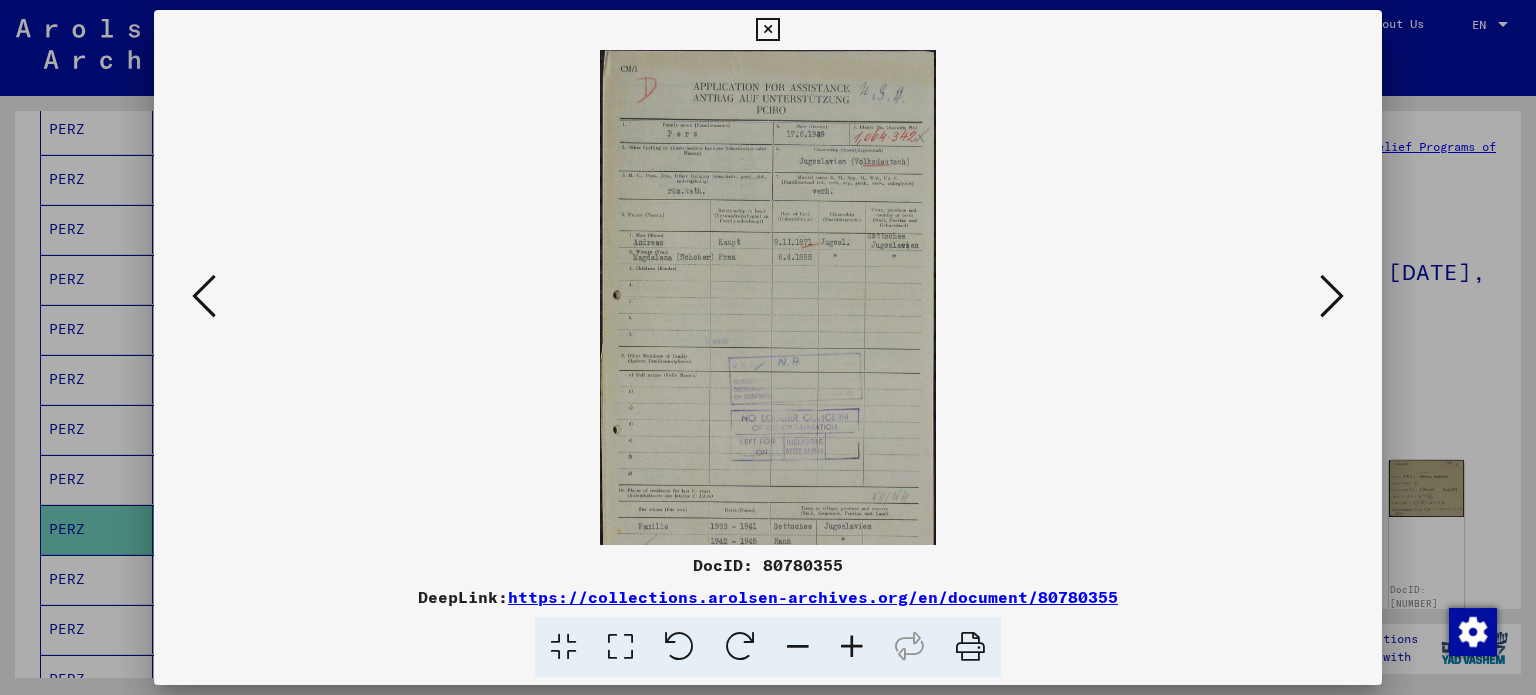 click at bounding box center [852, 647] 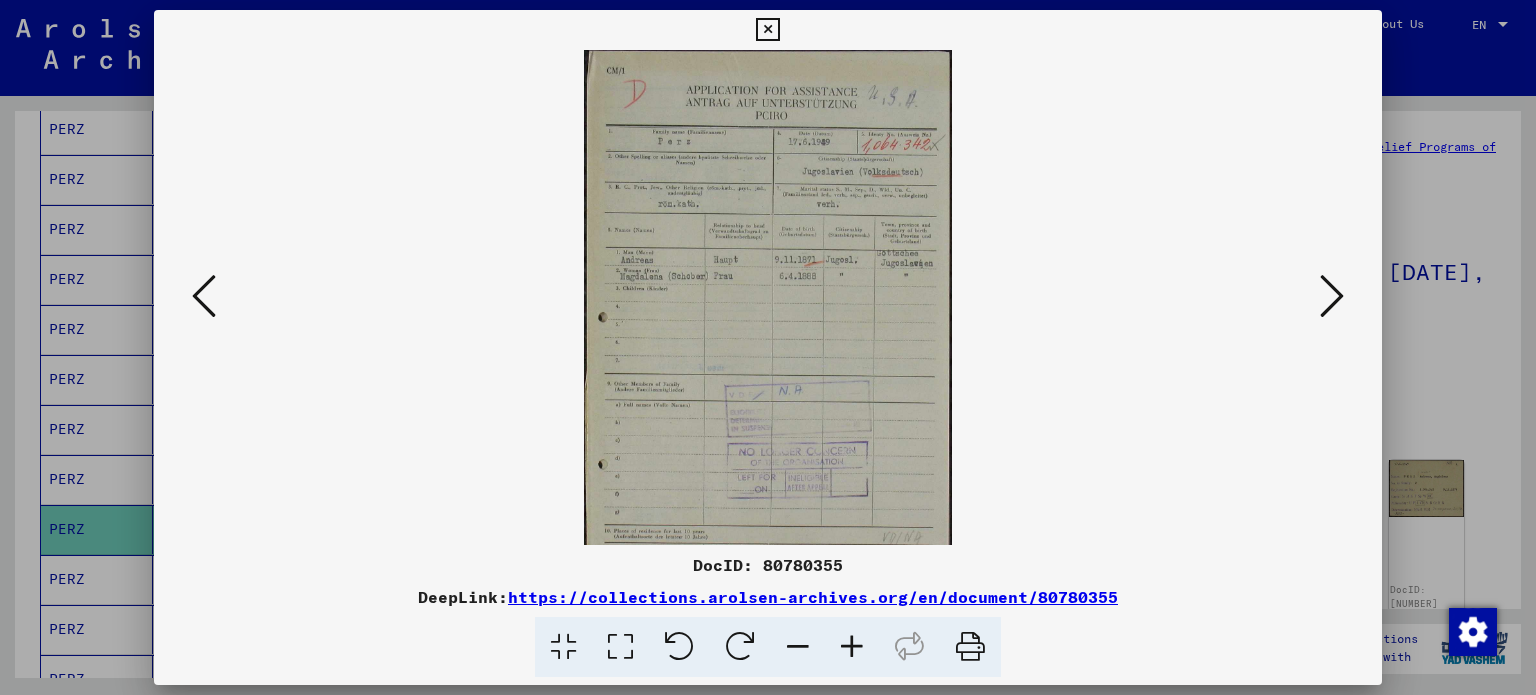 click at bounding box center [852, 647] 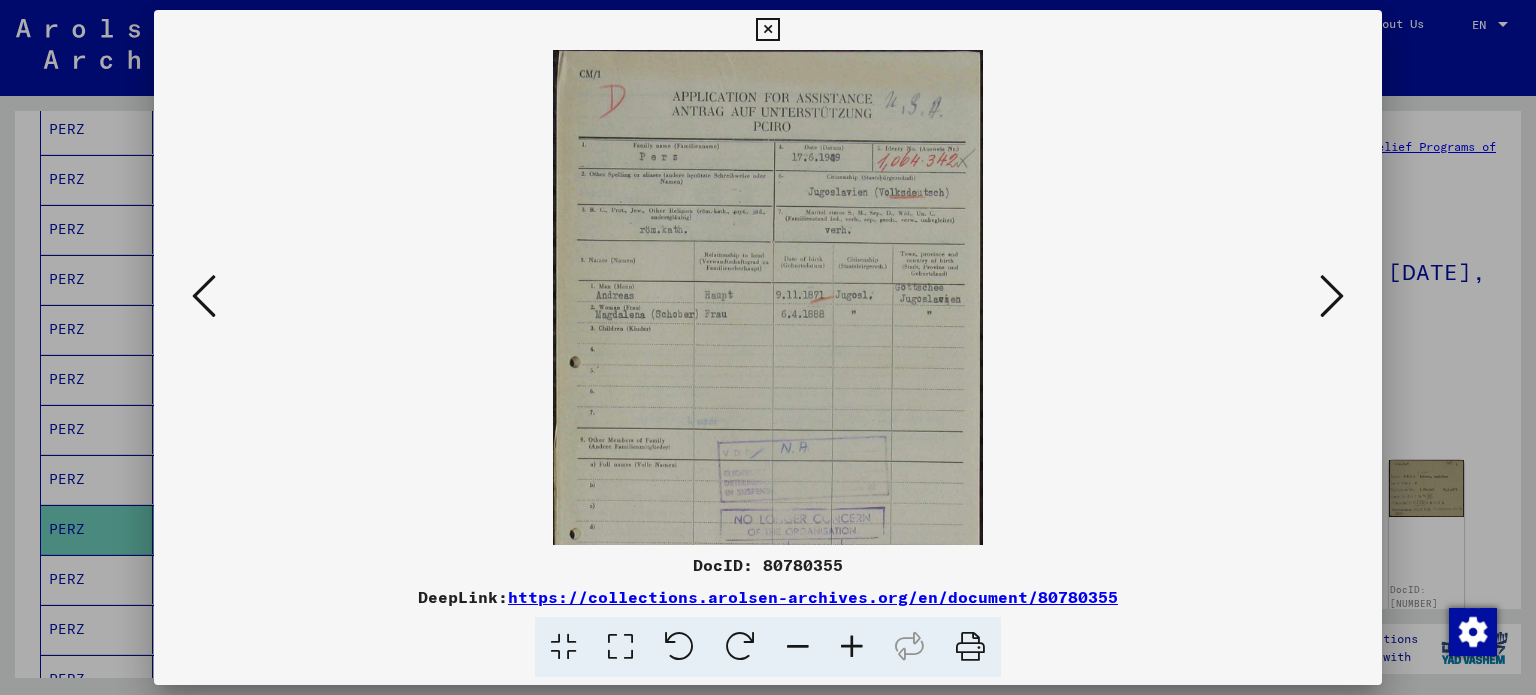 click at bounding box center [852, 647] 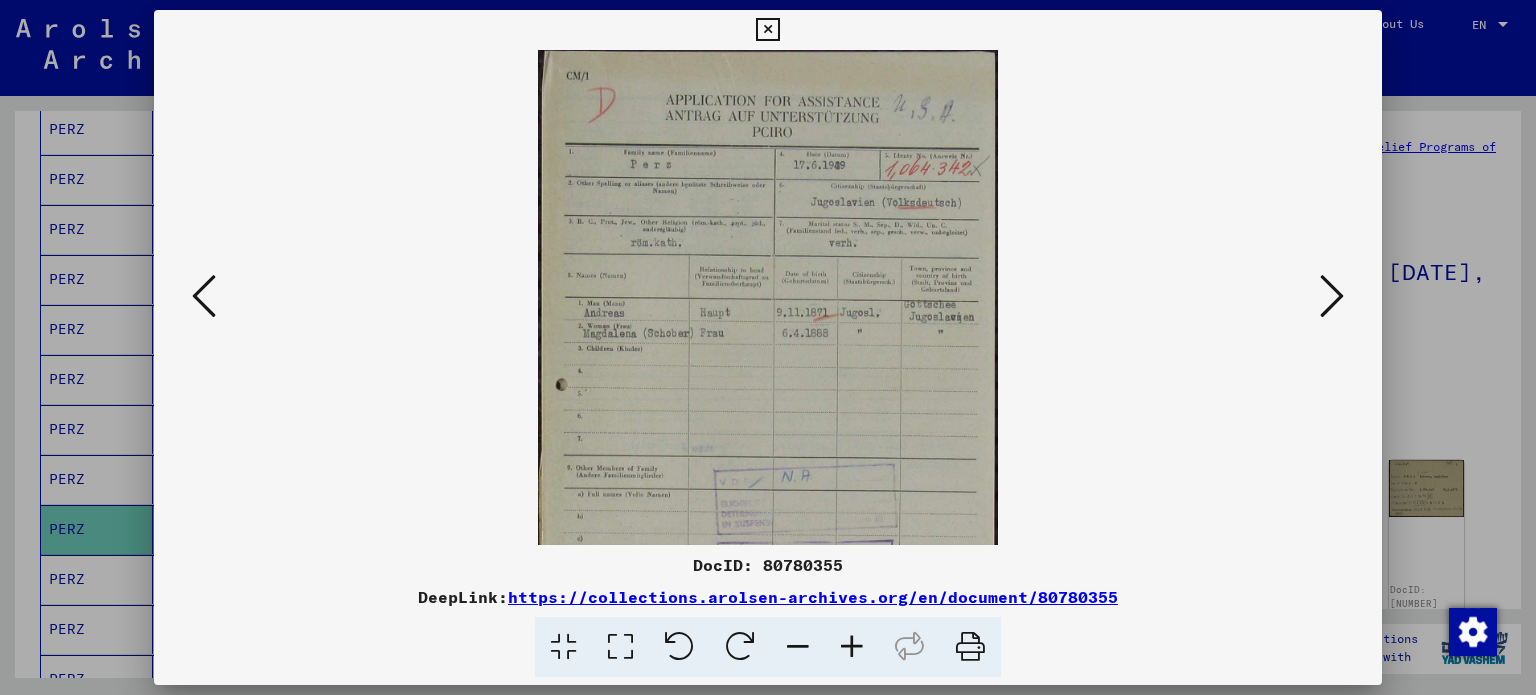 click at bounding box center (852, 647) 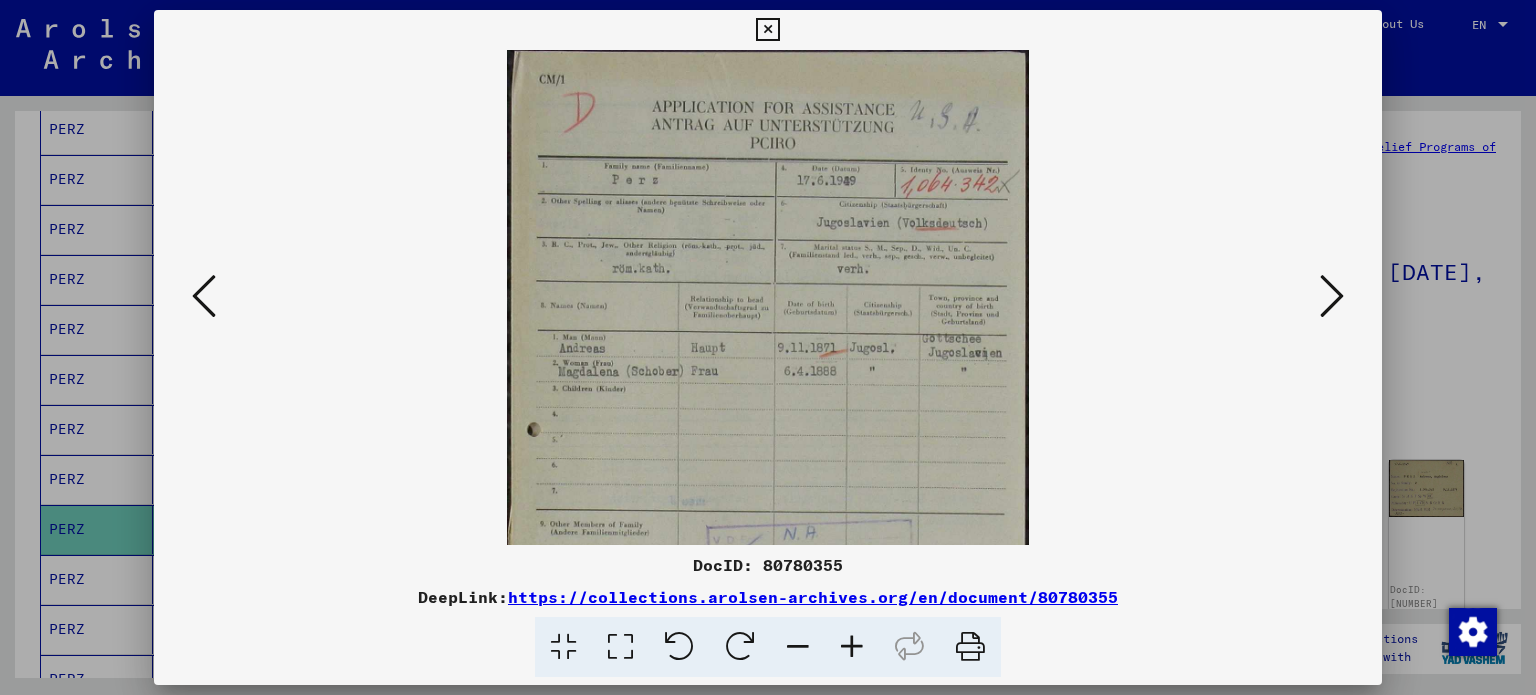 click at bounding box center [852, 647] 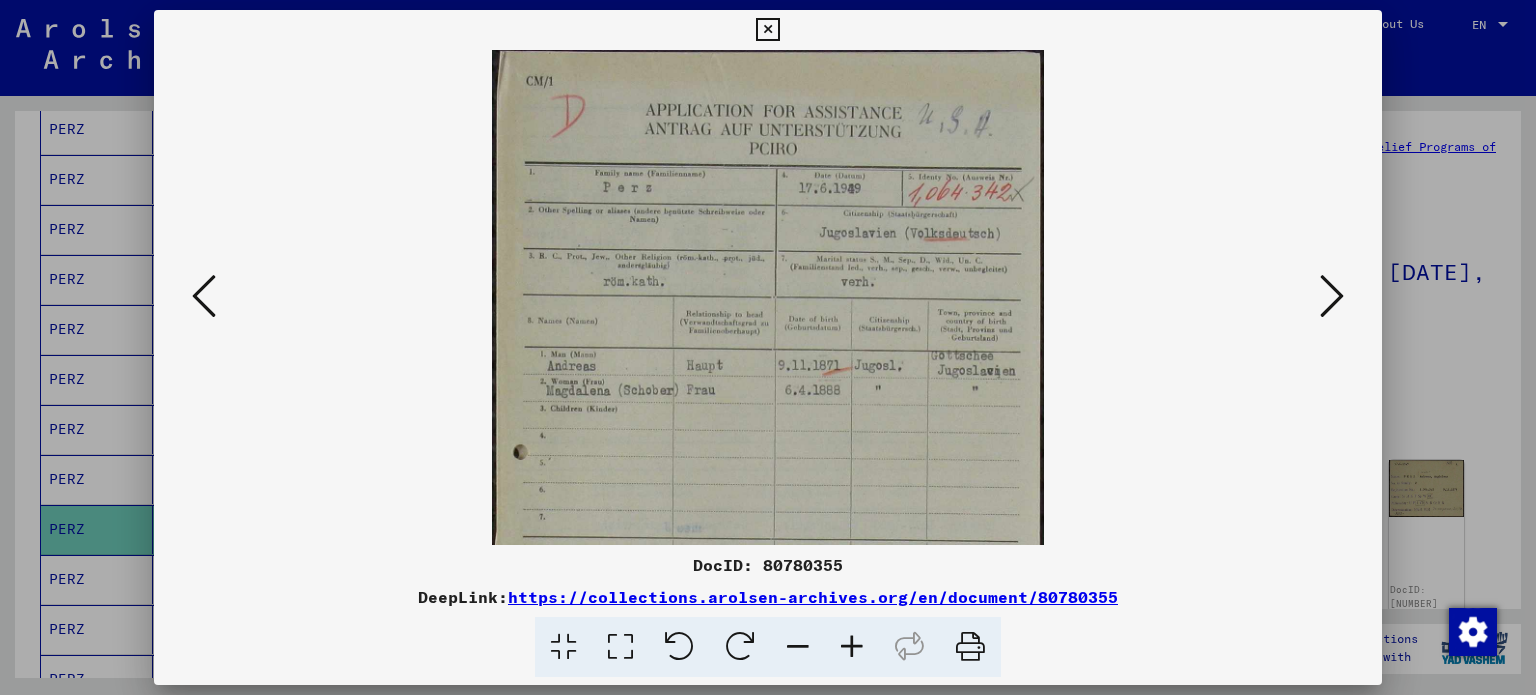 click at bounding box center [852, 647] 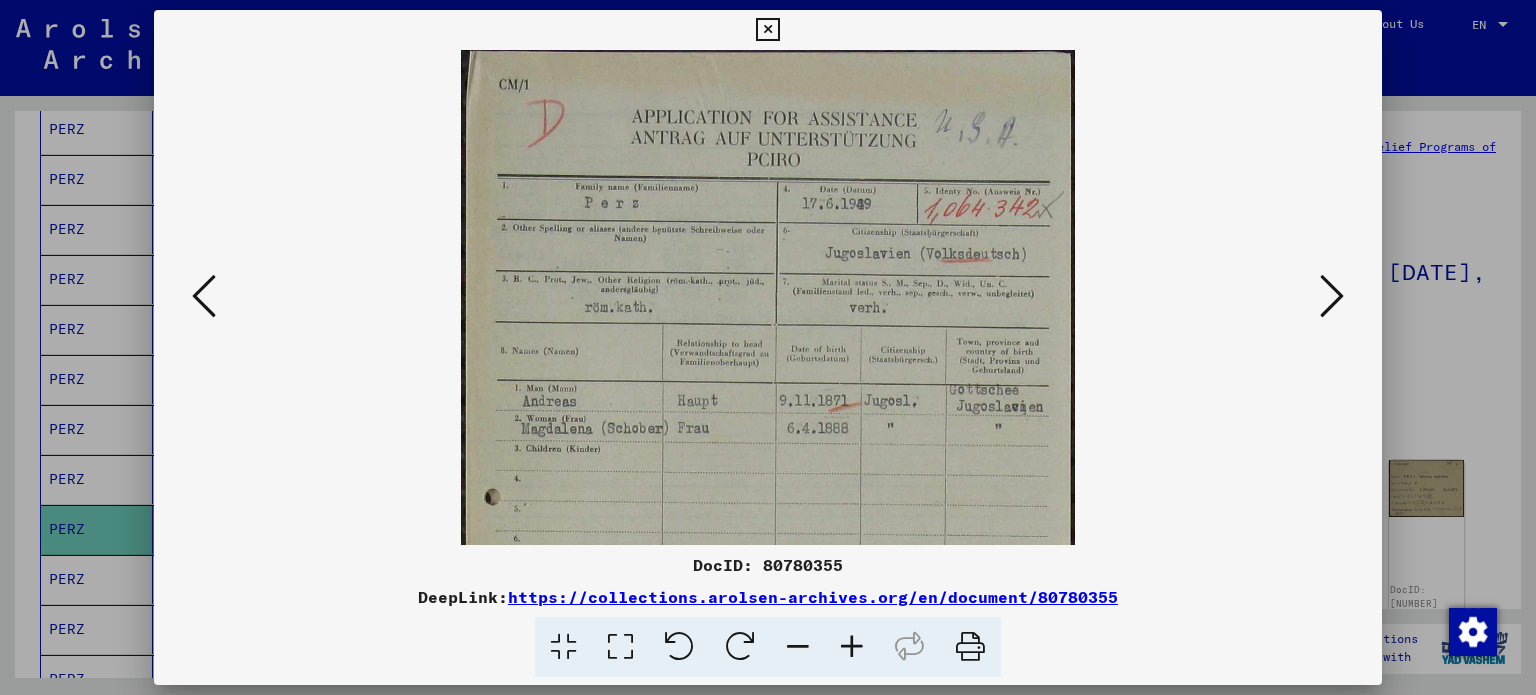 click at bounding box center [1332, 296] 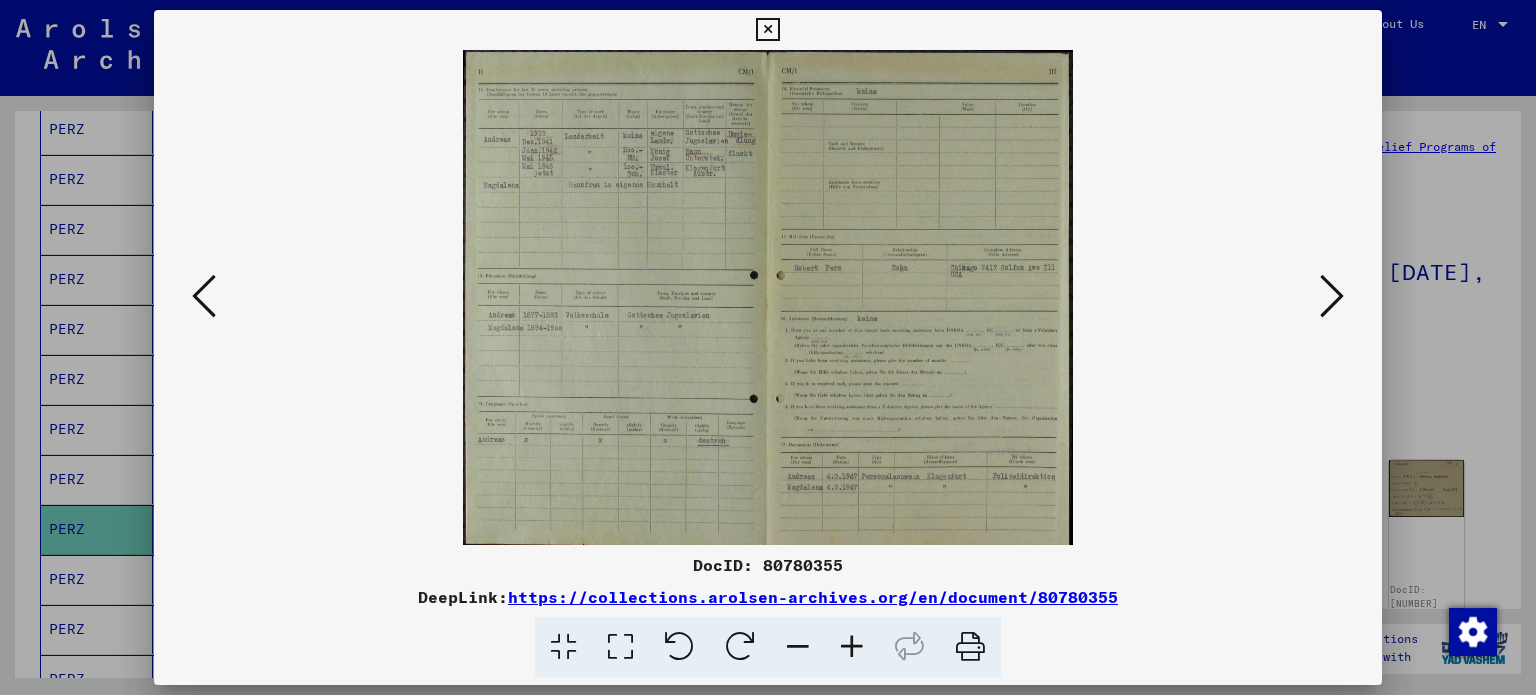click at bounding box center (852, 647) 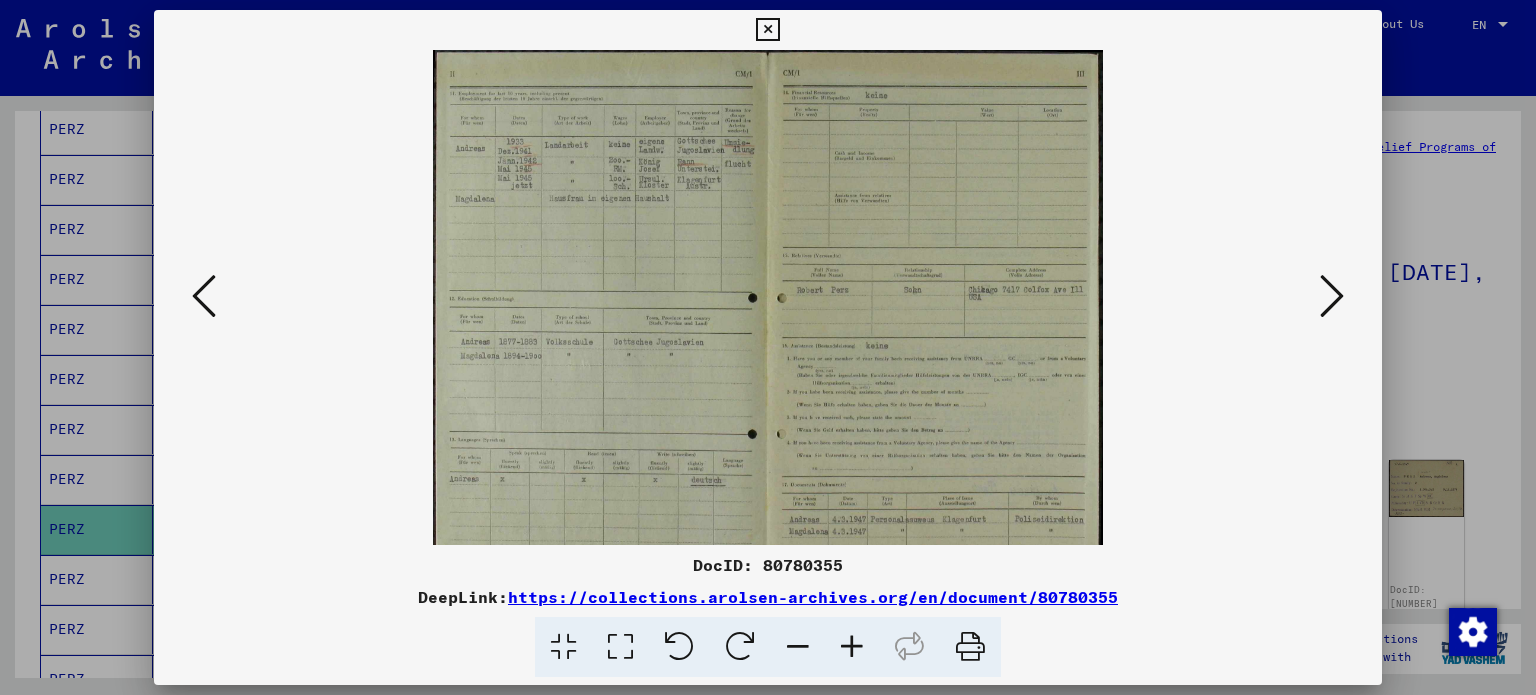 click at bounding box center (852, 647) 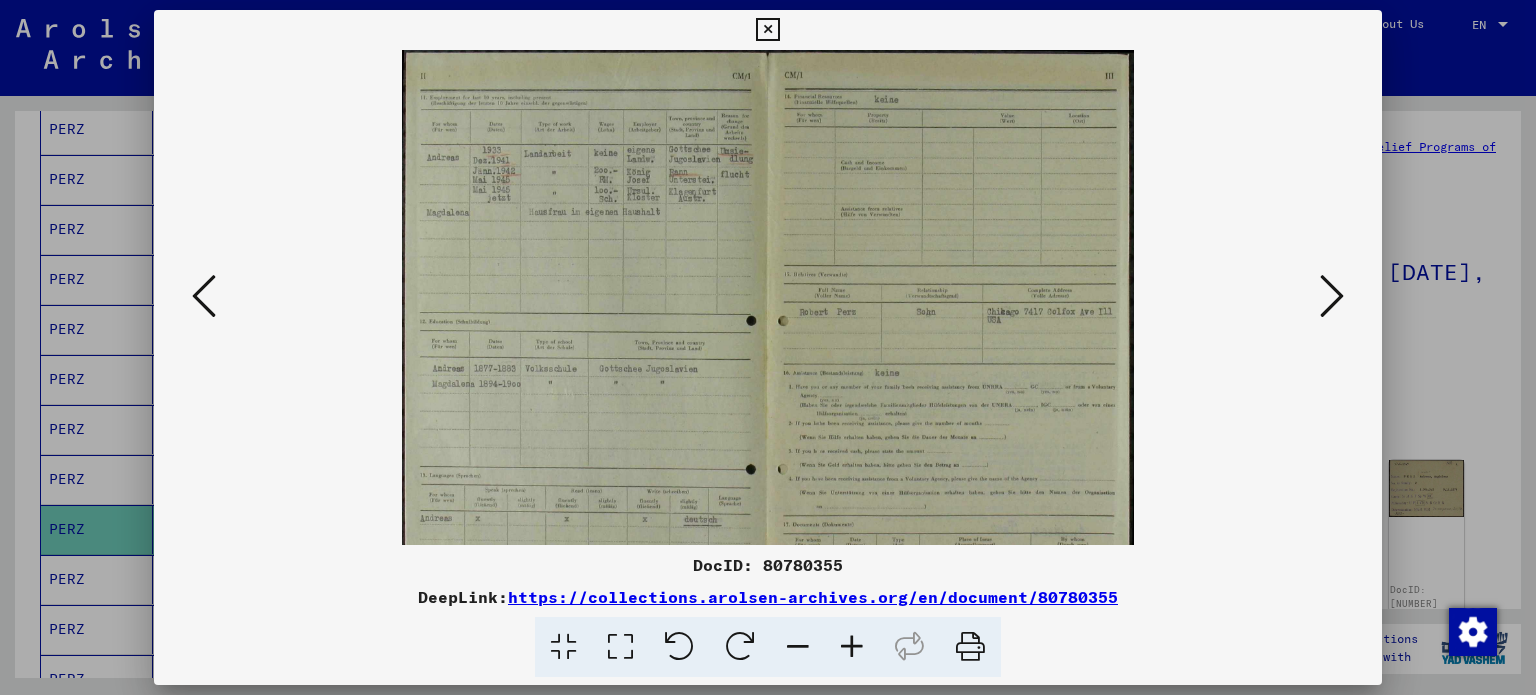 click at bounding box center [852, 647] 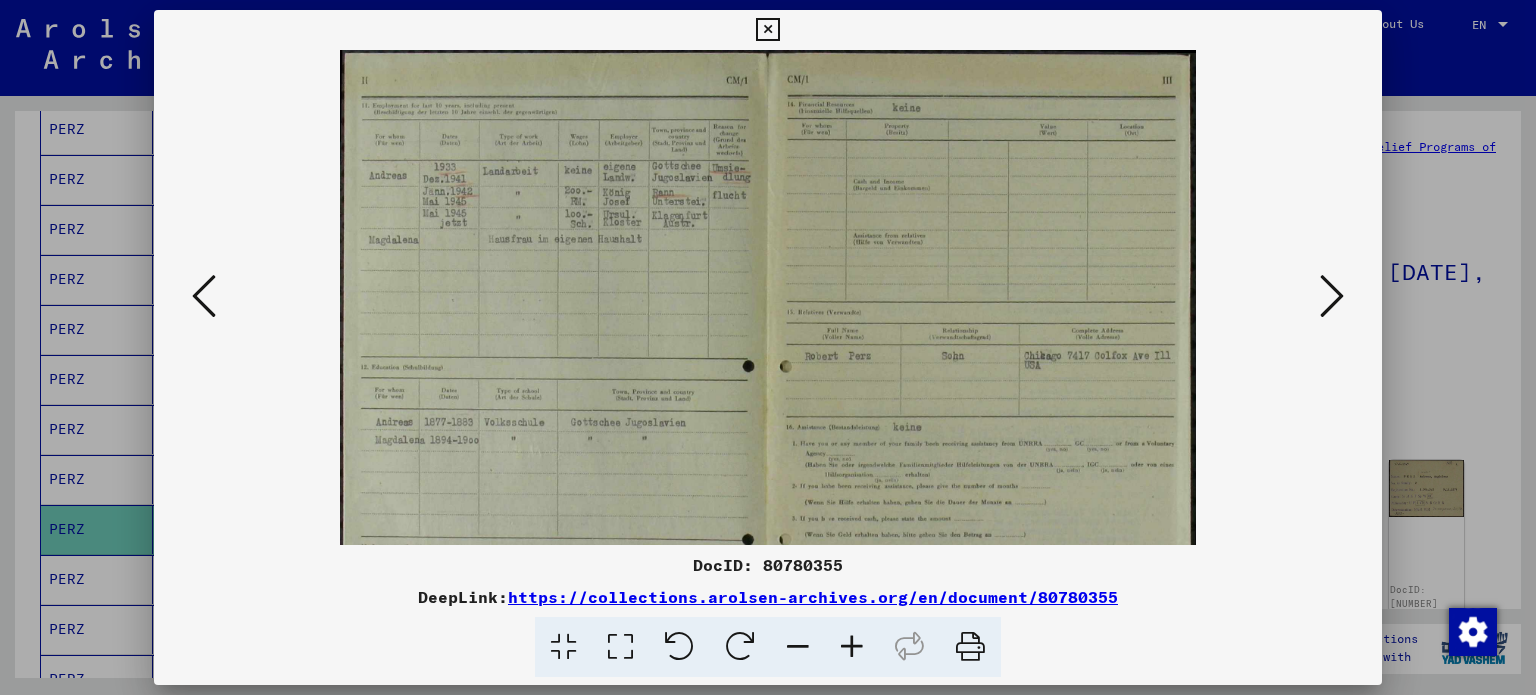 click at bounding box center (852, 647) 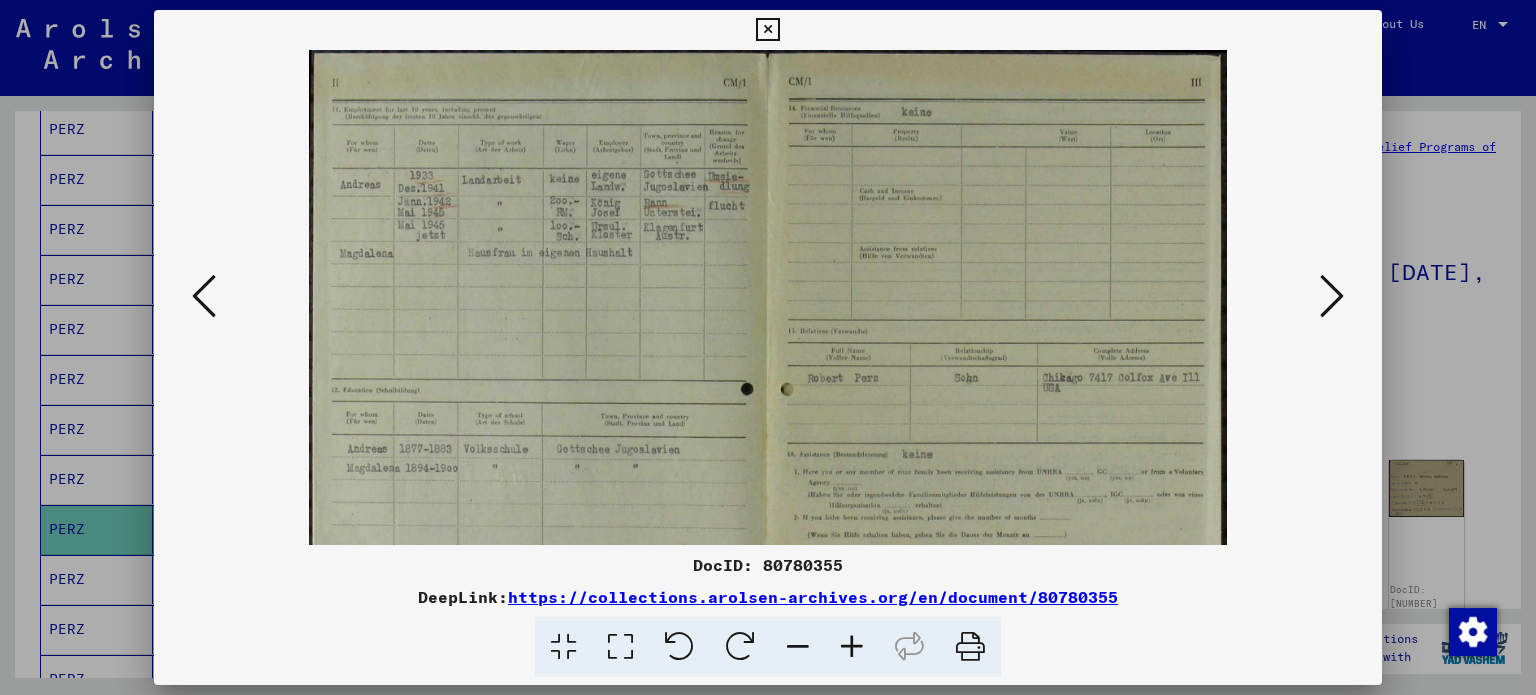 click at bounding box center [852, 647] 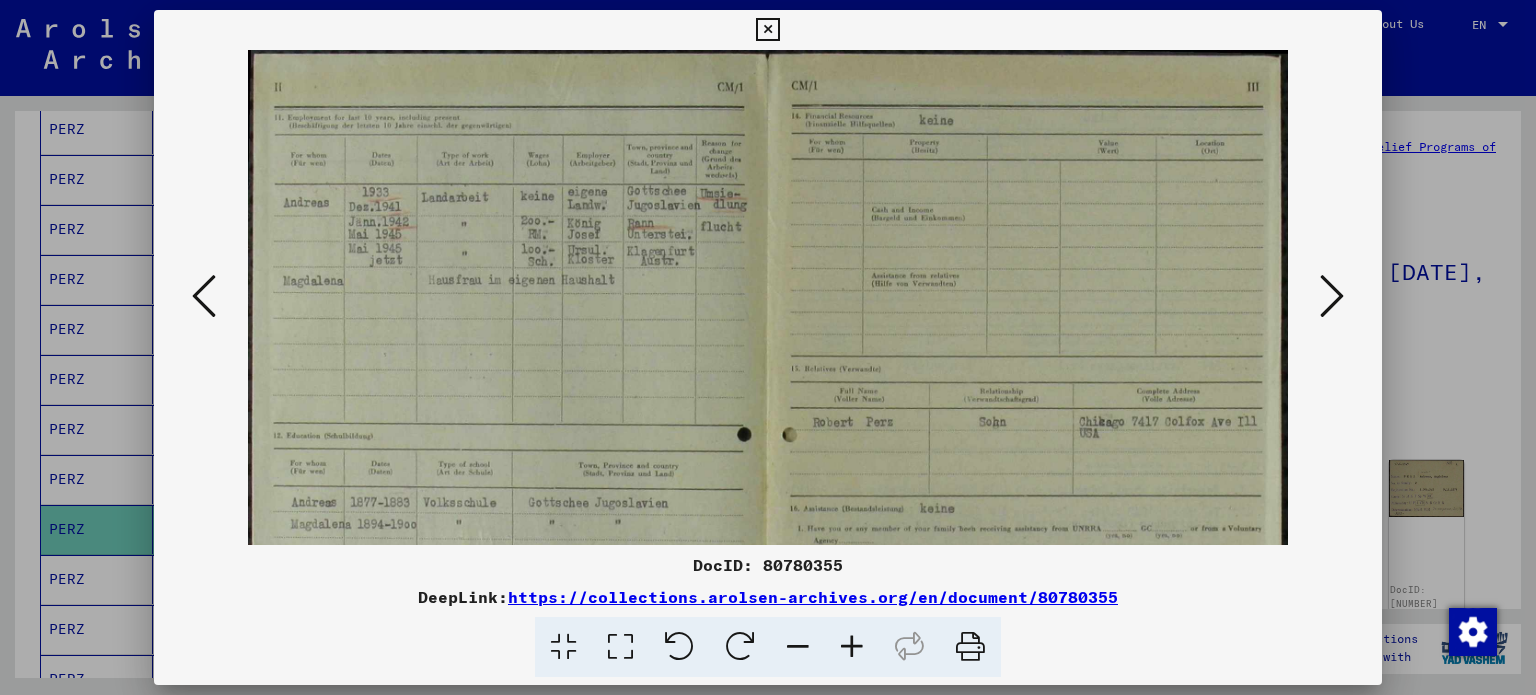 click at bounding box center (852, 647) 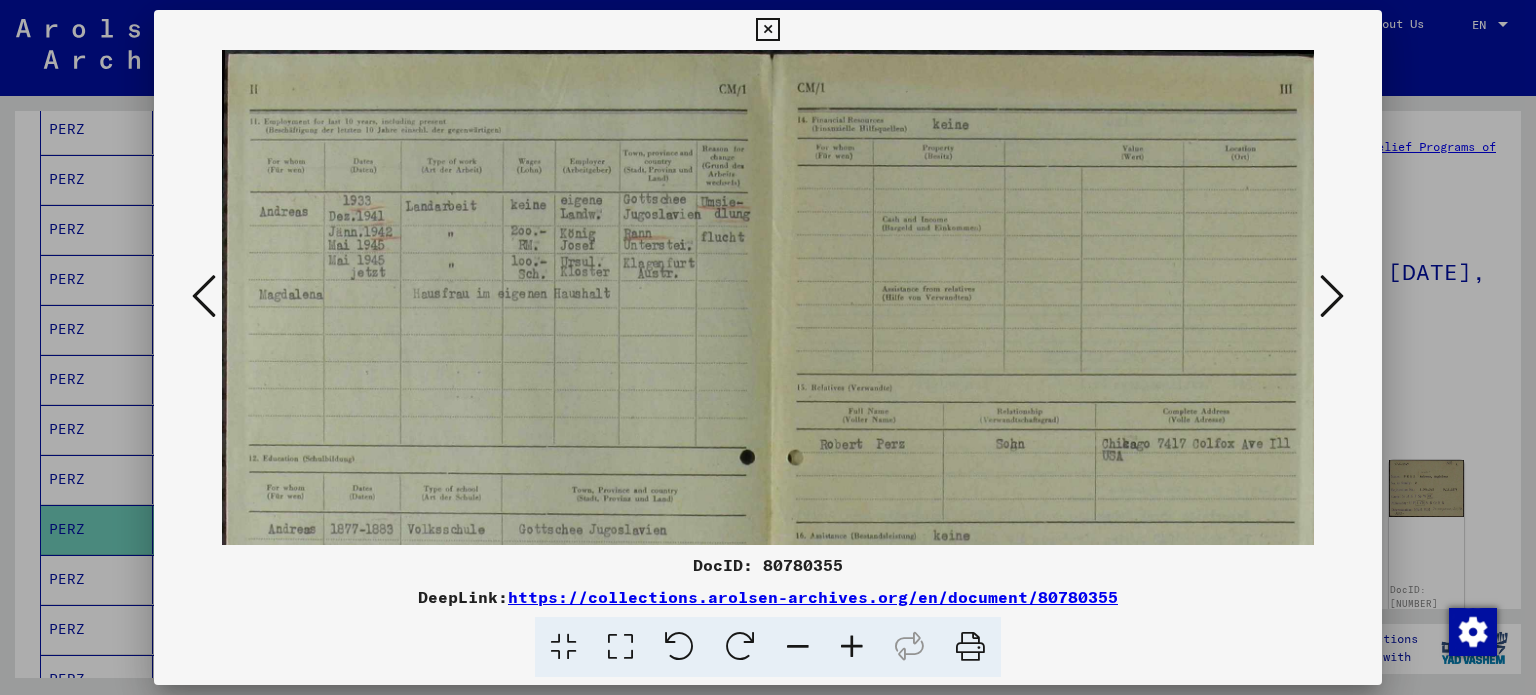 click at bounding box center (852, 647) 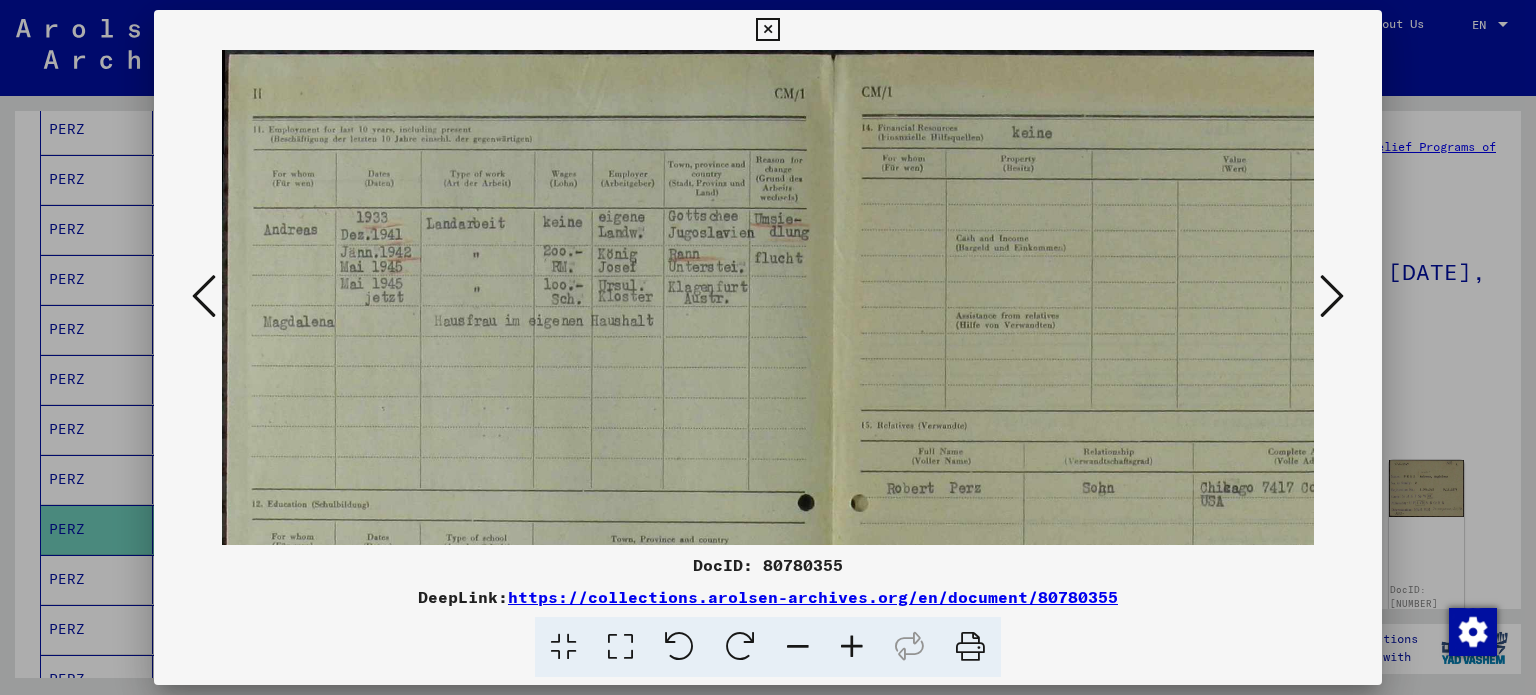 click at bounding box center (852, 647) 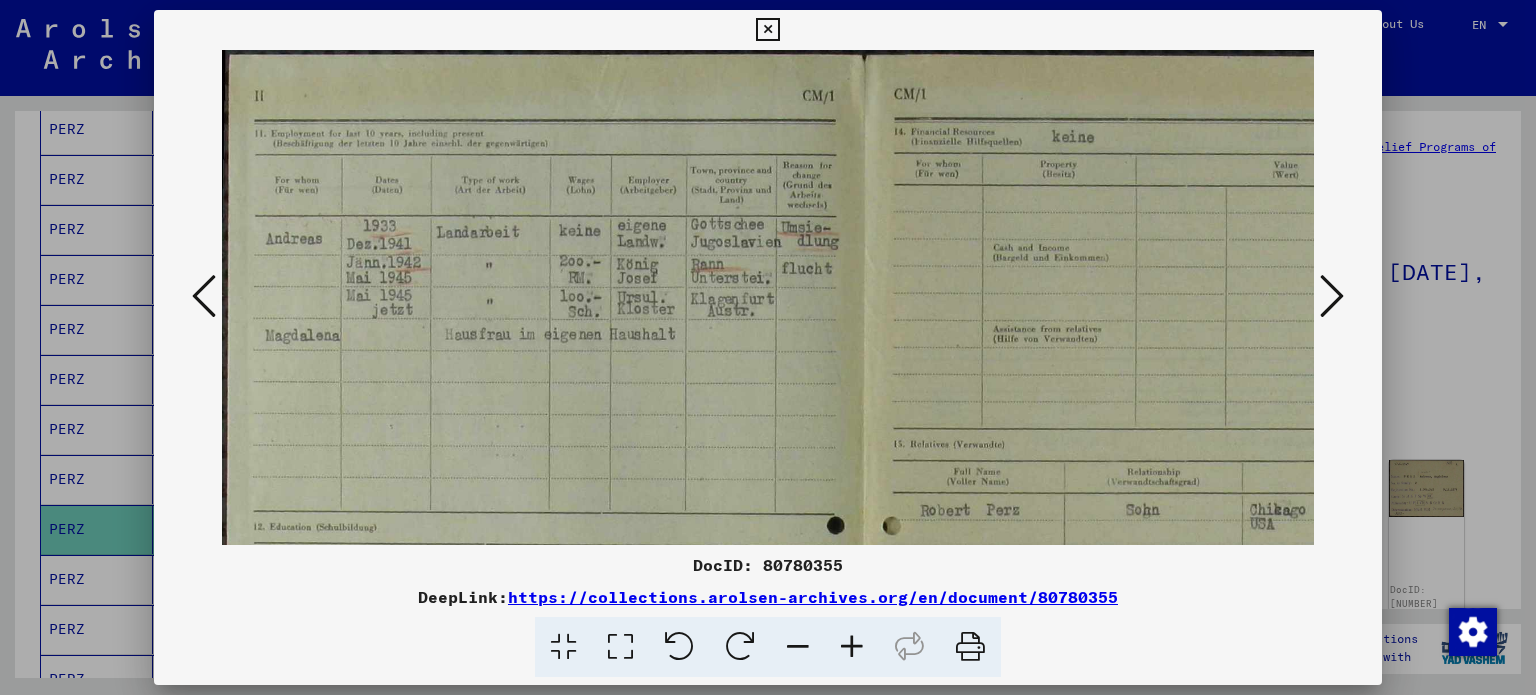 click at bounding box center [852, 647] 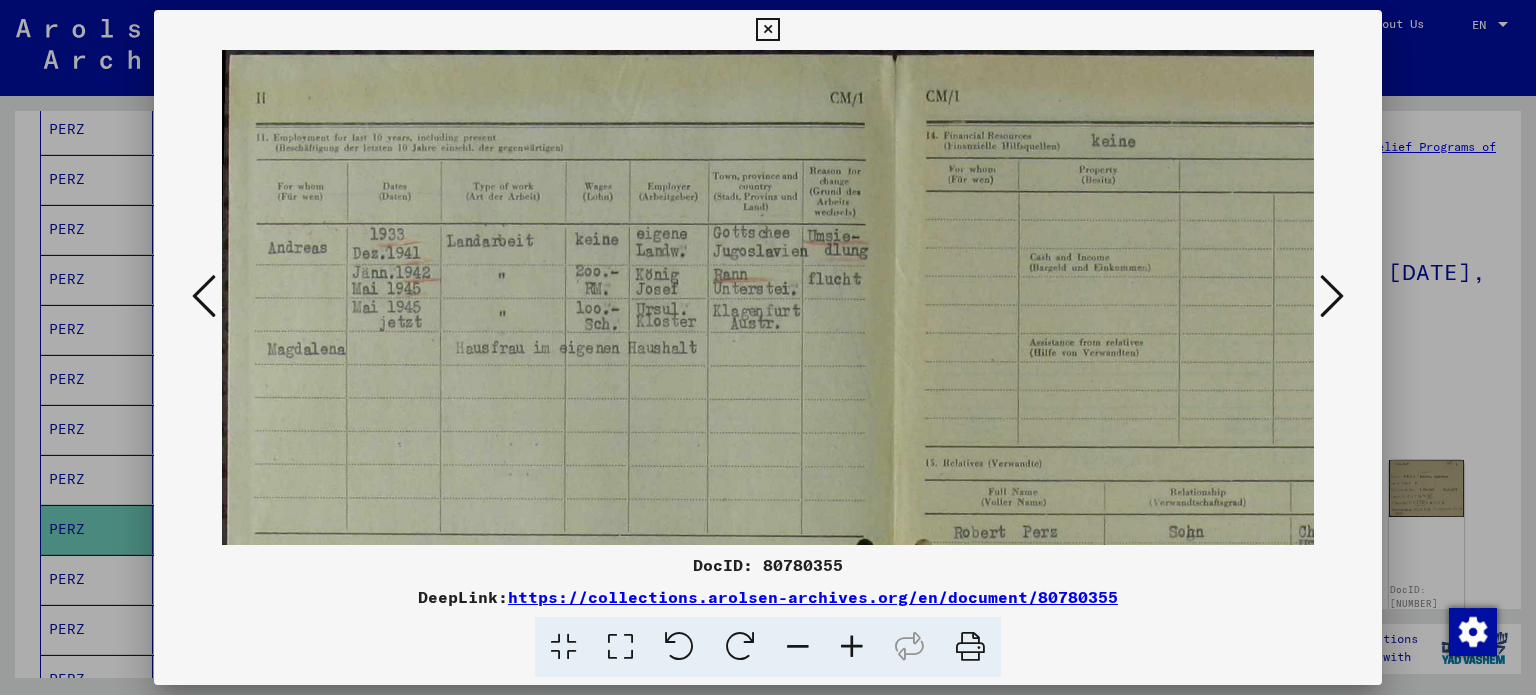 click at bounding box center (852, 647) 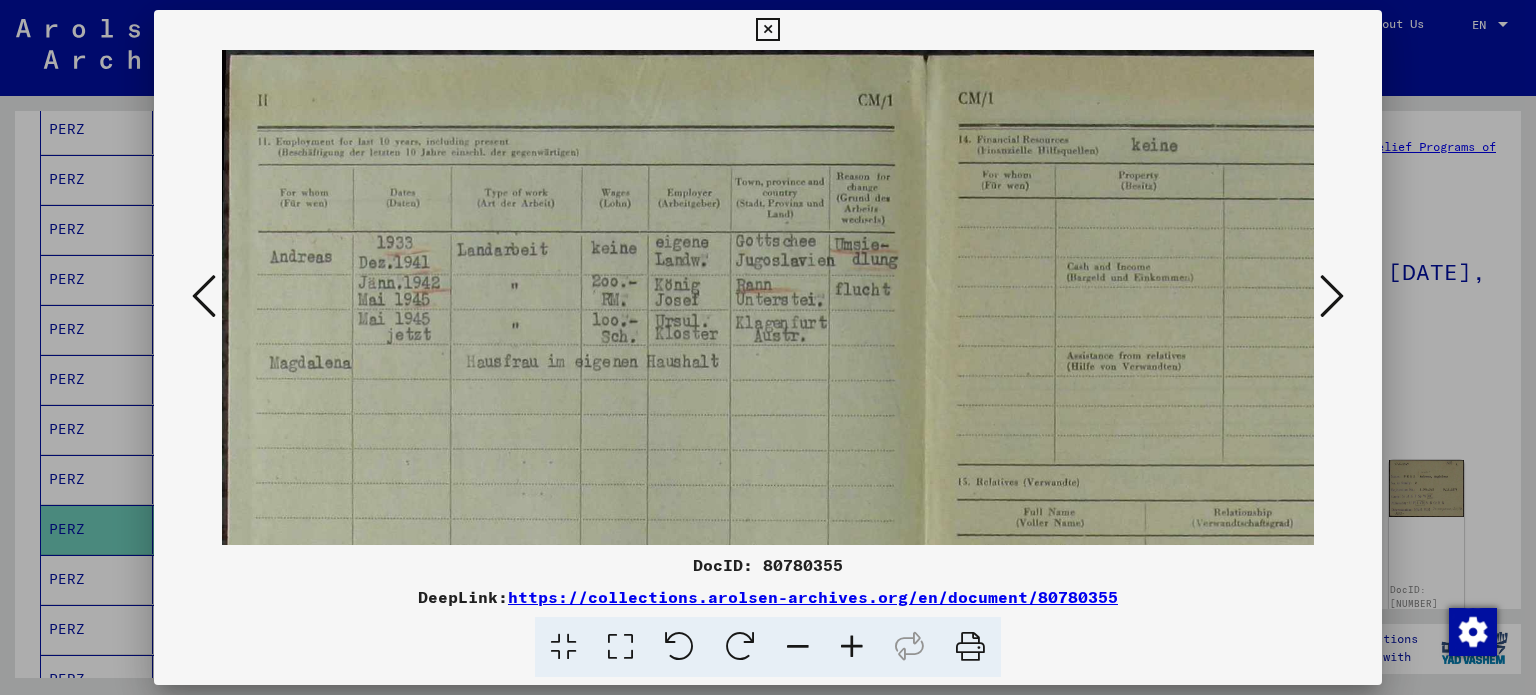 click at bounding box center [1332, 296] 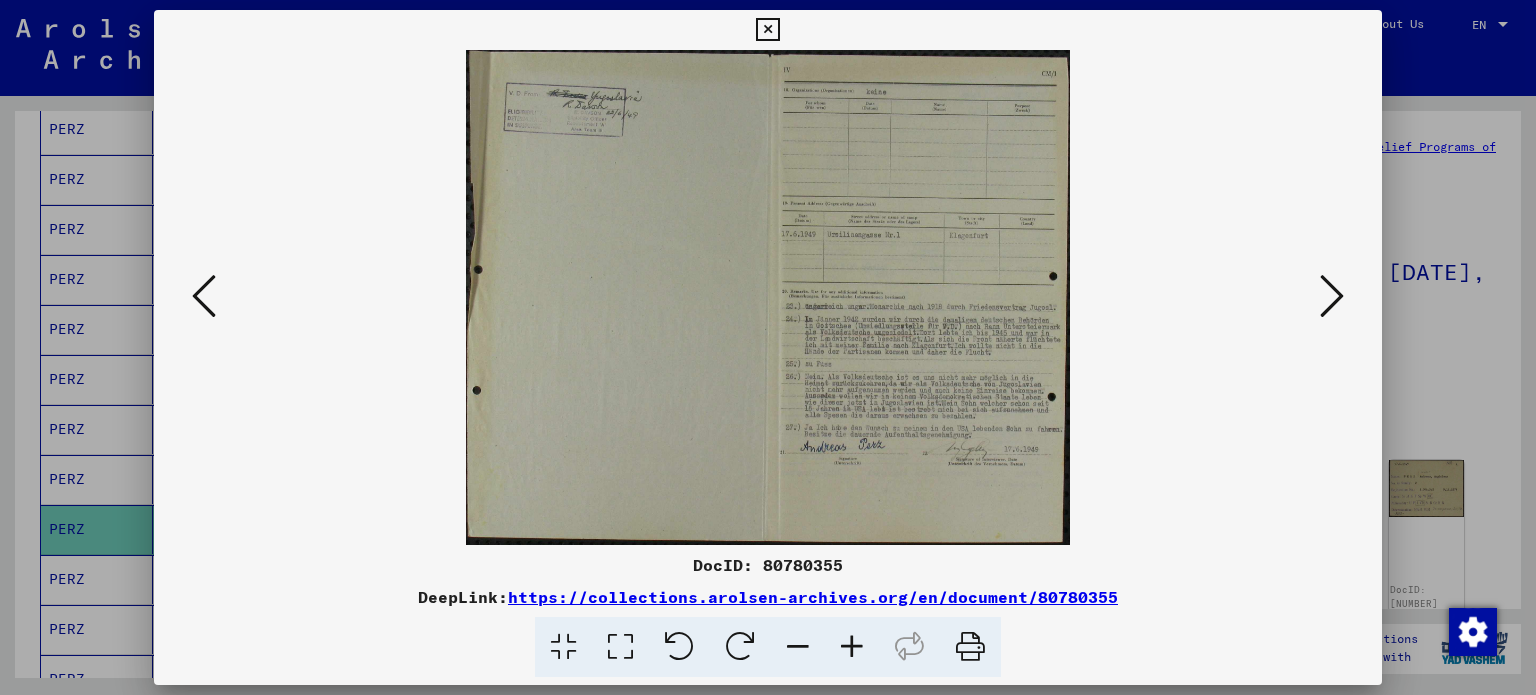 click at bounding box center (1332, 296) 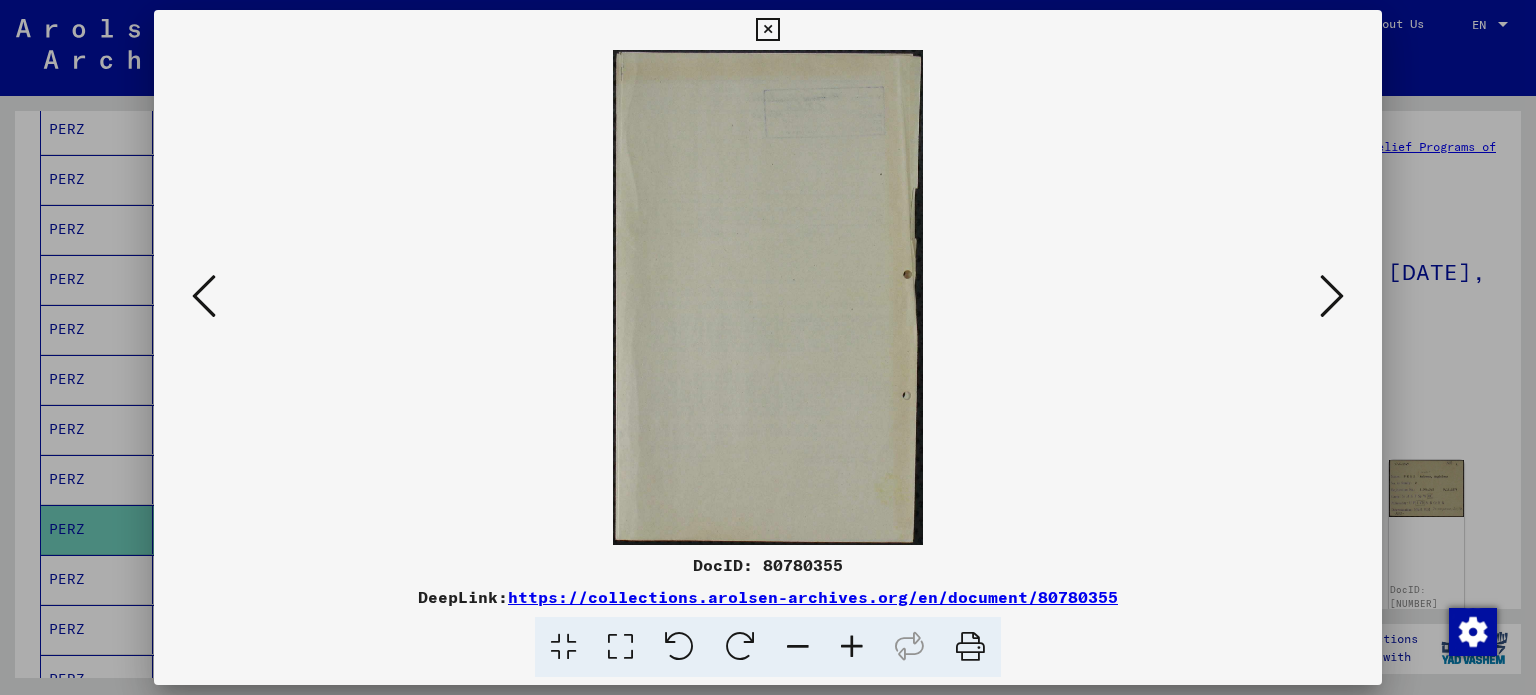 click at bounding box center (1332, 296) 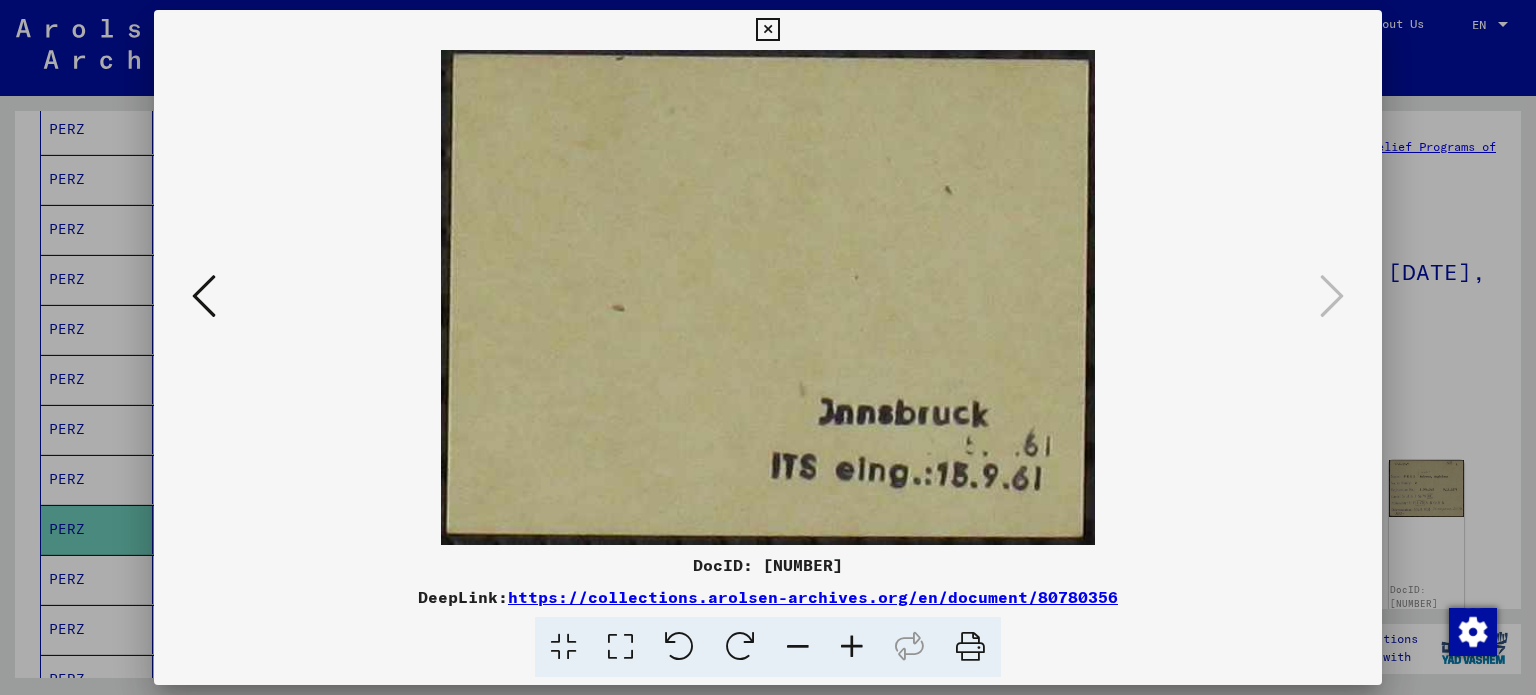click at bounding box center [768, 347] 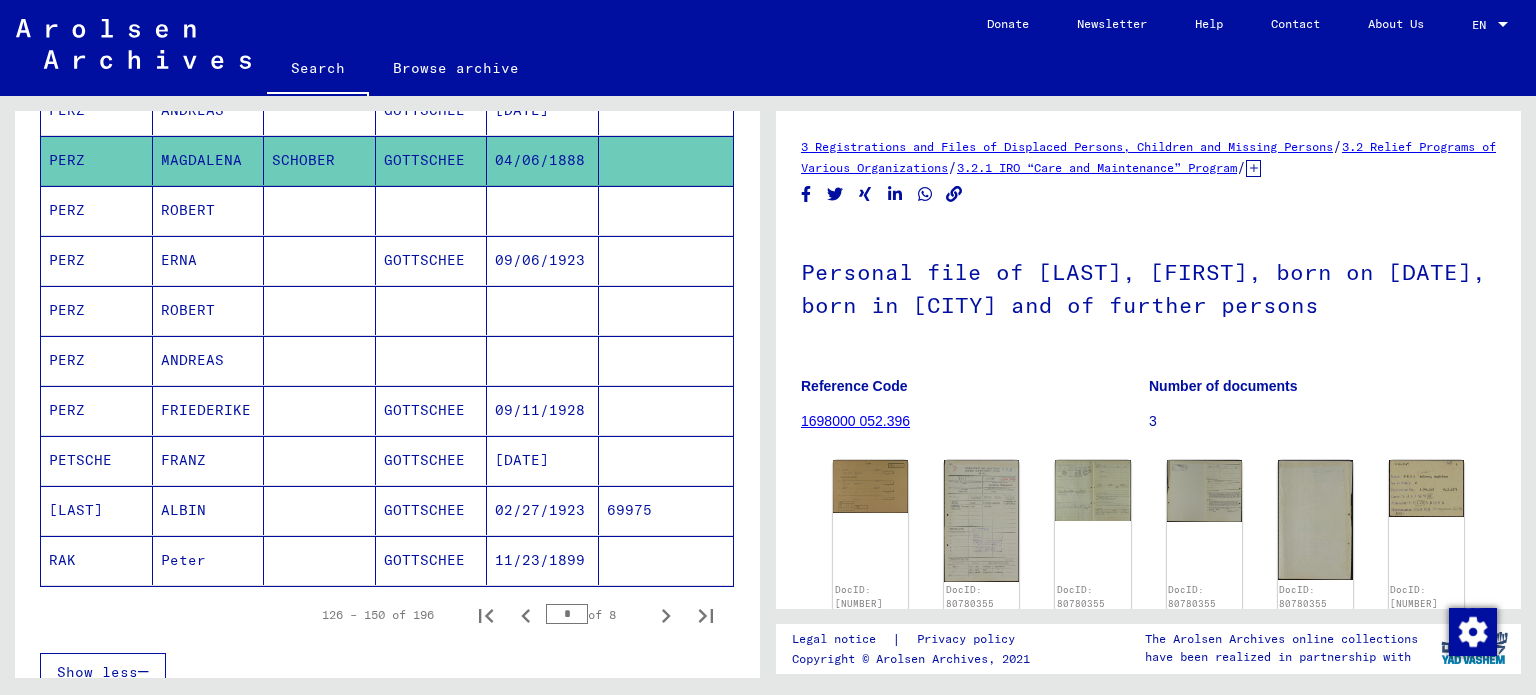 scroll, scrollTop: 1200, scrollLeft: 0, axis: vertical 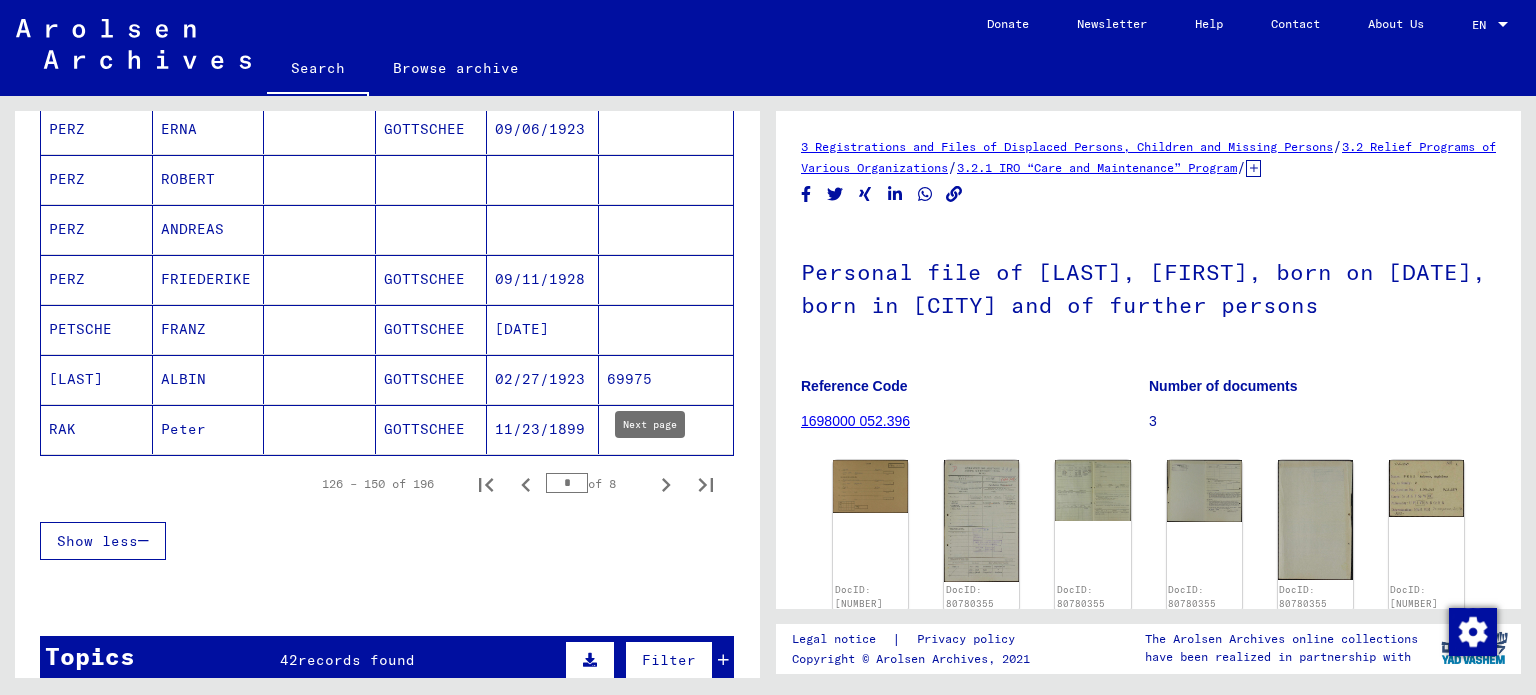 click 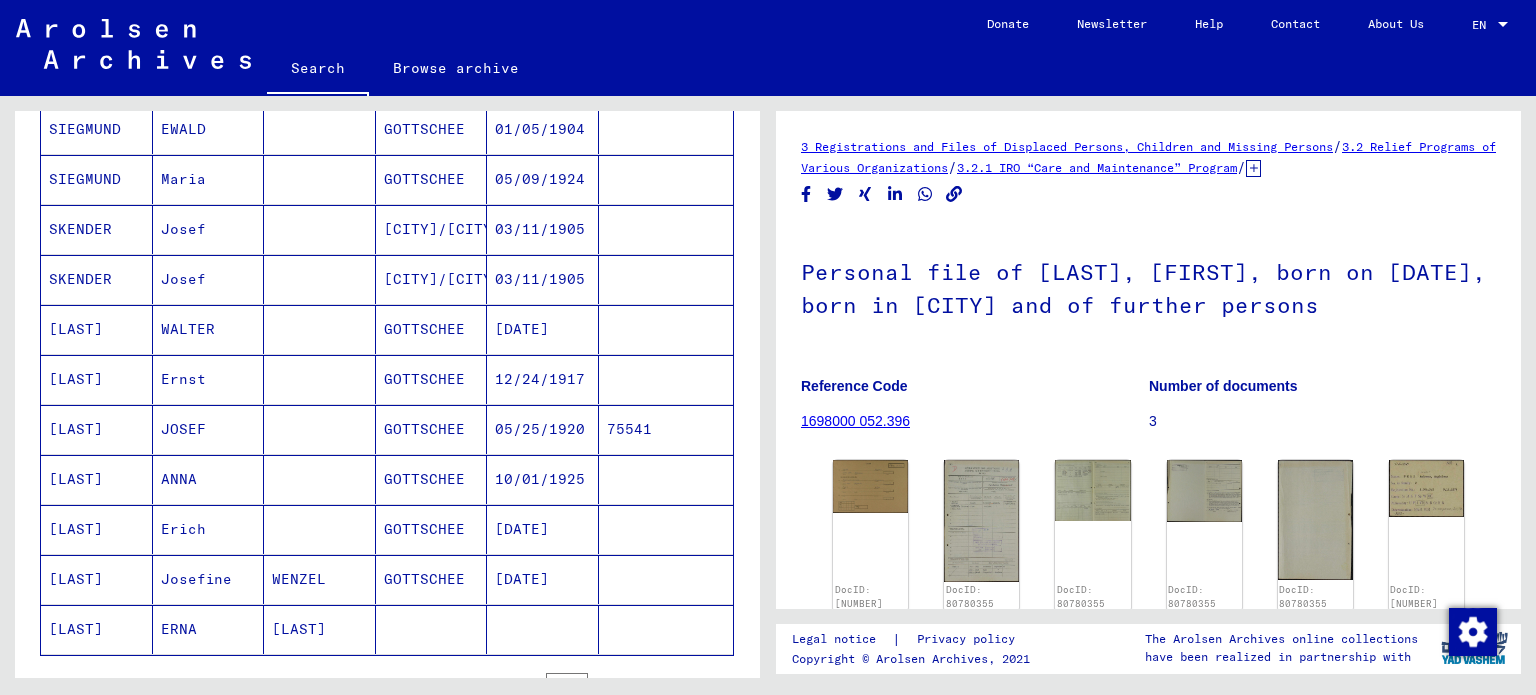 scroll, scrollTop: 1100, scrollLeft: 0, axis: vertical 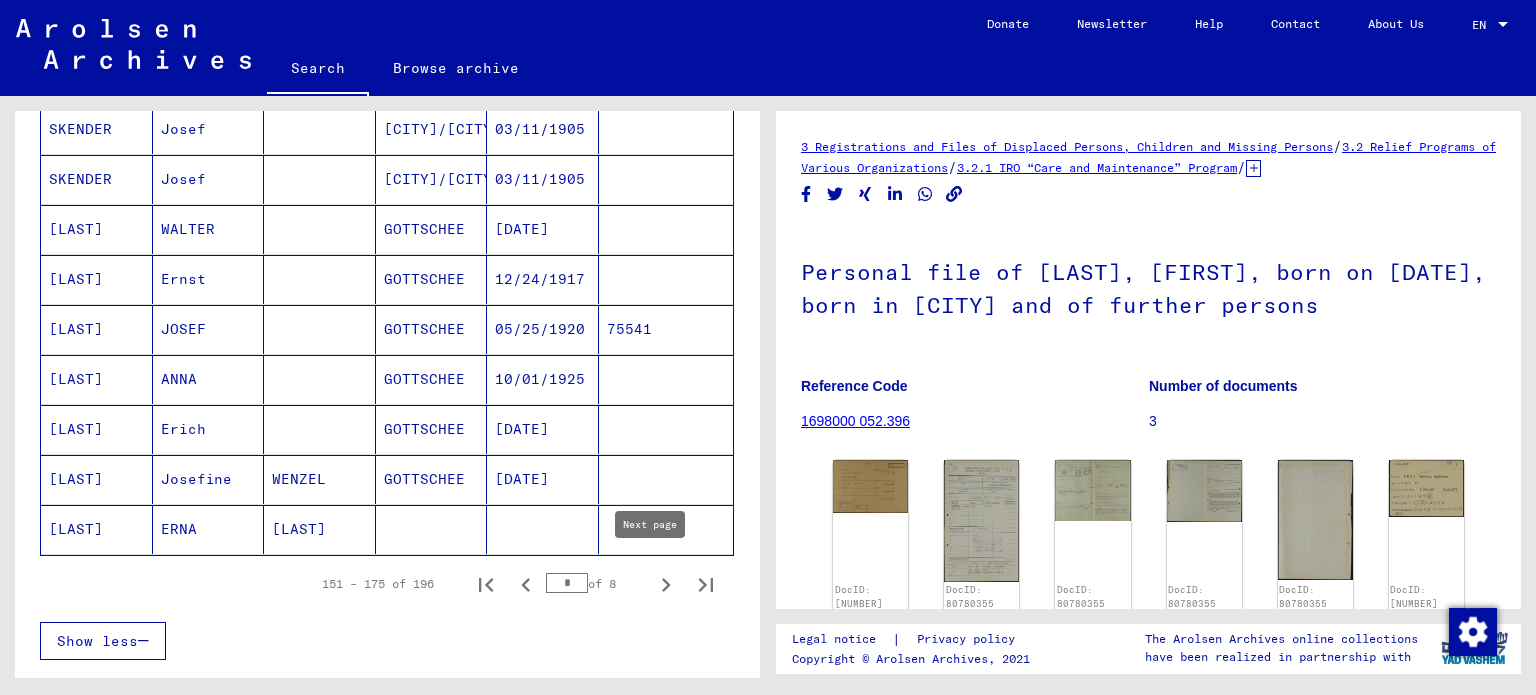 click 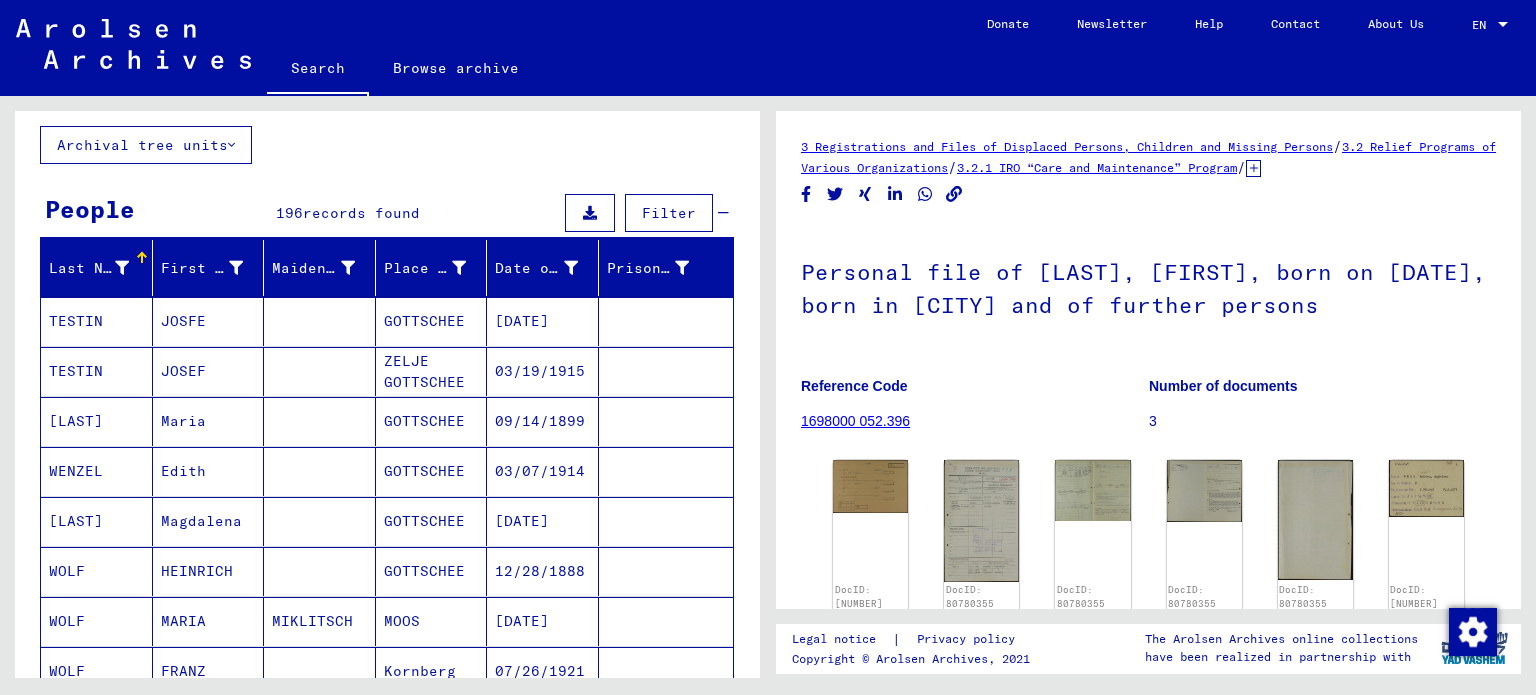 scroll, scrollTop: 100, scrollLeft: 0, axis: vertical 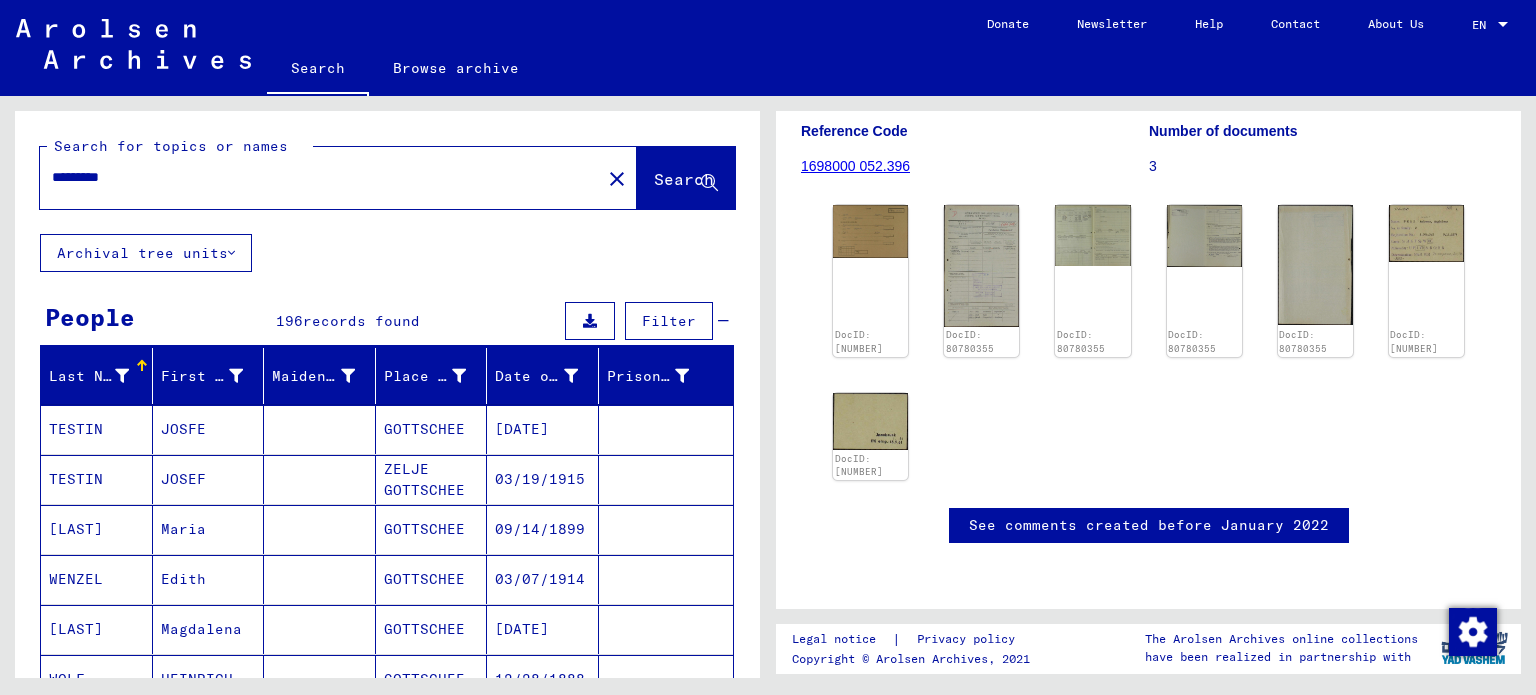 drag, startPoint x: 209, startPoint y: 177, endPoint x: 0, endPoint y: 175, distance: 209.00957 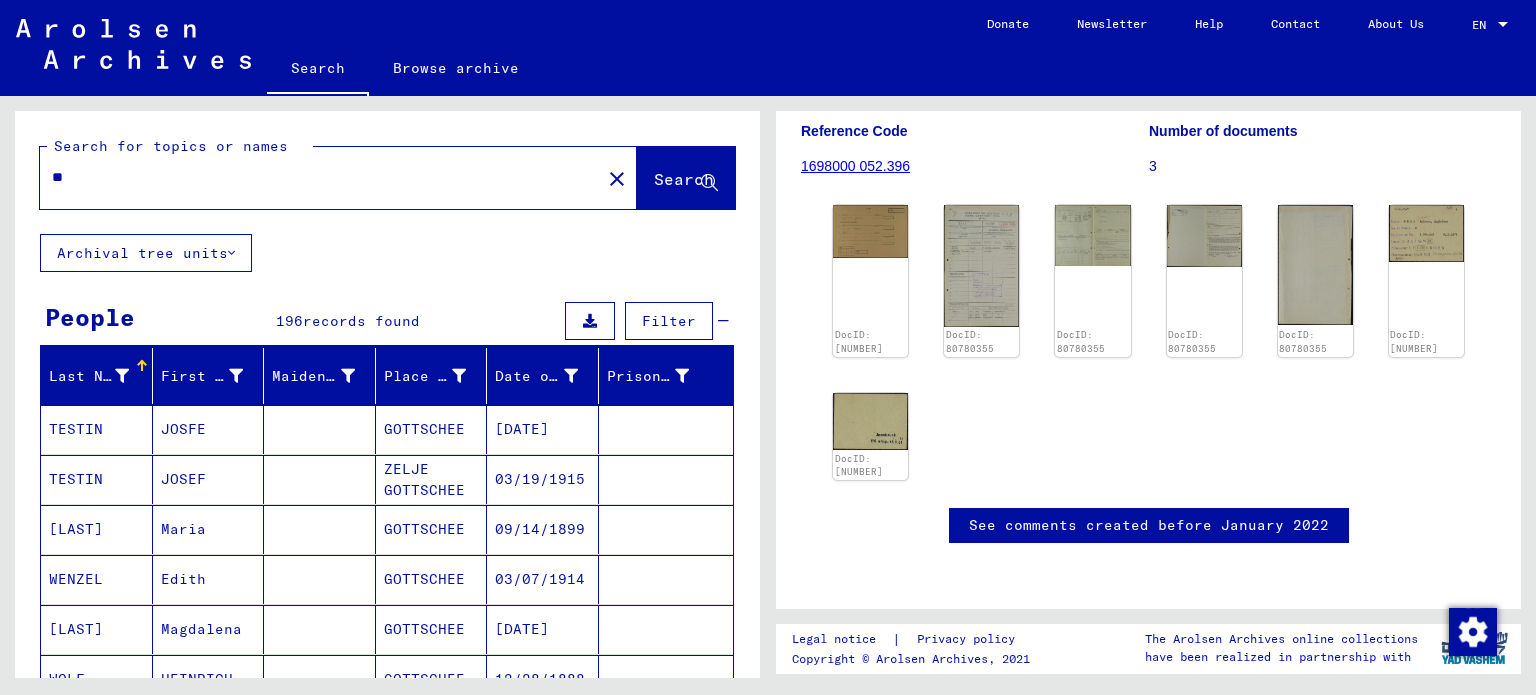 type on "*" 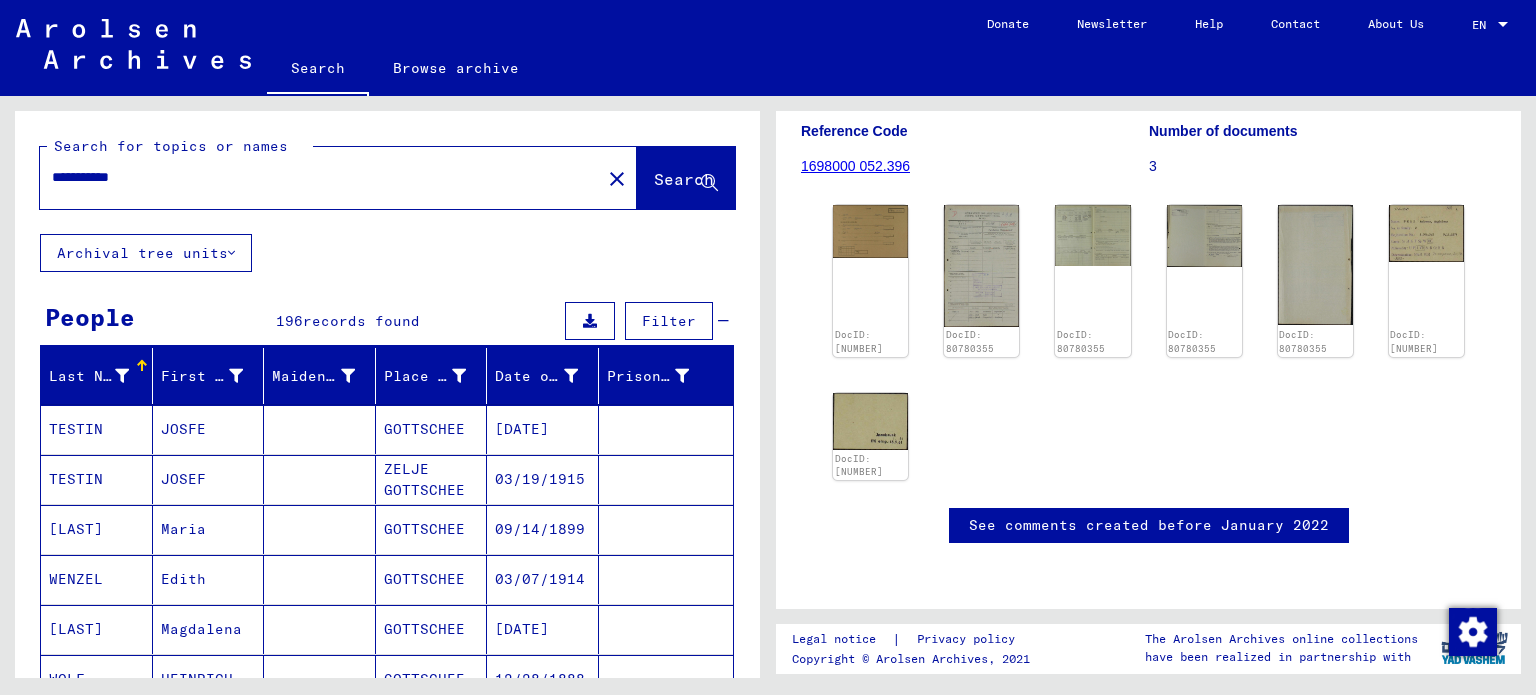 scroll, scrollTop: 0, scrollLeft: 0, axis: both 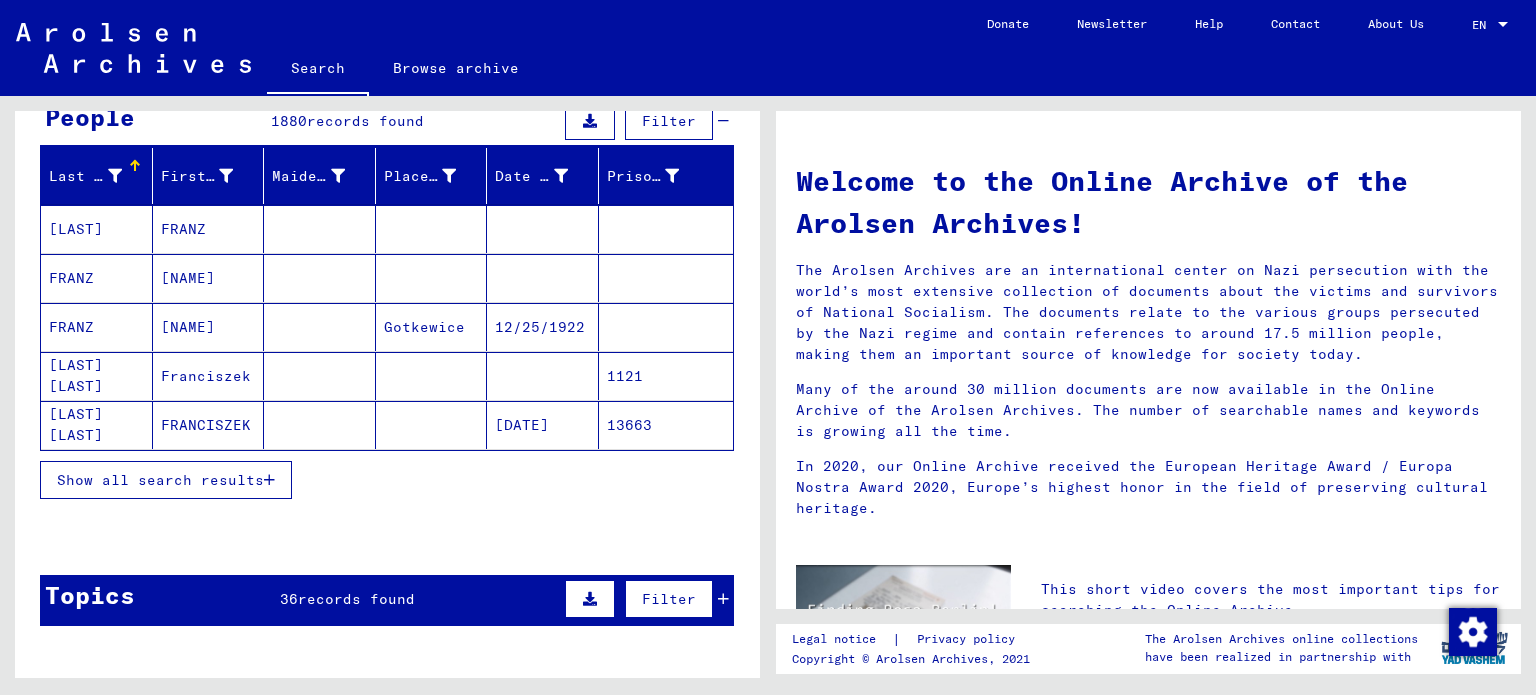 click on "Show all search results" at bounding box center [160, 480] 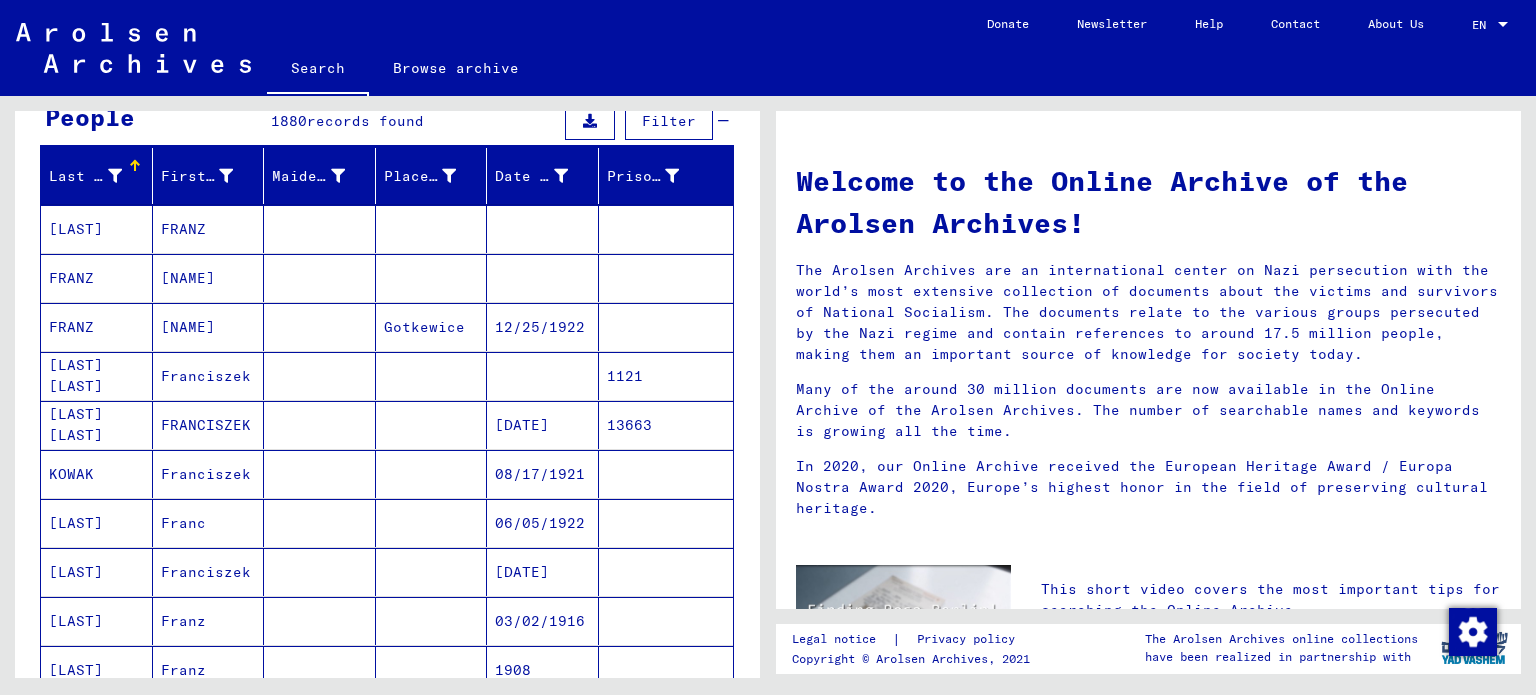 click on "[NAME]" at bounding box center (209, 327) 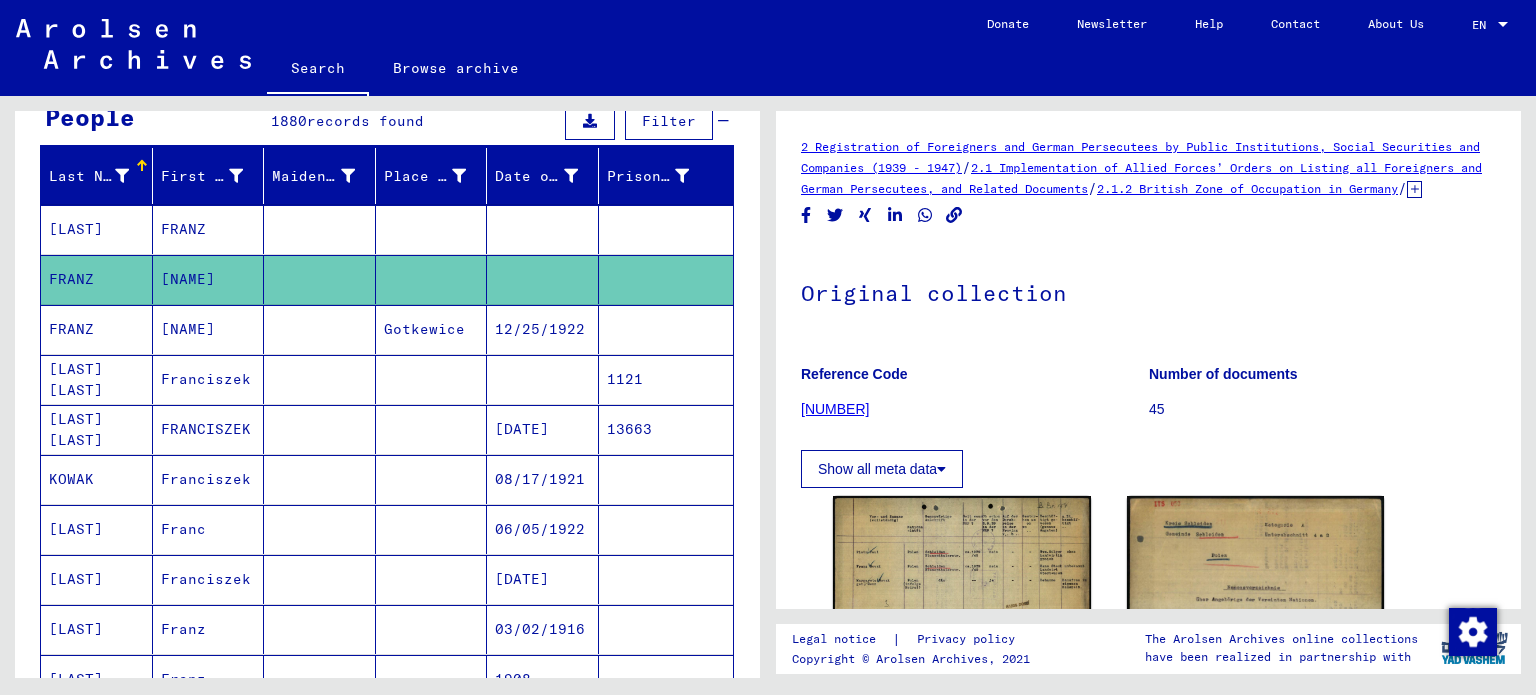 scroll, scrollTop: 0, scrollLeft: 0, axis: both 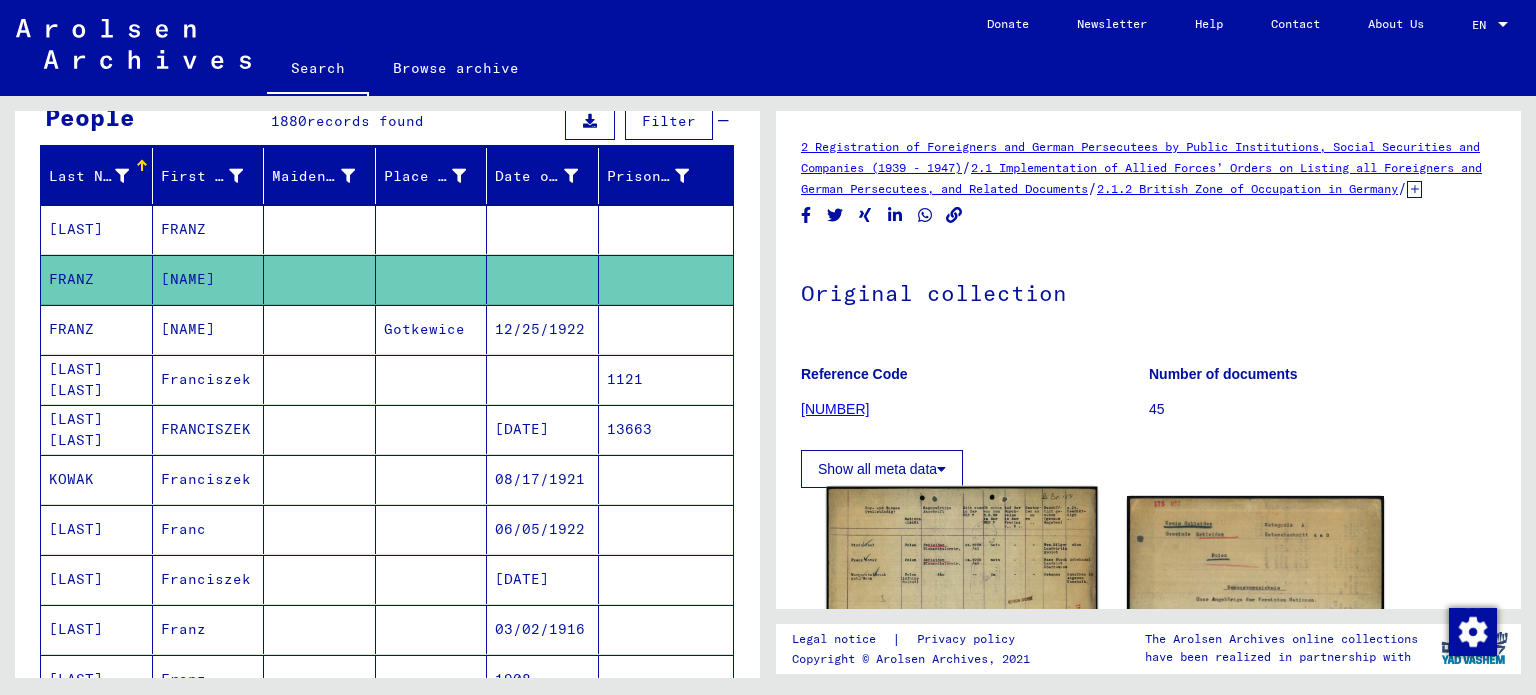 click 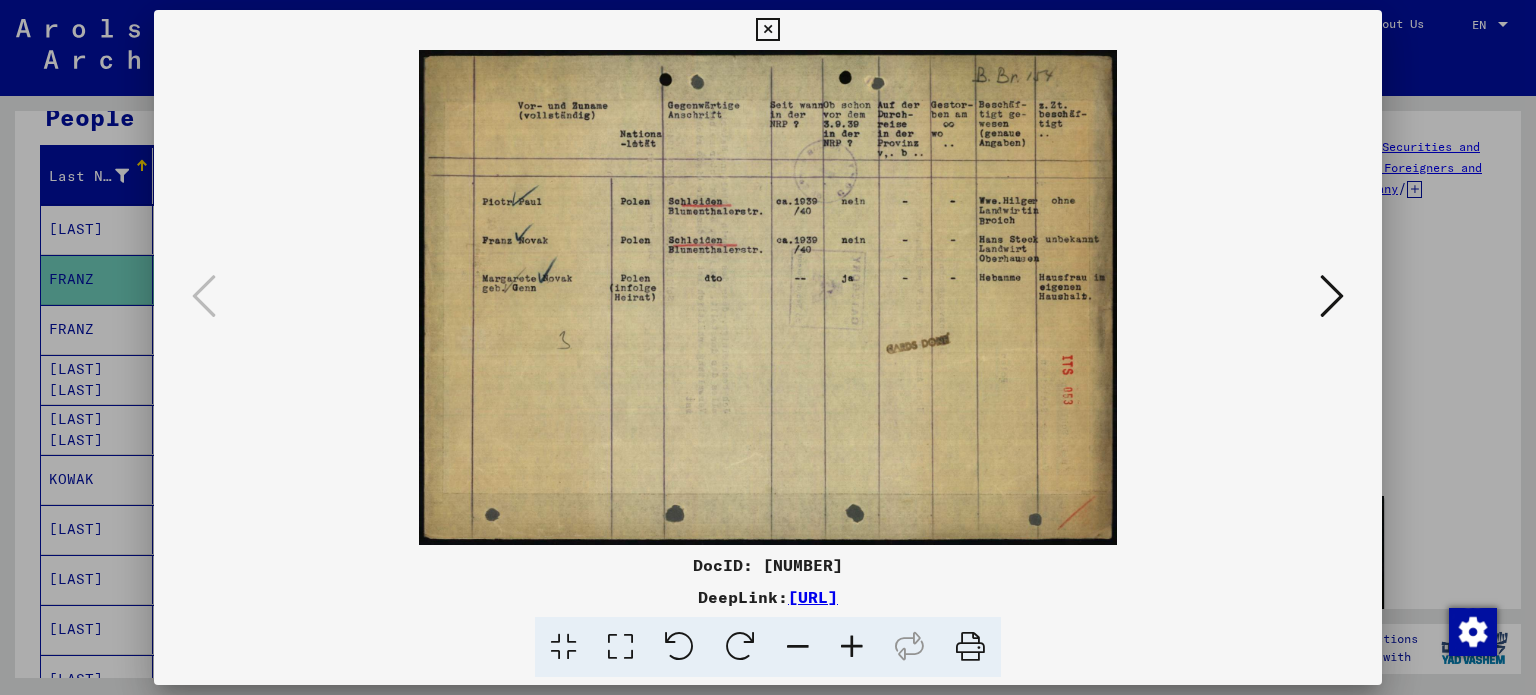 click at bounding box center (852, 647) 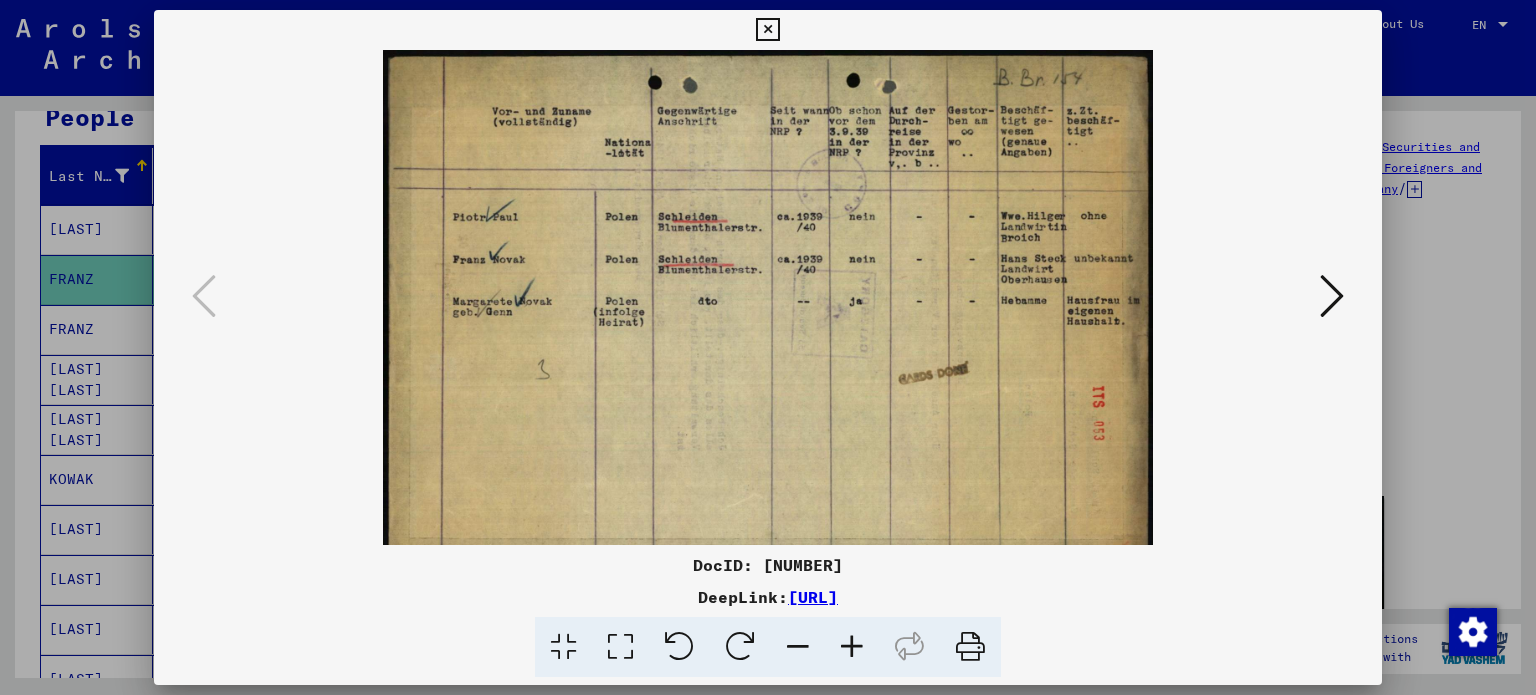click at bounding box center [852, 647] 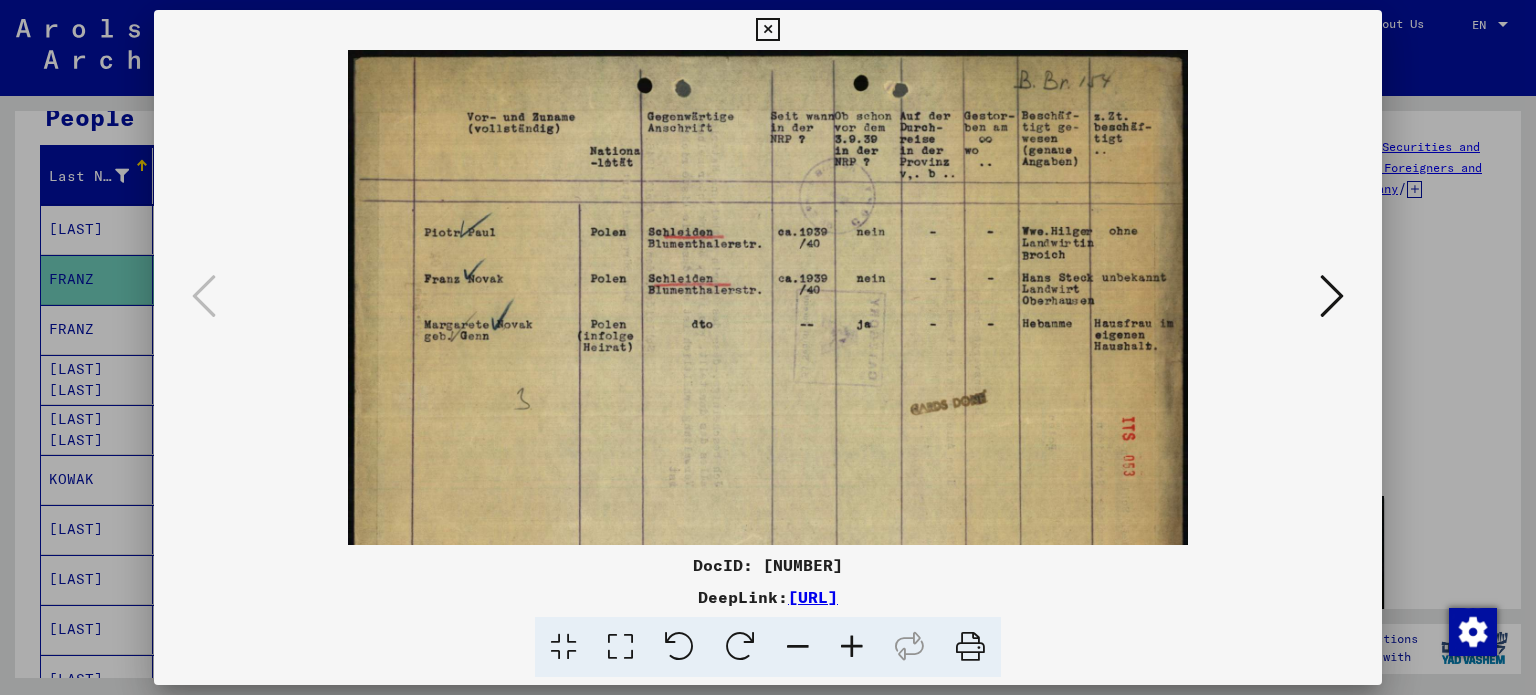 click at bounding box center [852, 647] 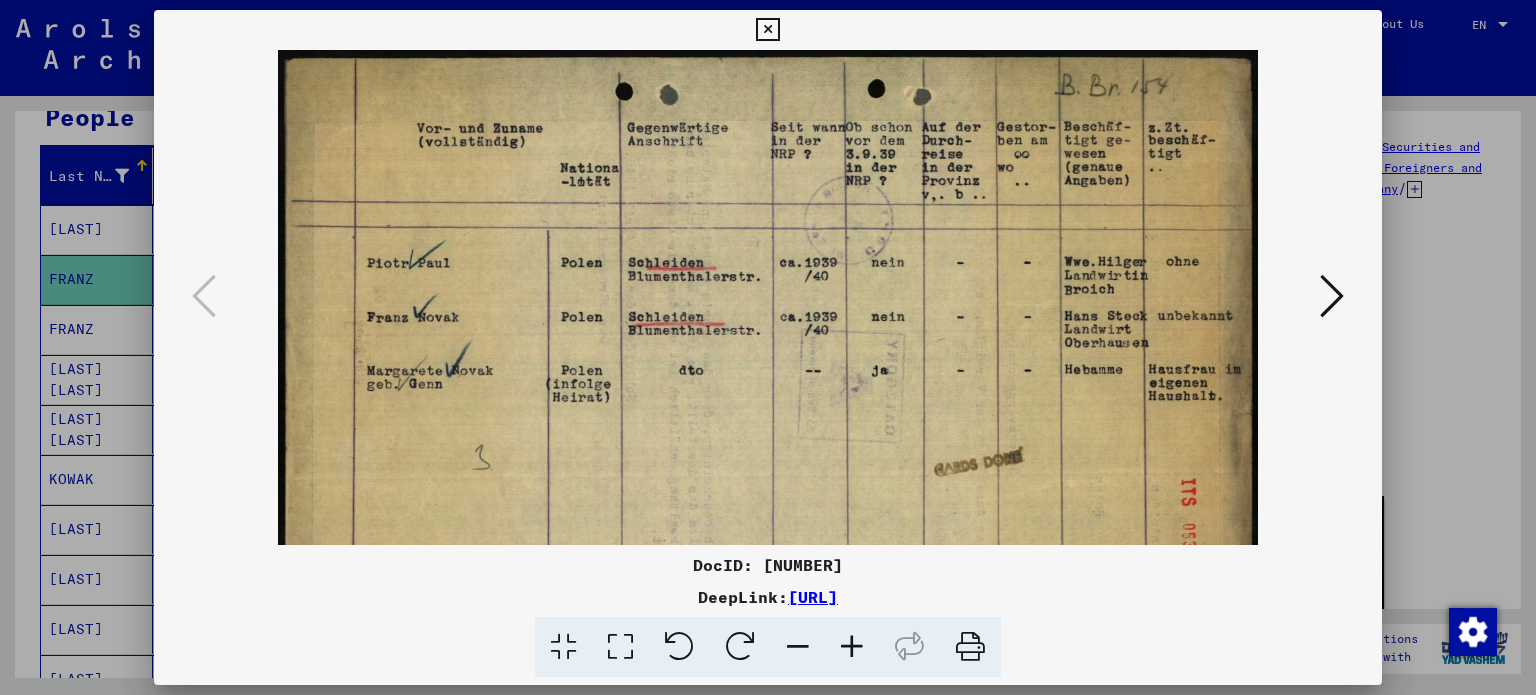 click at bounding box center [852, 647] 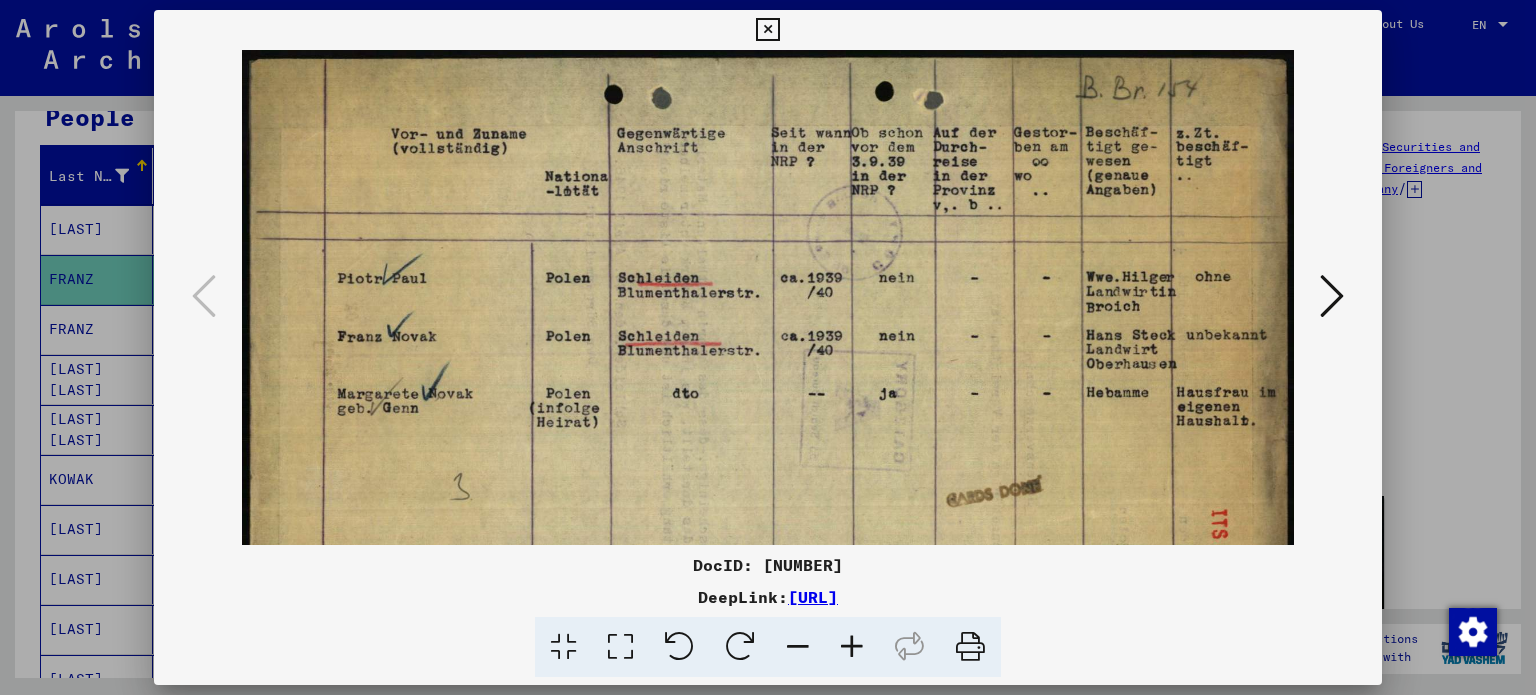 drag, startPoint x: 860, startPoint y: 651, endPoint x: 833, endPoint y: 619, distance: 41.868843 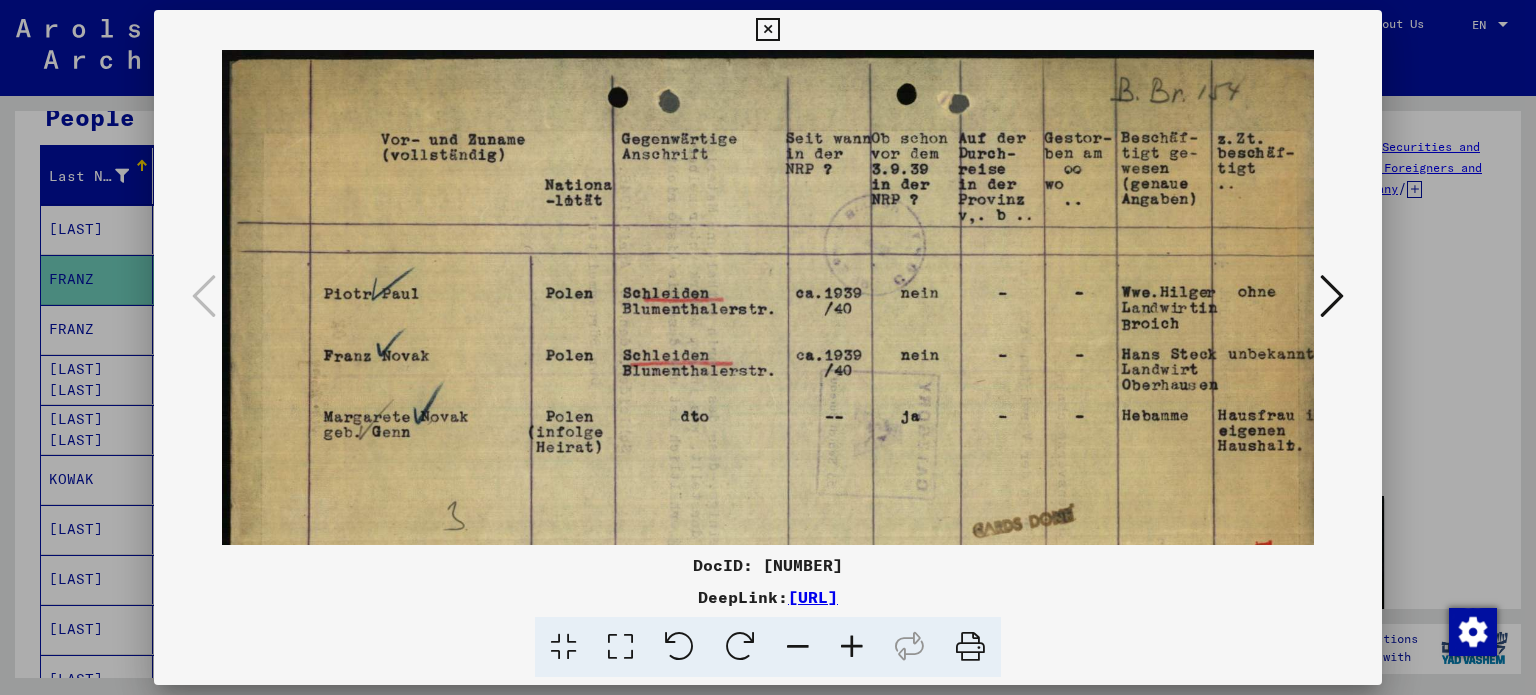 click at bounding box center (768, 347) 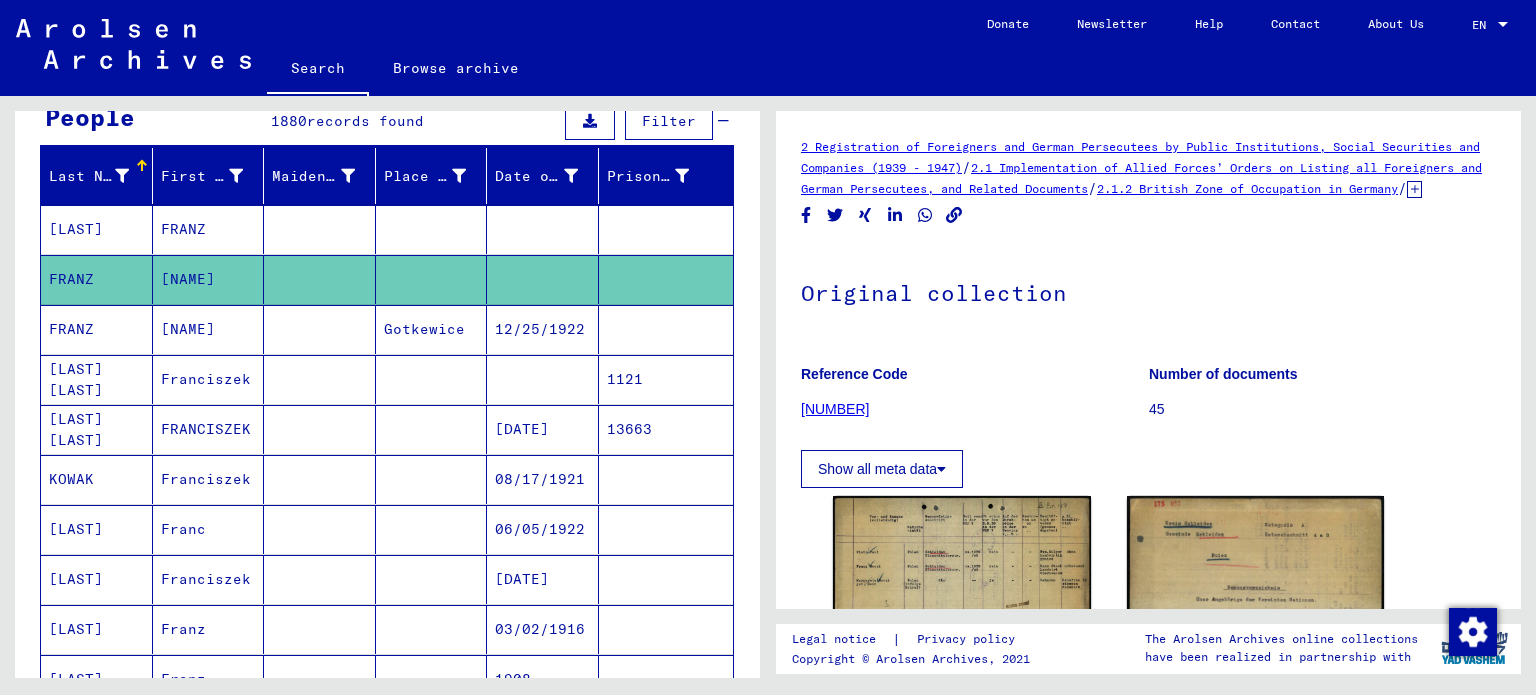 click on "[NAME]" at bounding box center (209, 379) 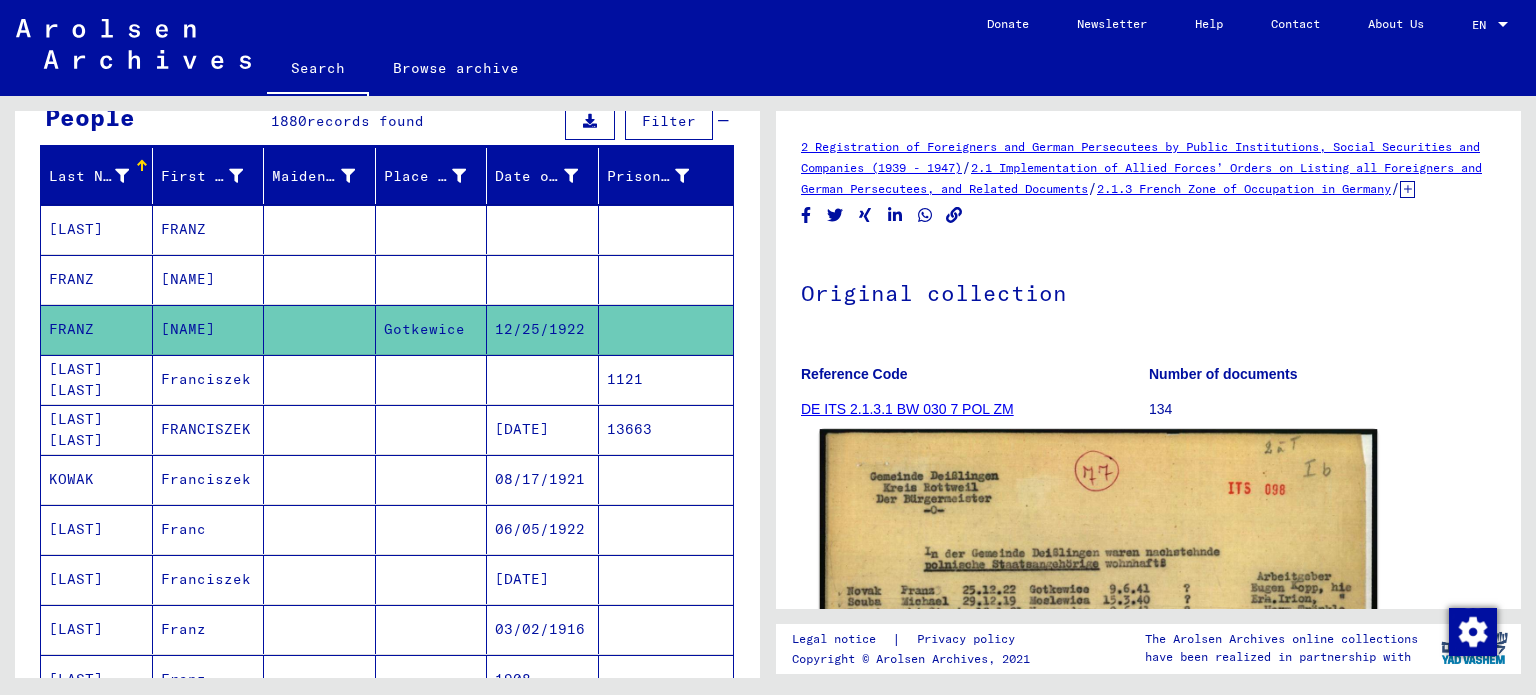 scroll, scrollTop: 0, scrollLeft: 0, axis: both 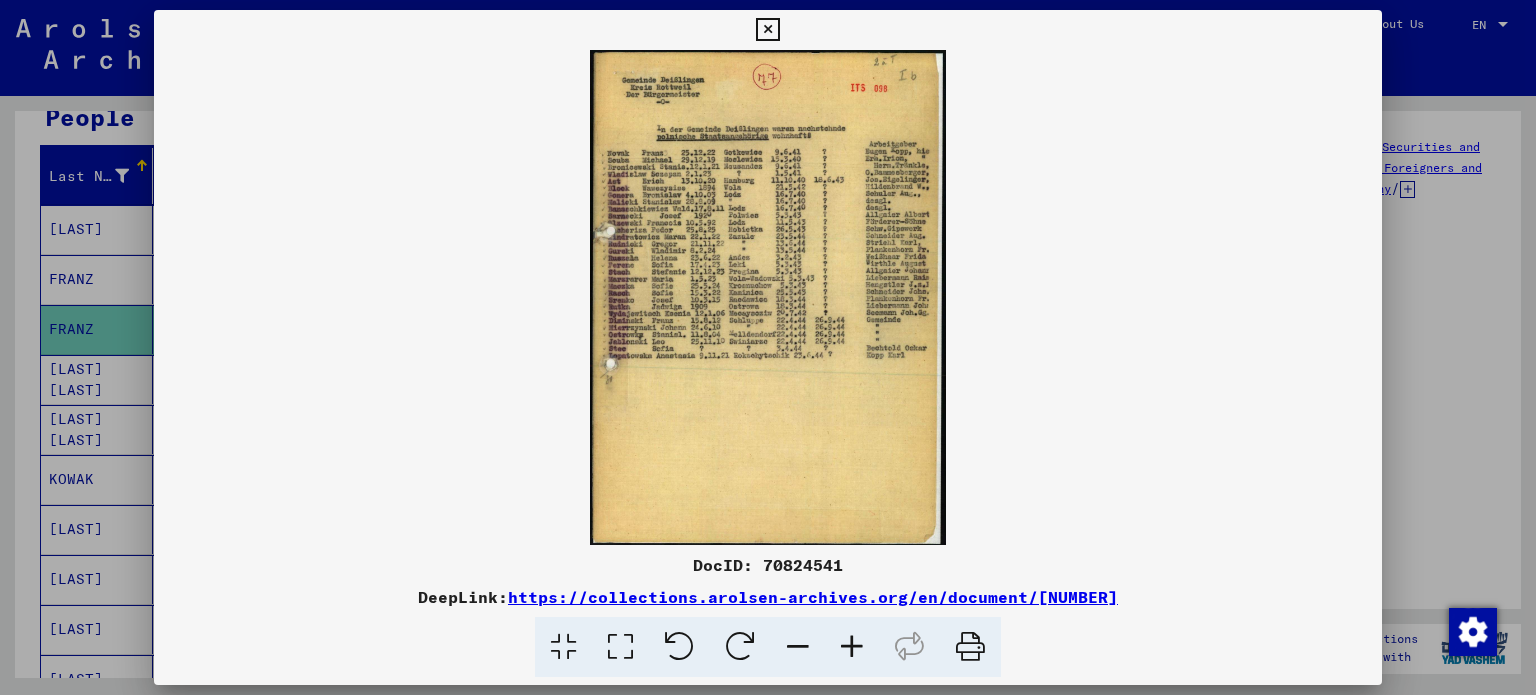 click at bounding box center (852, 647) 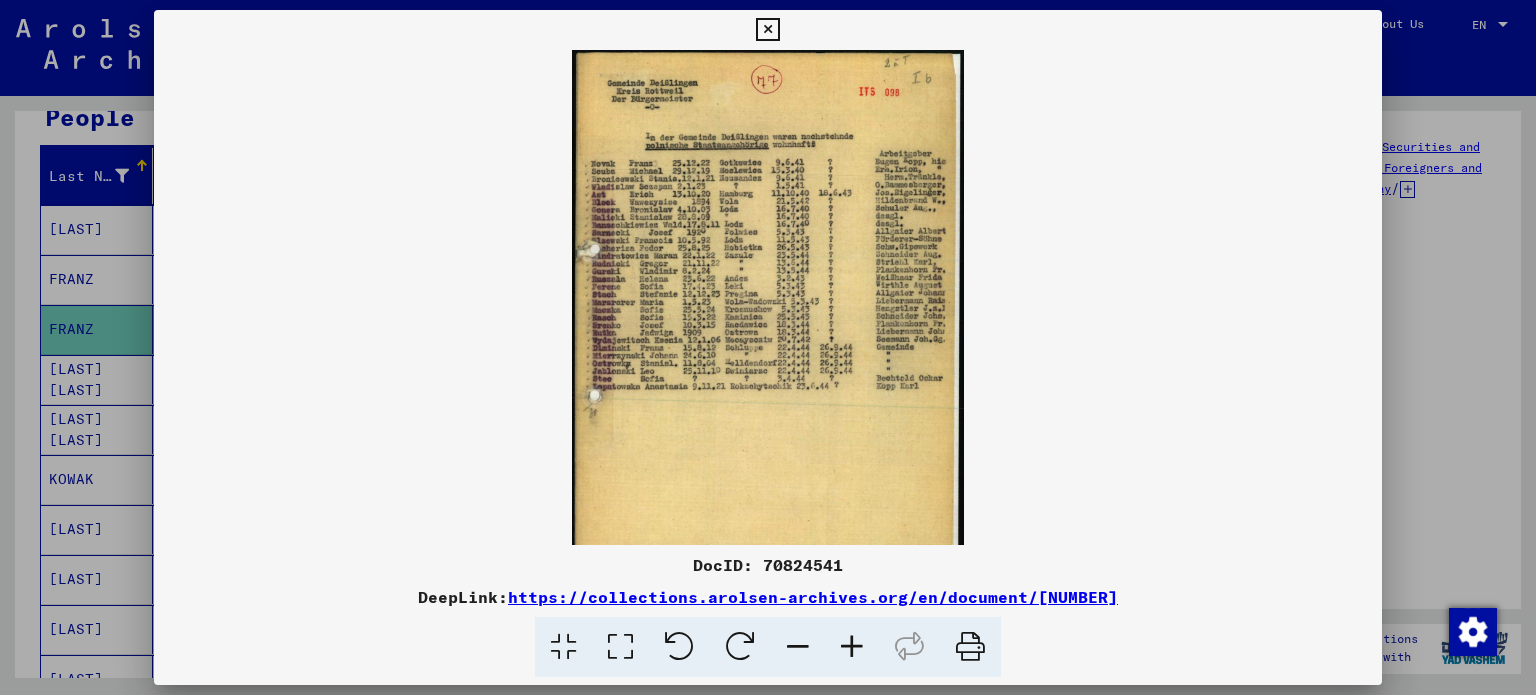 click at bounding box center (852, 647) 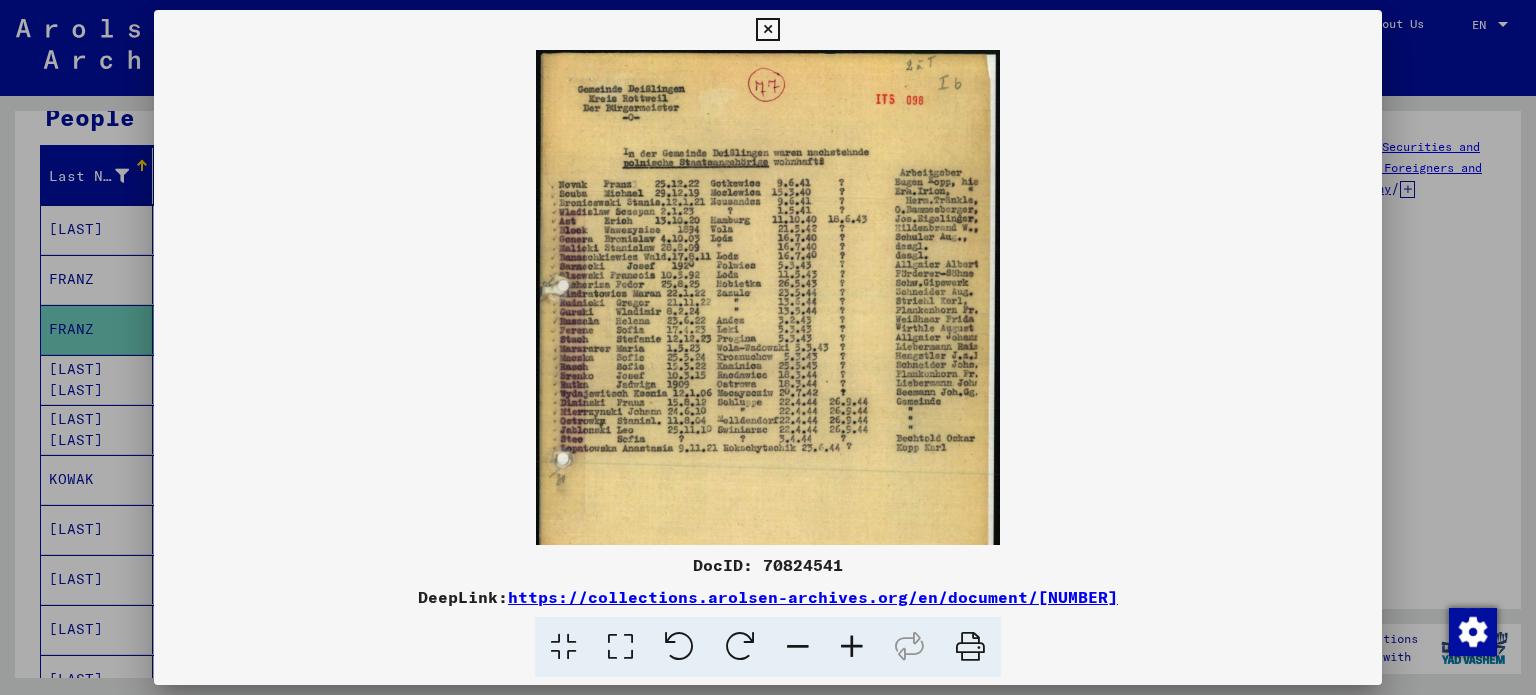 click at bounding box center [852, 647] 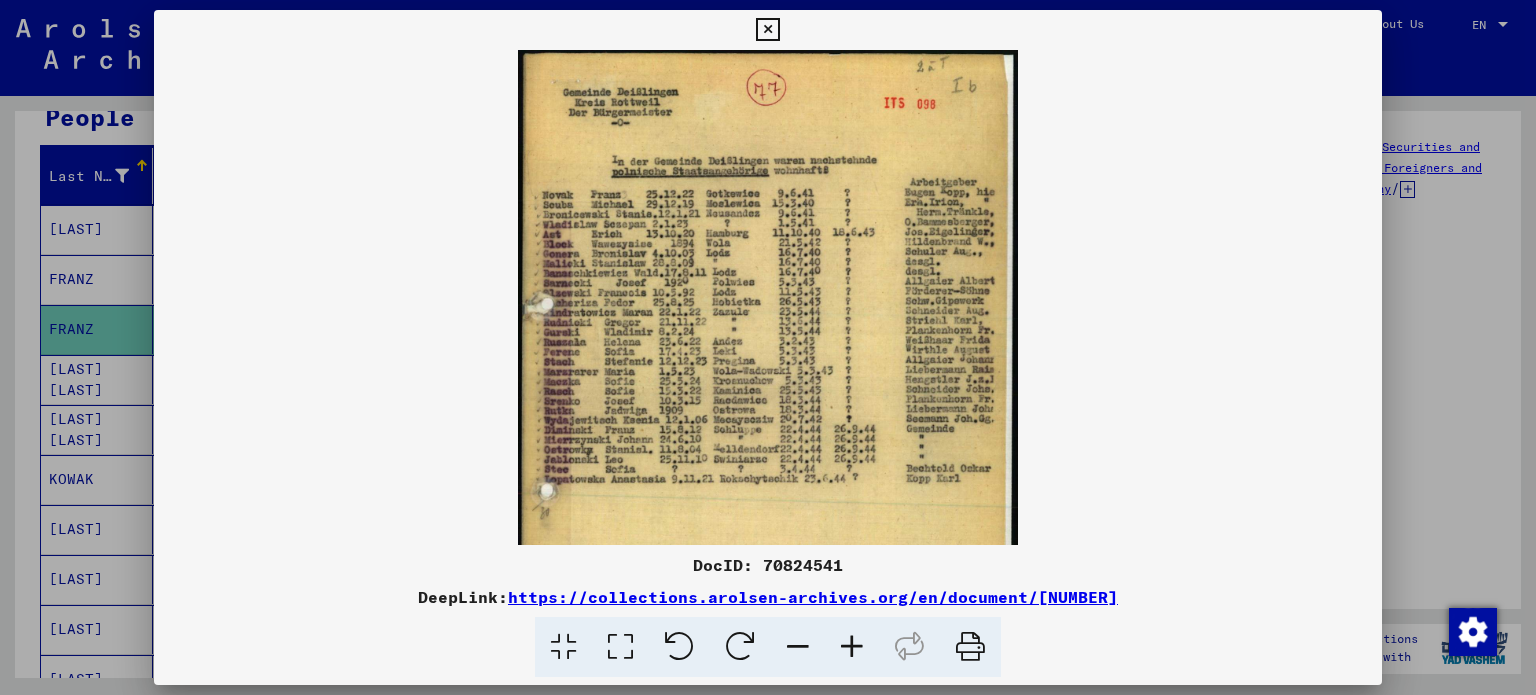 click at bounding box center (852, 647) 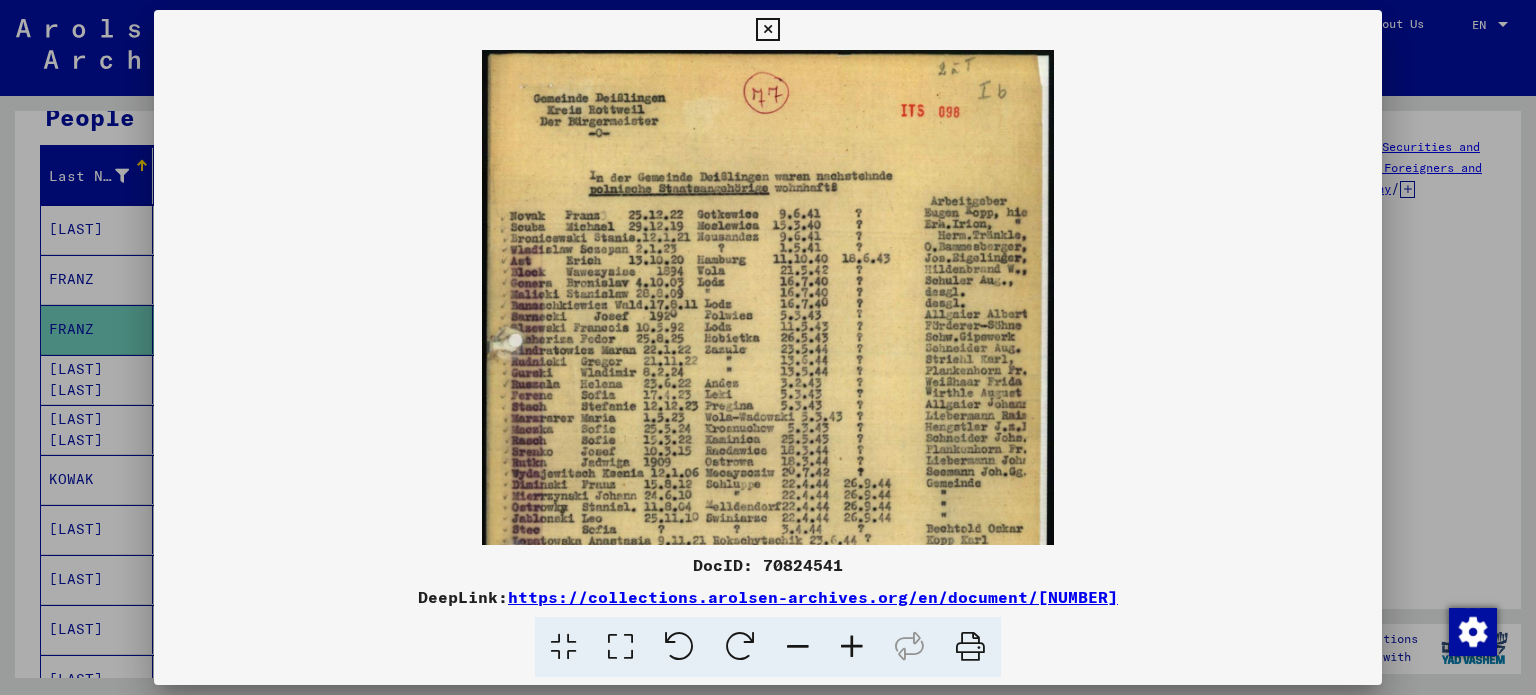 click at bounding box center [852, 647] 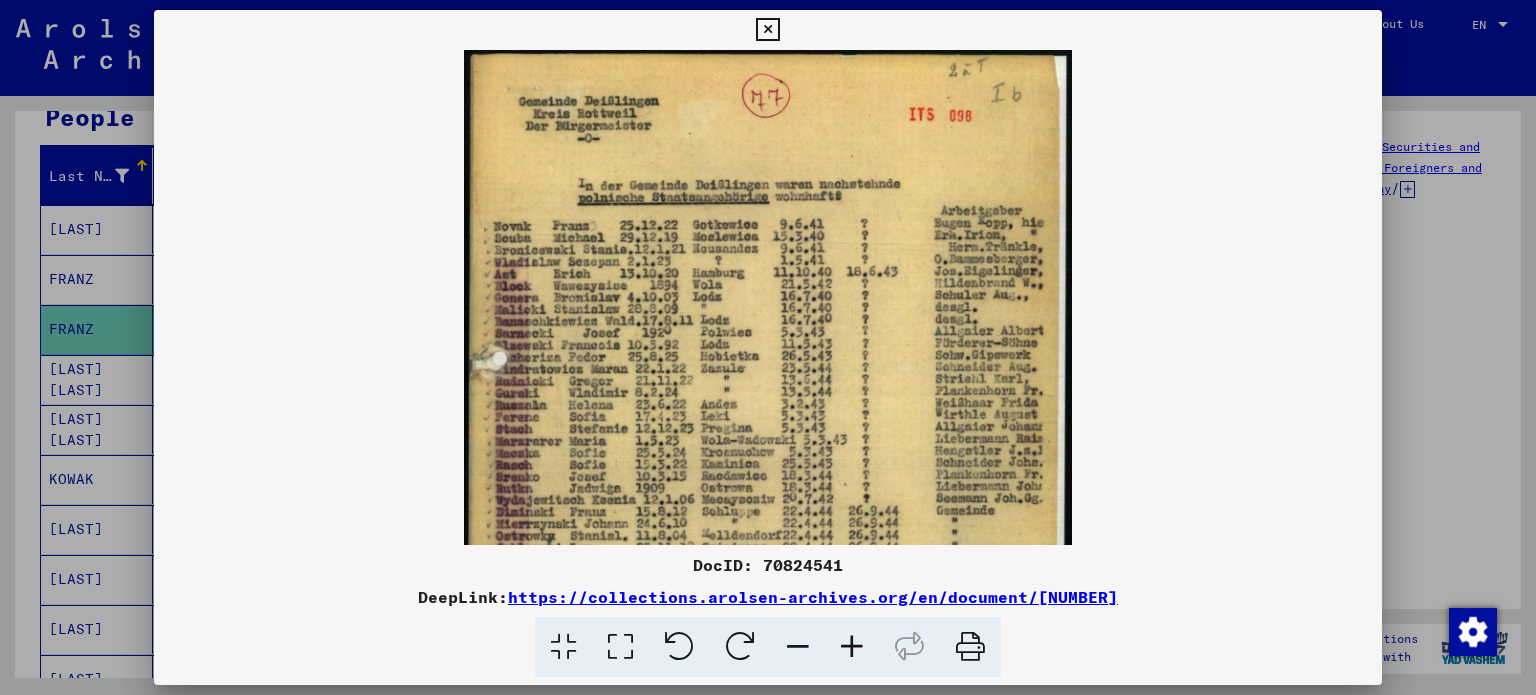 click at bounding box center [852, 647] 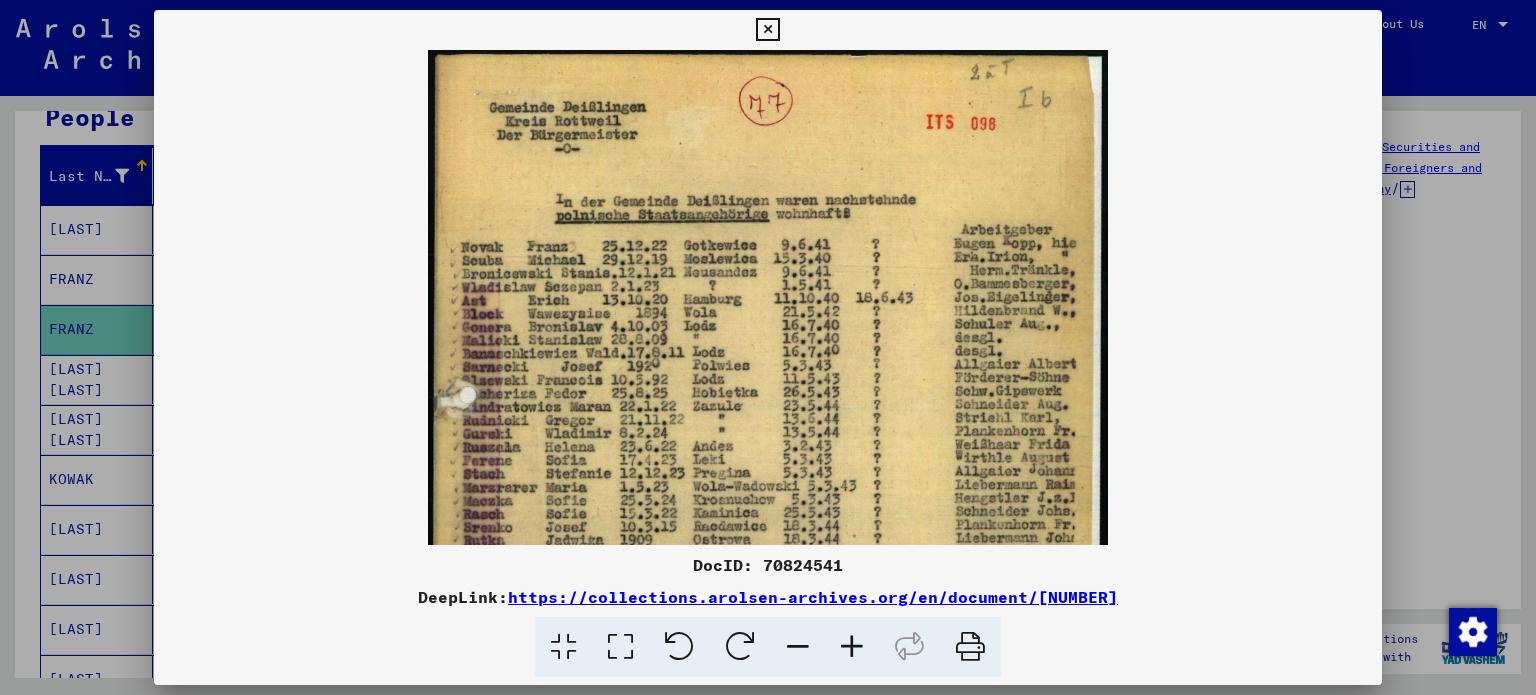 click at bounding box center [852, 647] 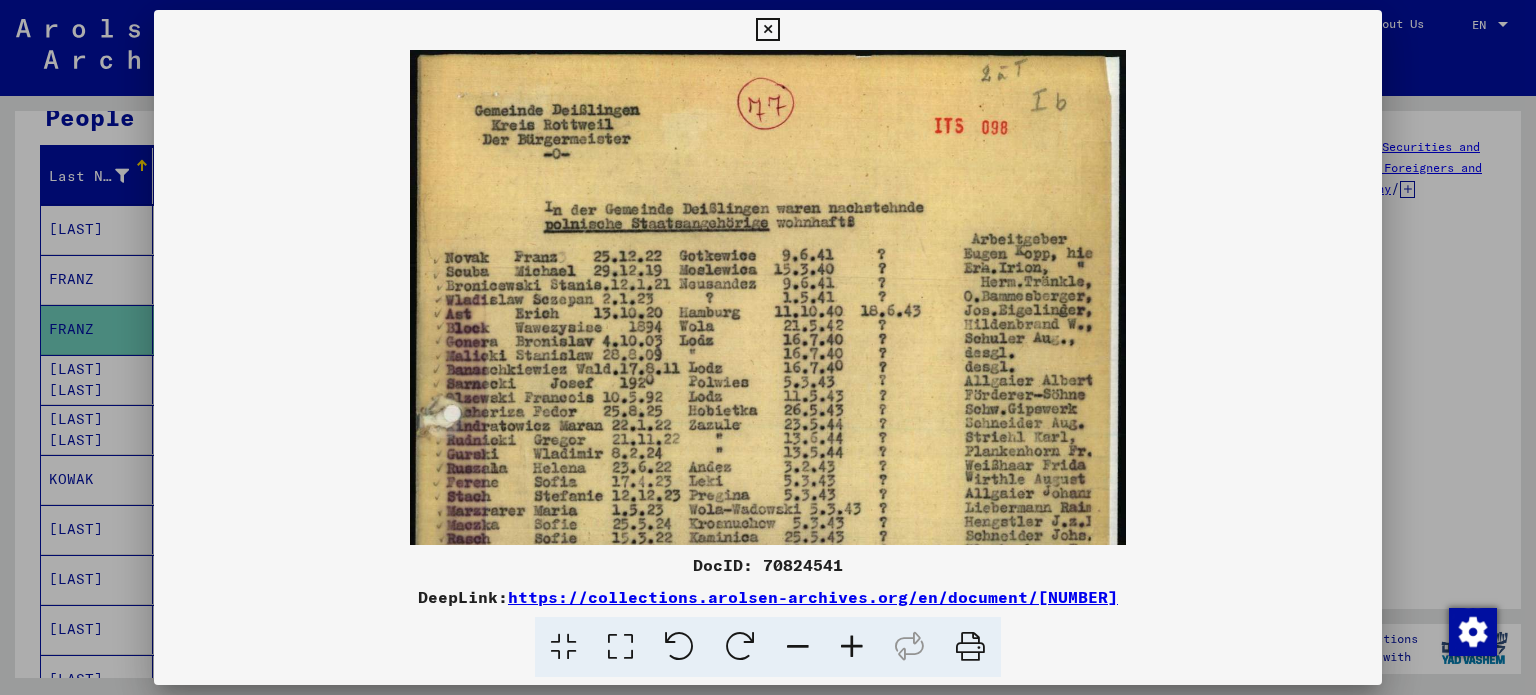 click at bounding box center (852, 647) 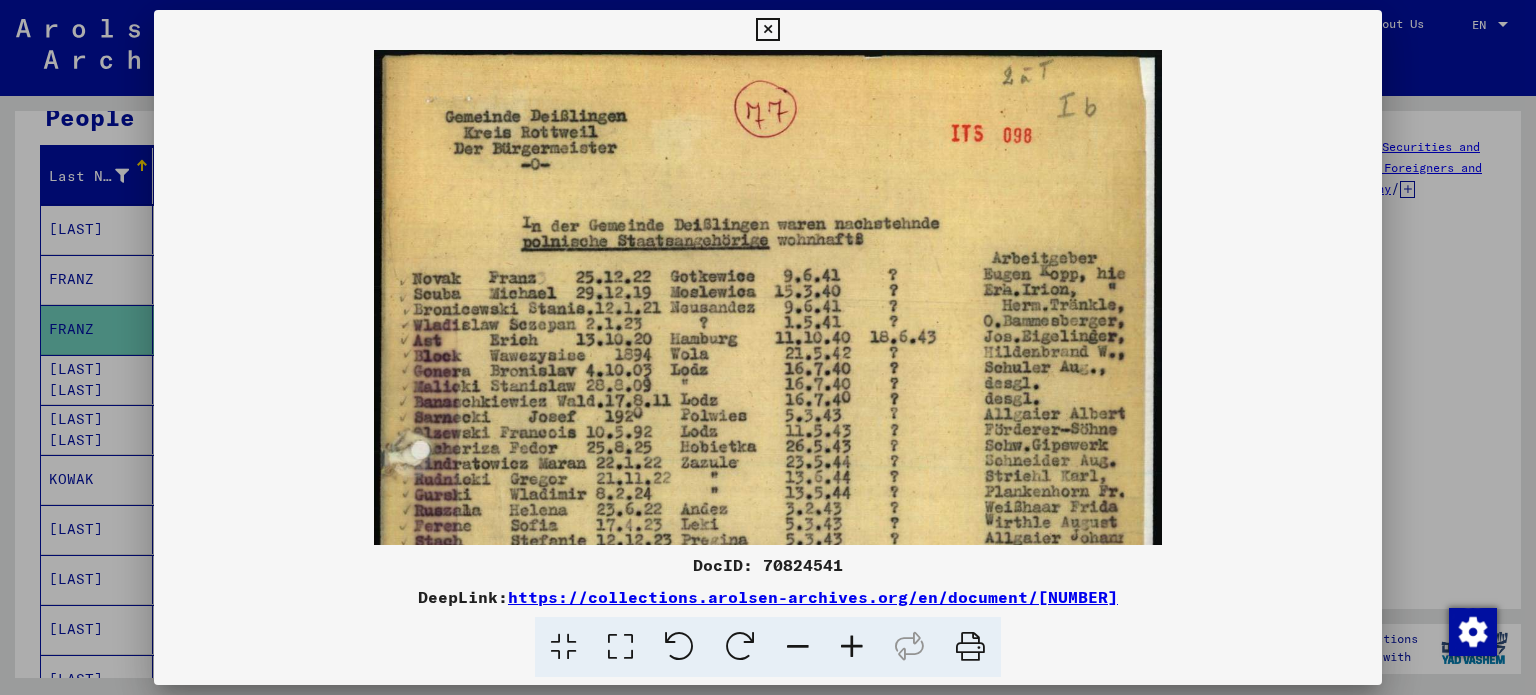 click at bounding box center (852, 647) 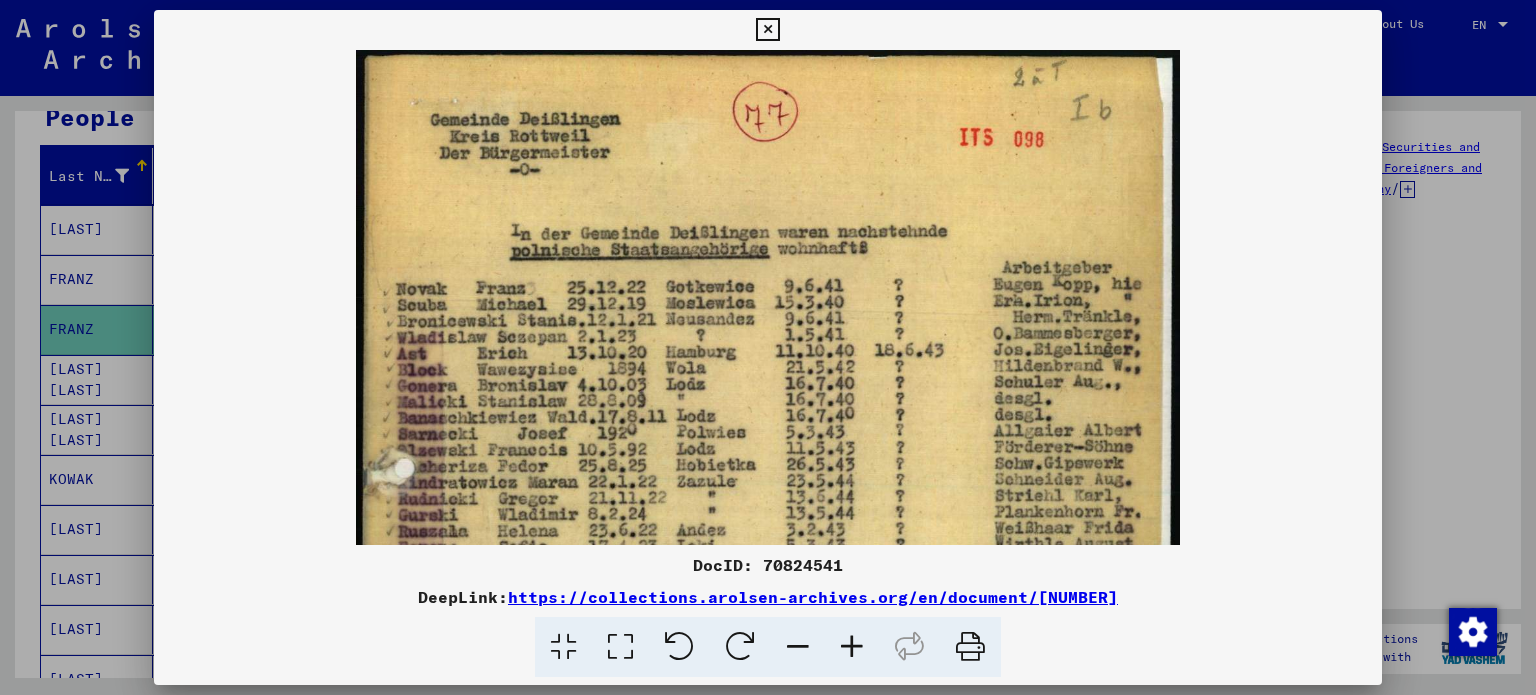 click at bounding box center [852, 647] 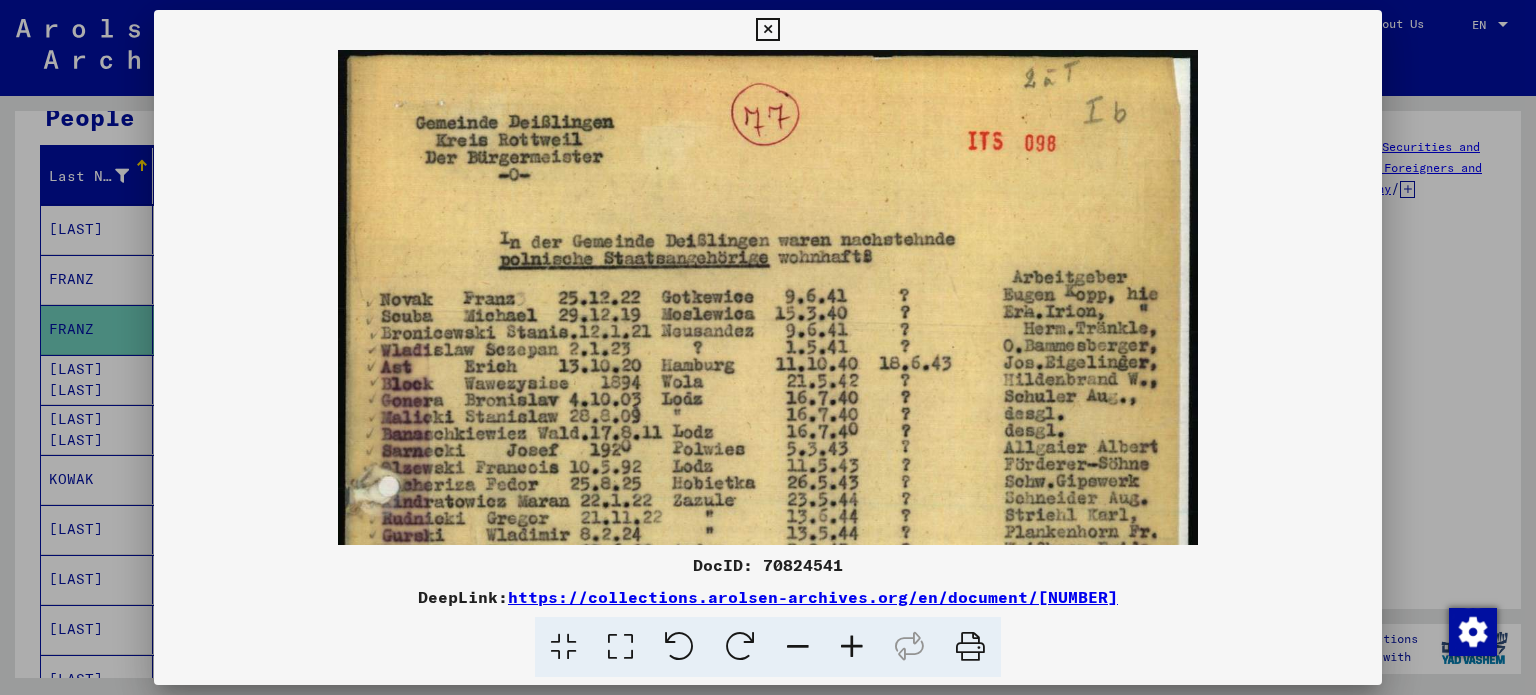 click at bounding box center (768, 347) 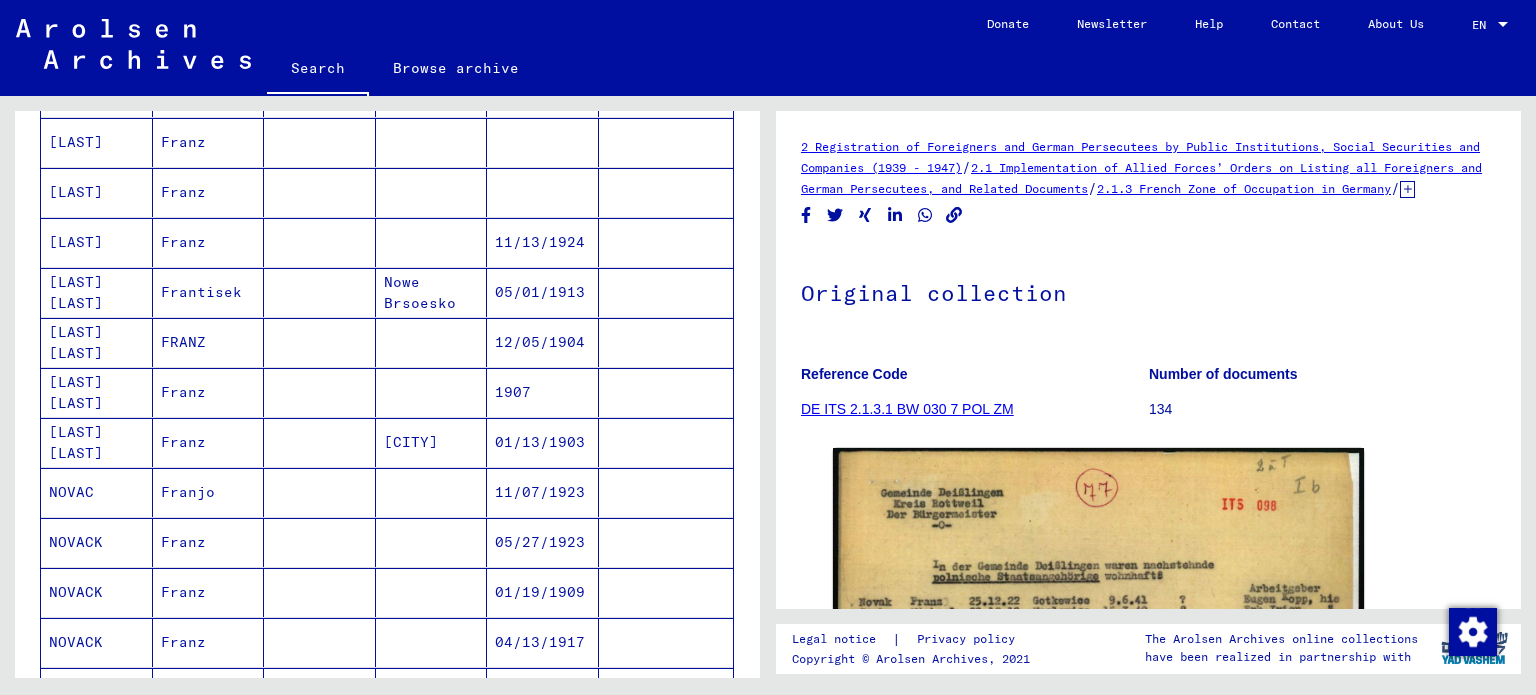 scroll, scrollTop: 800, scrollLeft: 0, axis: vertical 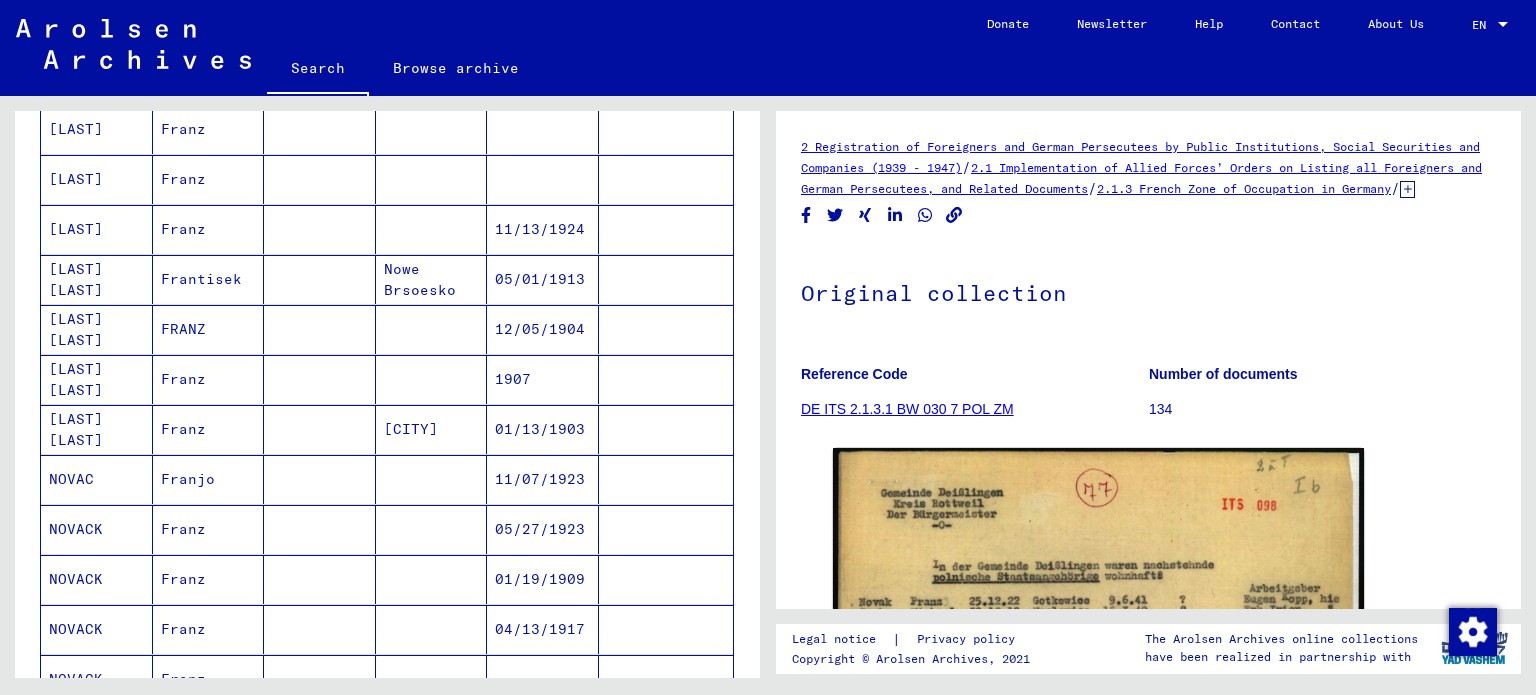 click on "Franz" at bounding box center (209, 579) 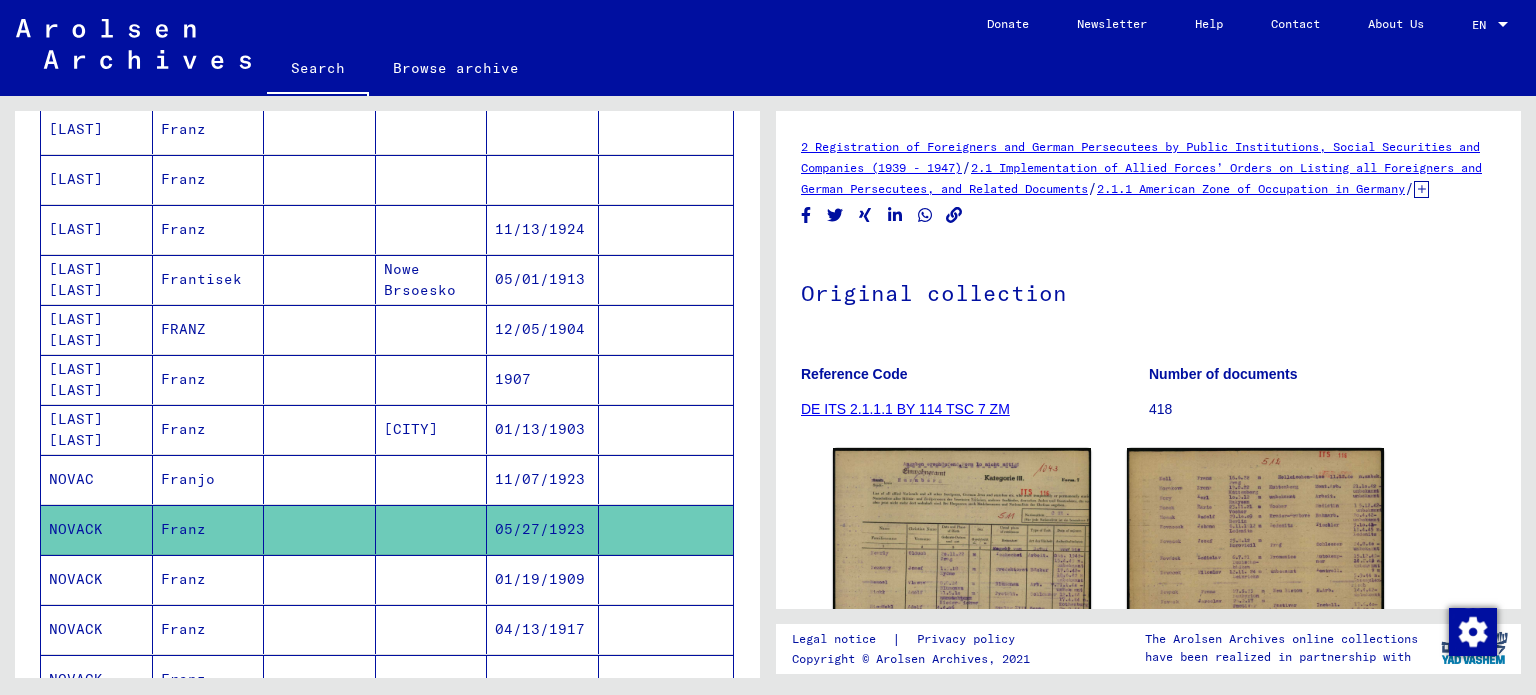 scroll, scrollTop: 0, scrollLeft: 0, axis: both 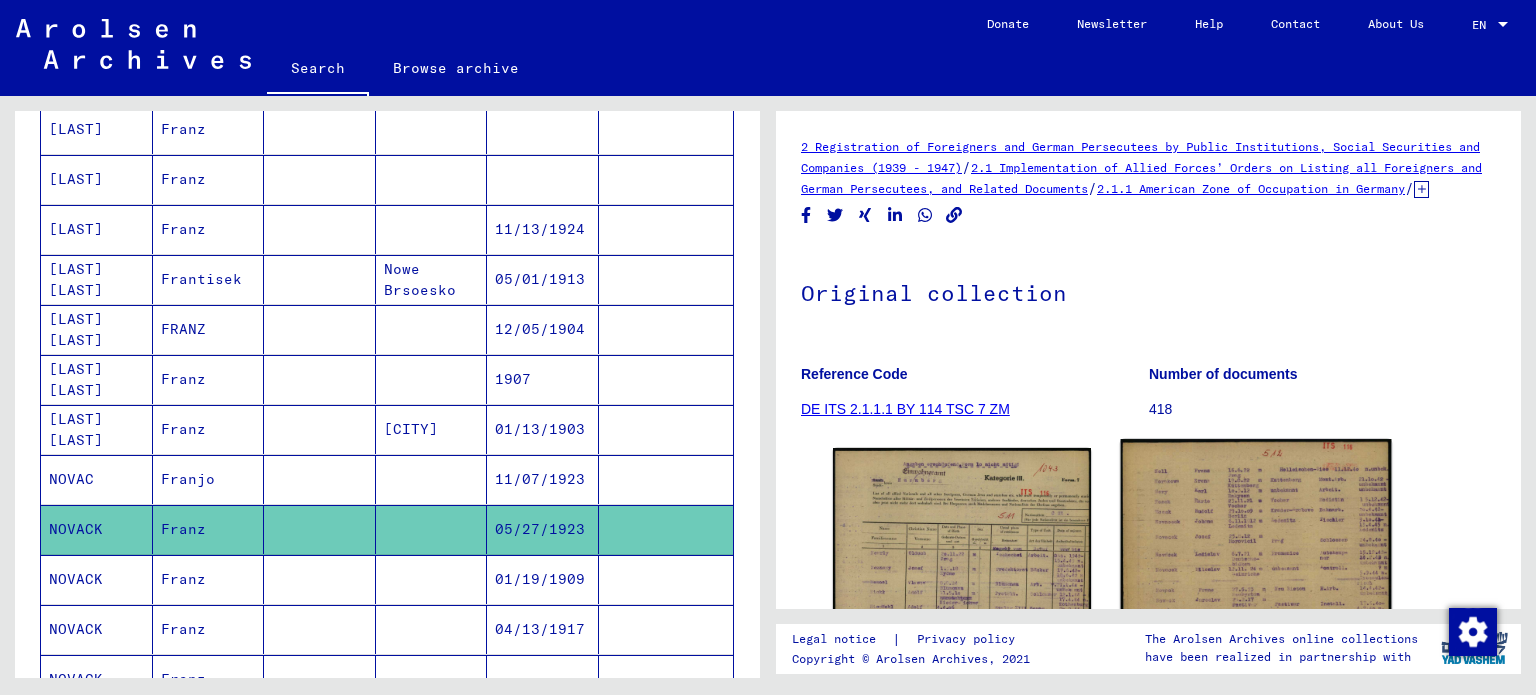 click 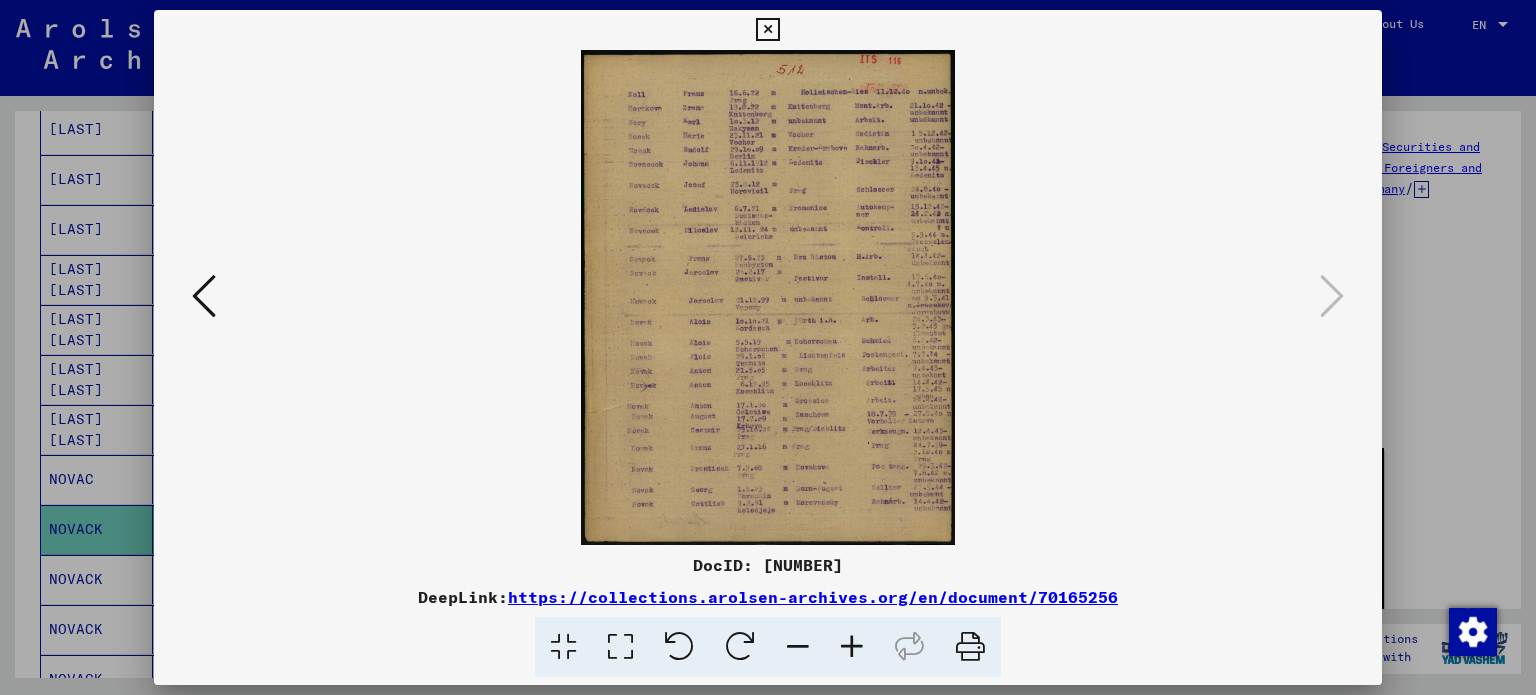 click at bounding box center [768, 347] 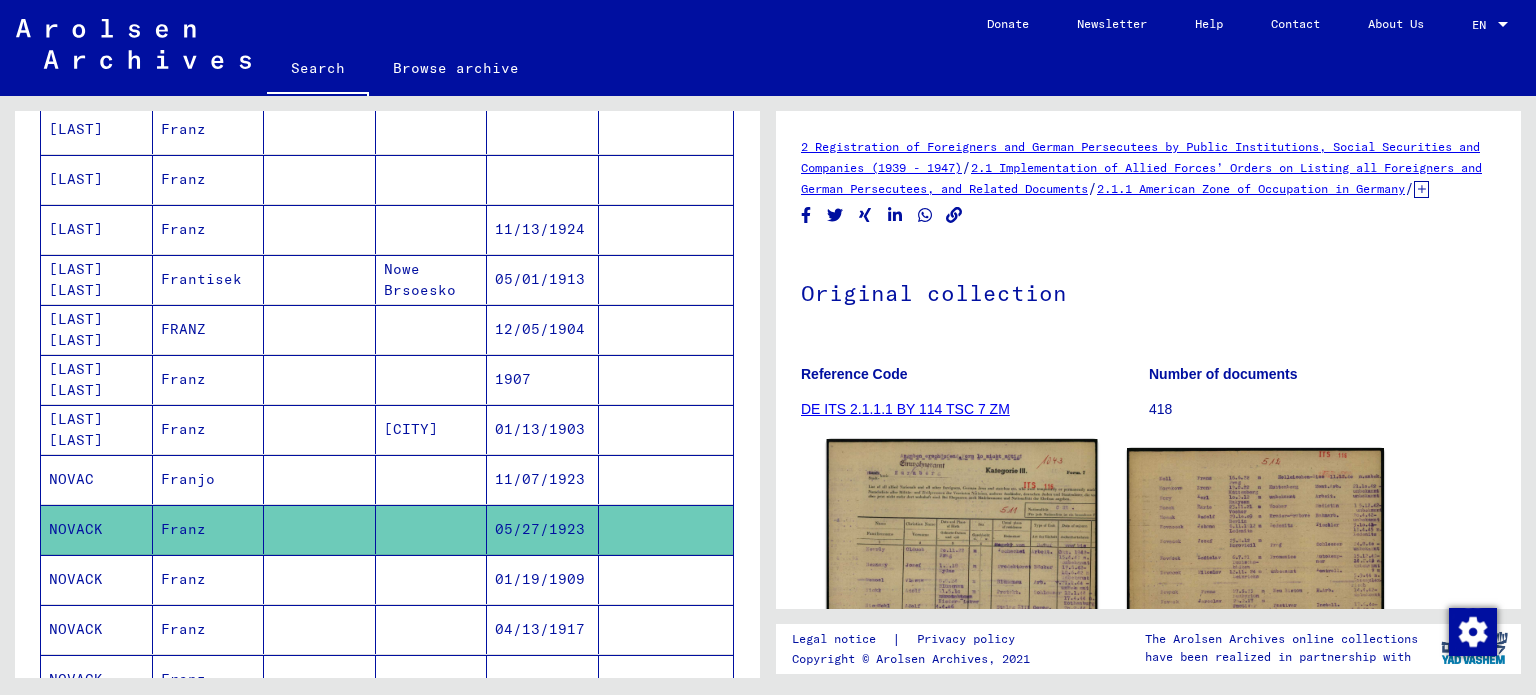 click 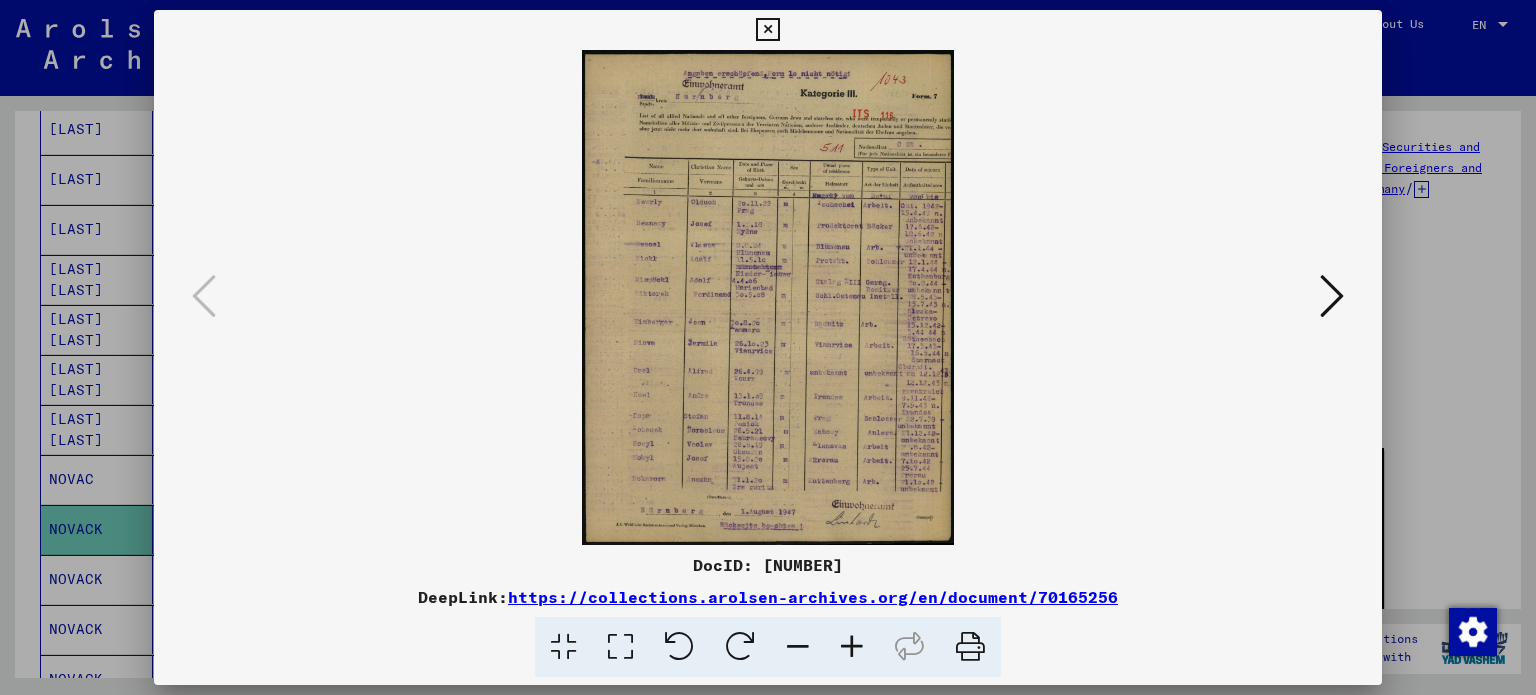 click at bounding box center (852, 647) 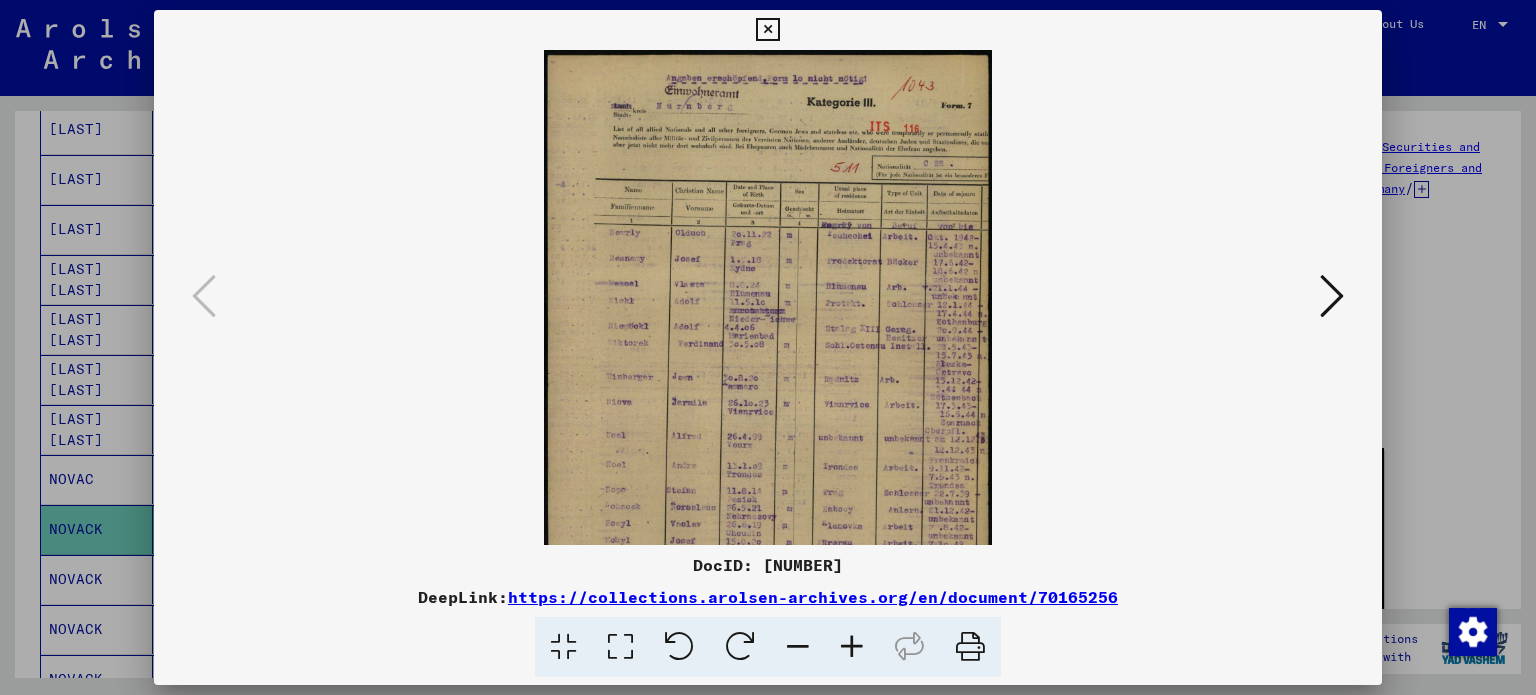 click at bounding box center [852, 647] 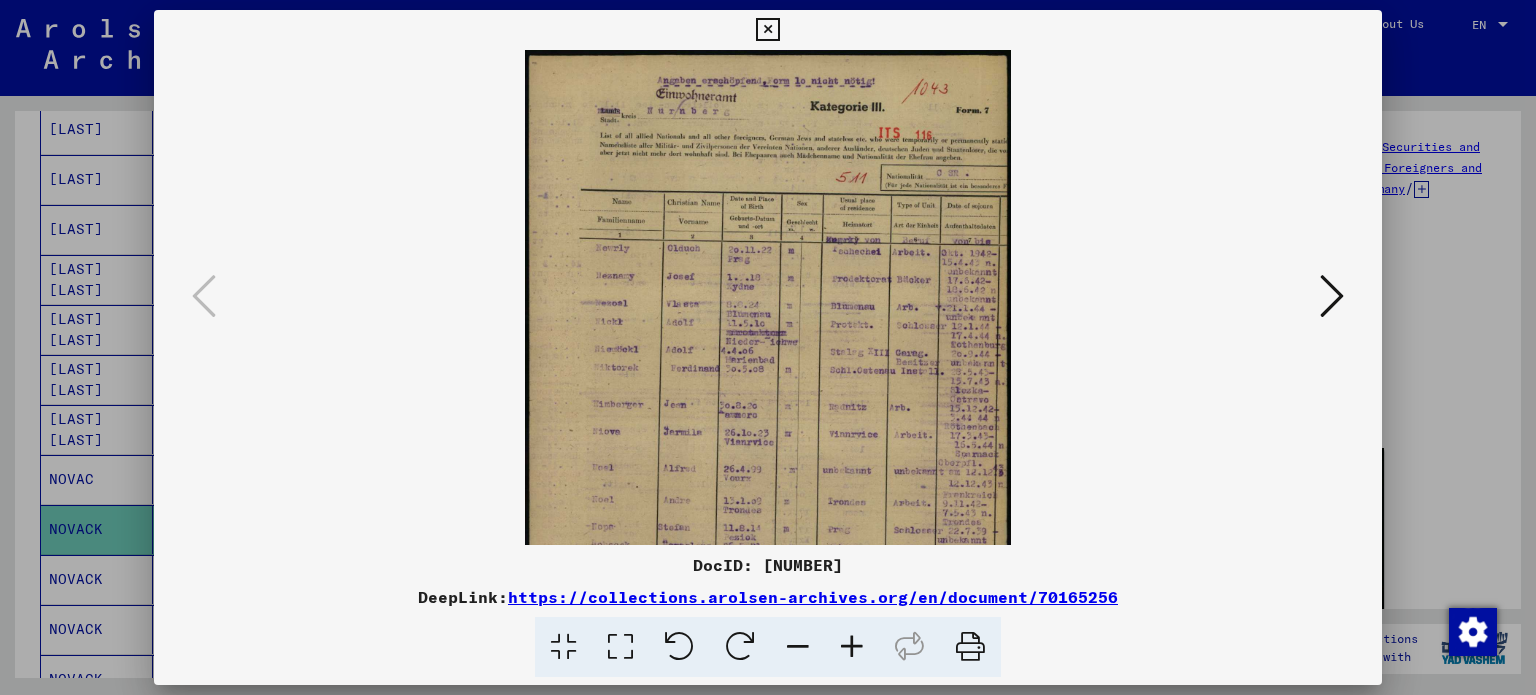 click at bounding box center [852, 647] 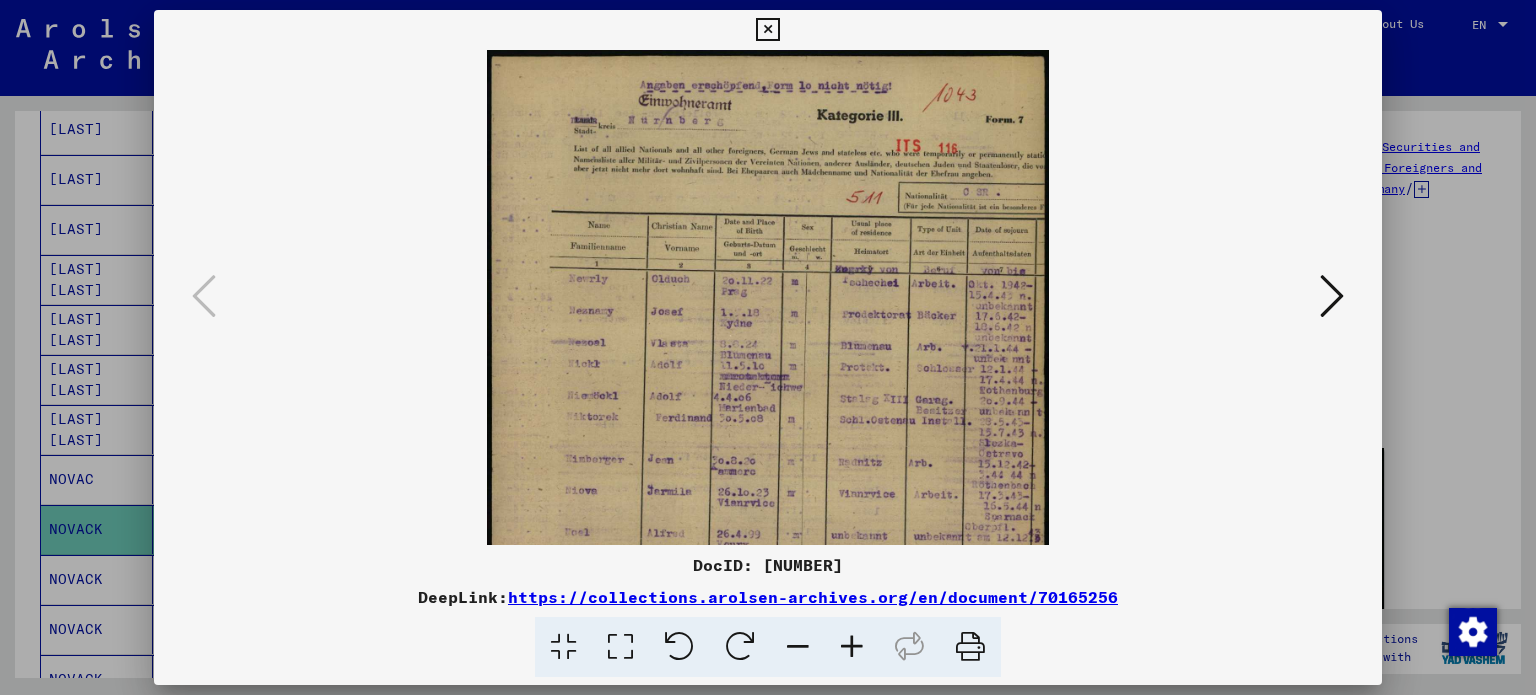 click at bounding box center [852, 647] 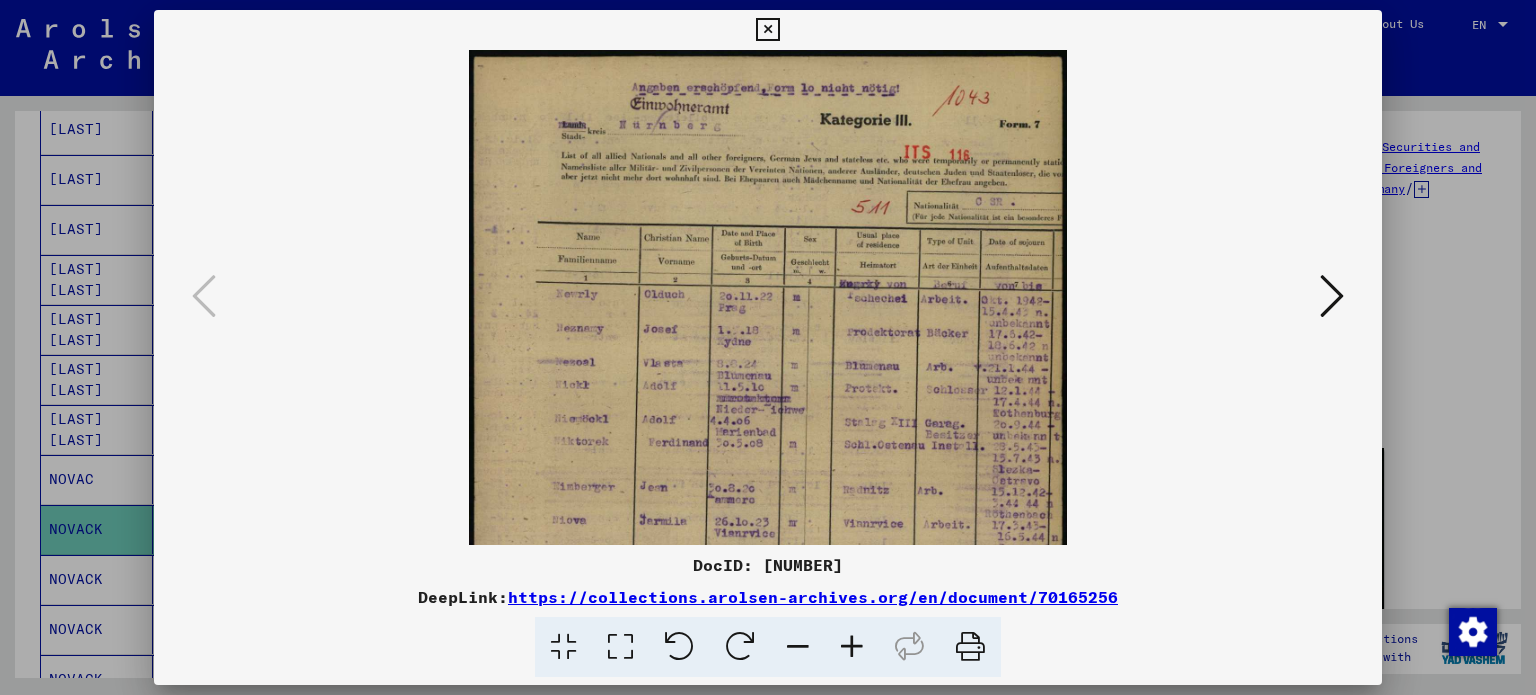 click at bounding box center [852, 647] 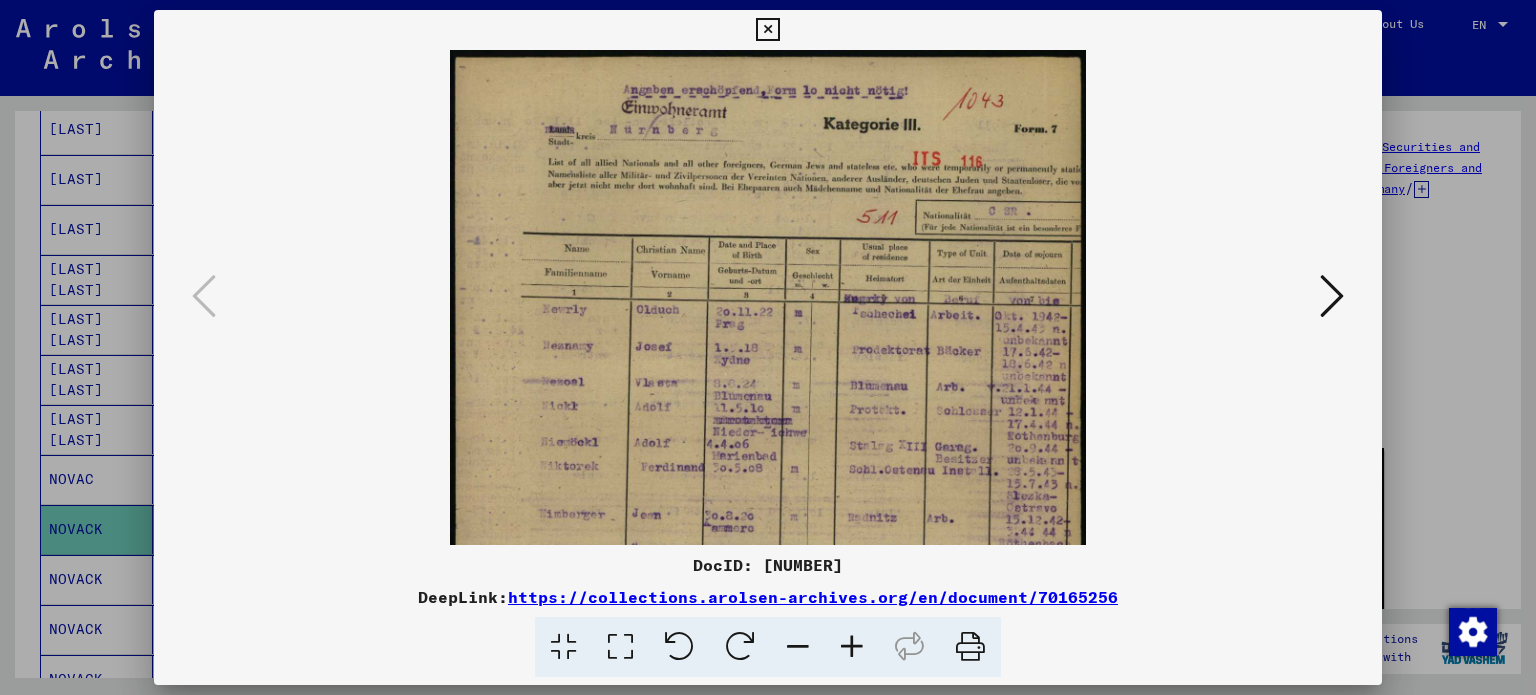 click at bounding box center [852, 647] 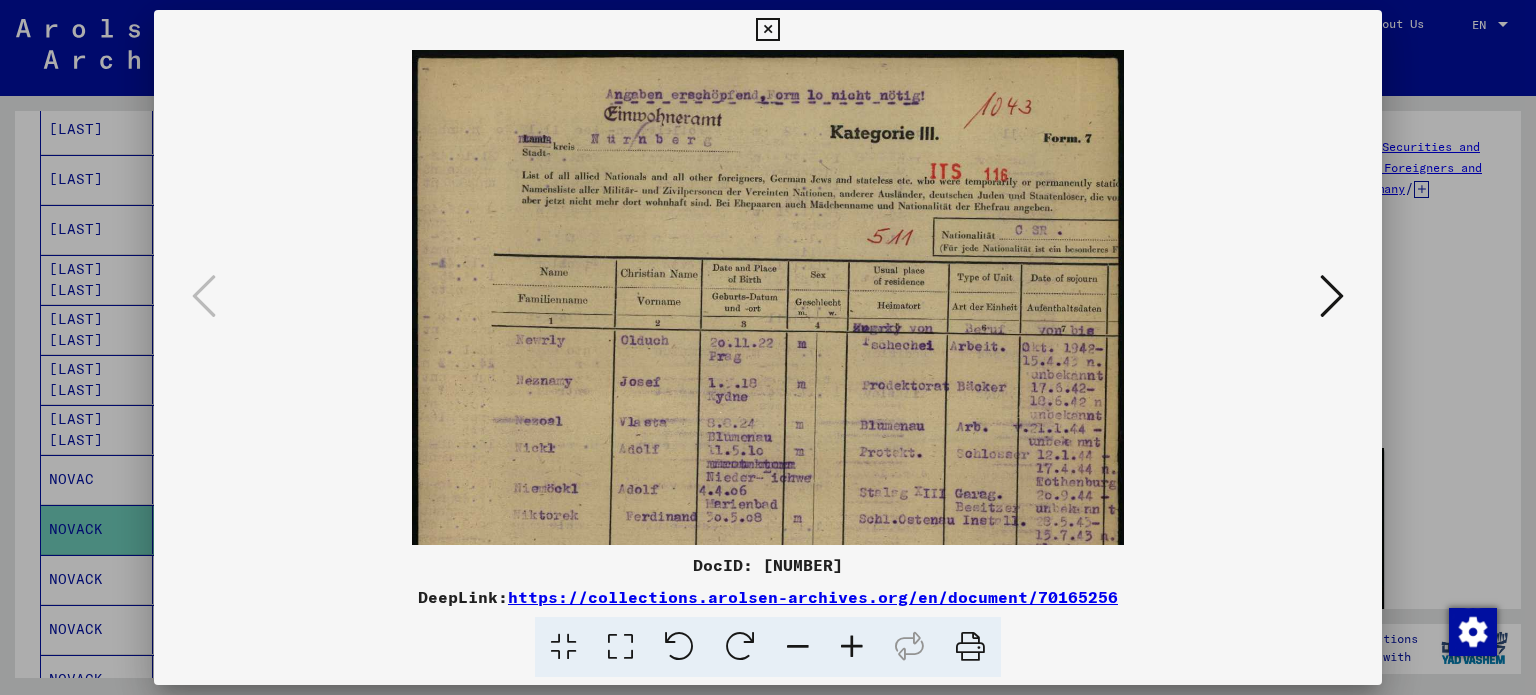 click at bounding box center (852, 647) 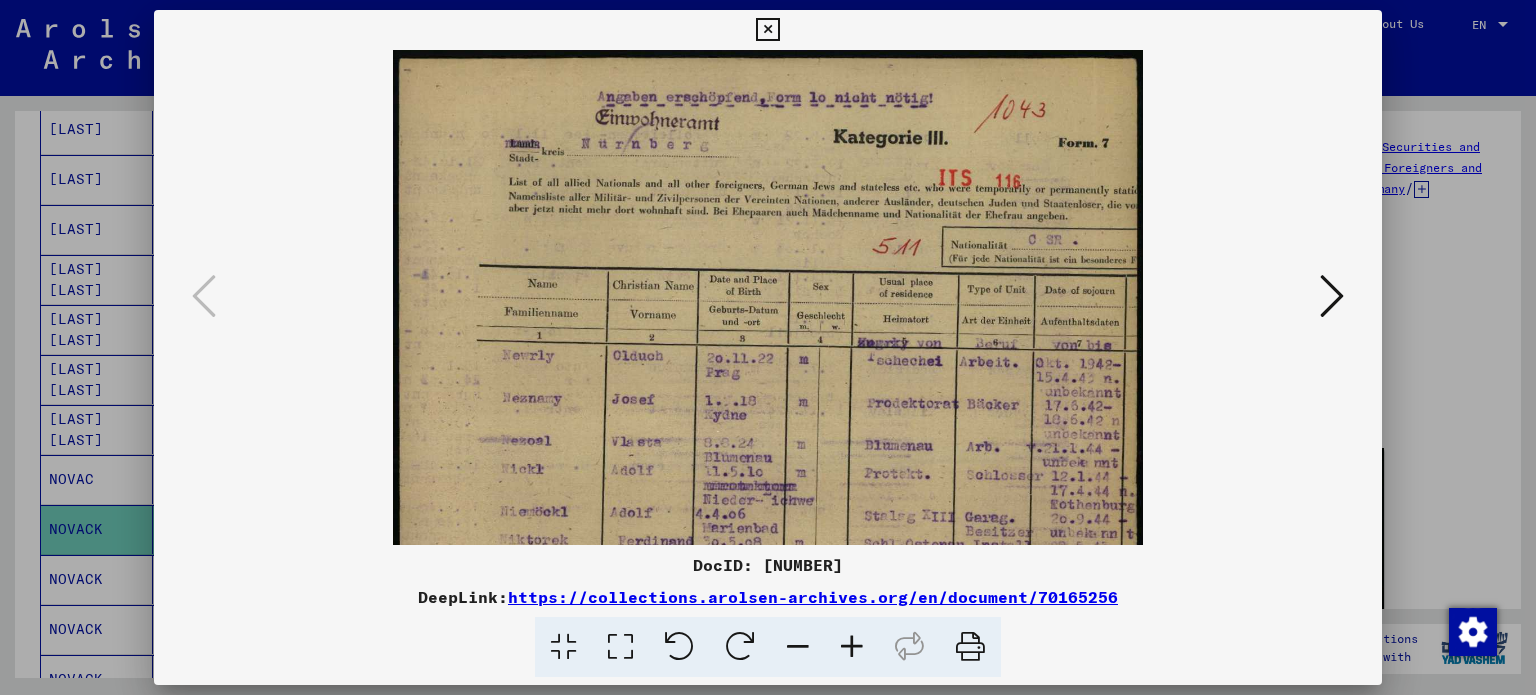 click at bounding box center [852, 647] 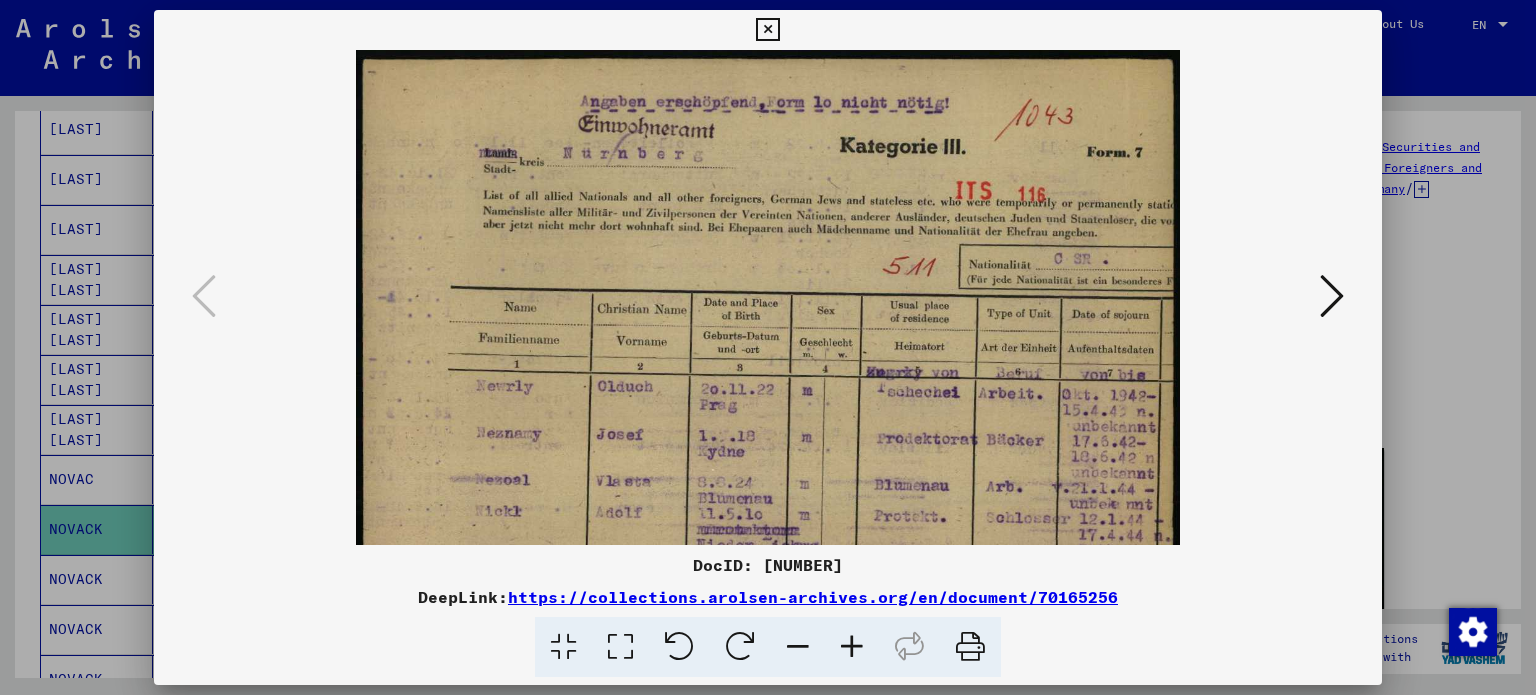 click at bounding box center [852, 647] 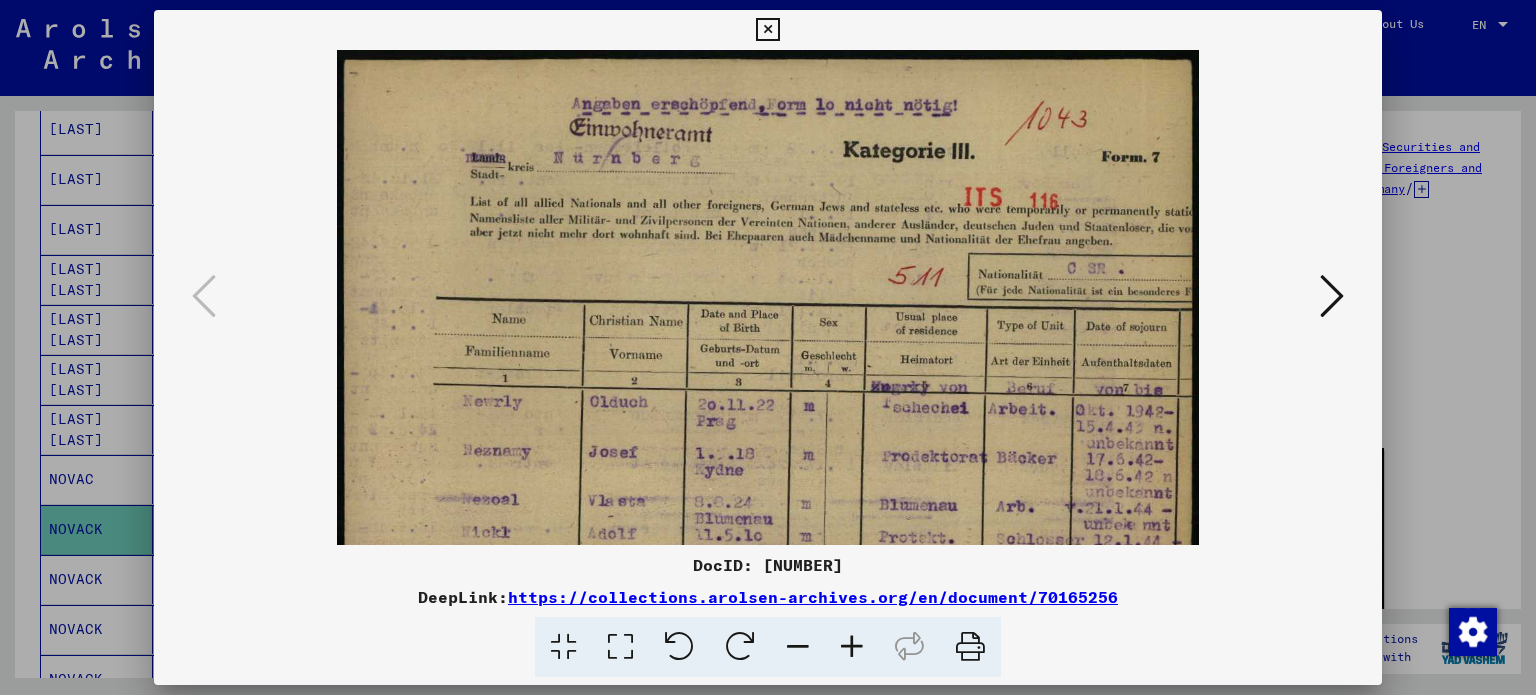 click at bounding box center [852, 647] 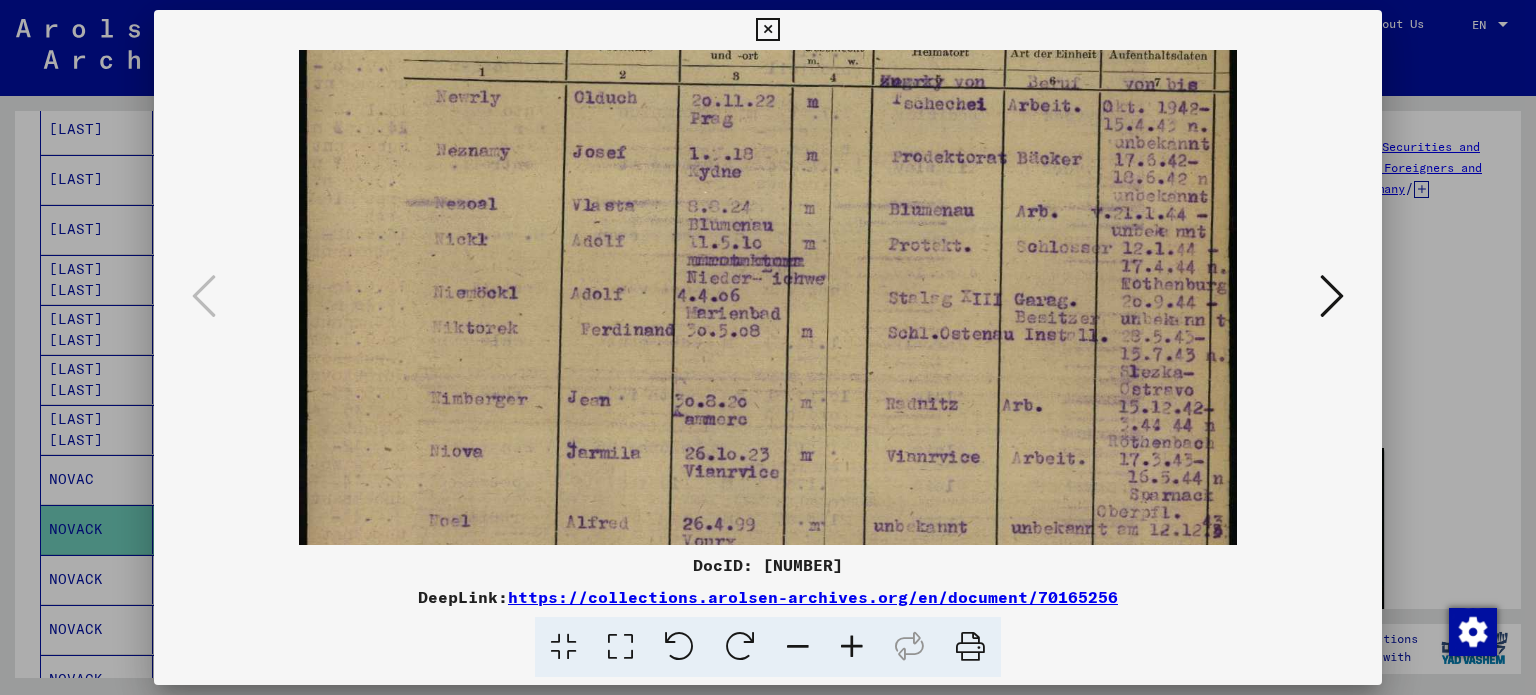 drag, startPoint x: 712, startPoint y: 395, endPoint x: 679, endPoint y: 23, distance: 373.46085 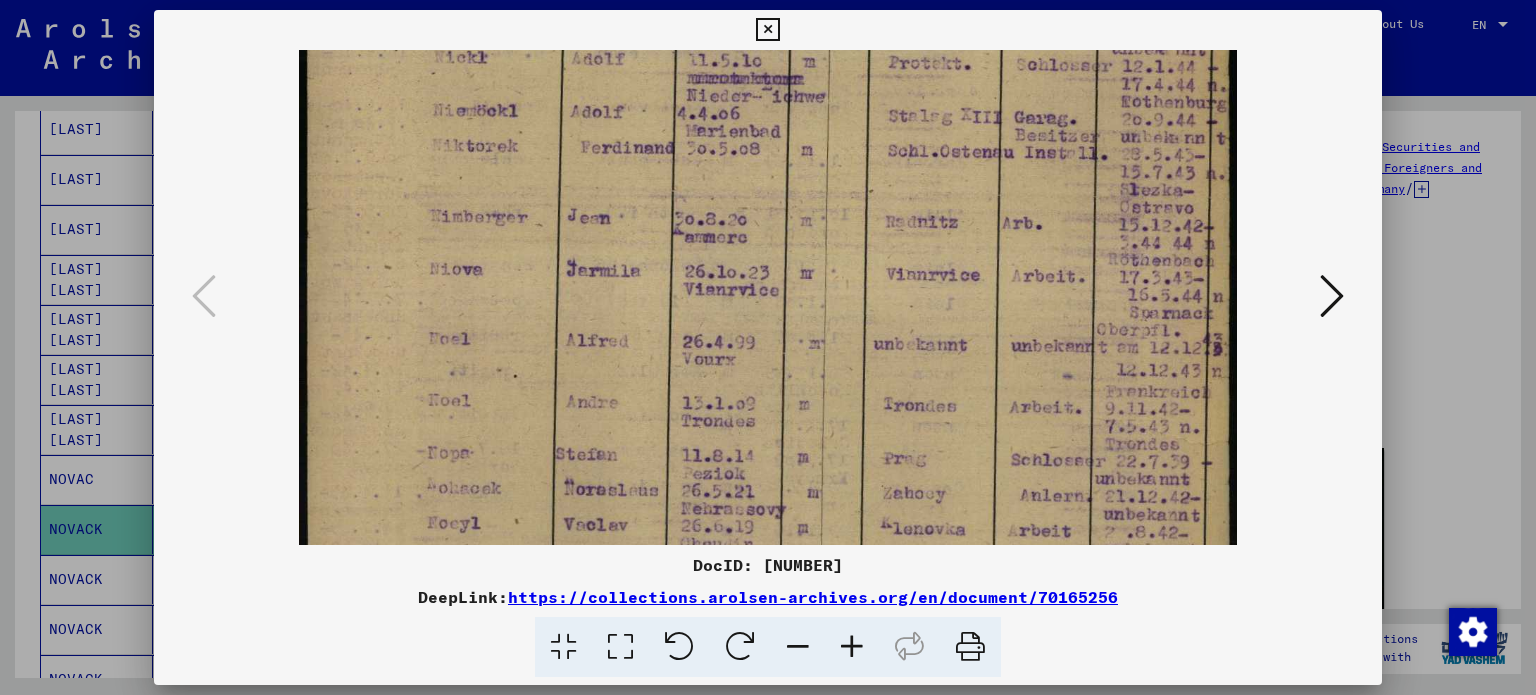 drag, startPoint x: 735, startPoint y: 299, endPoint x: 762, endPoint y: 137, distance: 164.23459 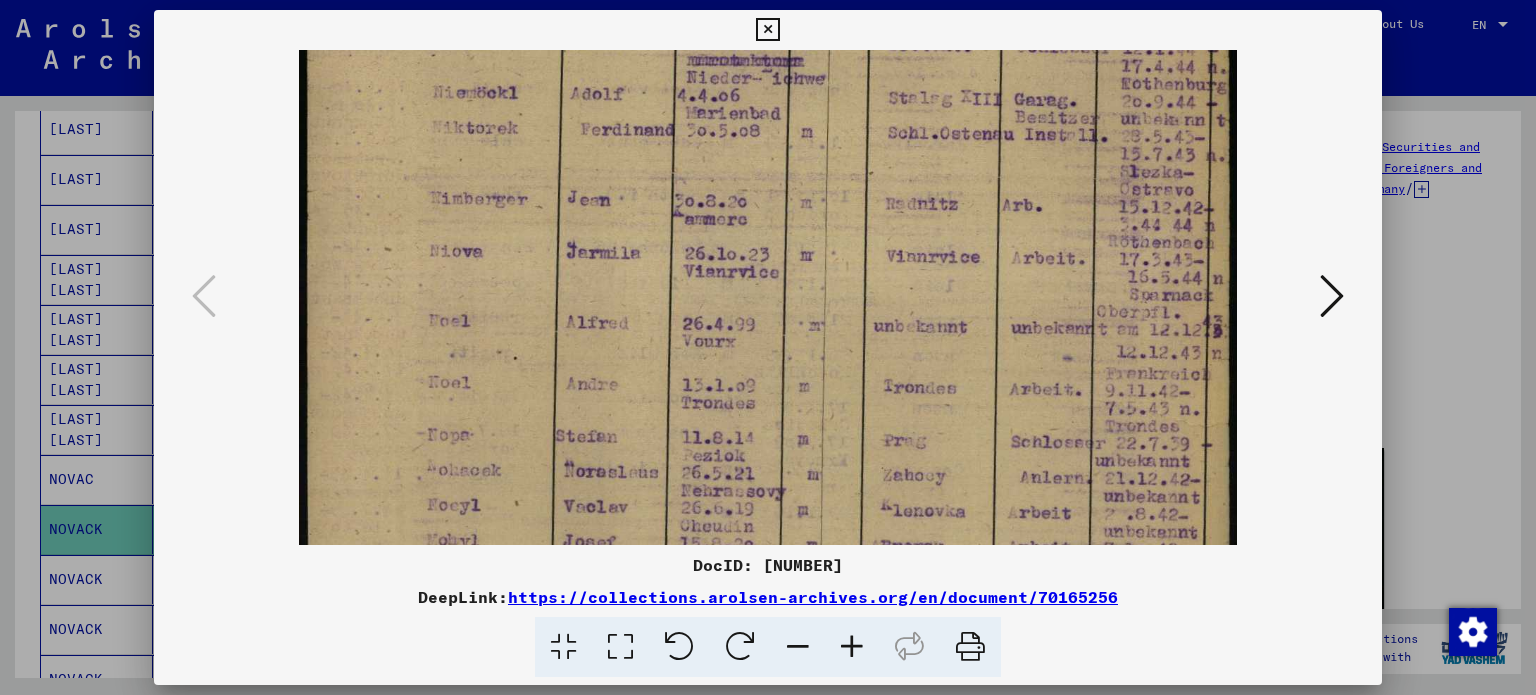 drag, startPoint x: 757, startPoint y: 345, endPoint x: 777, endPoint y: 153, distance: 193.03885 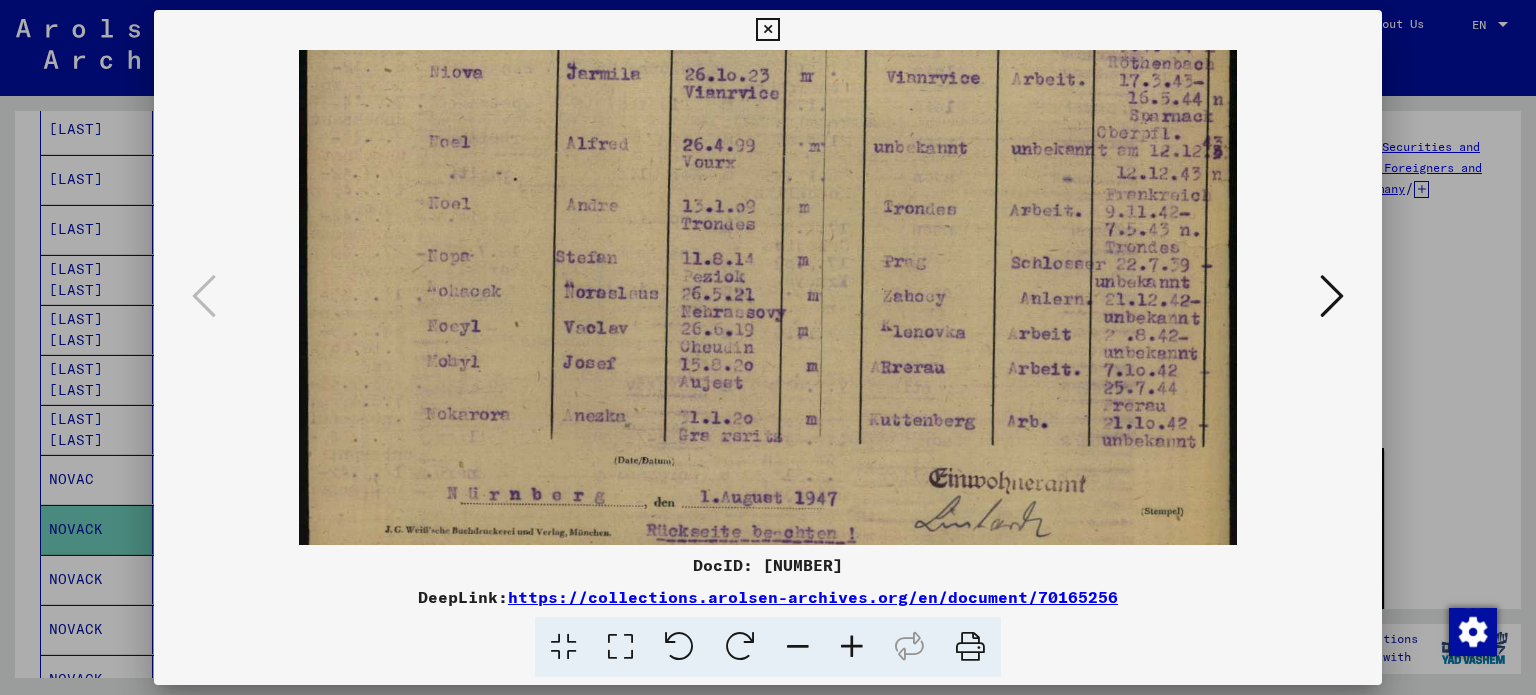 click at bounding box center (768, 347) 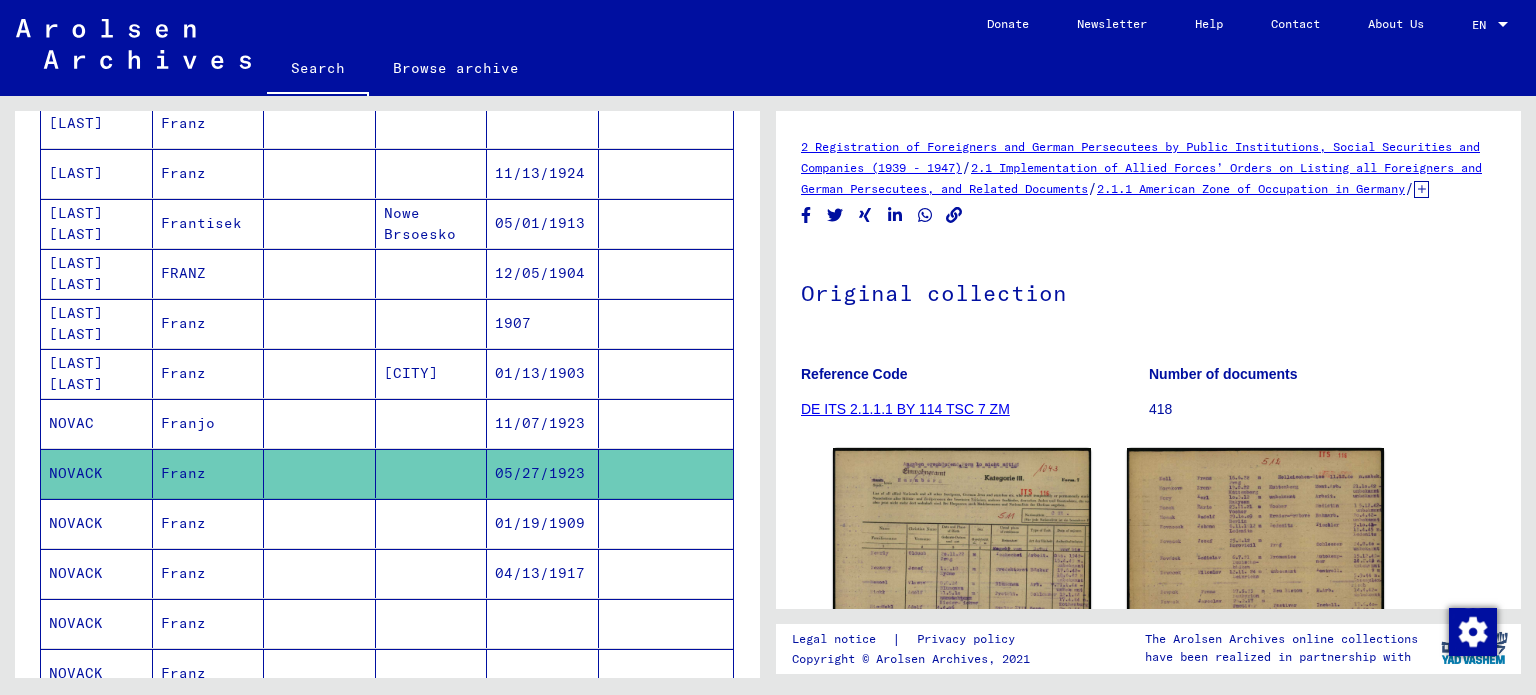 scroll, scrollTop: 900, scrollLeft: 0, axis: vertical 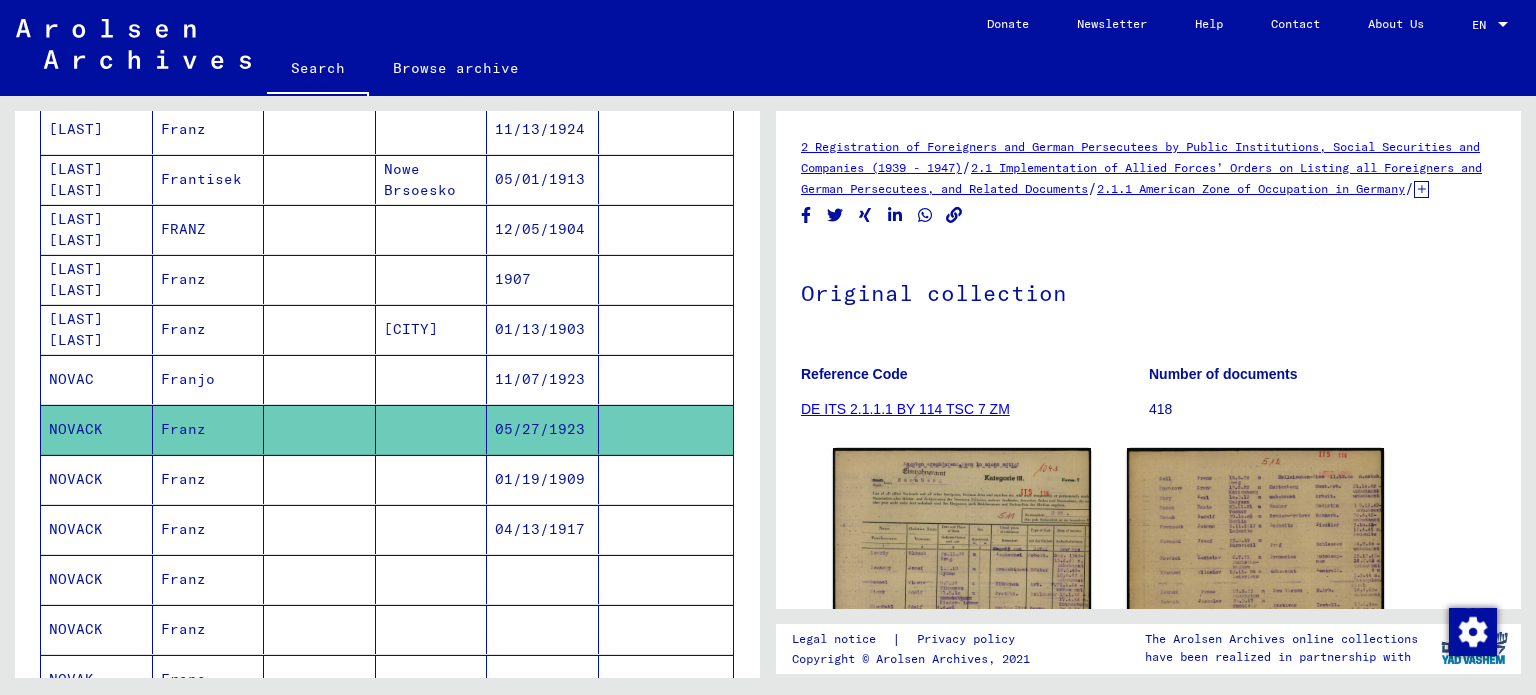click at bounding box center [320, 529] 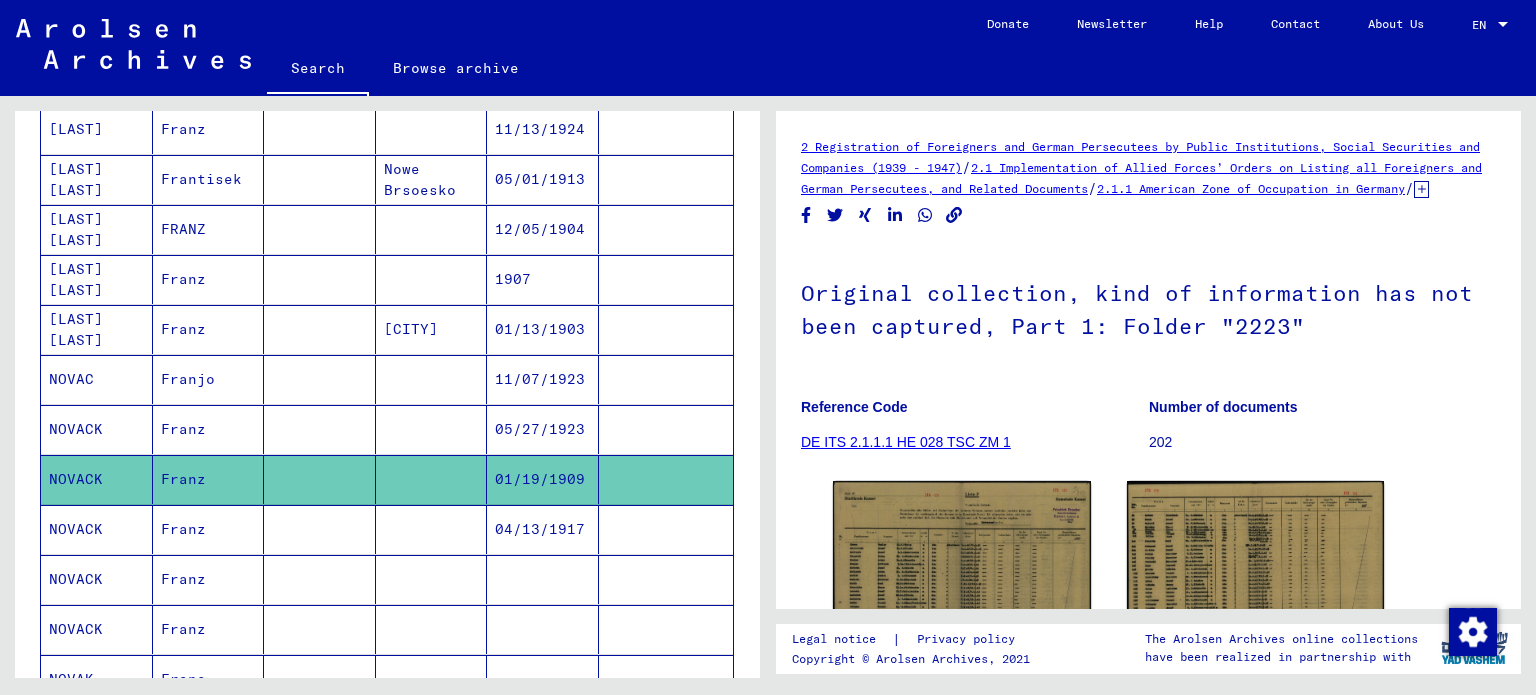 scroll, scrollTop: 0, scrollLeft: 0, axis: both 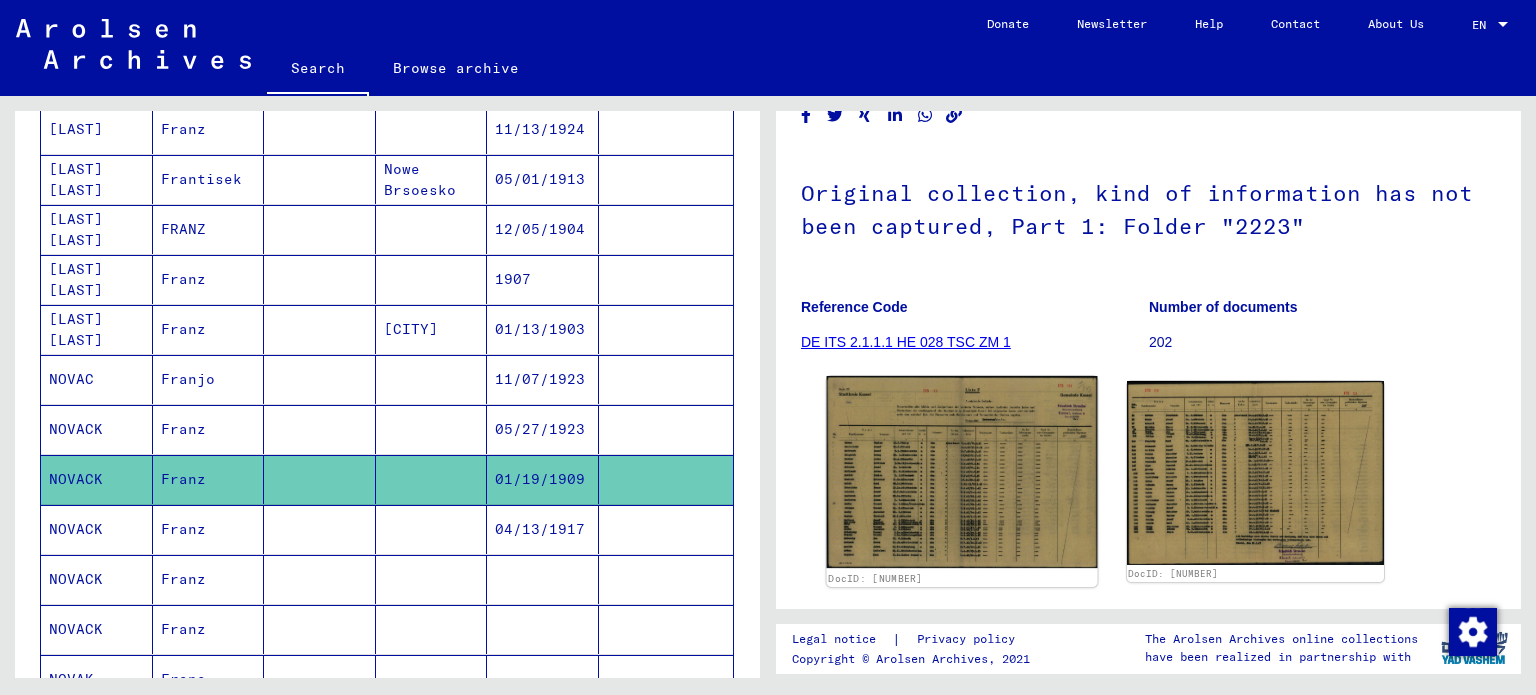 click 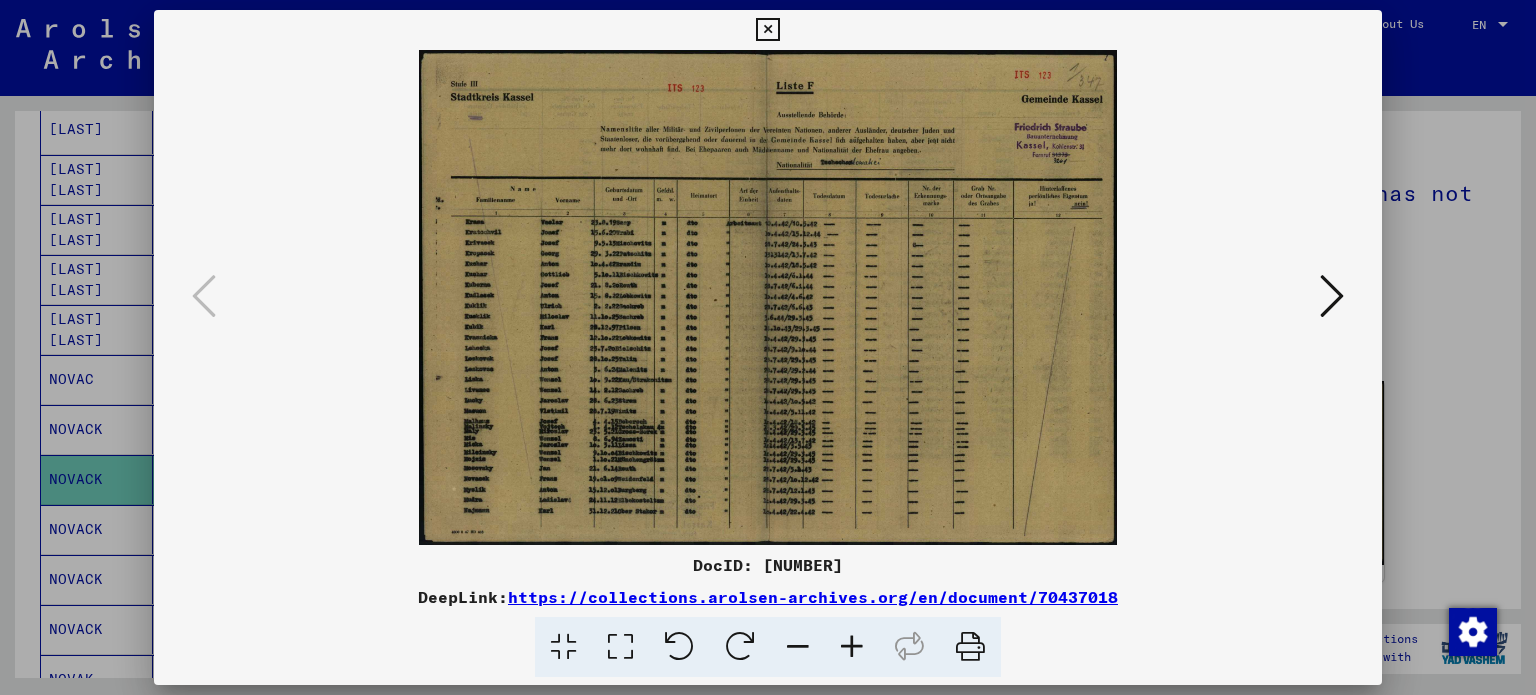 click at bounding box center [852, 647] 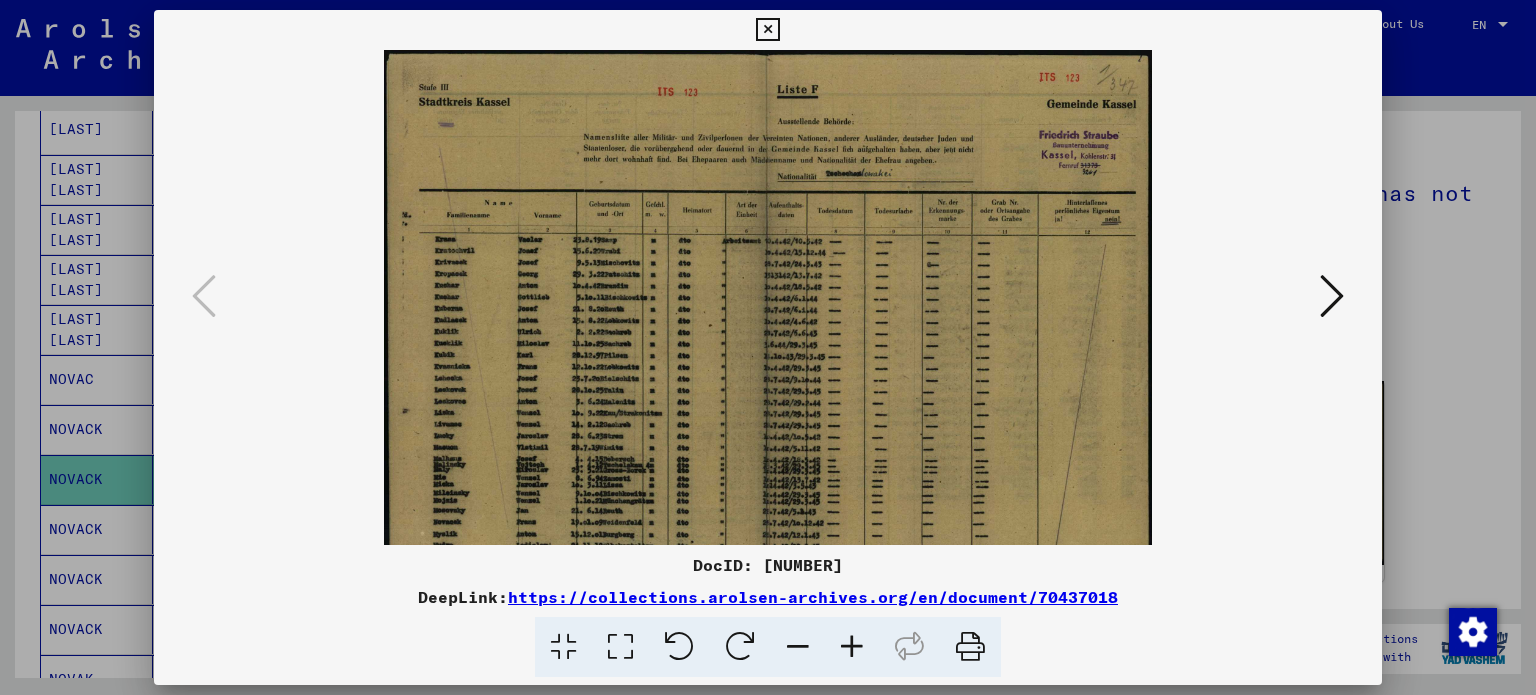 click at bounding box center (852, 647) 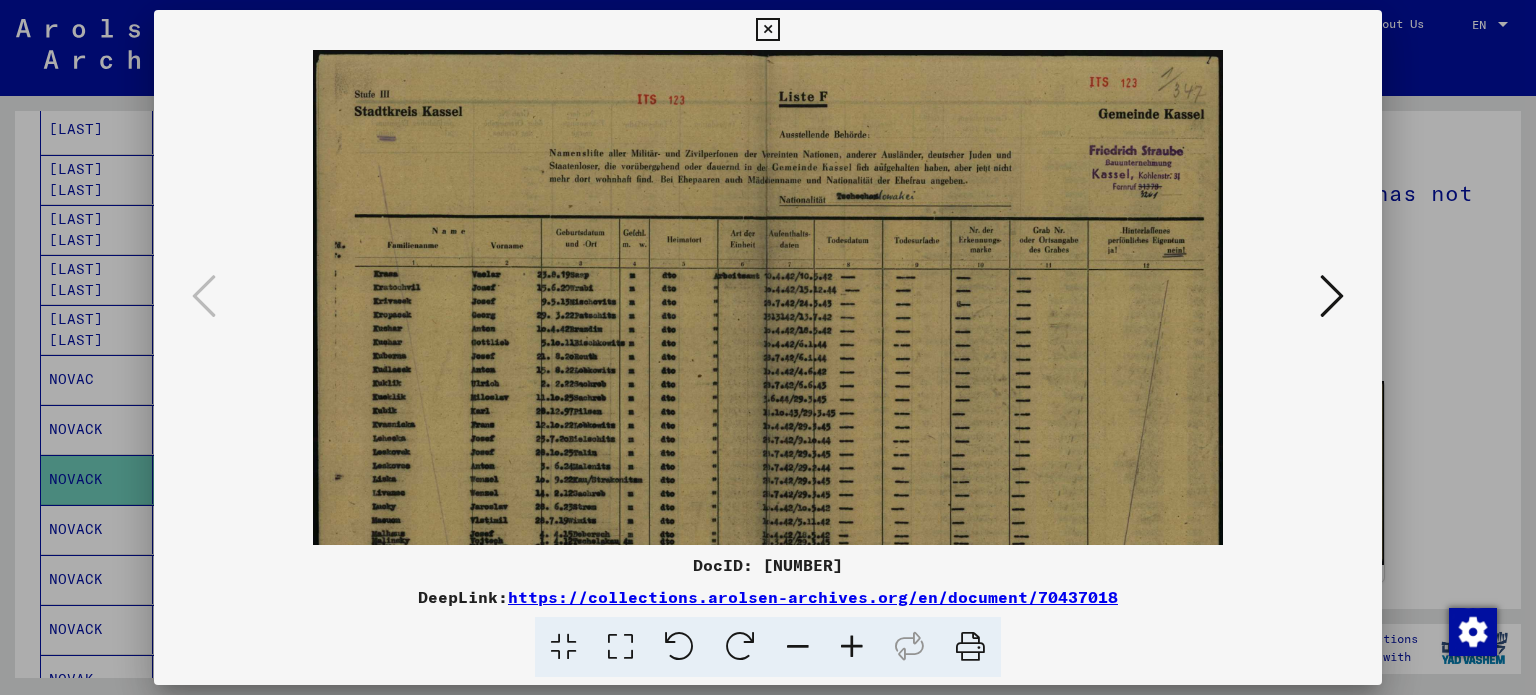 click at bounding box center (852, 647) 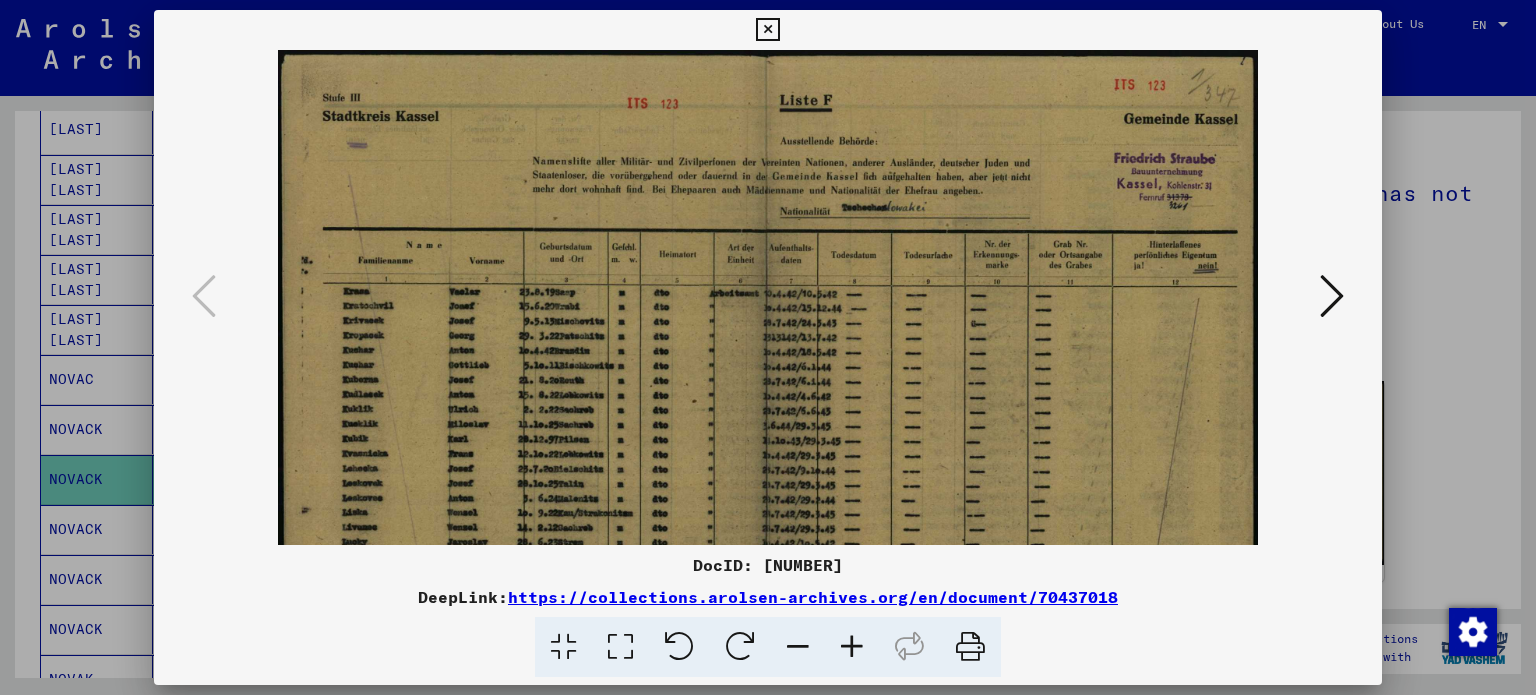click at bounding box center [852, 647] 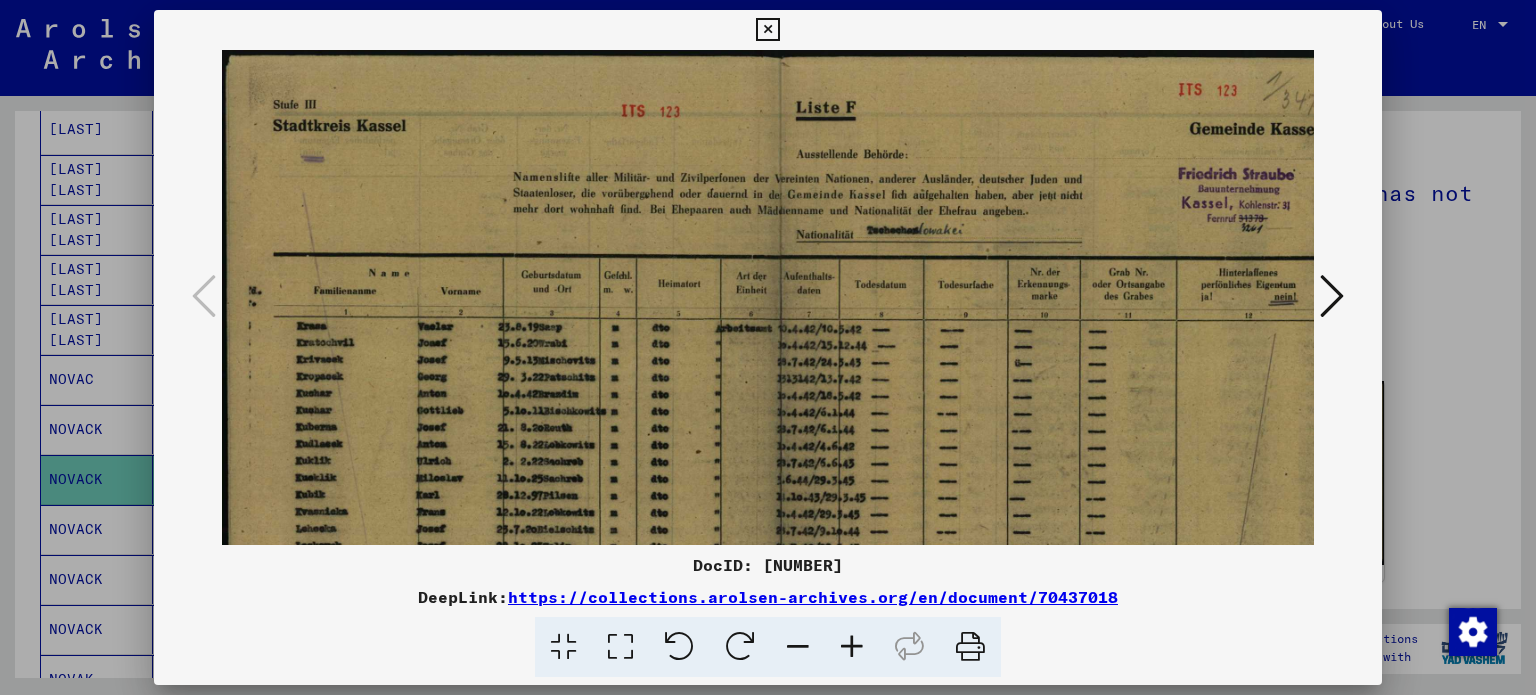 click at bounding box center [852, 647] 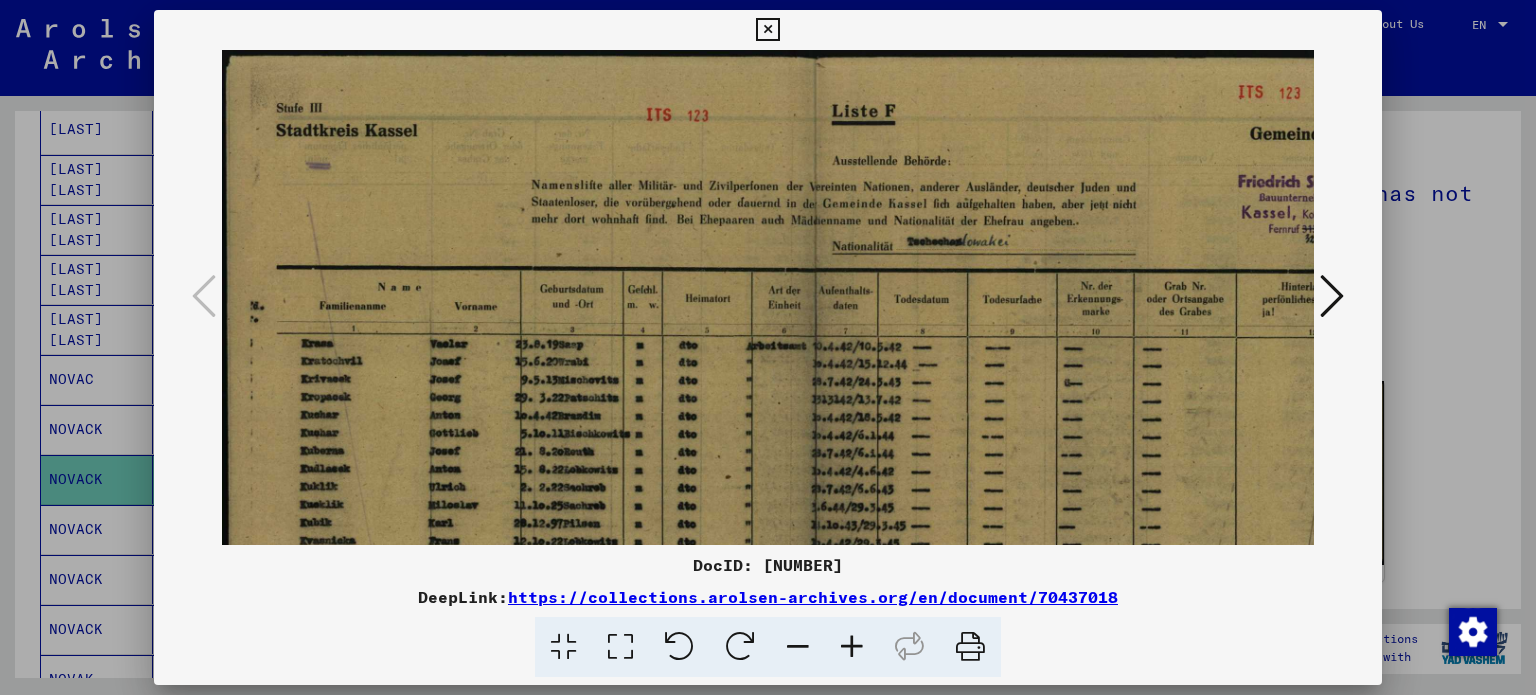 click at bounding box center [852, 647] 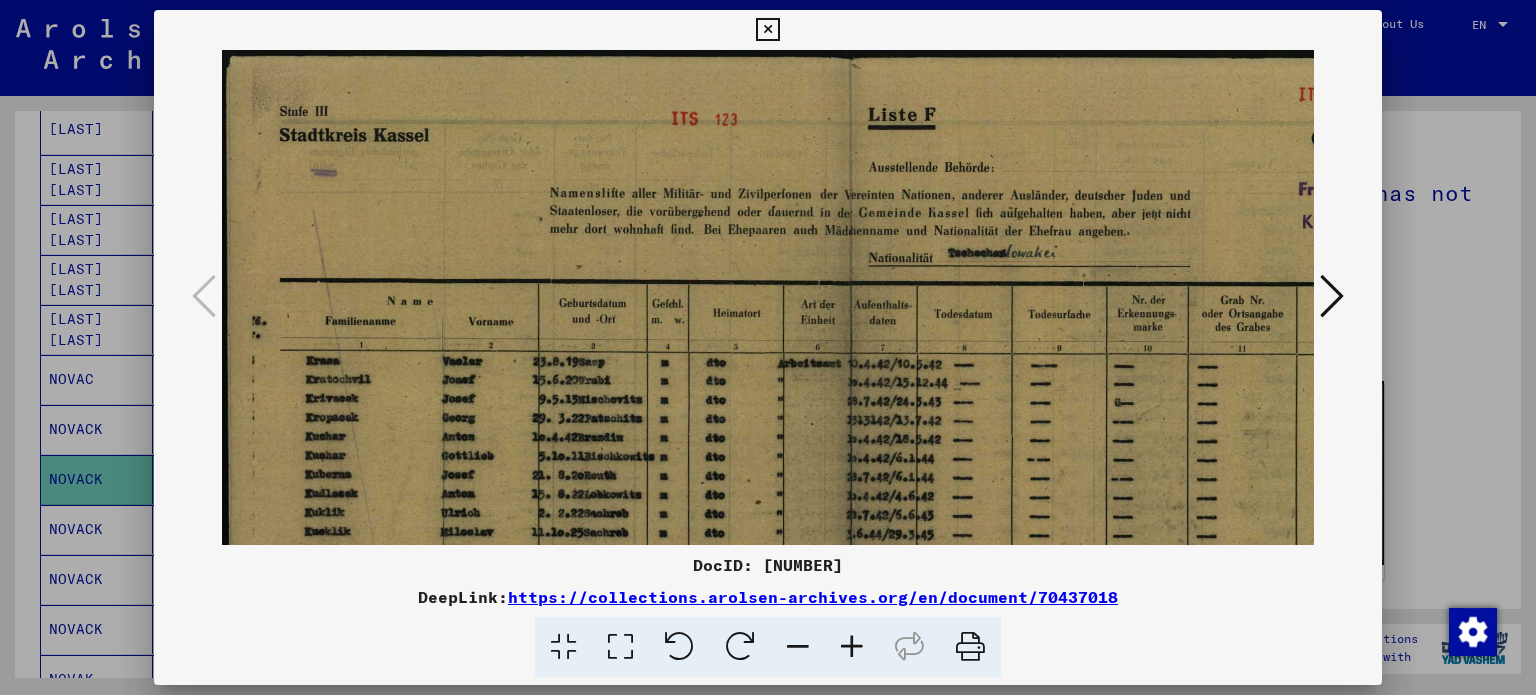 click at bounding box center [852, 647] 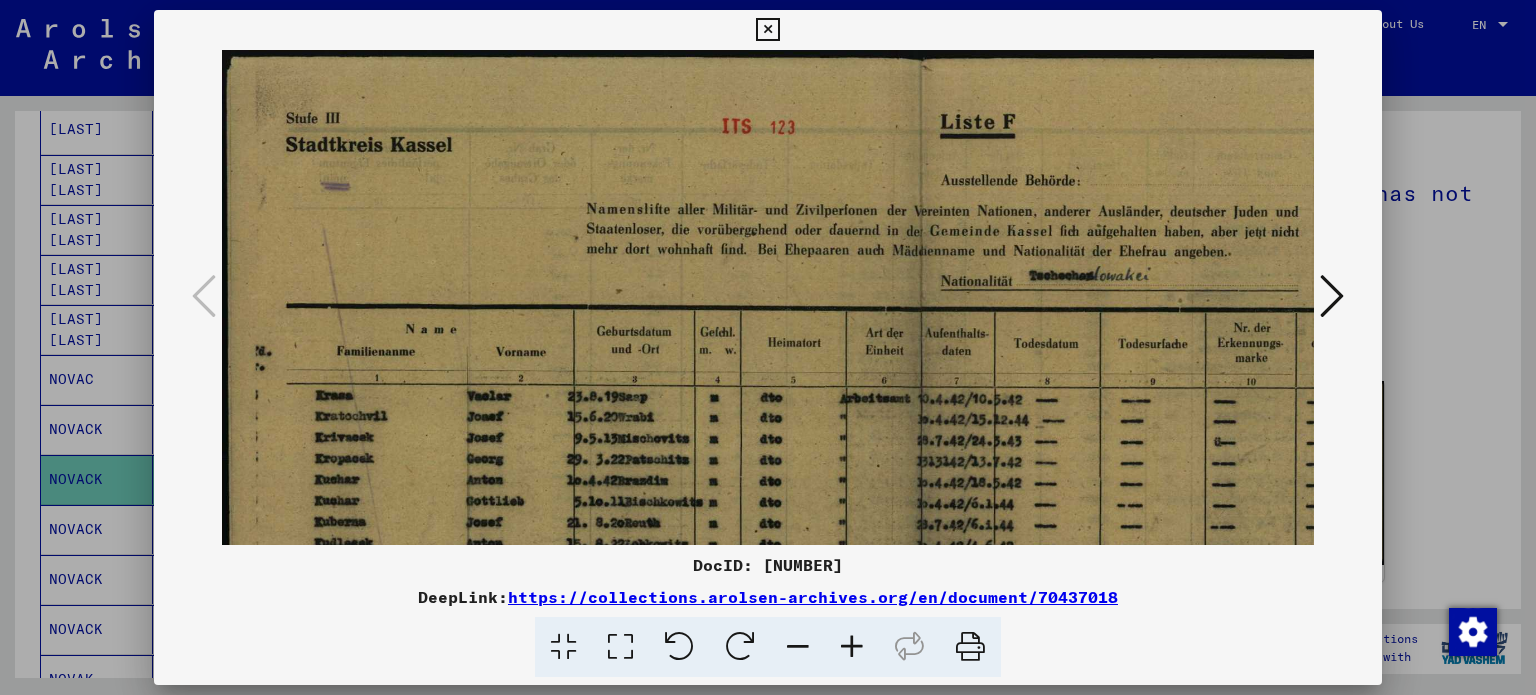 click at bounding box center (852, 647) 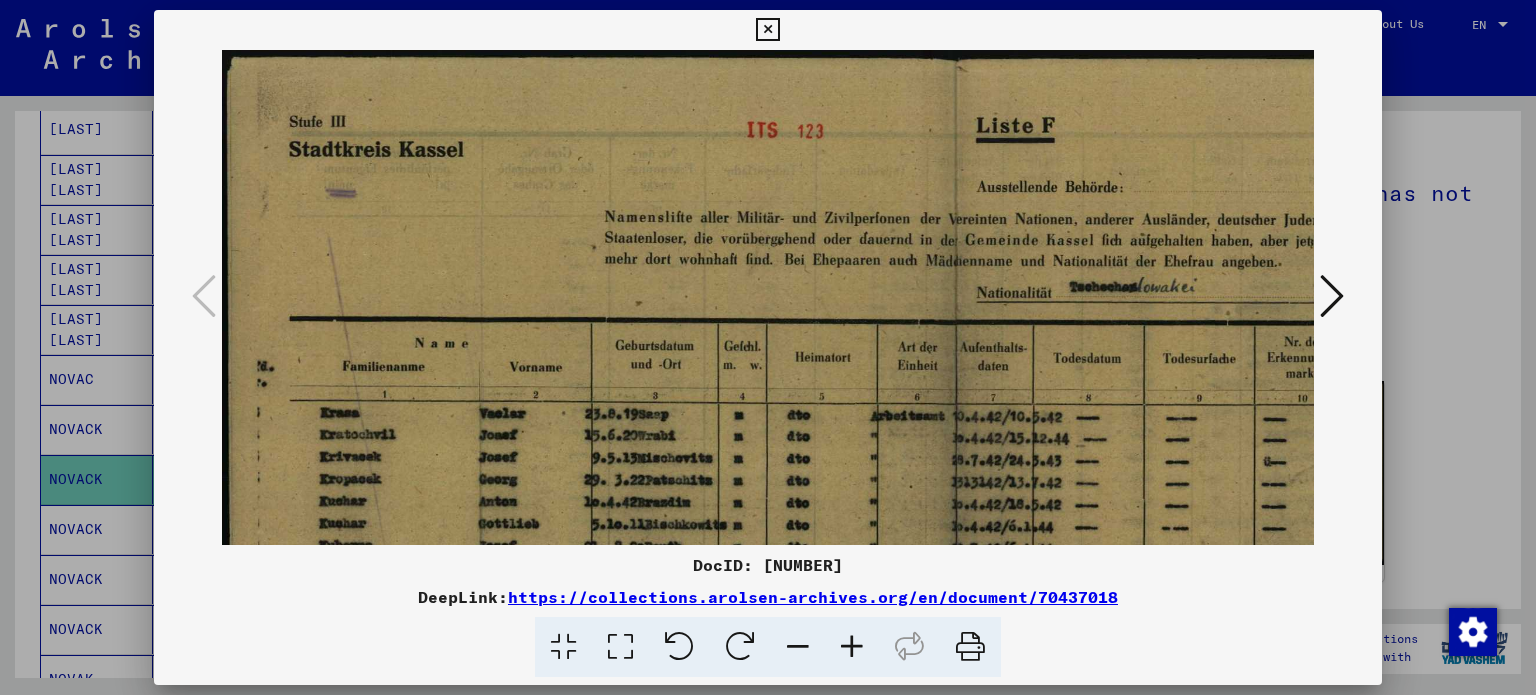 click at bounding box center (852, 647) 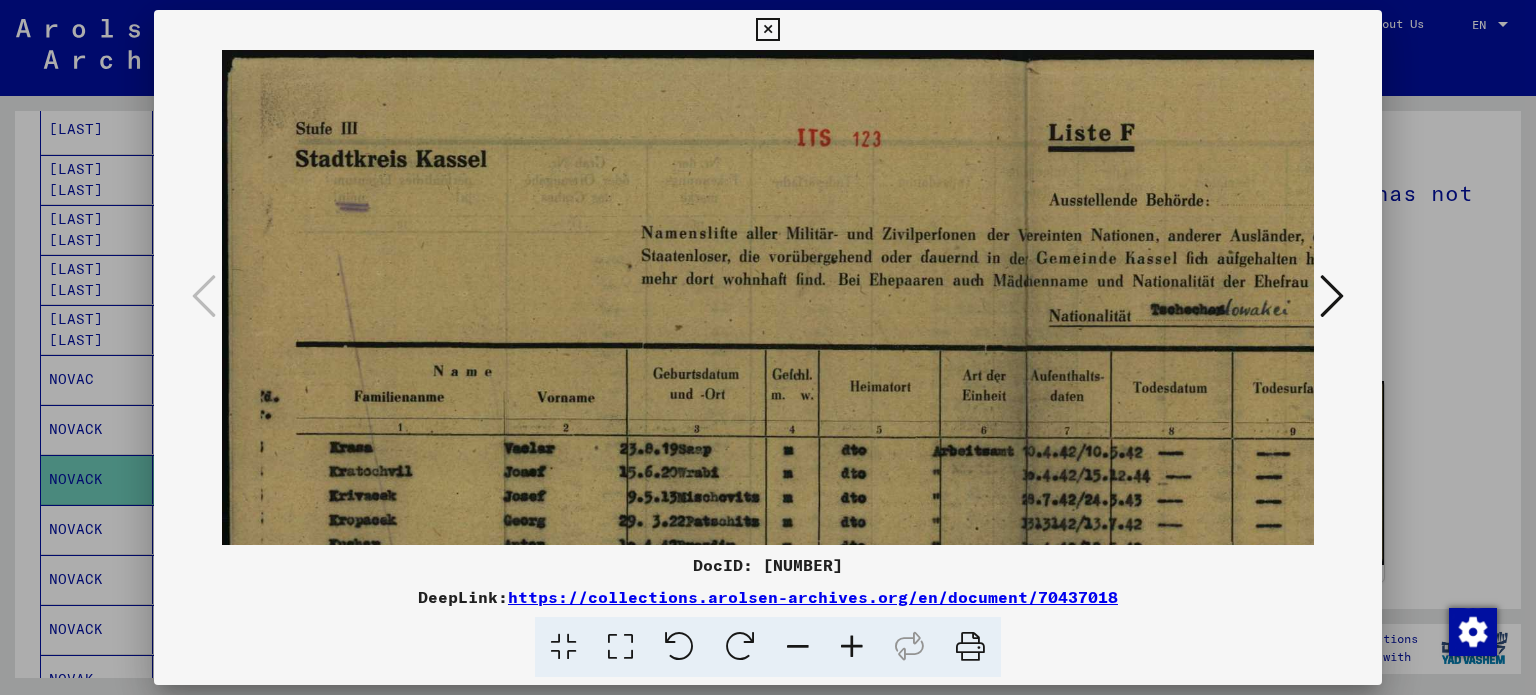 click at bounding box center (852, 647) 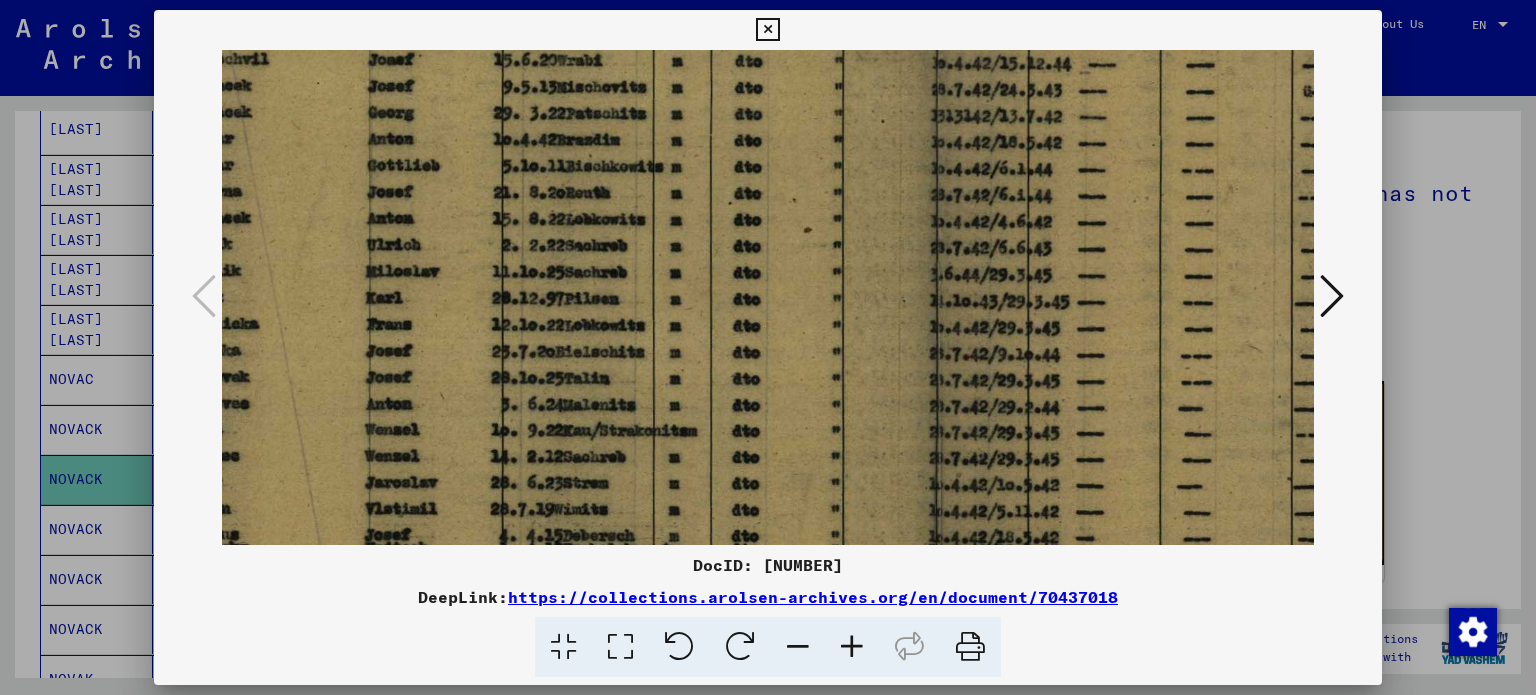 drag, startPoint x: 674, startPoint y: 324, endPoint x: 516, endPoint y: -121, distance: 472.2171 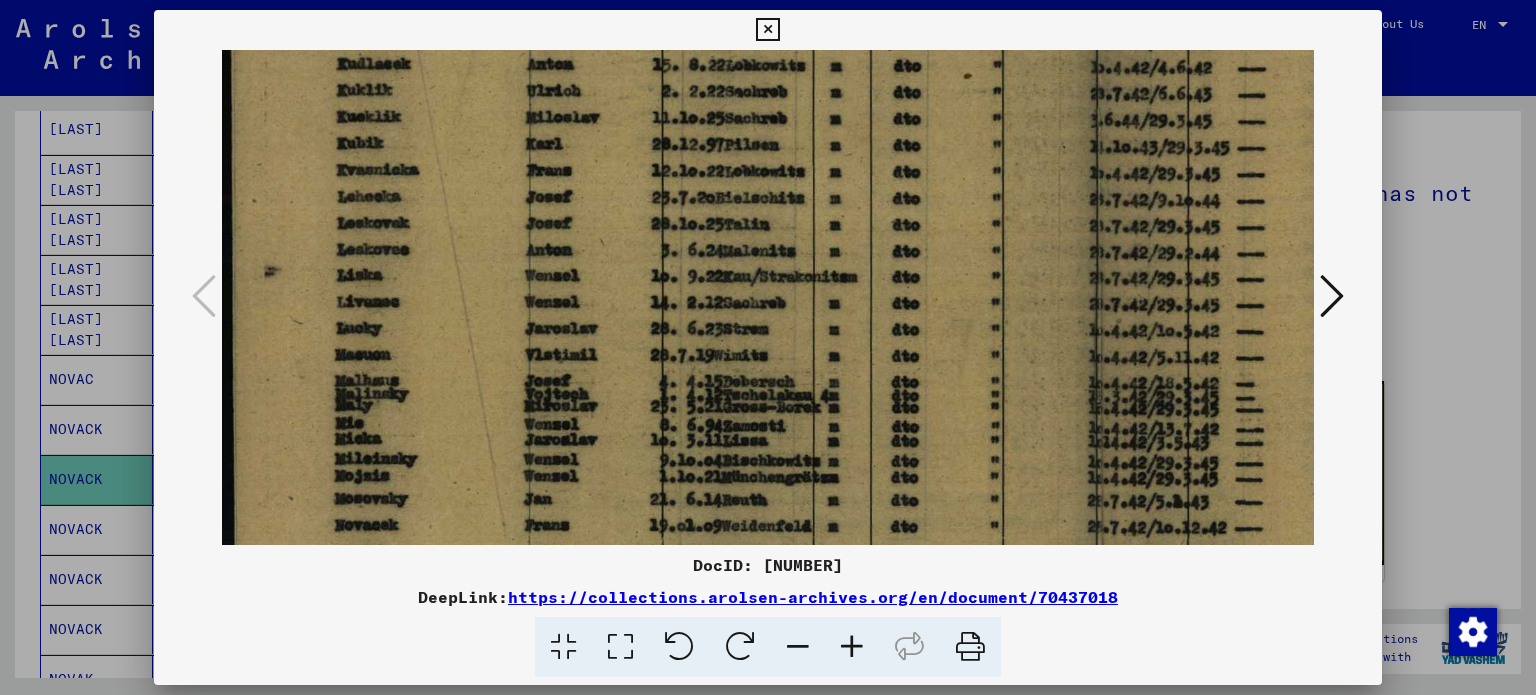 scroll, scrollTop: 607, scrollLeft: 0, axis: vertical 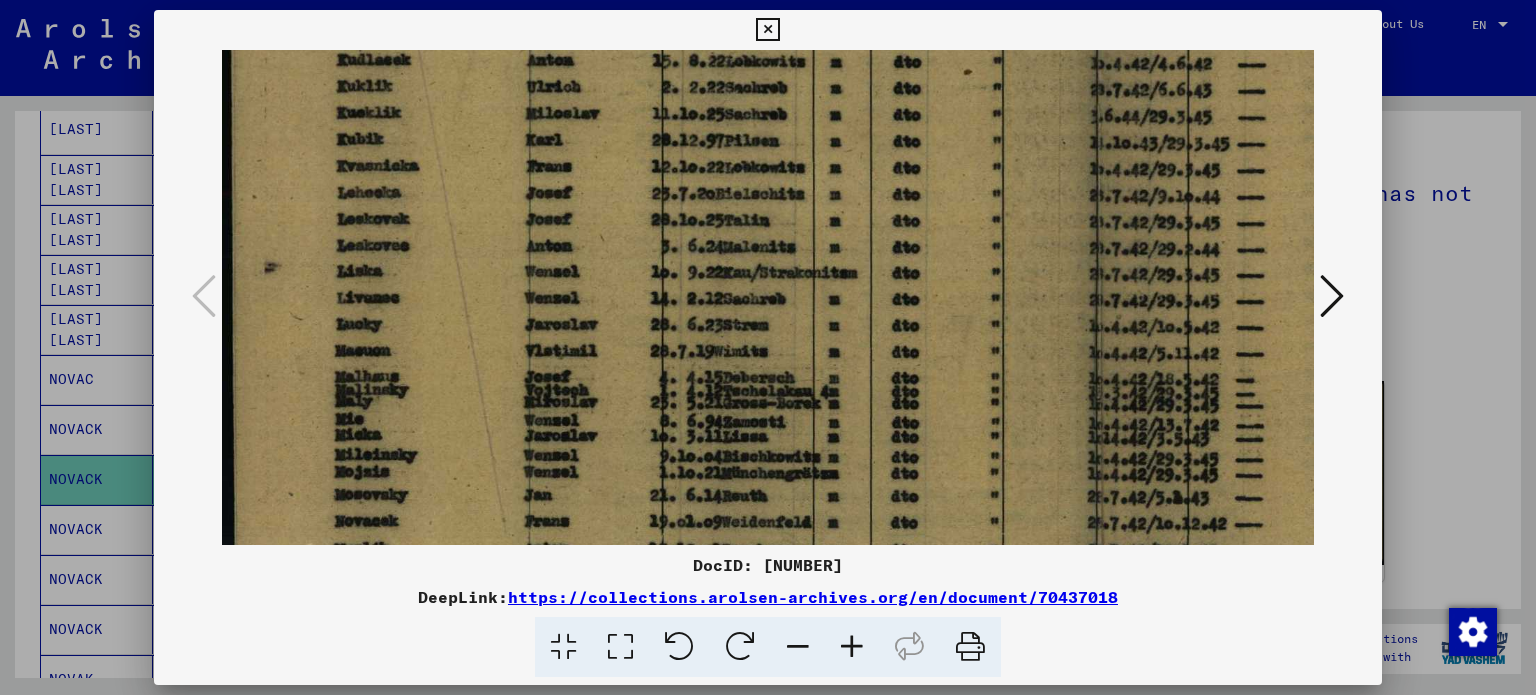 drag, startPoint x: 552, startPoint y: 380, endPoint x: 747, endPoint y: 223, distance: 250.34776 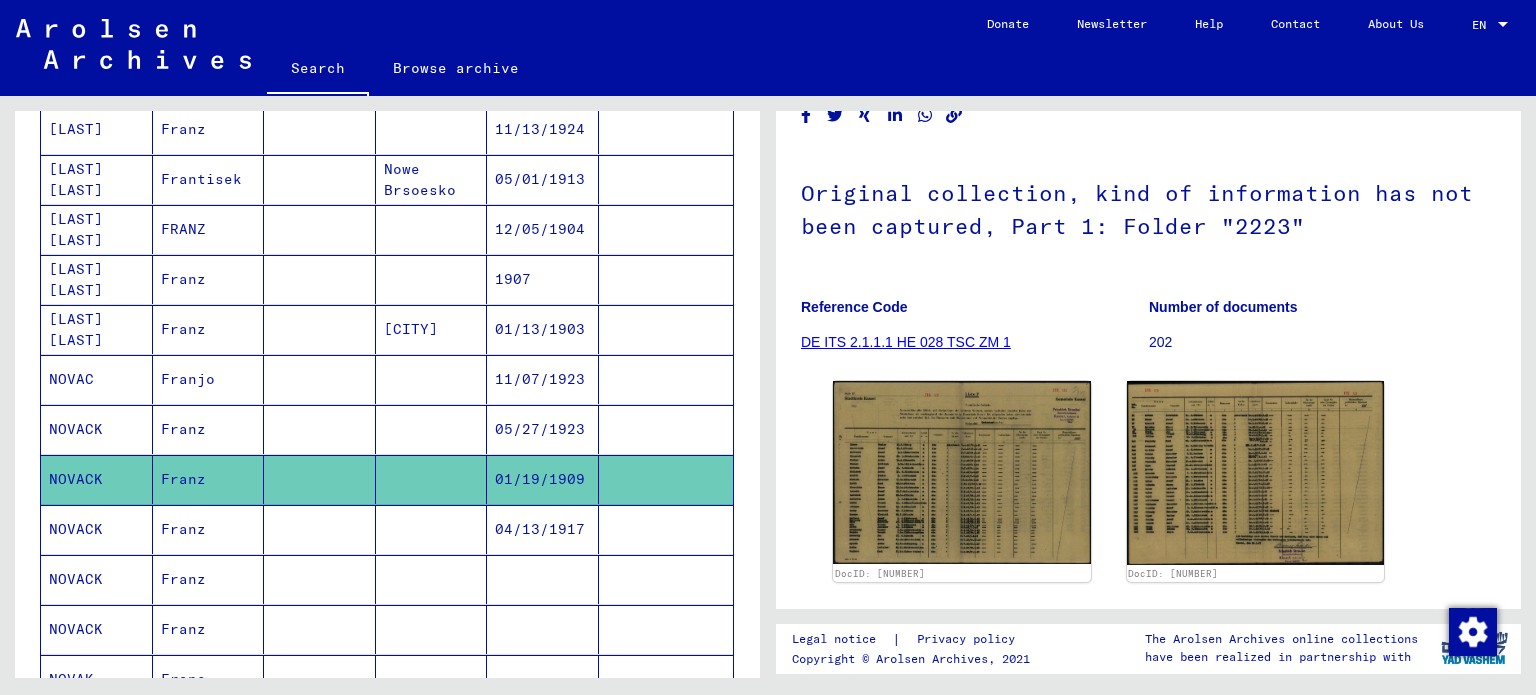 click on "NOVACK" at bounding box center (97, 579) 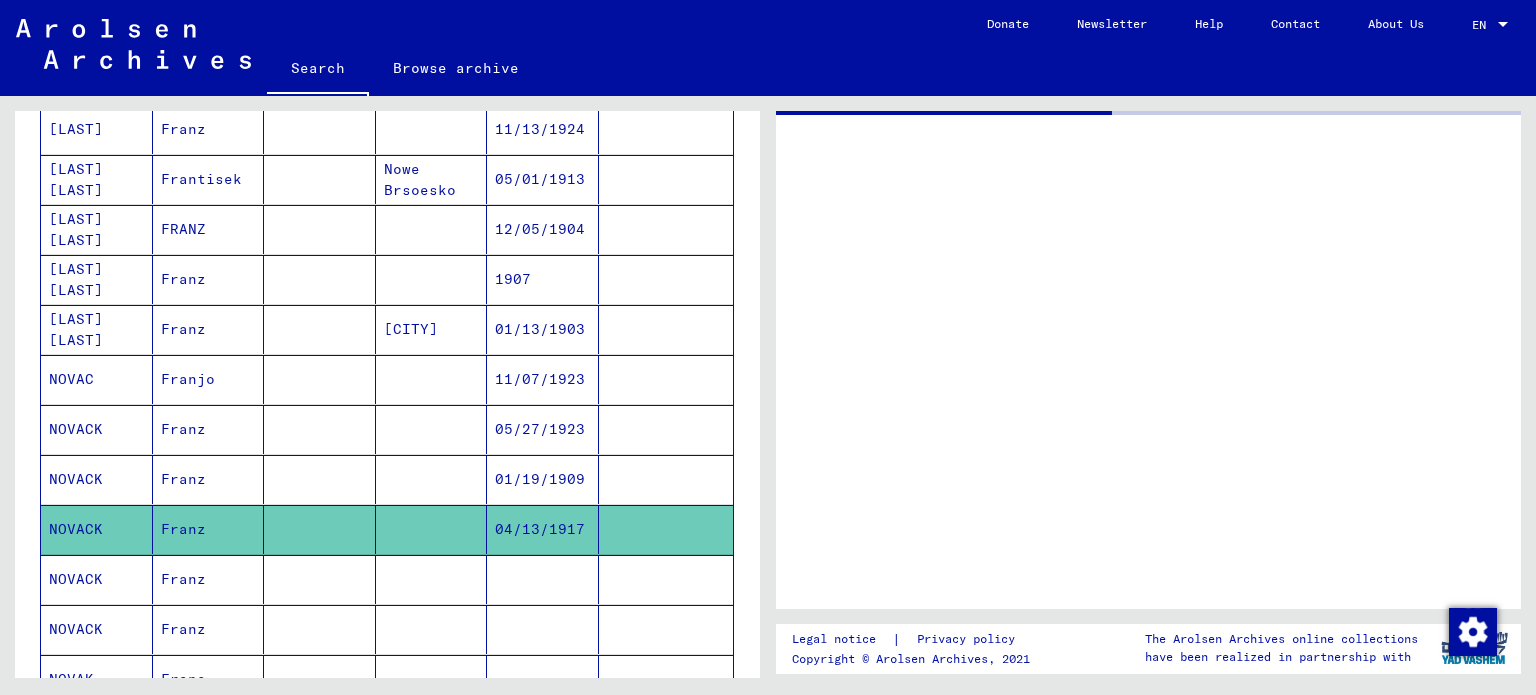 scroll, scrollTop: 0, scrollLeft: 0, axis: both 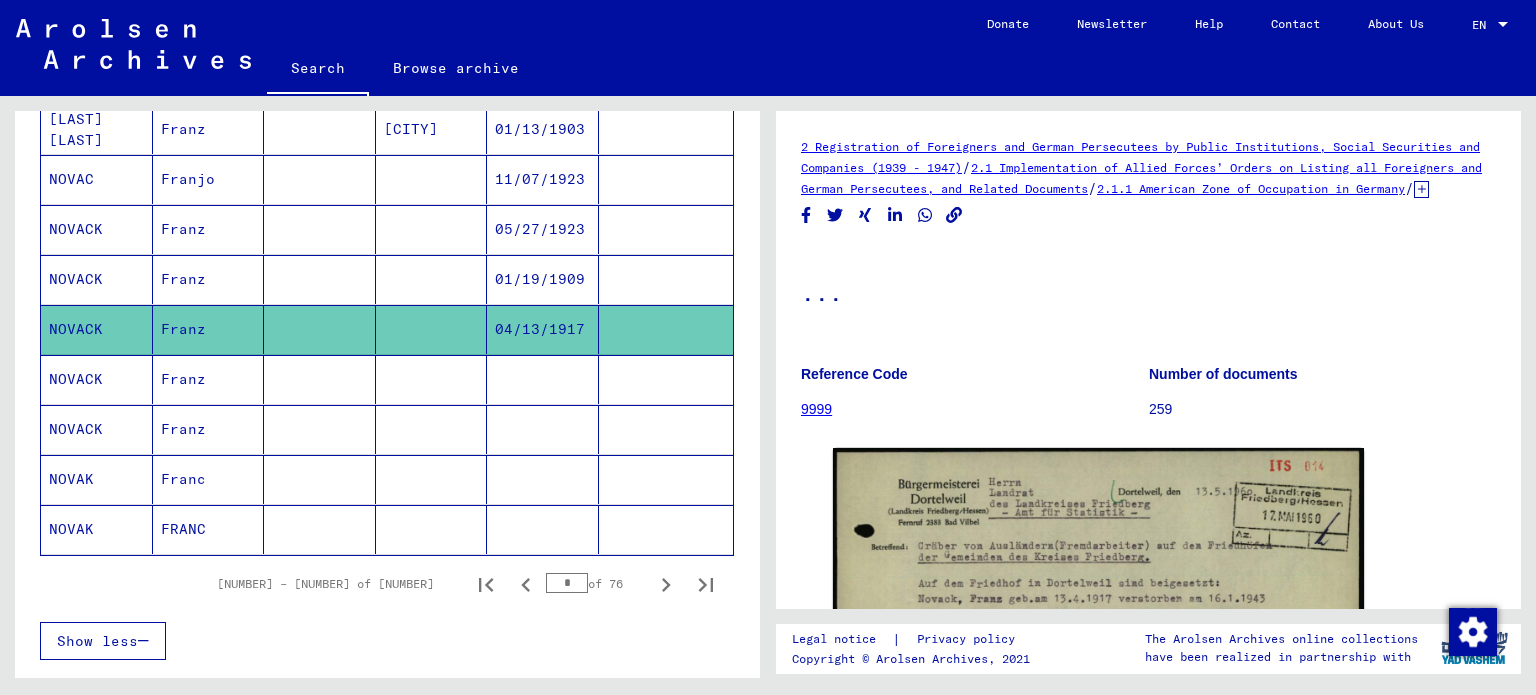 click at bounding box center [320, 429] 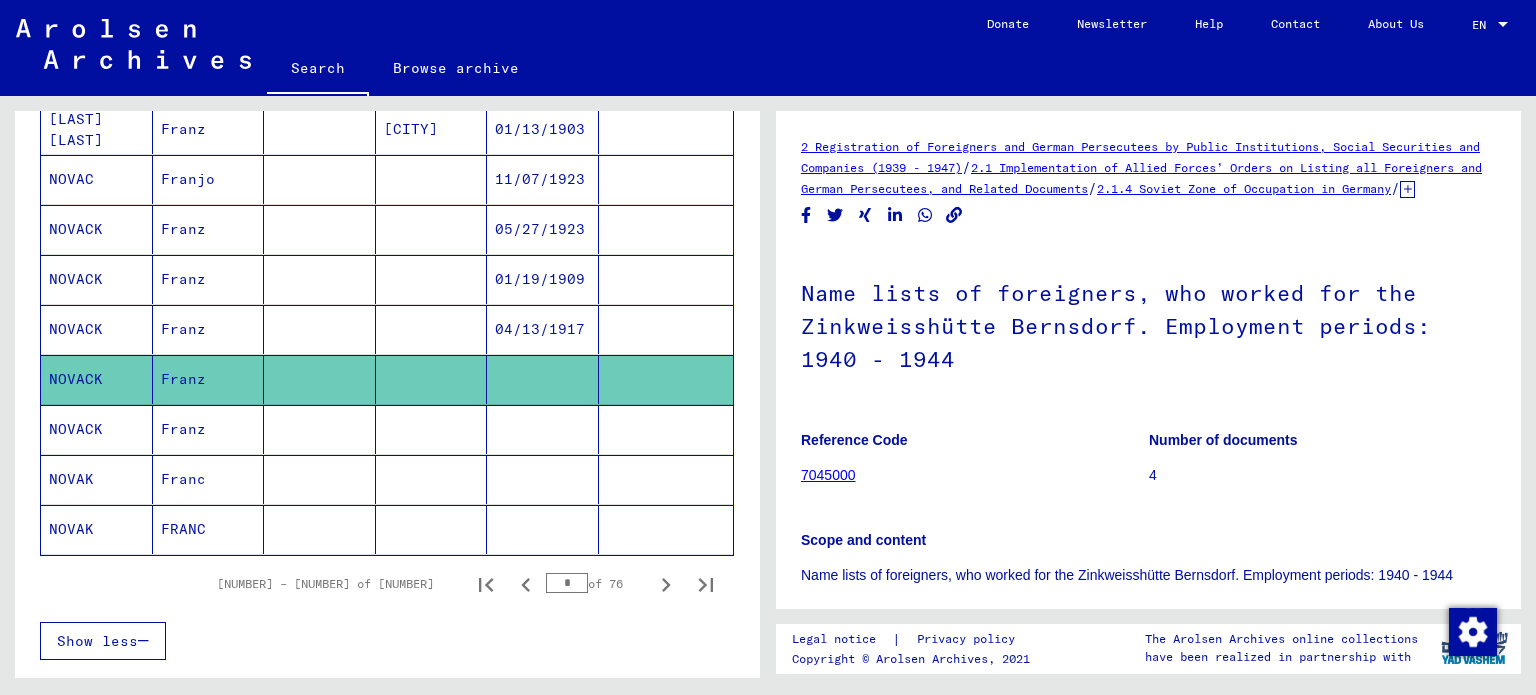 scroll, scrollTop: 0, scrollLeft: 0, axis: both 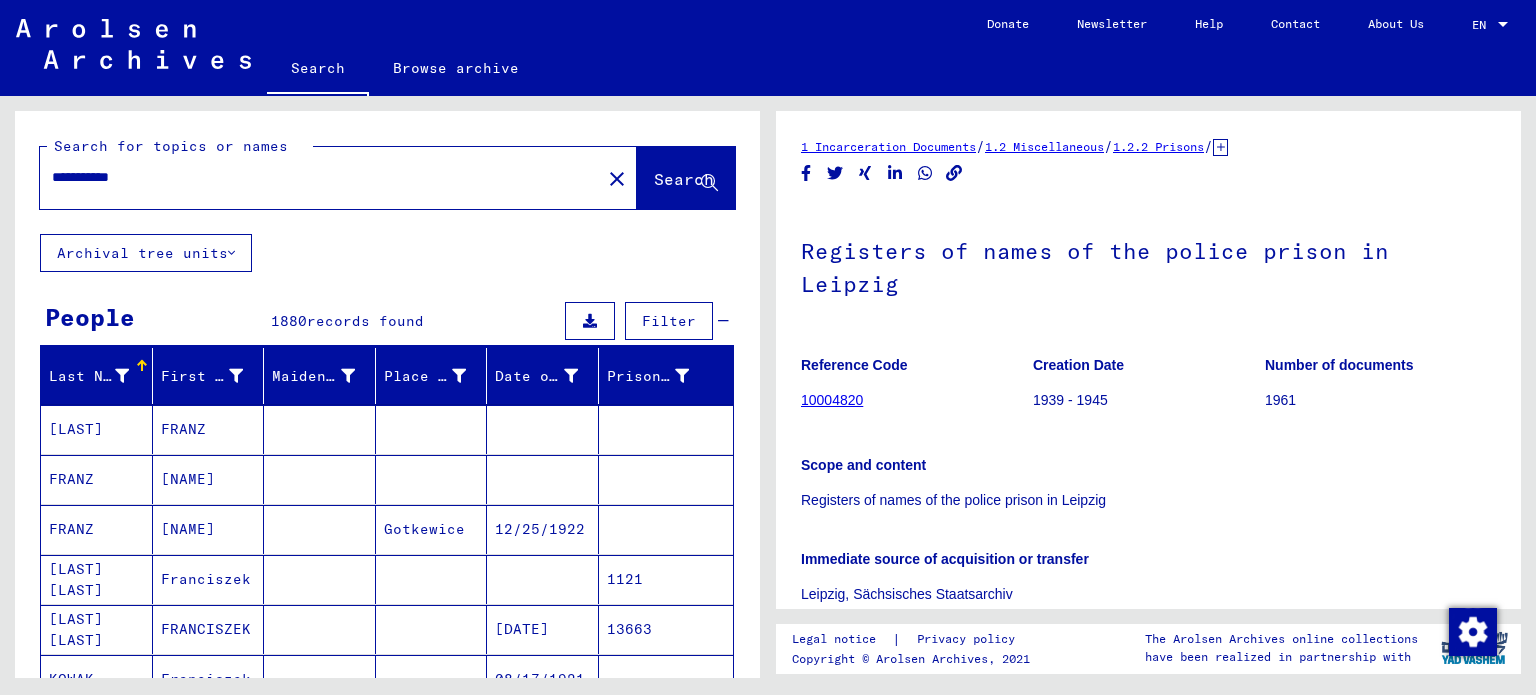 drag, startPoint x: 173, startPoint y: 181, endPoint x: 44, endPoint y: 155, distance: 131.59407 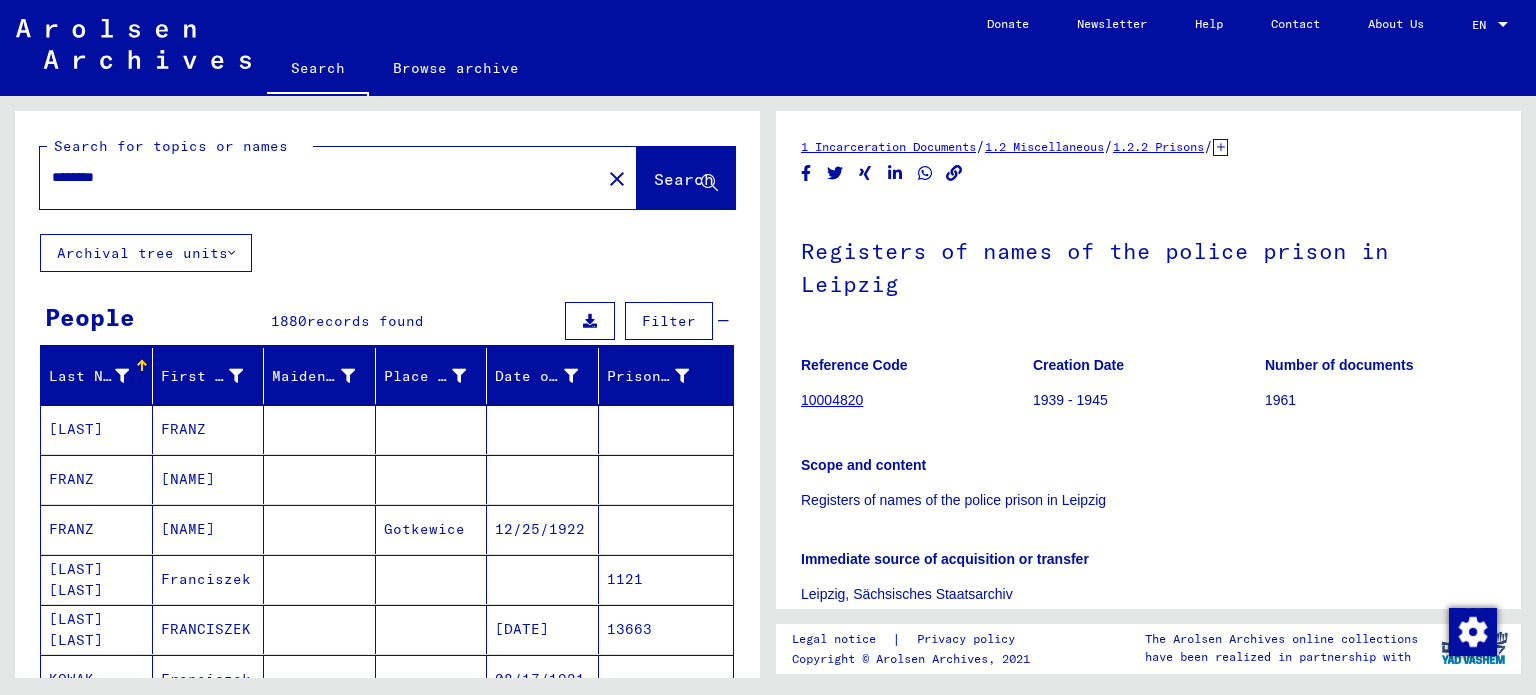 type on "*******" 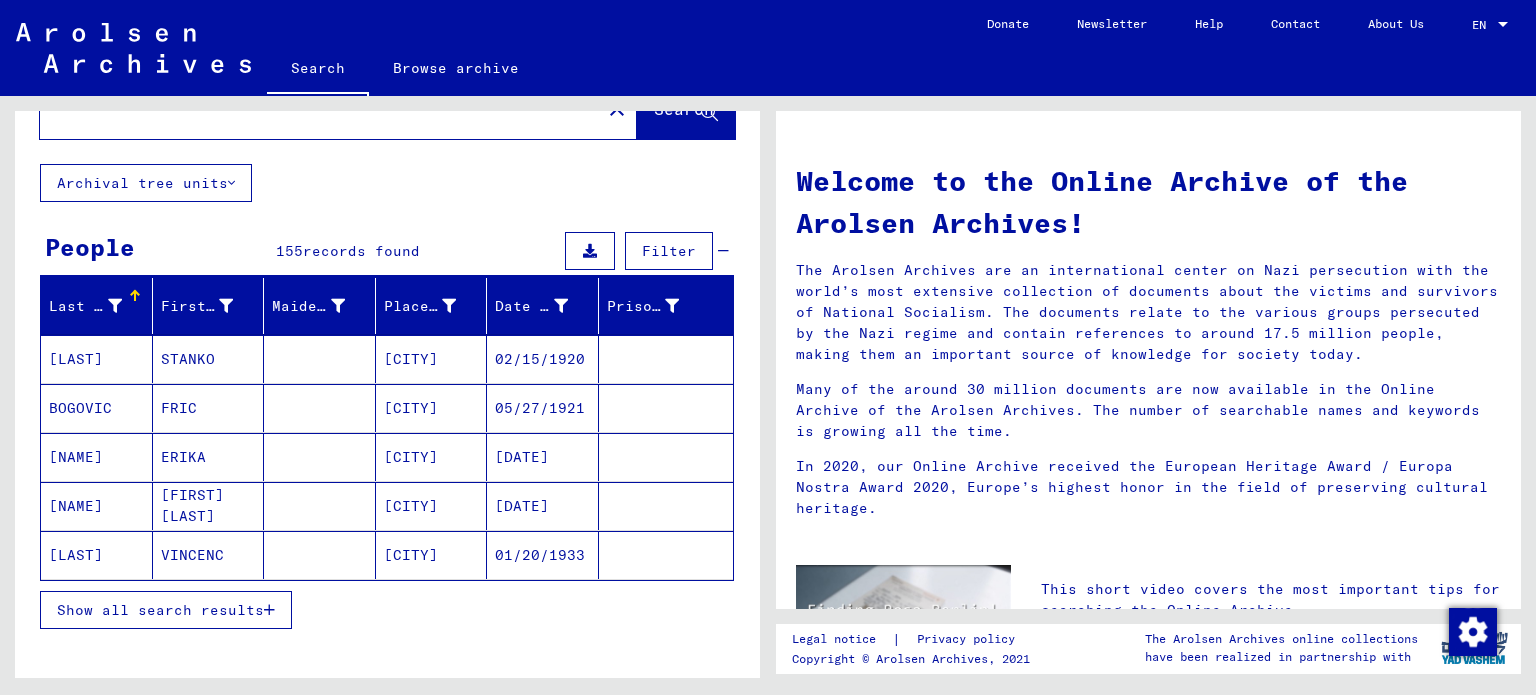 scroll, scrollTop: 100, scrollLeft: 0, axis: vertical 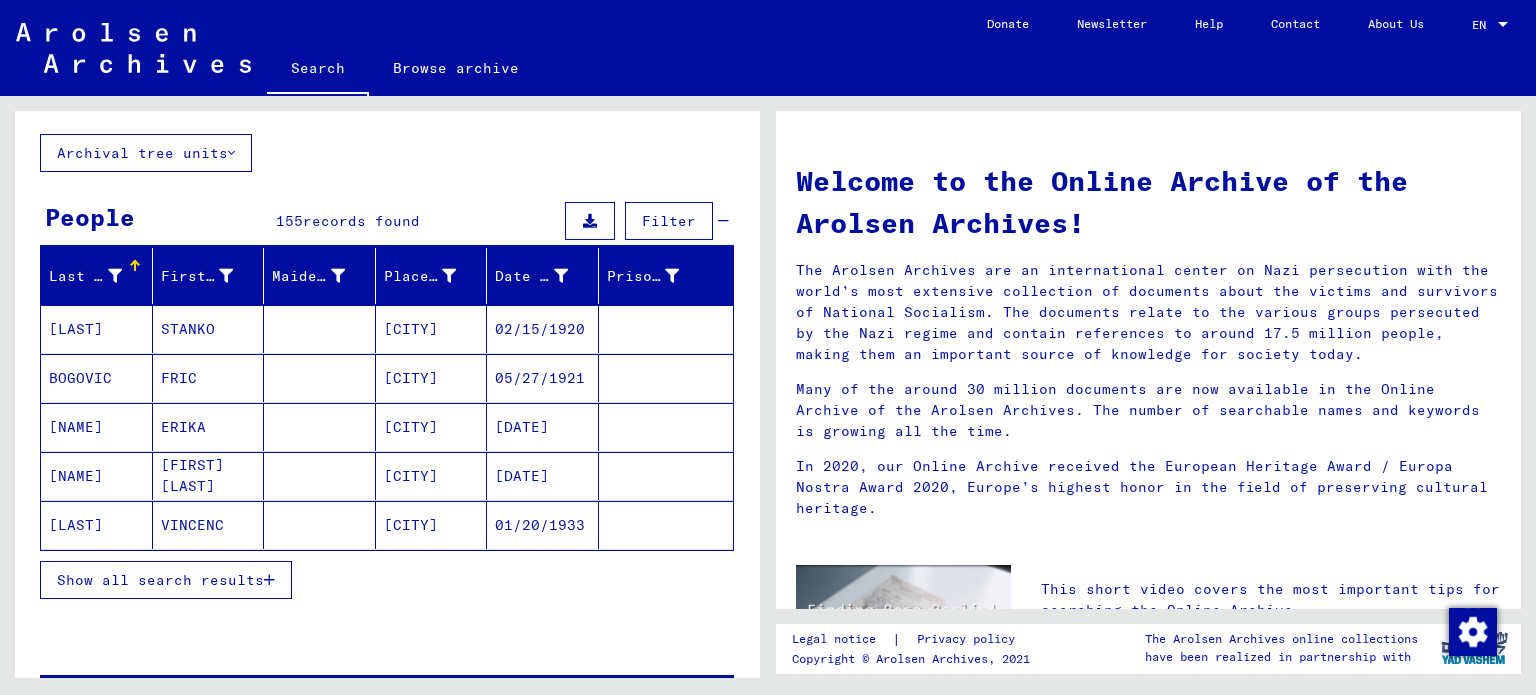 click on "Show all search results" at bounding box center [166, 580] 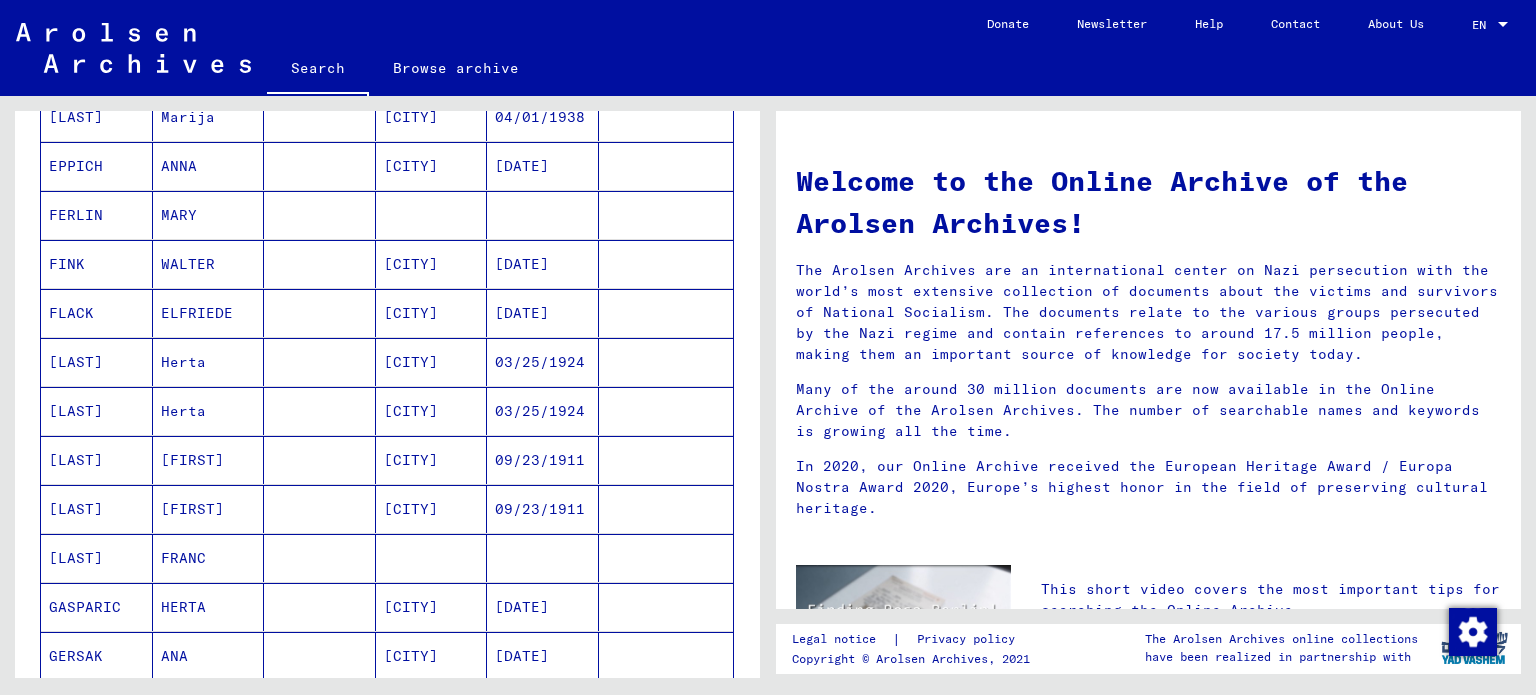scroll, scrollTop: 1000, scrollLeft: 0, axis: vertical 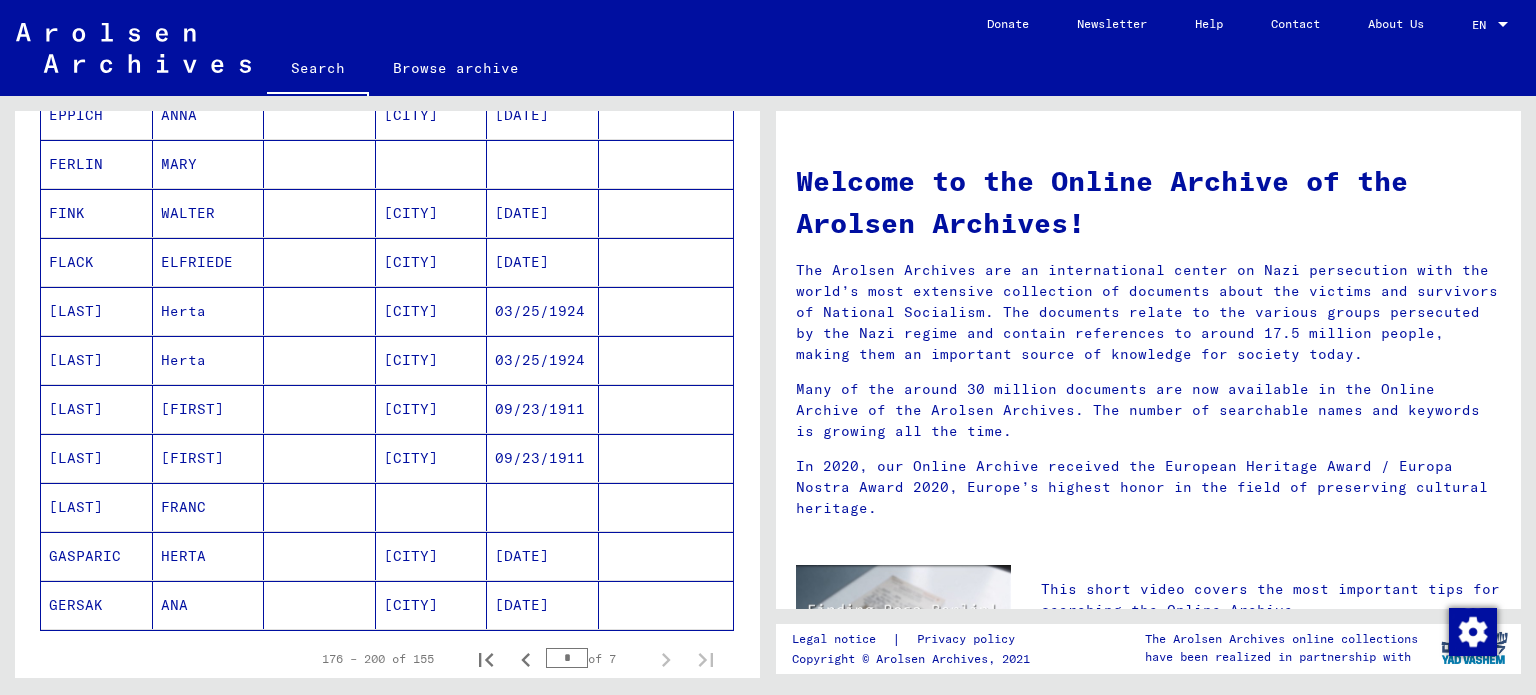 click on "*  of 7" at bounding box center (596, 658) 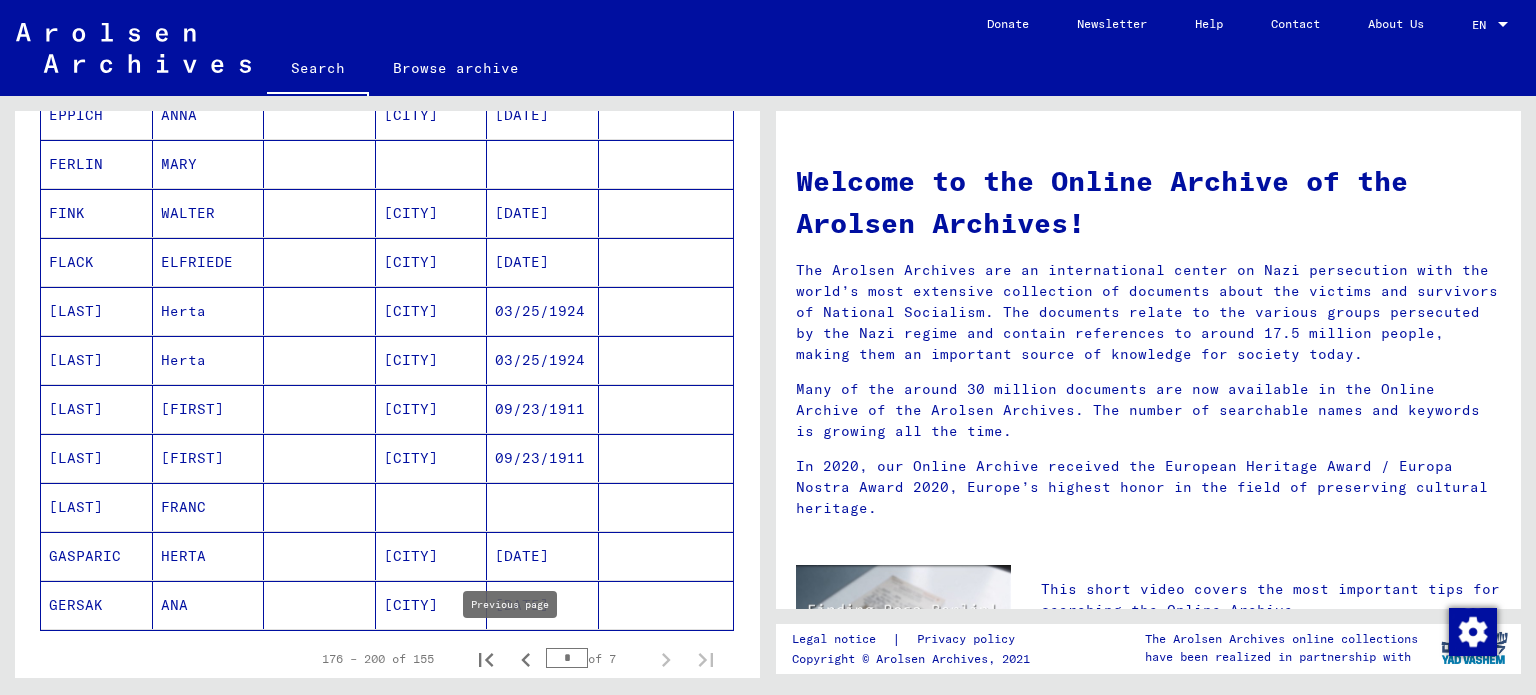 click 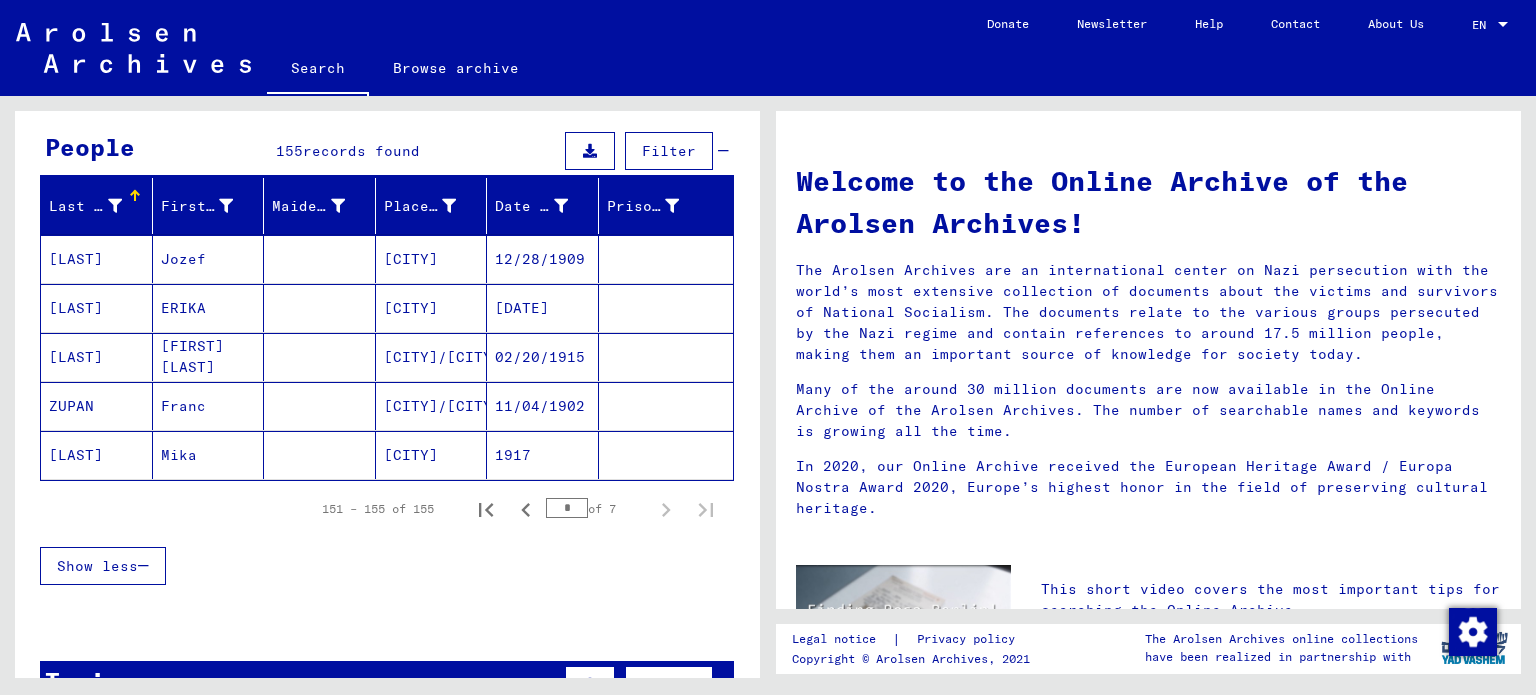 scroll, scrollTop: 136, scrollLeft: 0, axis: vertical 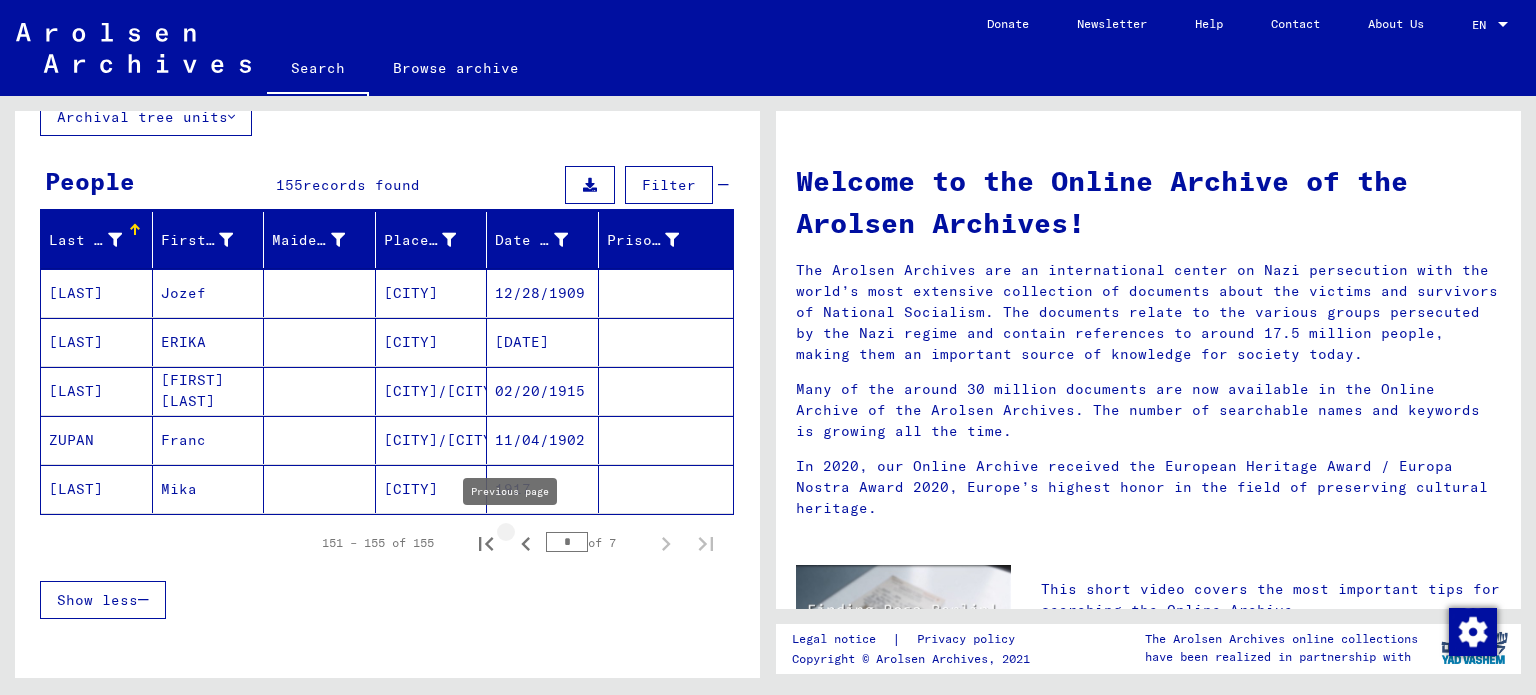 click 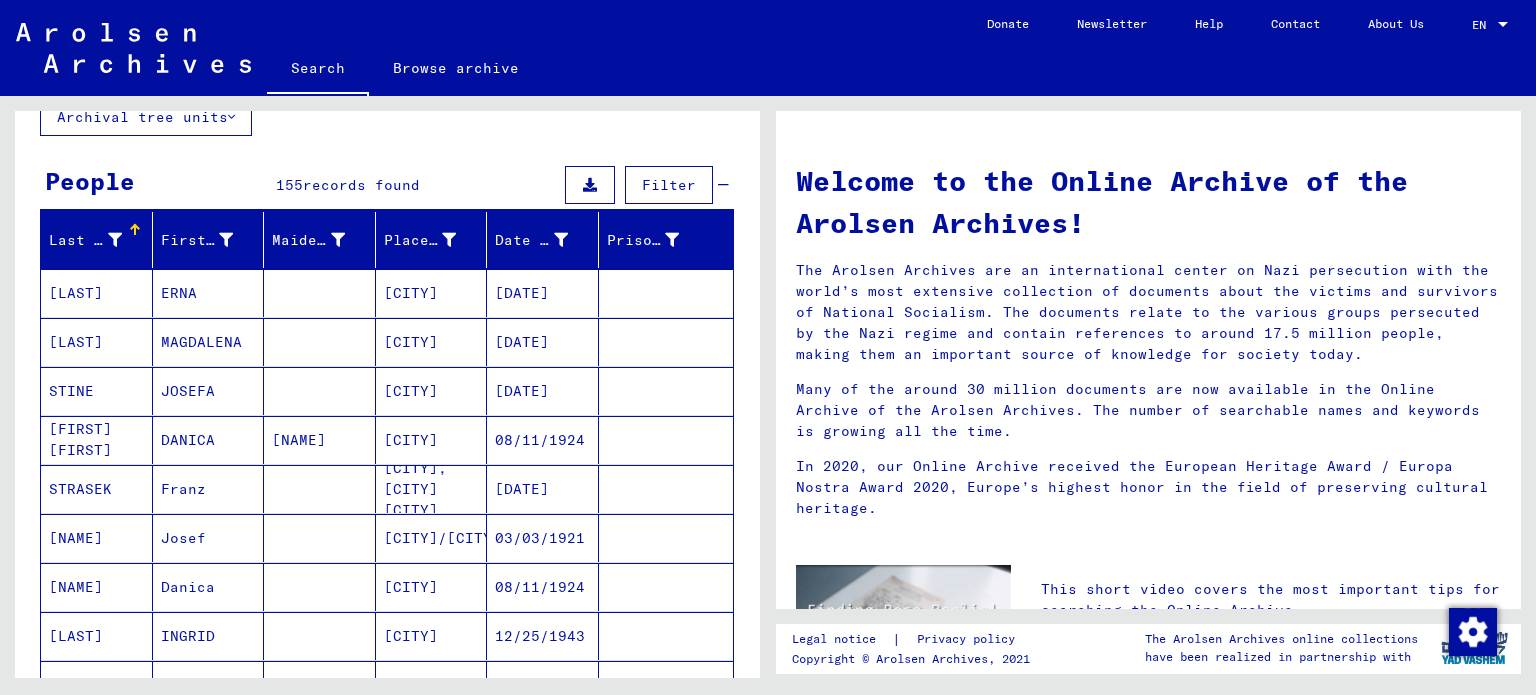 scroll, scrollTop: 236, scrollLeft: 0, axis: vertical 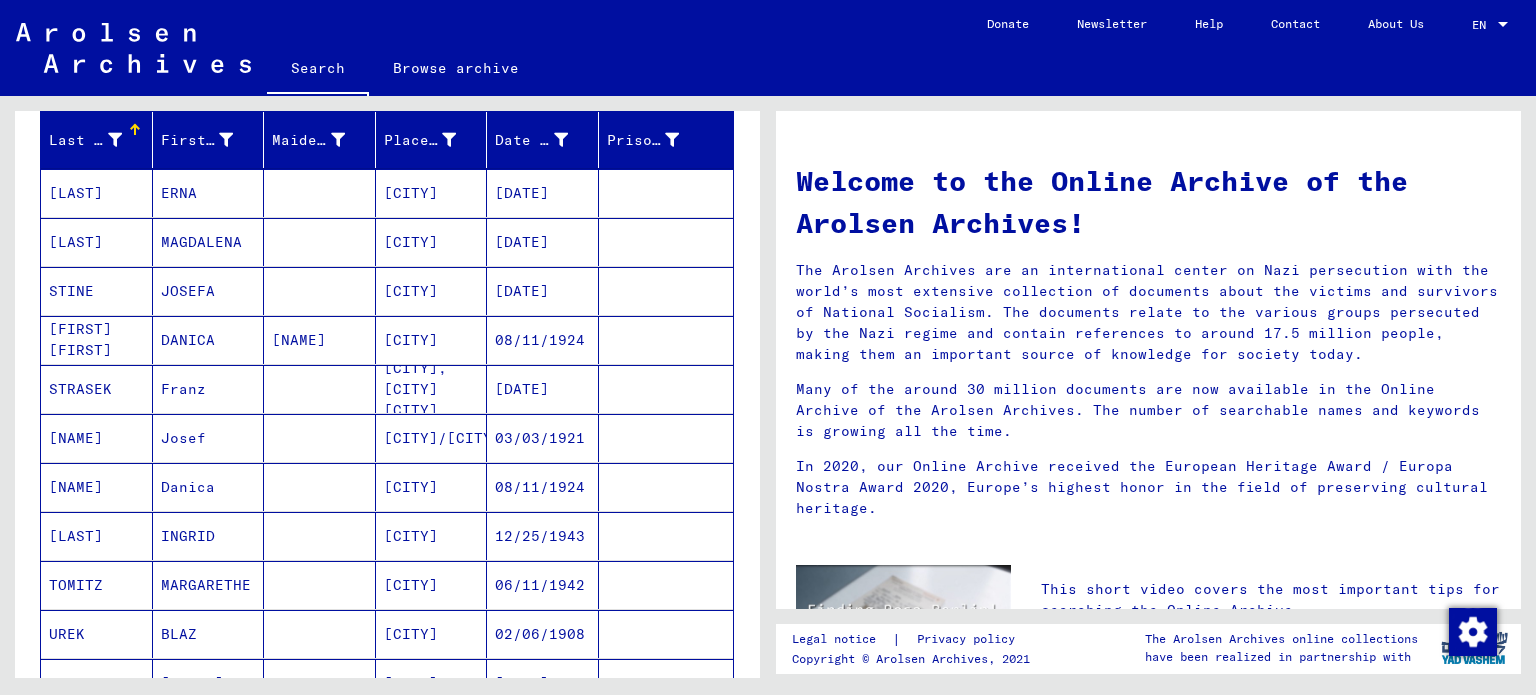 click on "[CITY]" at bounding box center (432, 291) 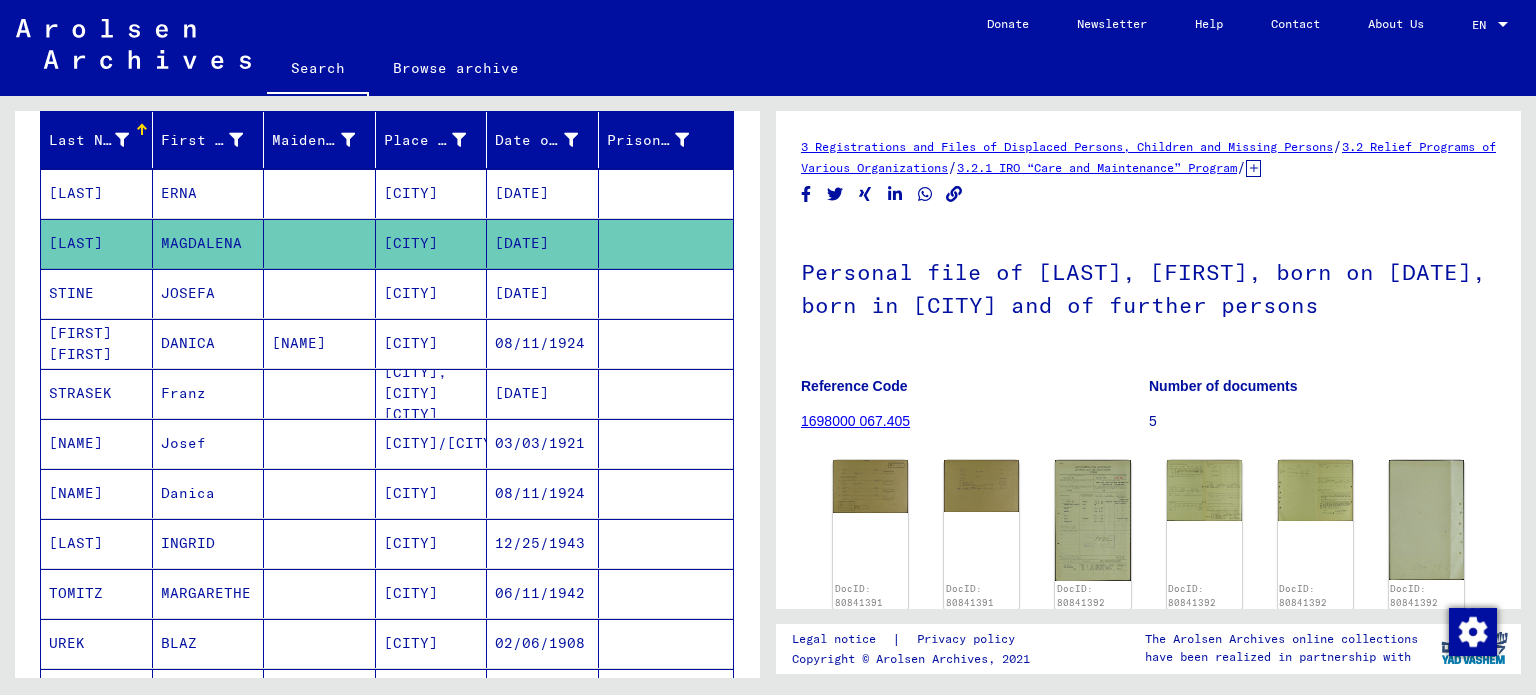 scroll, scrollTop: 0, scrollLeft: 0, axis: both 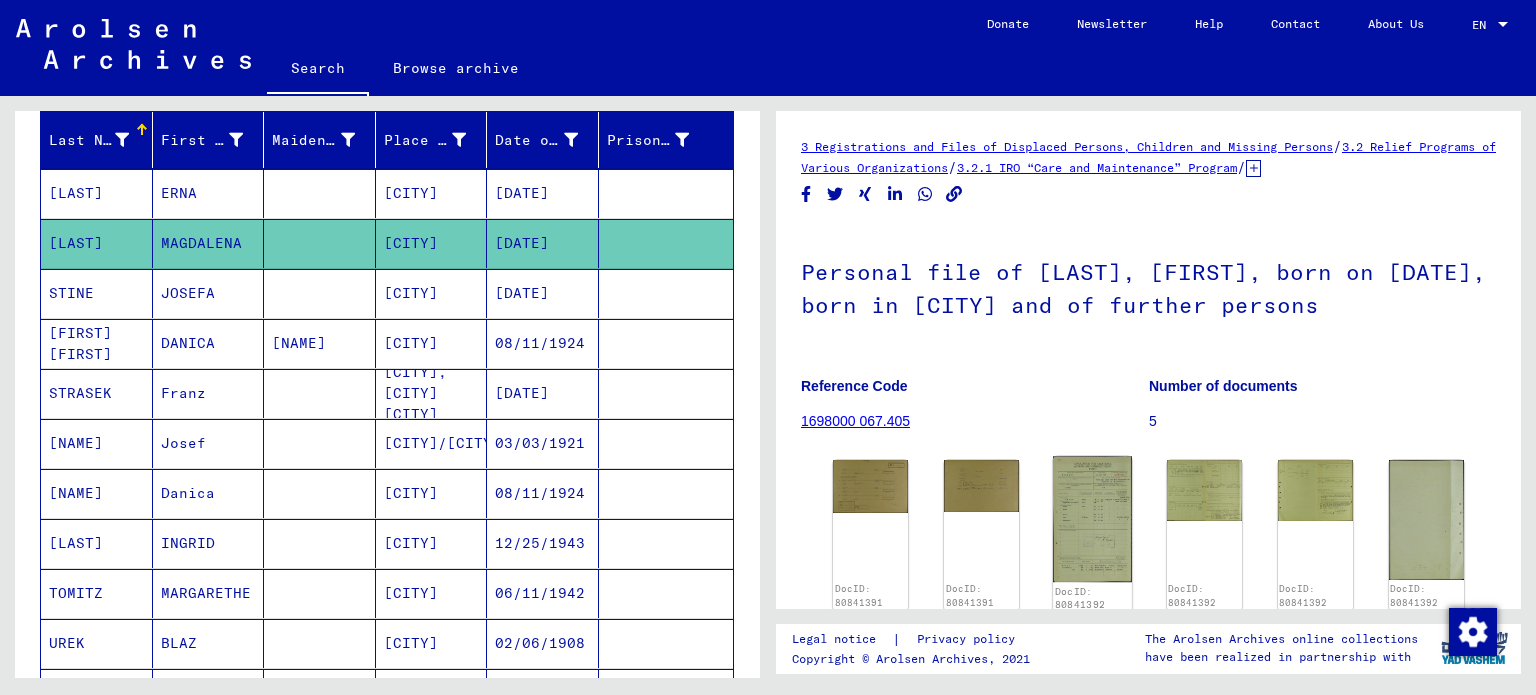 click 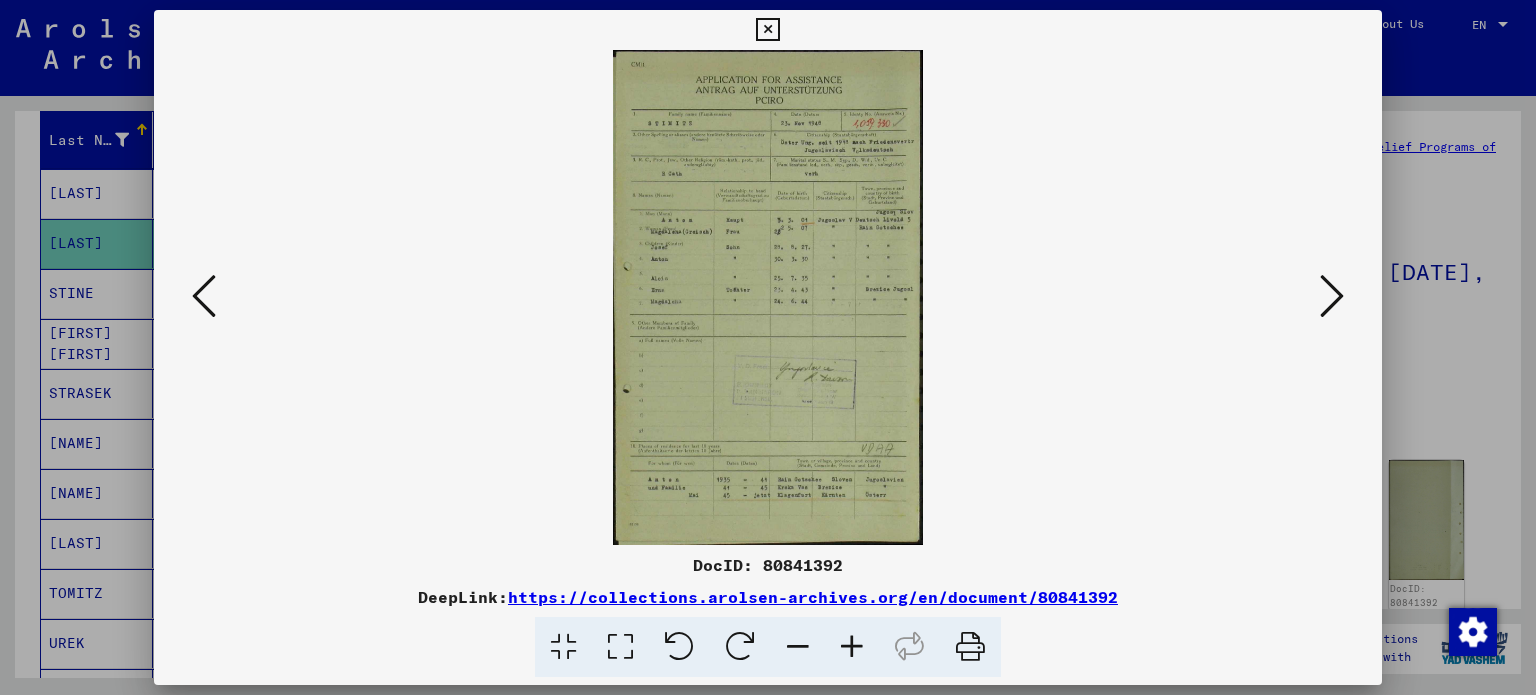 click at bounding box center (852, 647) 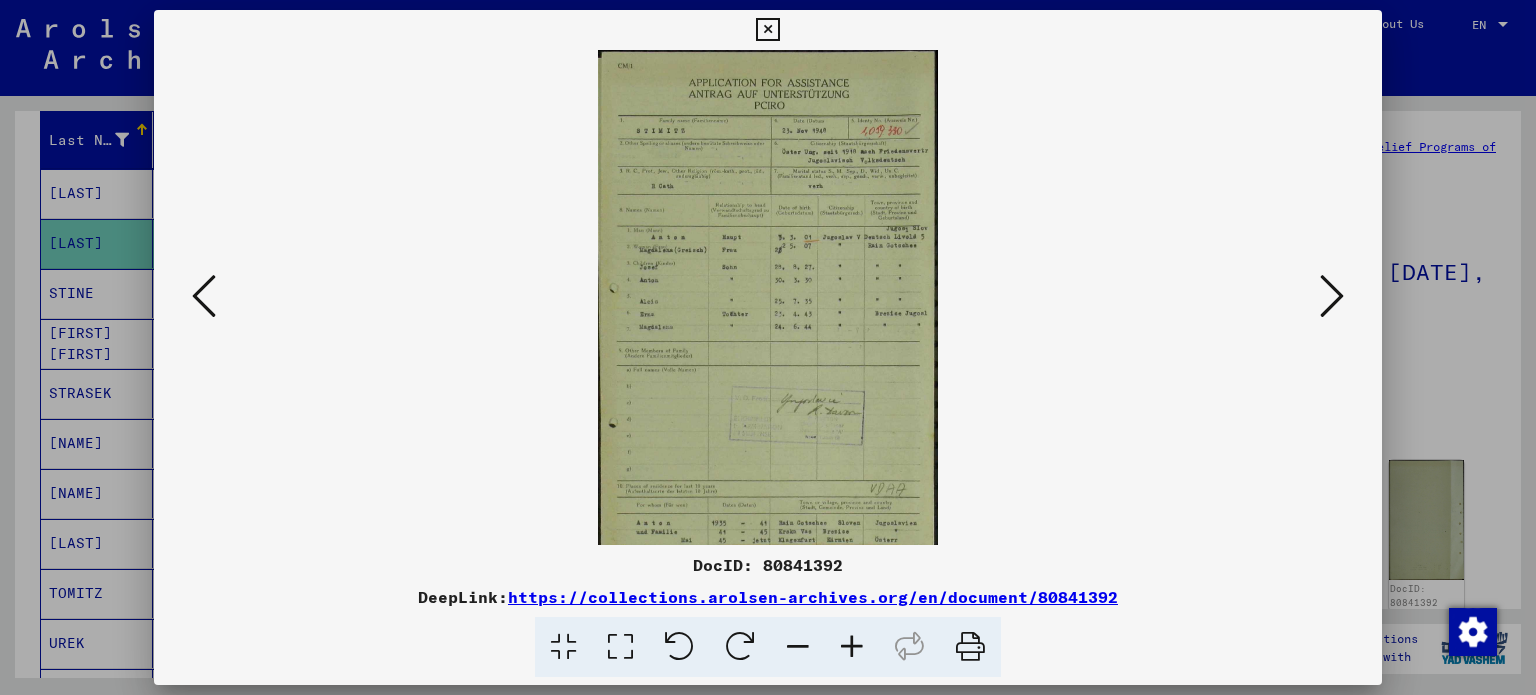 click at bounding box center [852, 647] 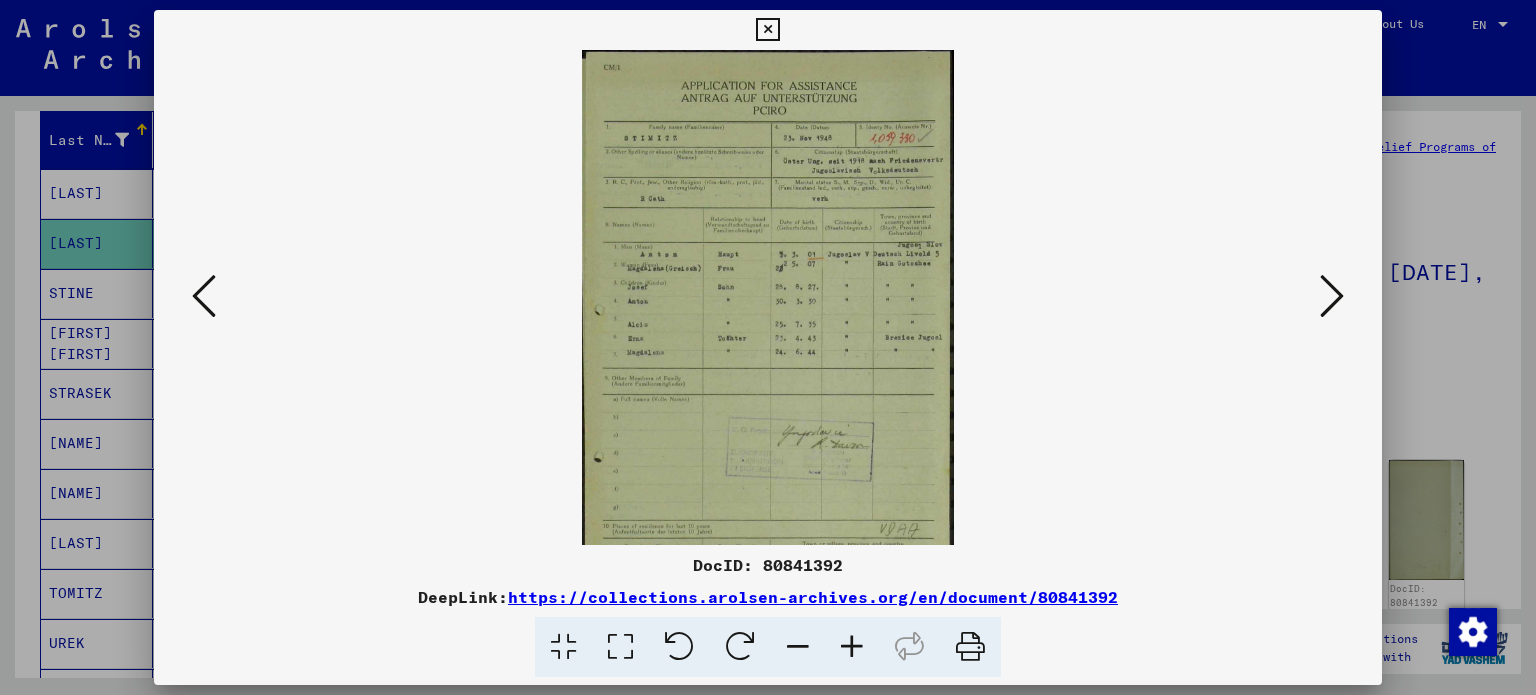 click at bounding box center (852, 647) 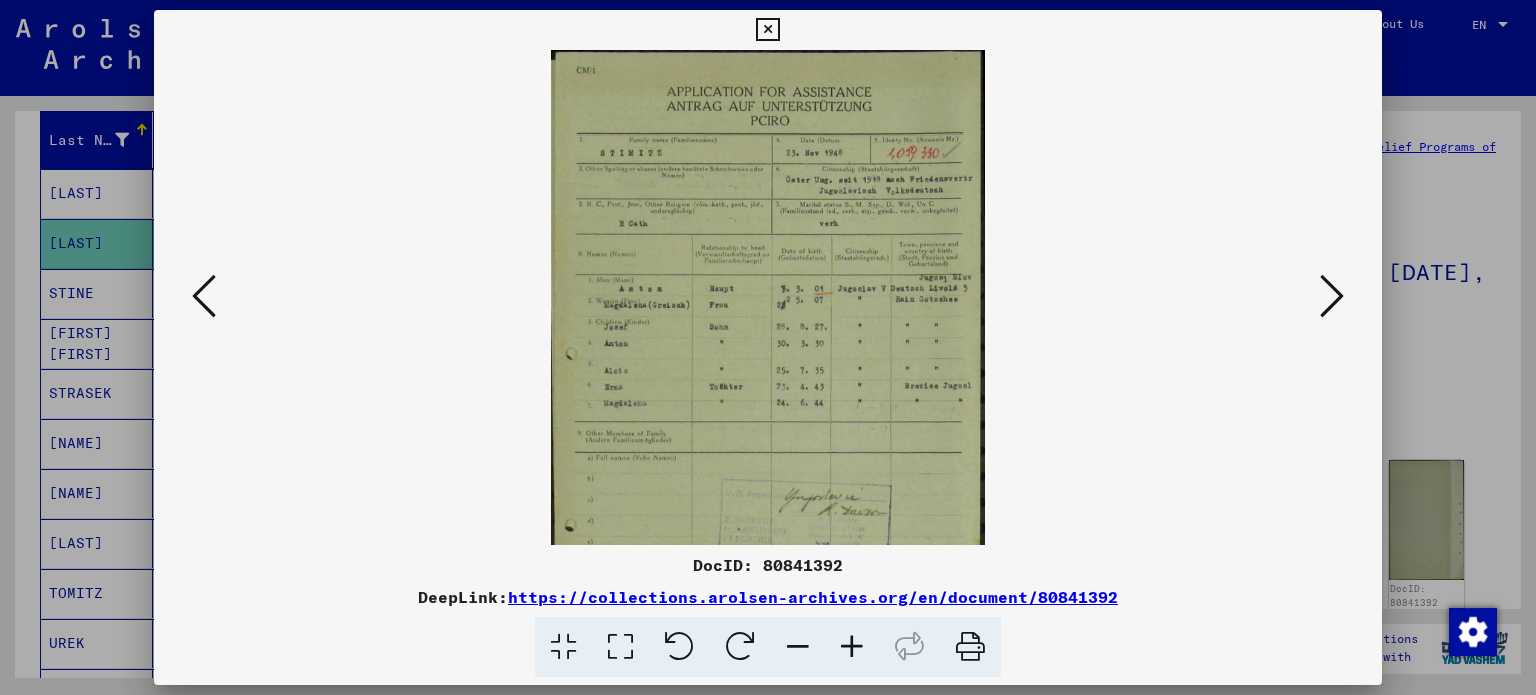 click at bounding box center [852, 647] 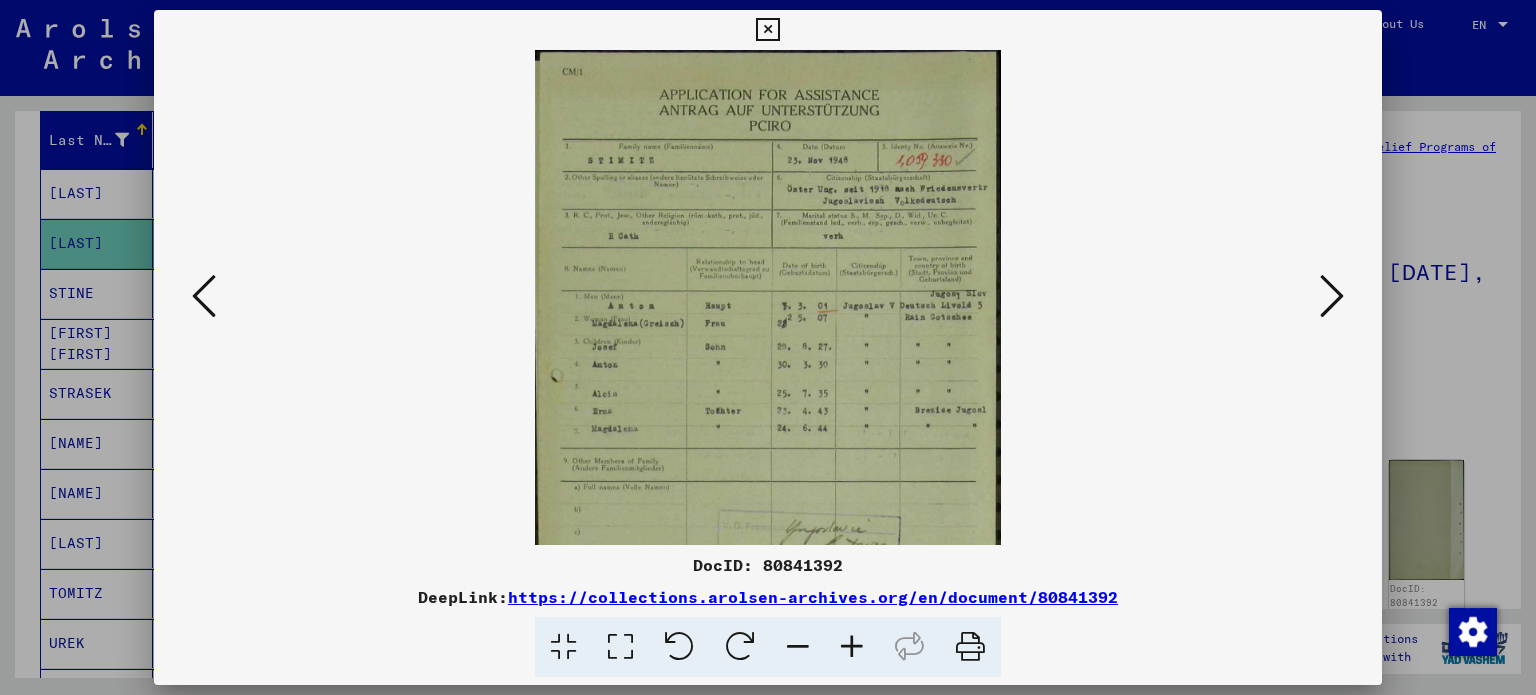 click at bounding box center (852, 647) 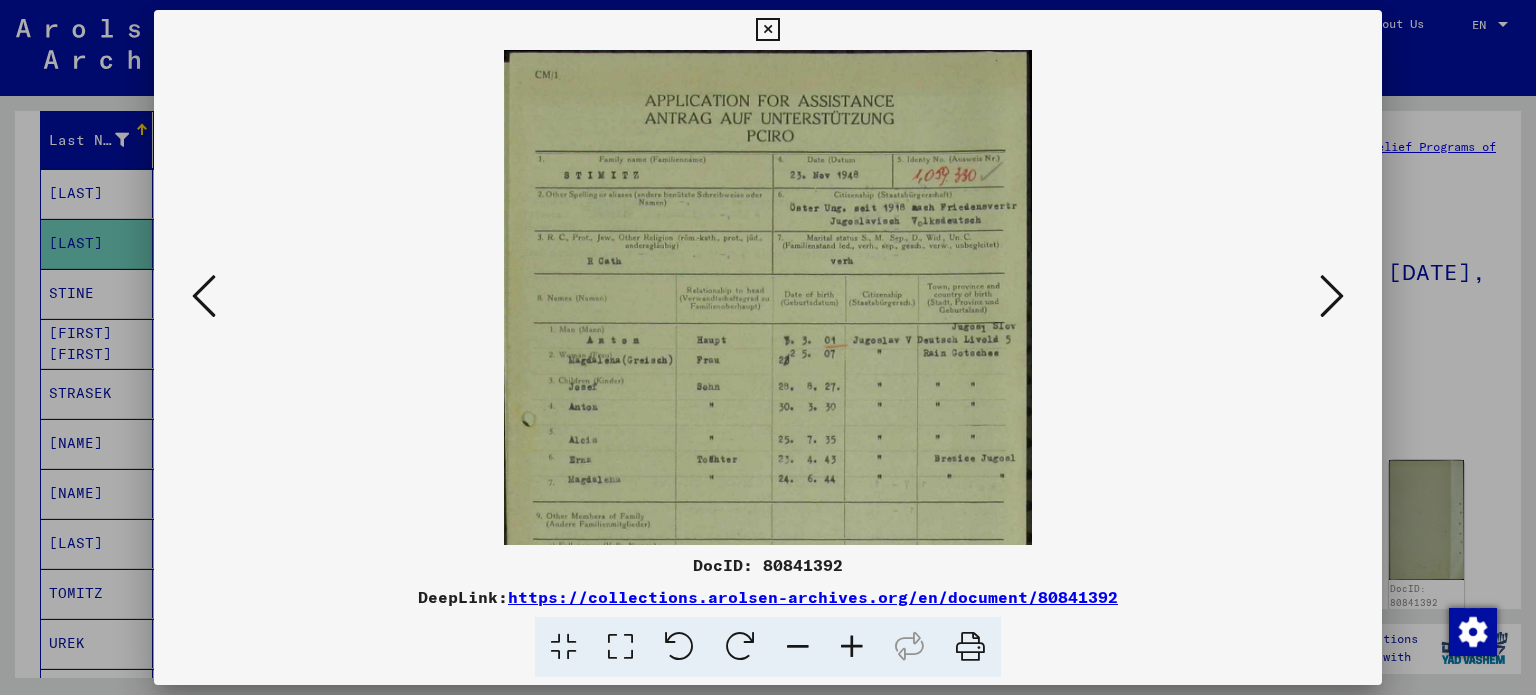 click at bounding box center [852, 647] 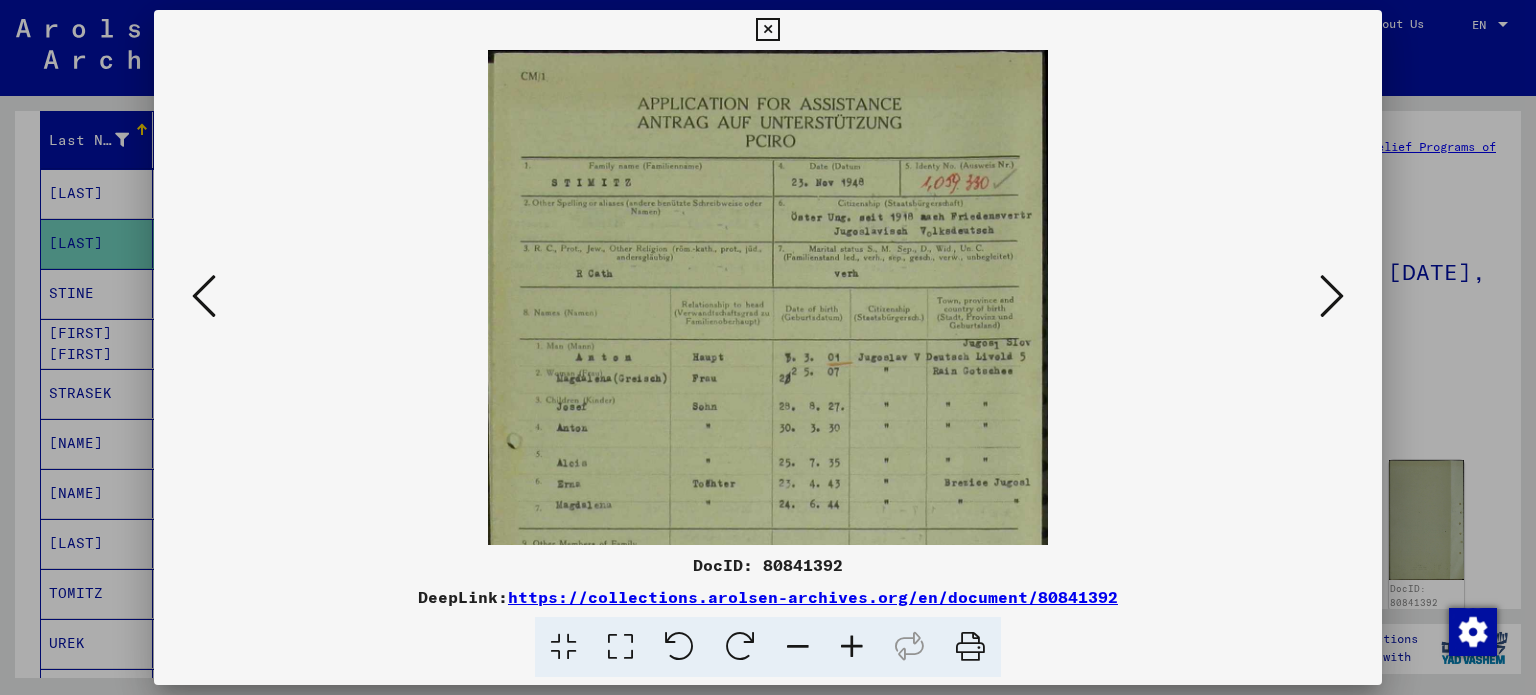 click at bounding box center [852, 647] 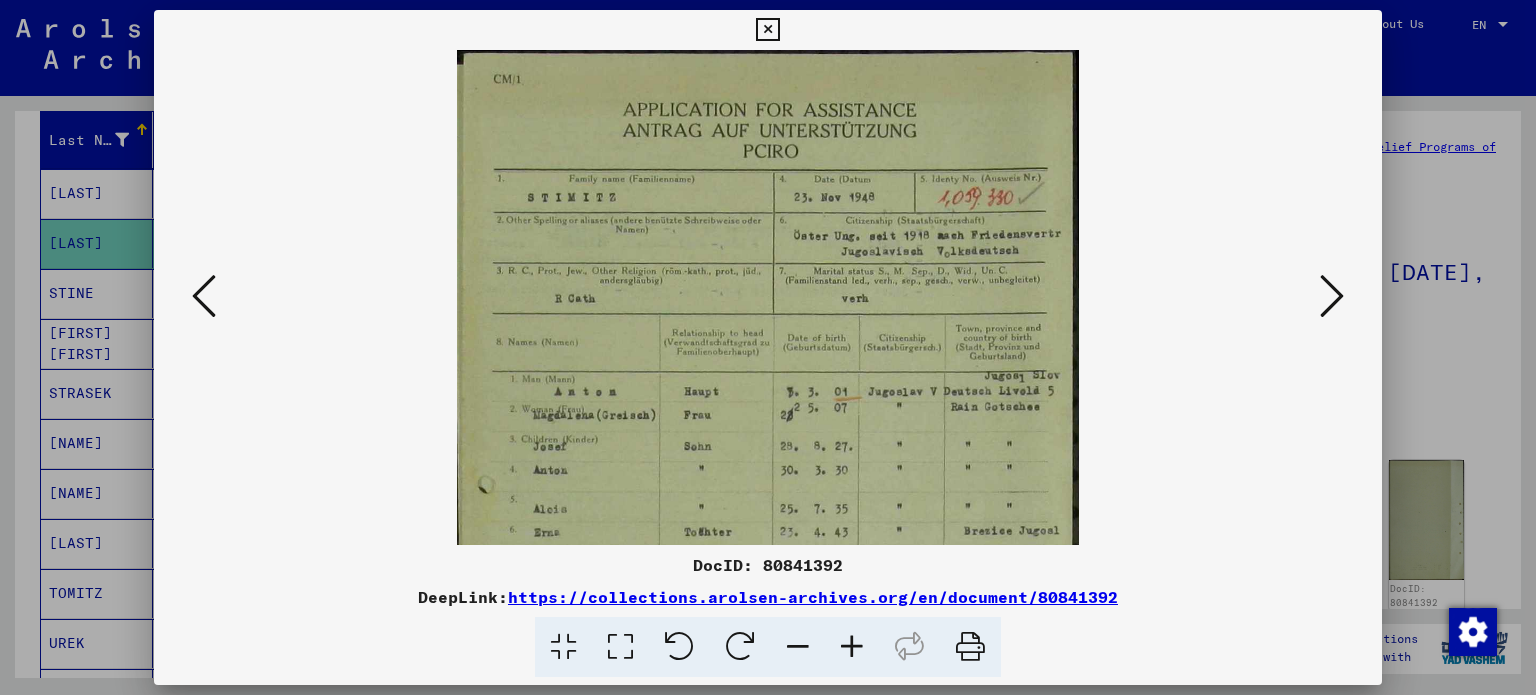 click at bounding box center (852, 647) 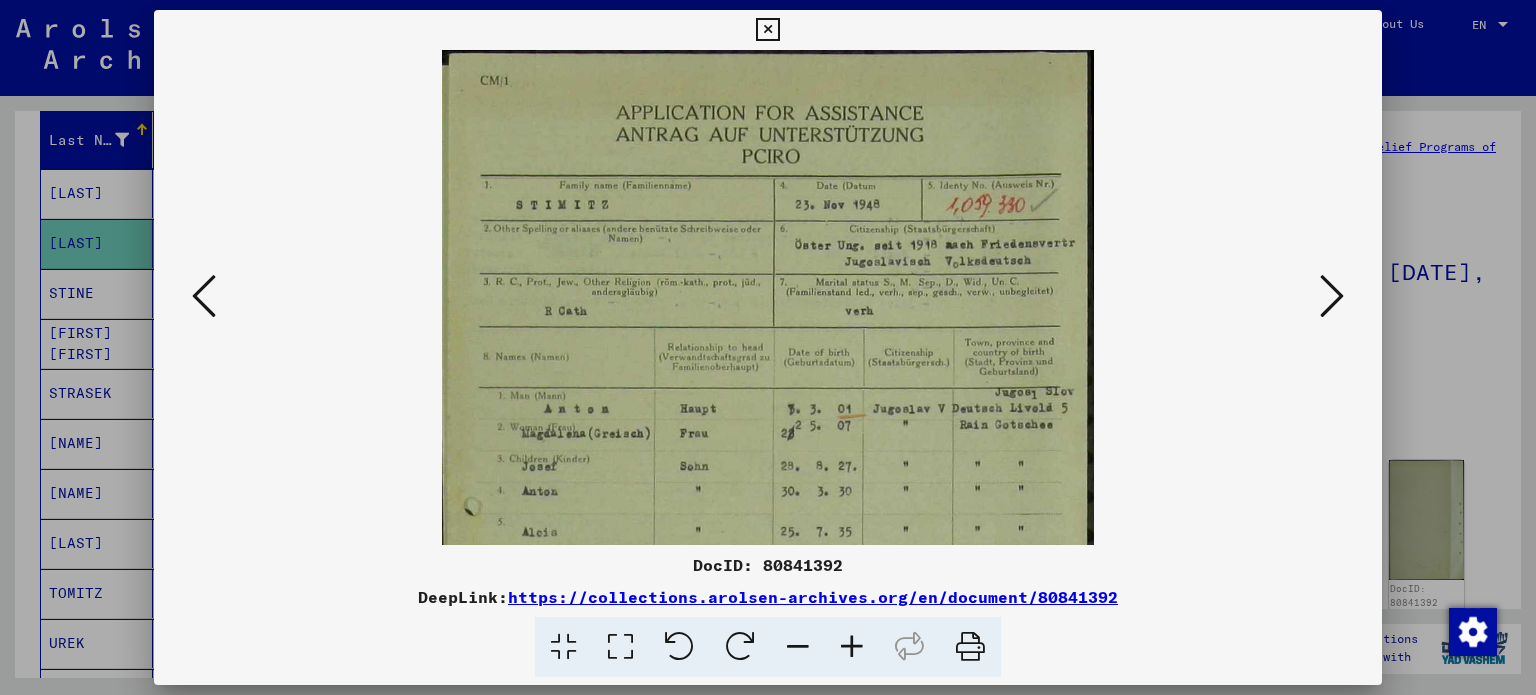 click at bounding box center [852, 647] 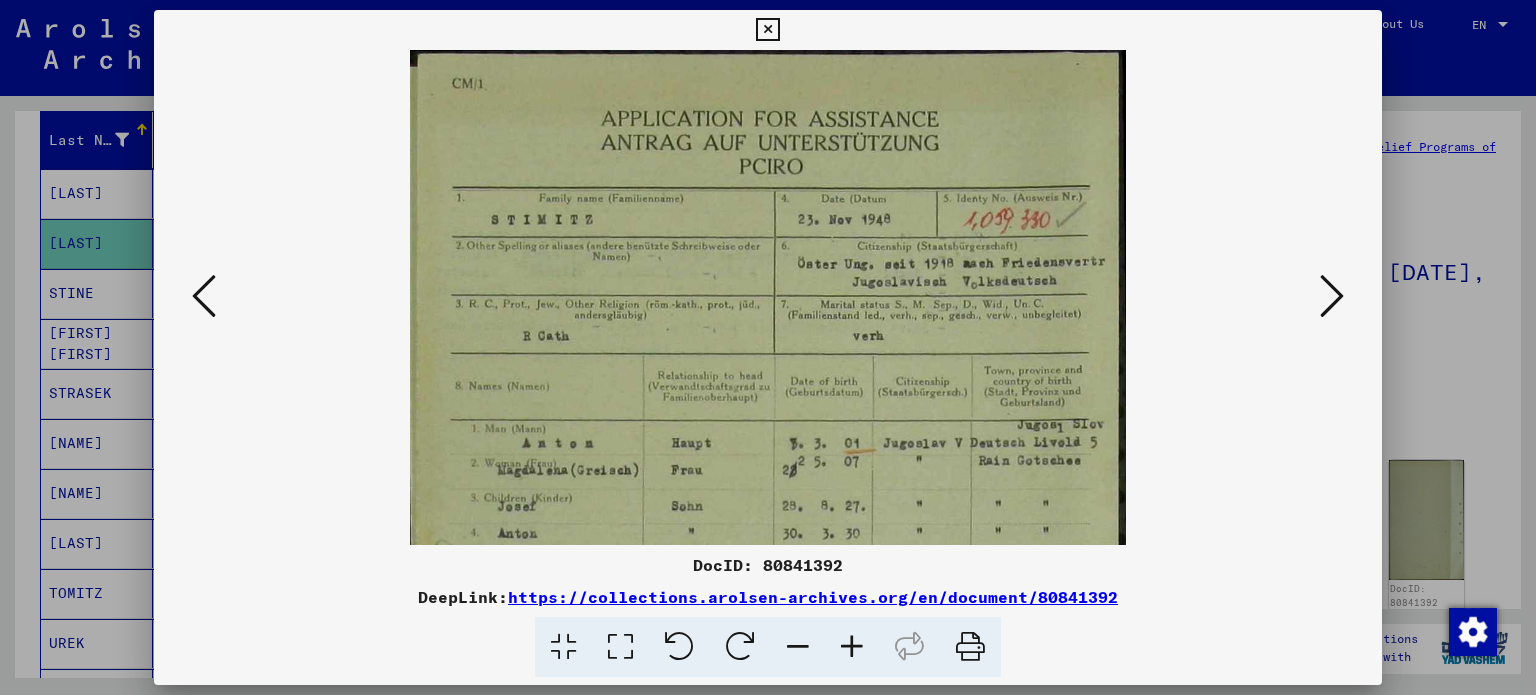 click at bounding box center (852, 647) 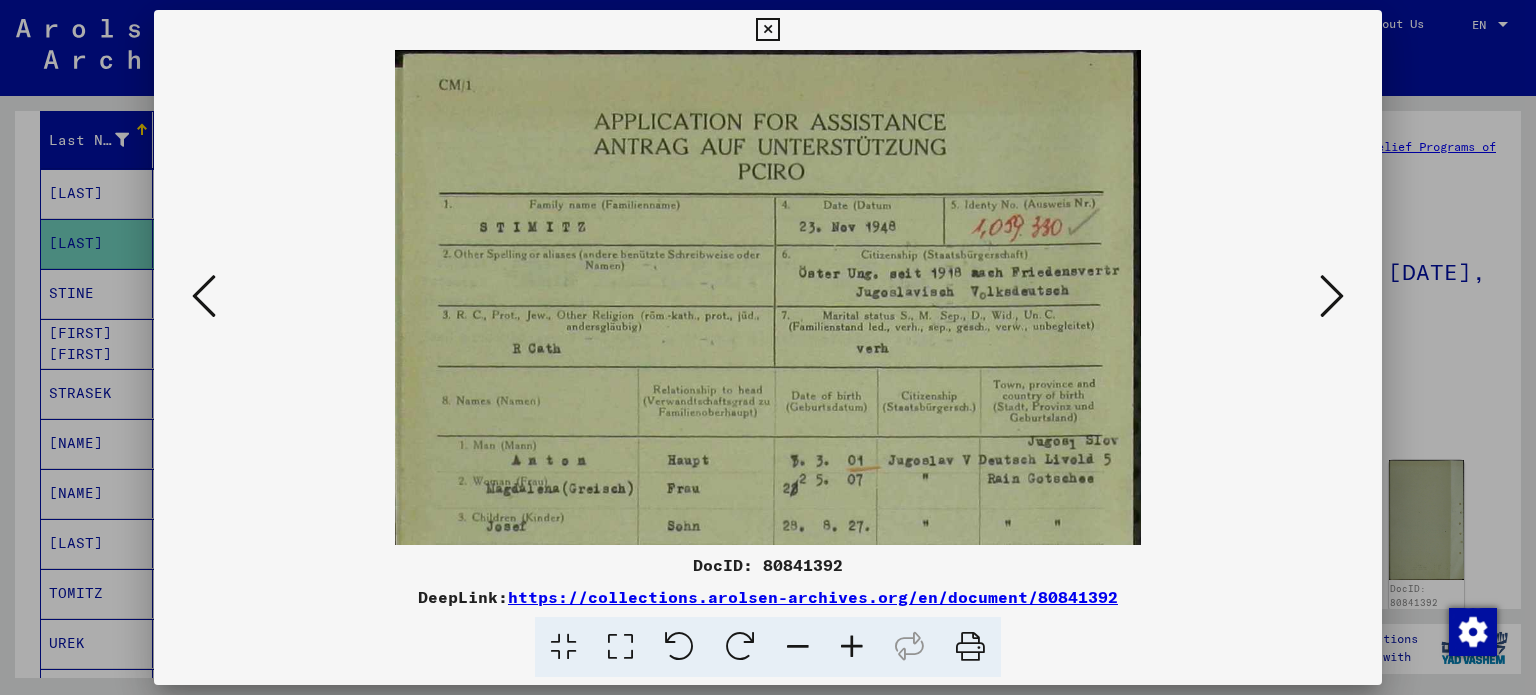 click at bounding box center [852, 647] 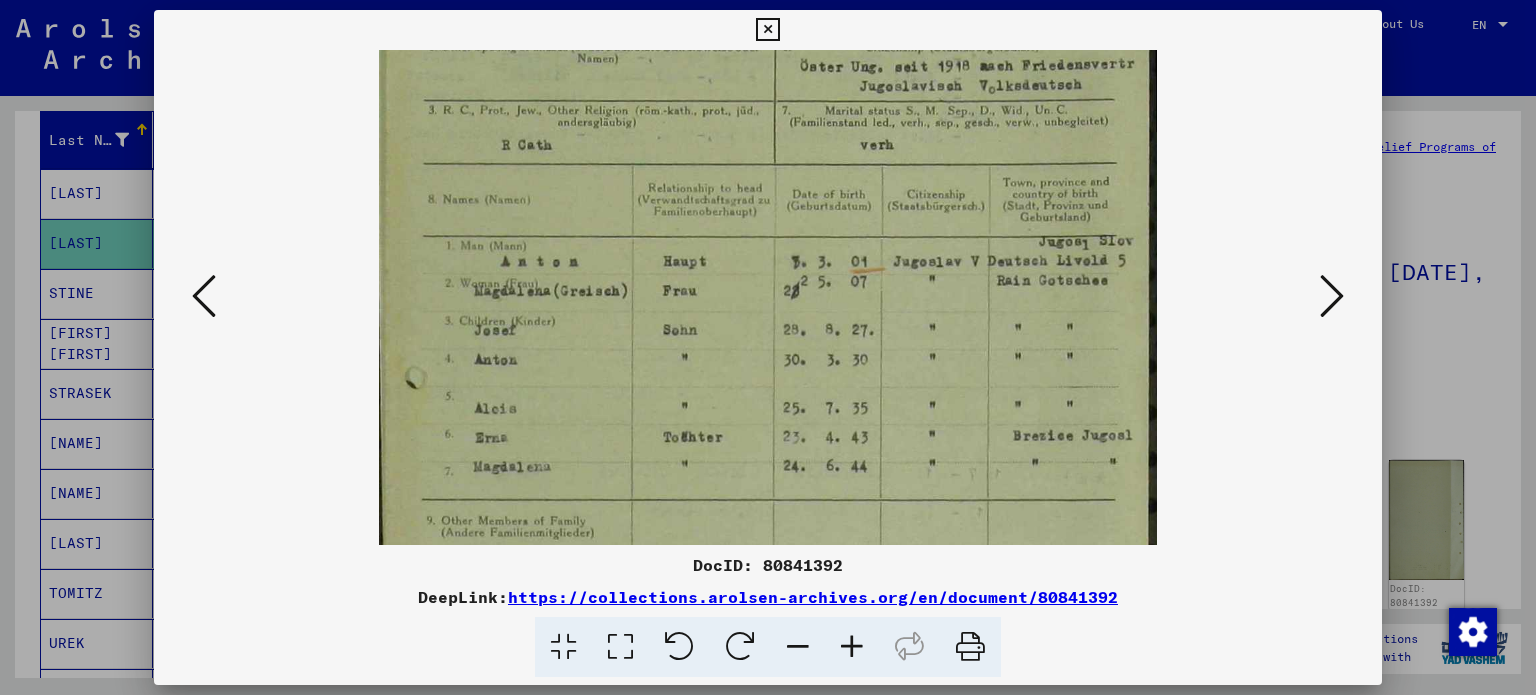 scroll, scrollTop: 268, scrollLeft: 0, axis: vertical 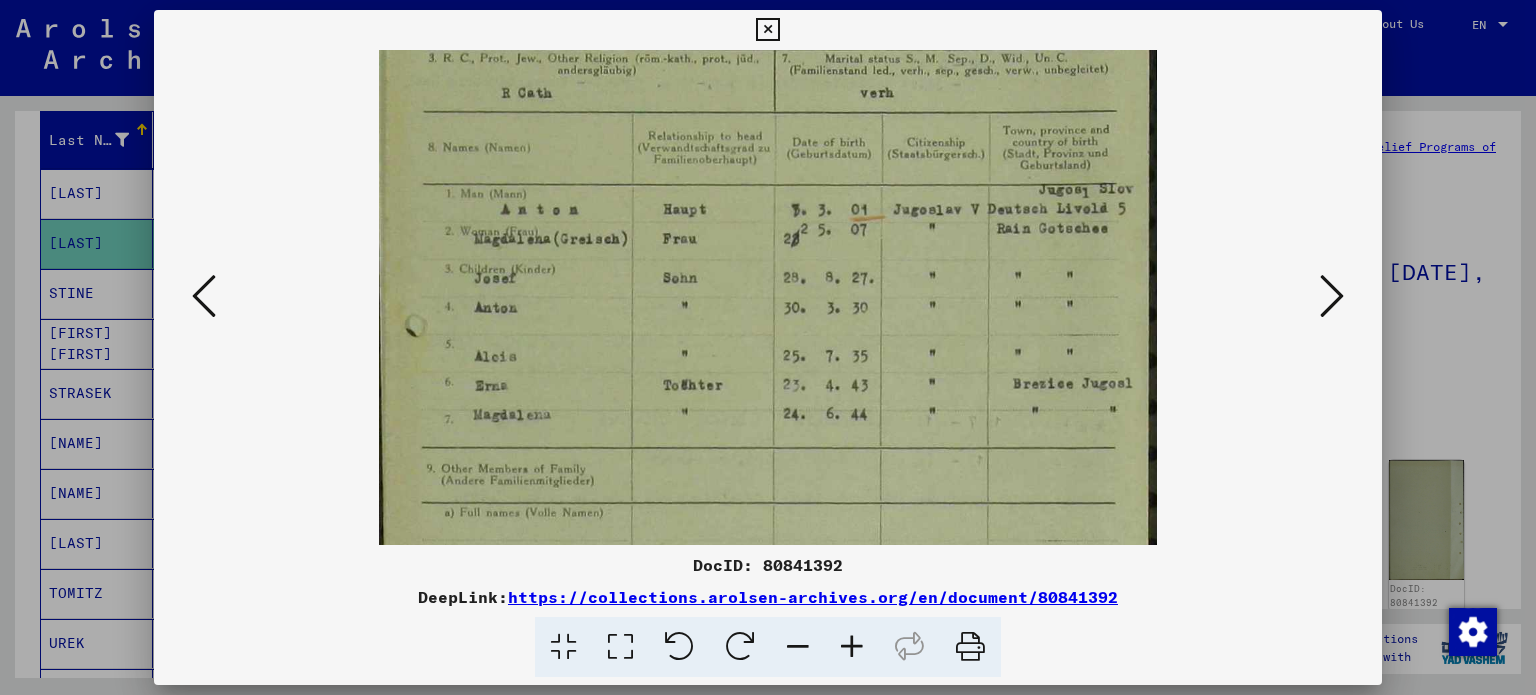 drag, startPoint x: 937, startPoint y: 476, endPoint x: 940, endPoint y: 211, distance: 265.01697 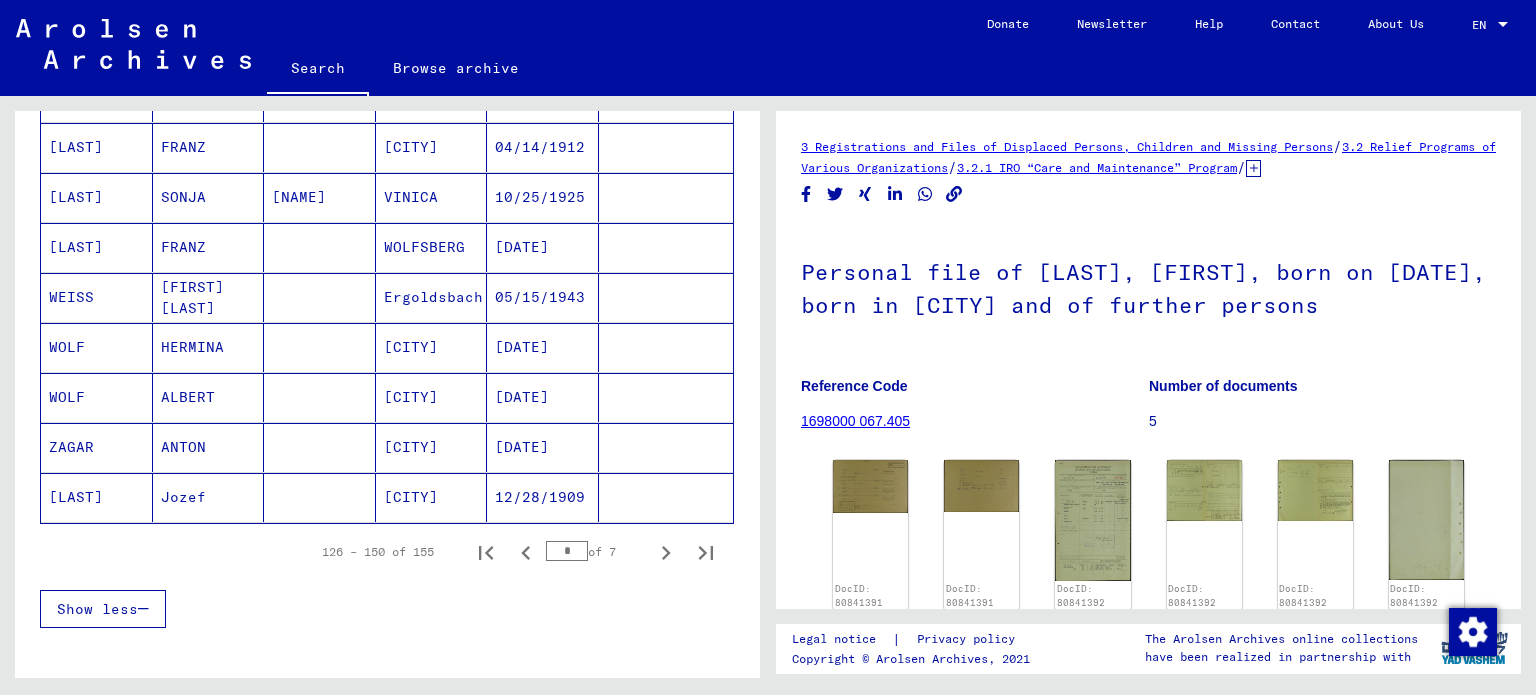 scroll, scrollTop: 1136, scrollLeft: 0, axis: vertical 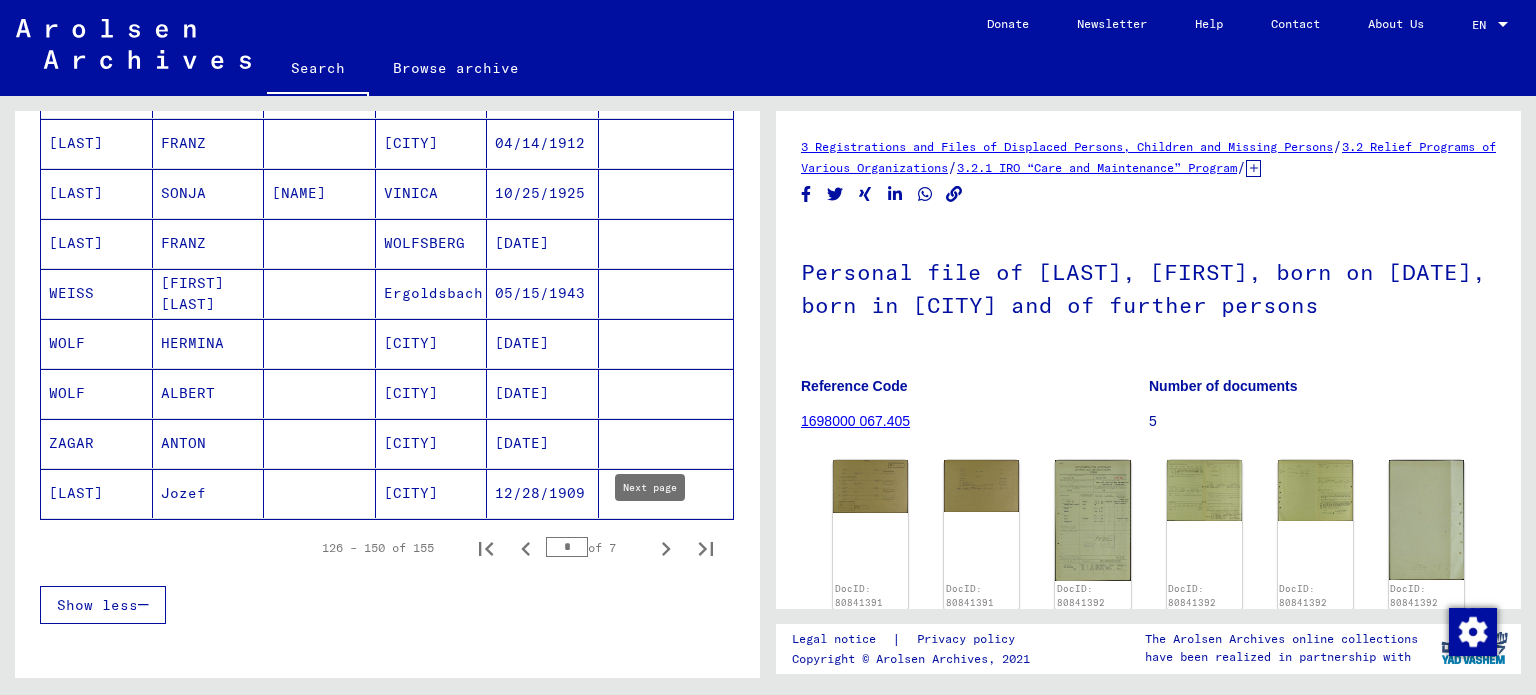 click 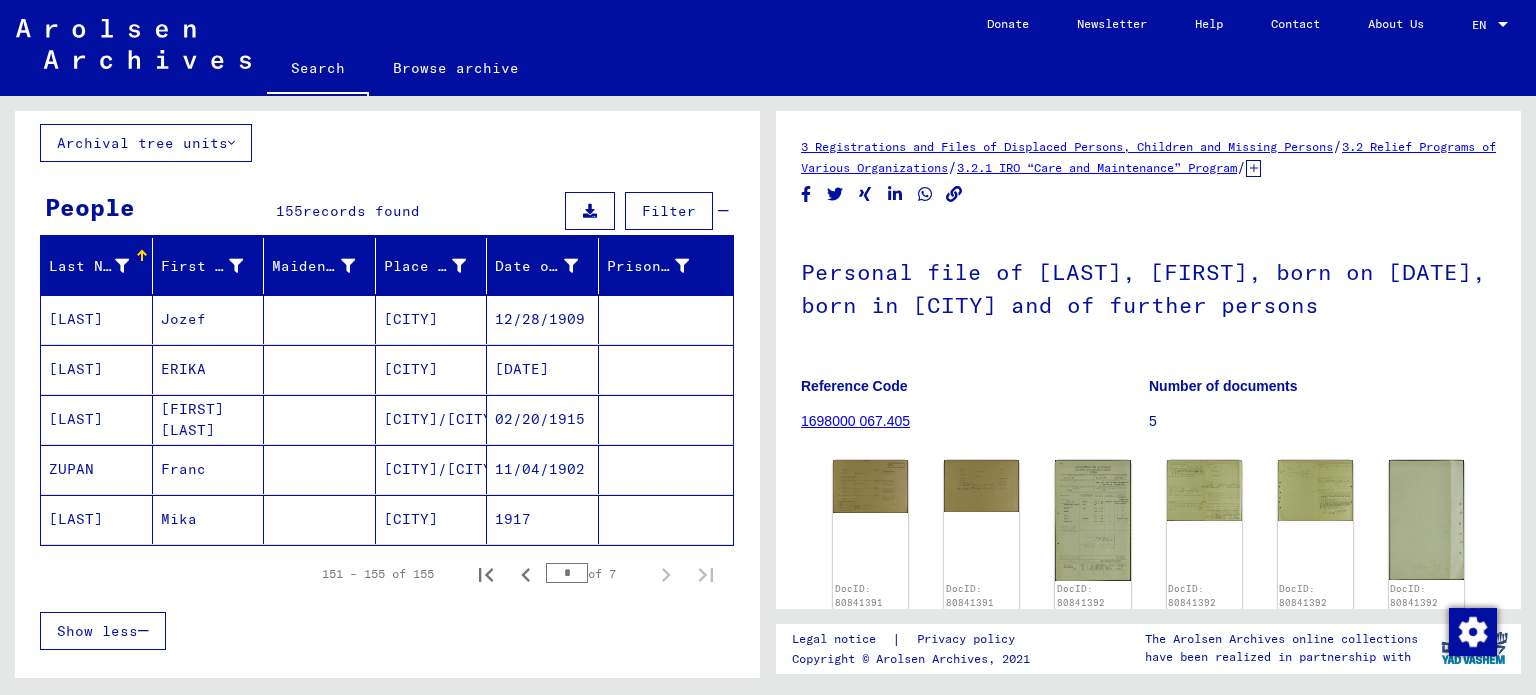 scroll, scrollTop: 140, scrollLeft: 0, axis: vertical 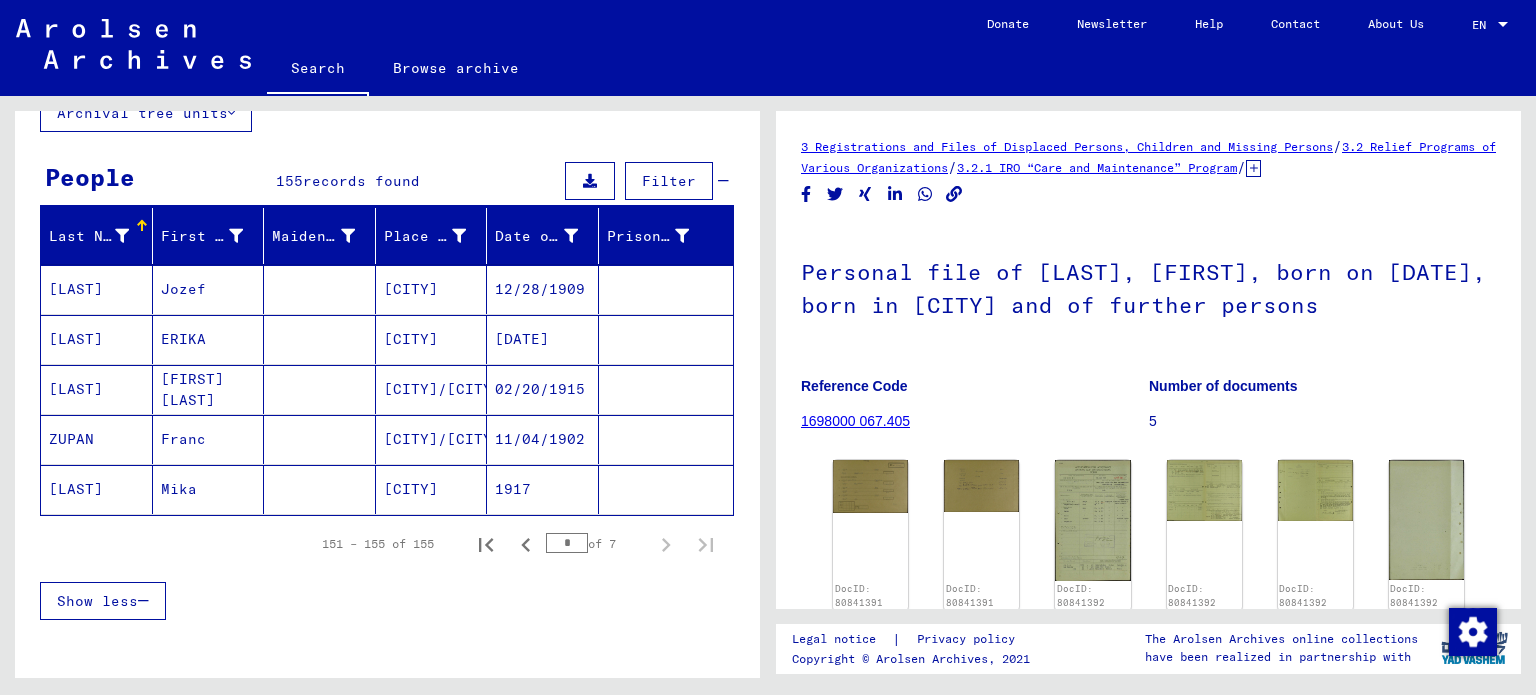 drag, startPoint x: 564, startPoint y: 537, endPoint x: 536, endPoint y: 533, distance: 28.284271 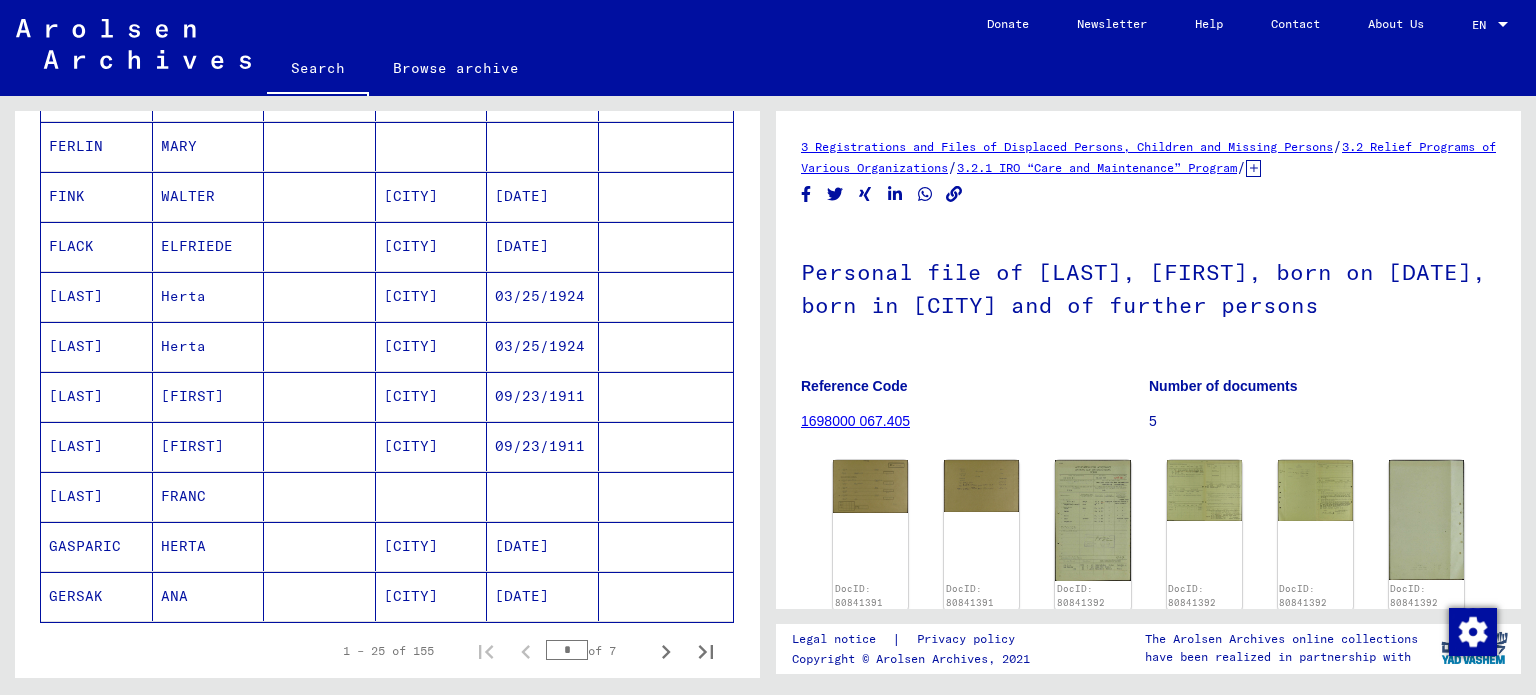scroll, scrollTop: 1040, scrollLeft: 0, axis: vertical 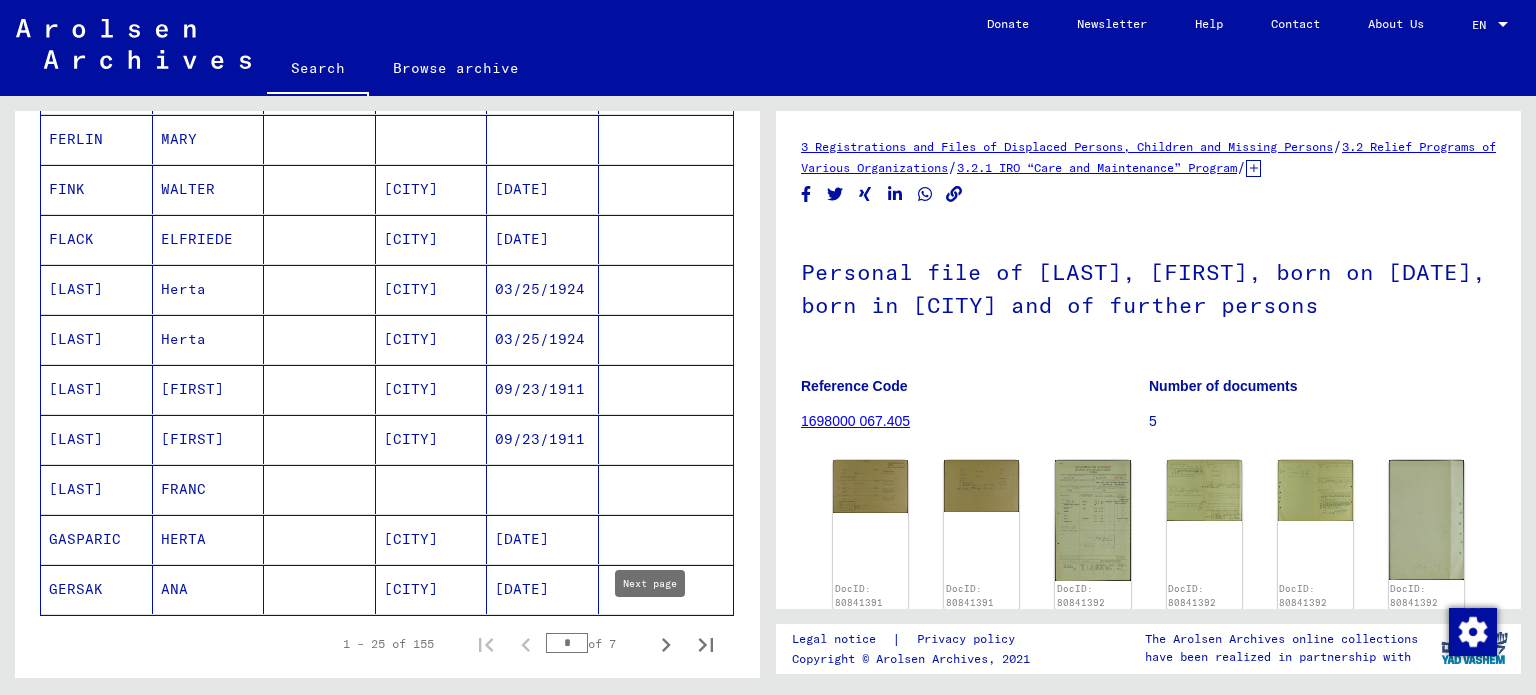 click 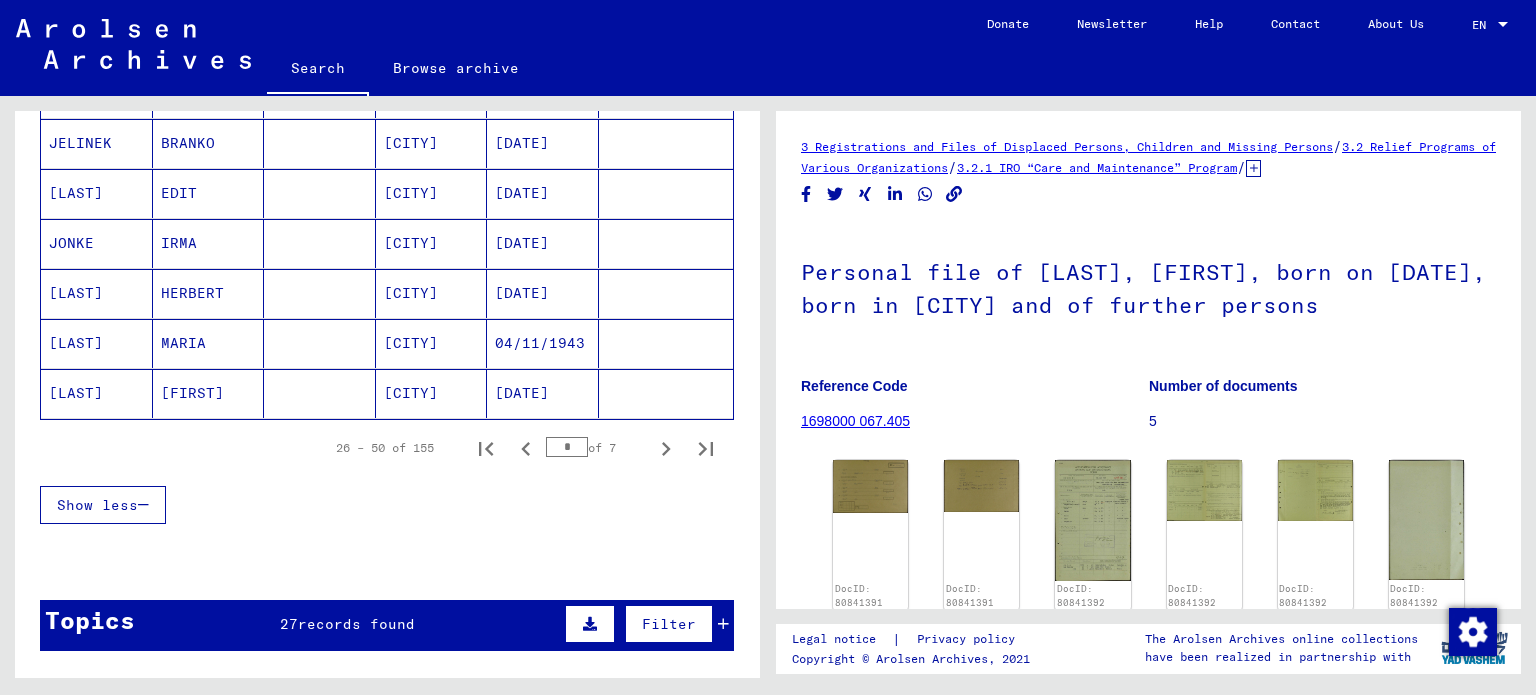 scroll, scrollTop: 1240, scrollLeft: 0, axis: vertical 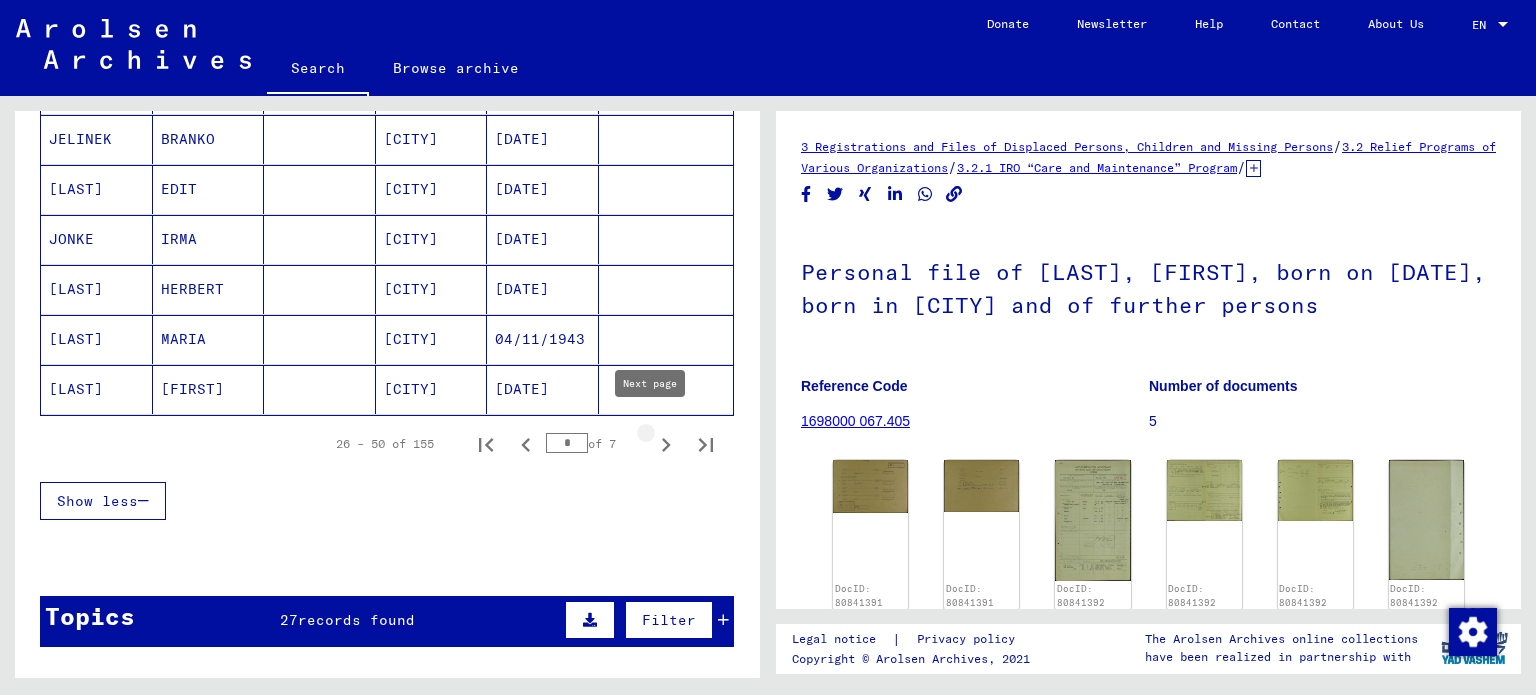 click 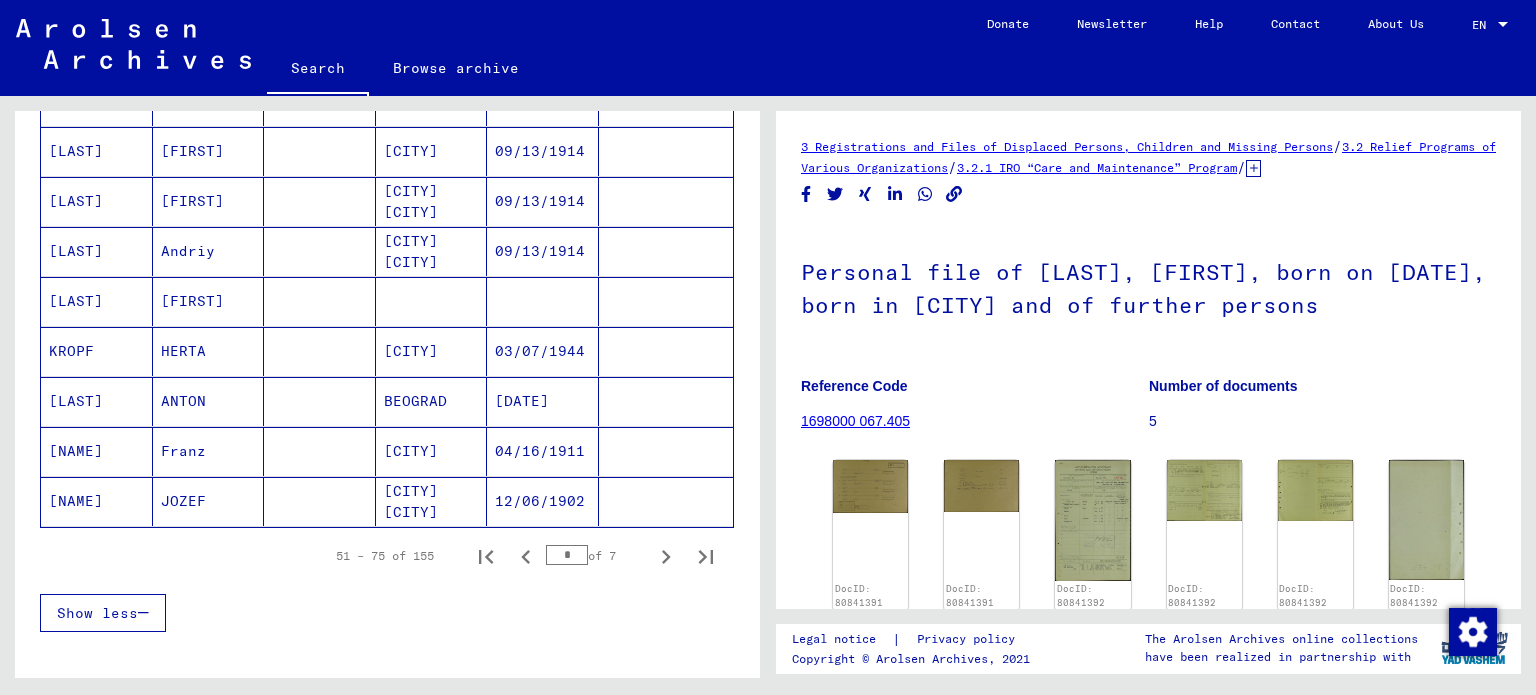 scroll, scrollTop: 1140, scrollLeft: 0, axis: vertical 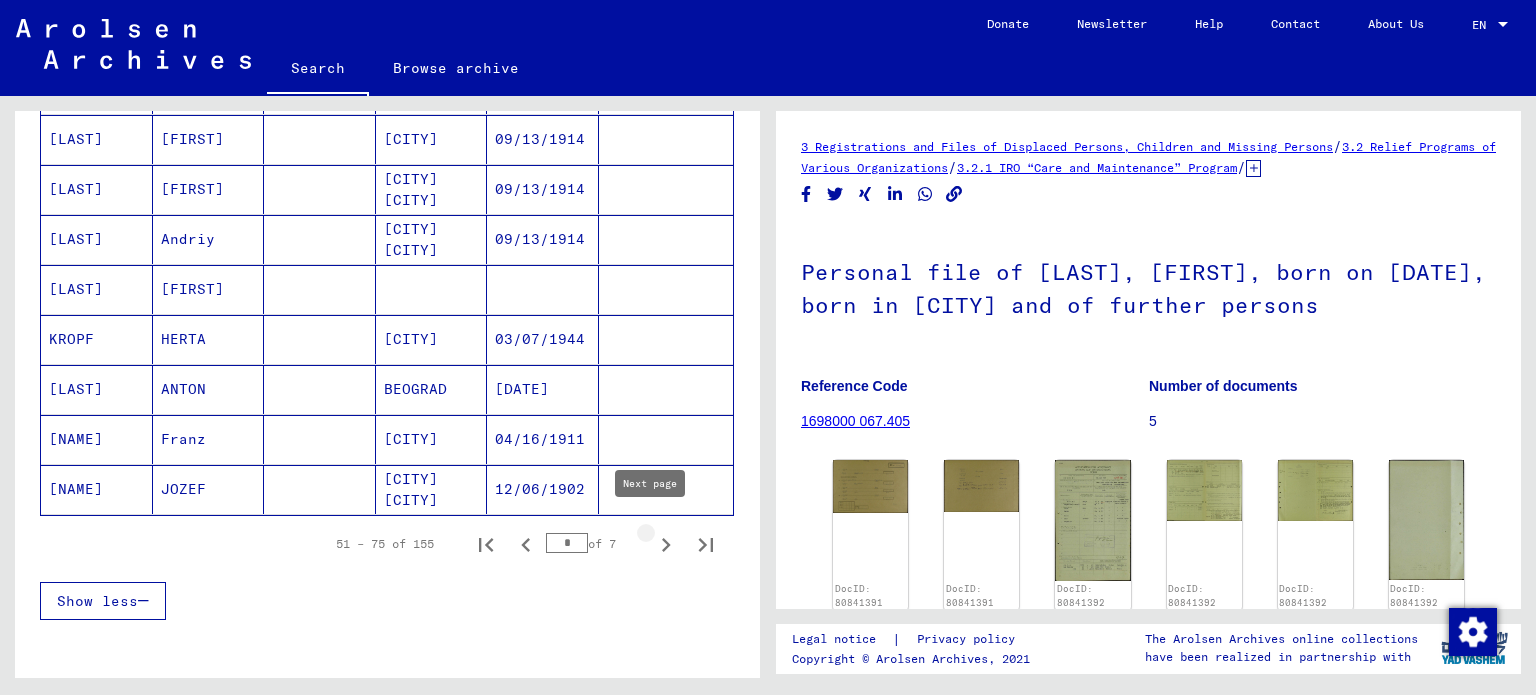 click 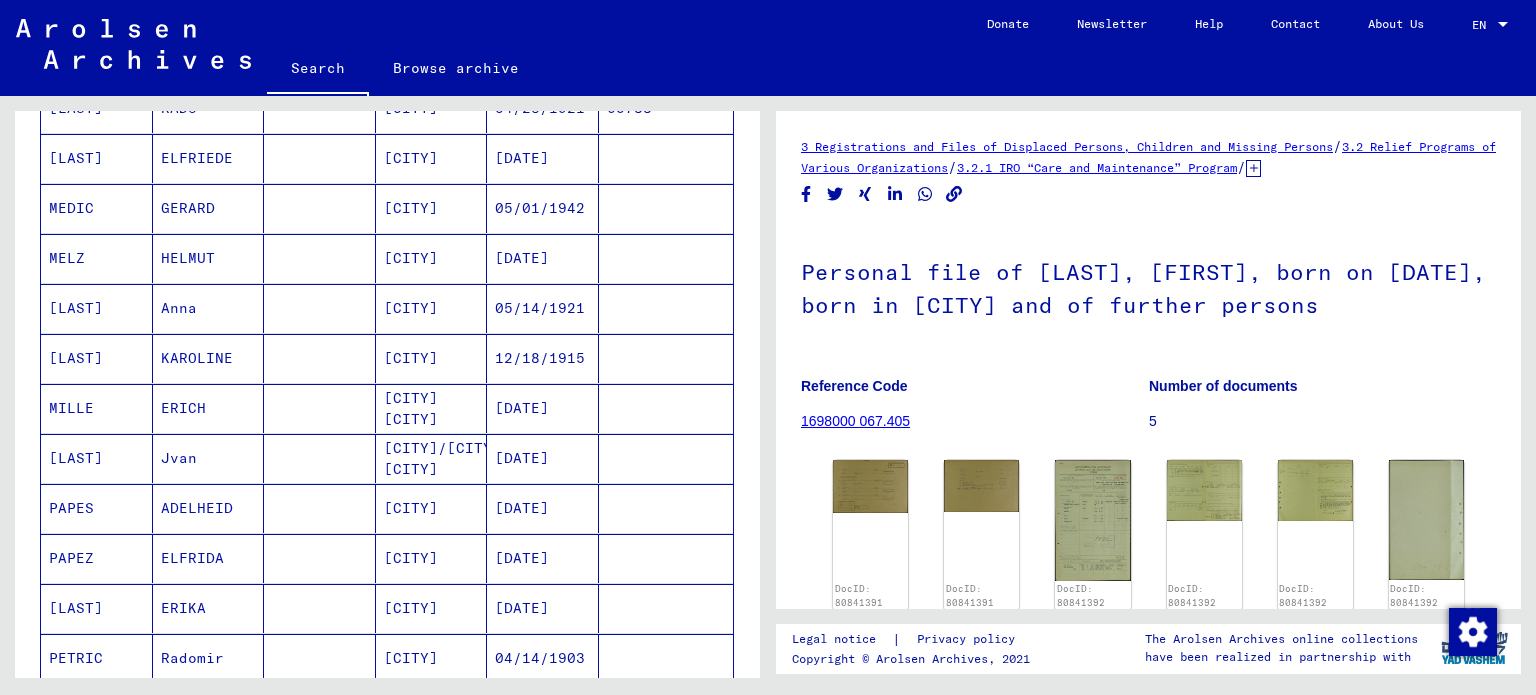 scroll, scrollTop: 940, scrollLeft: 0, axis: vertical 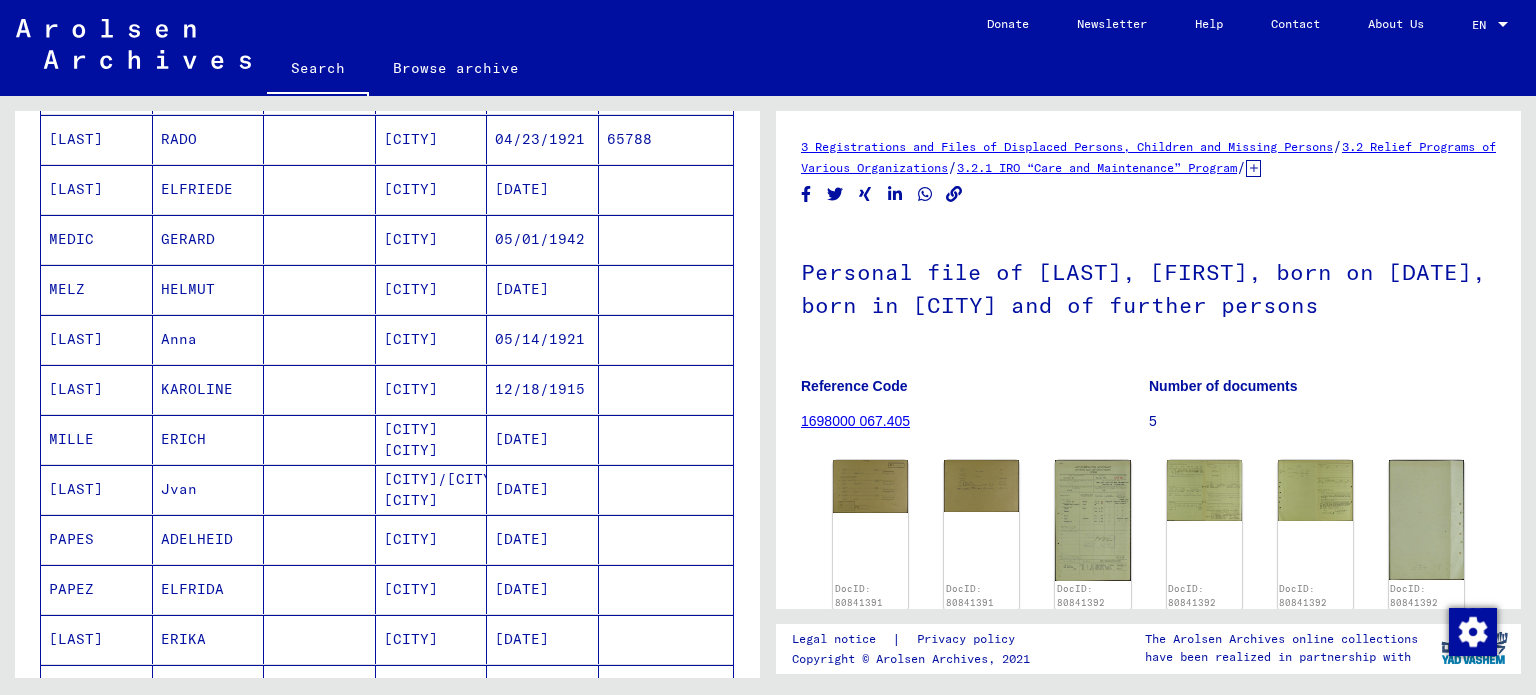 click on "ELFRIEDE" at bounding box center (209, 239) 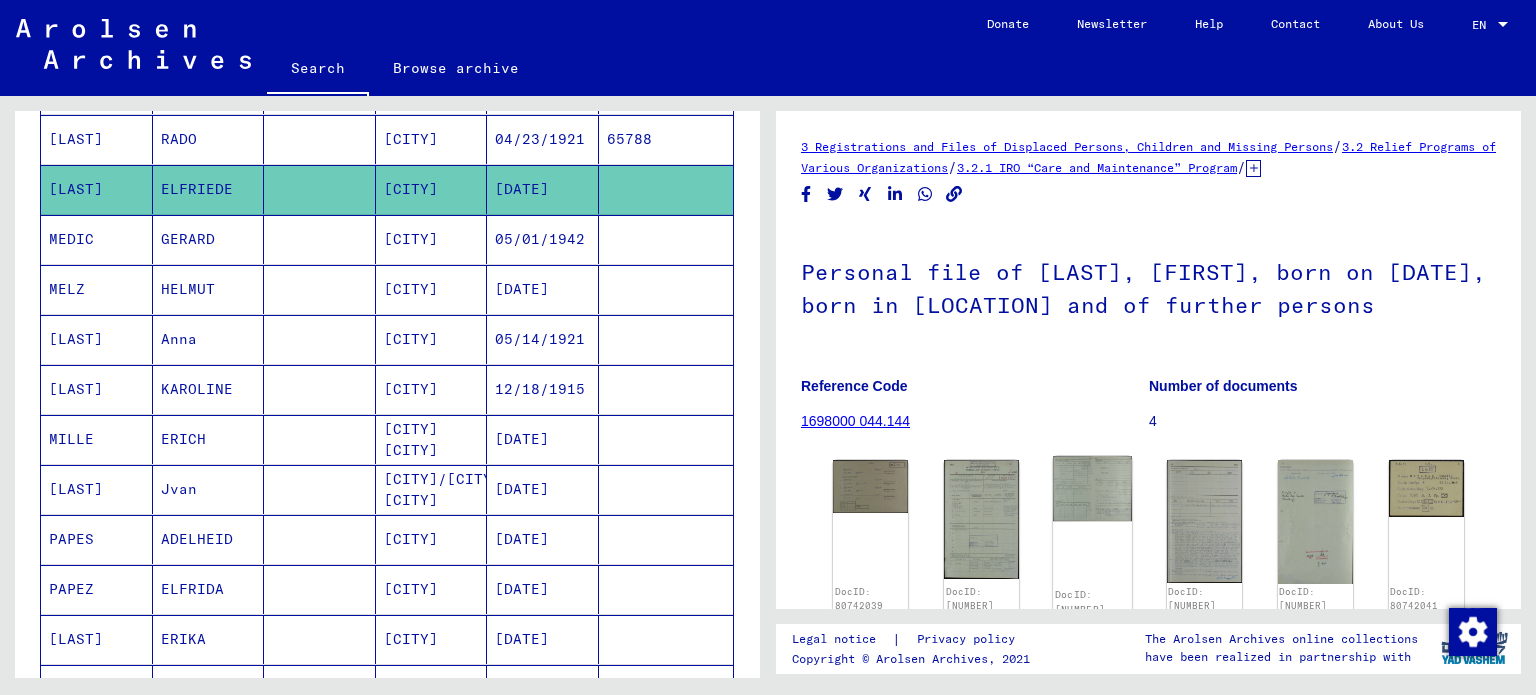 scroll, scrollTop: 0, scrollLeft: 0, axis: both 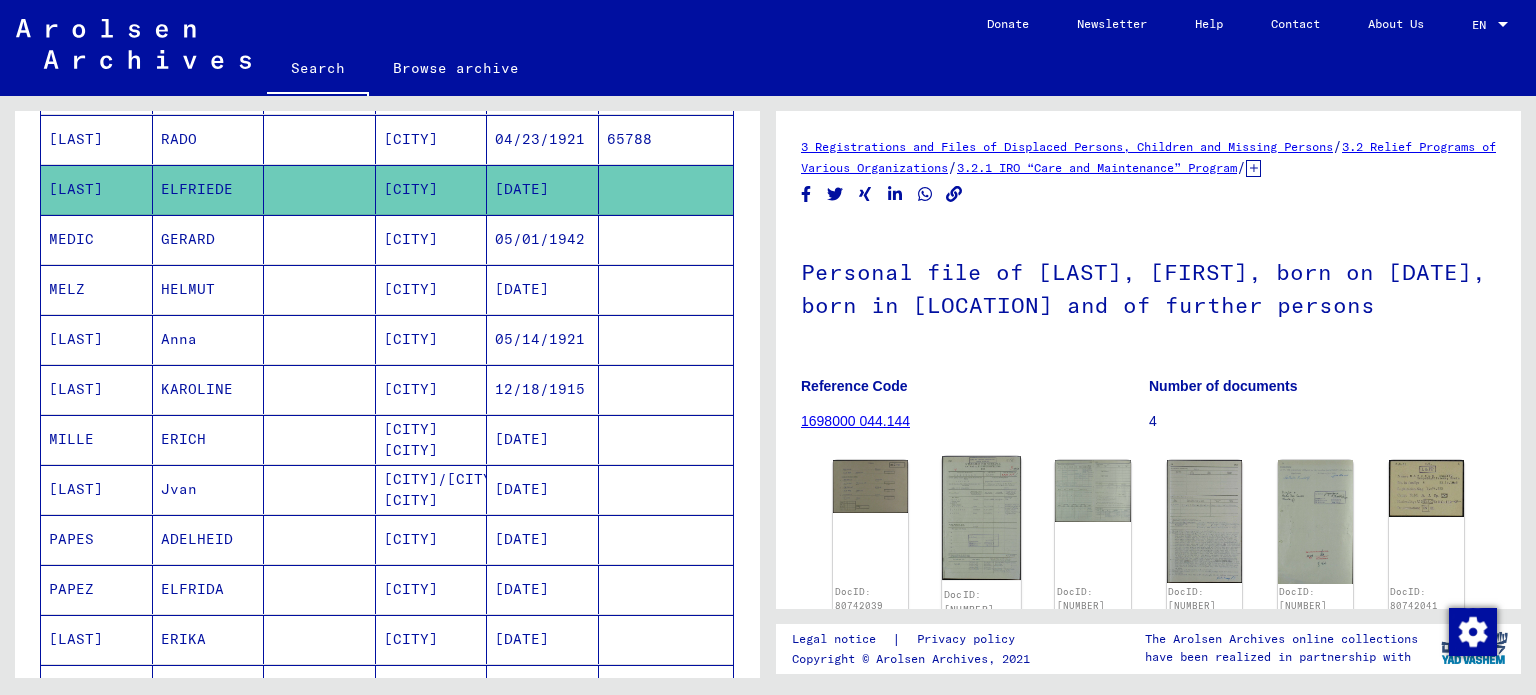 click 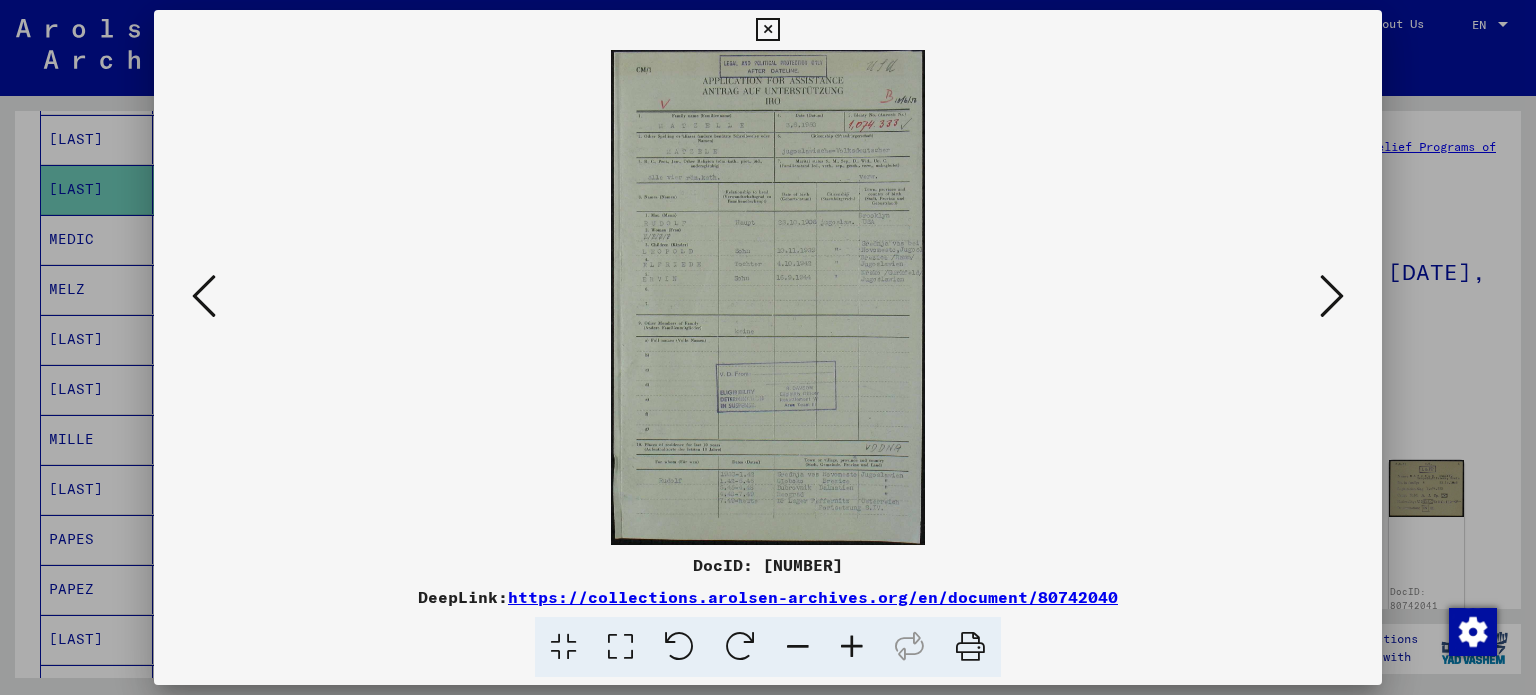 click at bounding box center (852, 647) 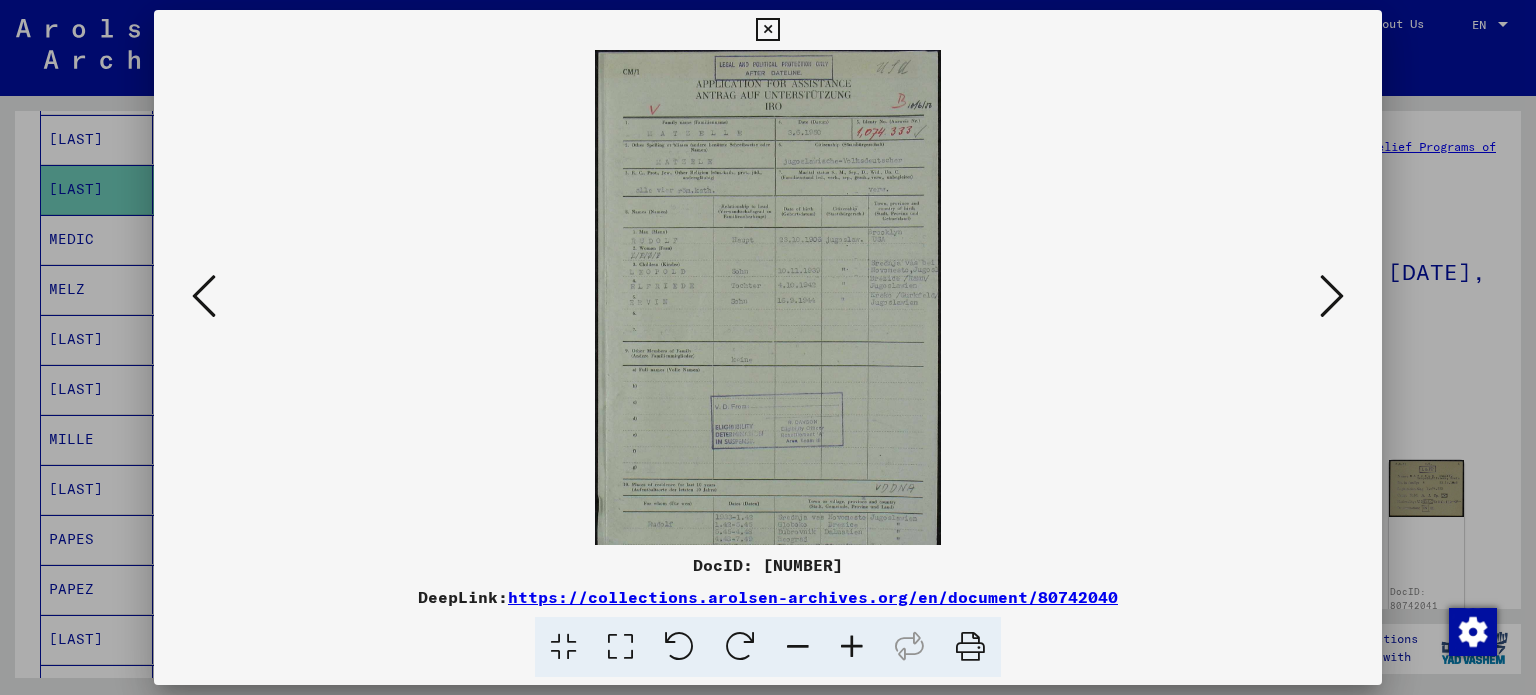 click at bounding box center [852, 647] 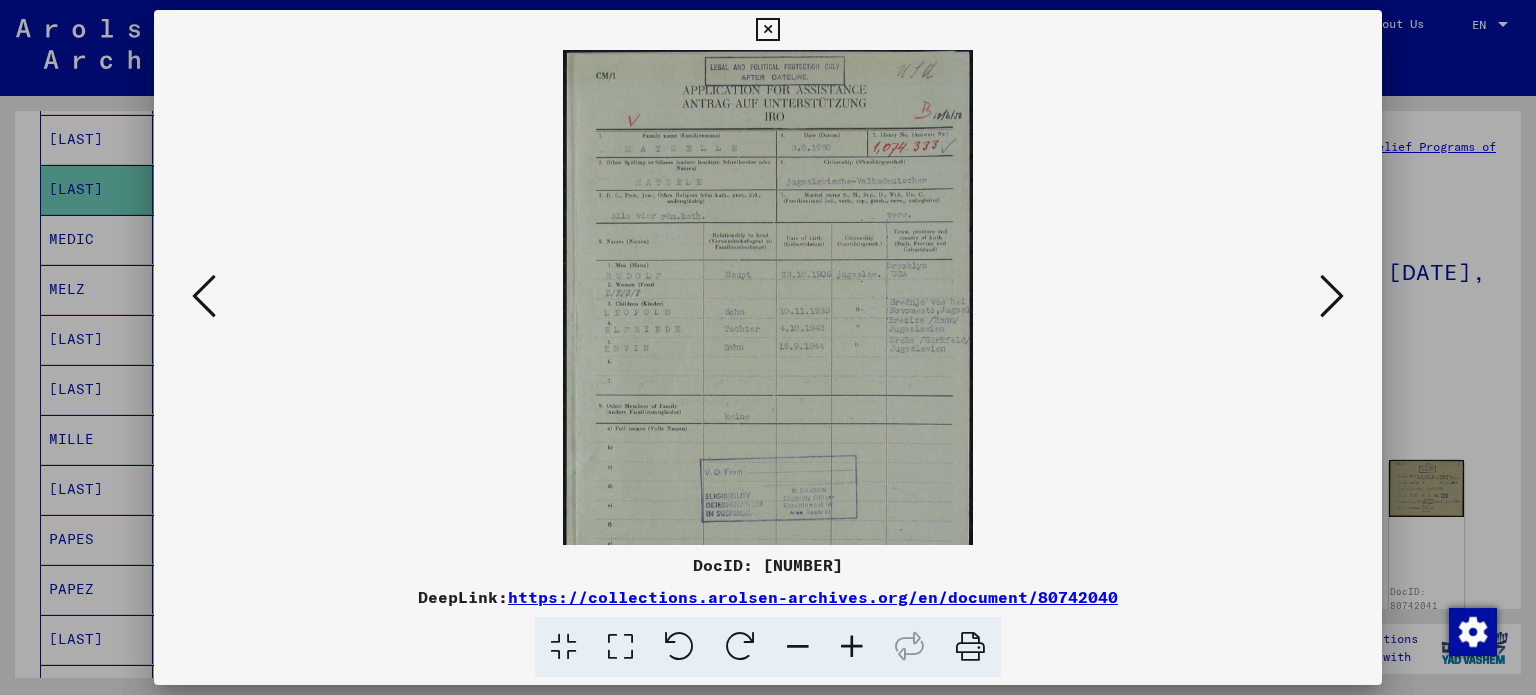 click at bounding box center [852, 647] 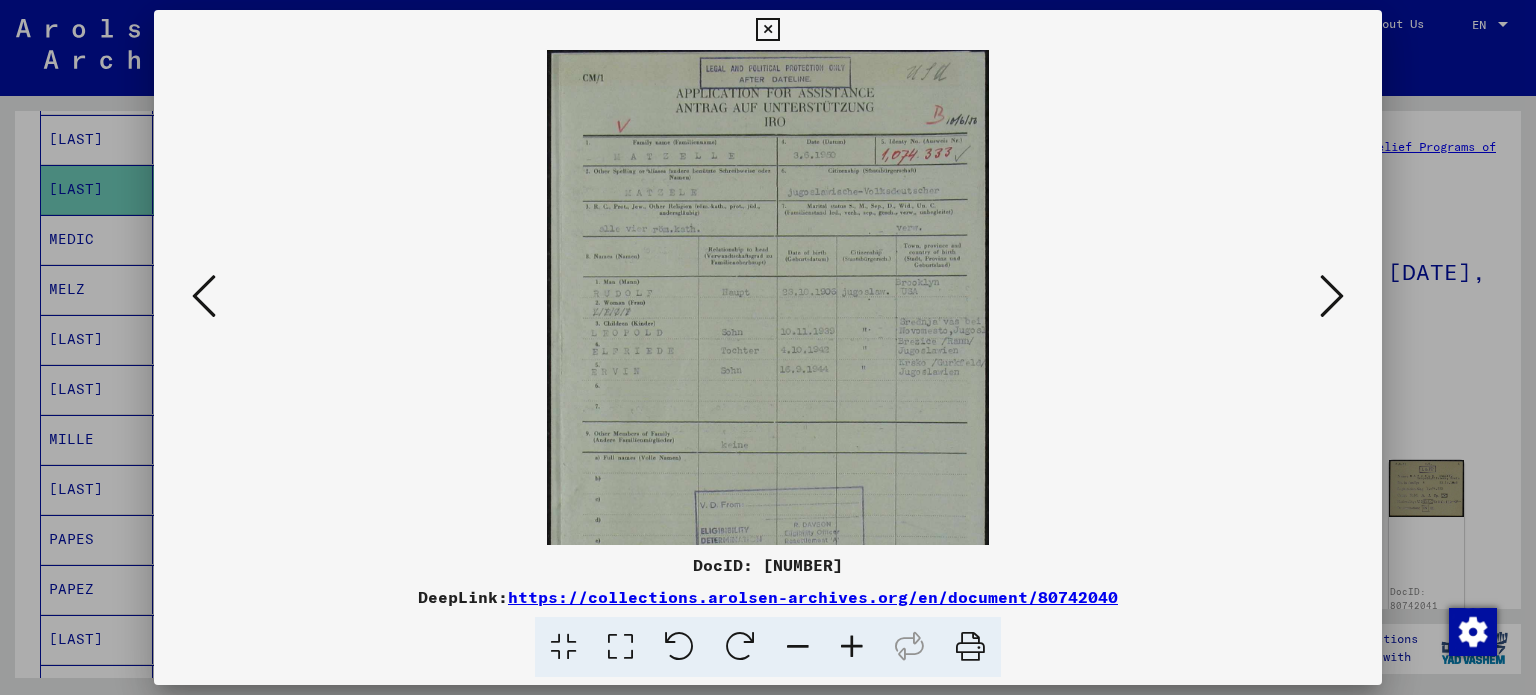 click at bounding box center (852, 647) 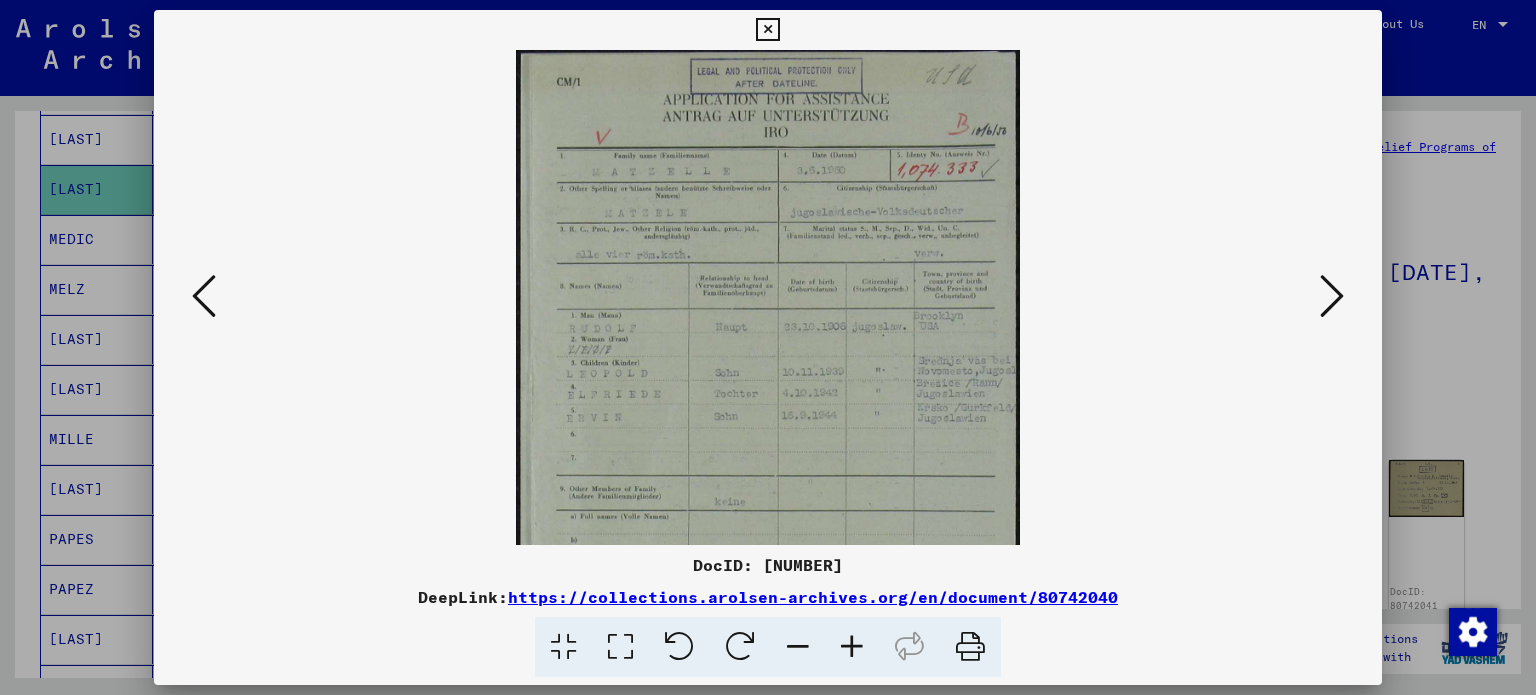 click at bounding box center (852, 647) 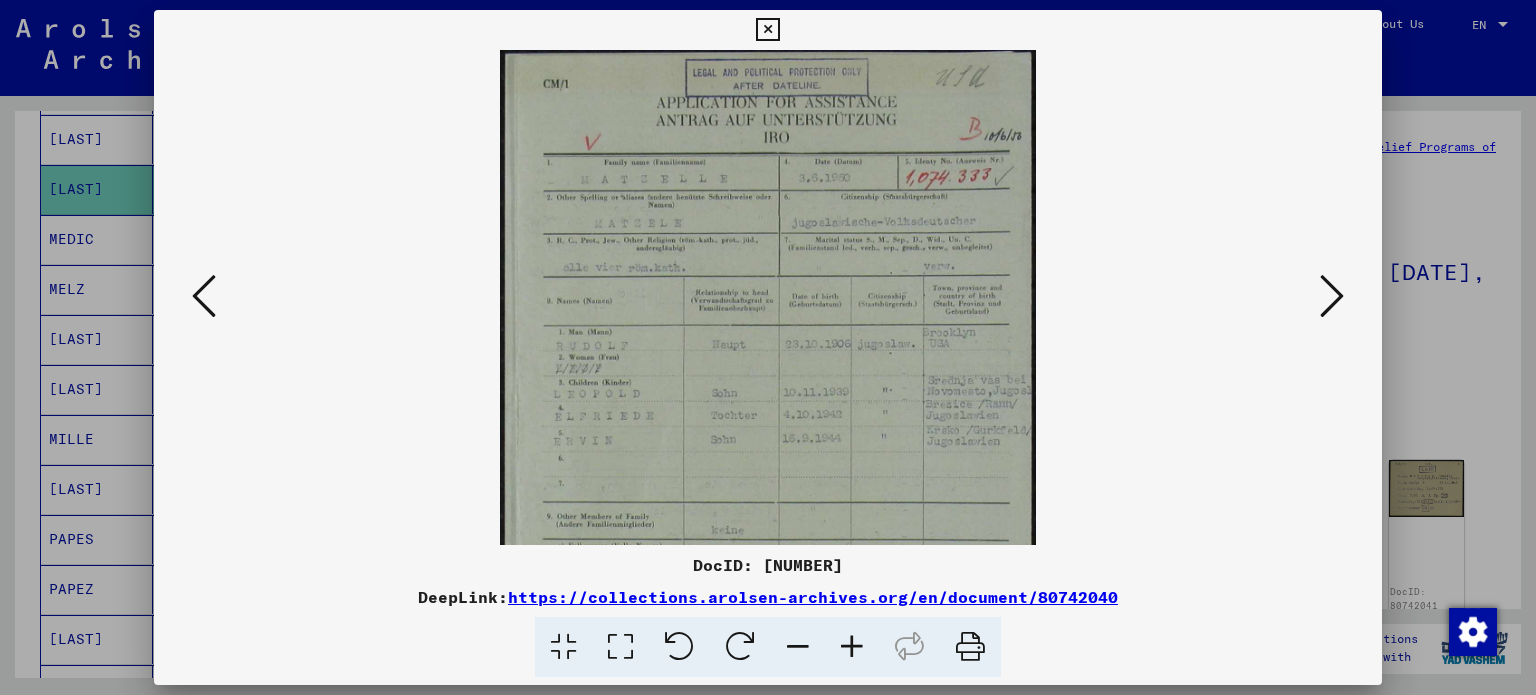 click at bounding box center [852, 647] 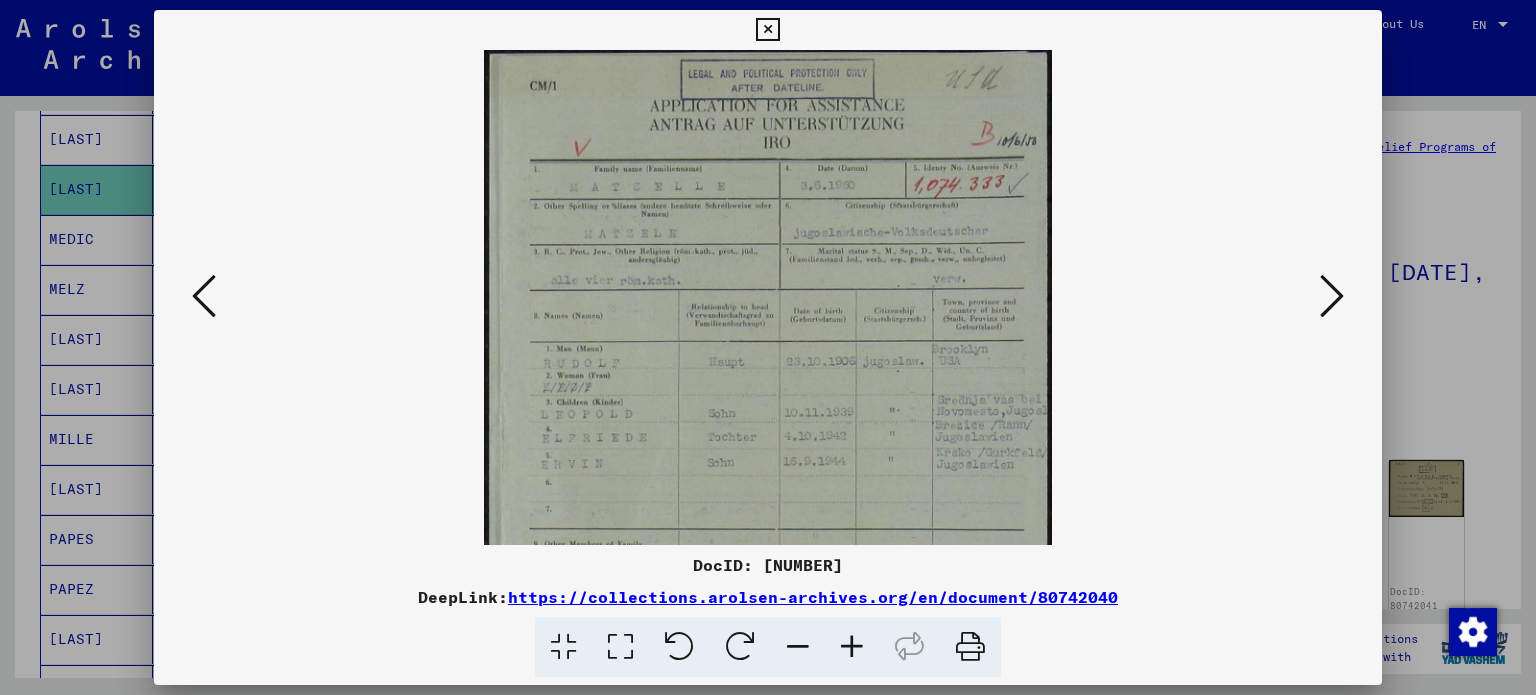 click at bounding box center (852, 647) 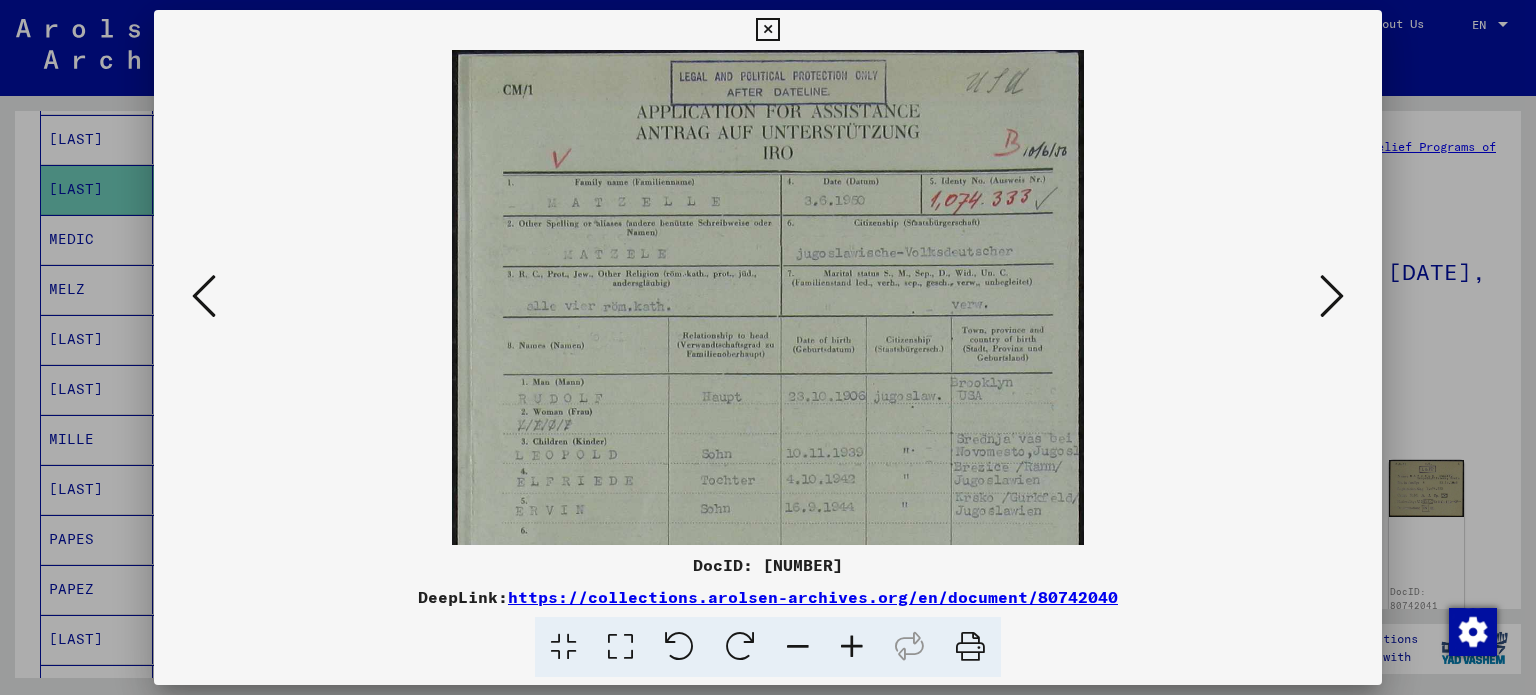 click at bounding box center (852, 647) 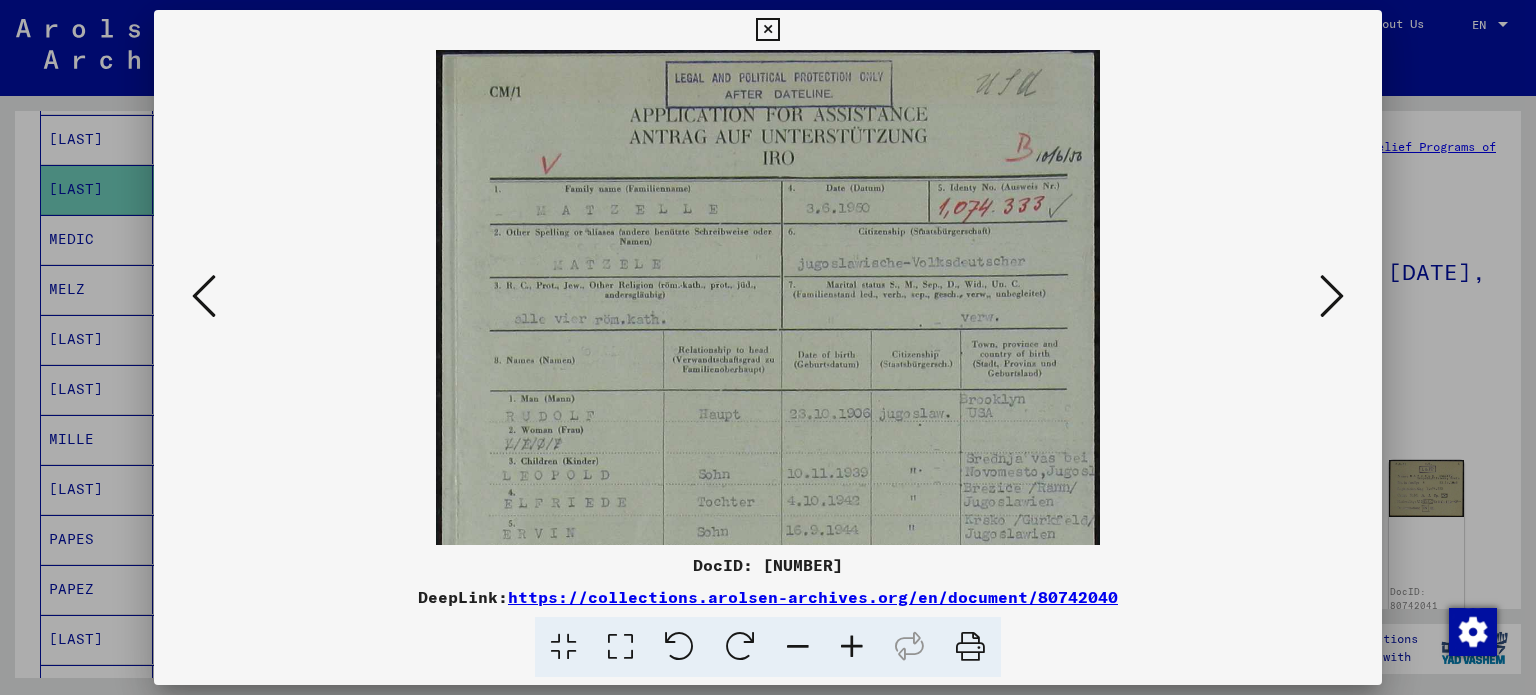 click at bounding box center (852, 647) 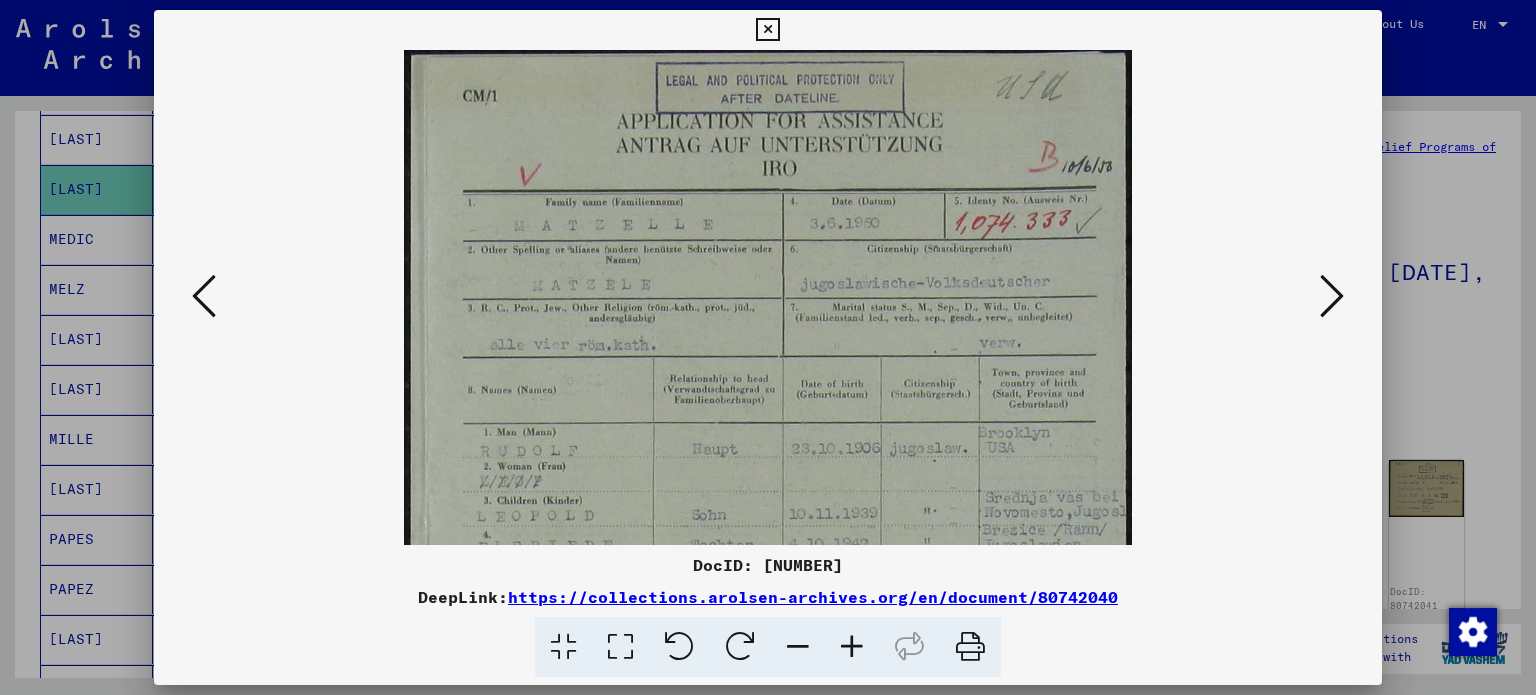 click at bounding box center (852, 647) 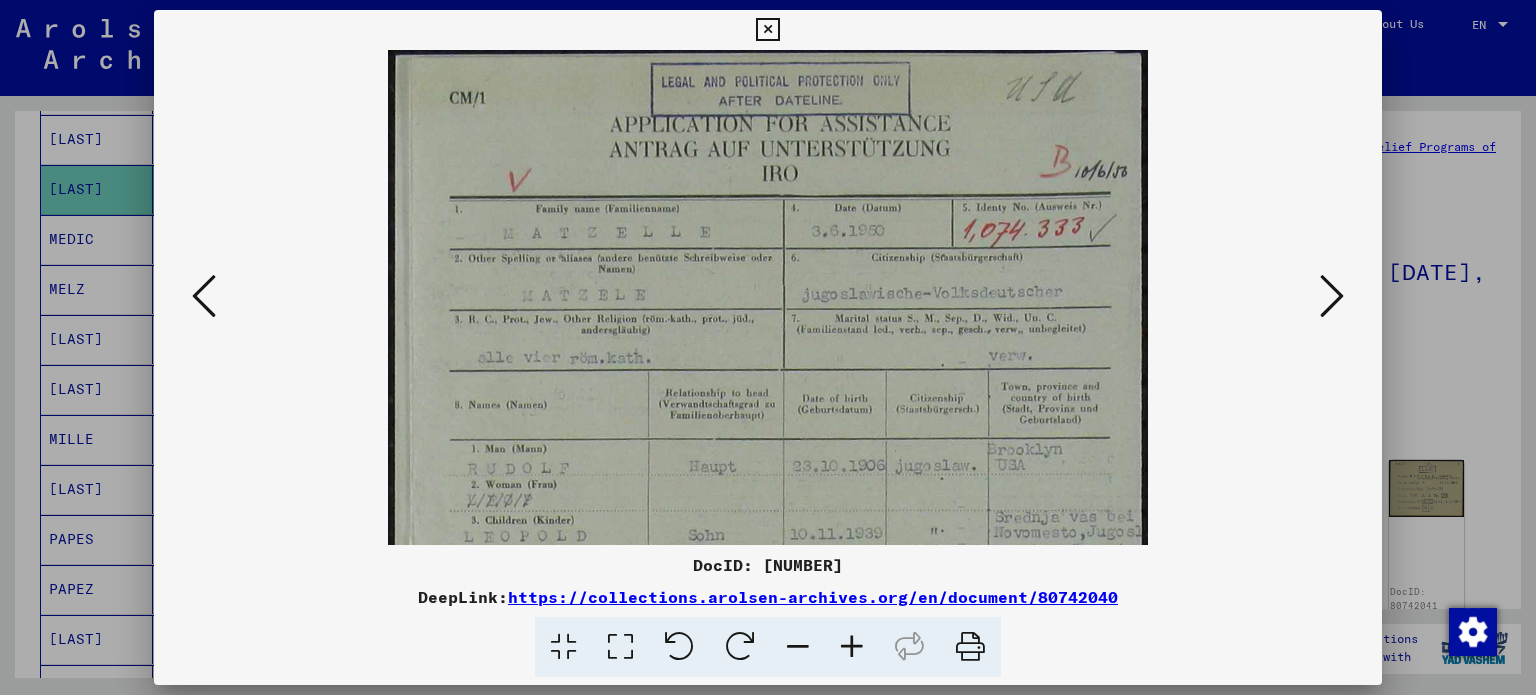 click at bounding box center (852, 647) 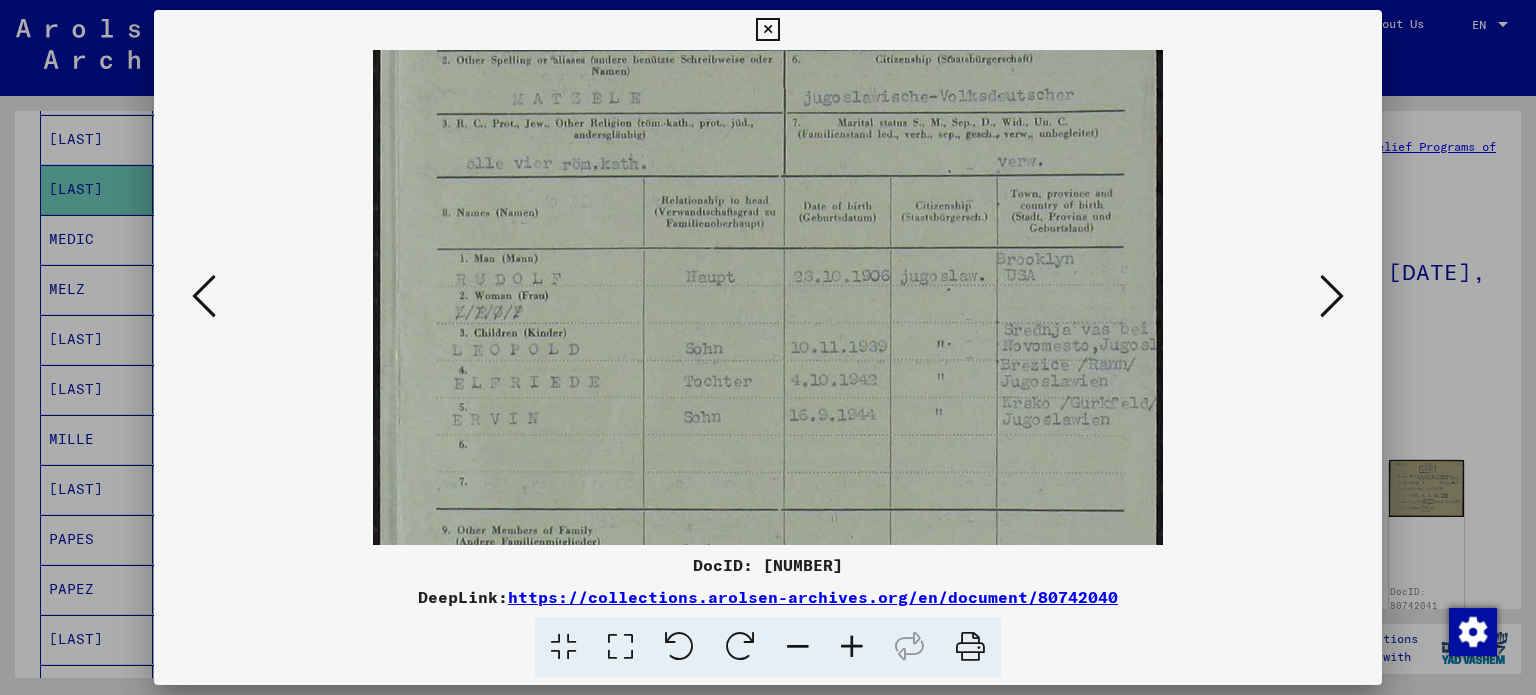 scroll, scrollTop: 229, scrollLeft: 0, axis: vertical 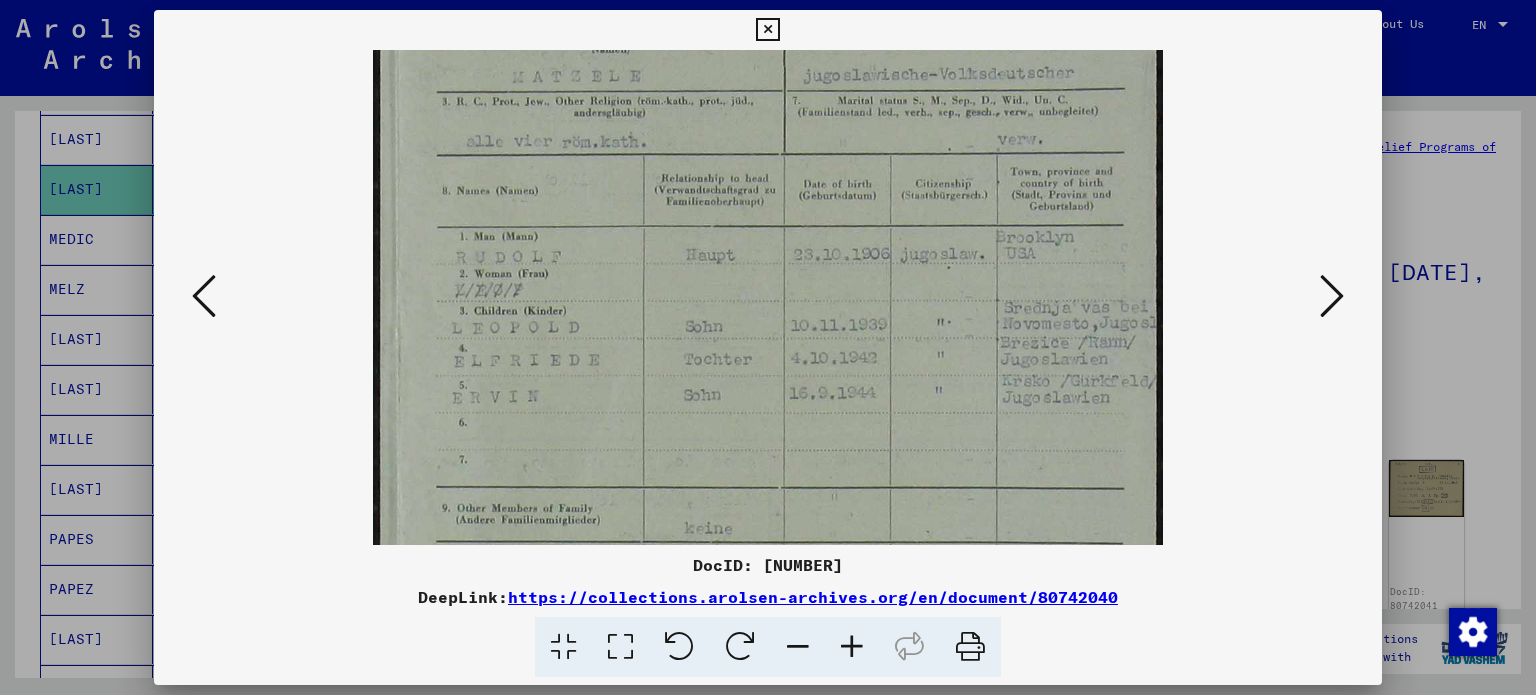 drag, startPoint x: 765, startPoint y: 309, endPoint x: 795, endPoint y: 148, distance: 163.77118 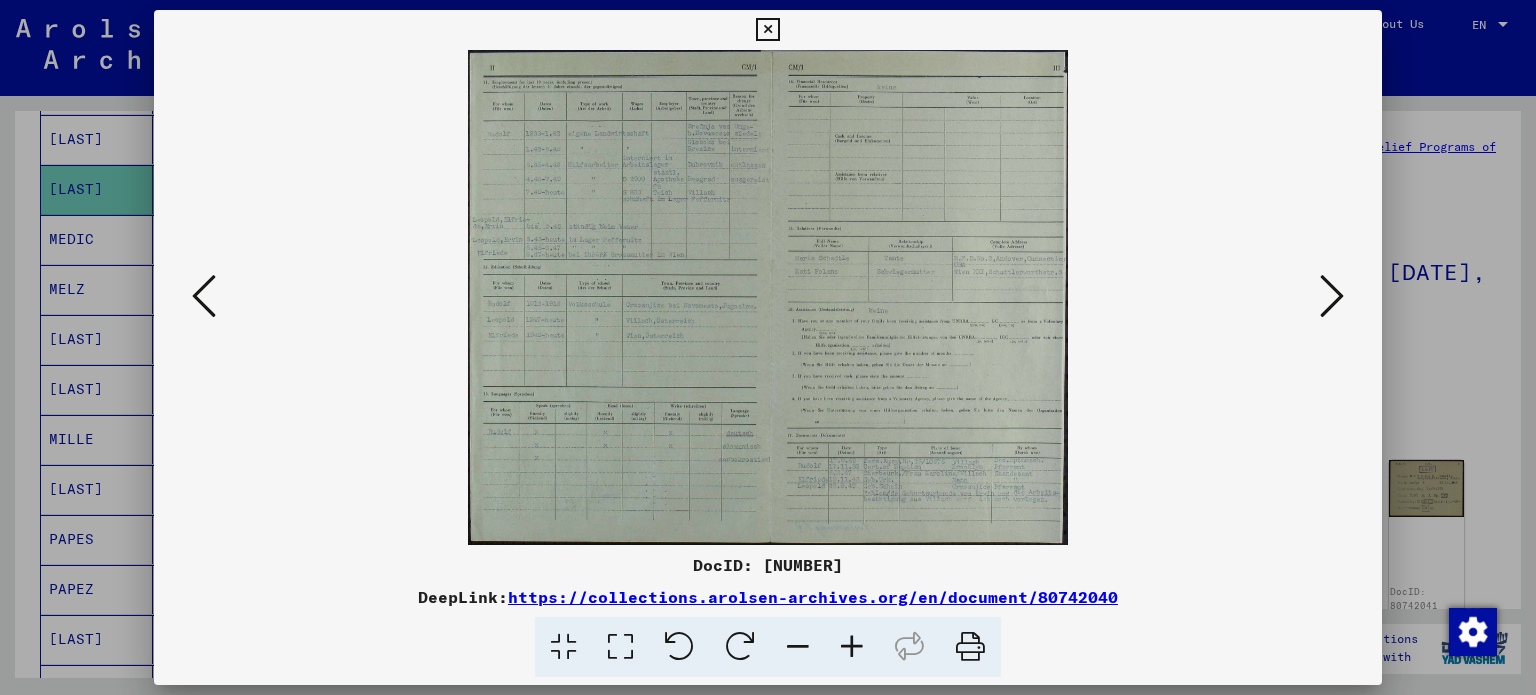 click at bounding box center (1332, 296) 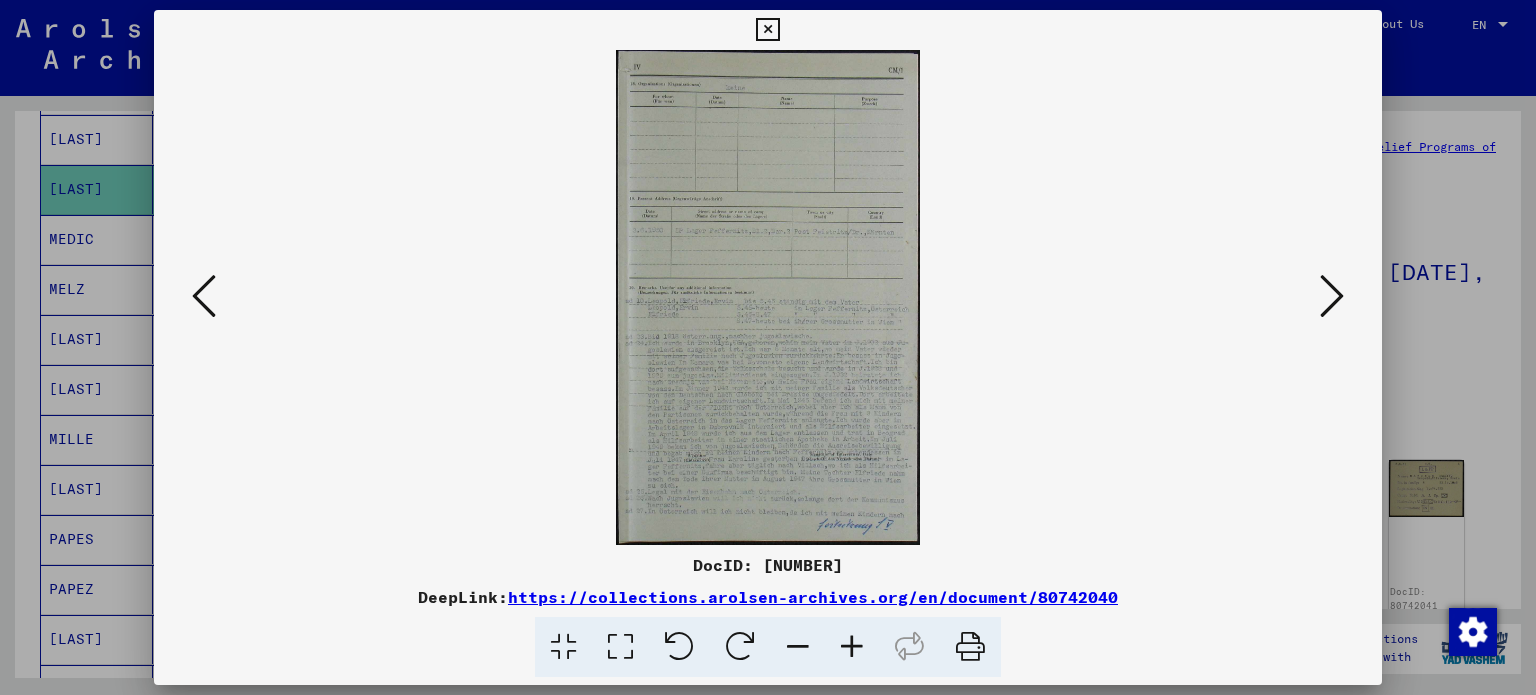 click at bounding box center (1332, 296) 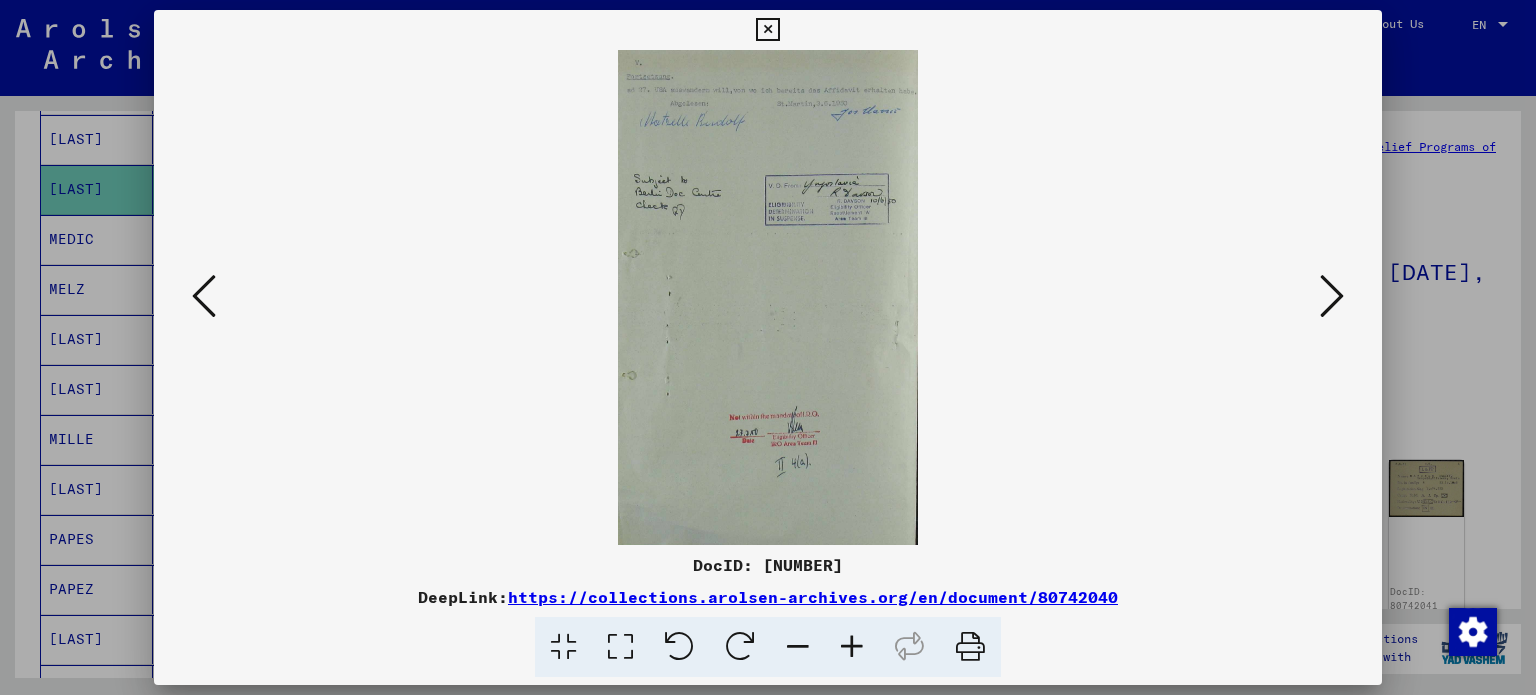 click at bounding box center [1332, 296] 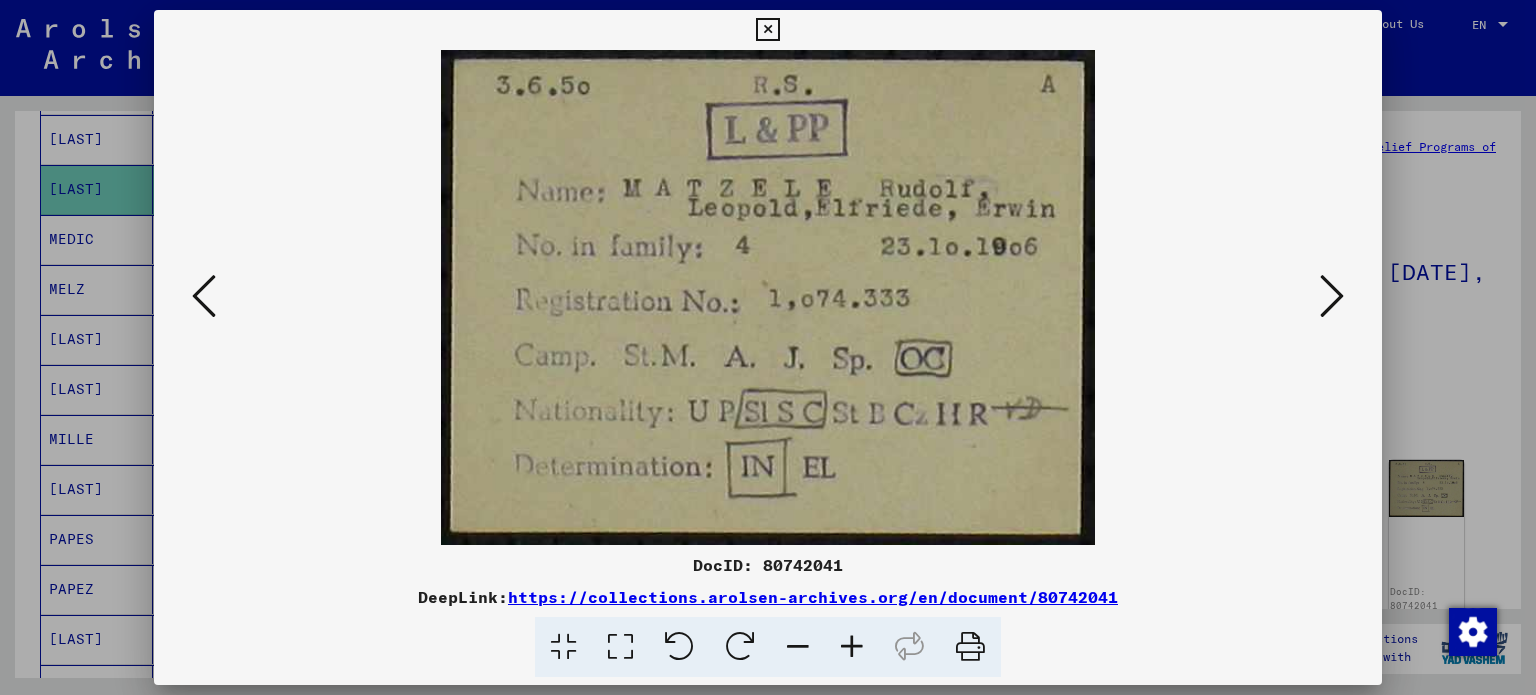 click at bounding box center [768, 347] 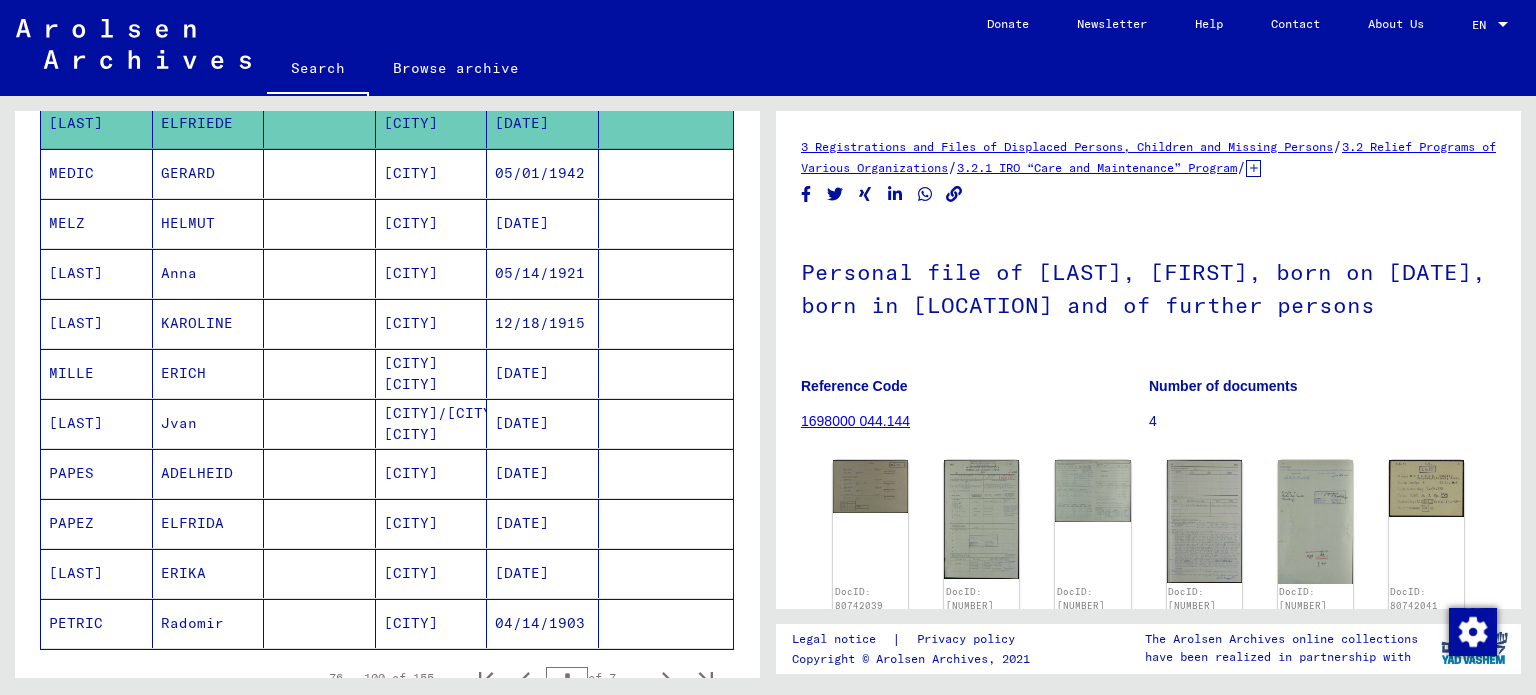 scroll, scrollTop: 1040, scrollLeft: 0, axis: vertical 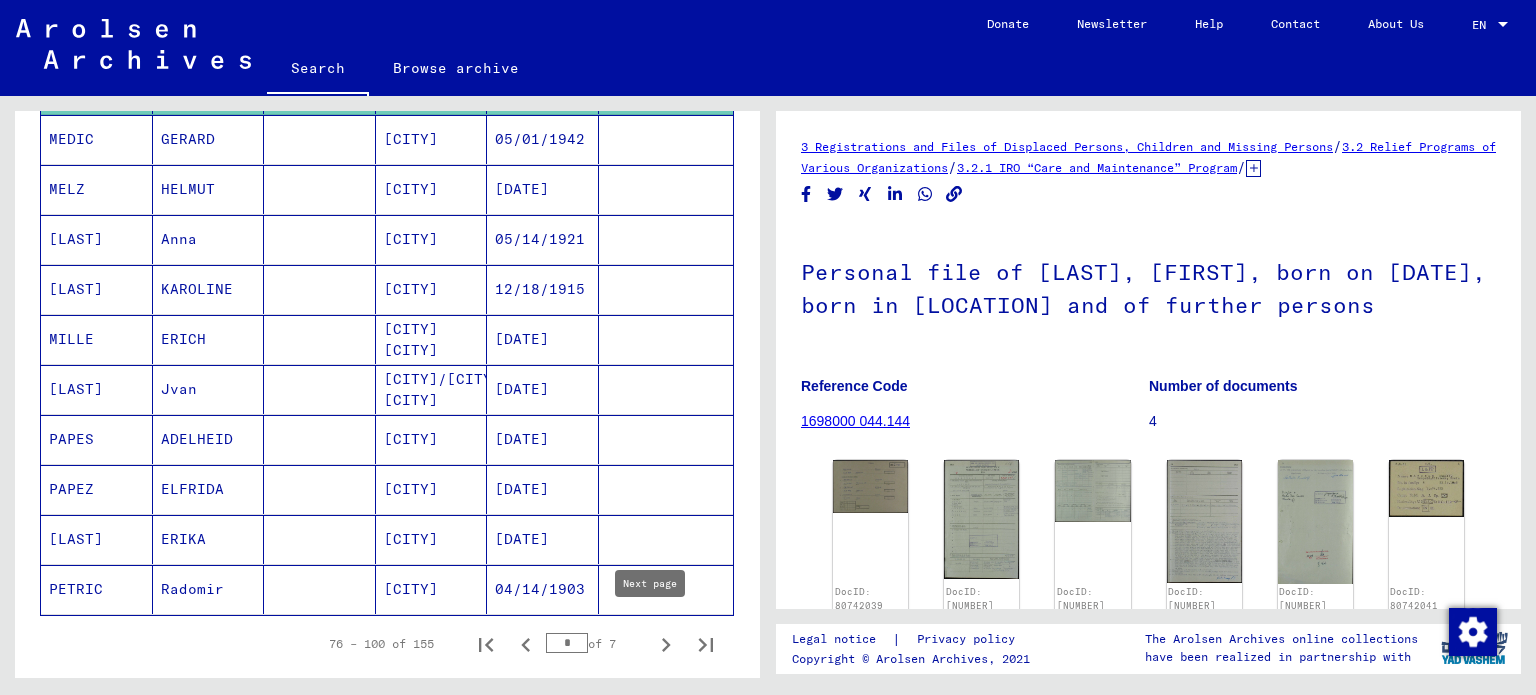 click 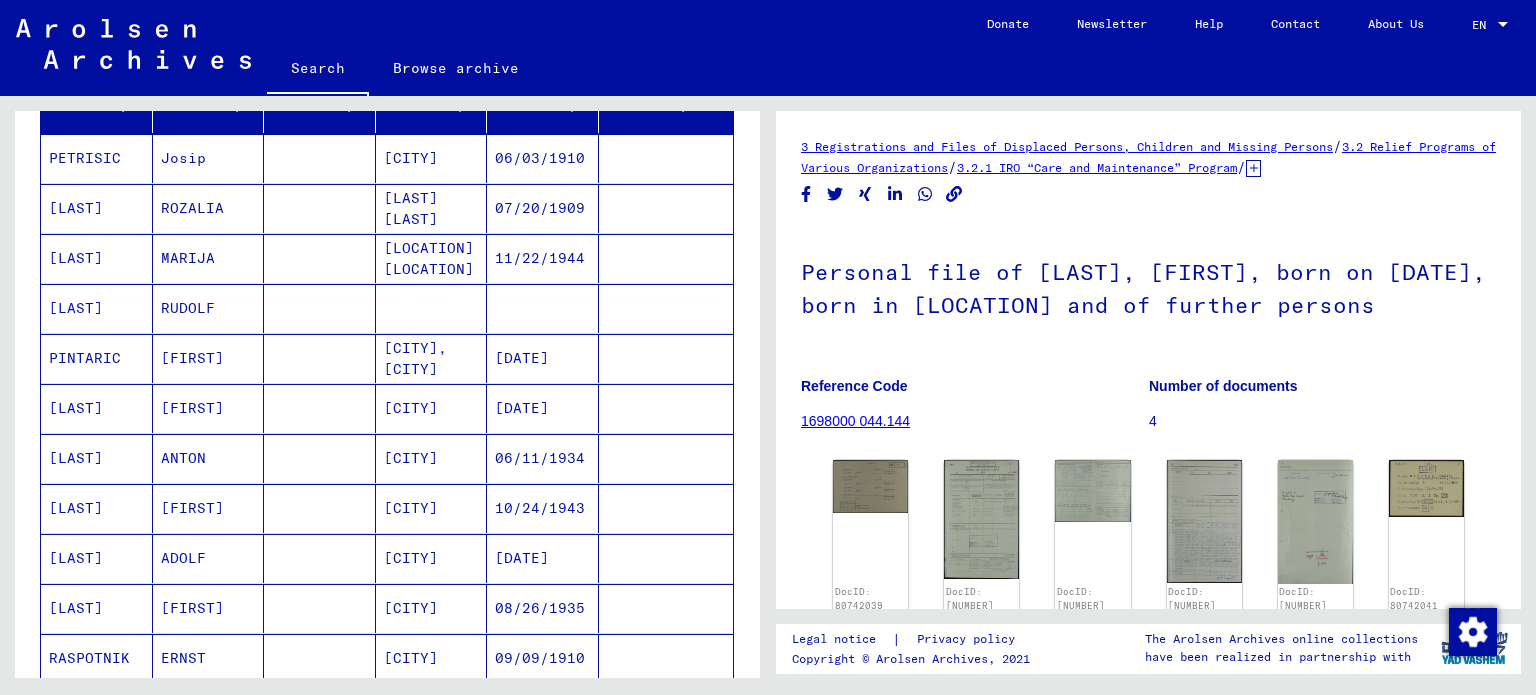 scroll, scrollTop: 240, scrollLeft: 0, axis: vertical 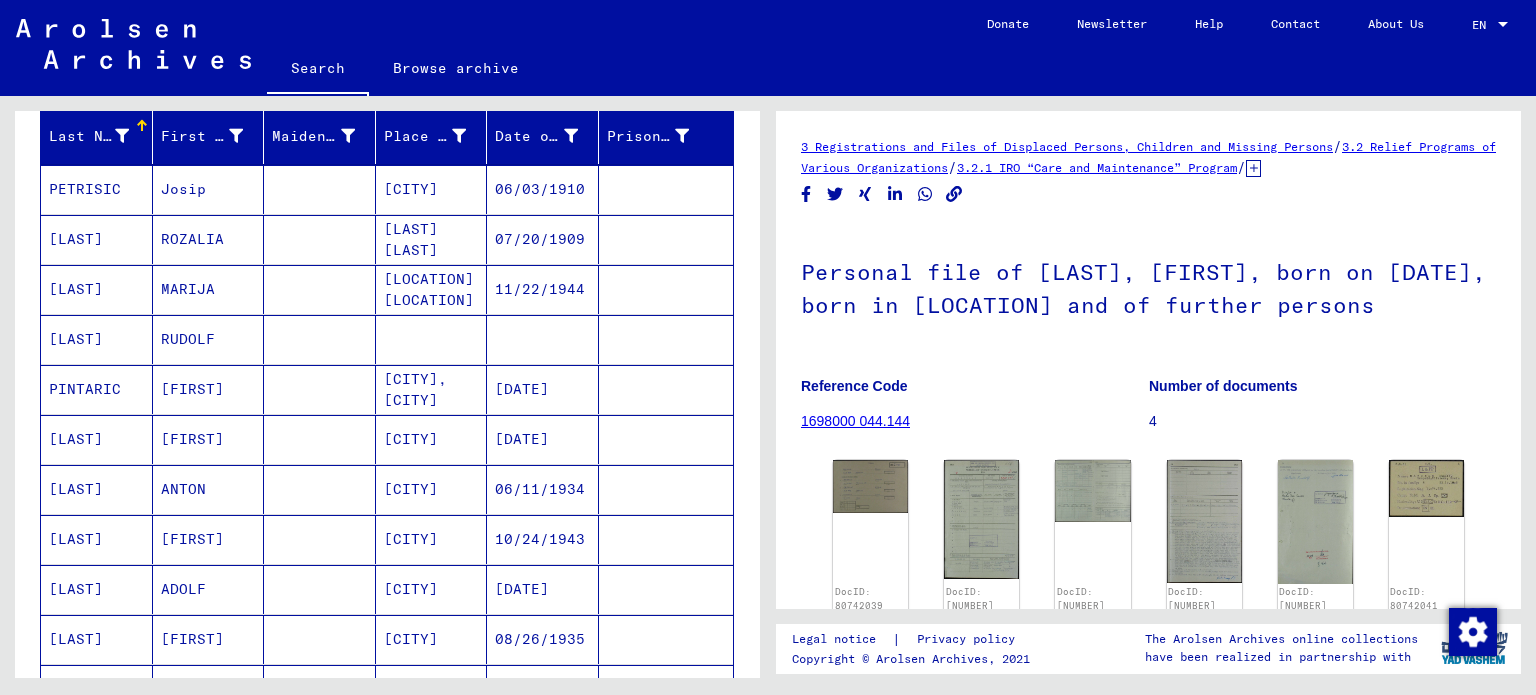 click on "ROZALIA" at bounding box center [209, 289] 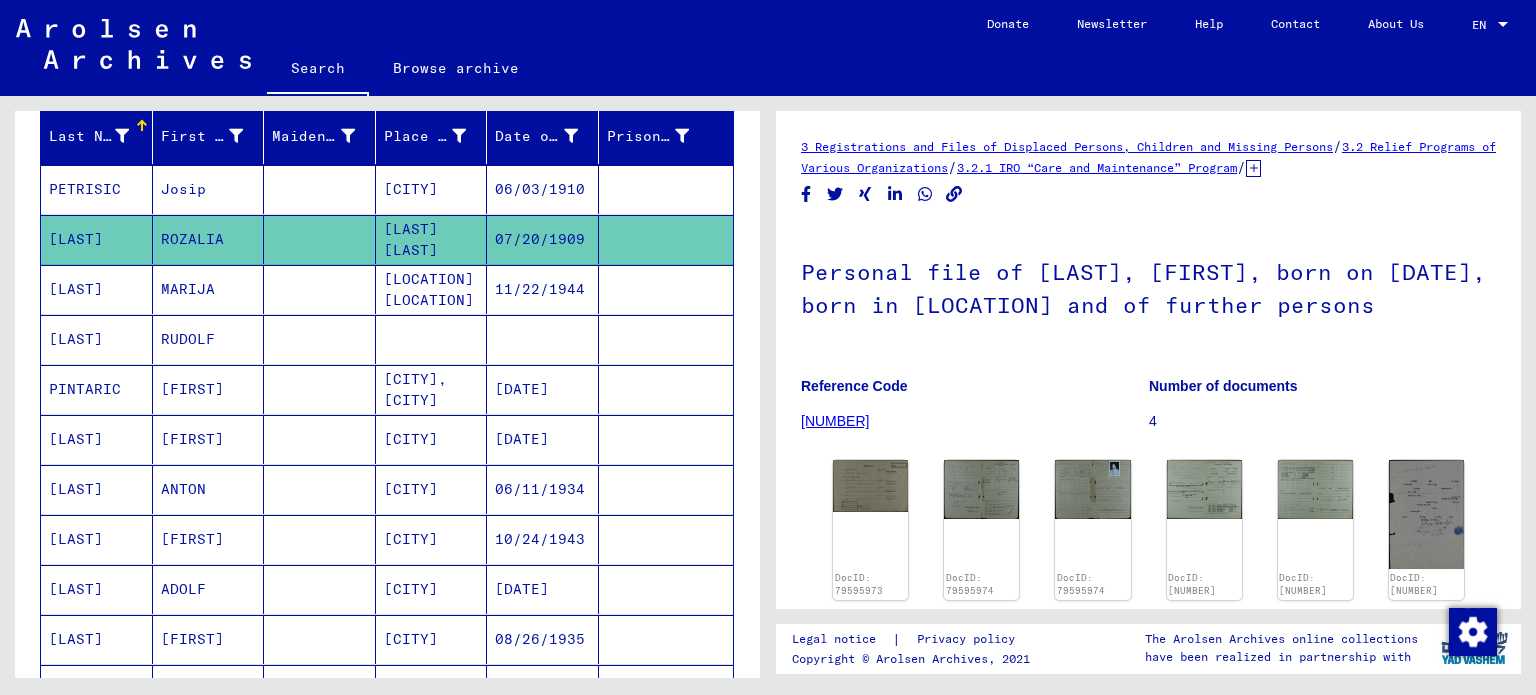 scroll, scrollTop: 0, scrollLeft: 0, axis: both 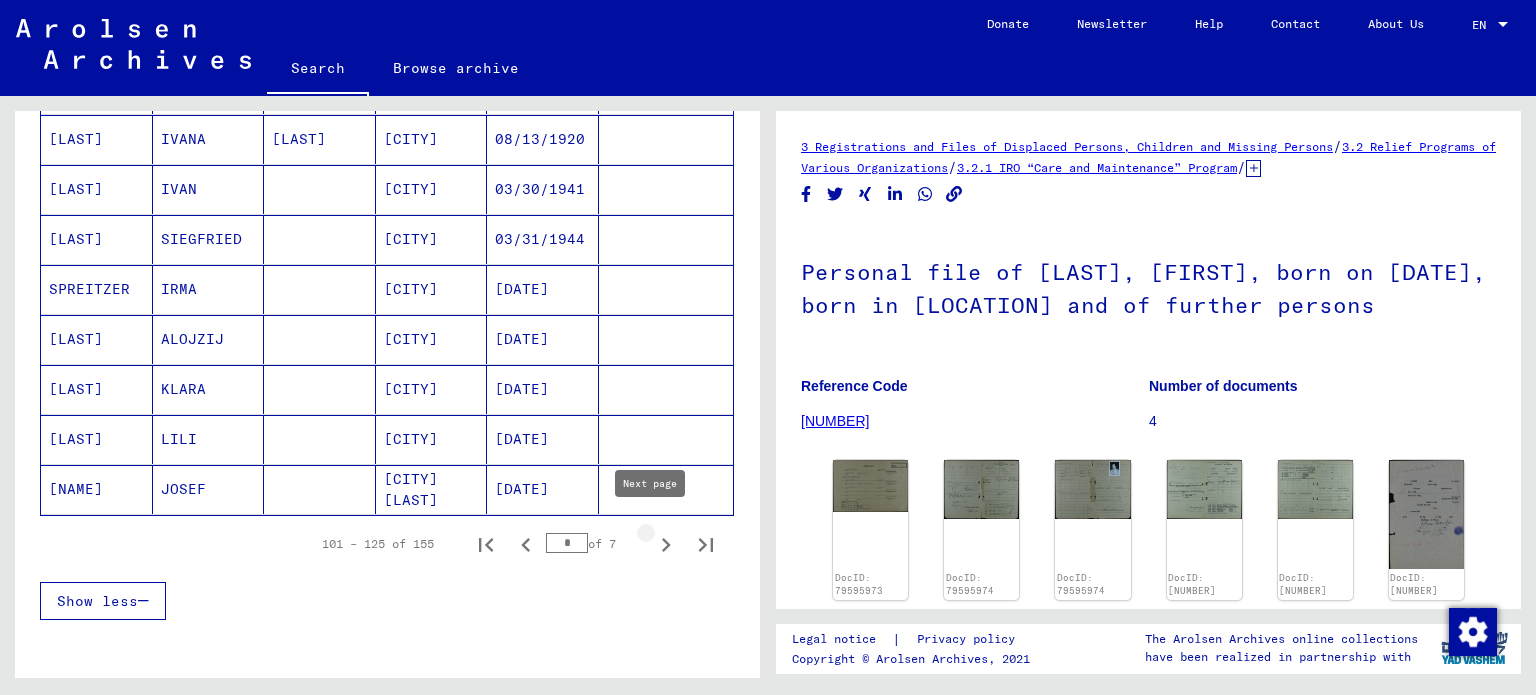 click 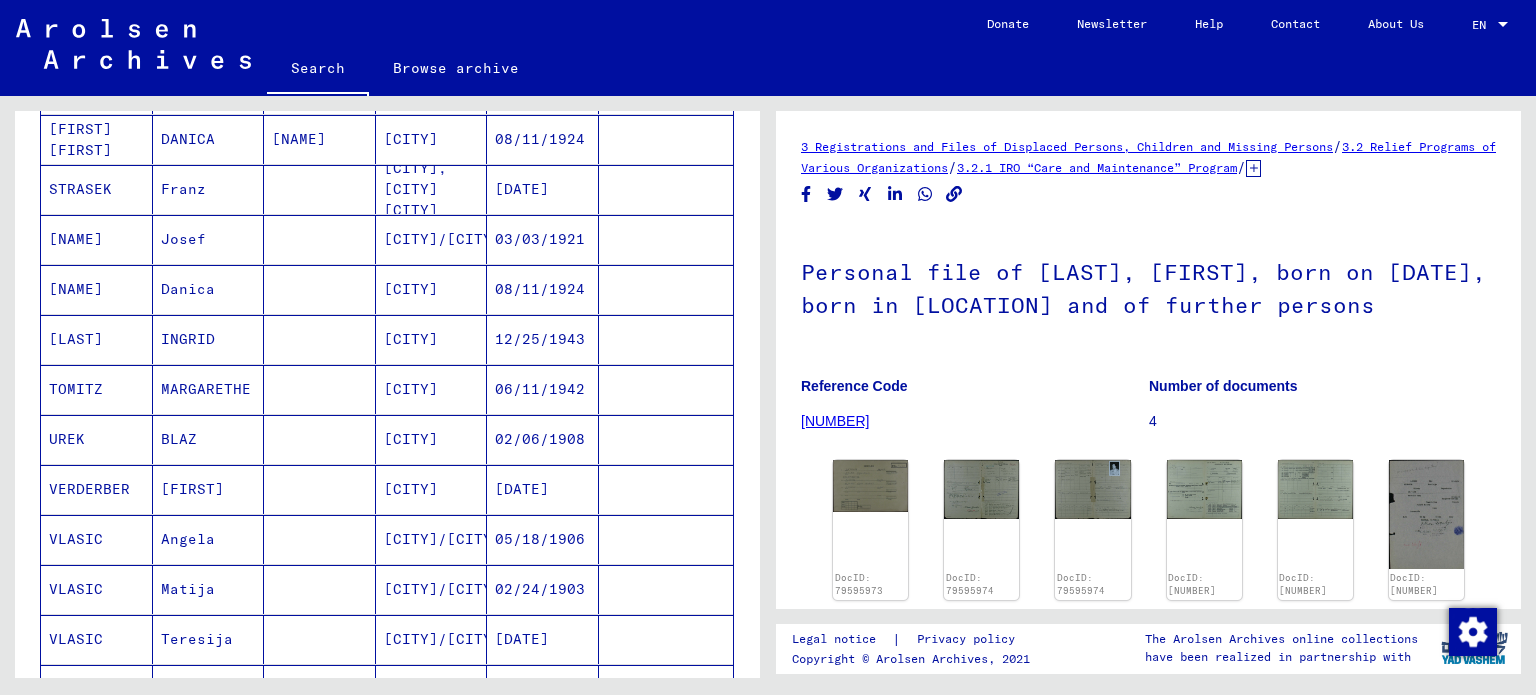 scroll, scrollTop: 340, scrollLeft: 0, axis: vertical 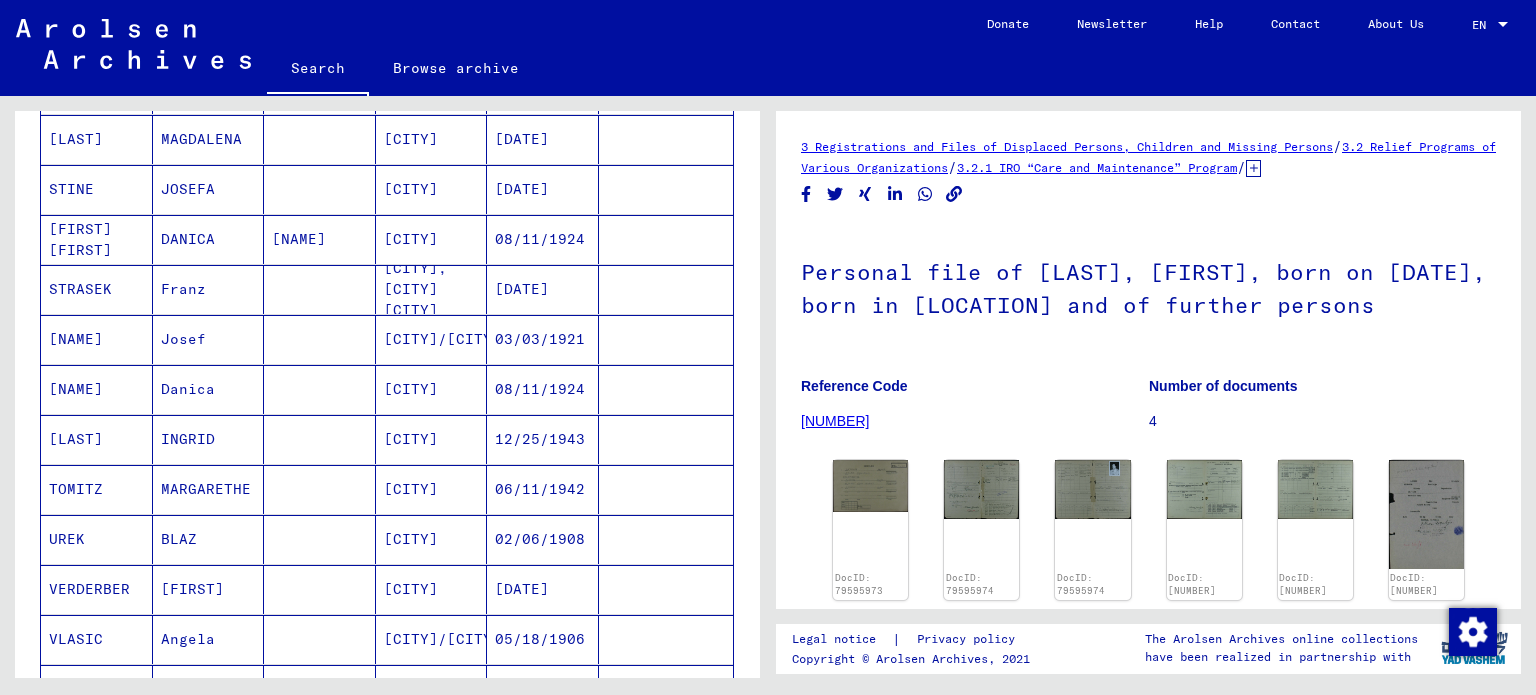 click at bounding box center [320, 539] 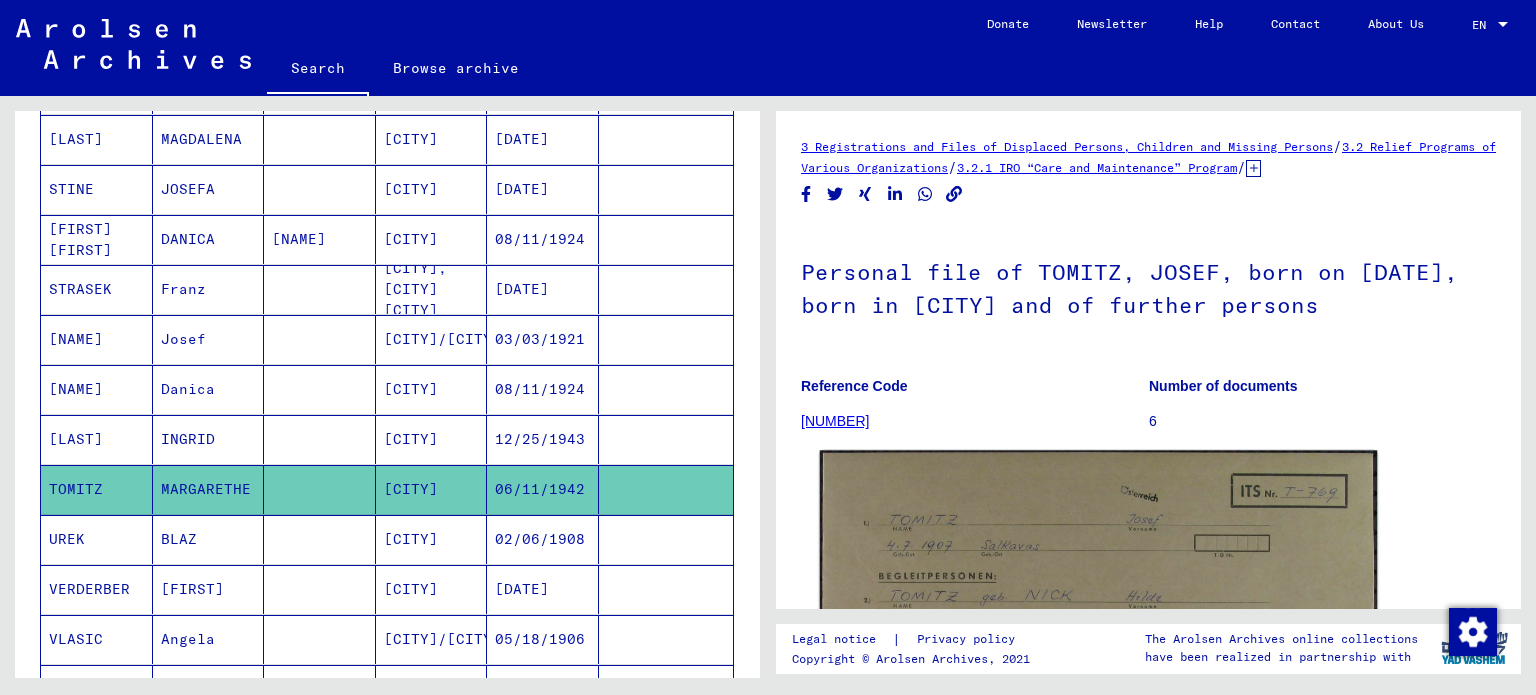 scroll, scrollTop: 0, scrollLeft: 0, axis: both 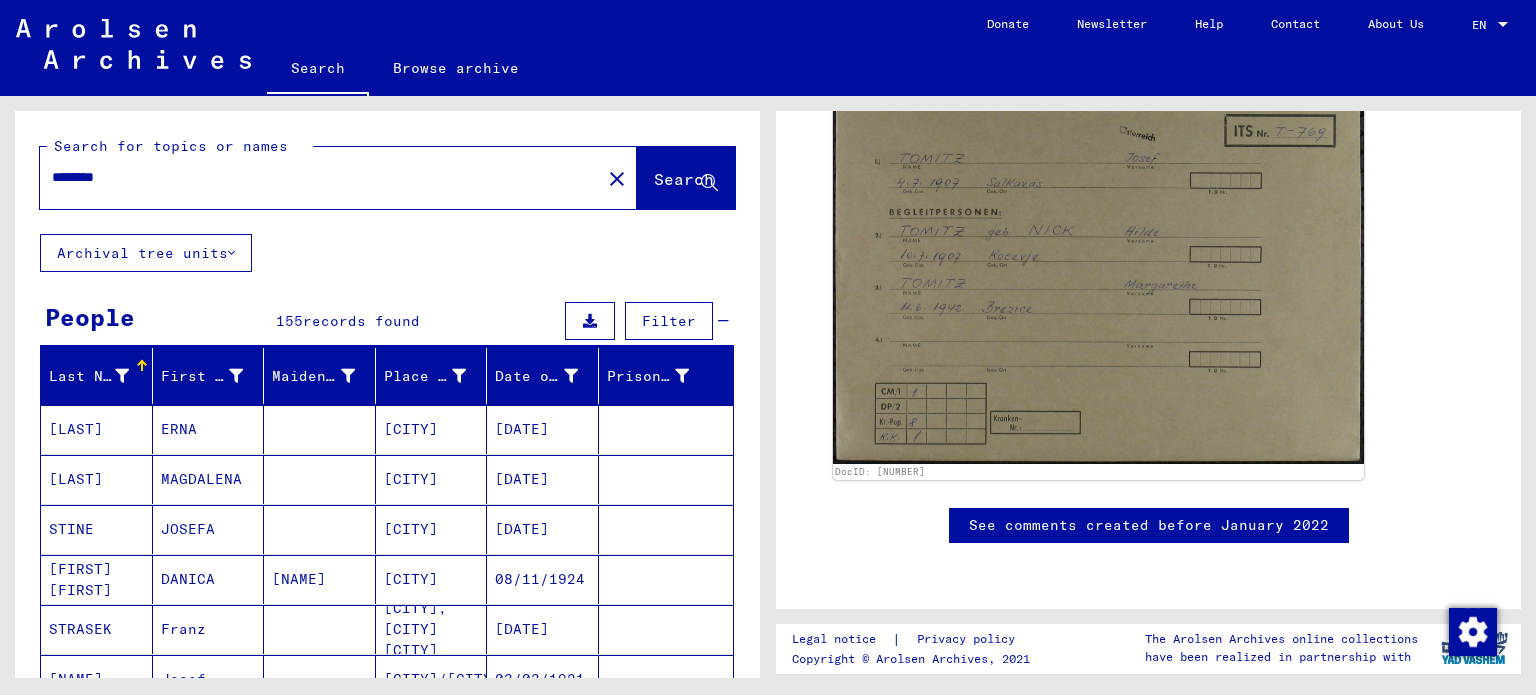drag, startPoint x: 244, startPoint y: 173, endPoint x: 12, endPoint y: 167, distance: 232.07758 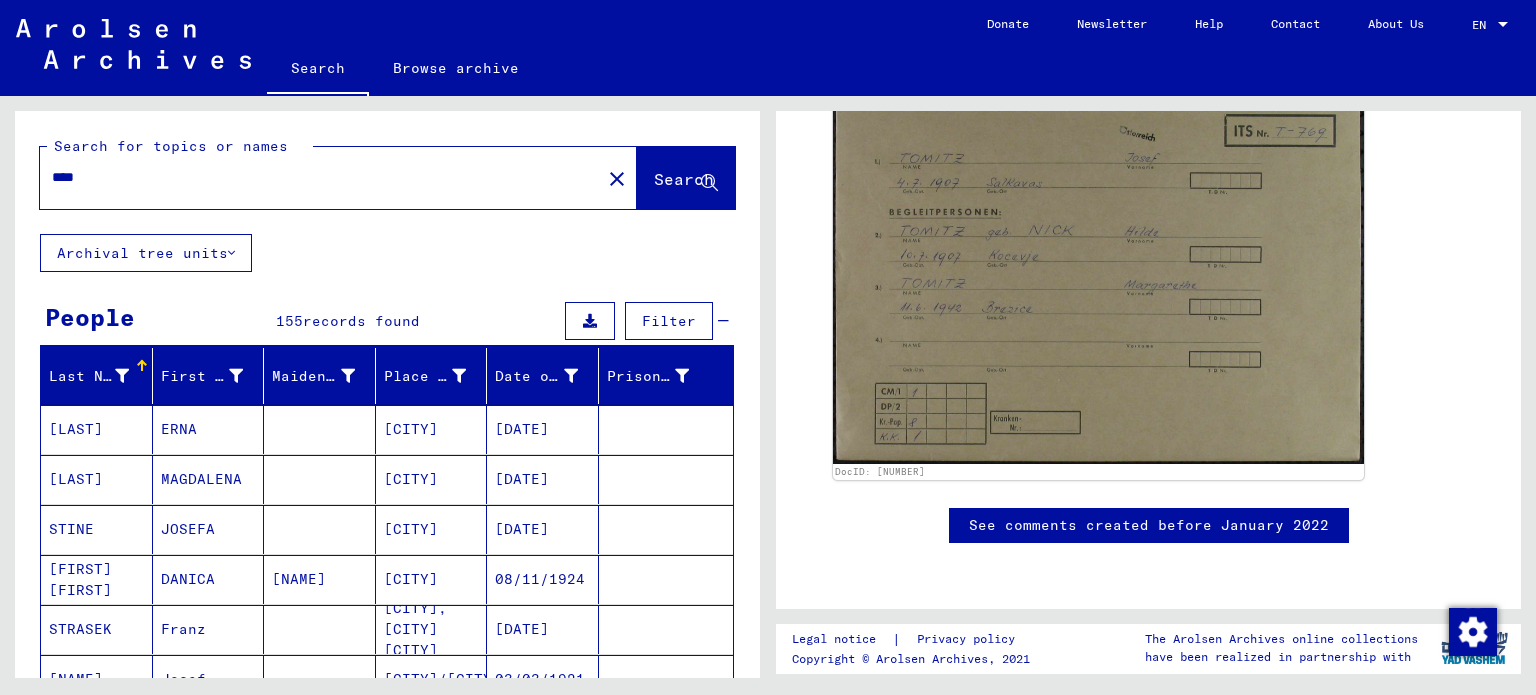 type on "****" 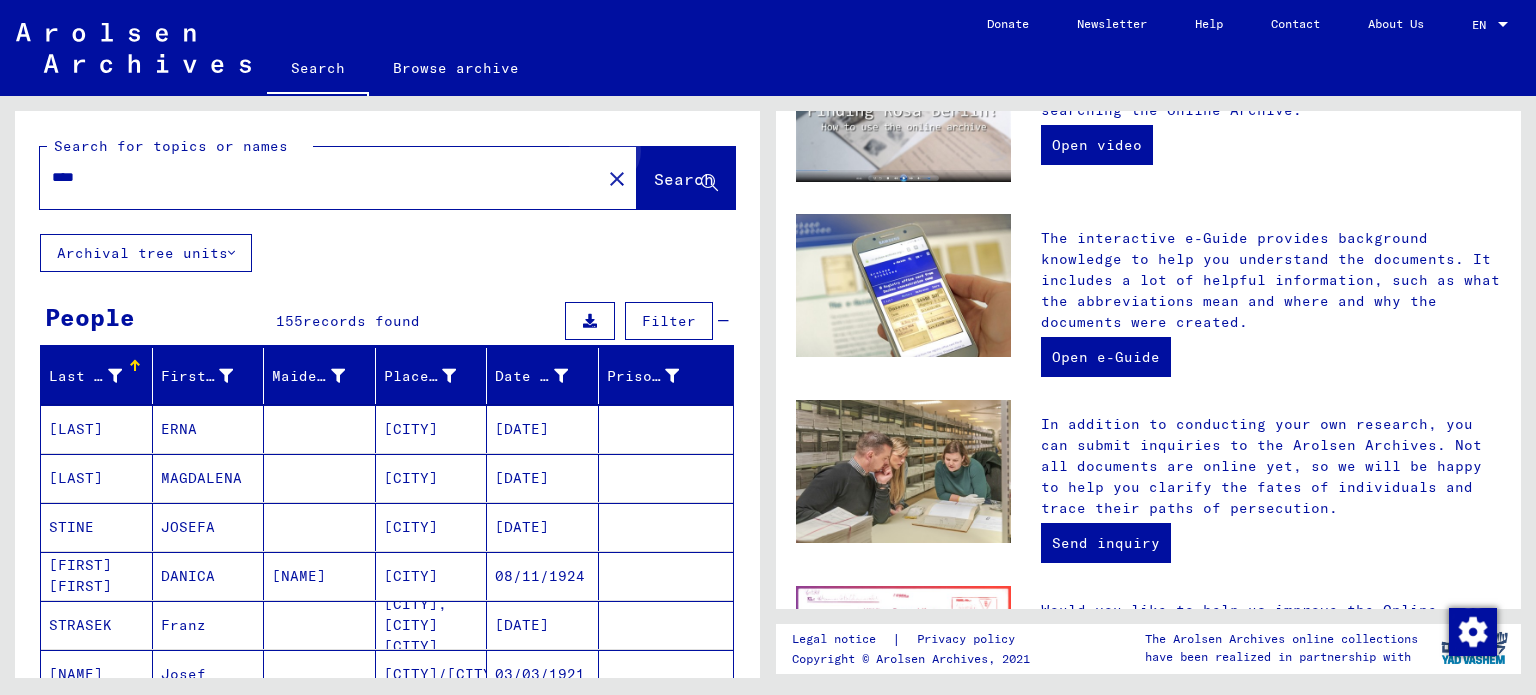 scroll, scrollTop: 0, scrollLeft: 0, axis: both 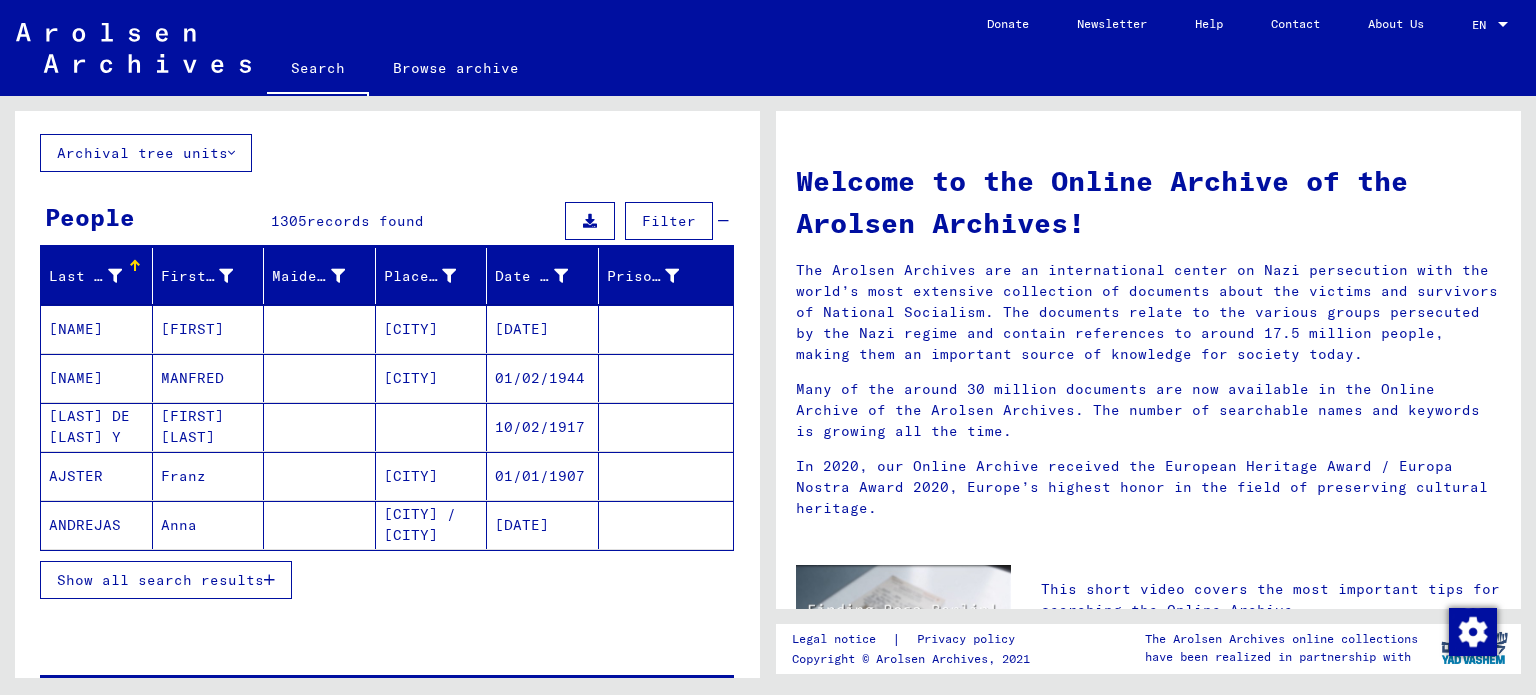 click on "Show all search results" at bounding box center (160, 580) 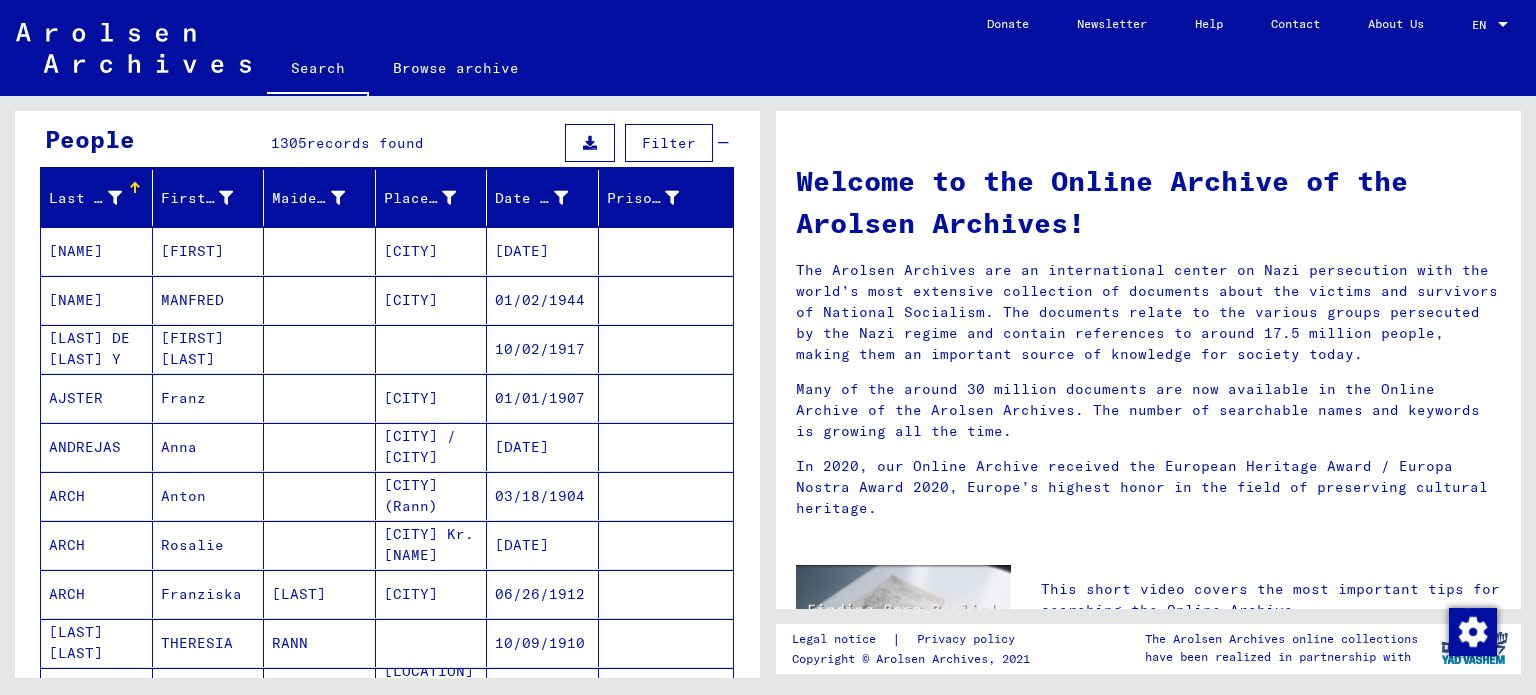 scroll, scrollTop: 300, scrollLeft: 0, axis: vertical 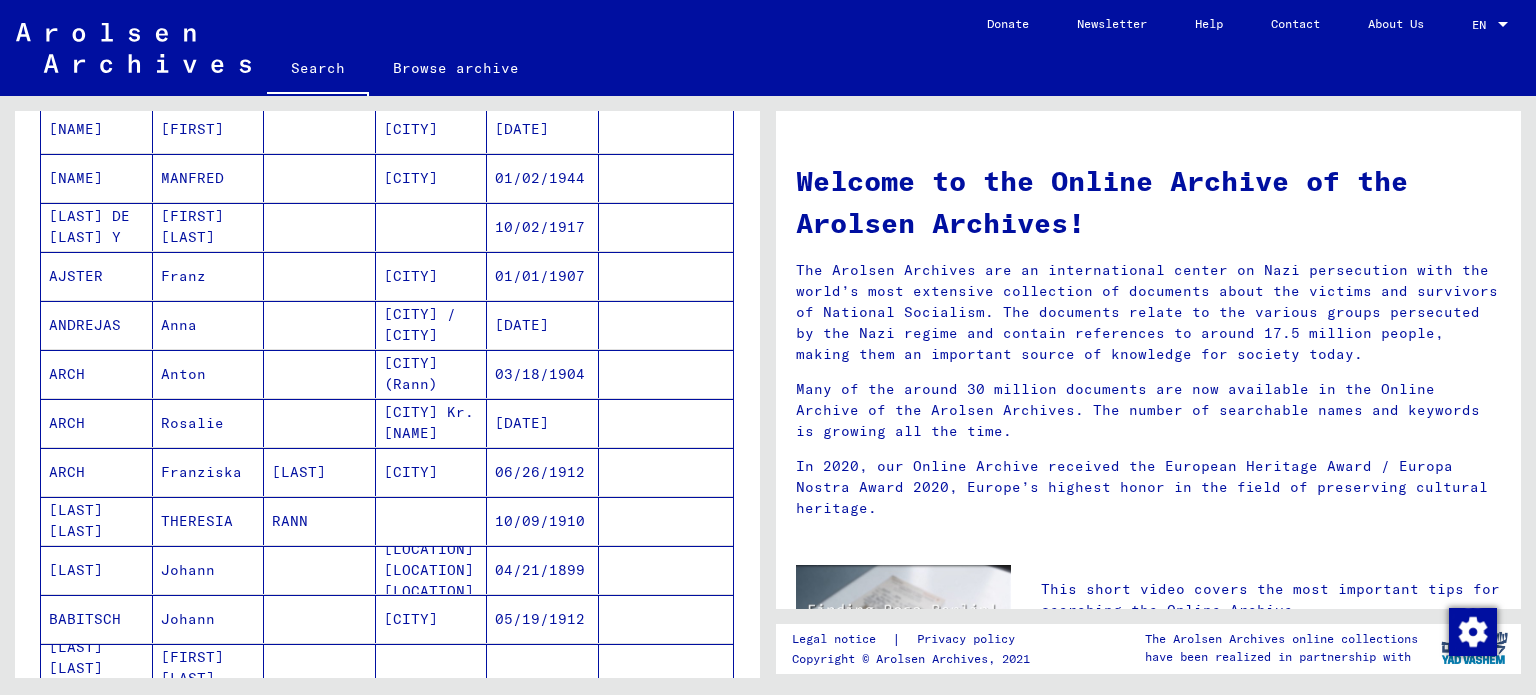 click on "Franz" at bounding box center [209, 325] 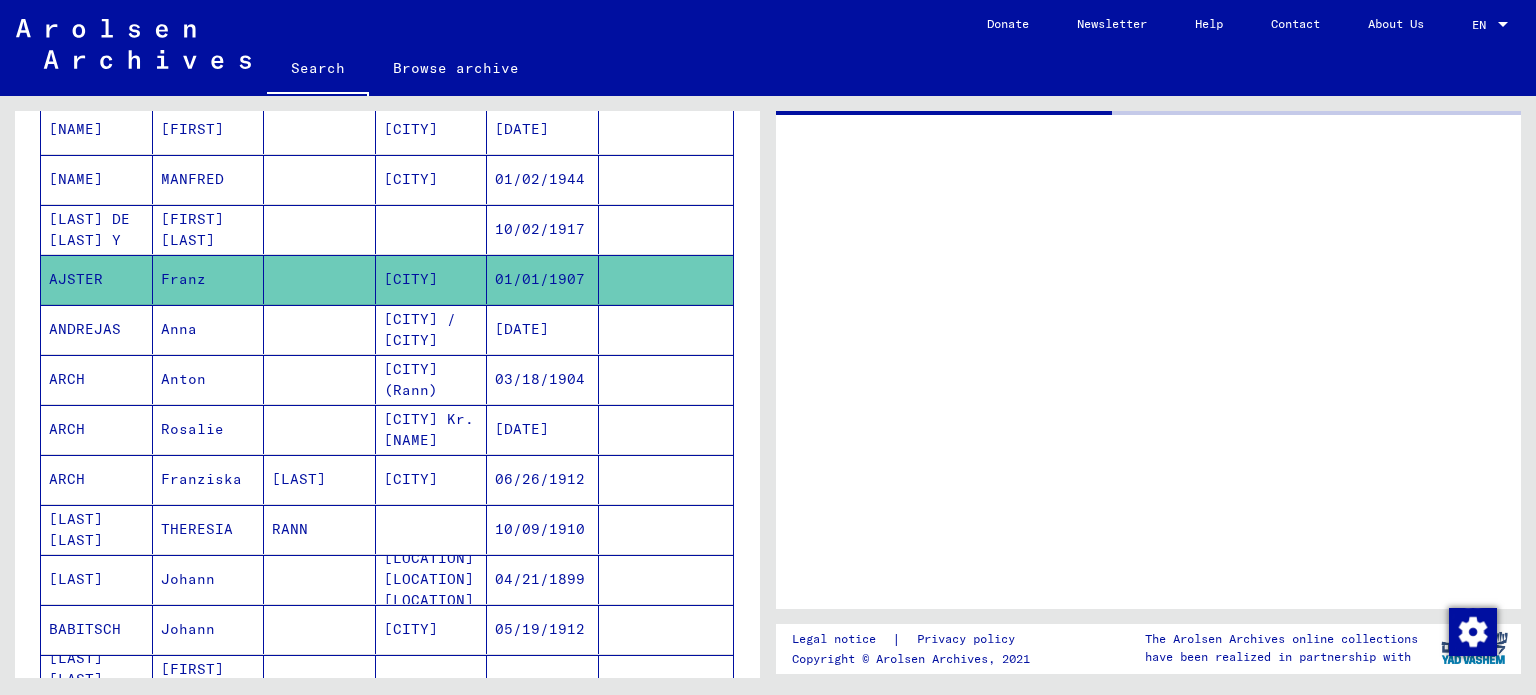 scroll, scrollTop: 300, scrollLeft: 0, axis: vertical 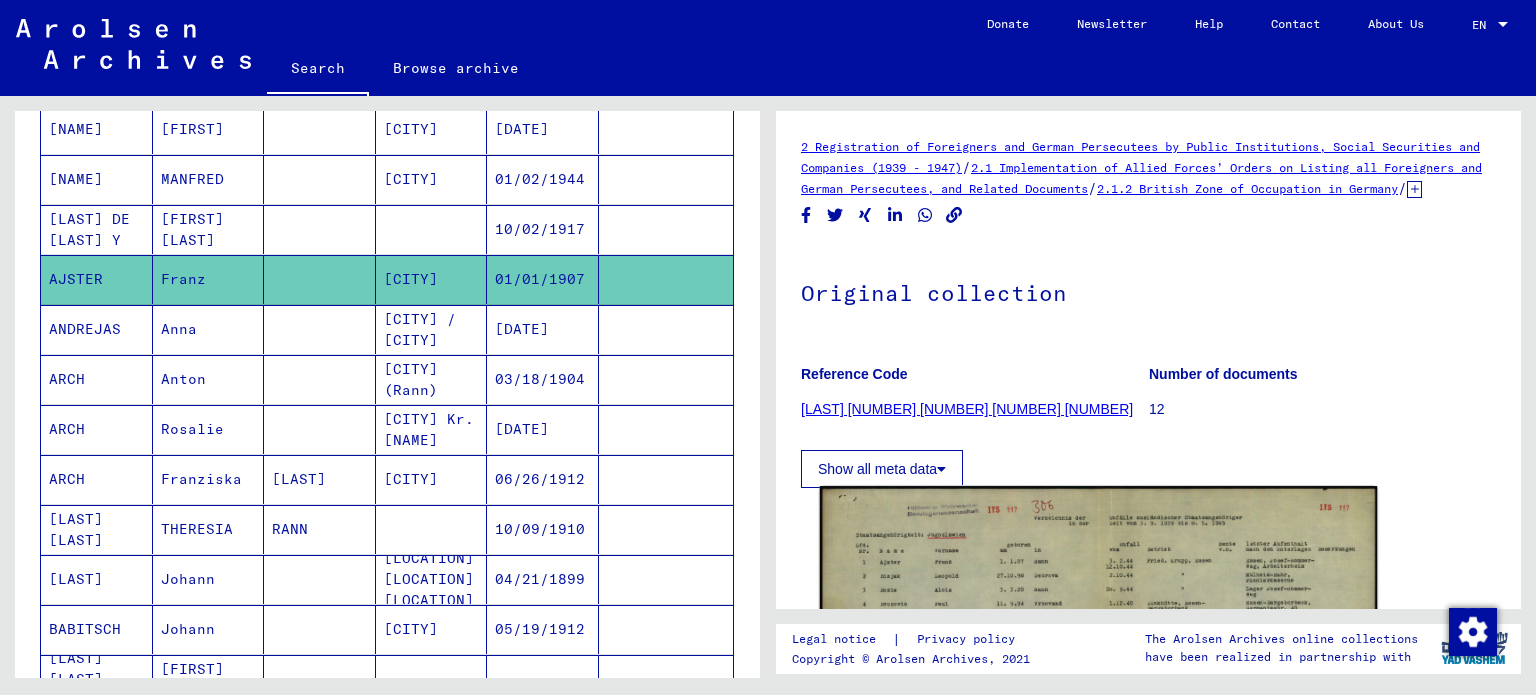 click 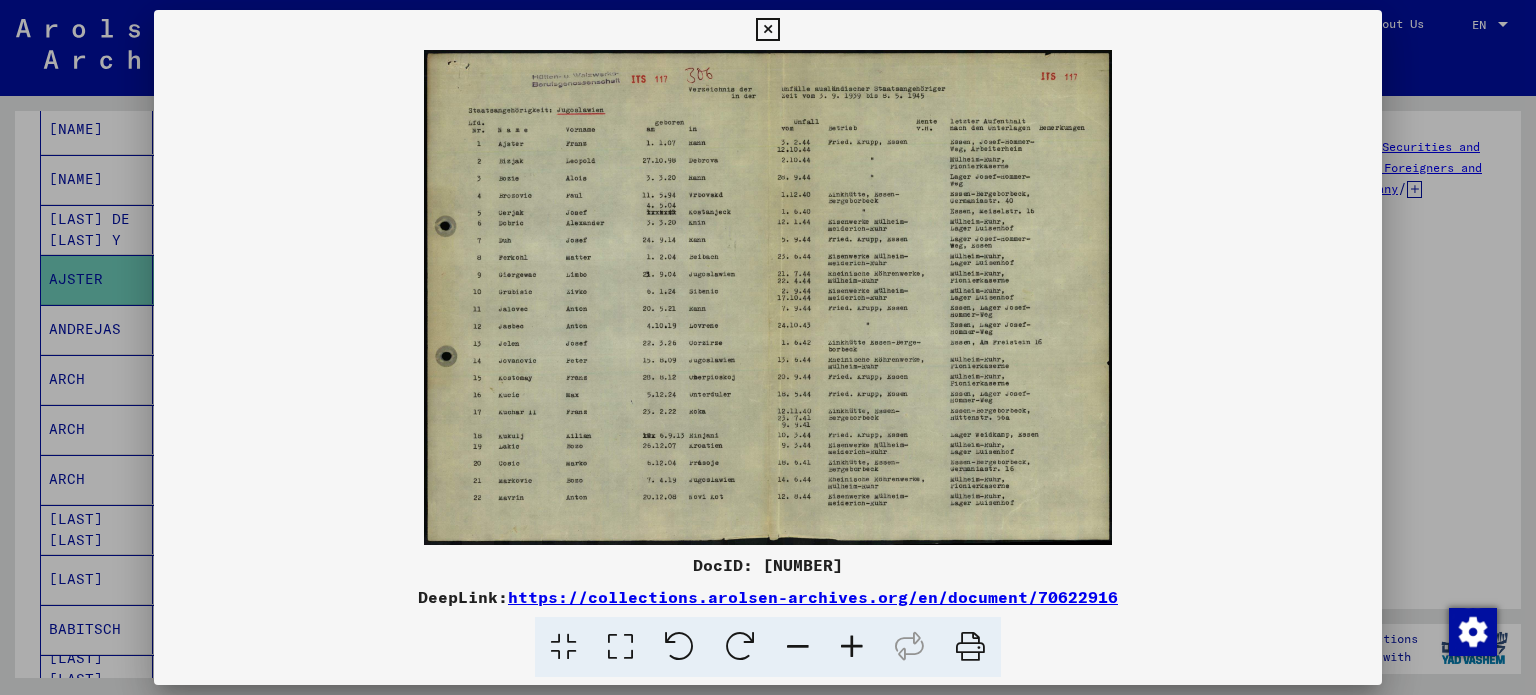 click at bounding box center (852, 647) 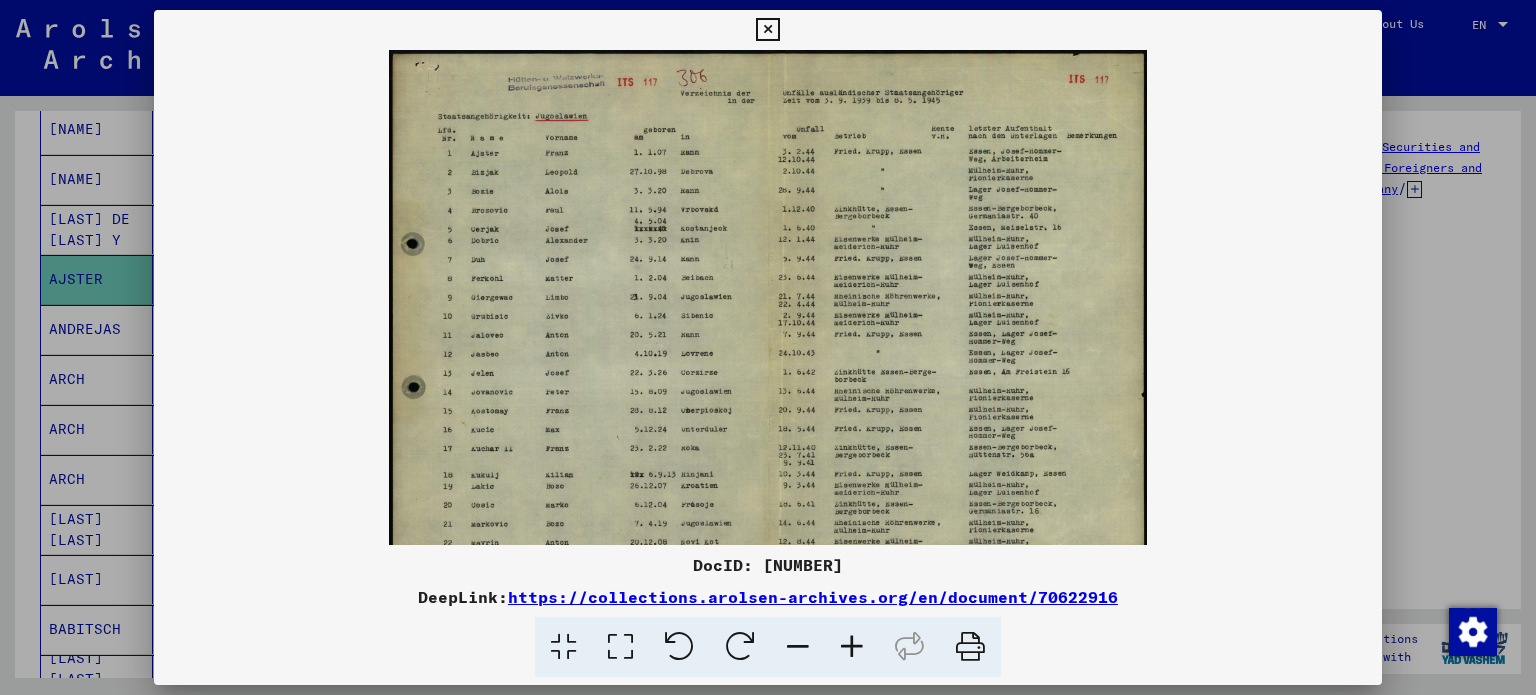 click at bounding box center [852, 647] 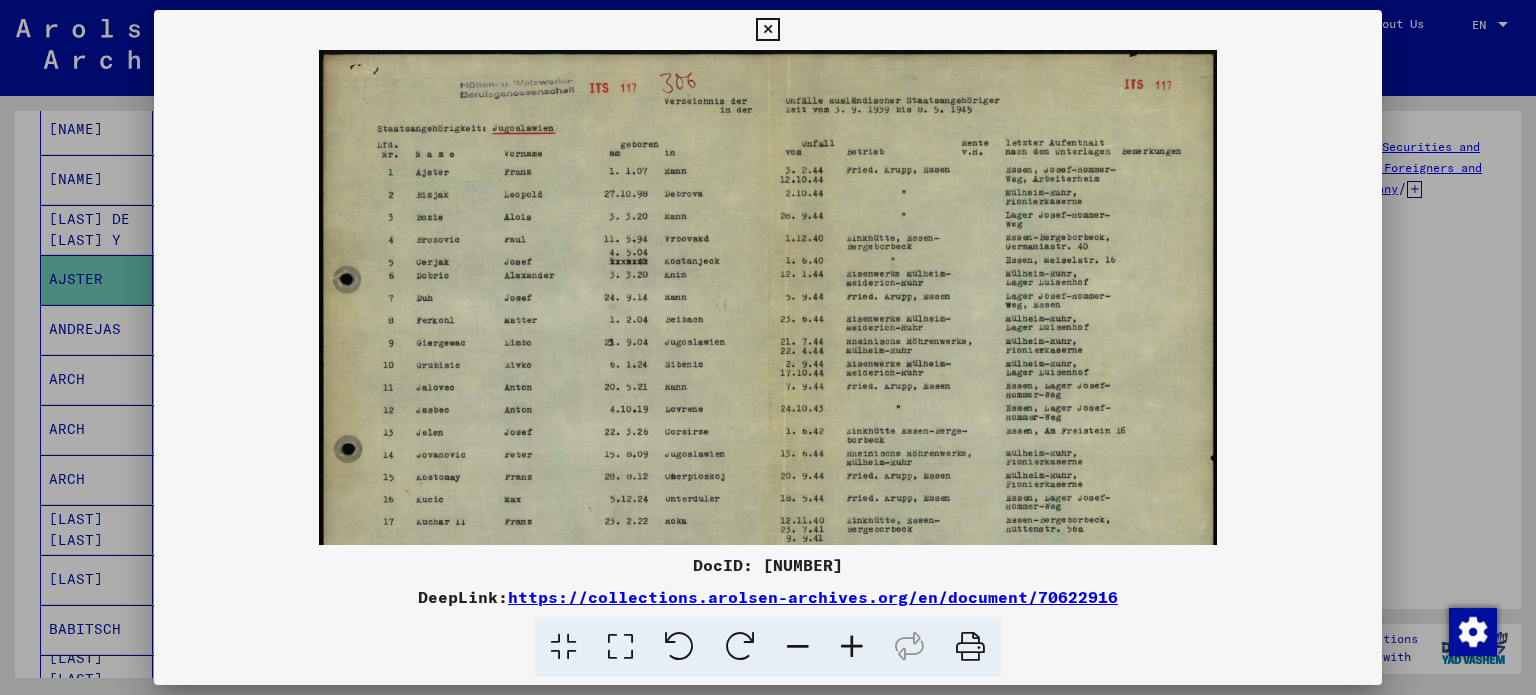click at bounding box center (852, 647) 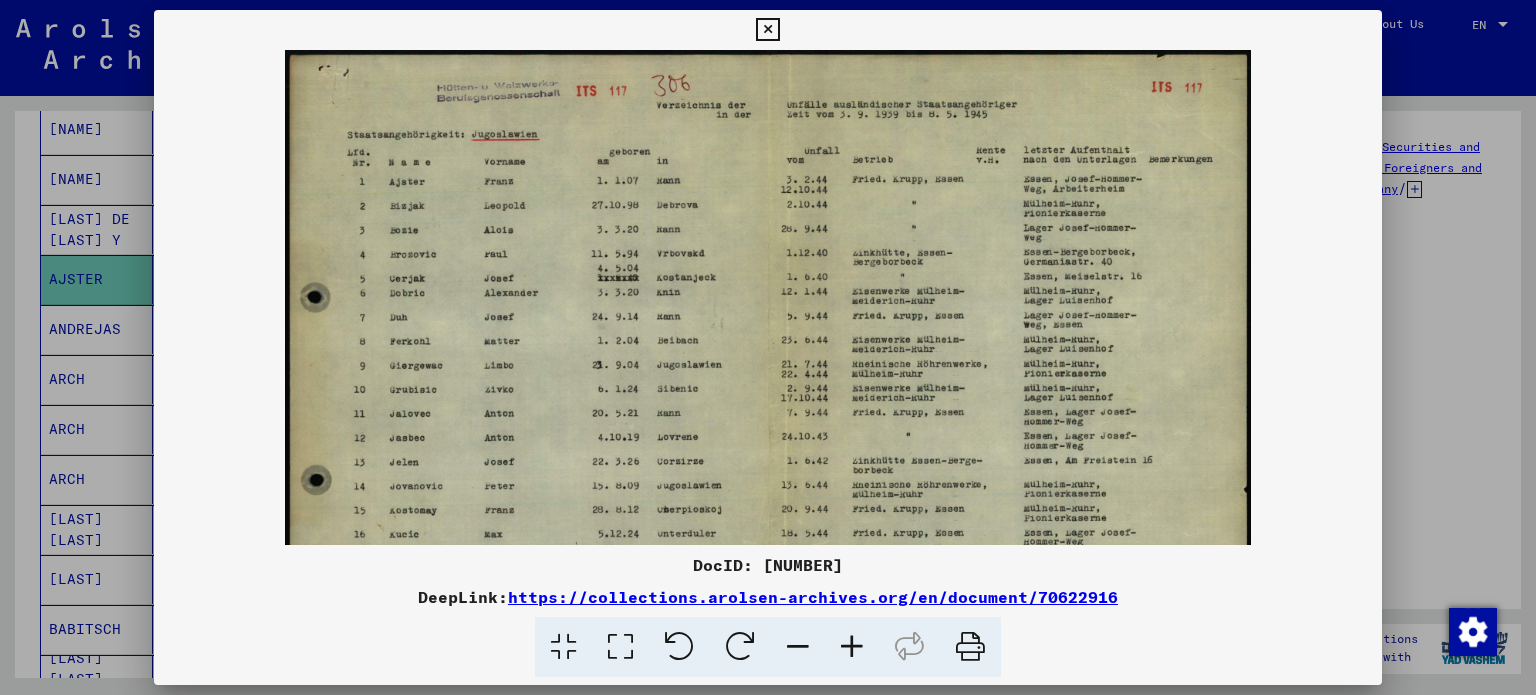 click at bounding box center (852, 647) 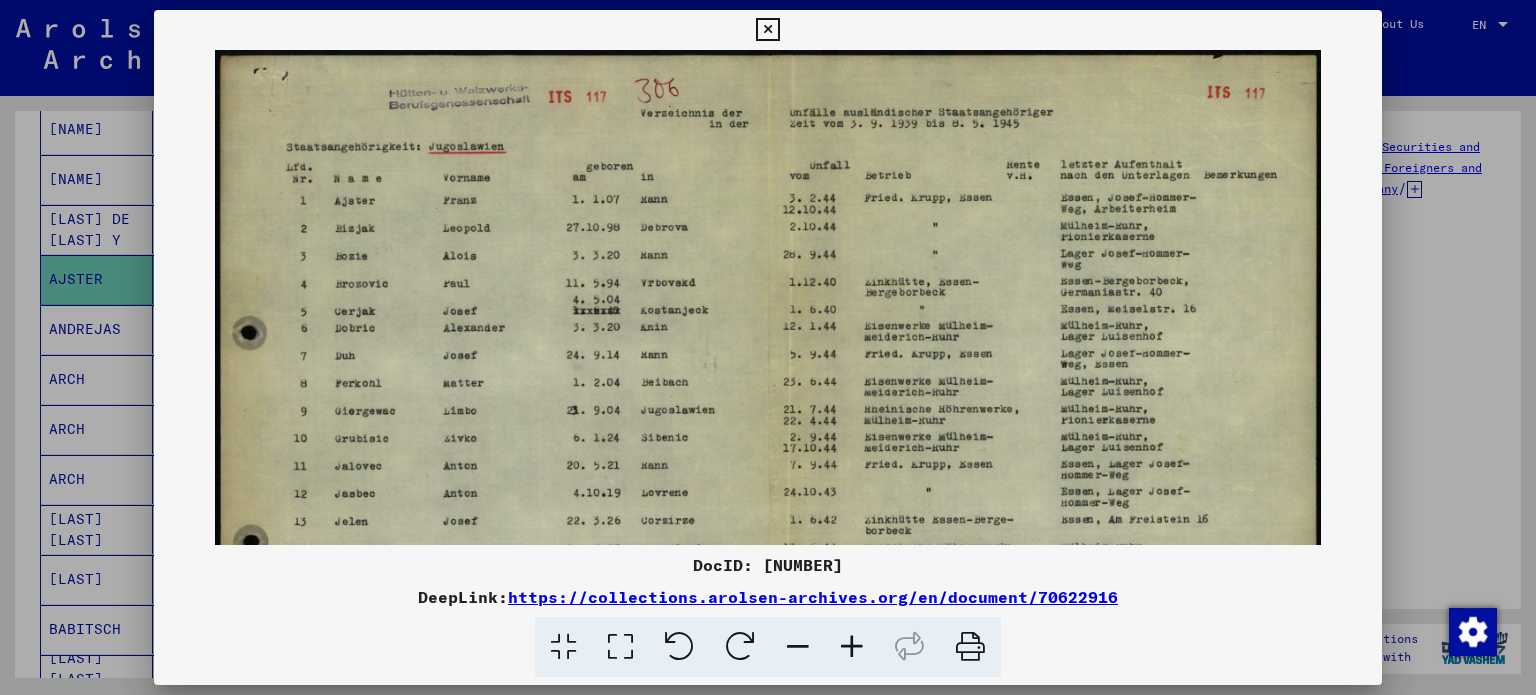 click at bounding box center [852, 647] 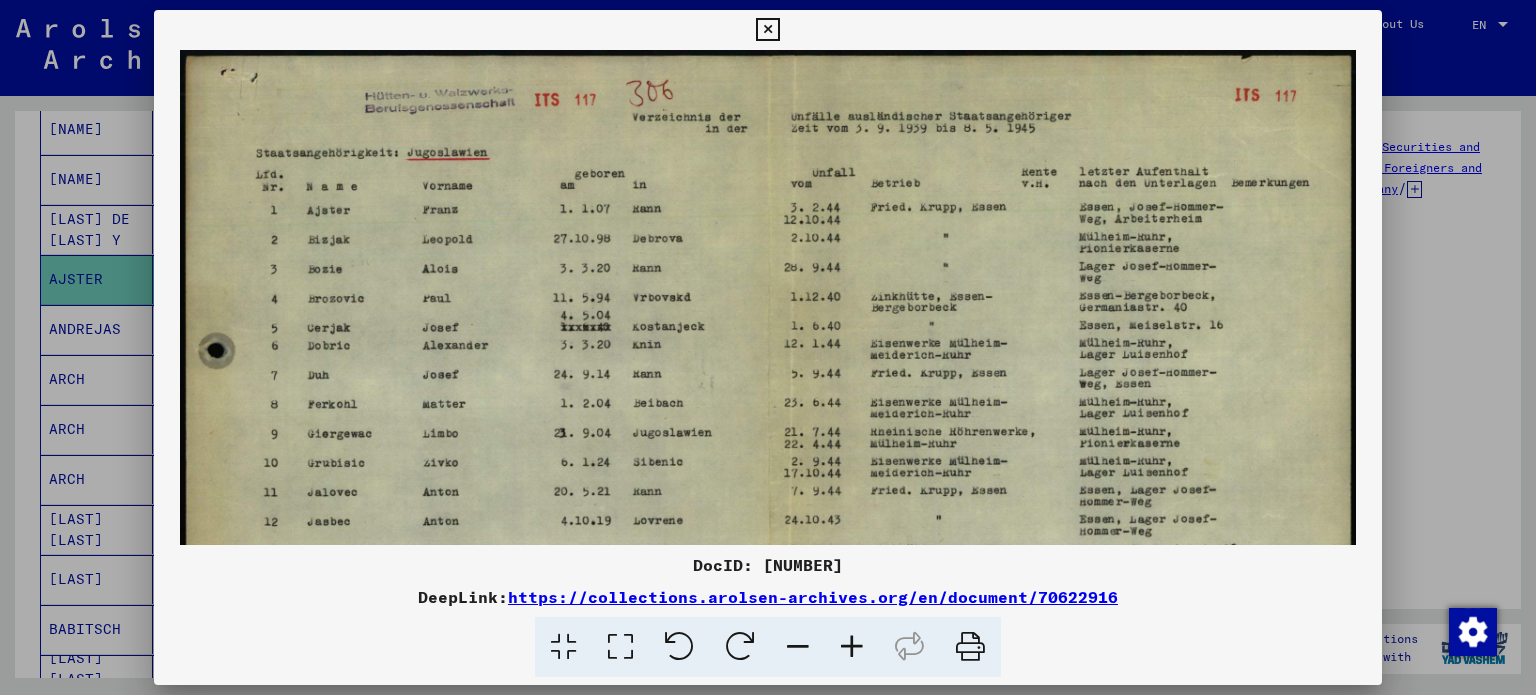 click at bounding box center [852, 647] 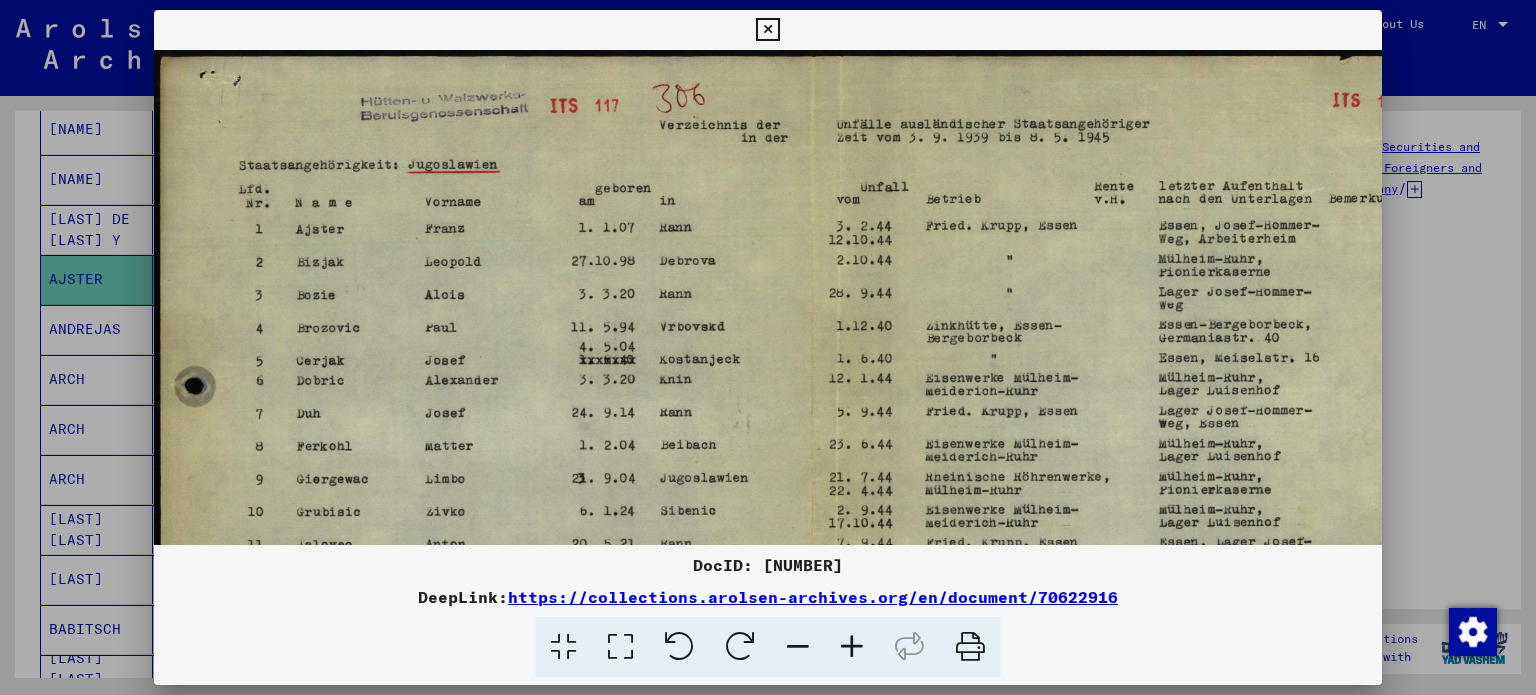 click at bounding box center [852, 647] 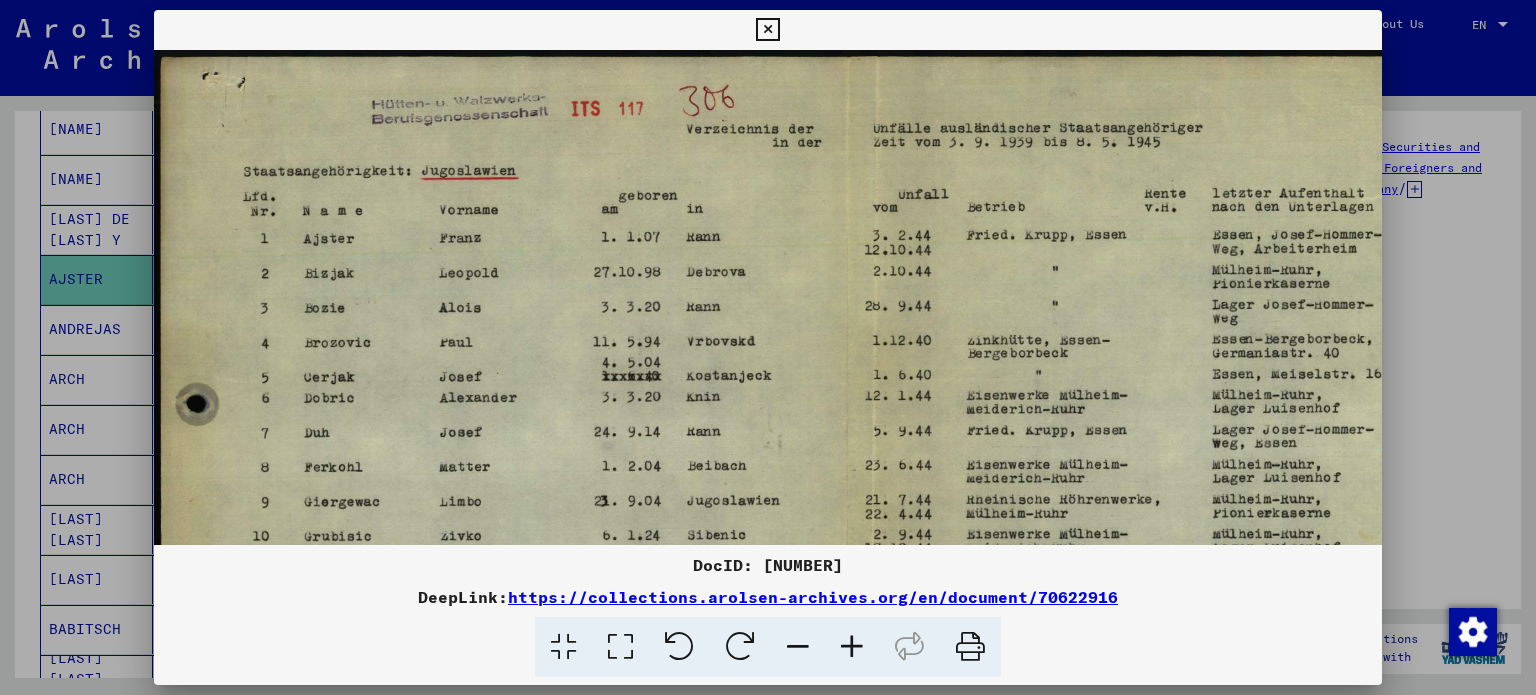 click at bounding box center [852, 647] 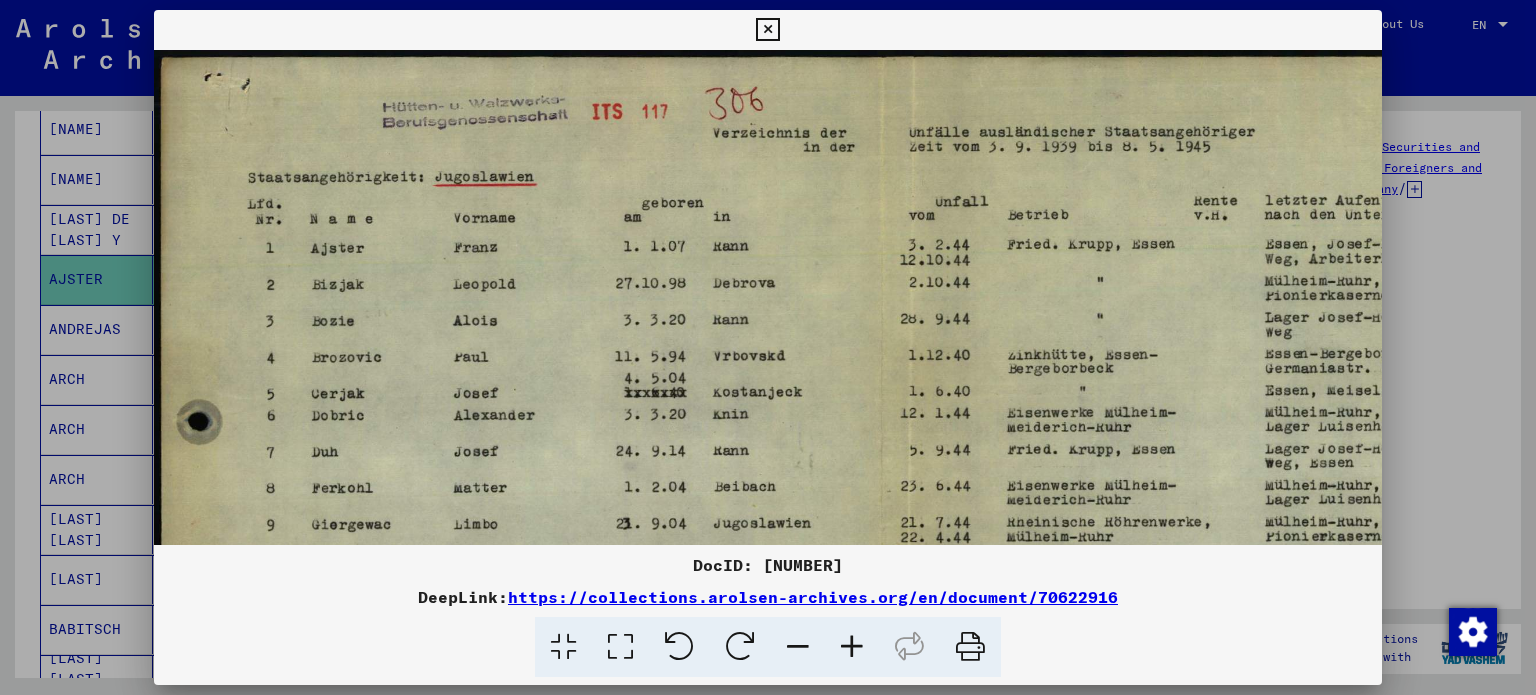 click at bounding box center (852, 647) 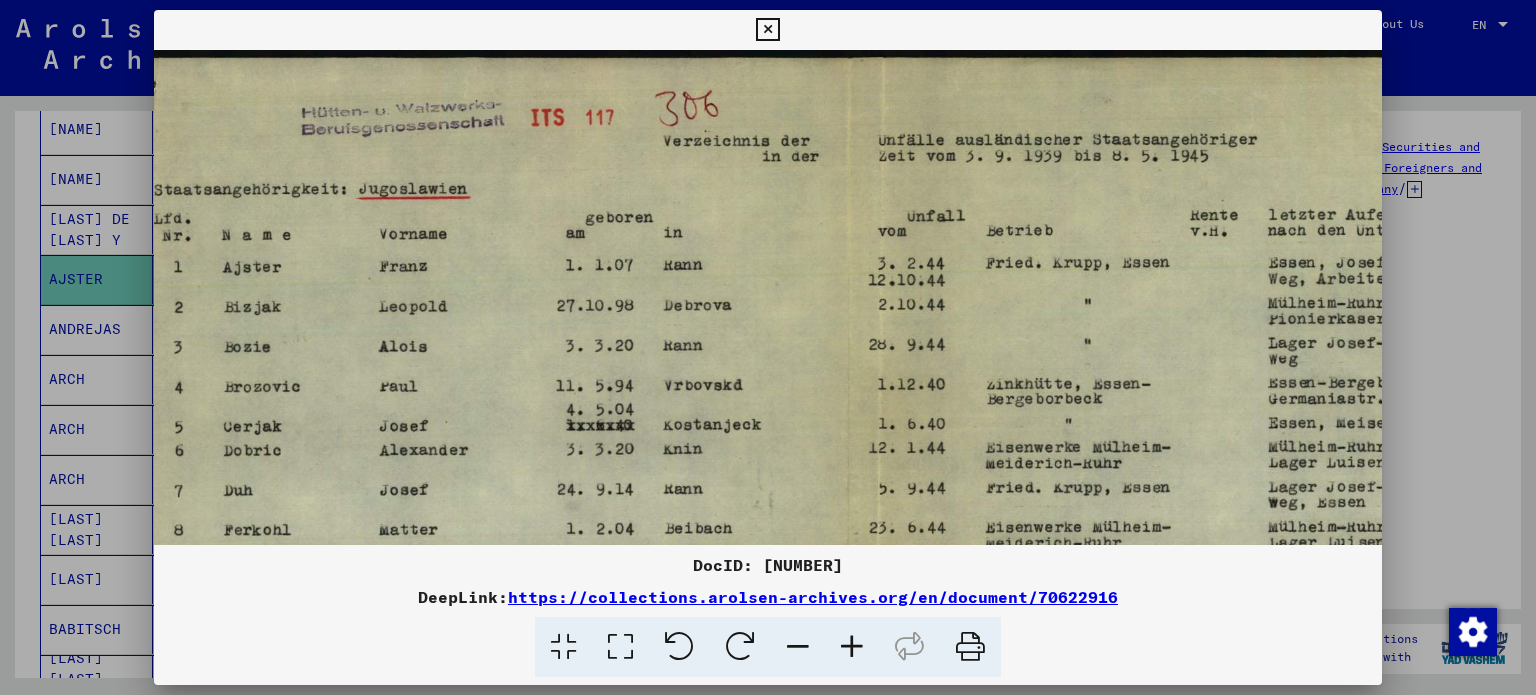drag, startPoint x: 908, startPoint y: 398, endPoint x: 808, endPoint y: 401, distance: 100.04499 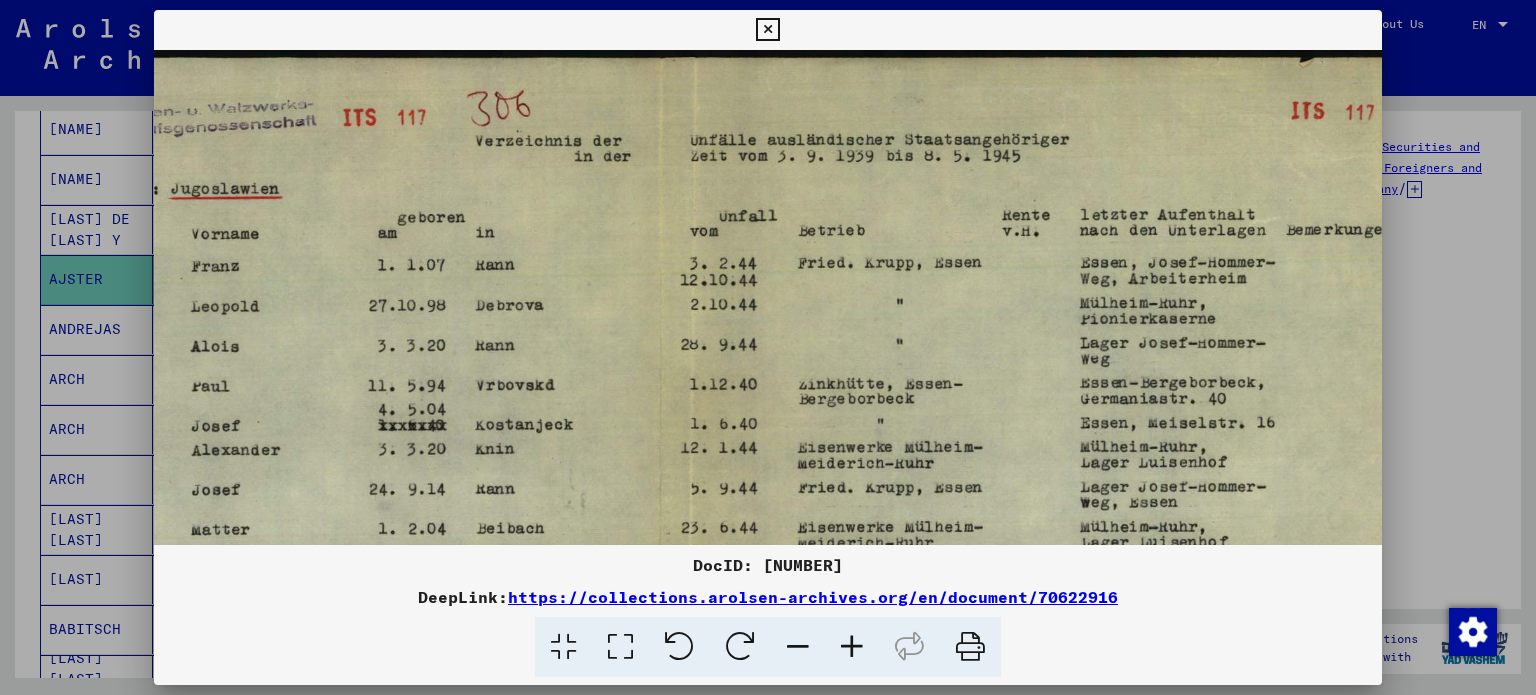 scroll, scrollTop: 0, scrollLeft: 317, axis: horizontal 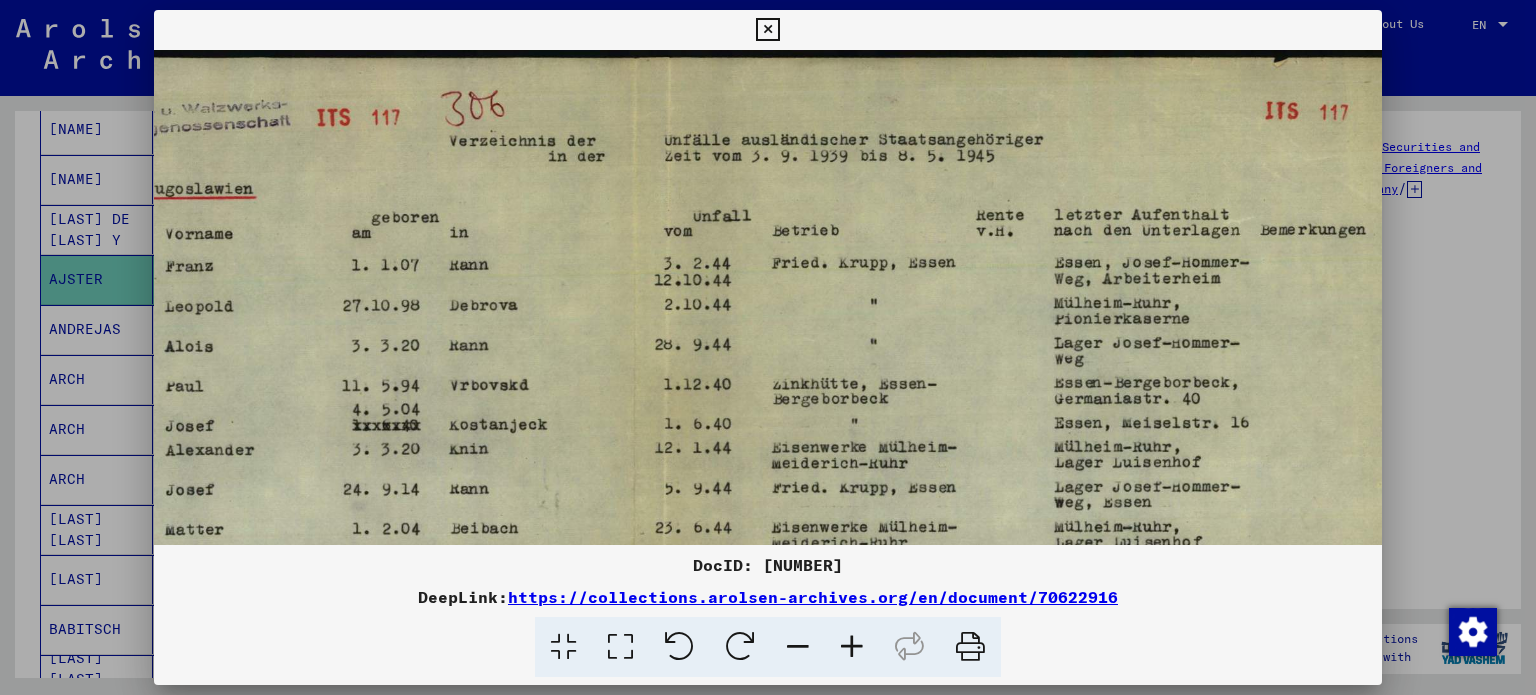 drag, startPoint x: 1053, startPoint y: 343, endPoint x: 840, endPoint y: 358, distance: 213.52751 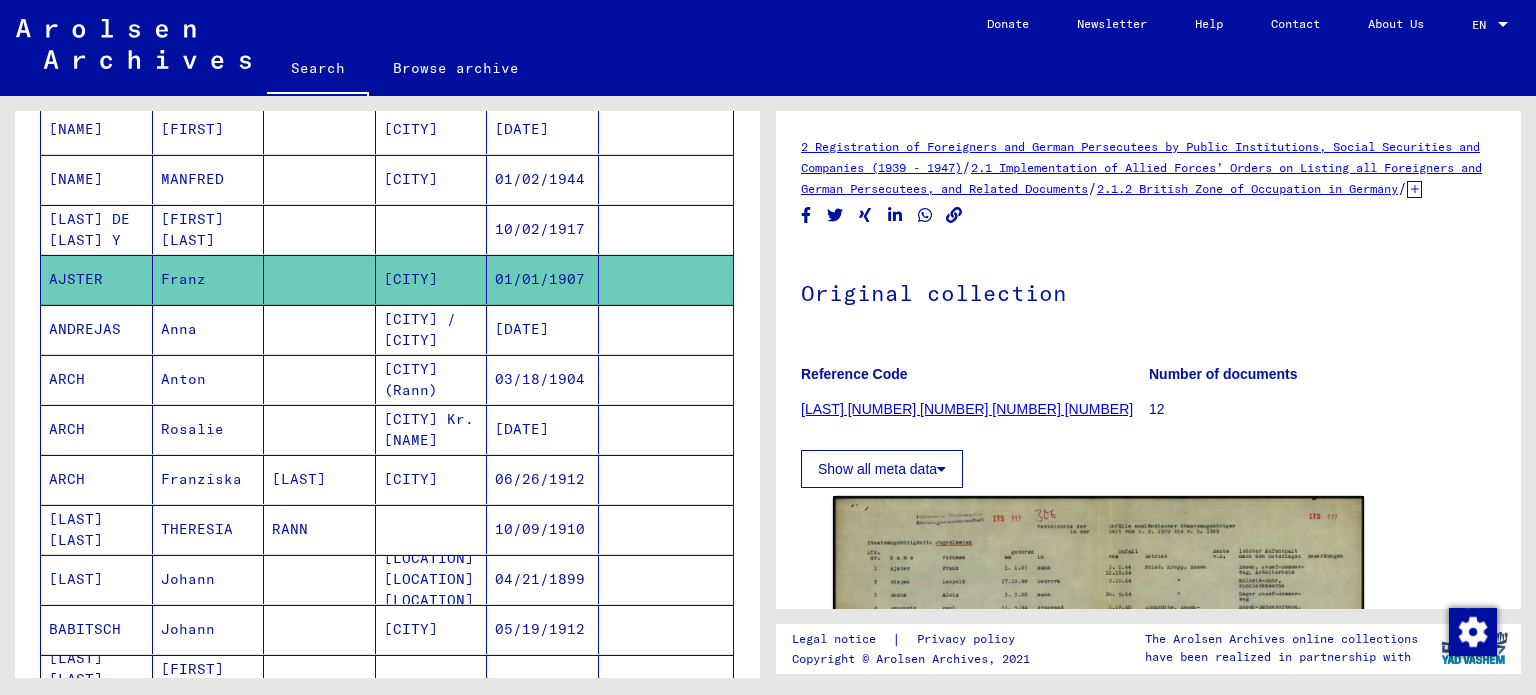 click at bounding box center (320, 479) 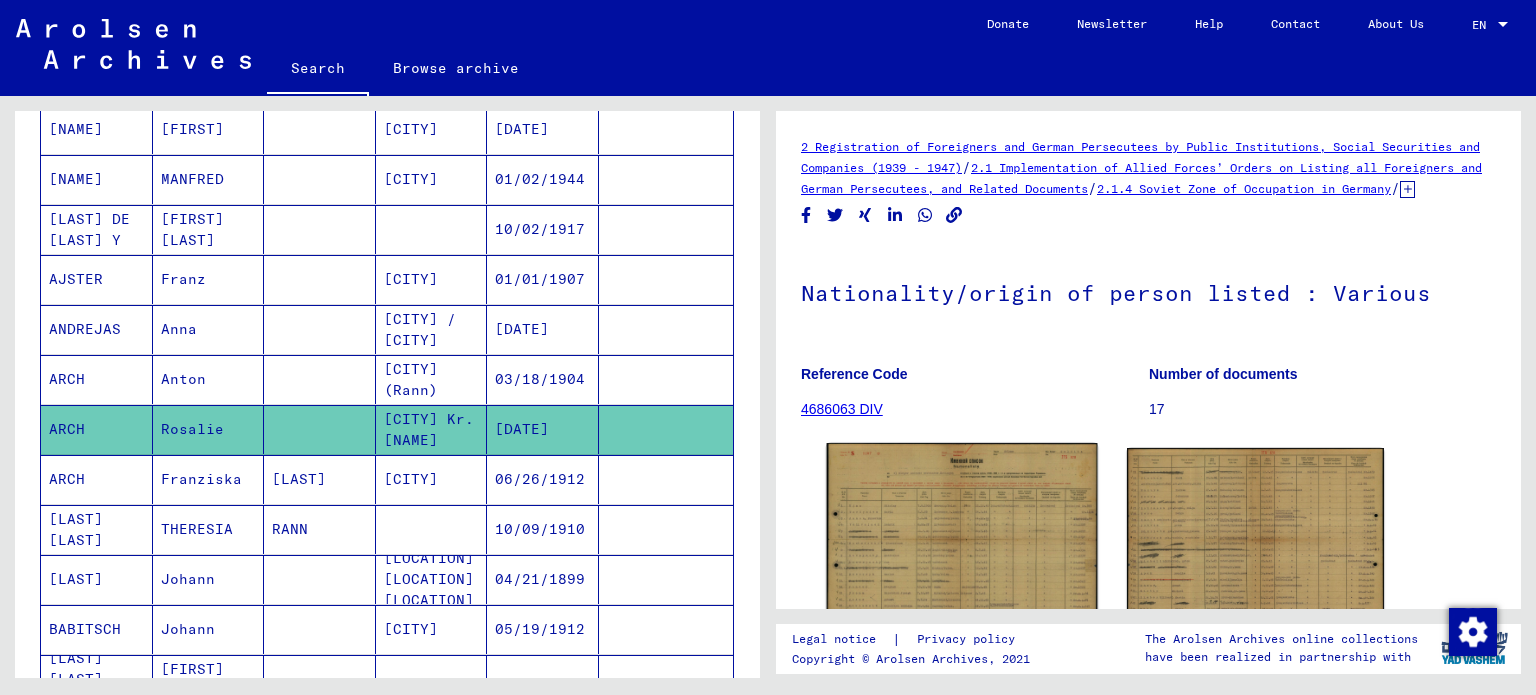 scroll, scrollTop: 0, scrollLeft: 0, axis: both 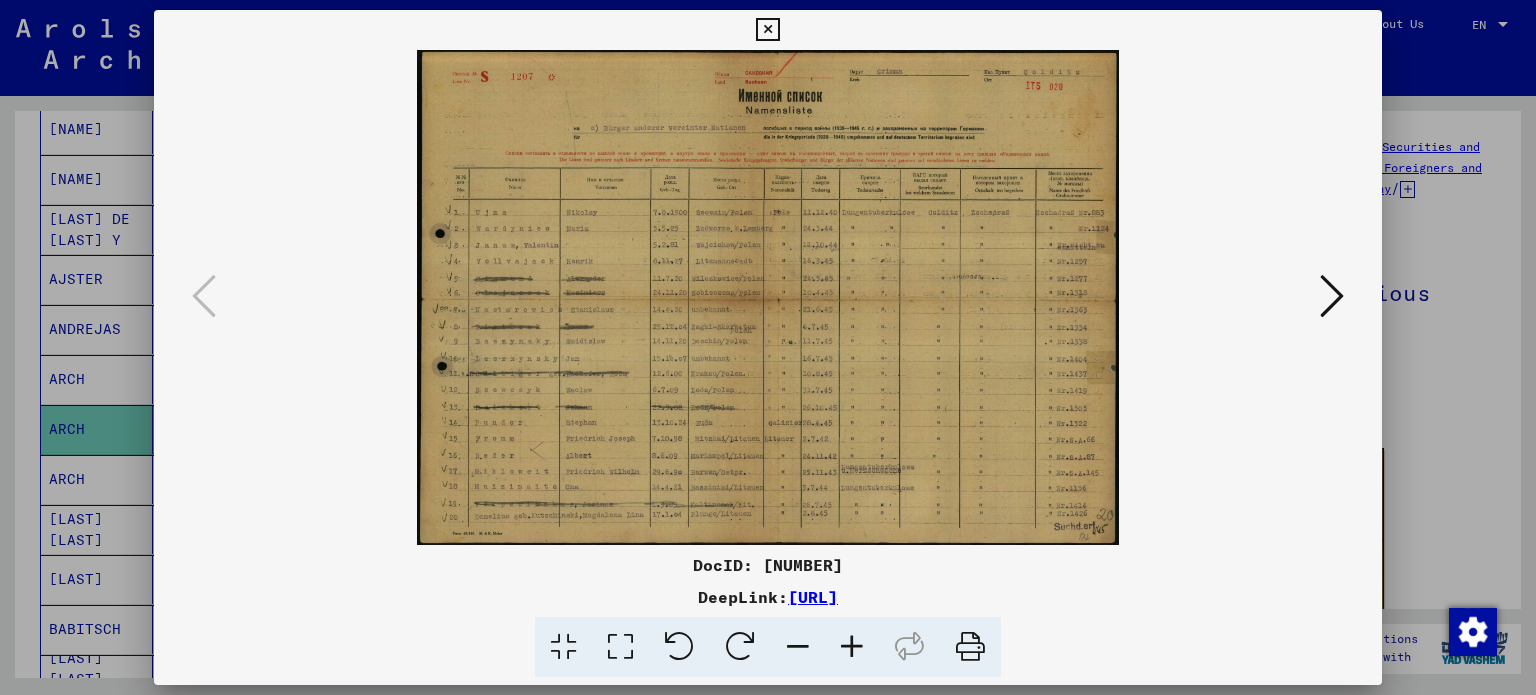 click at bounding box center [852, 647] 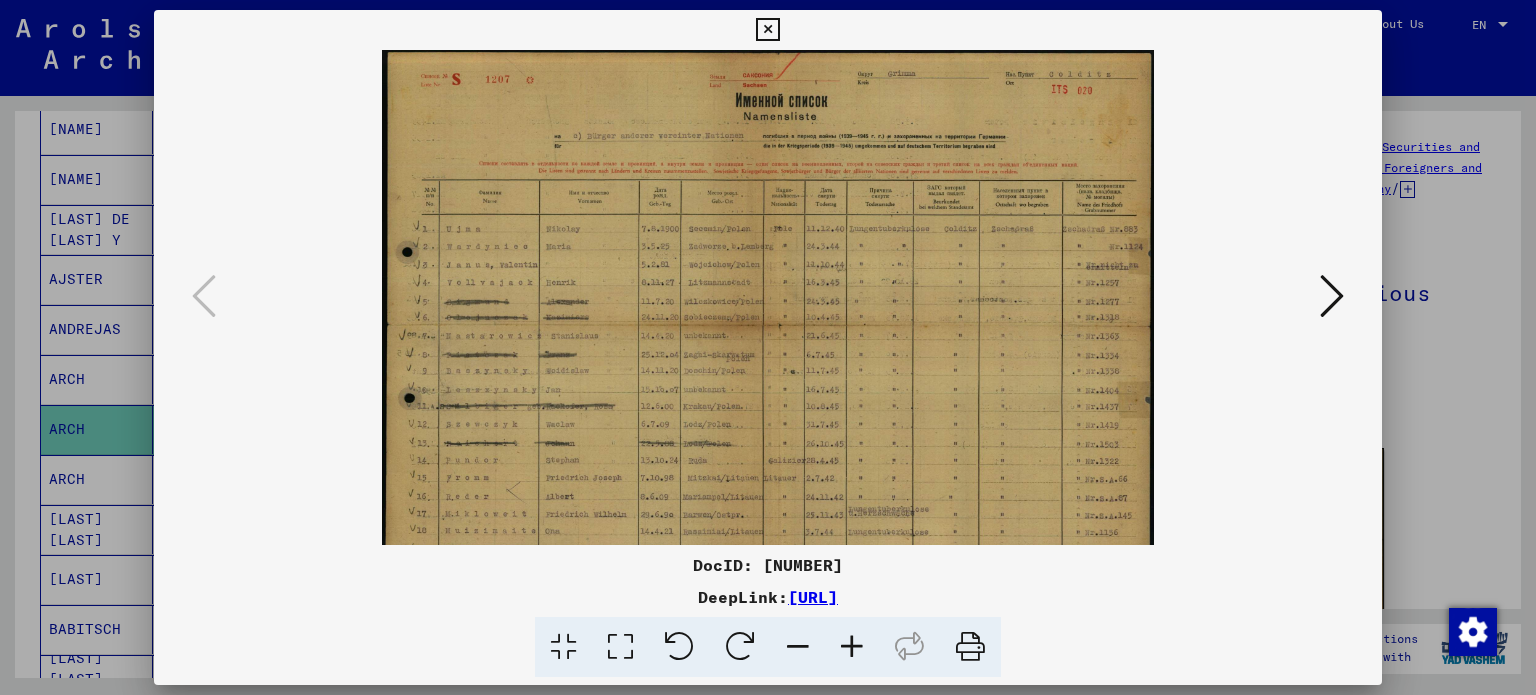 click at bounding box center (852, 647) 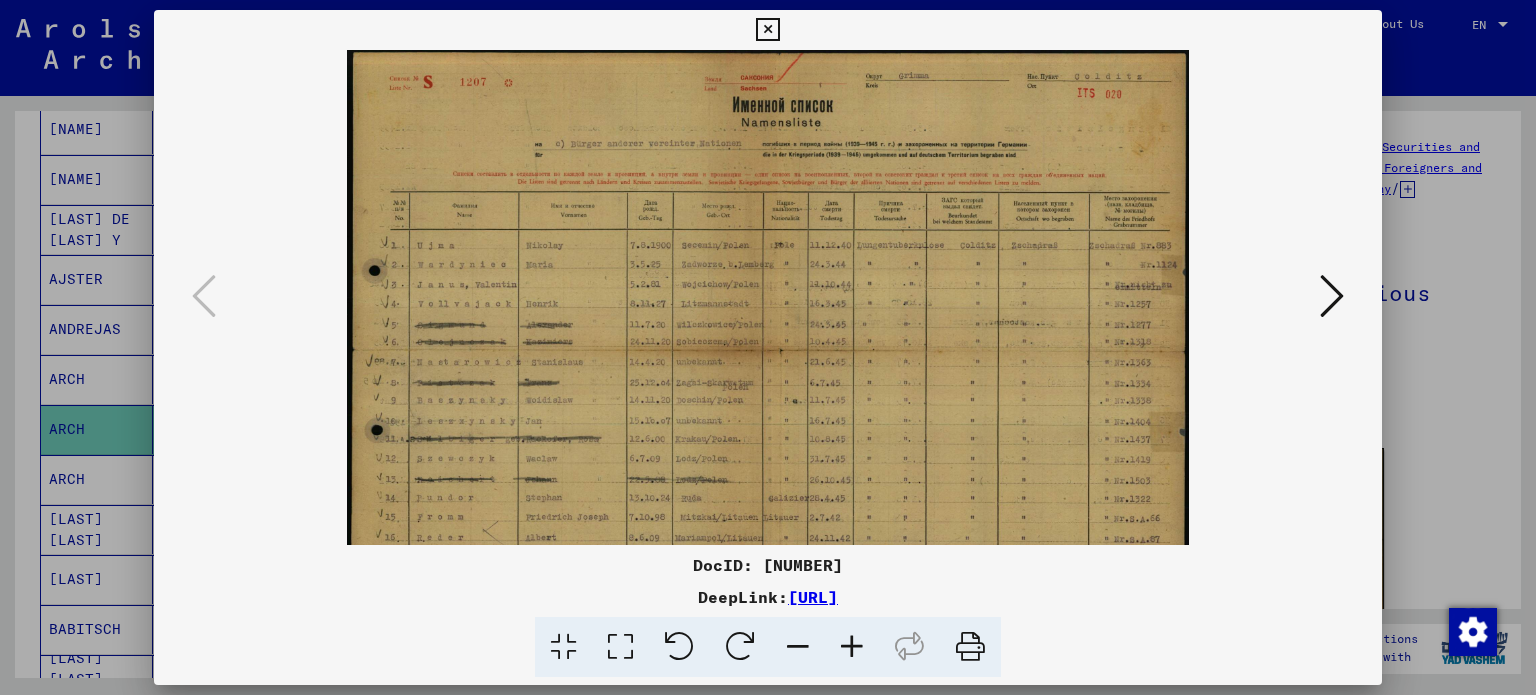 click at bounding box center (852, 647) 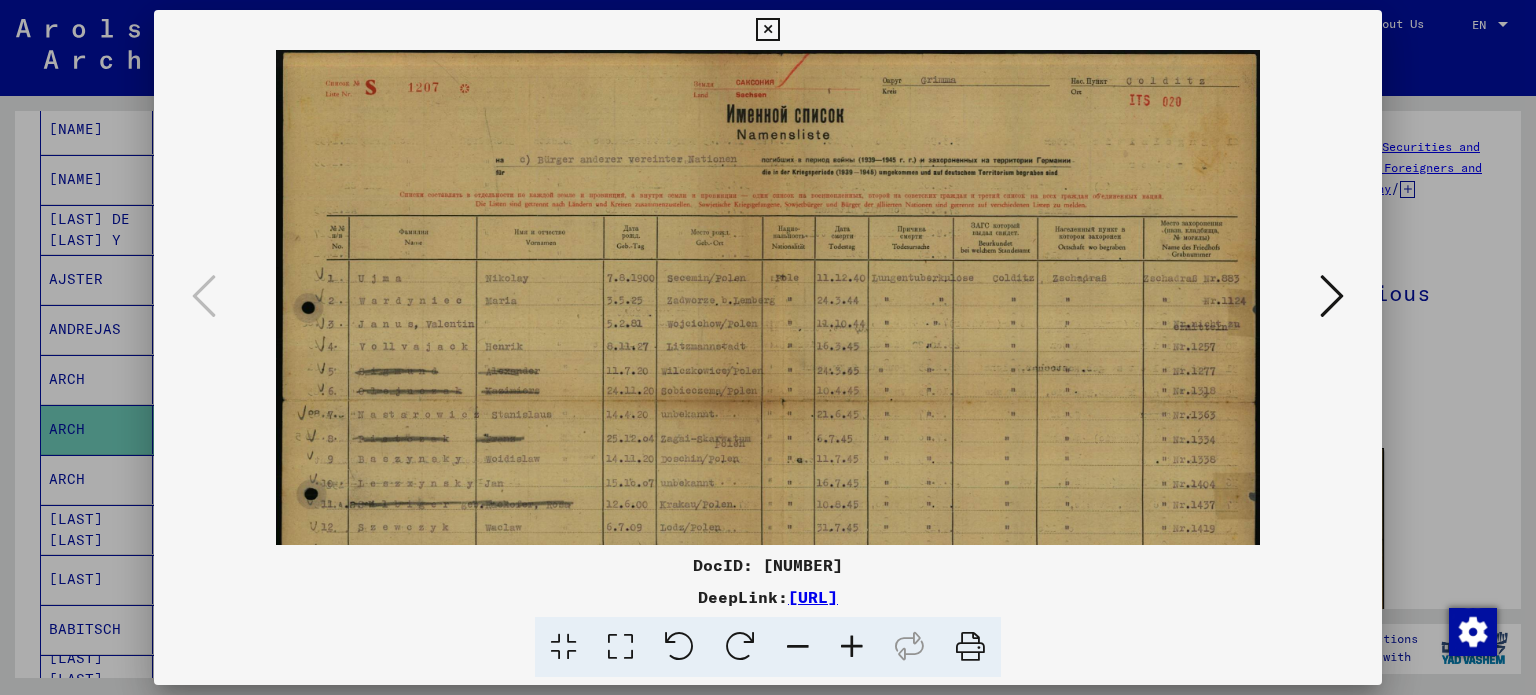 click at bounding box center (852, 647) 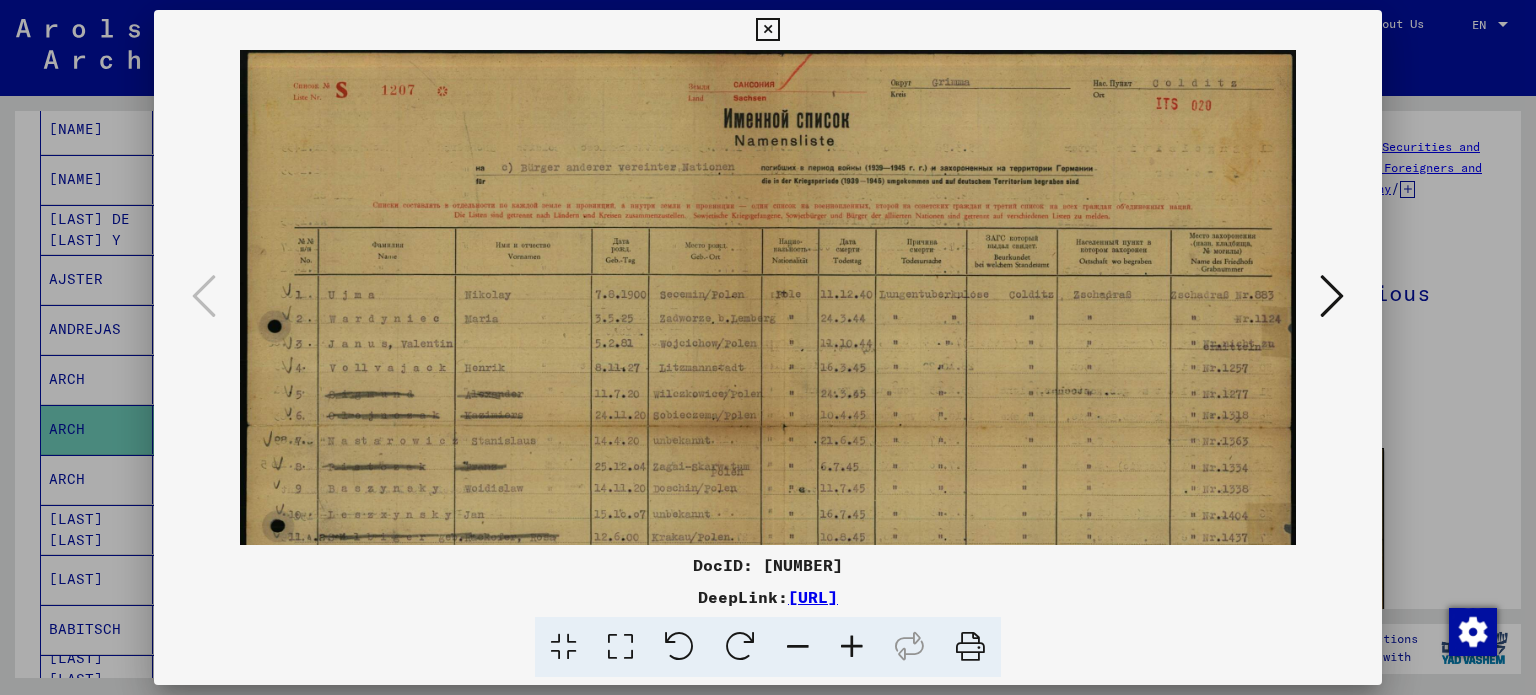 click at bounding box center [852, 647] 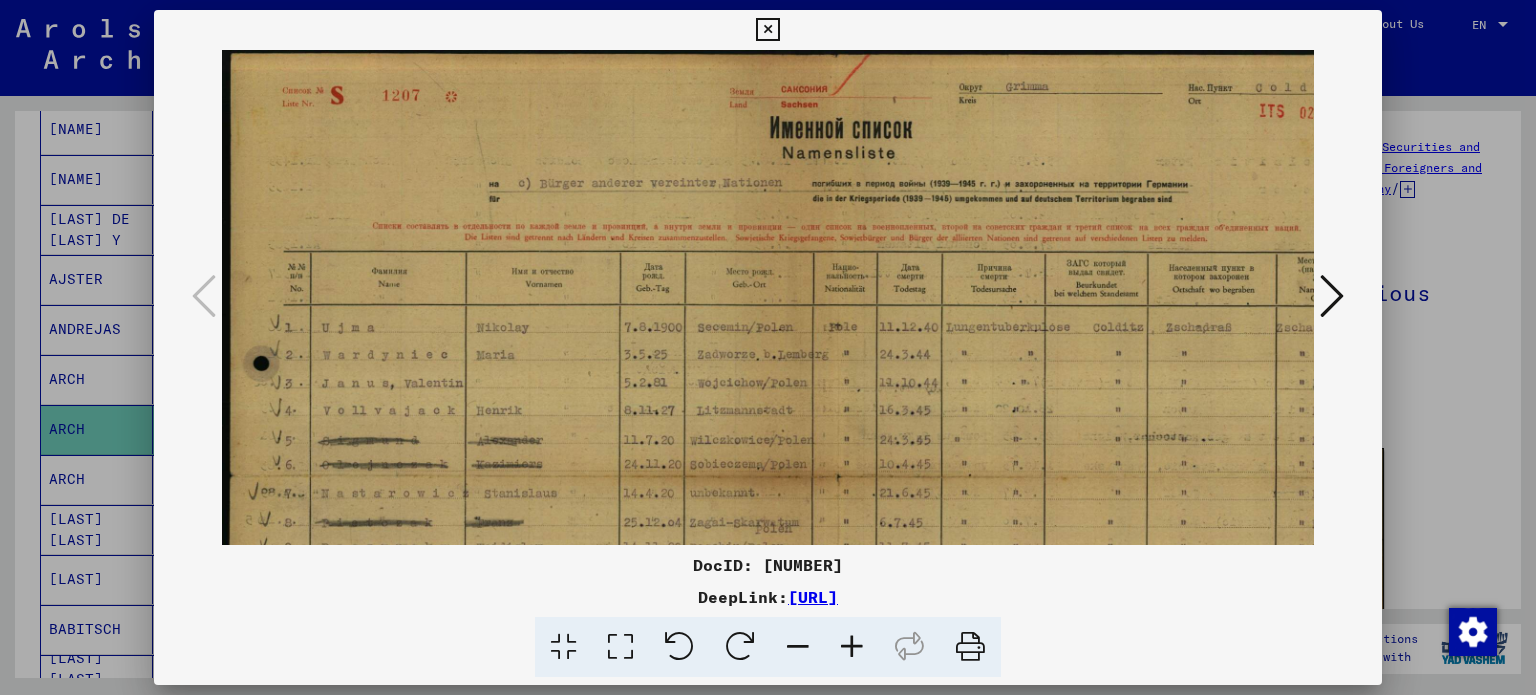 click at bounding box center (852, 647) 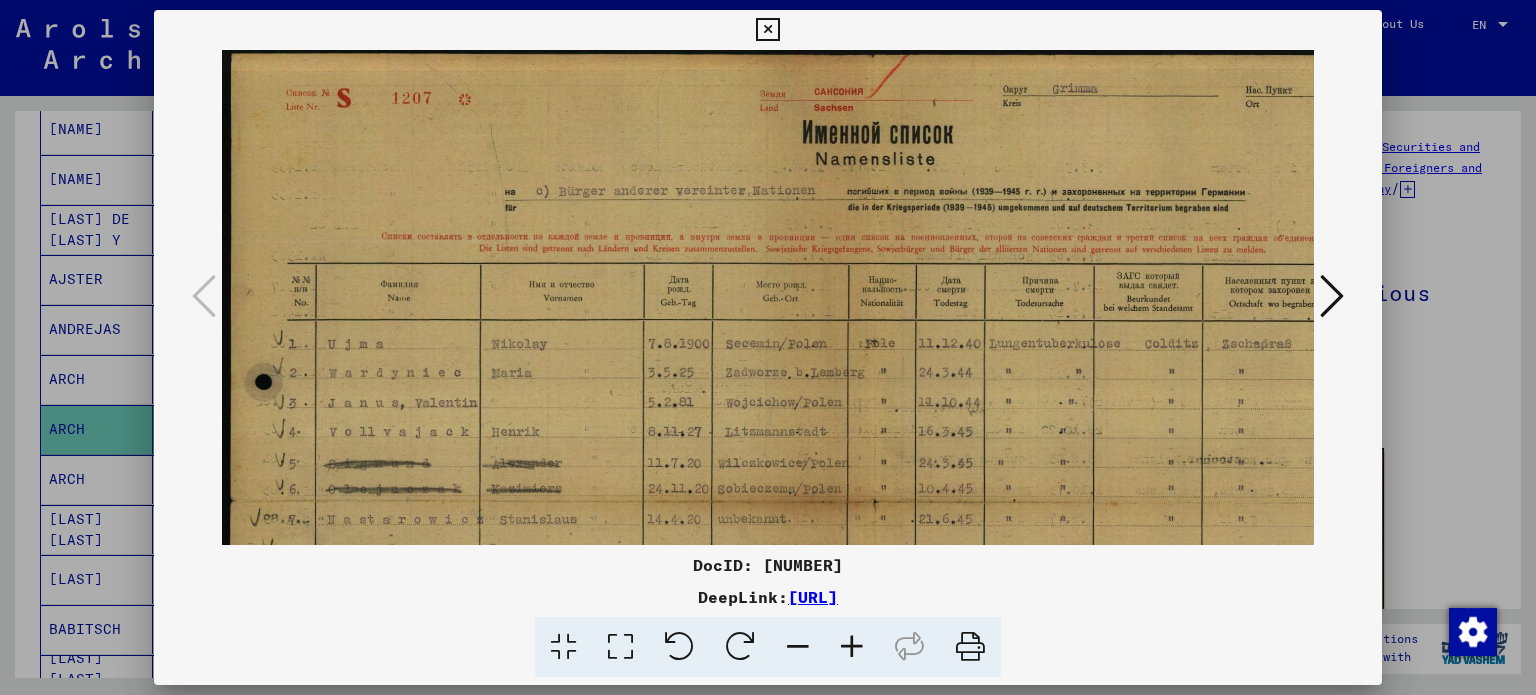 click at bounding box center (852, 647) 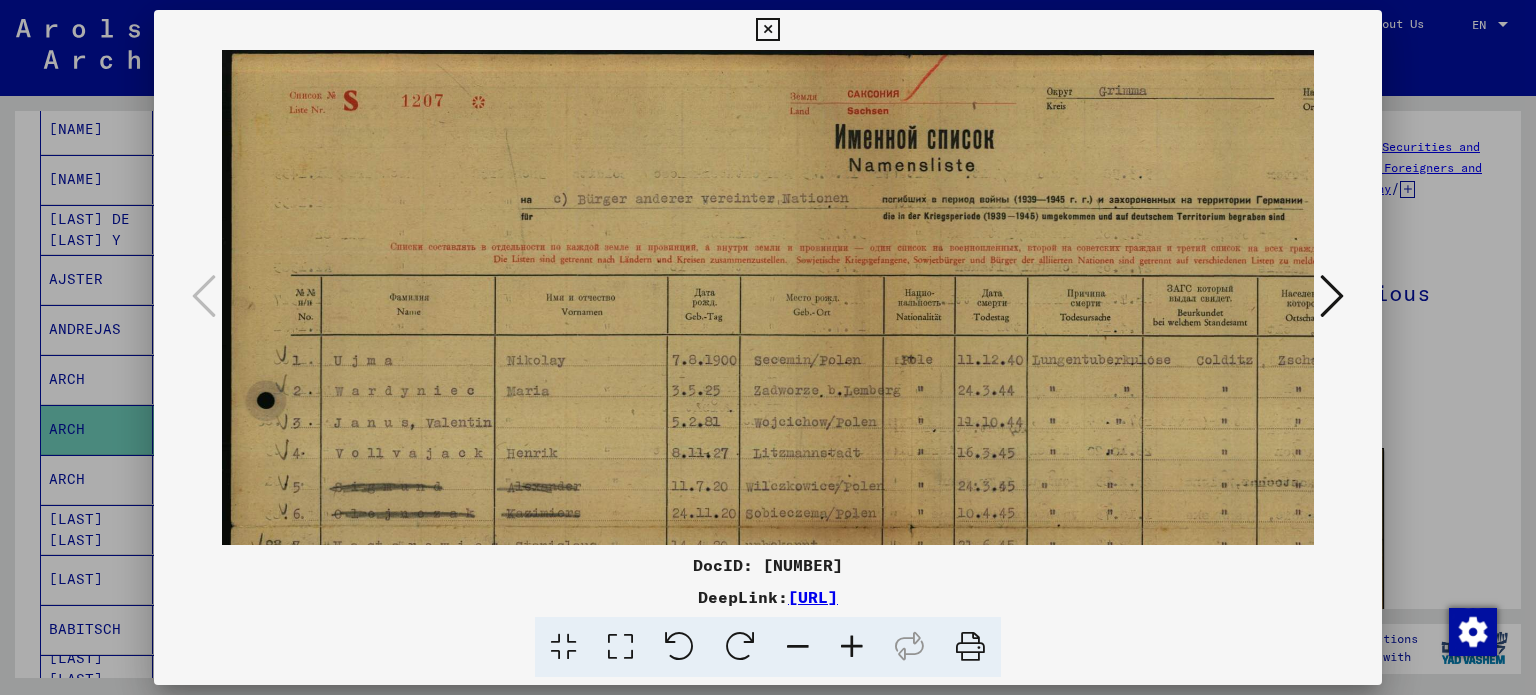 click at bounding box center [852, 647] 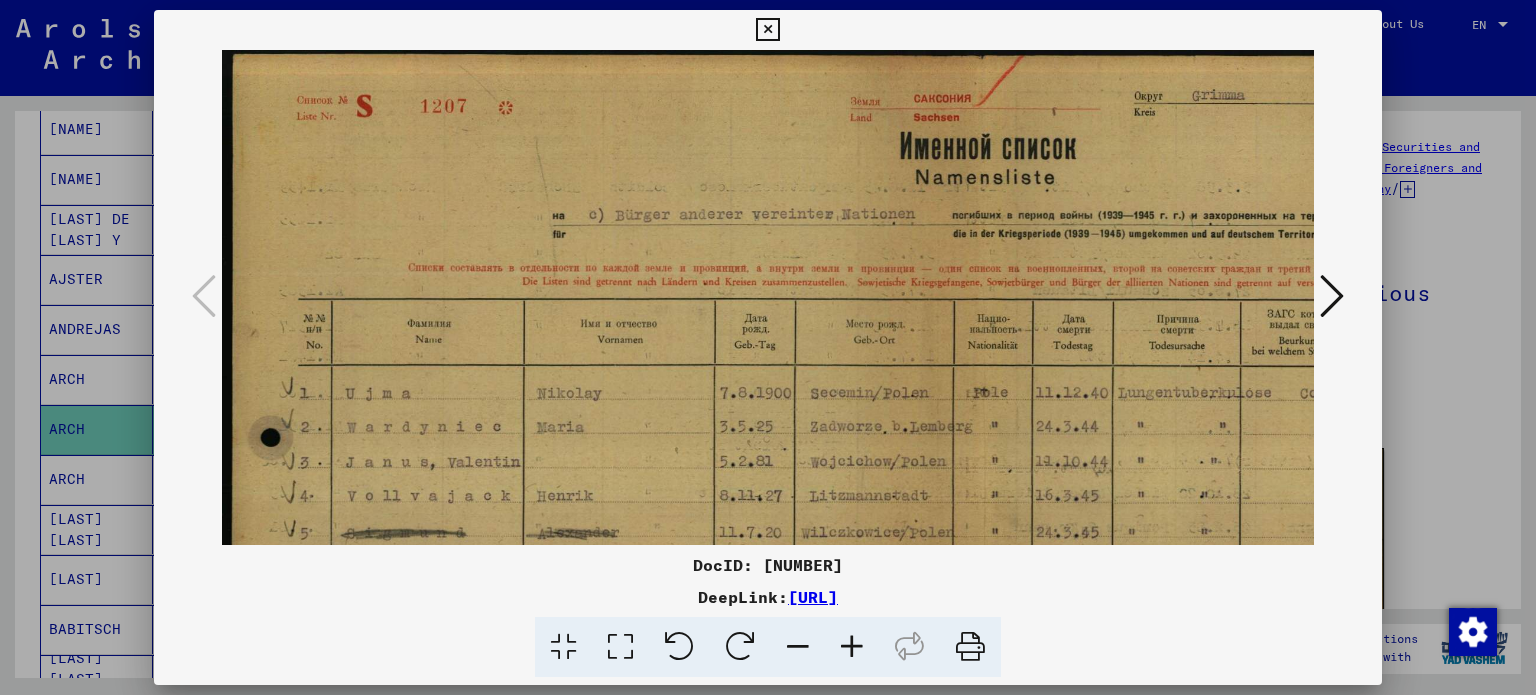 click at bounding box center [852, 647] 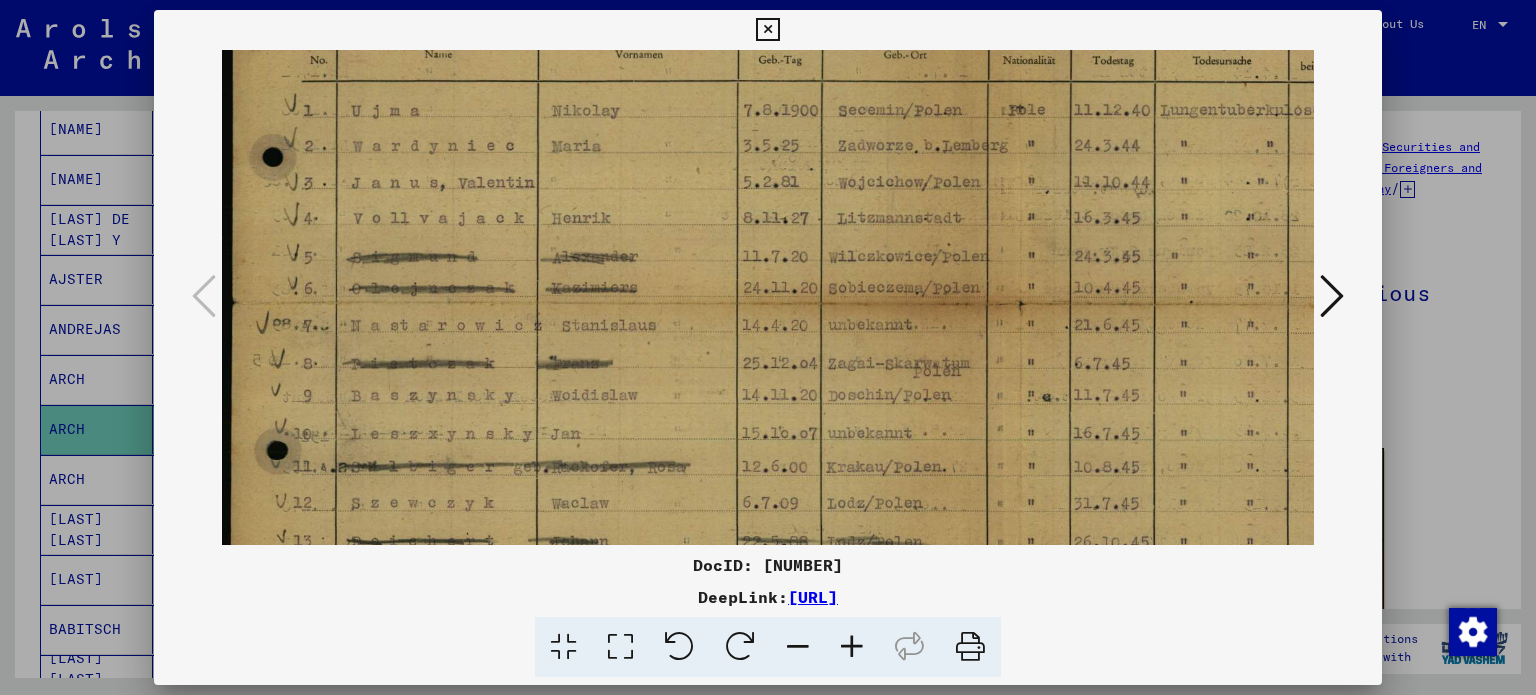 scroll, scrollTop: 312, scrollLeft: 0, axis: vertical 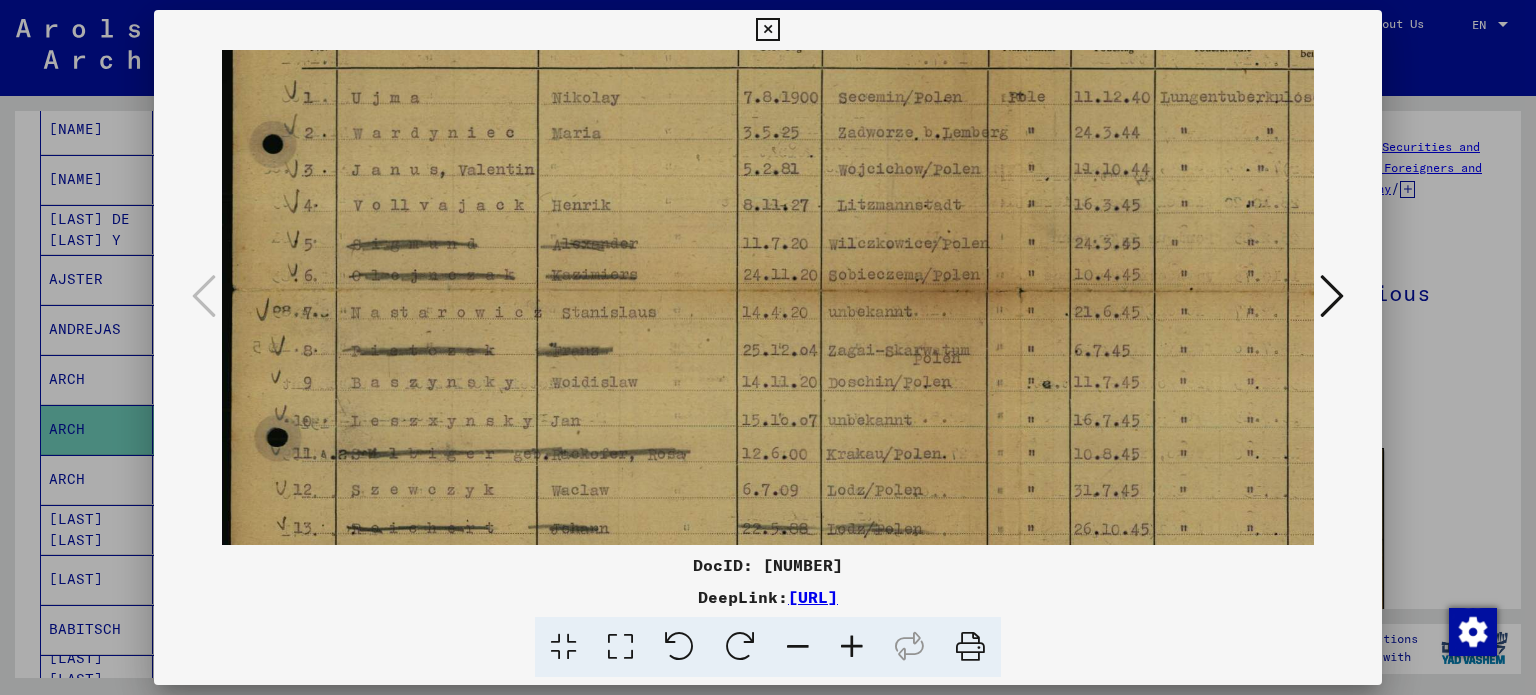 drag, startPoint x: 892, startPoint y: 438, endPoint x: 941, endPoint y: 129, distance: 312.861 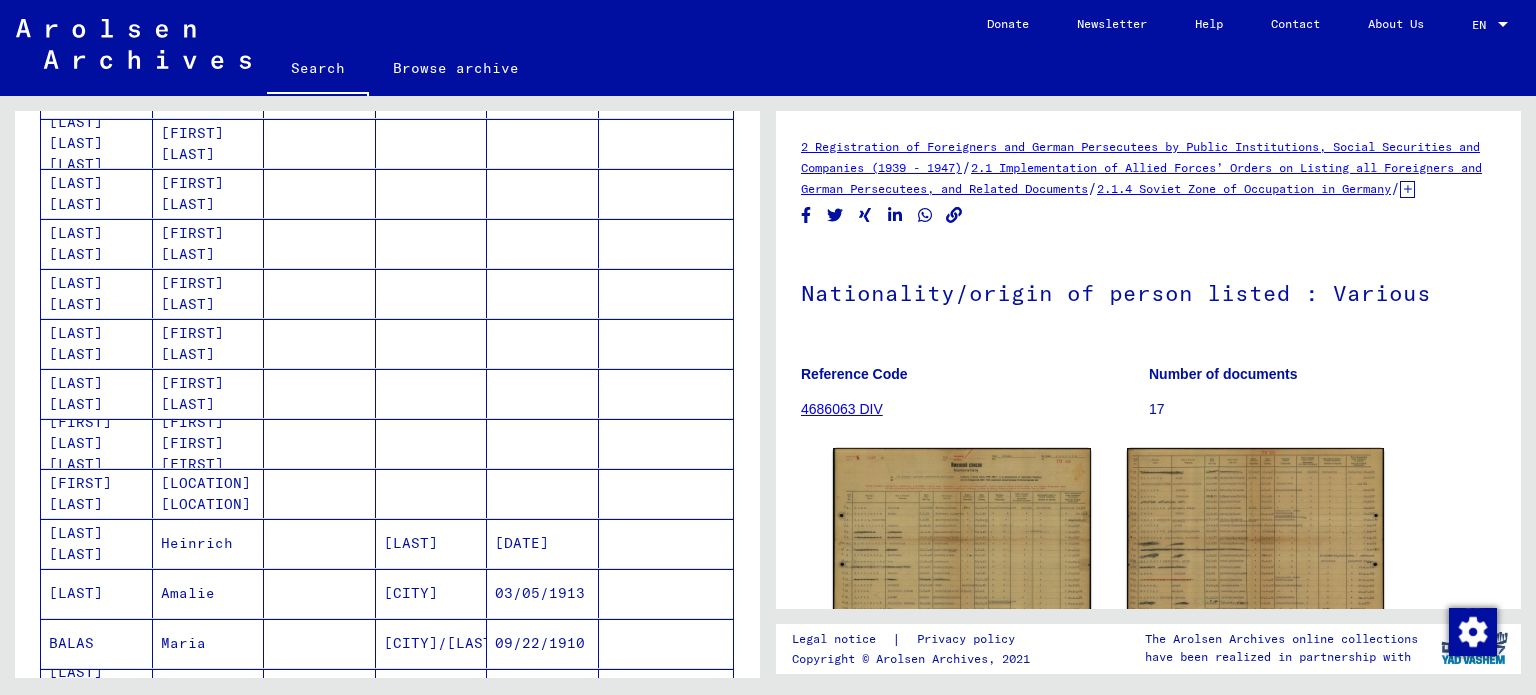 scroll, scrollTop: 1100, scrollLeft: 0, axis: vertical 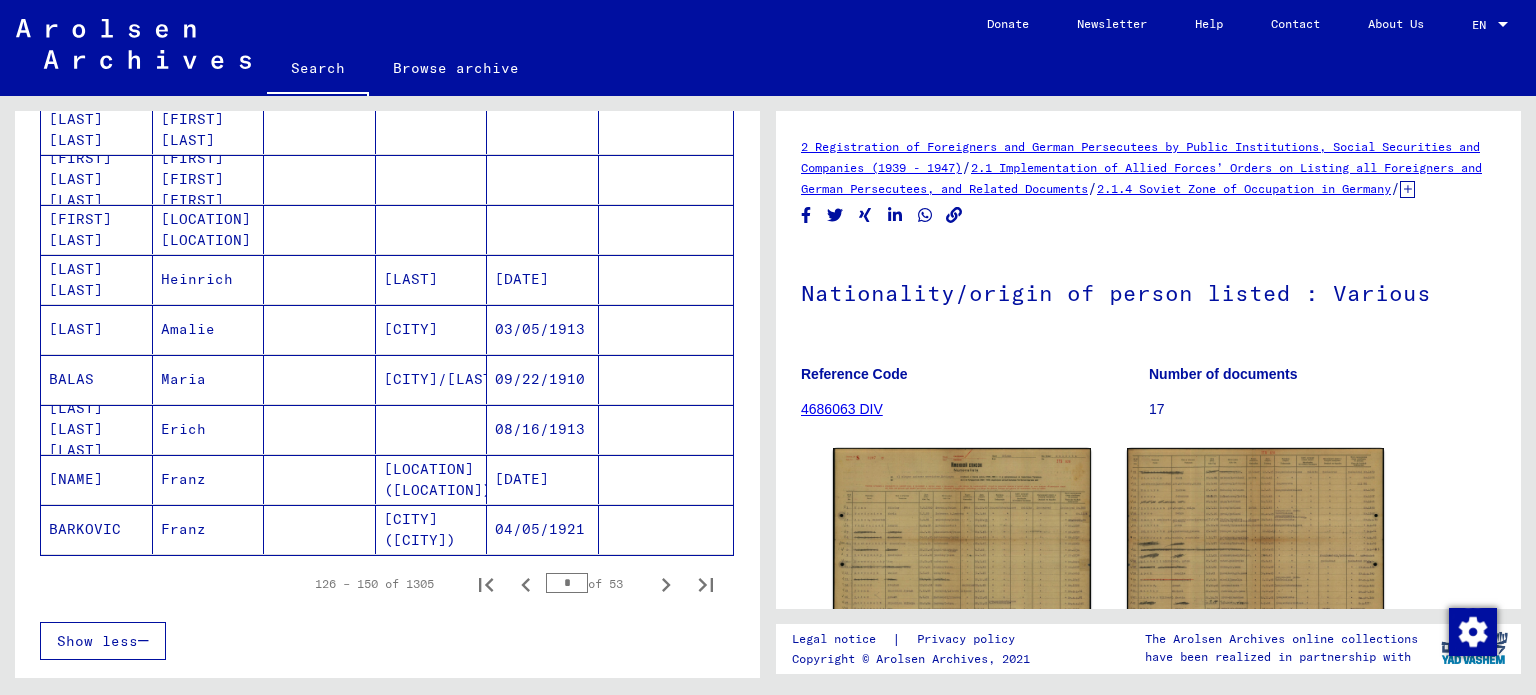 drag, startPoint x: 564, startPoint y: 571, endPoint x: 414, endPoint y: 571, distance: 150 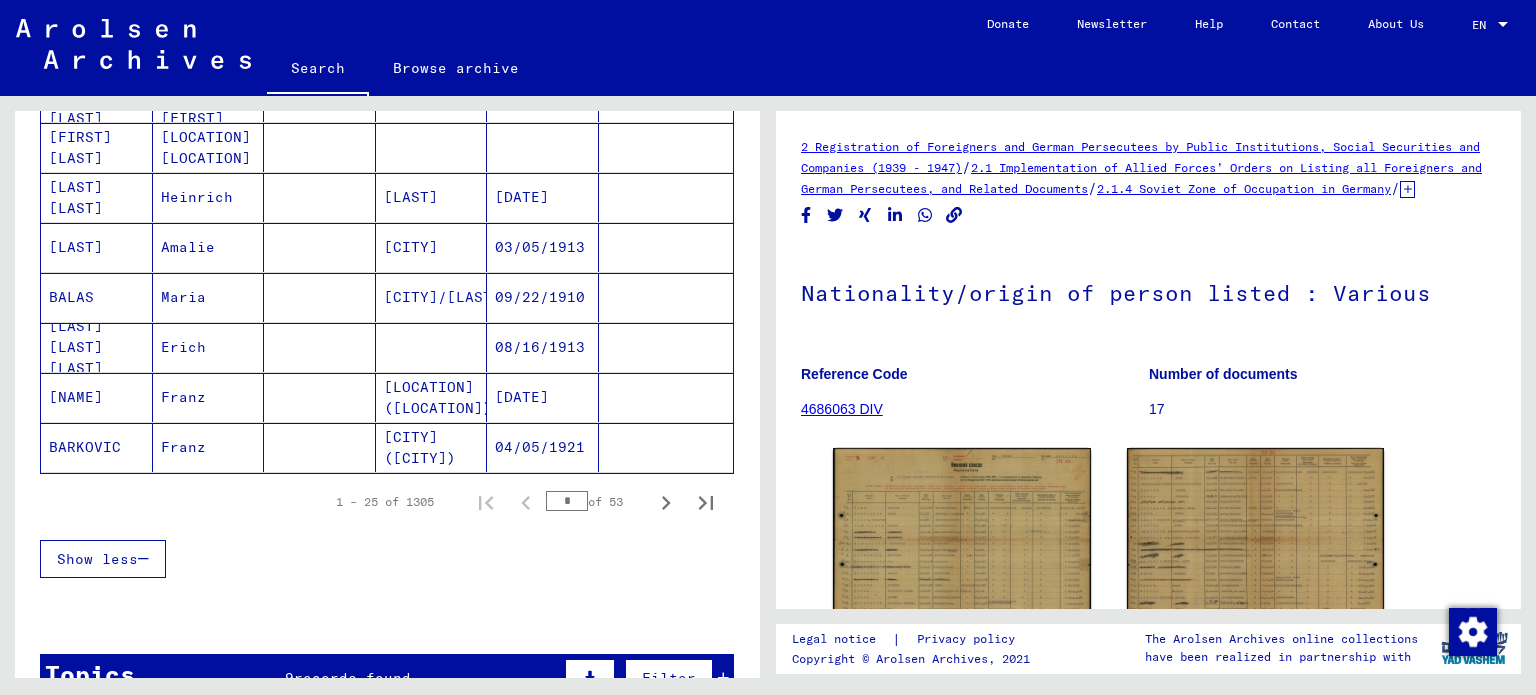 scroll, scrollTop: 1300, scrollLeft: 0, axis: vertical 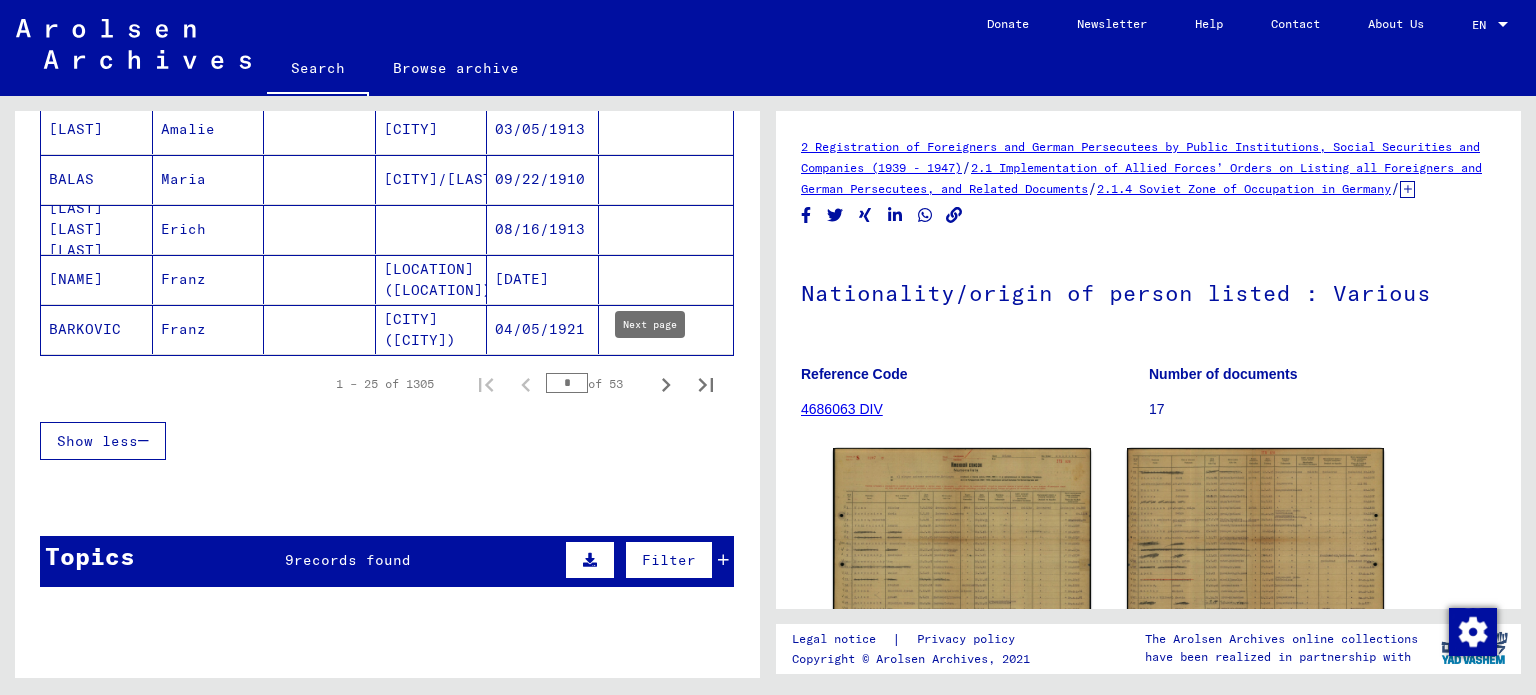 click 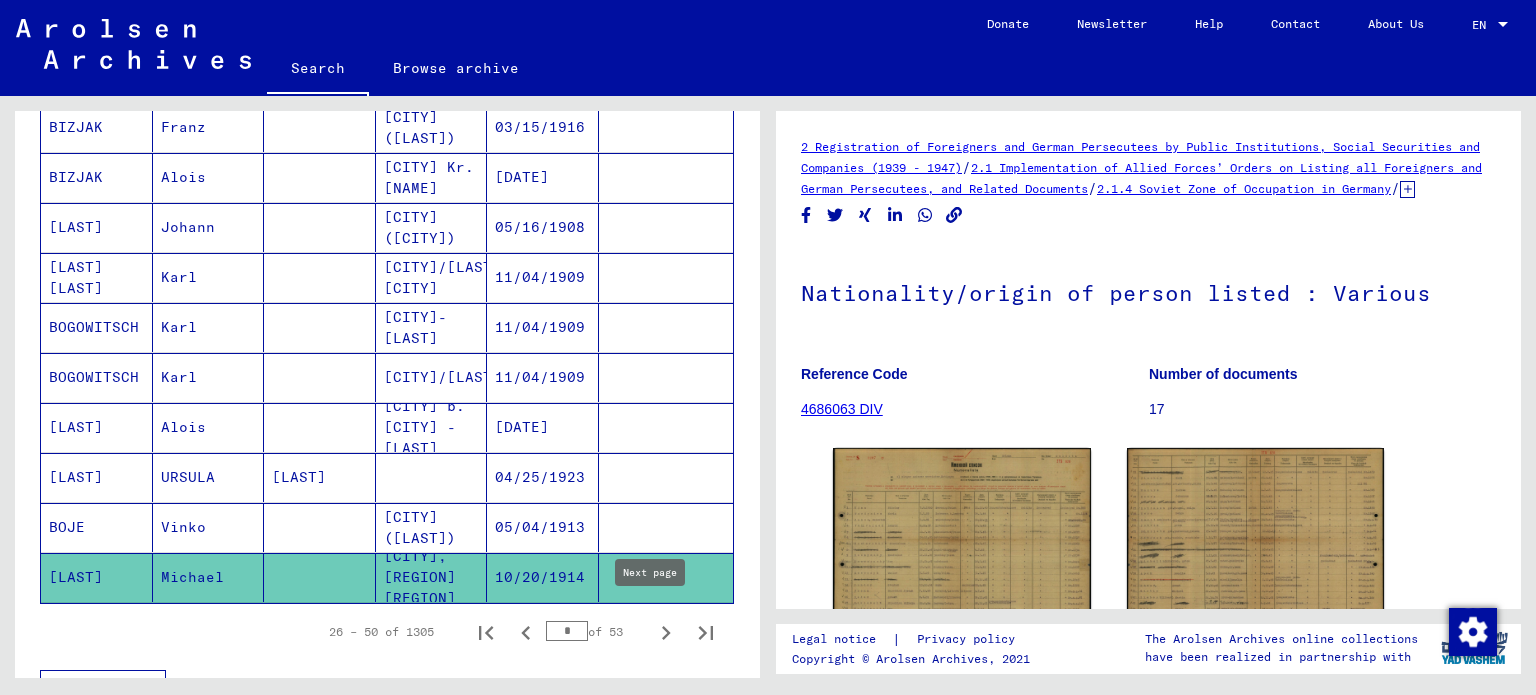 scroll, scrollTop: 1100, scrollLeft: 0, axis: vertical 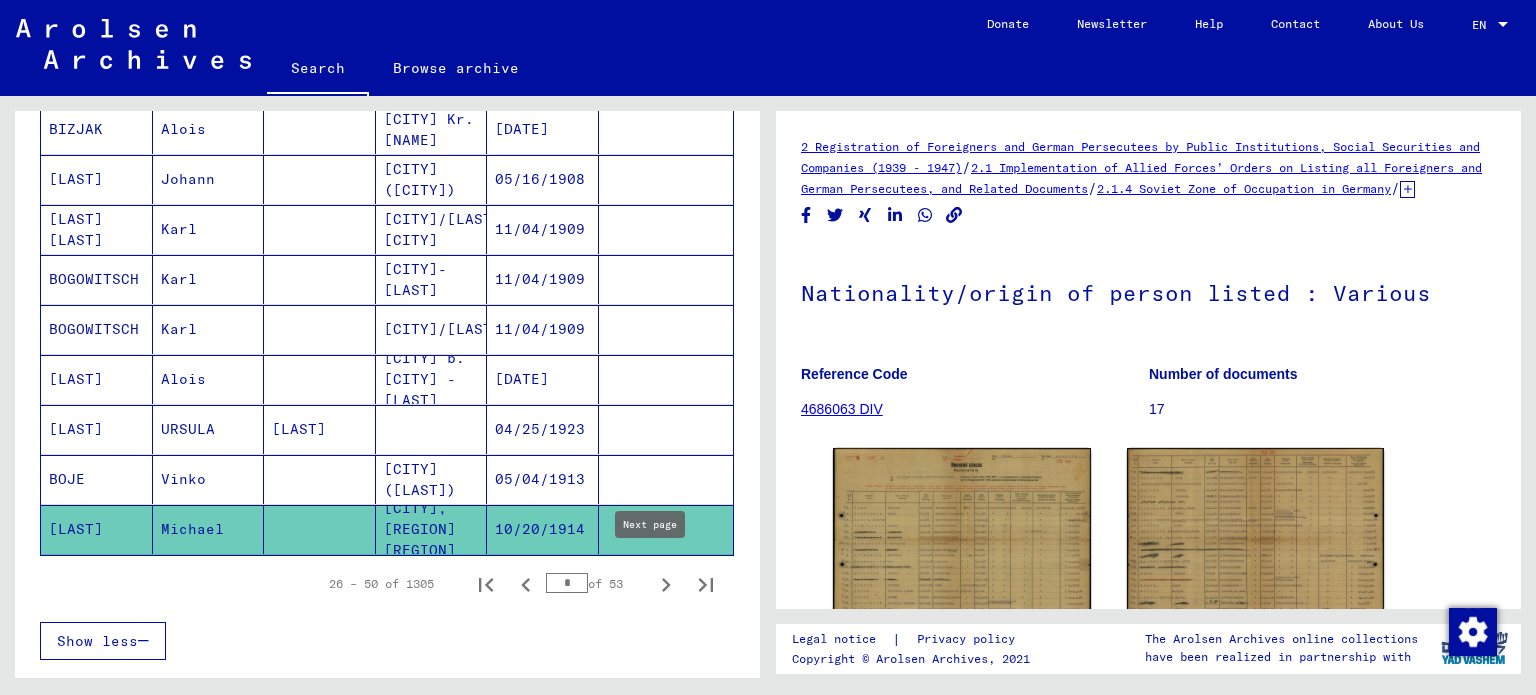 click 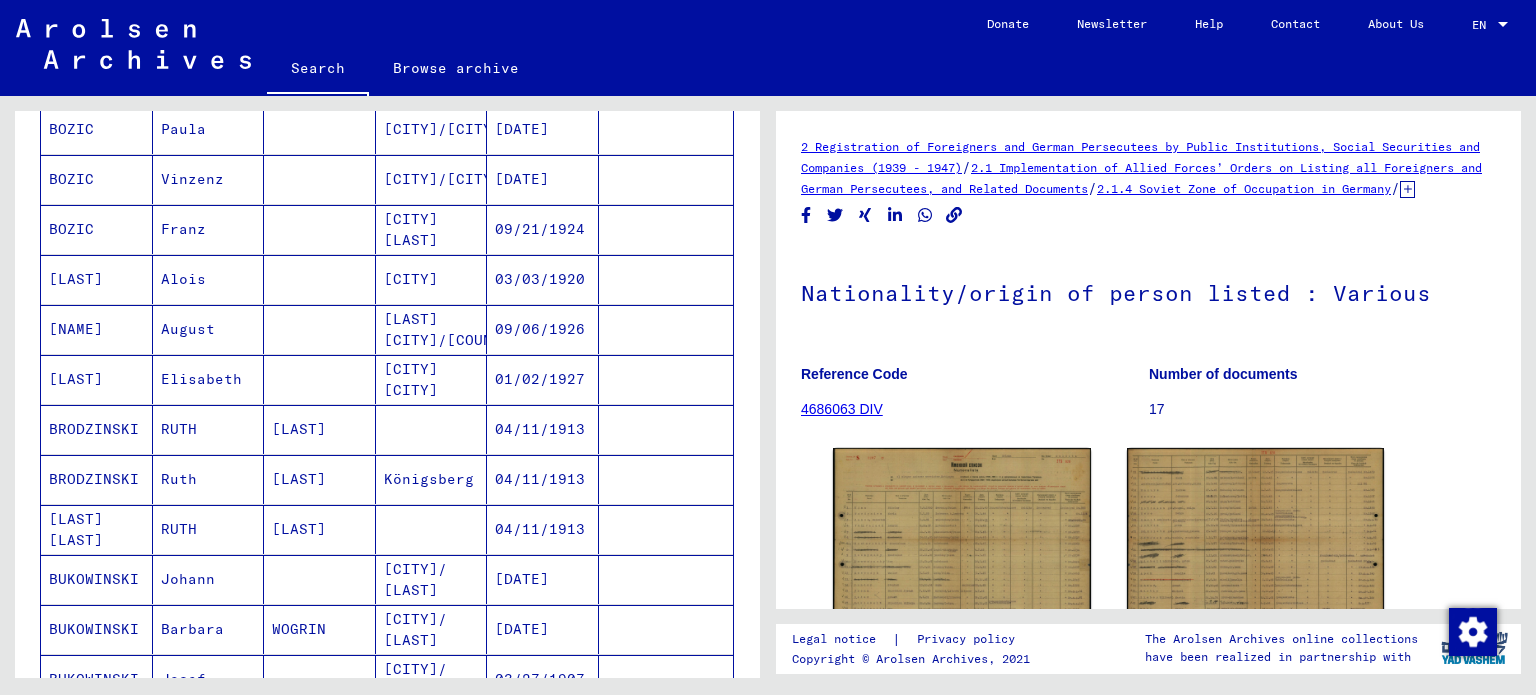 scroll, scrollTop: 1200, scrollLeft: 0, axis: vertical 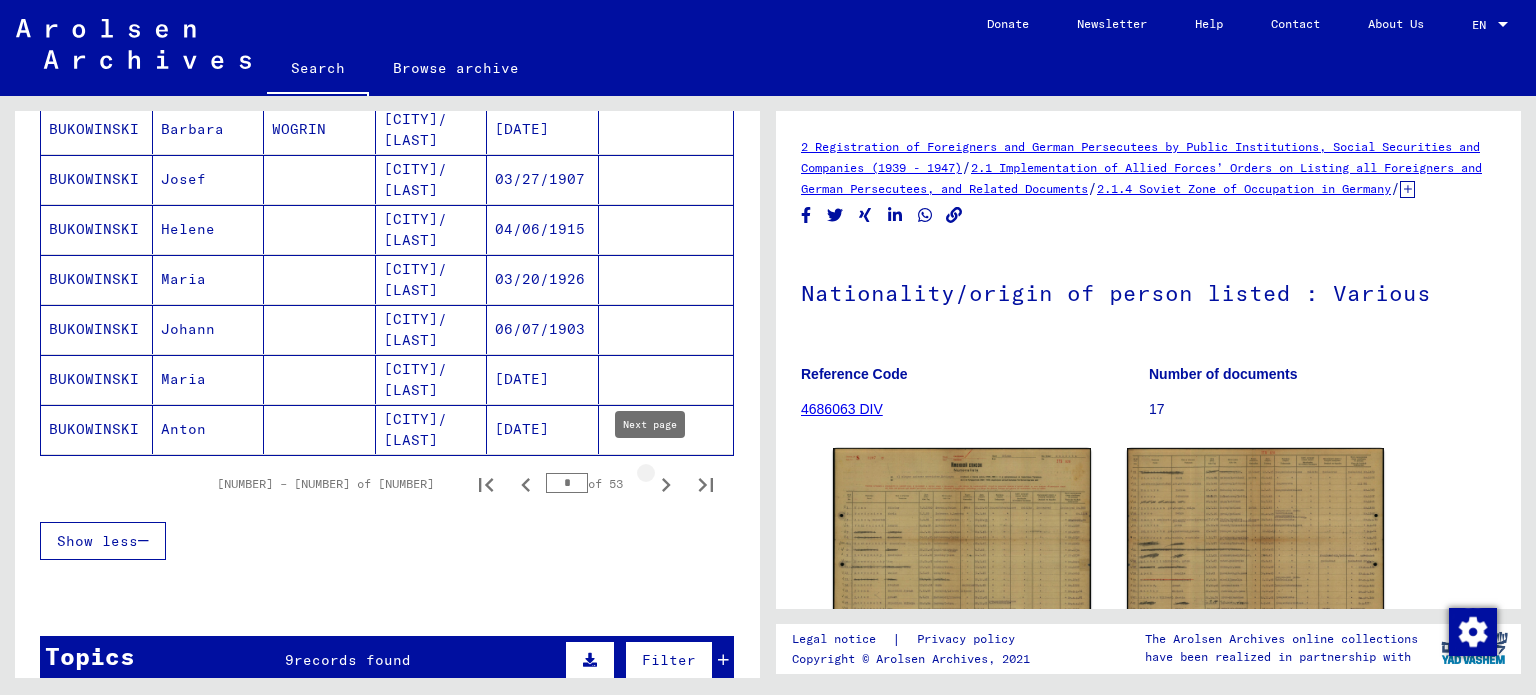 click 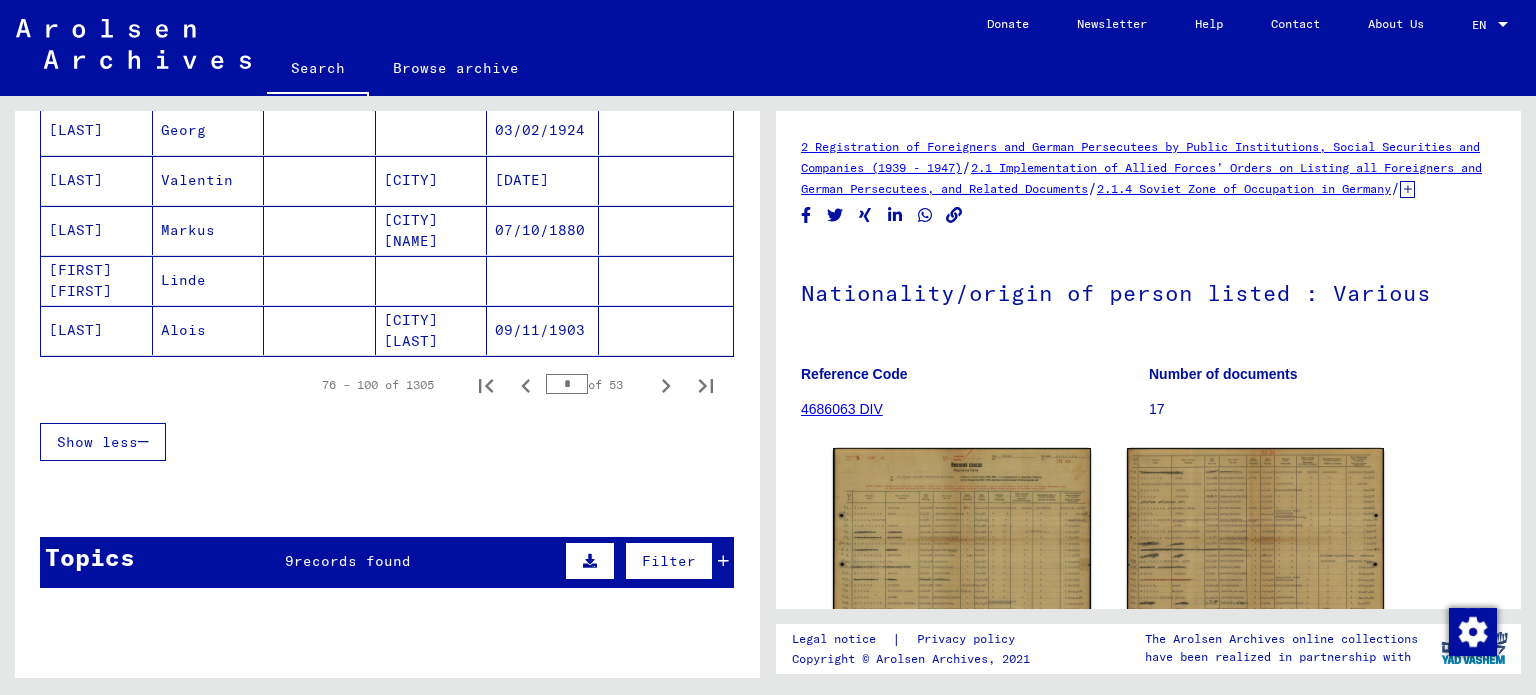 scroll, scrollTop: 1300, scrollLeft: 0, axis: vertical 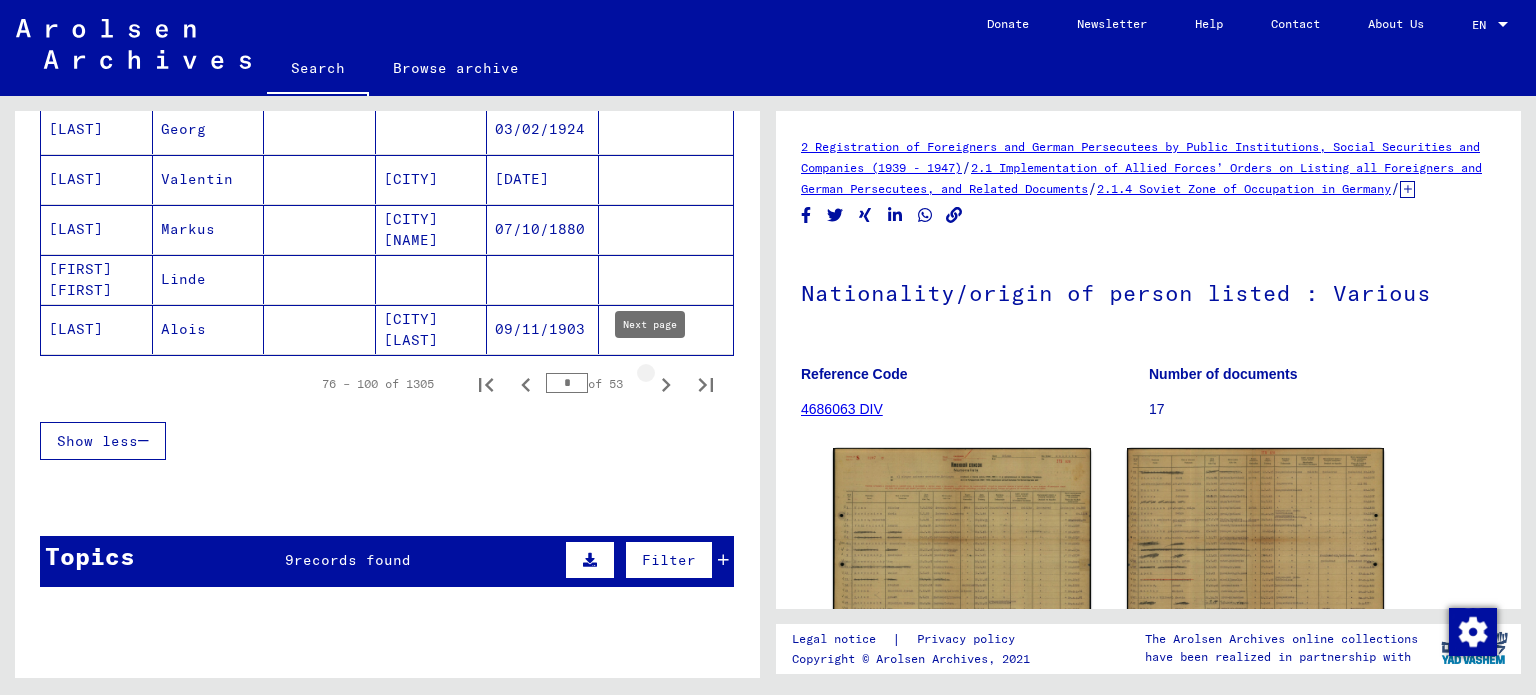 click 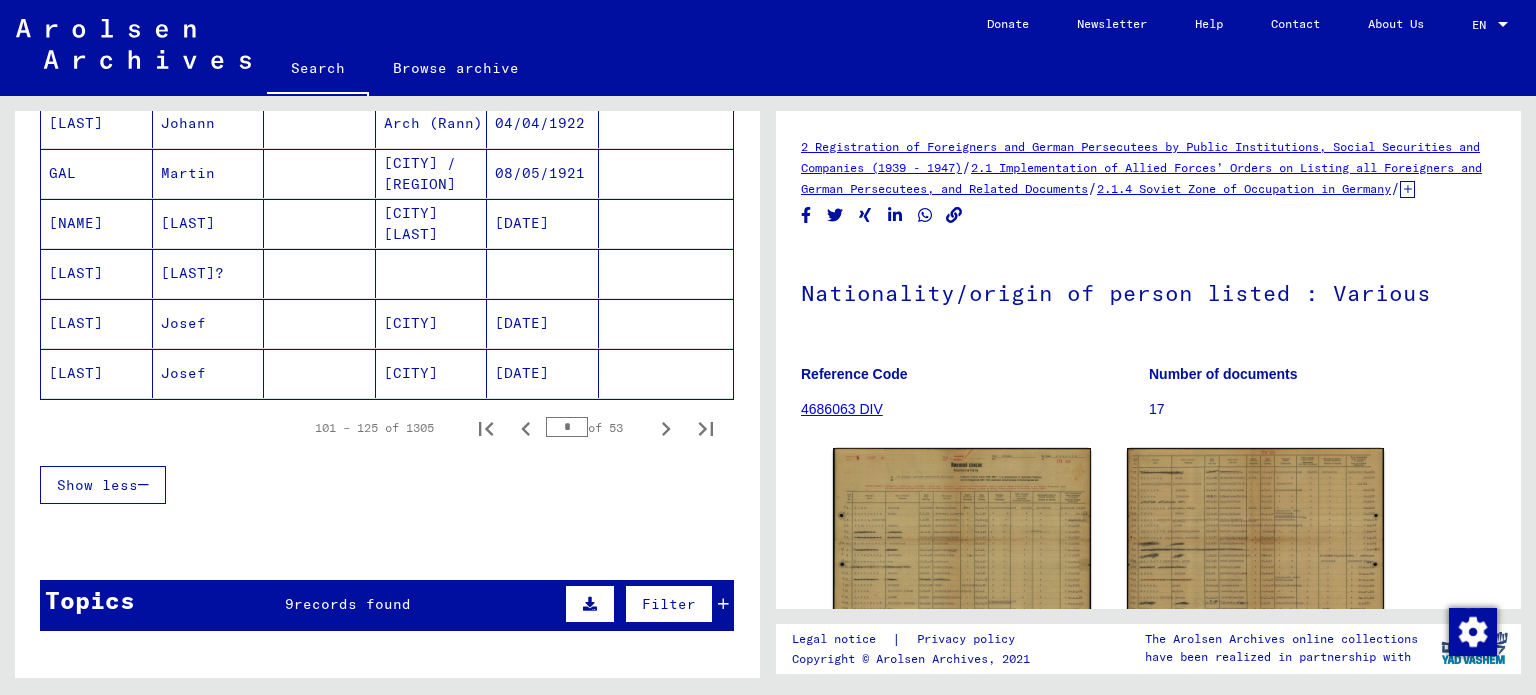 scroll, scrollTop: 1400, scrollLeft: 0, axis: vertical 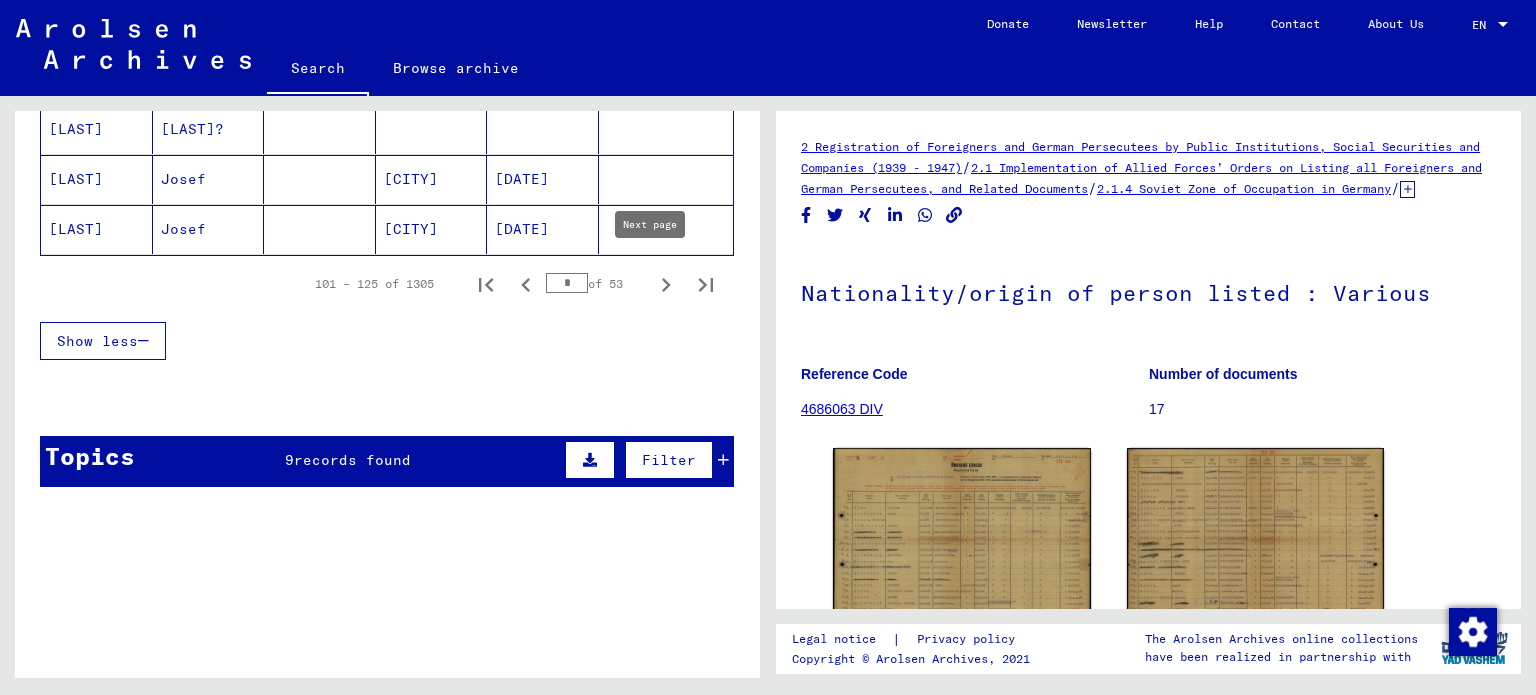 click 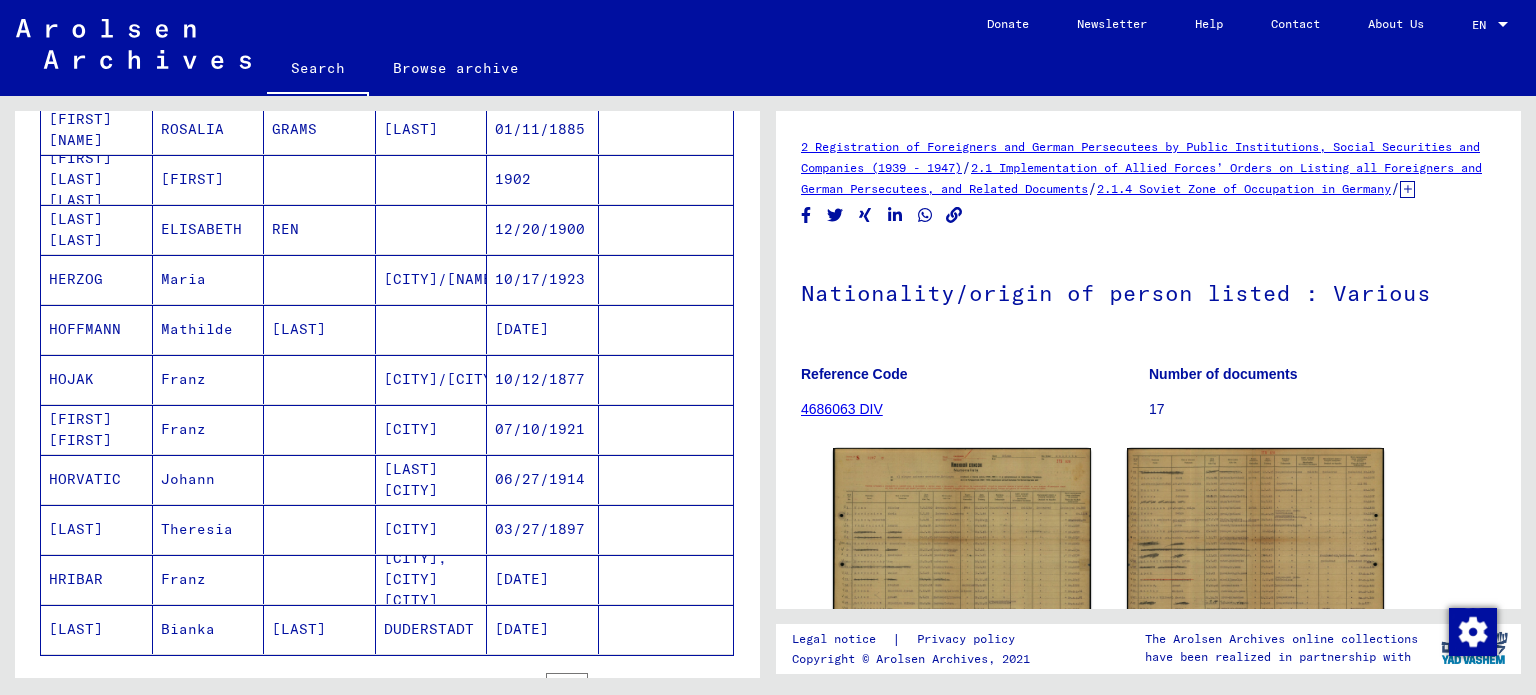 scroll, scrollTop: 1100, scrollLeft: 0, axis: vertical 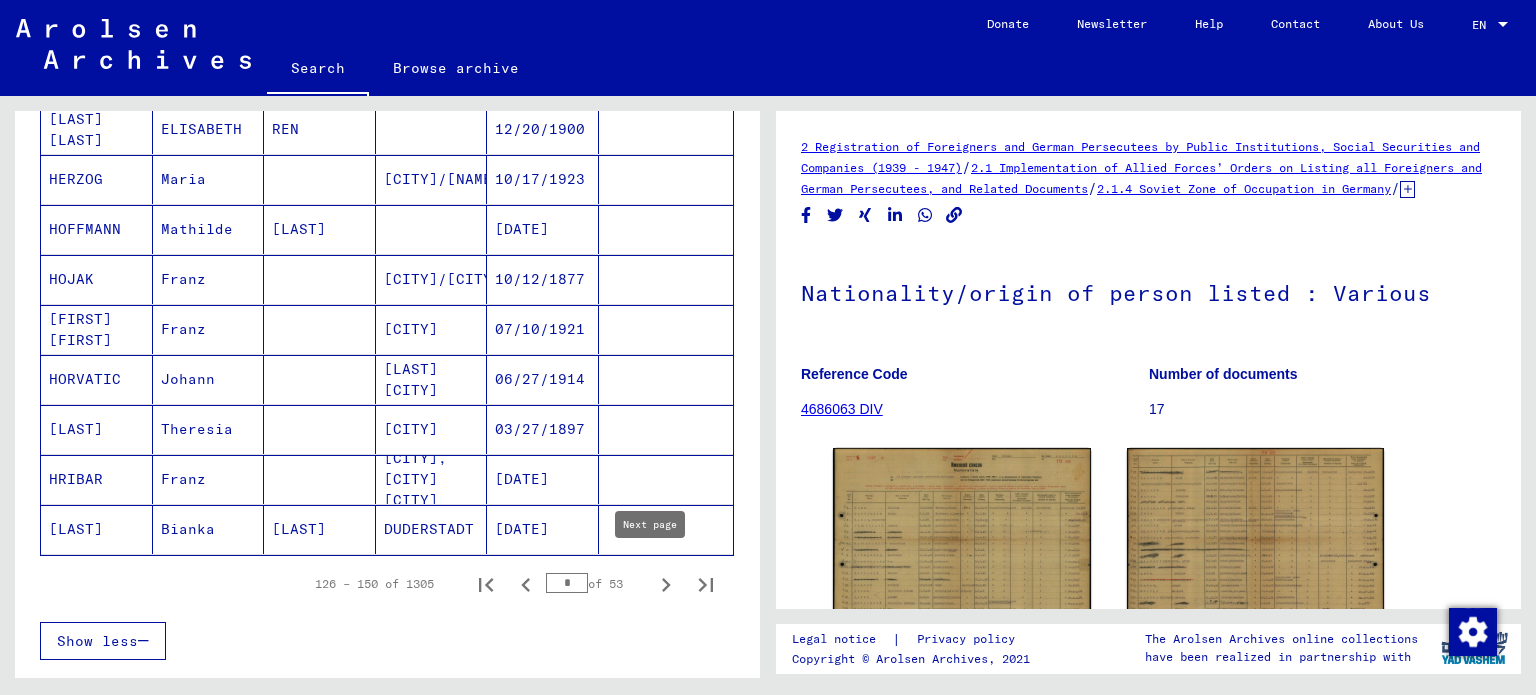 click 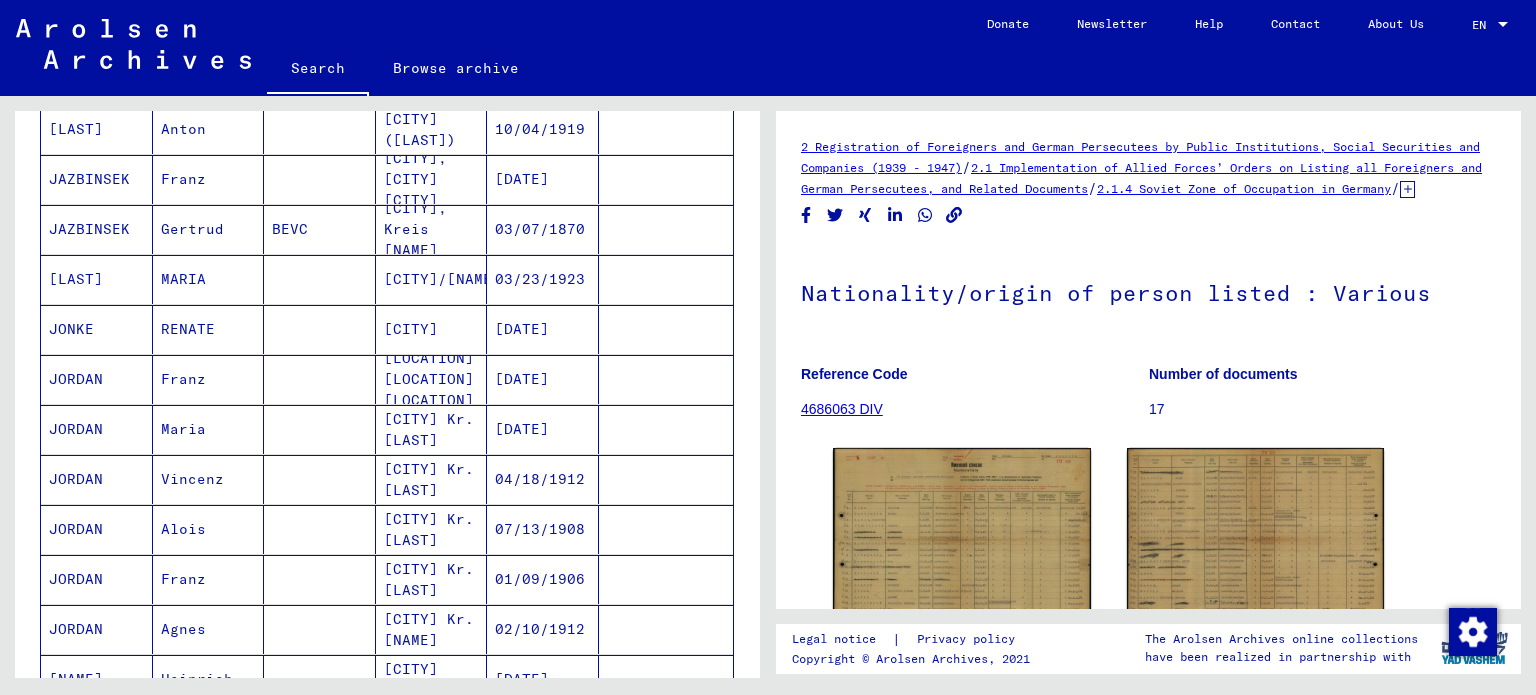 scroll, scrollTop: 1200, scrollLeft: 0, axis: vertical 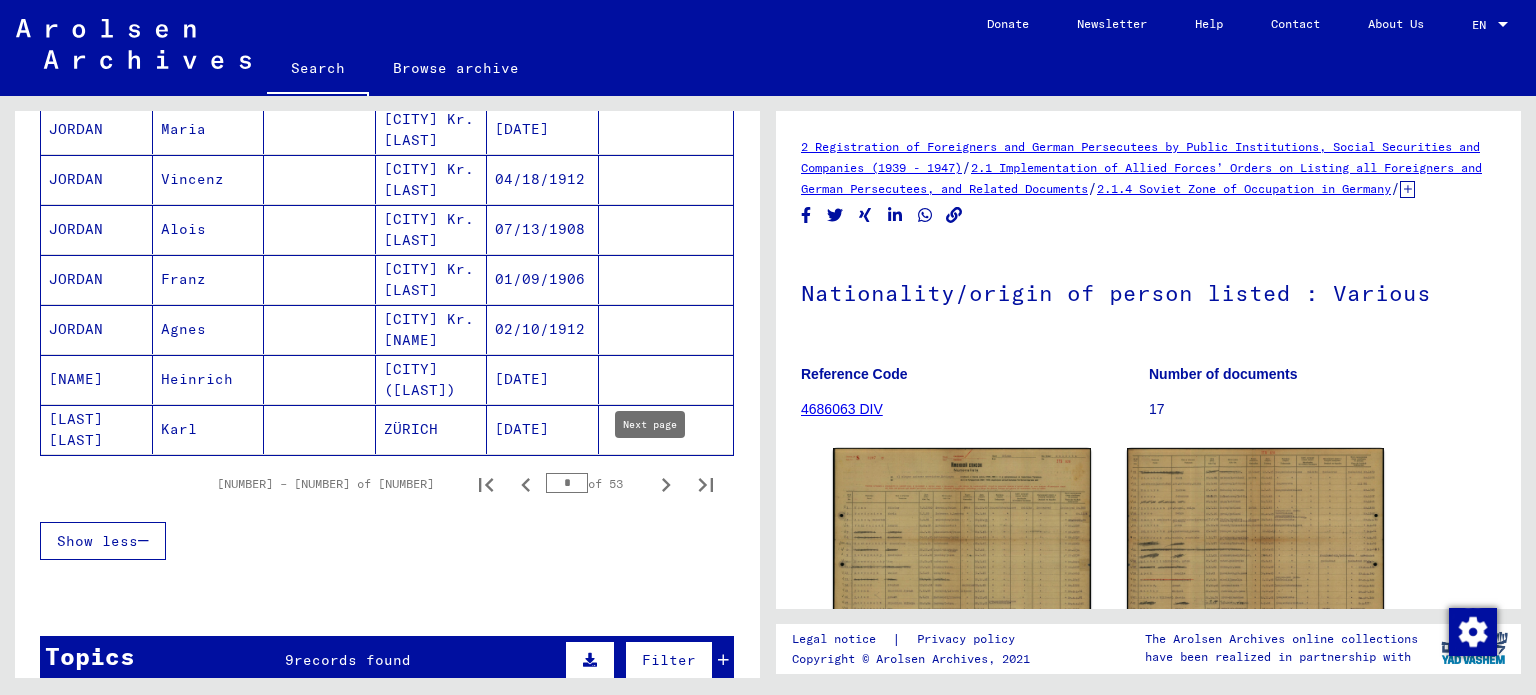 click 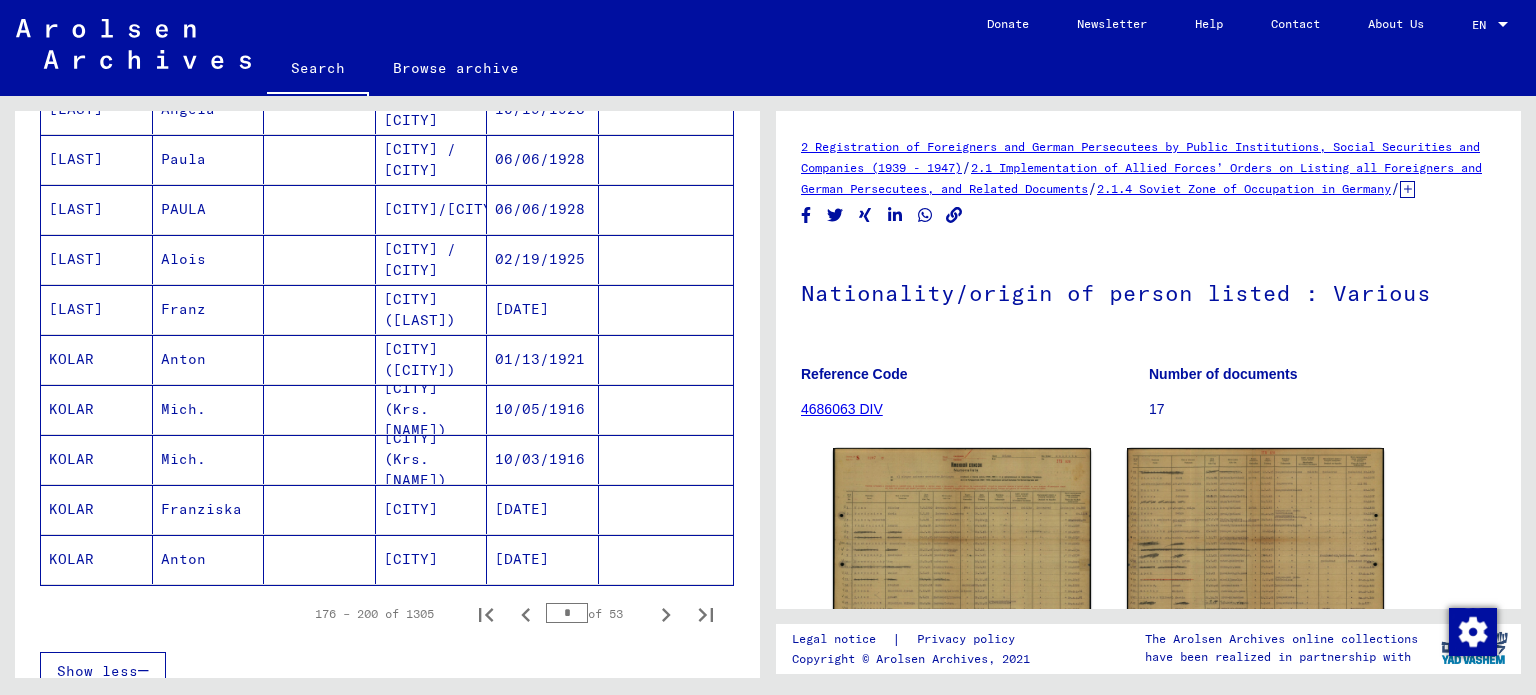 scroll, scrollTop: 1100, scrollLeft: 0, axis: vertical 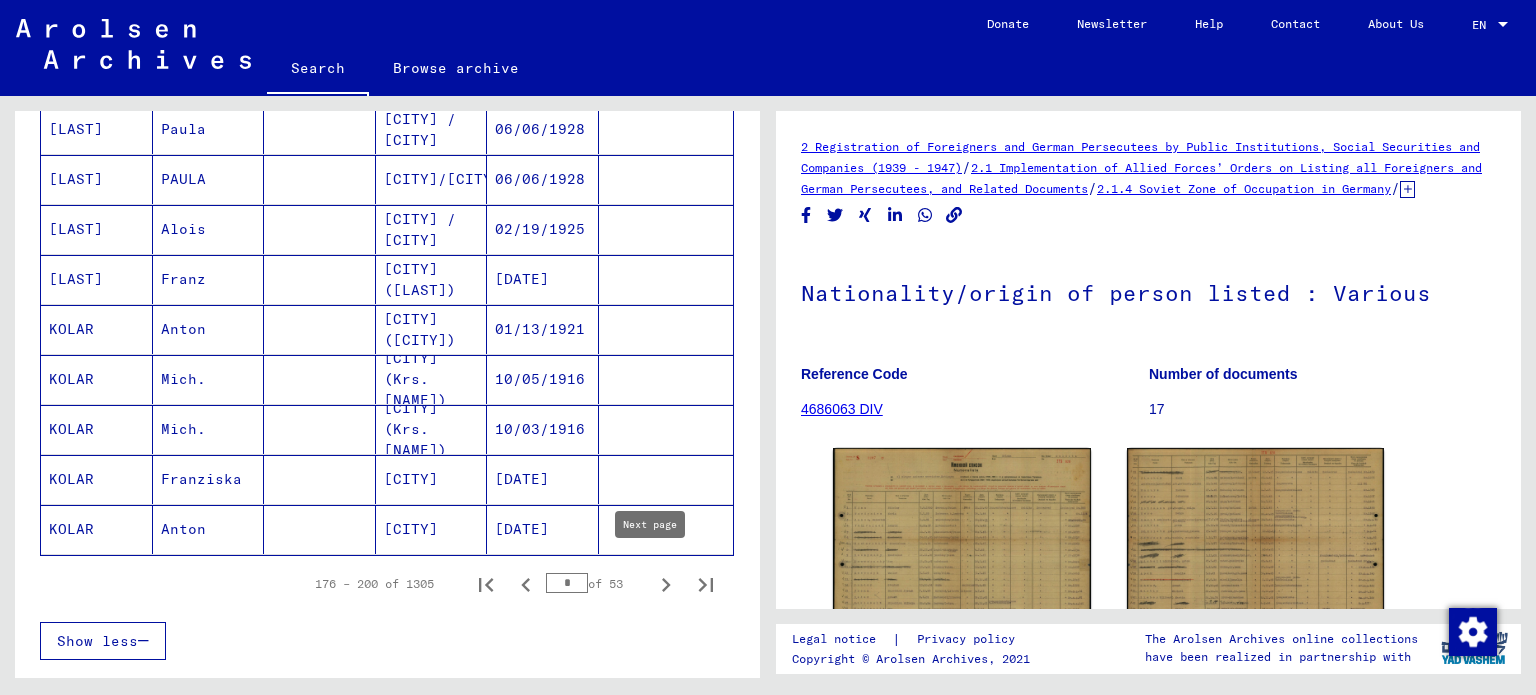 click 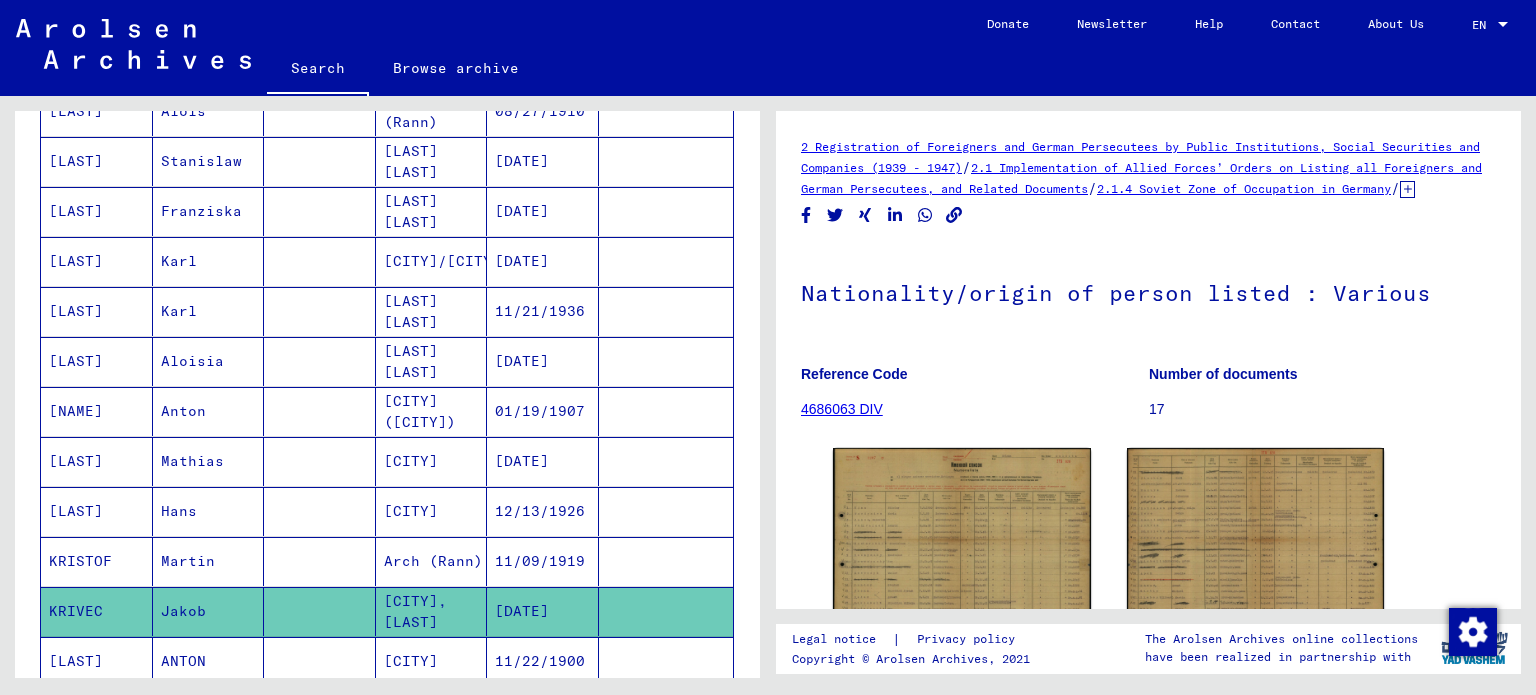 scroll, scrollTop: 1100, scrollLeft: 0, axis: vertical 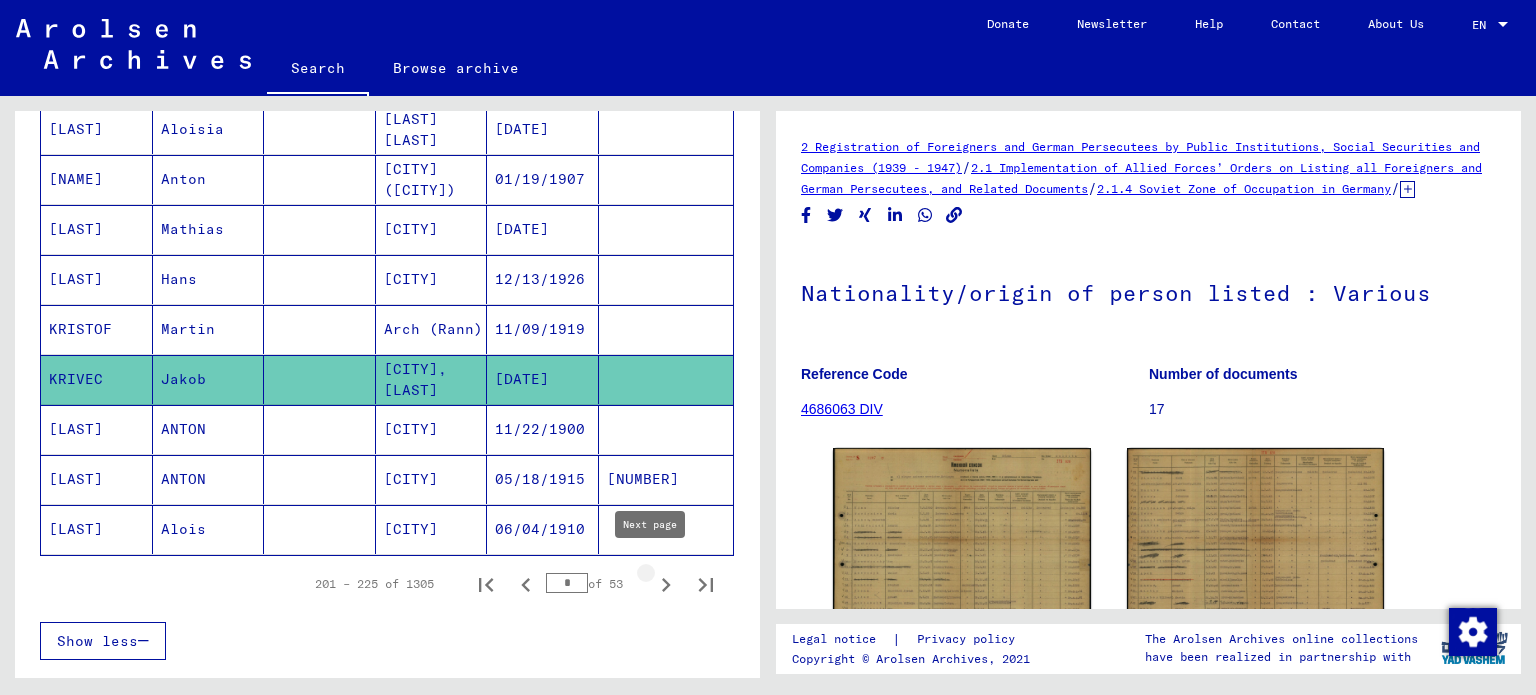 click 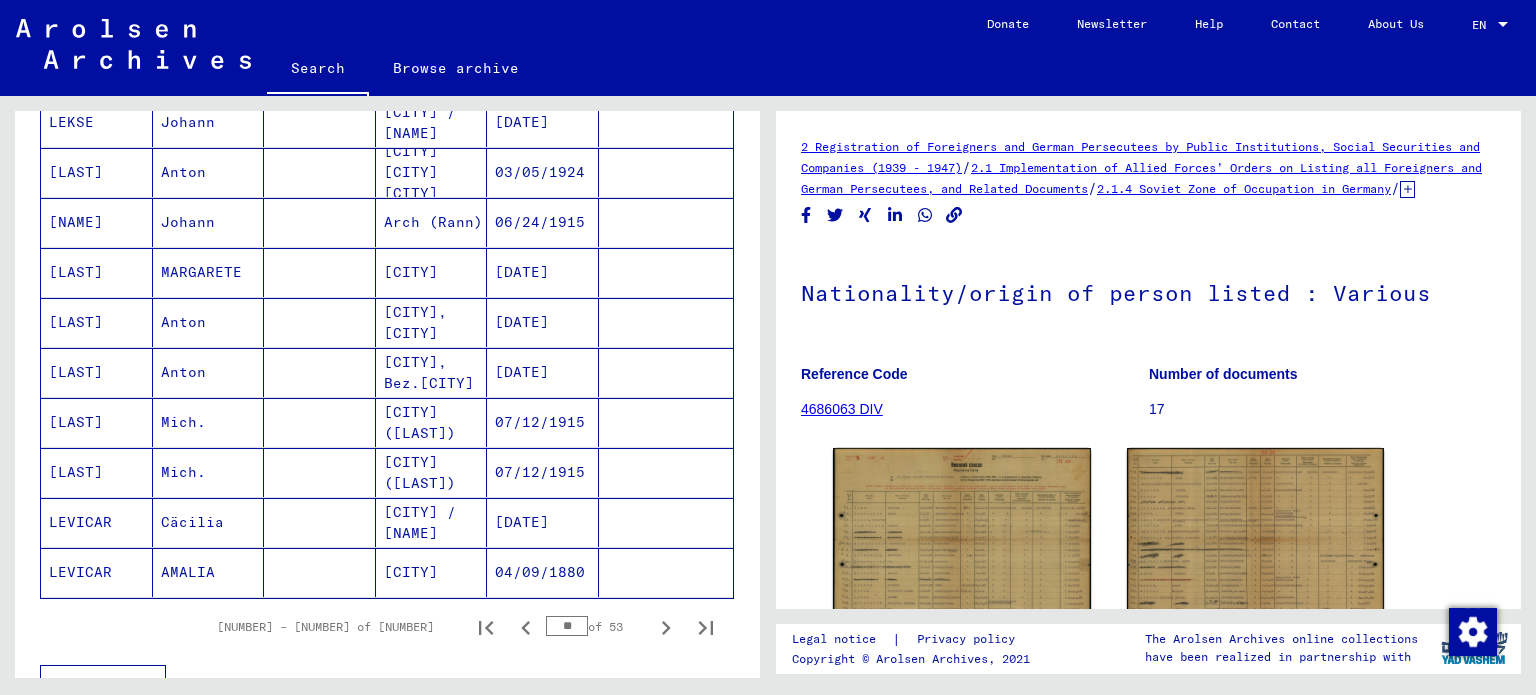 scroll, scrollTop: 1300, scrollLeft: 0, axis: vertical 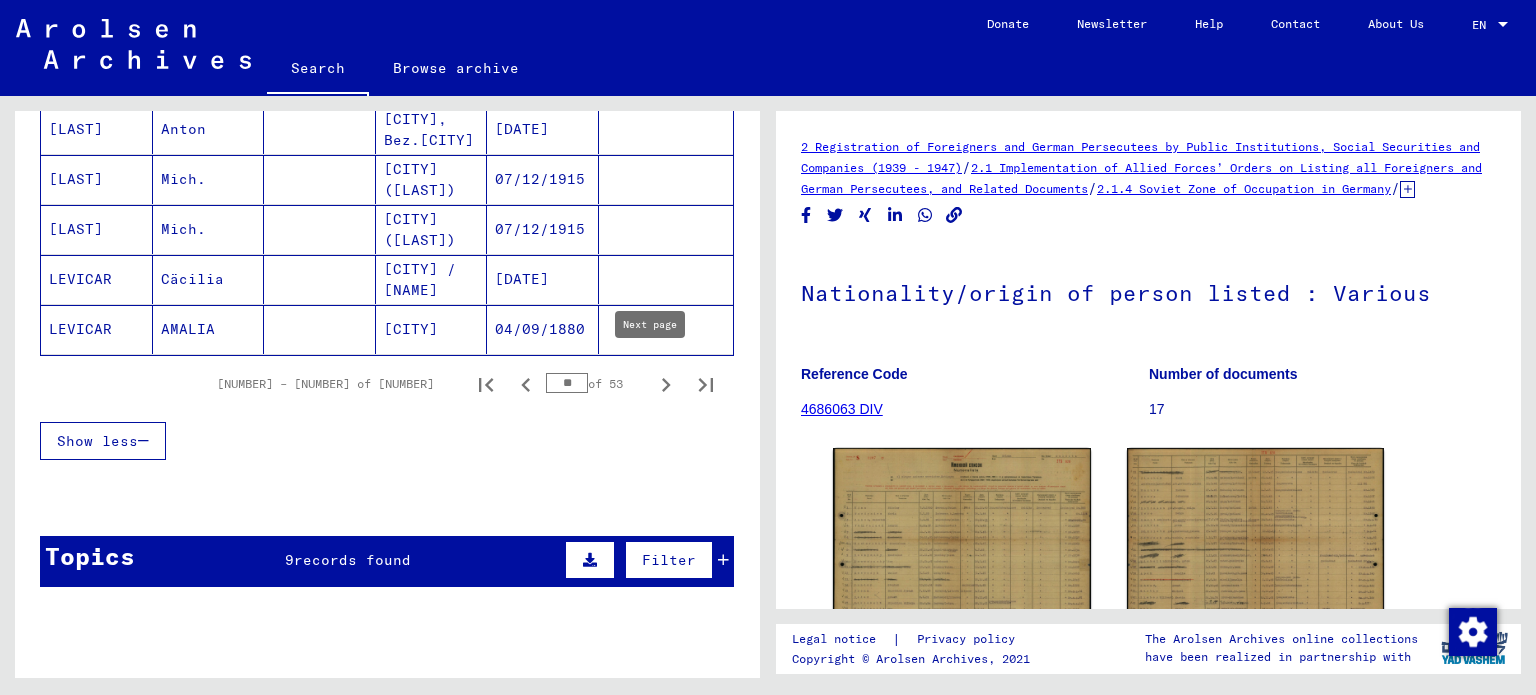click 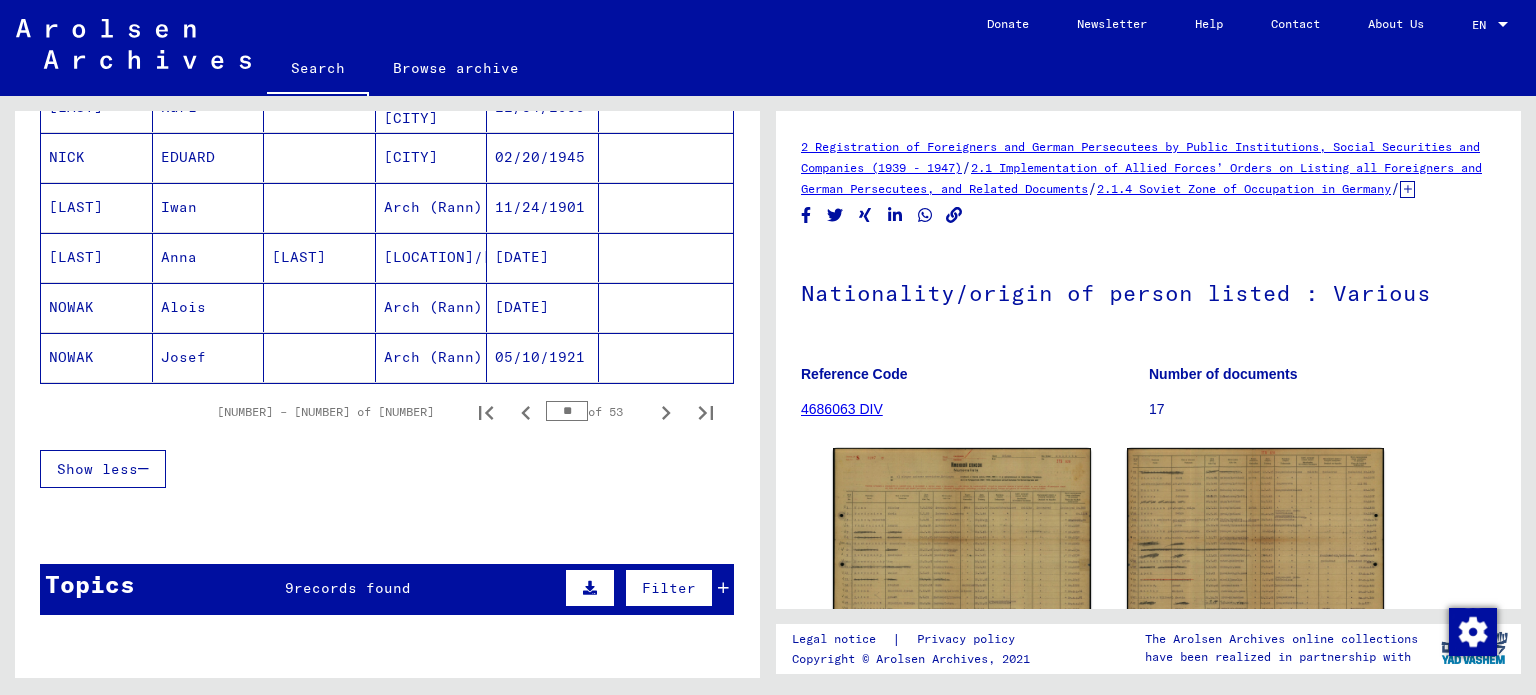 scroll, scrollTop: 1300, scrollLeft: 0, axis: vertical 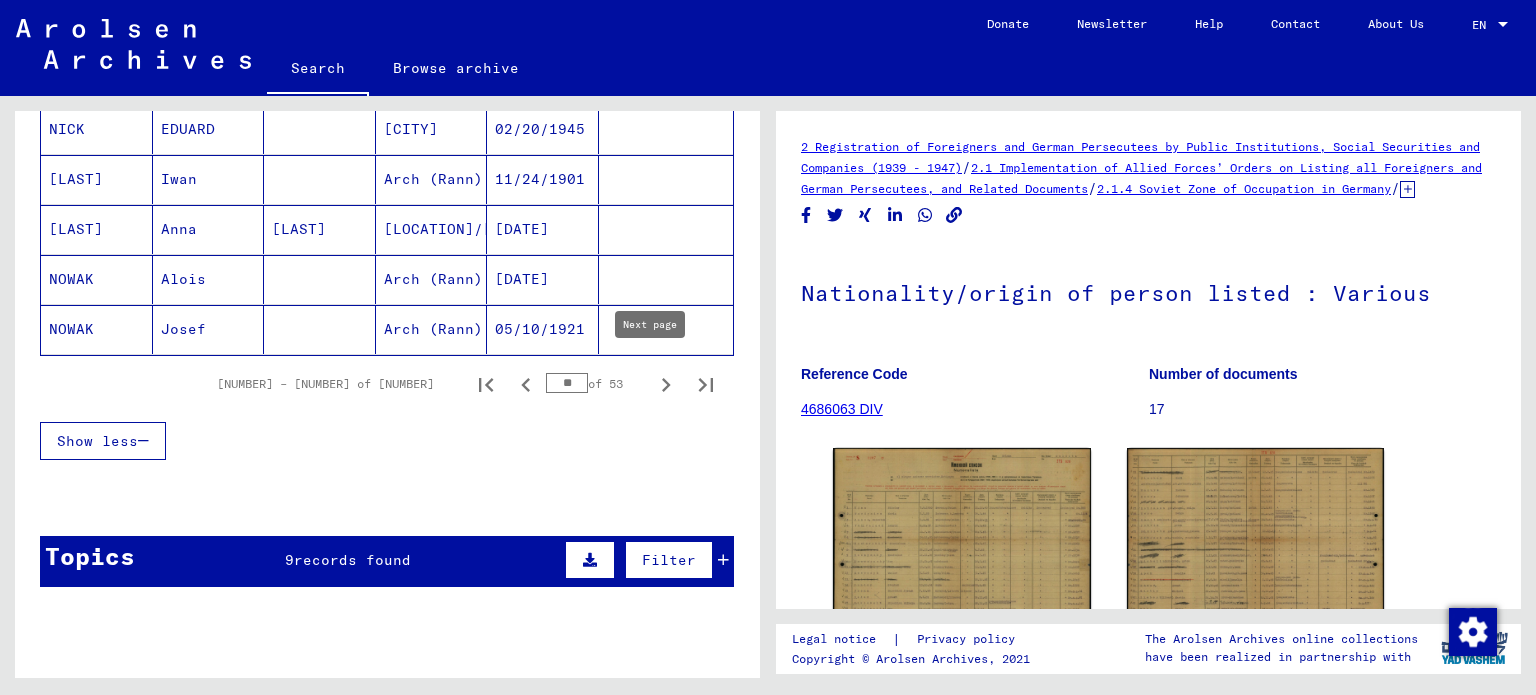 click 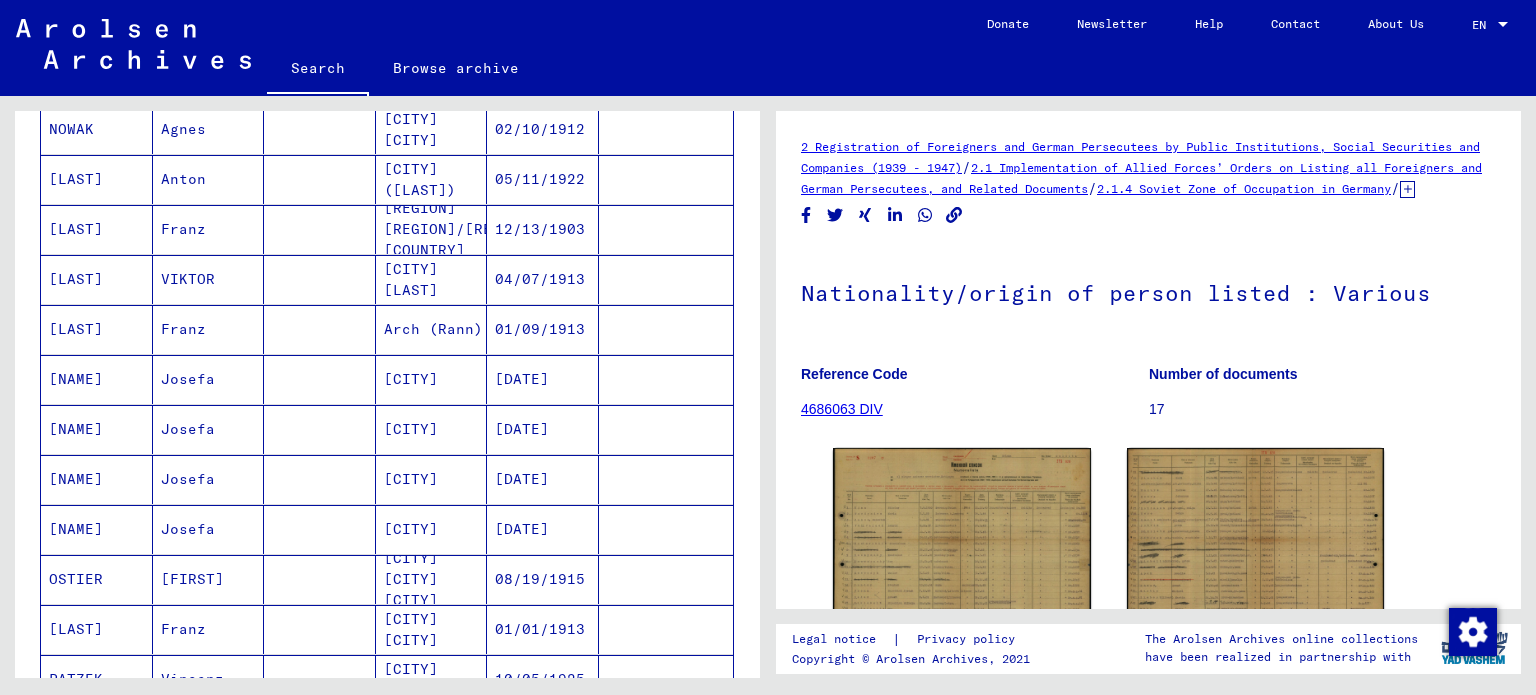 scroll, scrollTop: 0, scrollLeft: 0, axis: both 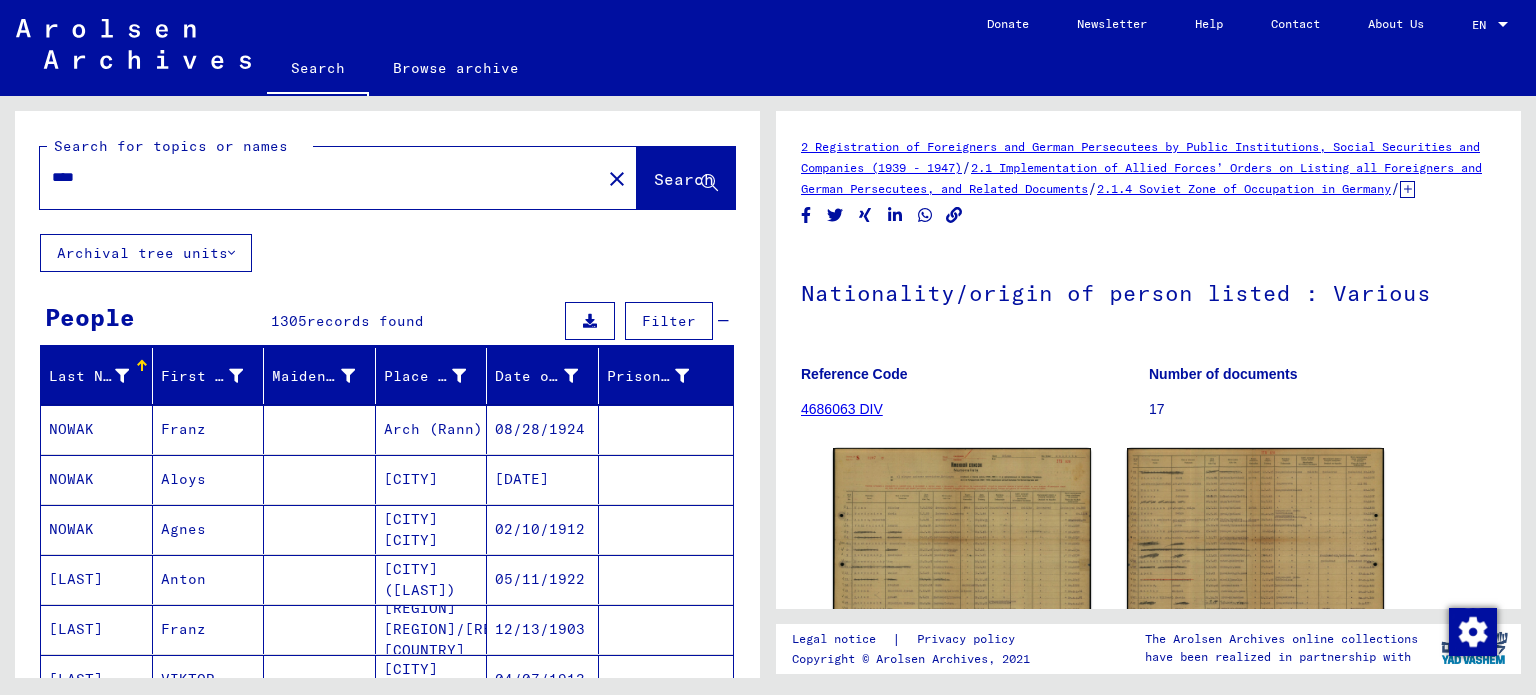 click on "Franz" at bounding box center [209, 479] 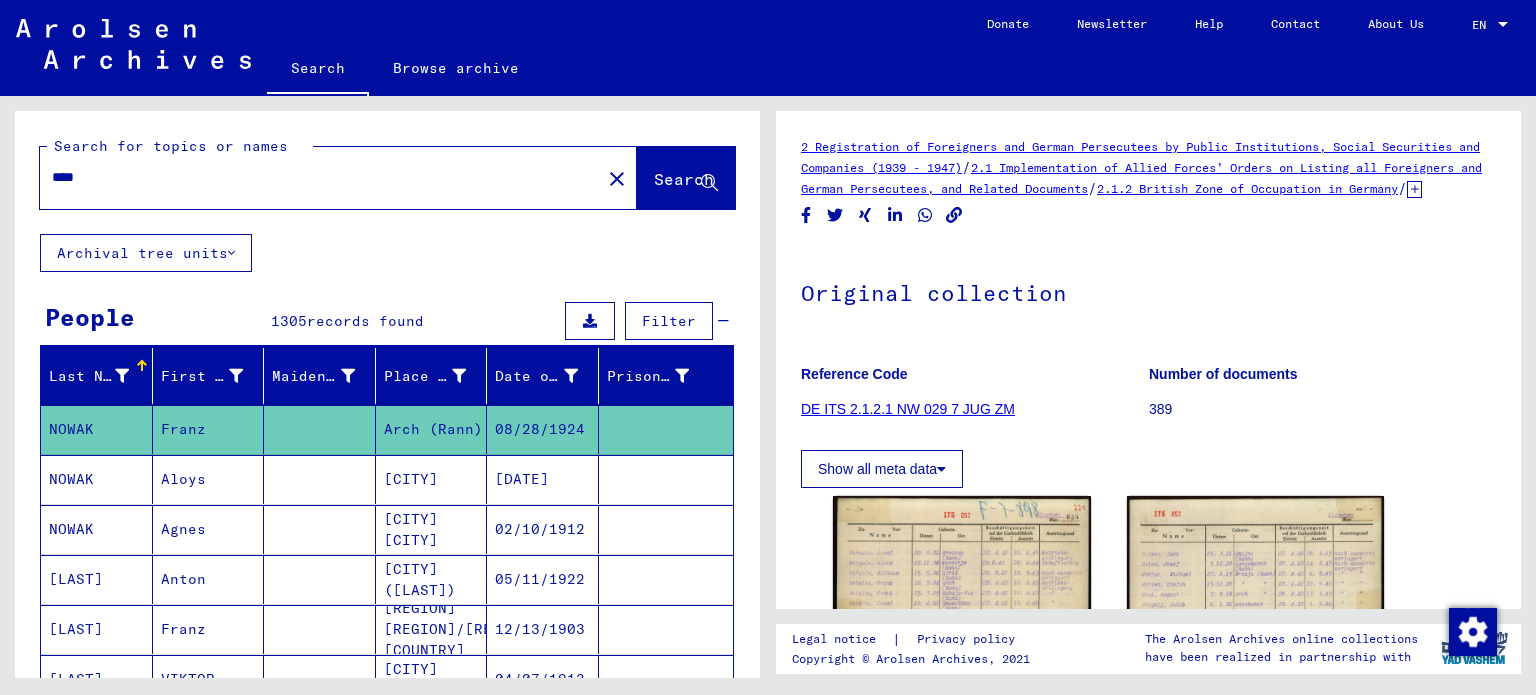 scroll, scrollTop: 0, scrollLeft: 0, axis: both 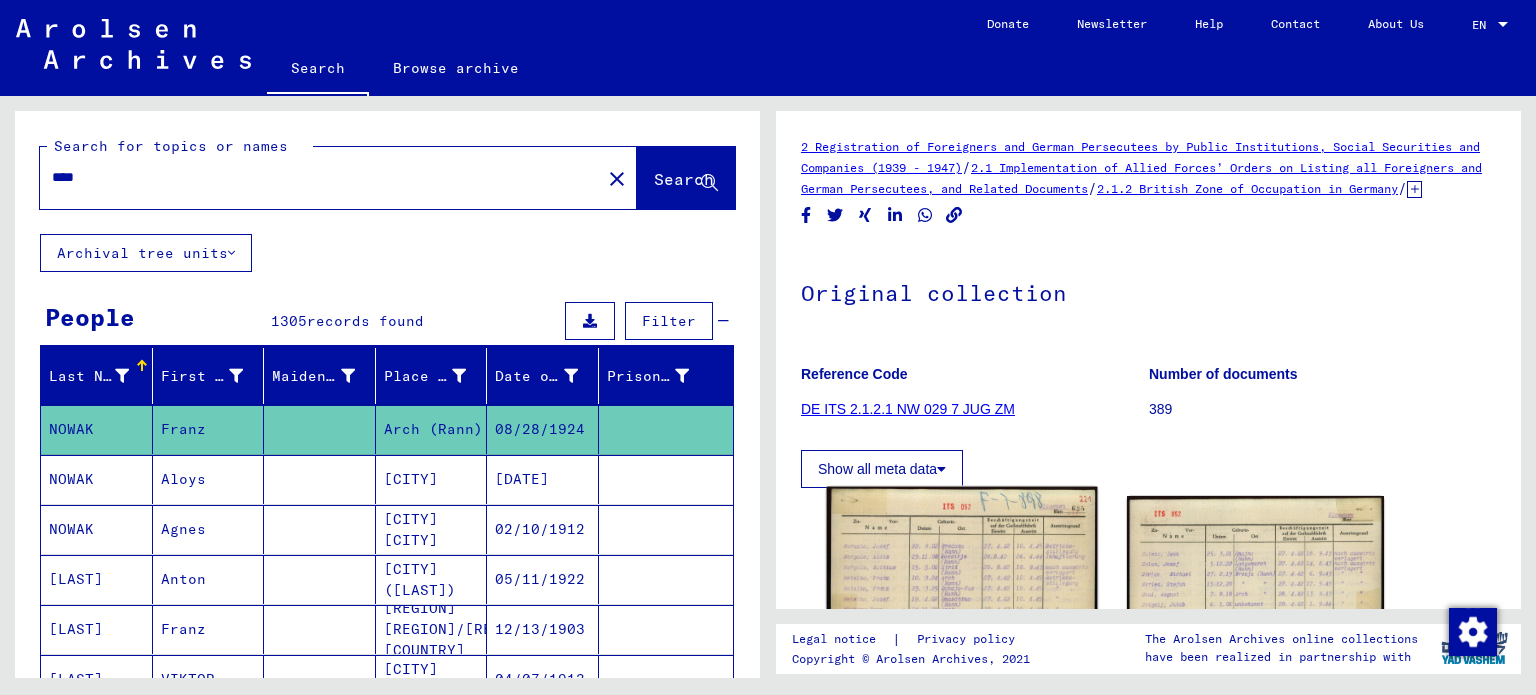 click 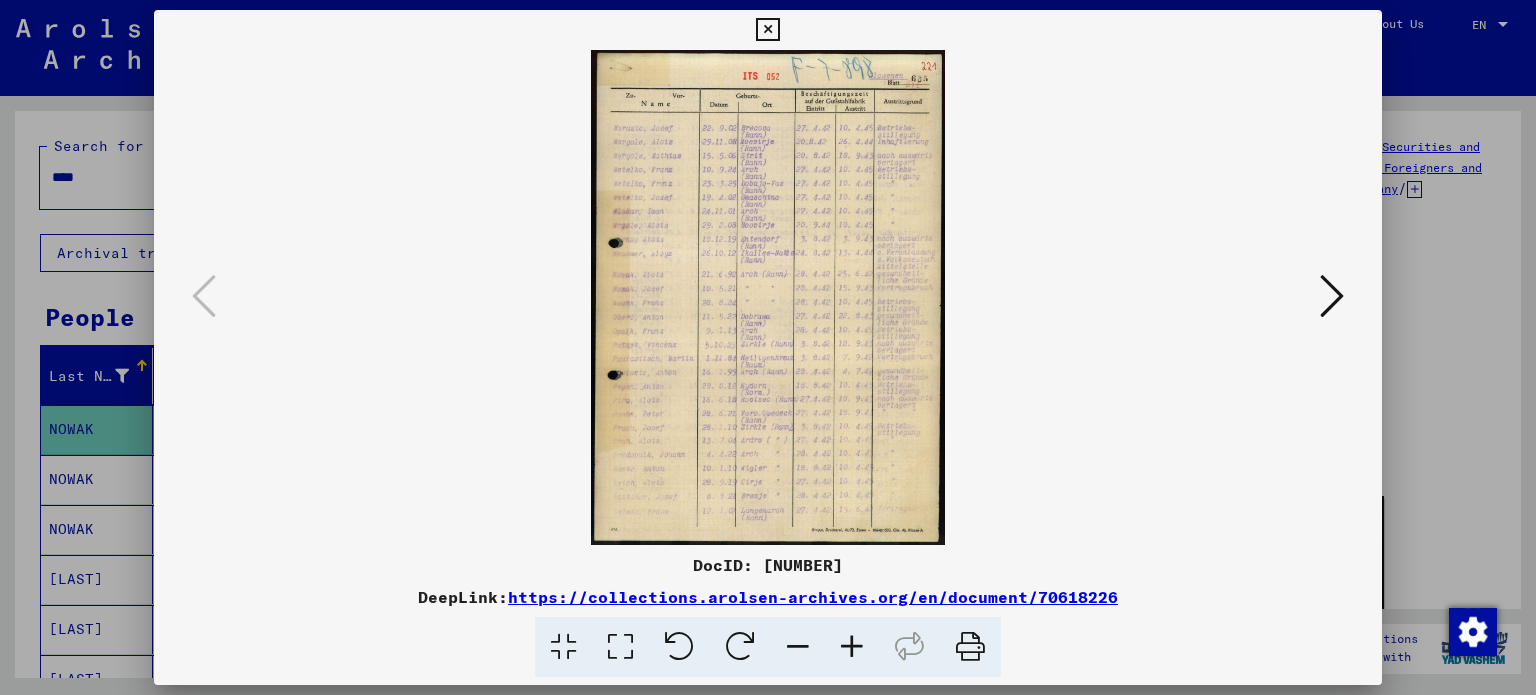 click at bounding box center [852, 647] 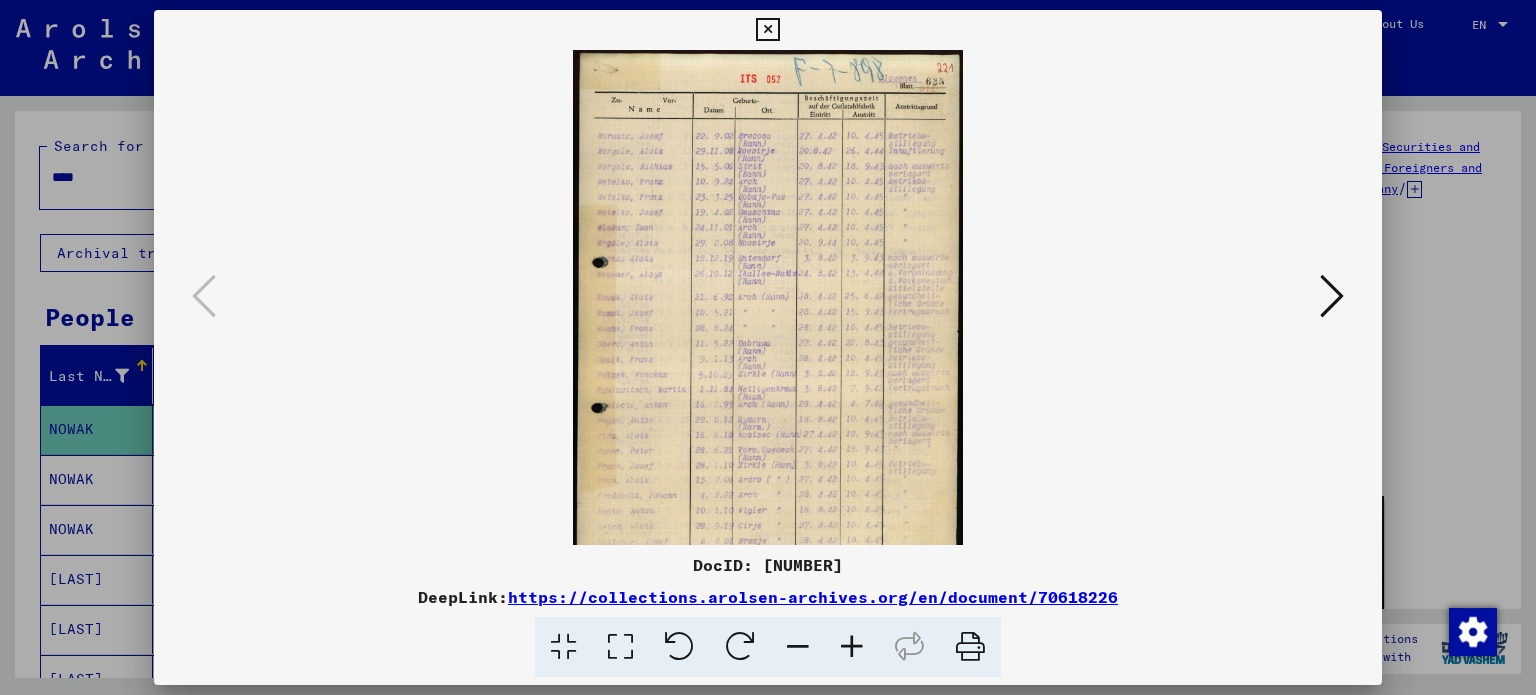 click at bounding box center (852, 647) 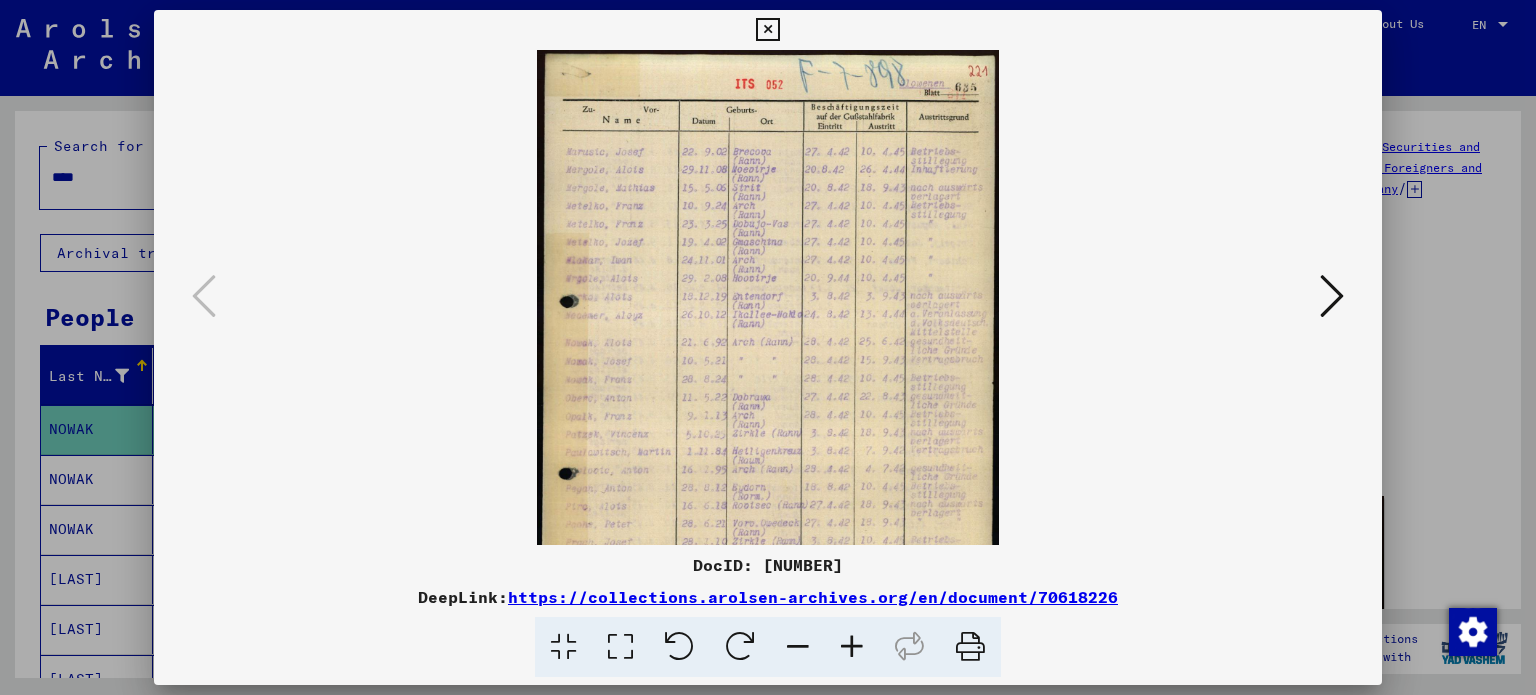 click at bounding box center (852, 647) 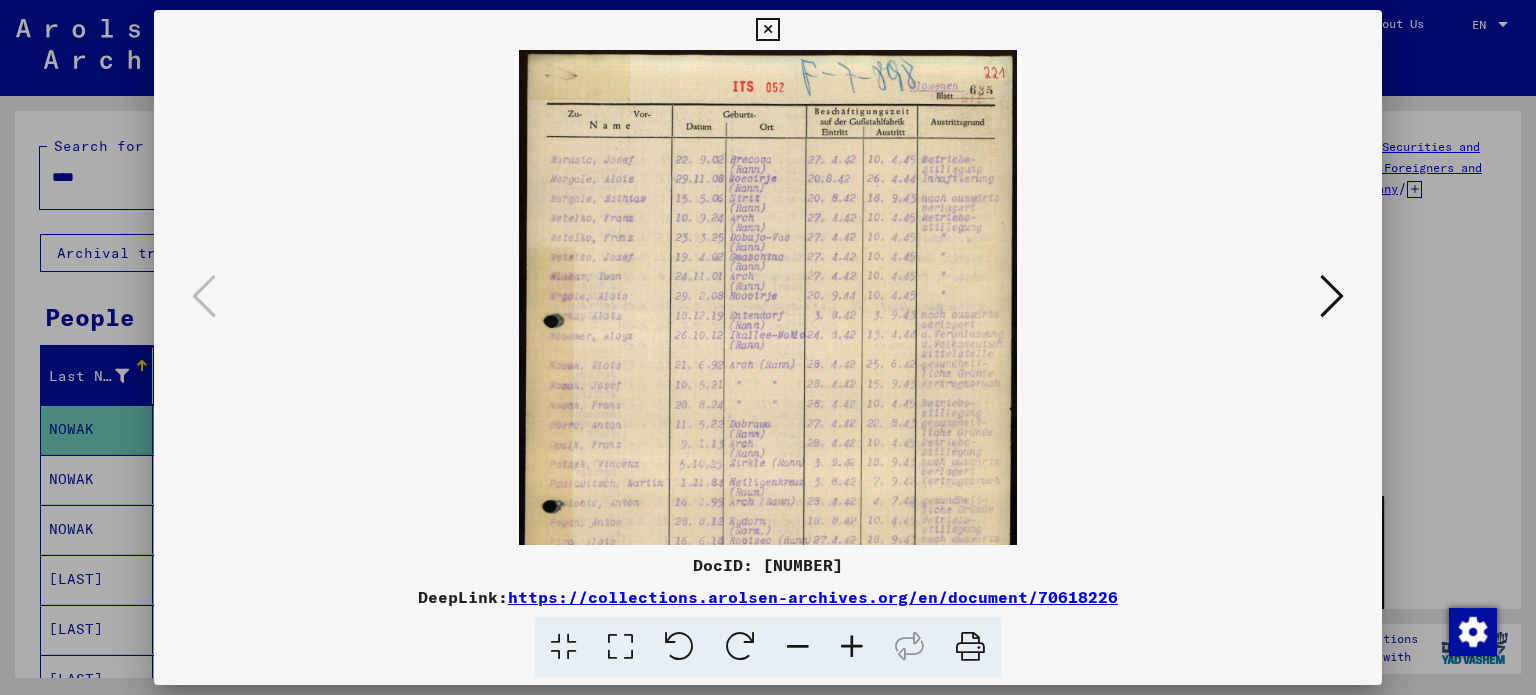 click at bounding box center (852, 647) 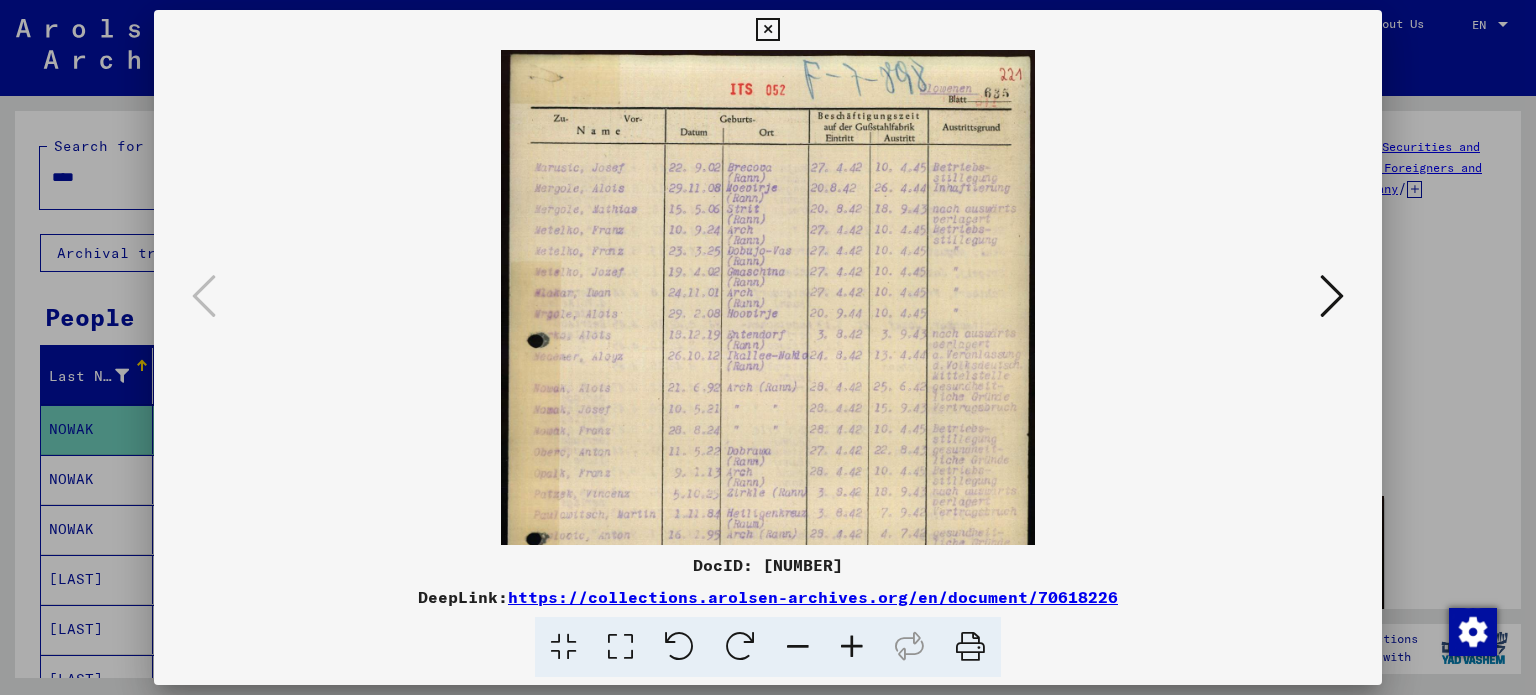 click at bounding box center (852, 647) 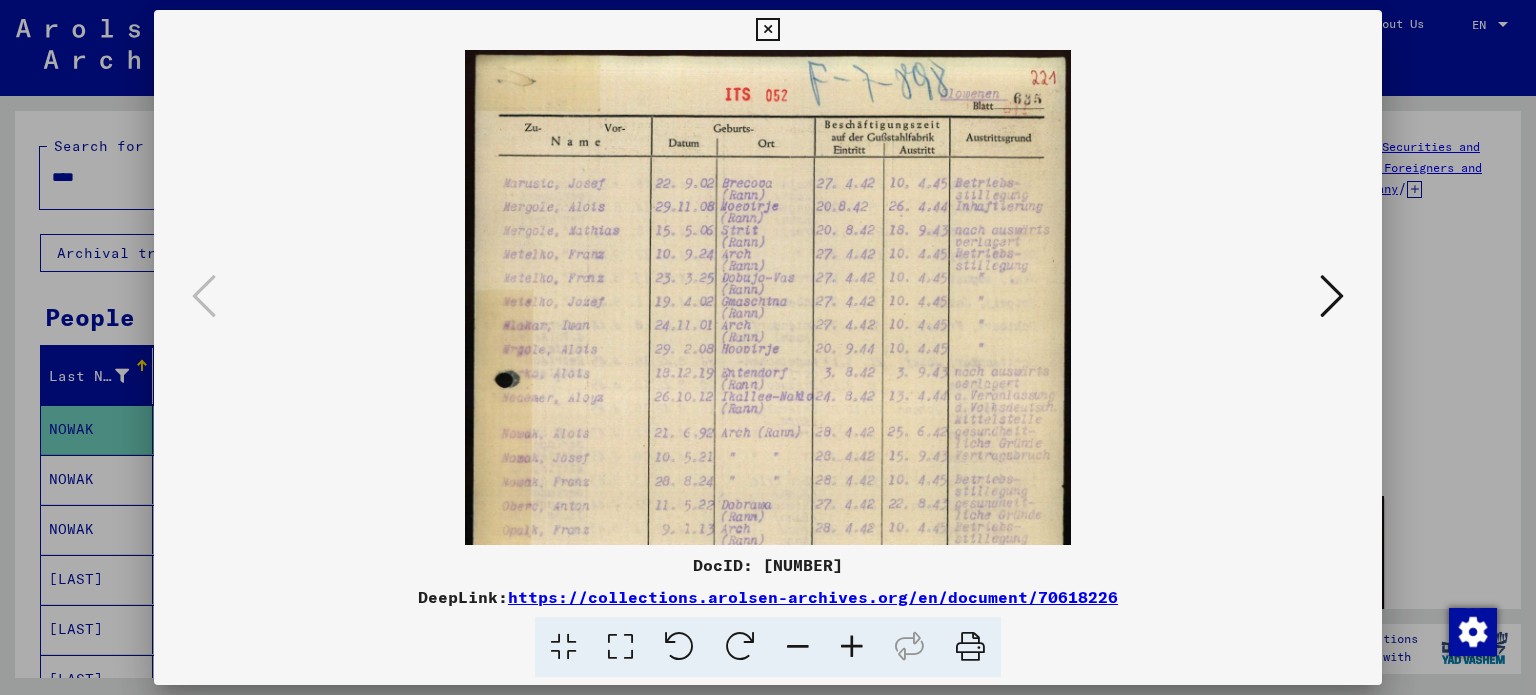 click at bounding box center (852, 647) 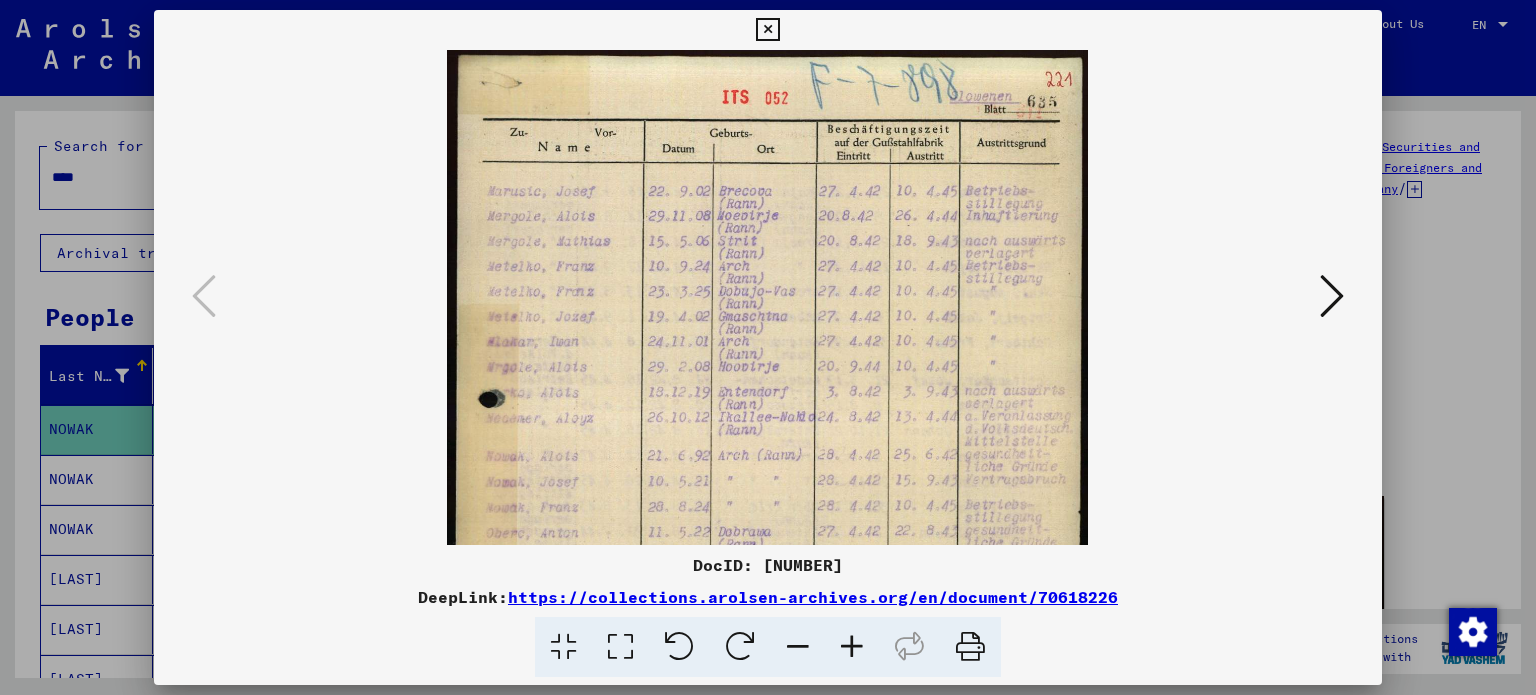click at bounding box center (852, 647) 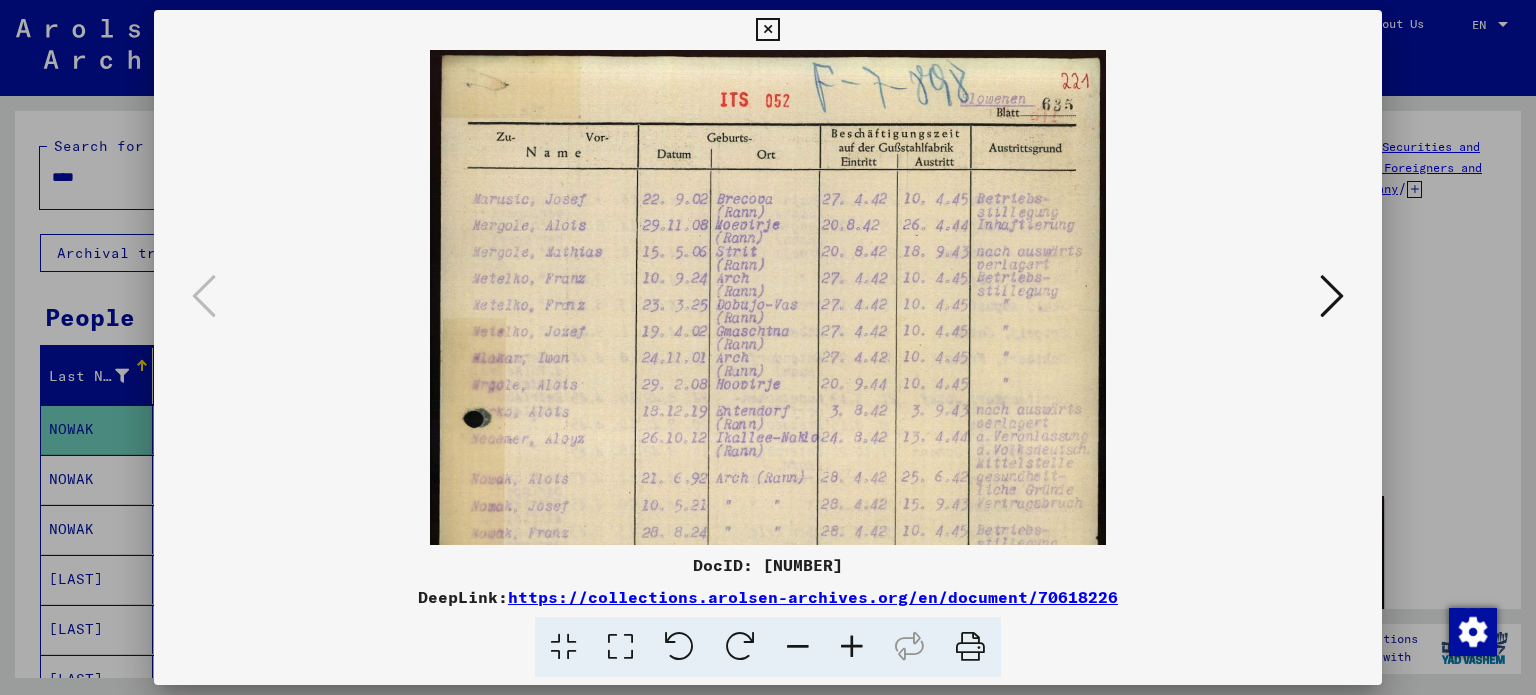 click at bounding box center [852, 647] 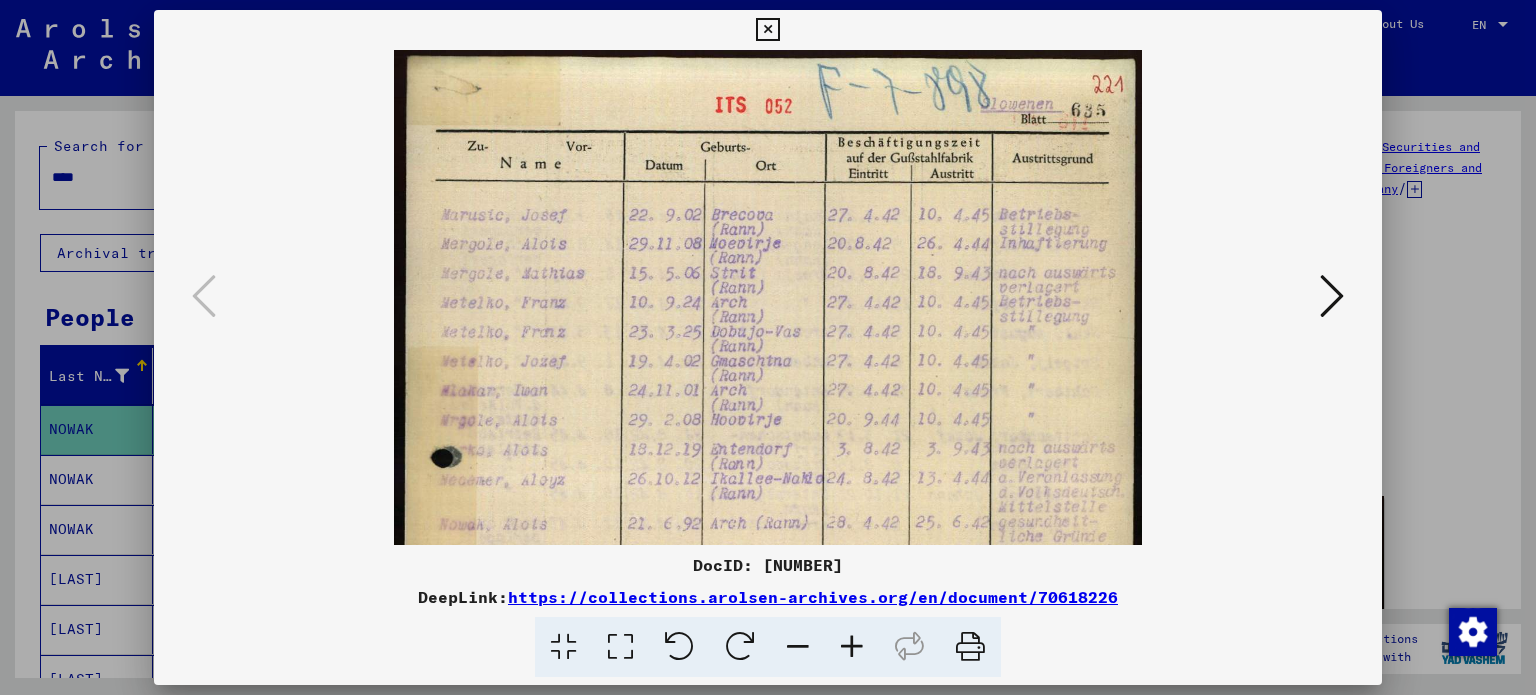 click at bounding box center [852, 647] 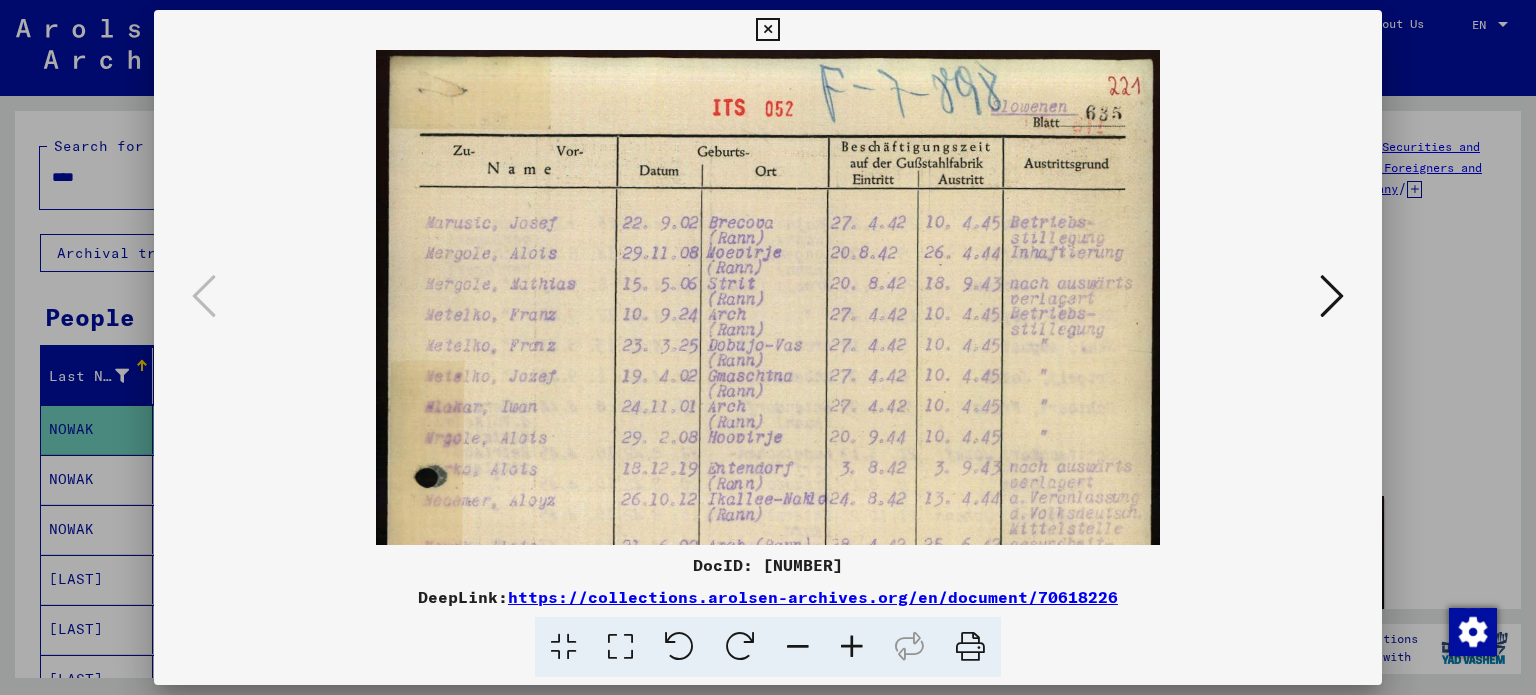 click at bounding box center [852, 647] 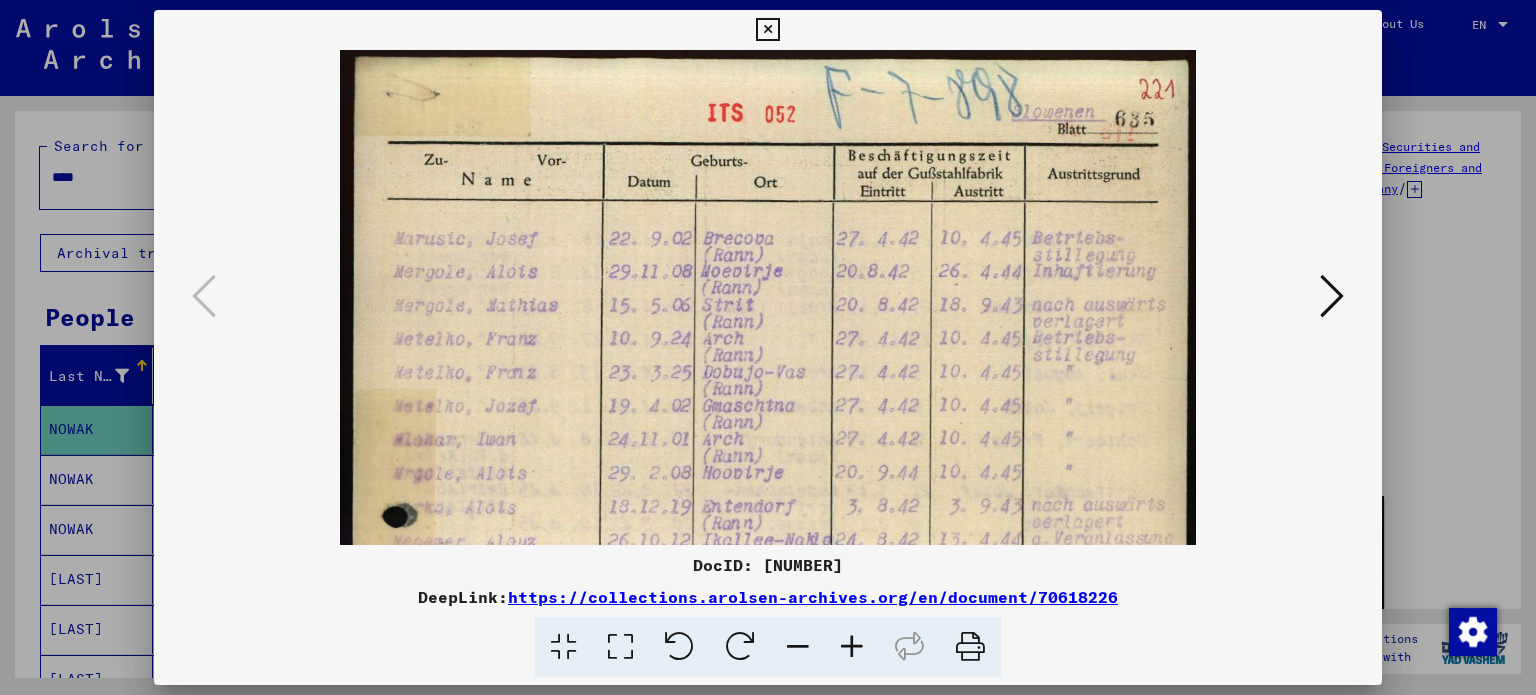 click at bounding box center (852, 647) 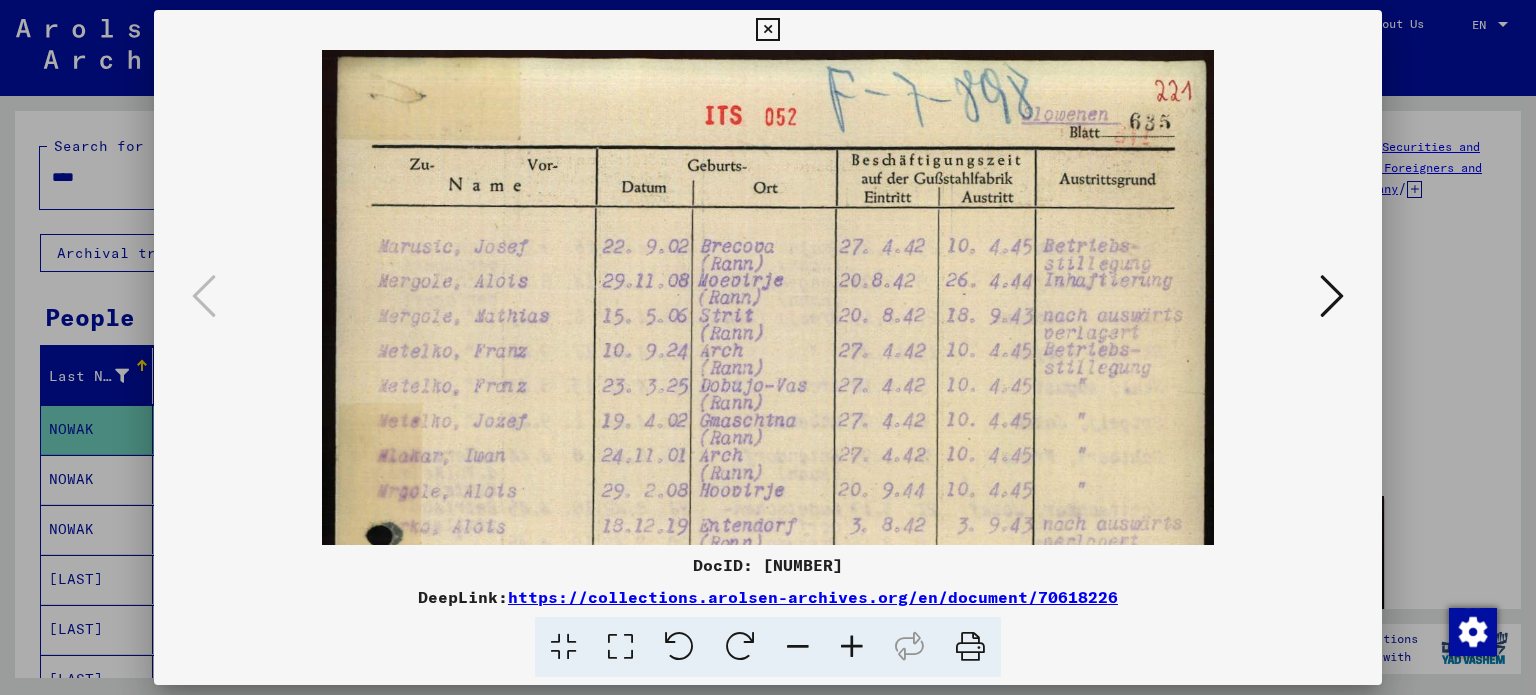 click at bounding box center [852, 647] 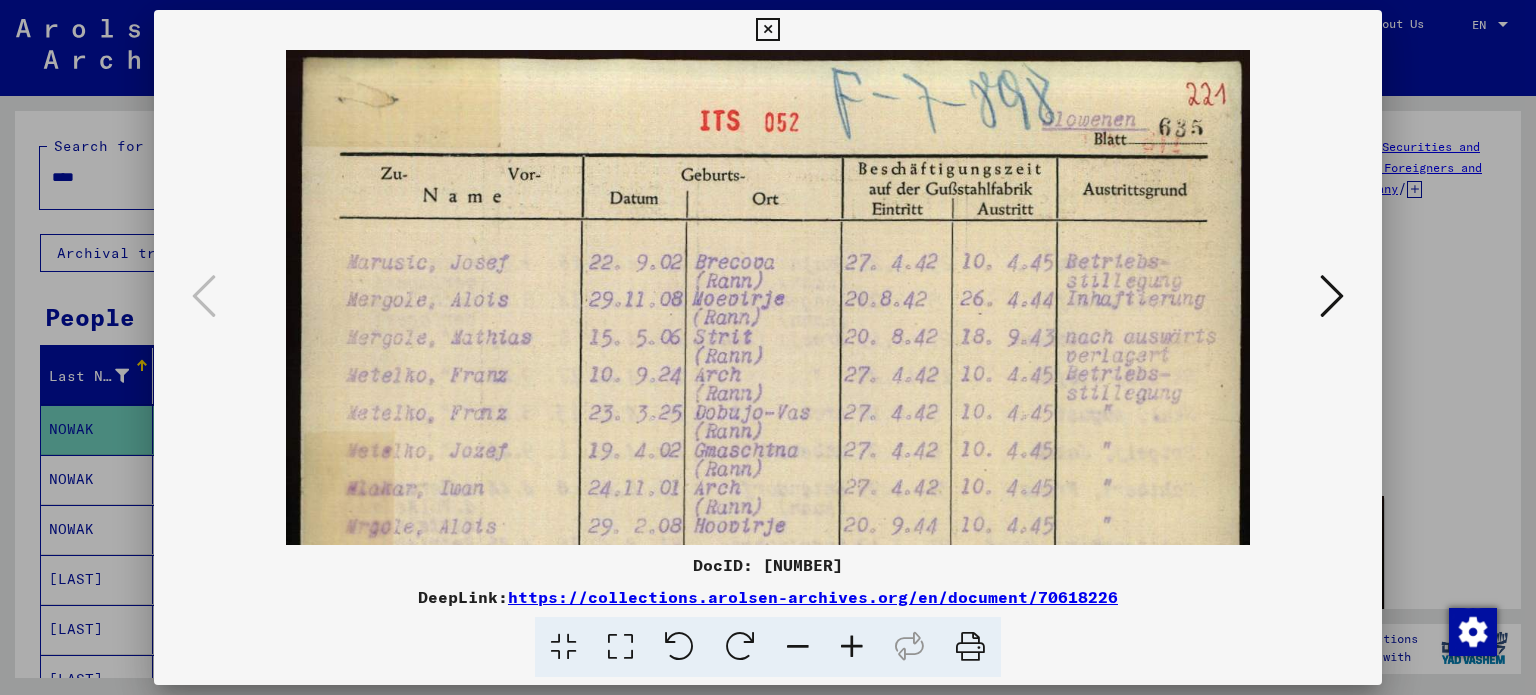 click at bounding box center (852, 647) 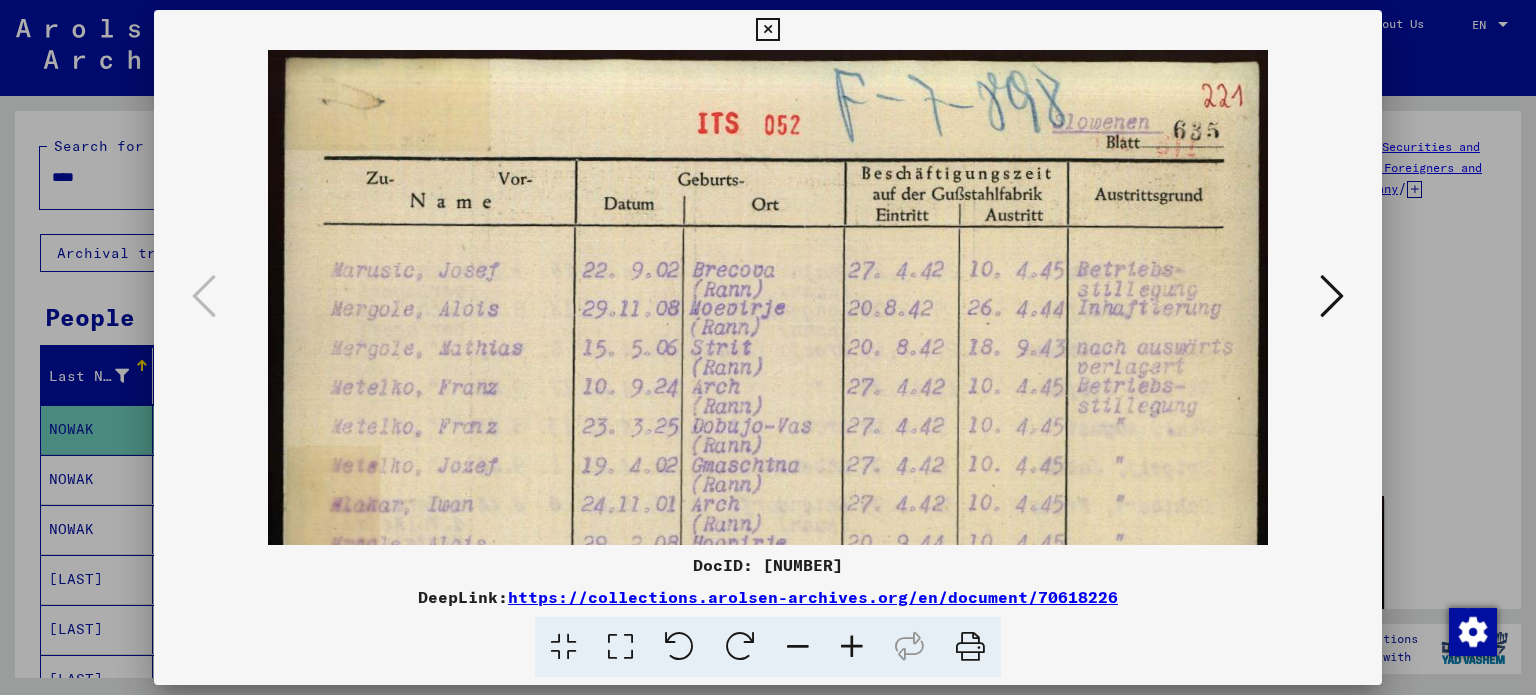click at bounding box center [852, 647] 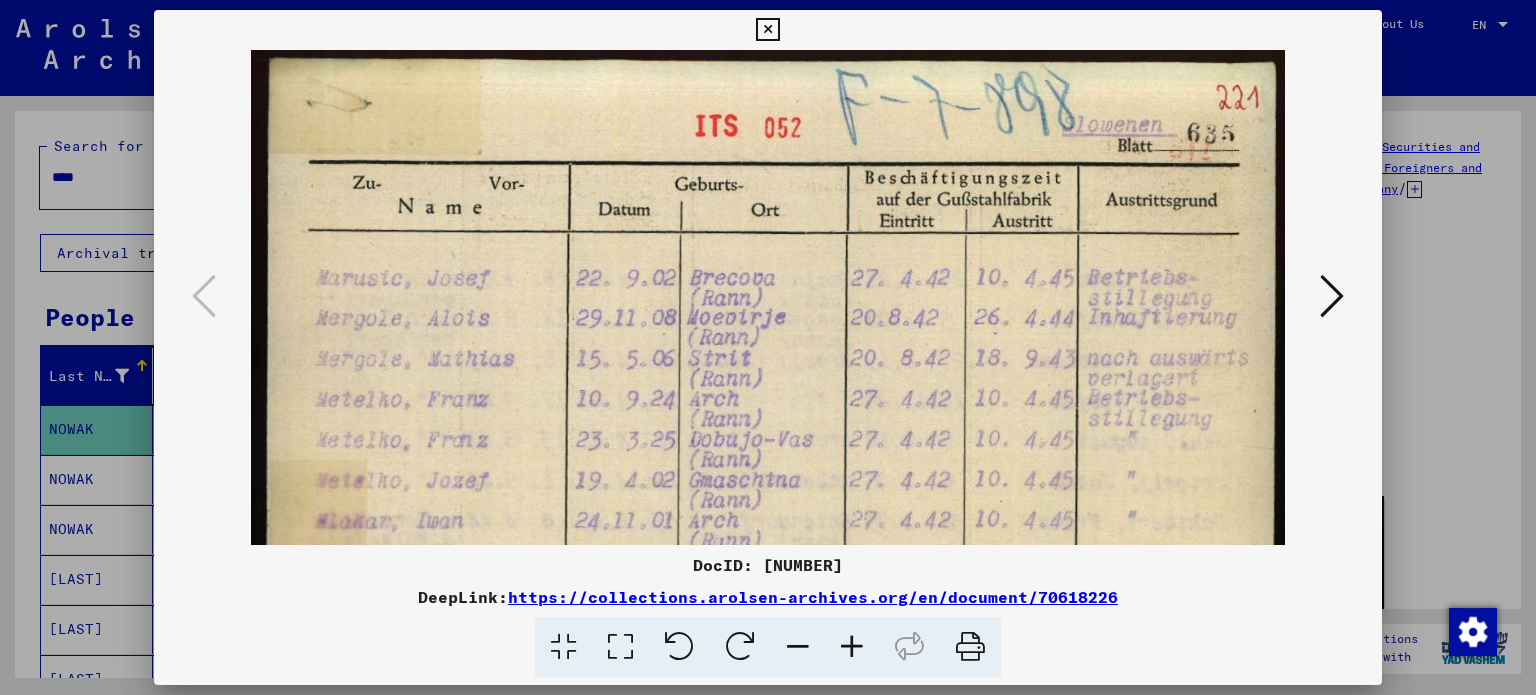 click at bounding box center (852, 647) 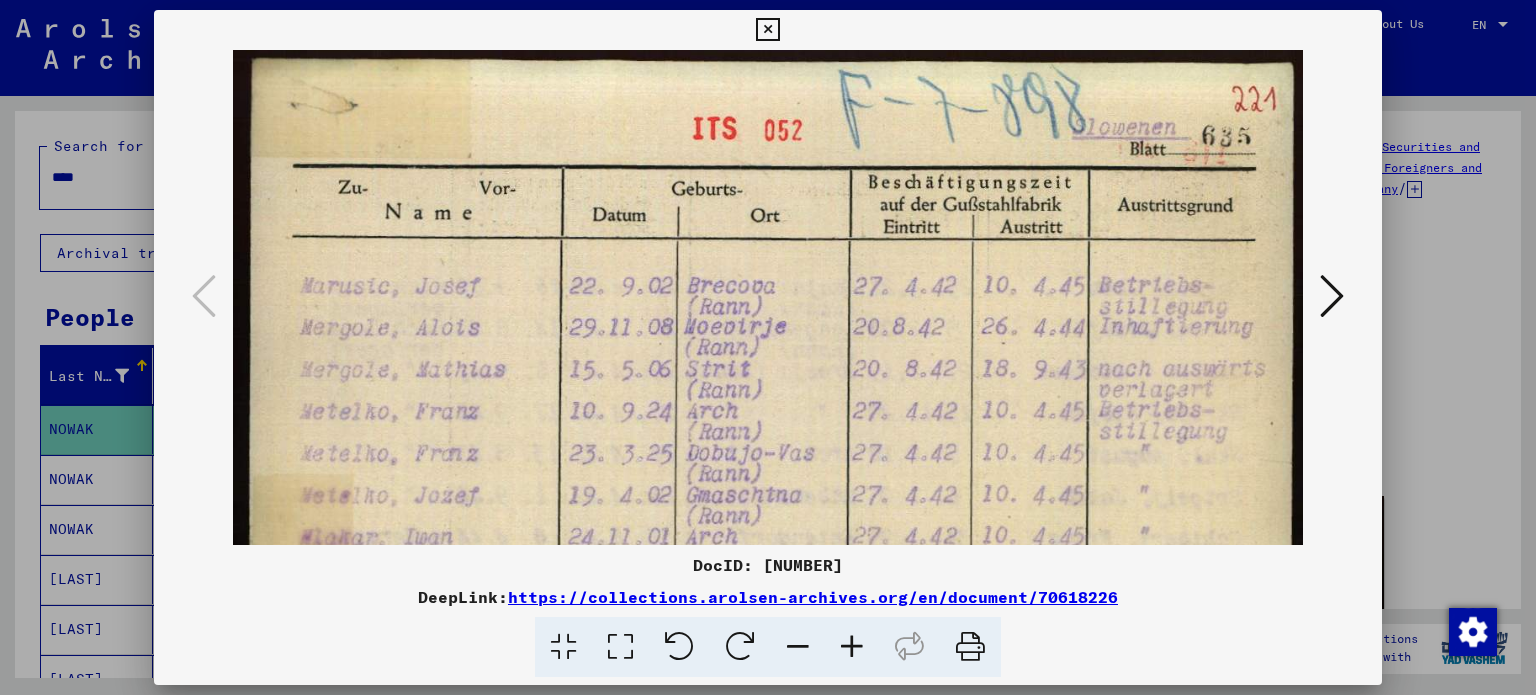 click at bounding box center (852, 647) 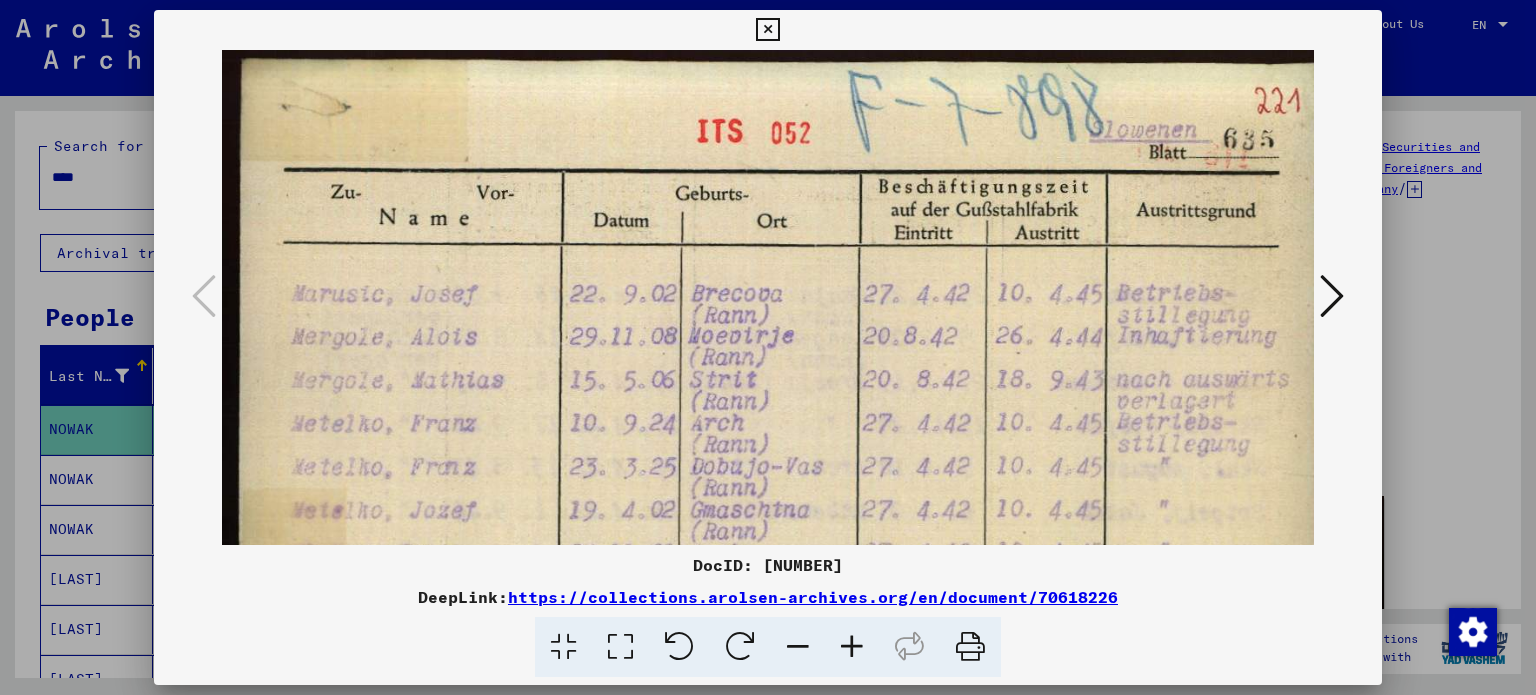 click at bounding box center (852, 647) 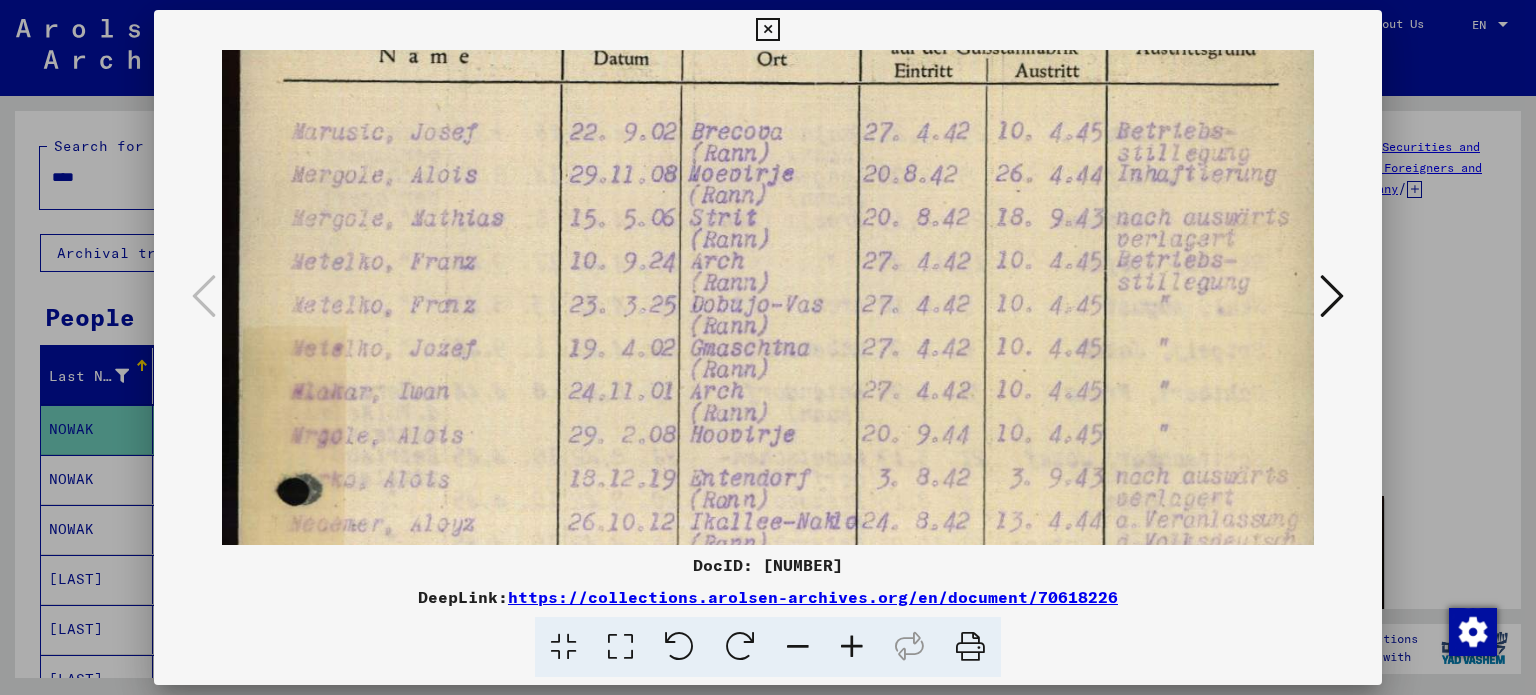 drag, startPoint x: 515, startPoint y: 347, endPoint x: 551, endPoint y: 215, distance: 136.82104 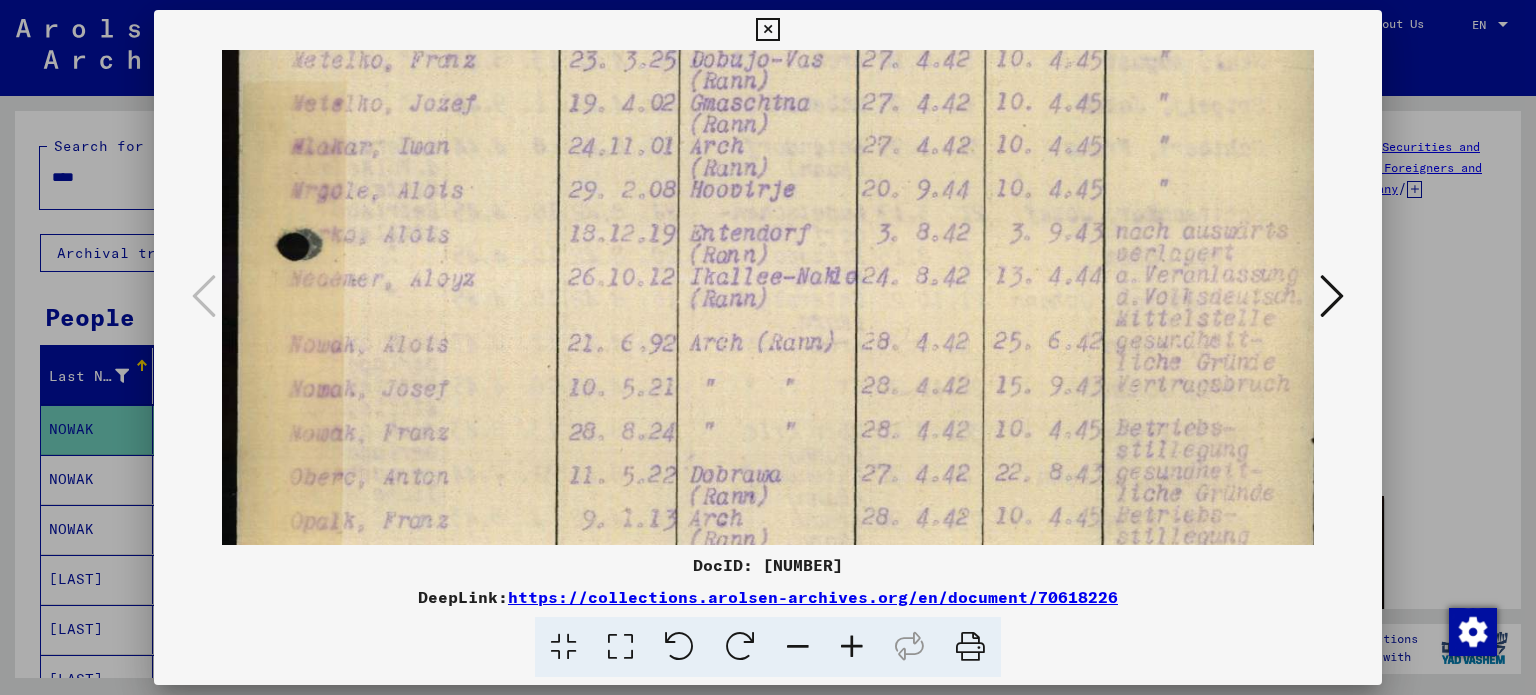 scroll, scrollTop: 417, scrollLeft: 0, axis: vertical 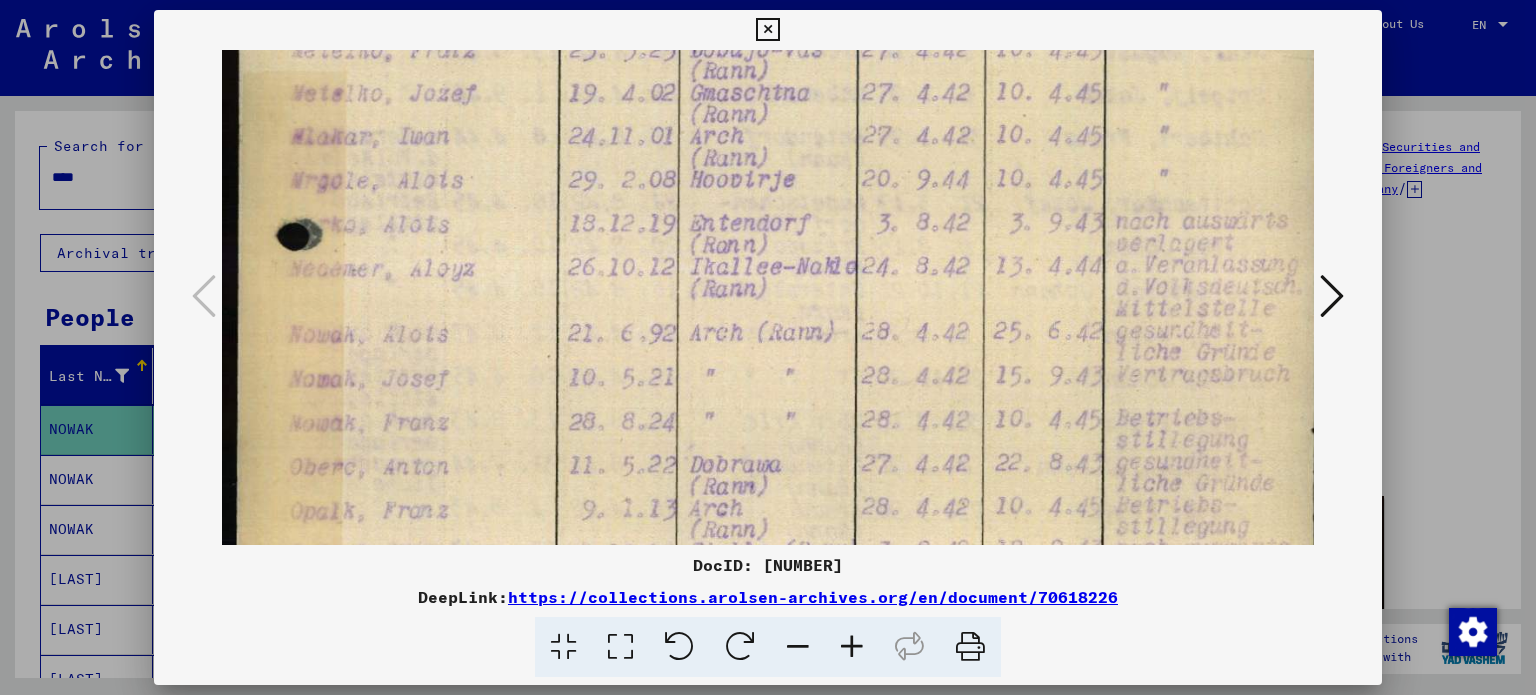 drag, startPoint x: 526, startPoint y: 395, endPoint x: 581, endPoint y: 142, distance: 258.90924 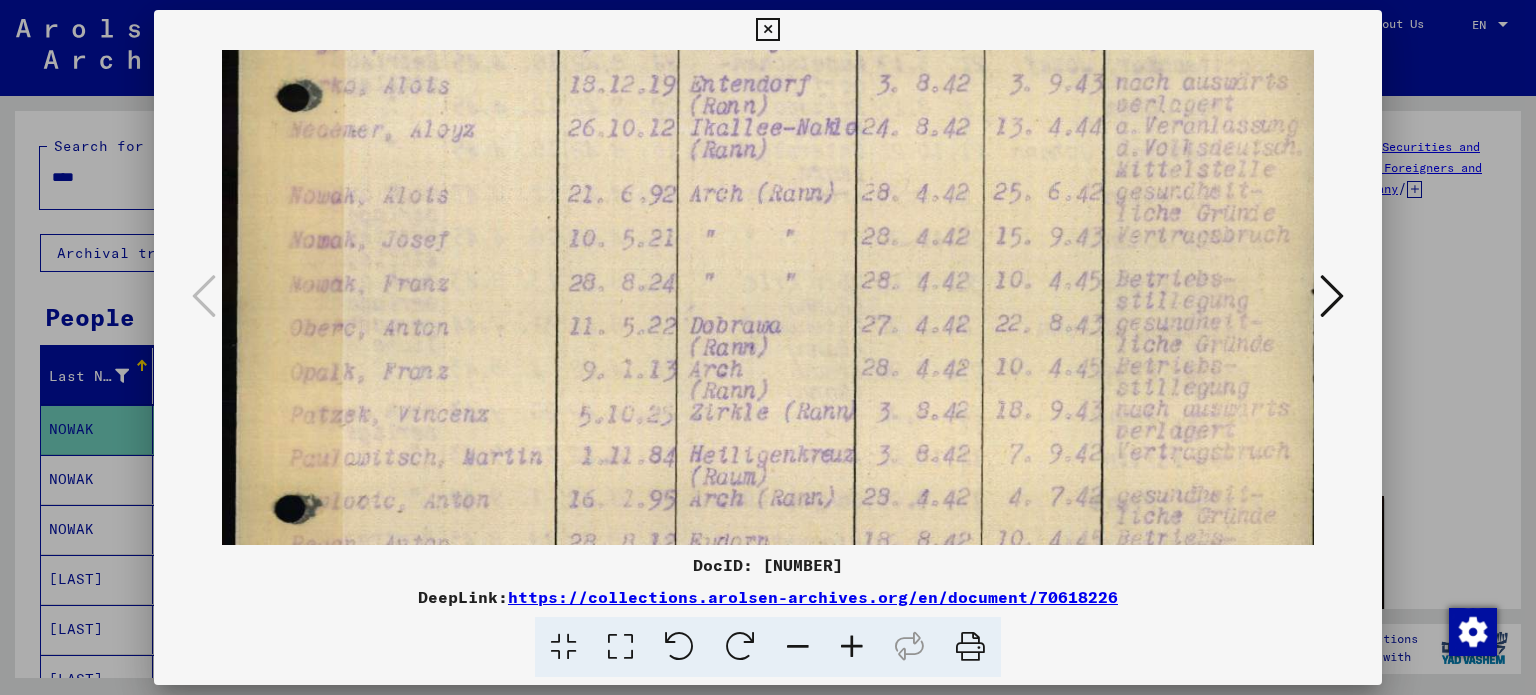 scroll, scrollTop: 561, scrollLeft: 1, axis: both 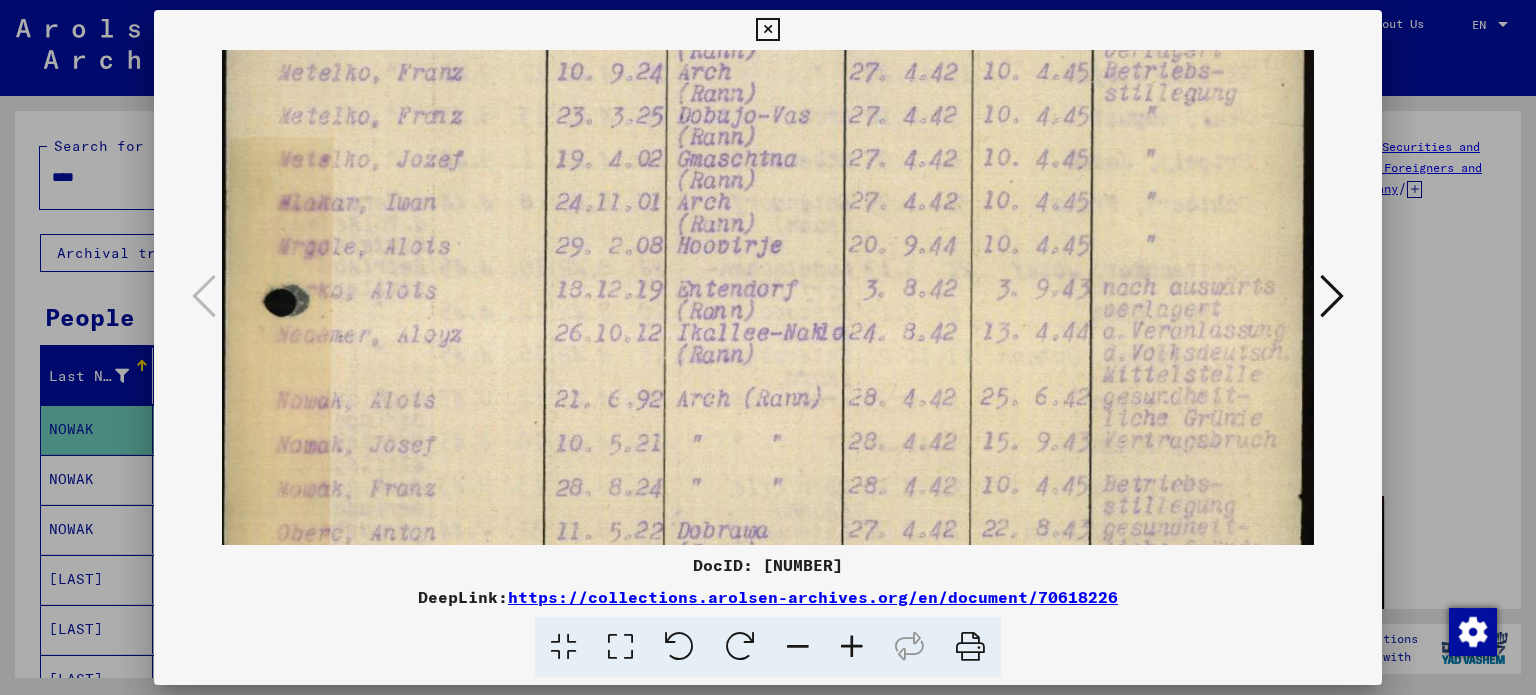 drag, startPoint x: 559, startPoint y: 412, endPoint x: 411, endPoint y: 499, distance: 171.67702 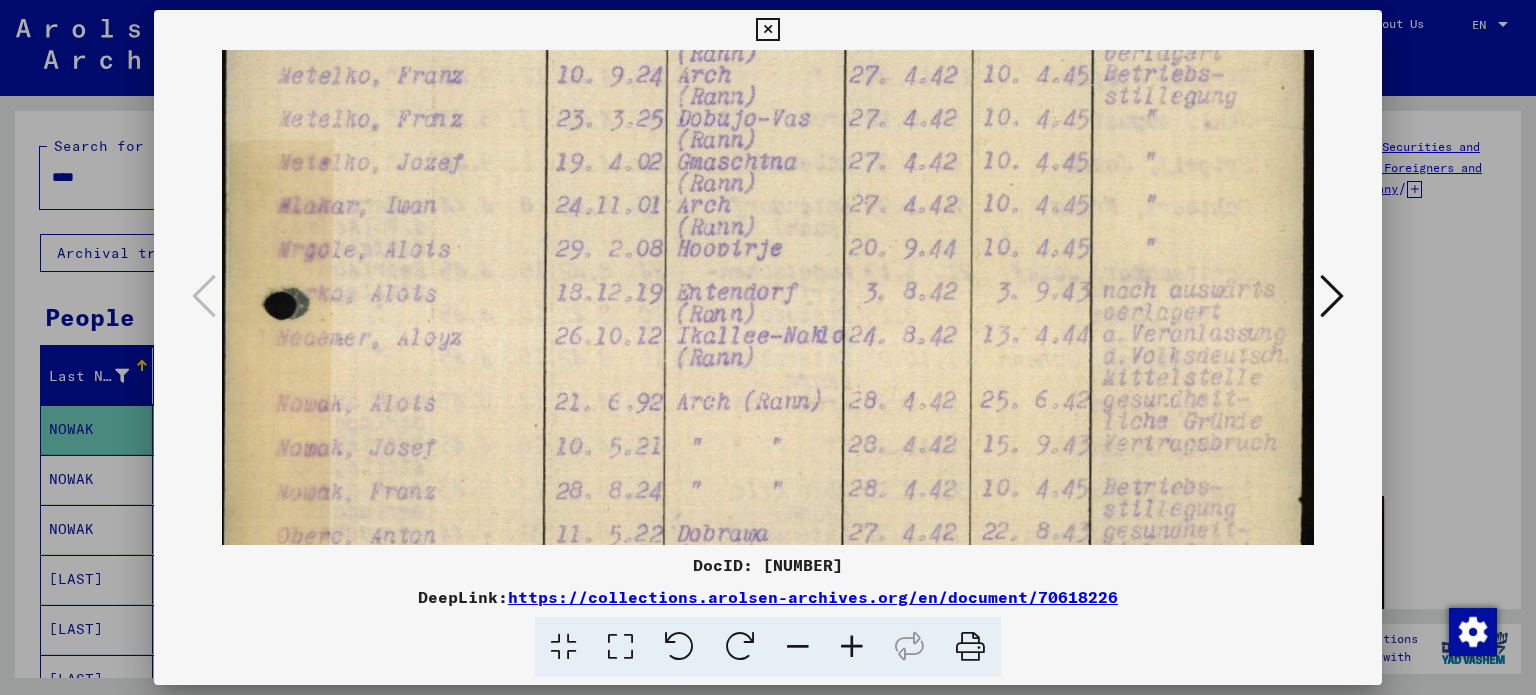 click at bounding box center [762, 474] 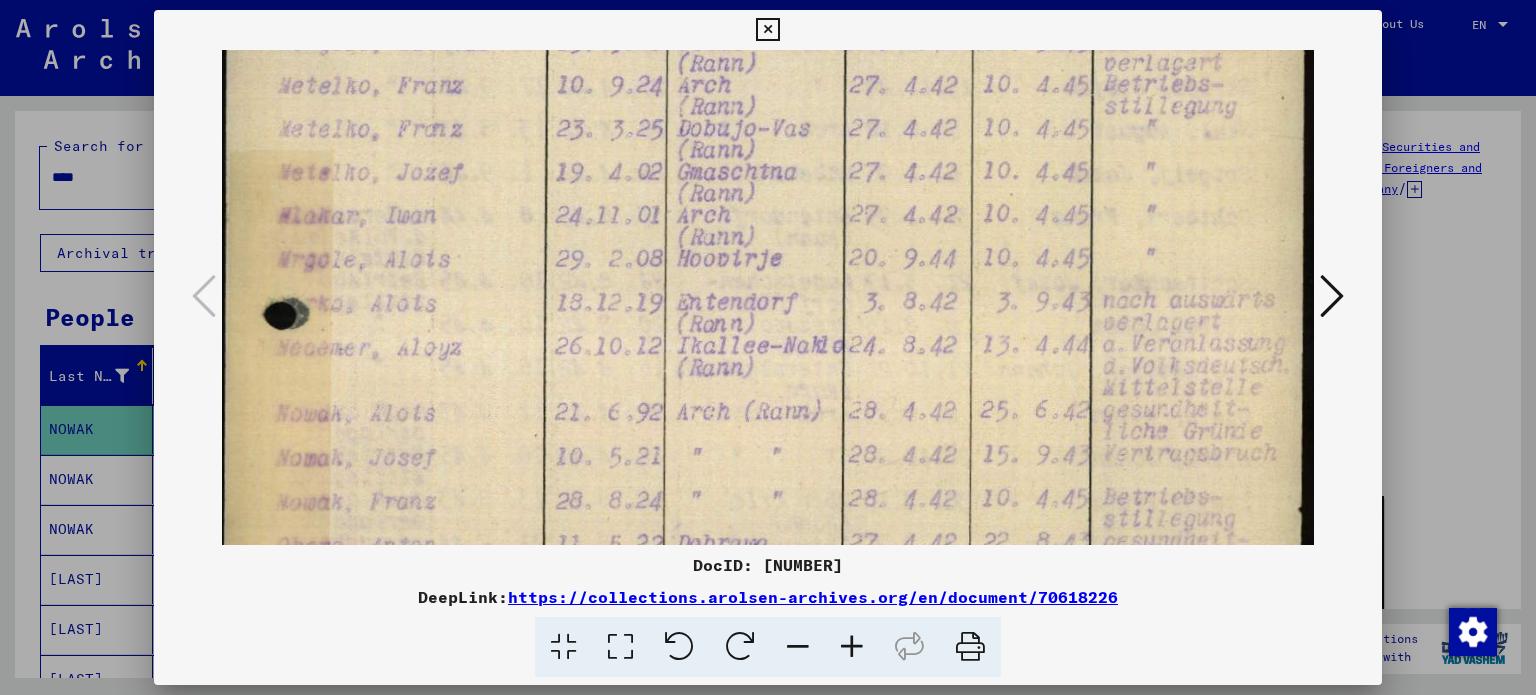 scroll, scrollTop: 160, scrollLeft: 13, axis: both 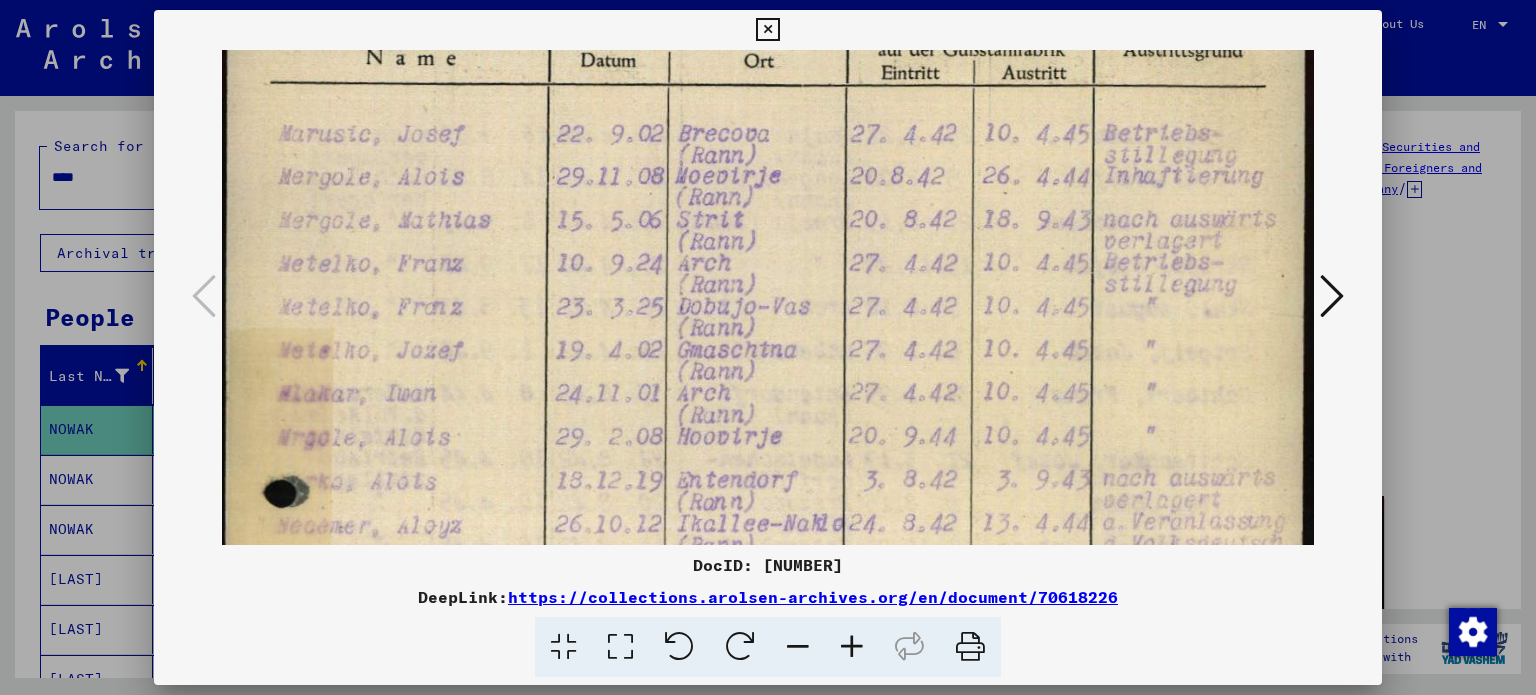 drag, startPoint x: 783, startPoint y: 257, endPoint x: 726, endPoint y: 639, distance: 386.22922 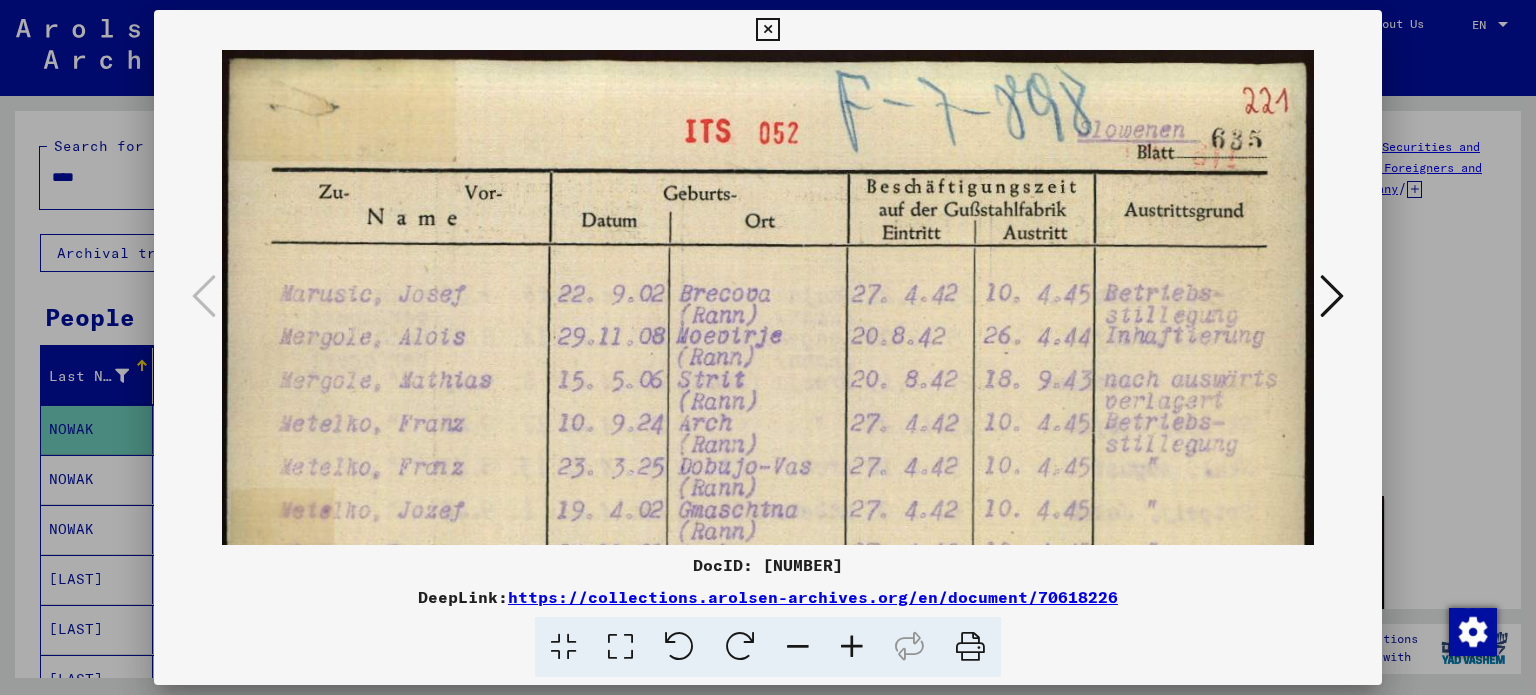 scroll, scrollTop: 0, scrollLeft: 13, axis: horizontal 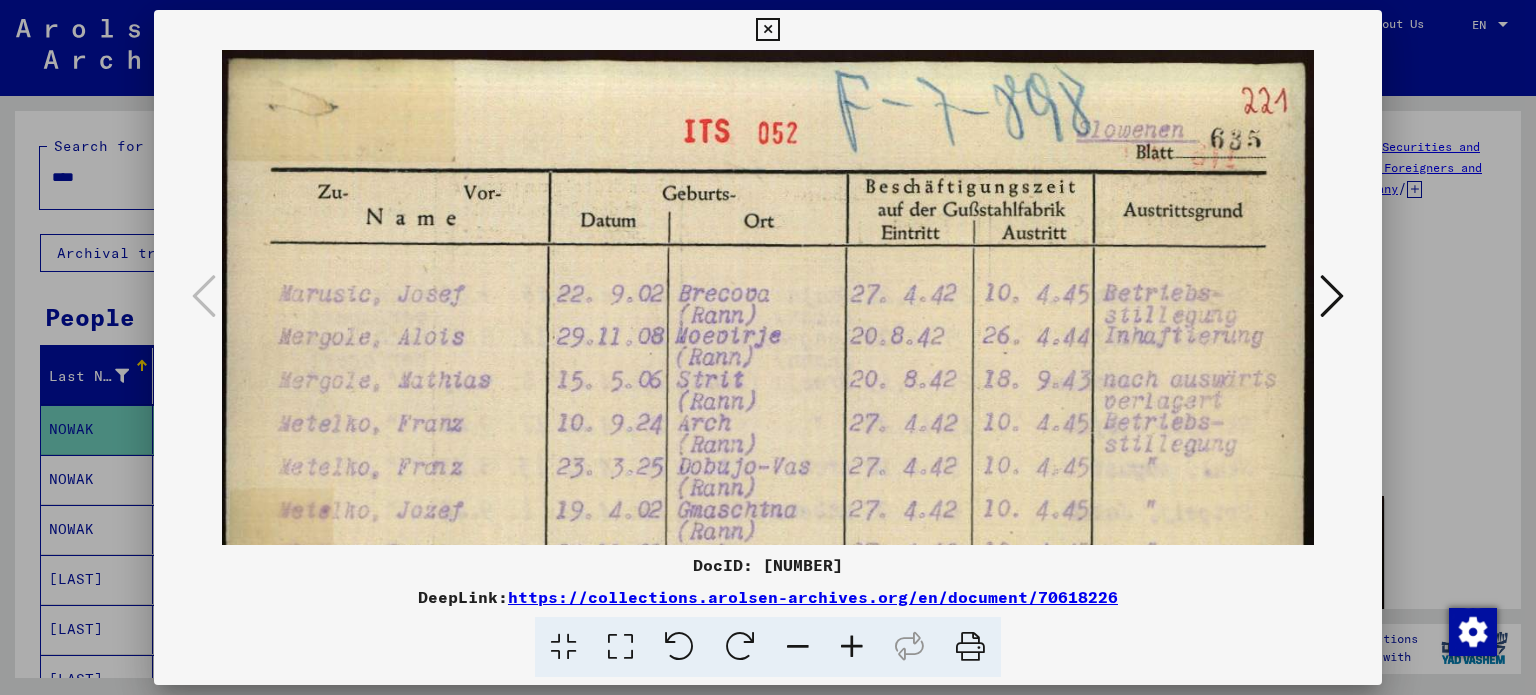 drag, startPoint x: 898, startPoint y: 326, endPoint x: 605, endPoint y: 327, distance: 293.0017 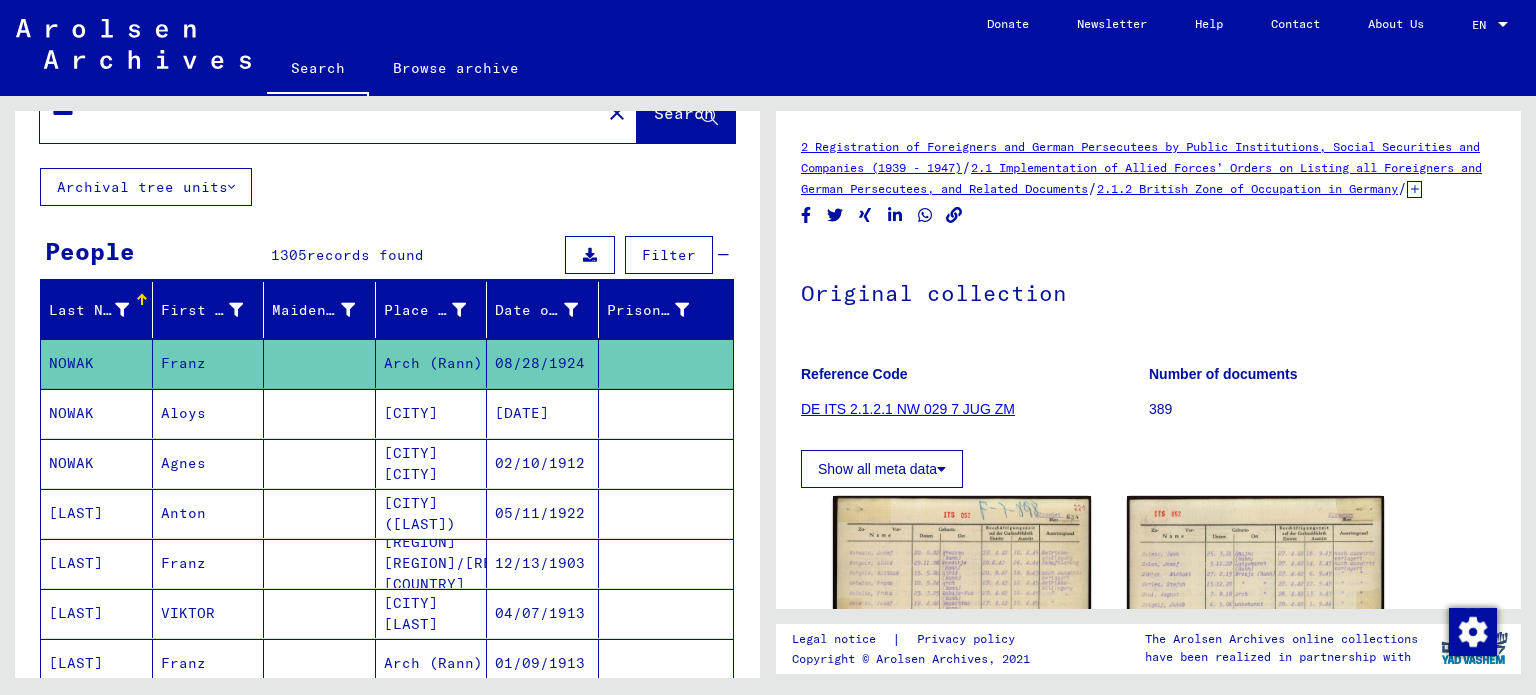 scroll, scrollTop: 100, scrollLeft: 0, axis: vertical 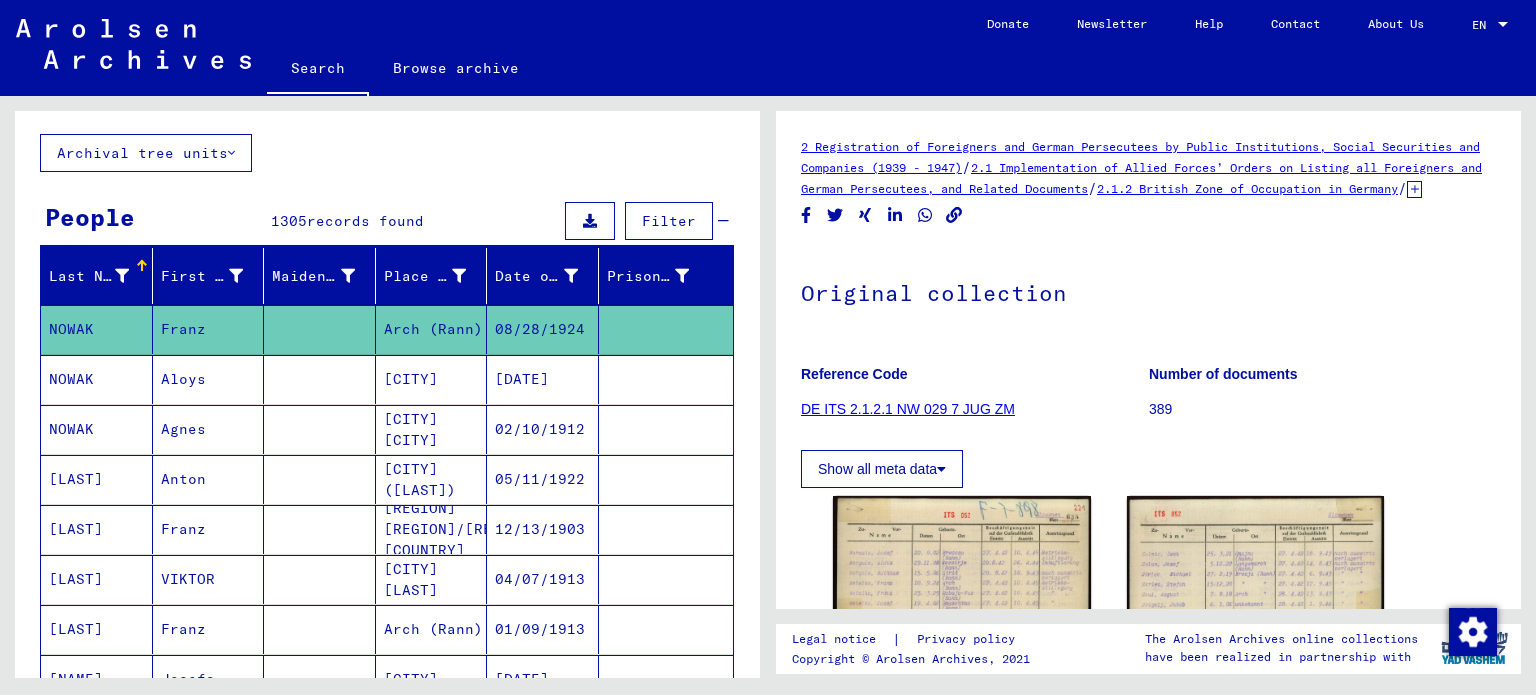 click on "[CITY] [CITY]" at bounding box center [432, 479] 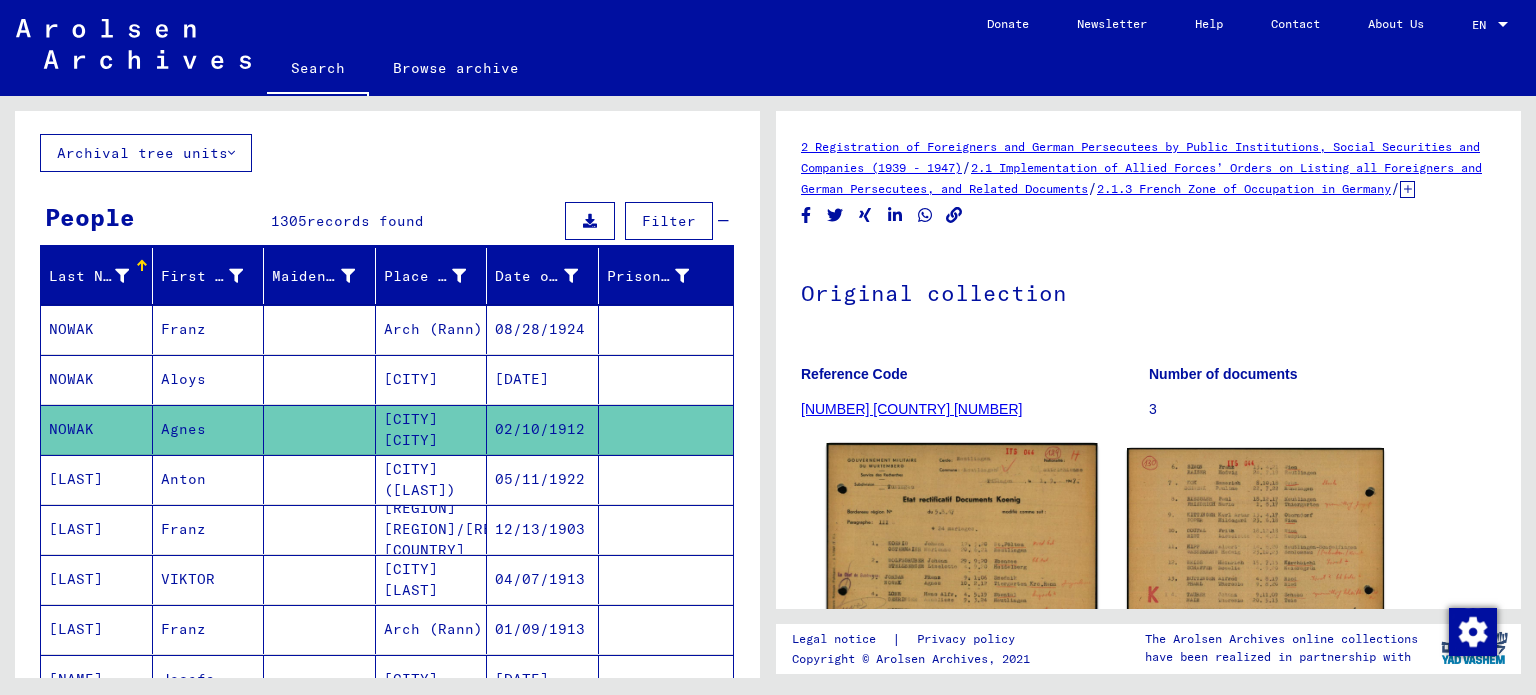 scroll, scrollTop: 0, scrollLeft: 0, axis: both 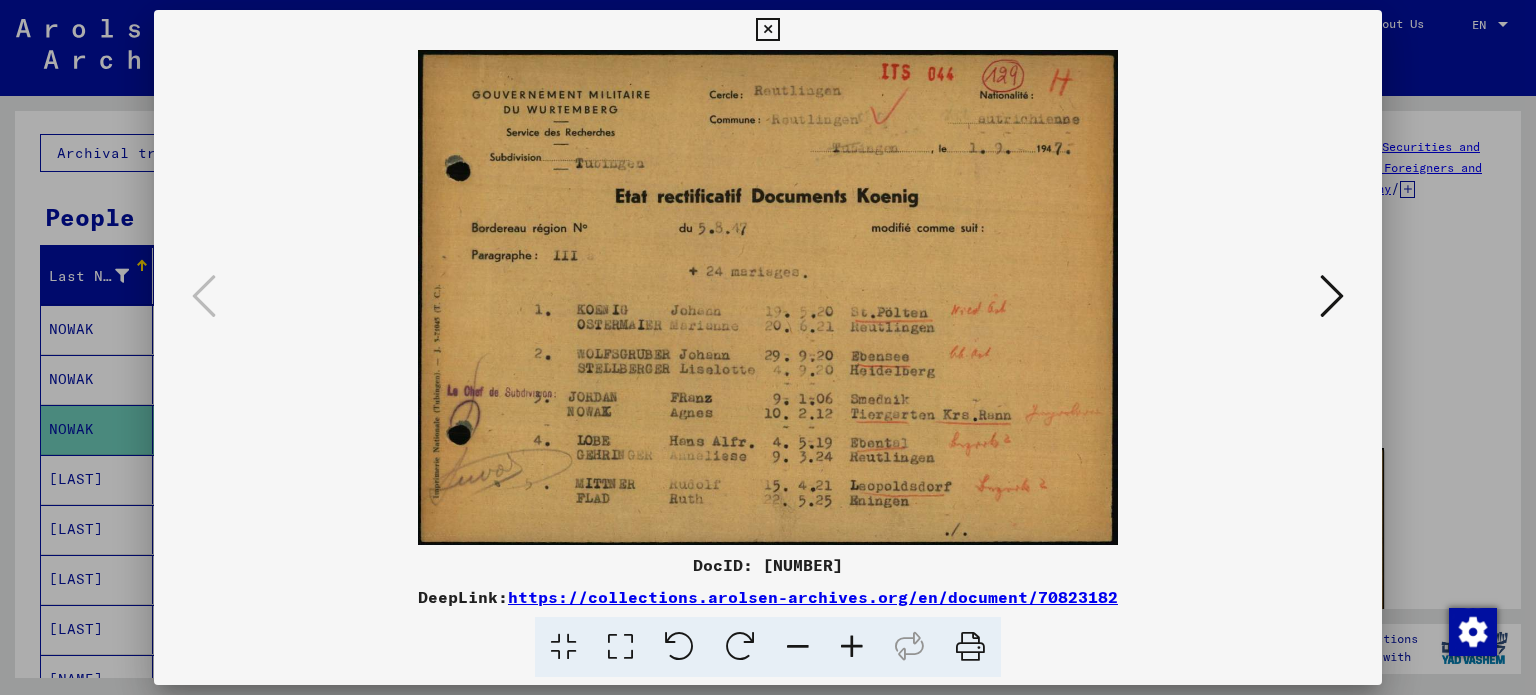click at bounding box center (852, 647) 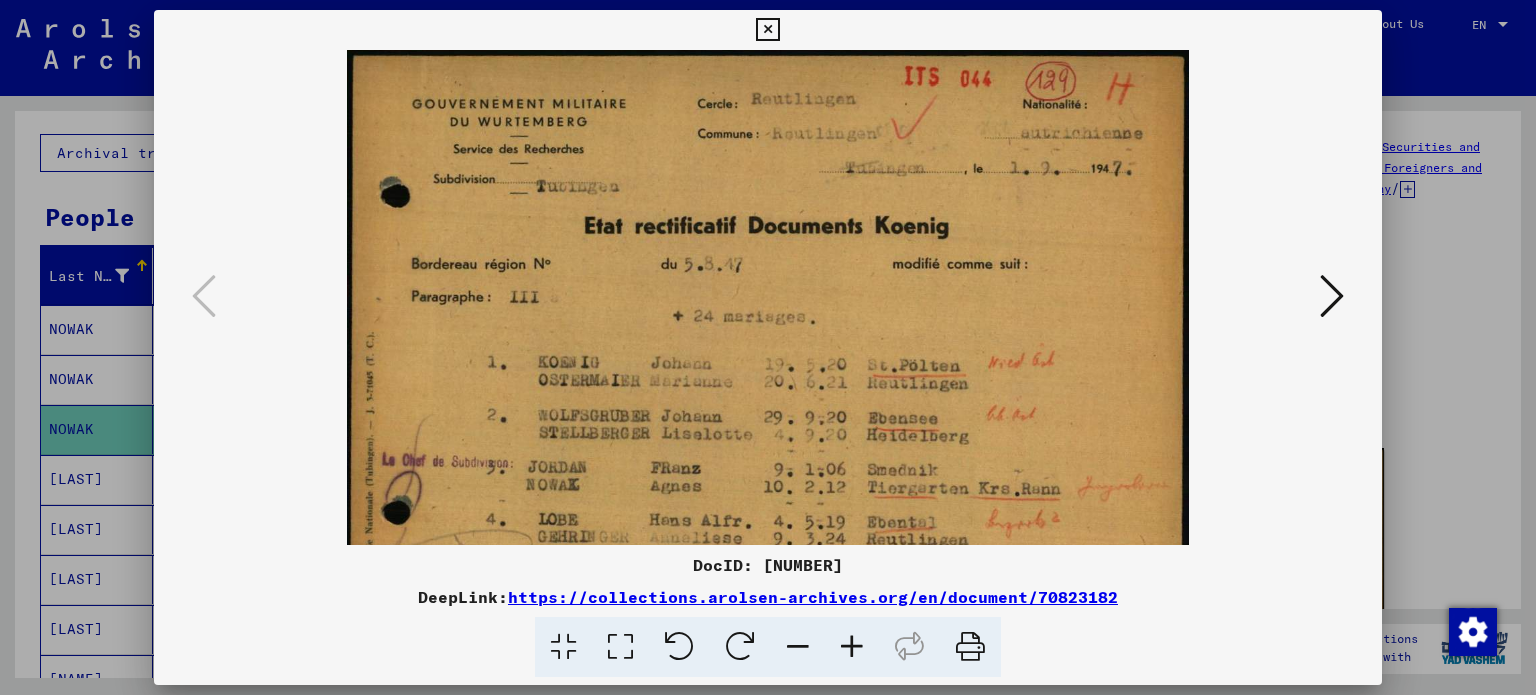 click at bounding box center (852, 647) 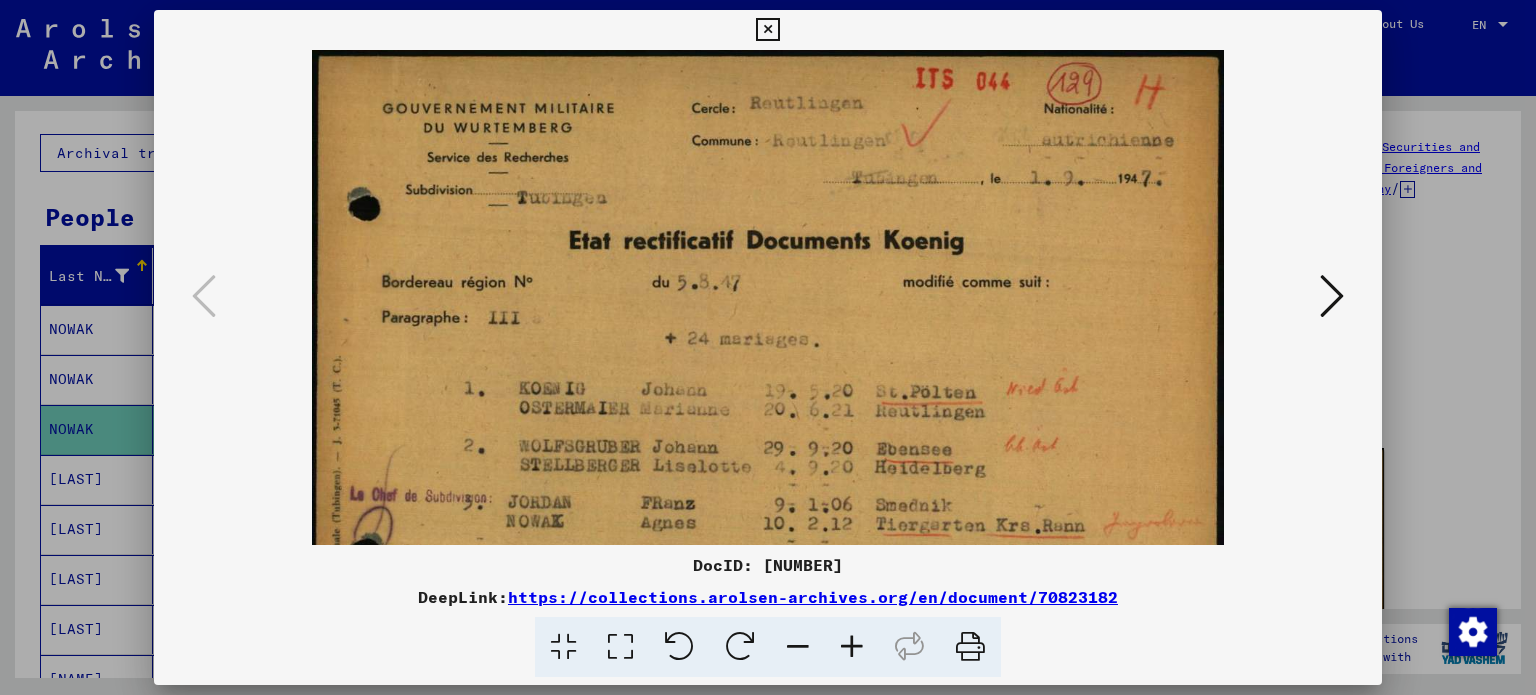 click at bounding box center [852, 647] 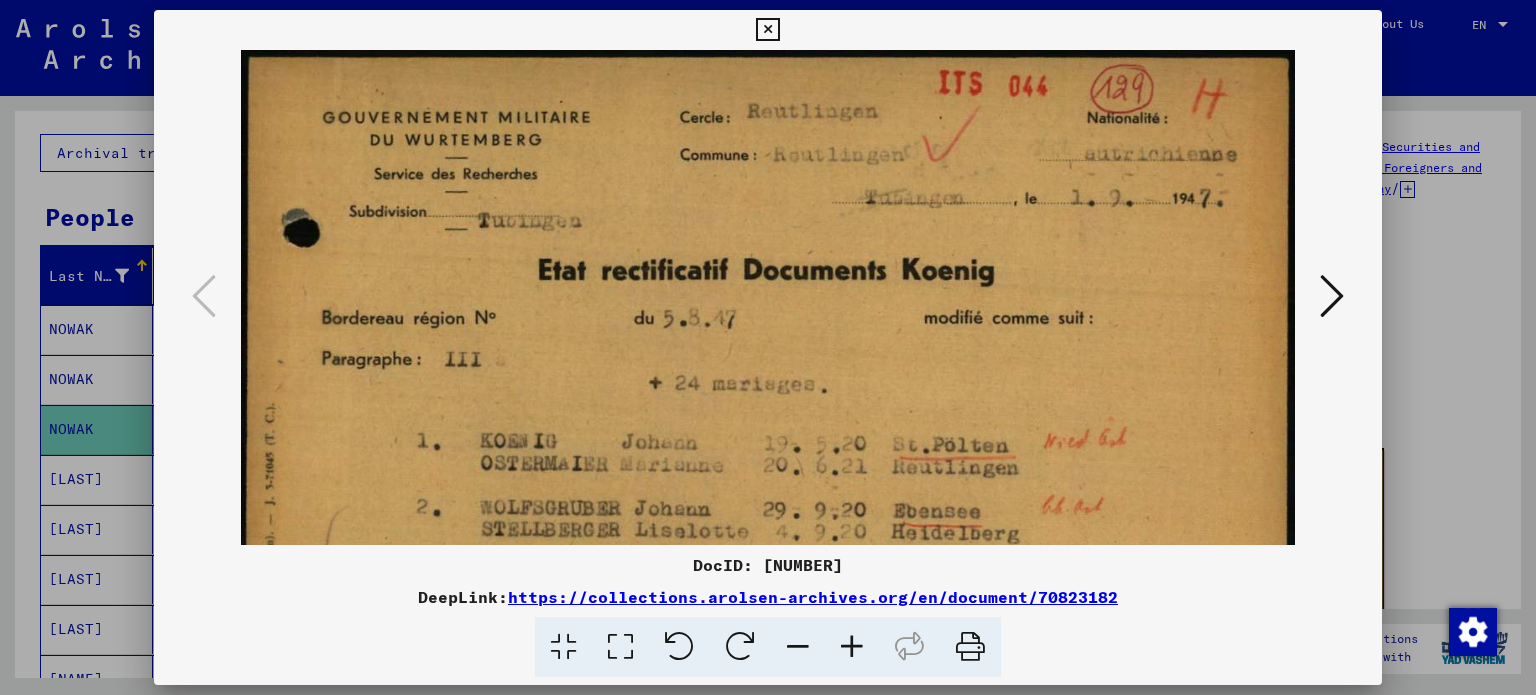 click at bounding box center [852, 647] 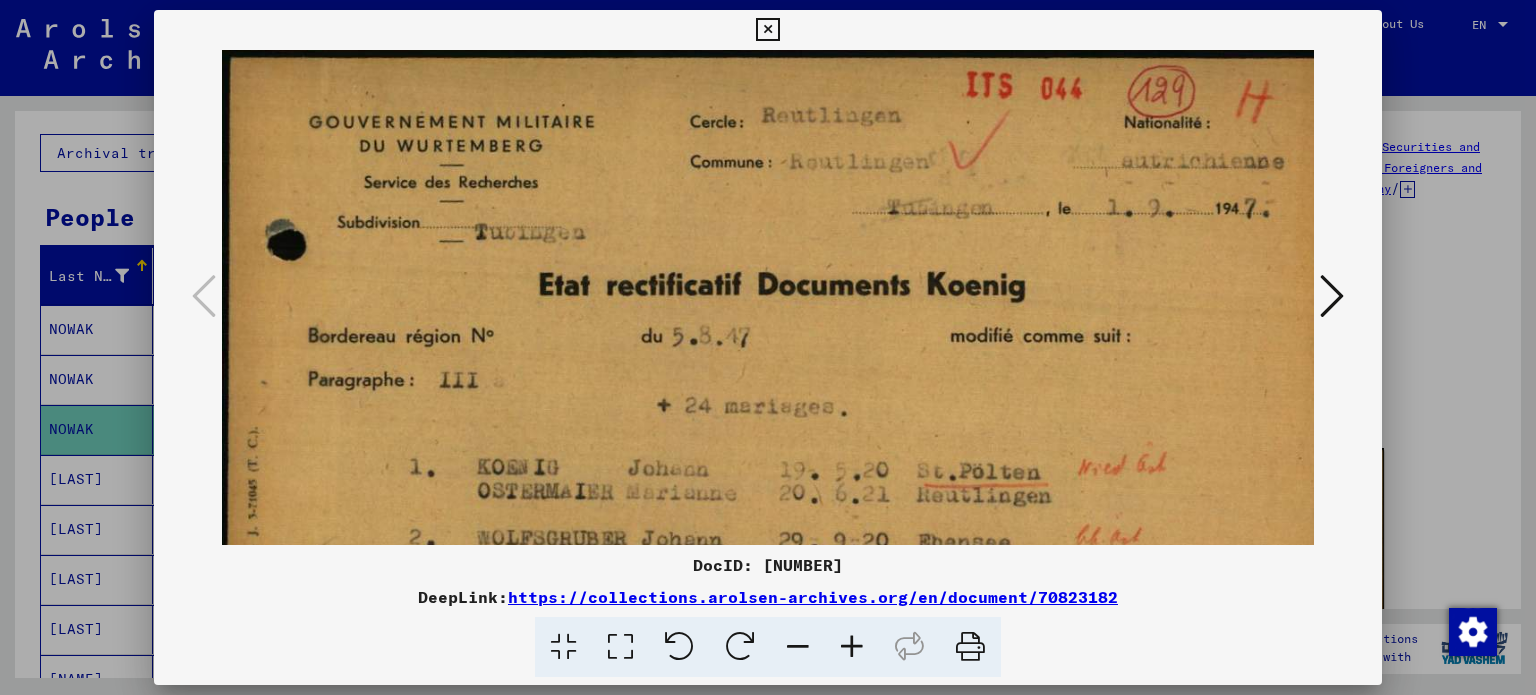 click at bounding box center [852, 647] 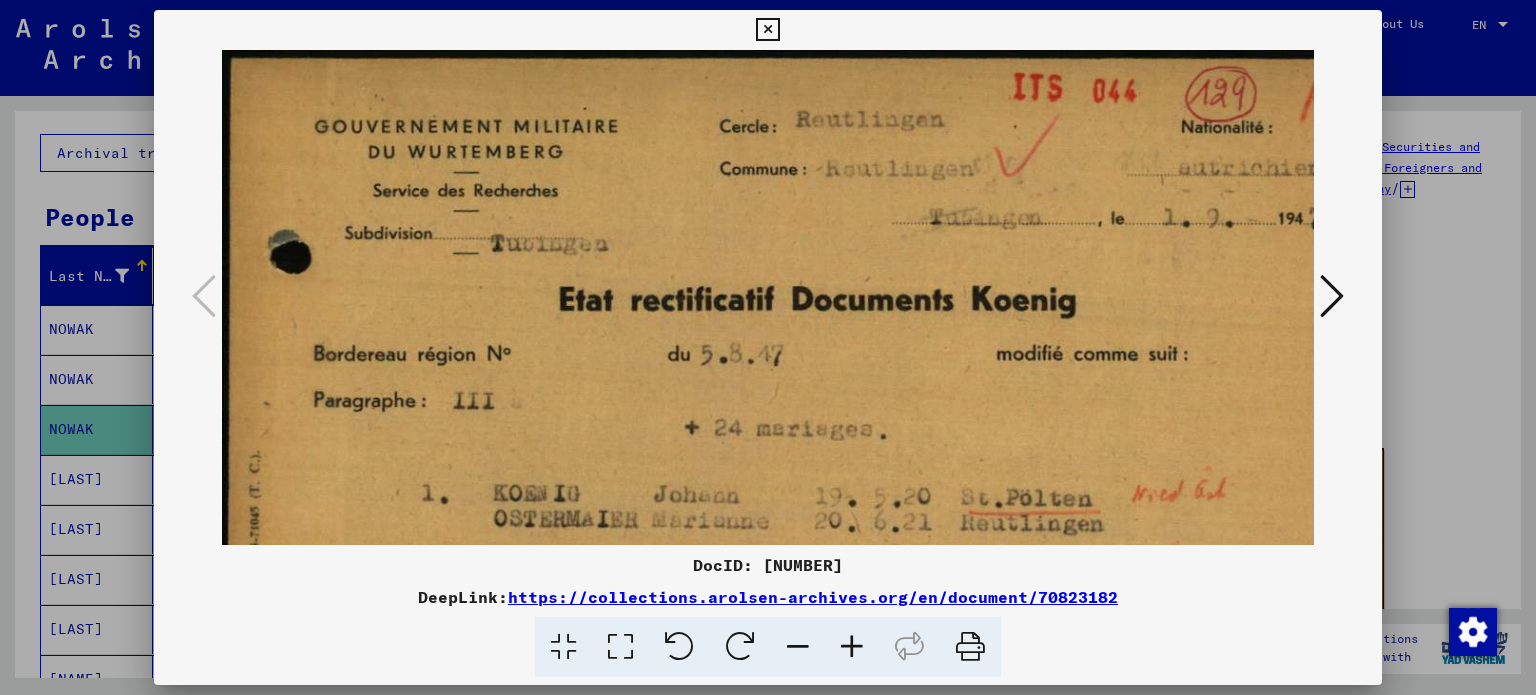 click at bounding box center [852, 647] 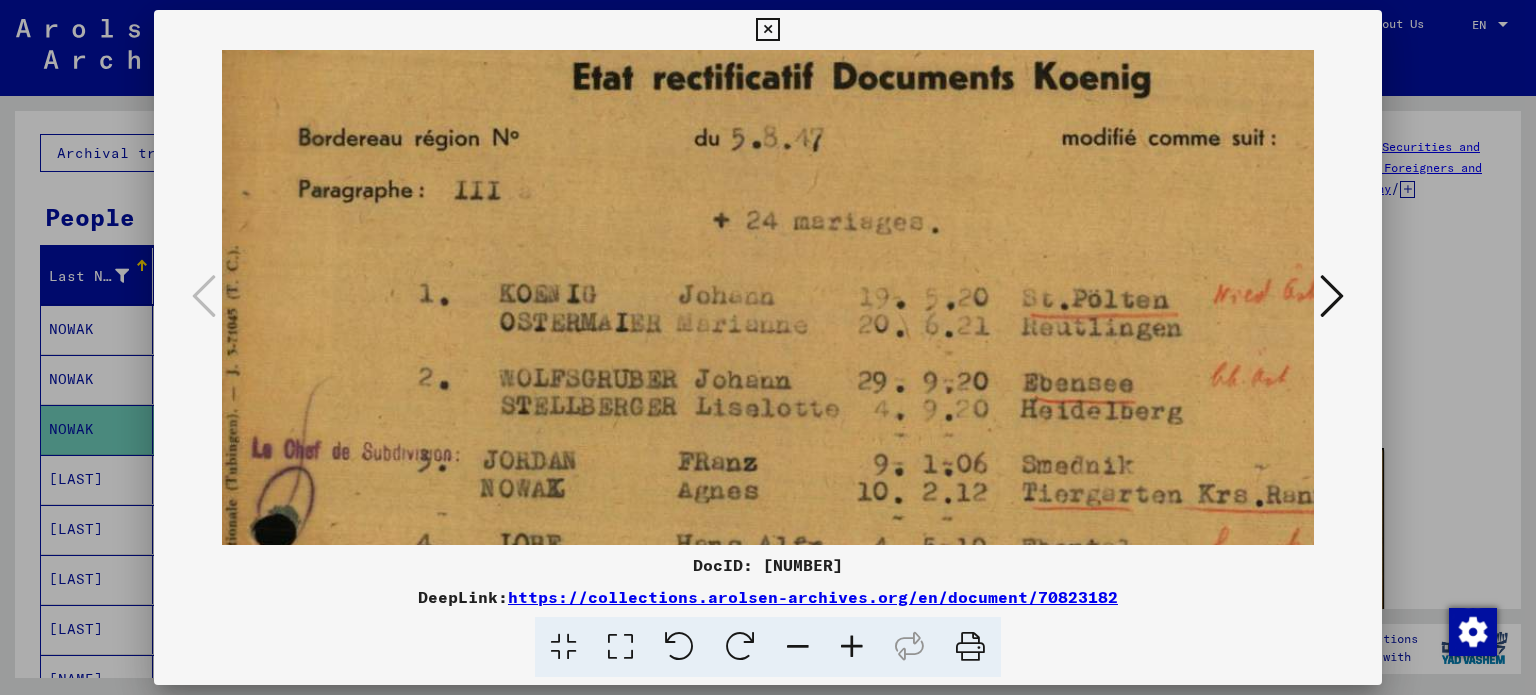drag, startPoint x: 912, startPoint y: 335, endPoint x: 887, endPoint y: 155, distance: 181.72781 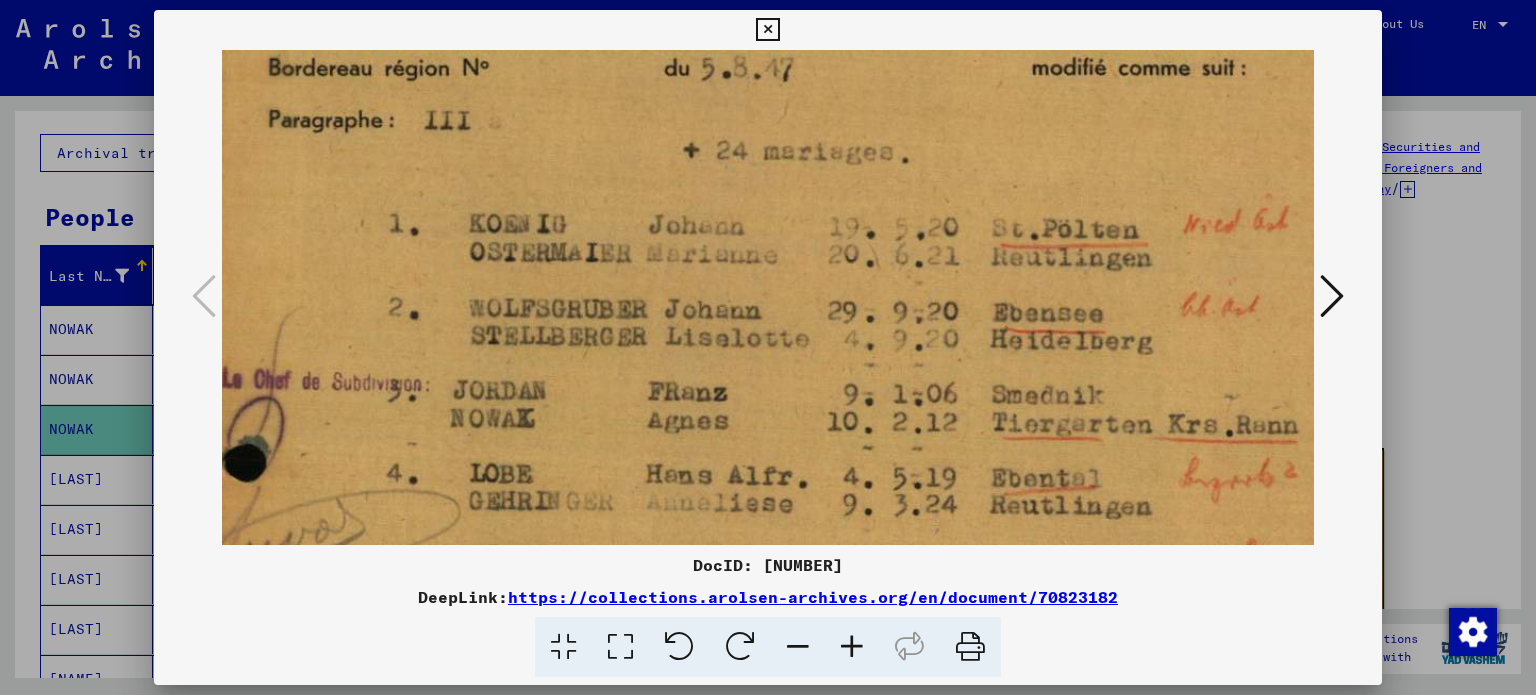 scroll, scrollTop: 328, scrollLeft: 51, axis: both 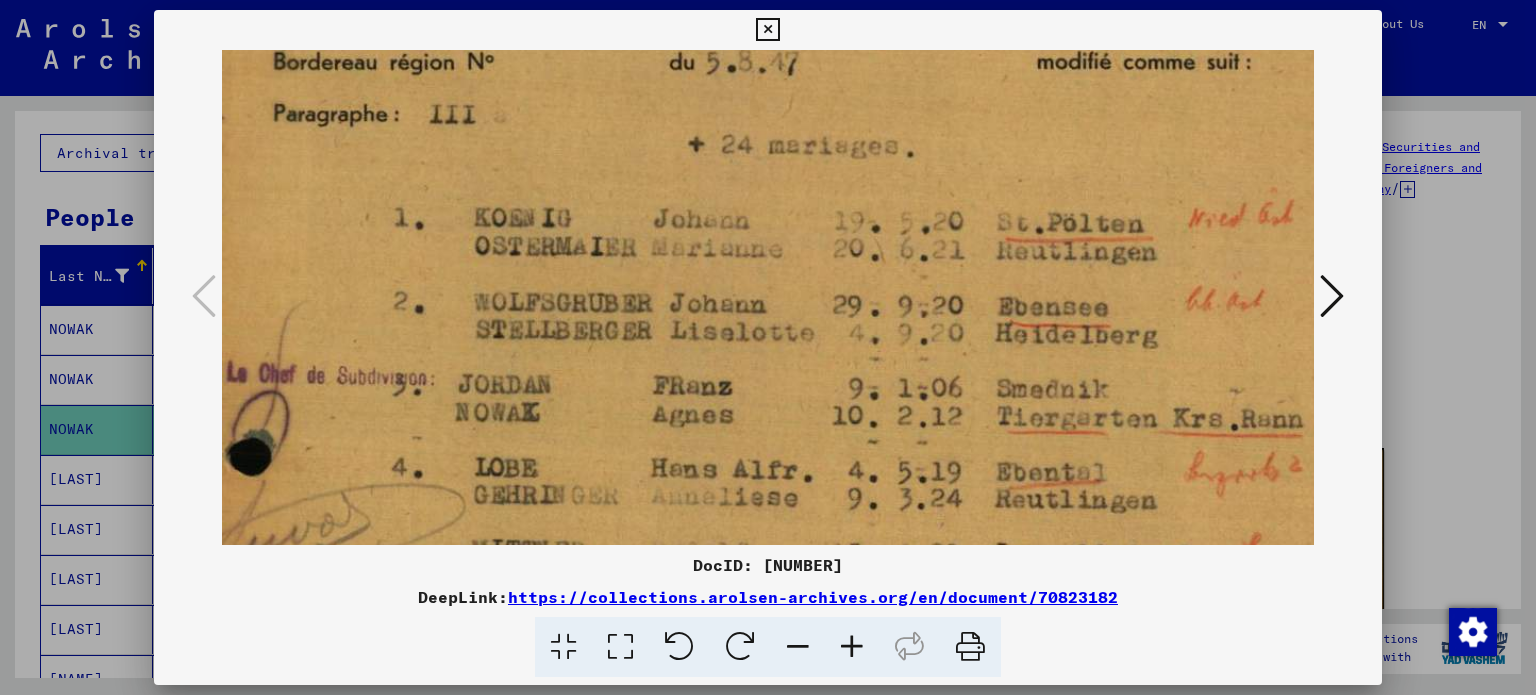 drag, startPoint x: 994, startPoint y: 359, endPoint x: 969, endPoint y: 289, distance: 74.330345 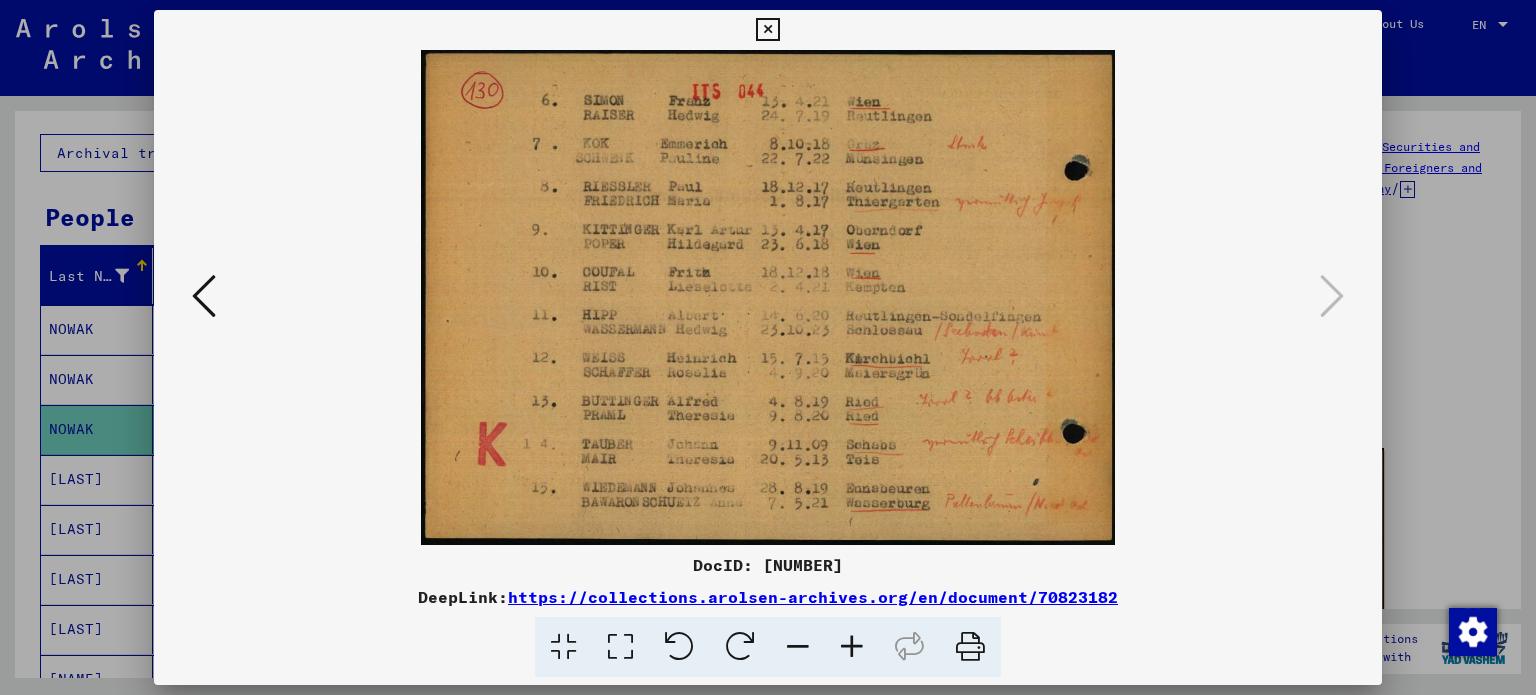 click at bounding box center [768, 347] 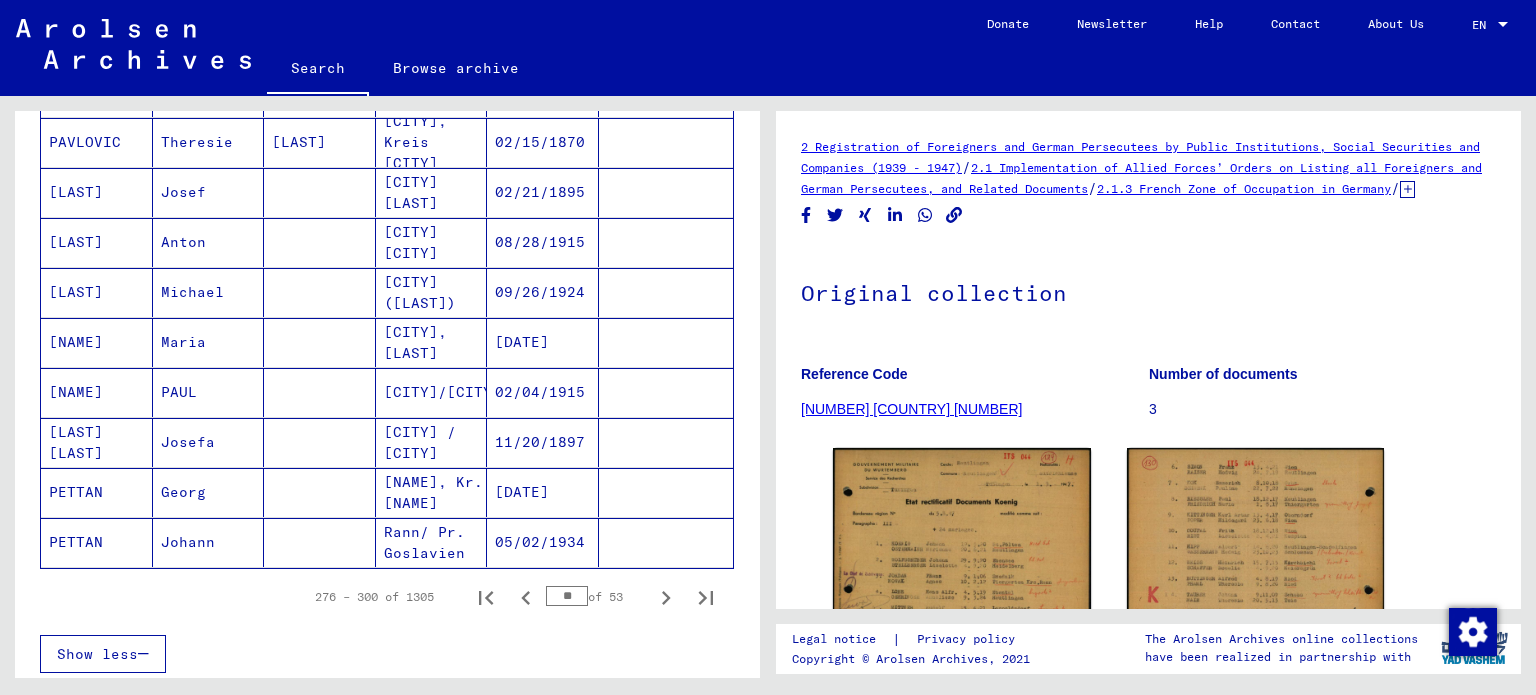 scroll, scrollTop: 1100, scrollLeft: 0, axis: vertical 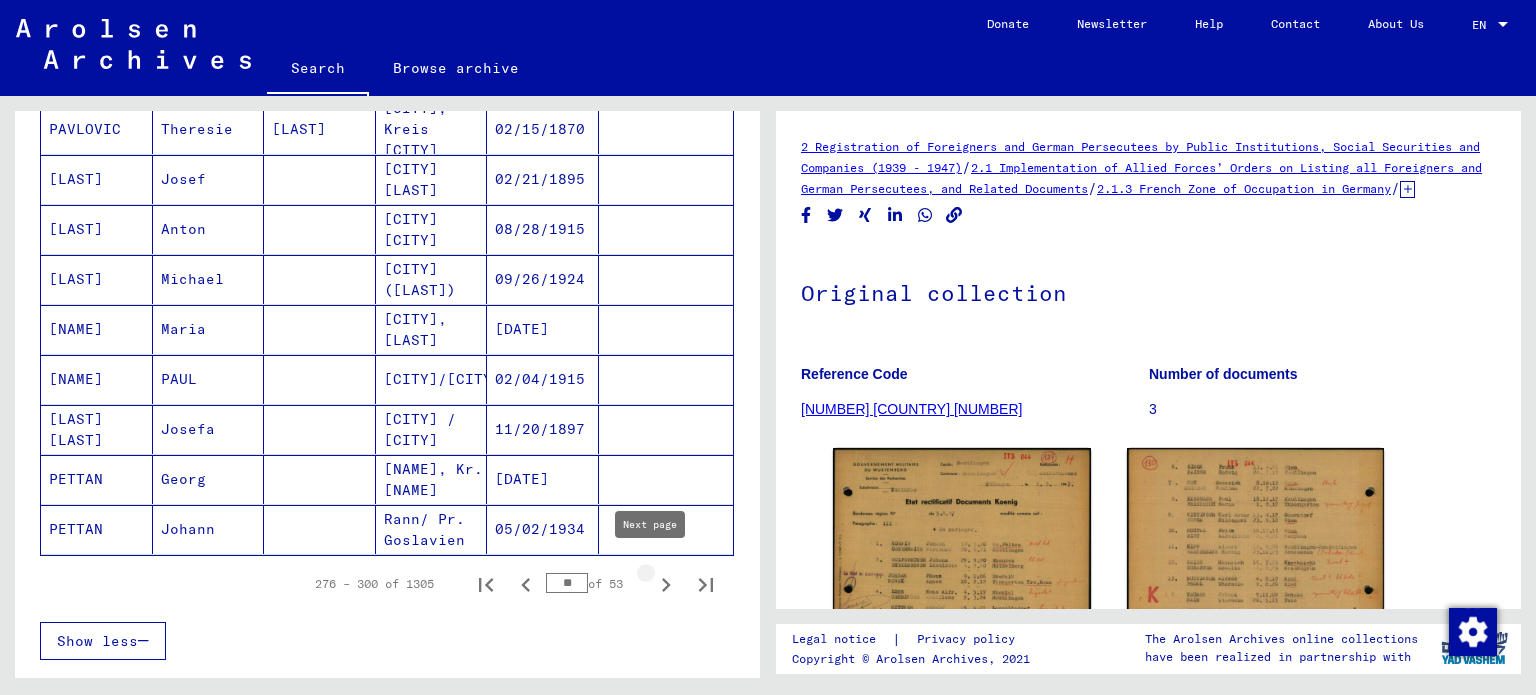 click 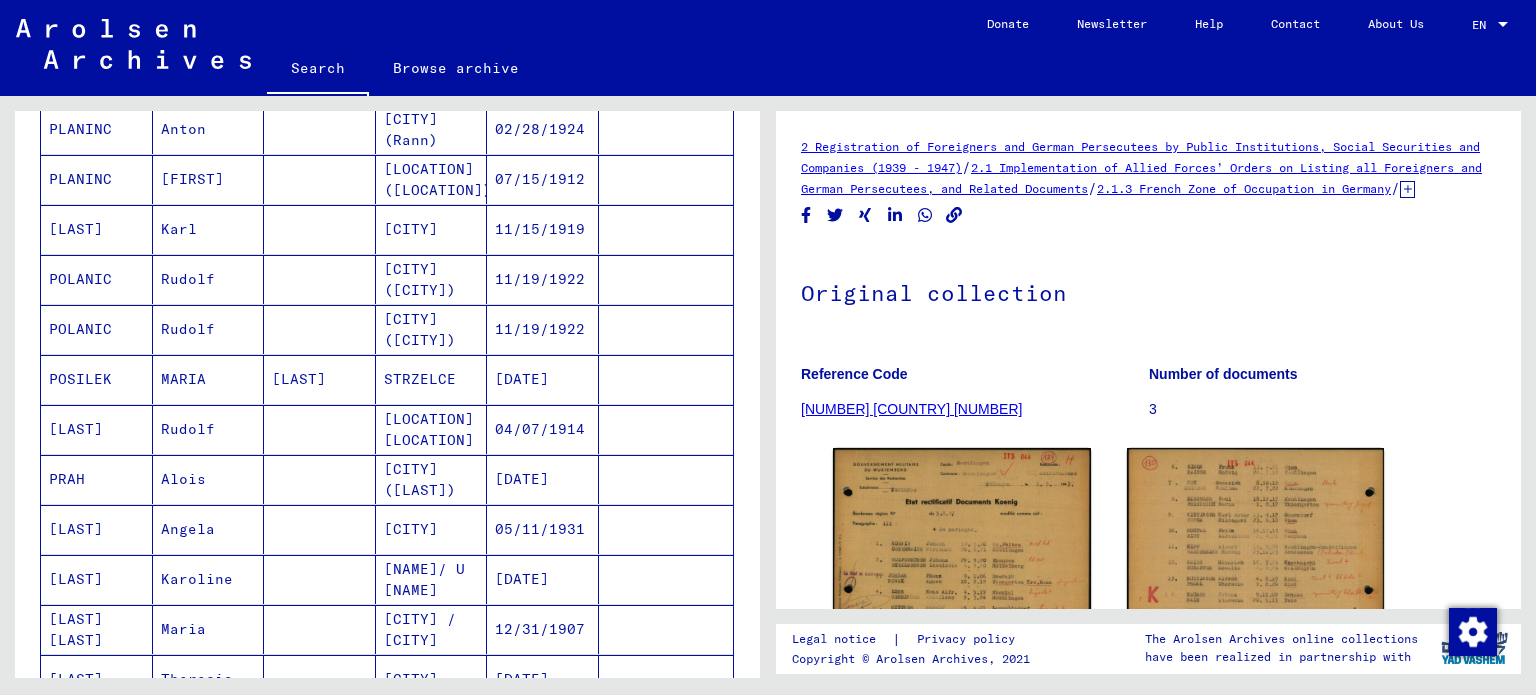 scroll, scrollTop: 1100, scrollLeft: 0, axis: vertical 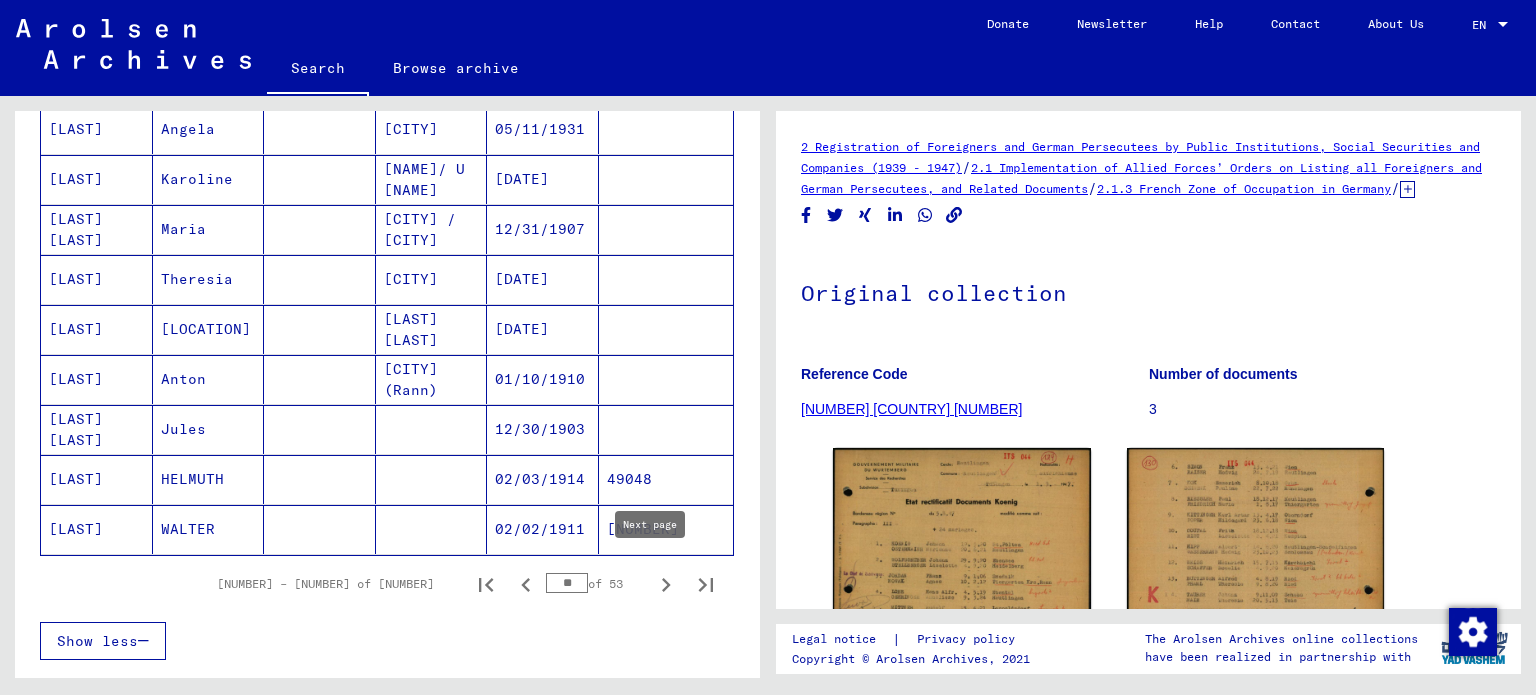 click 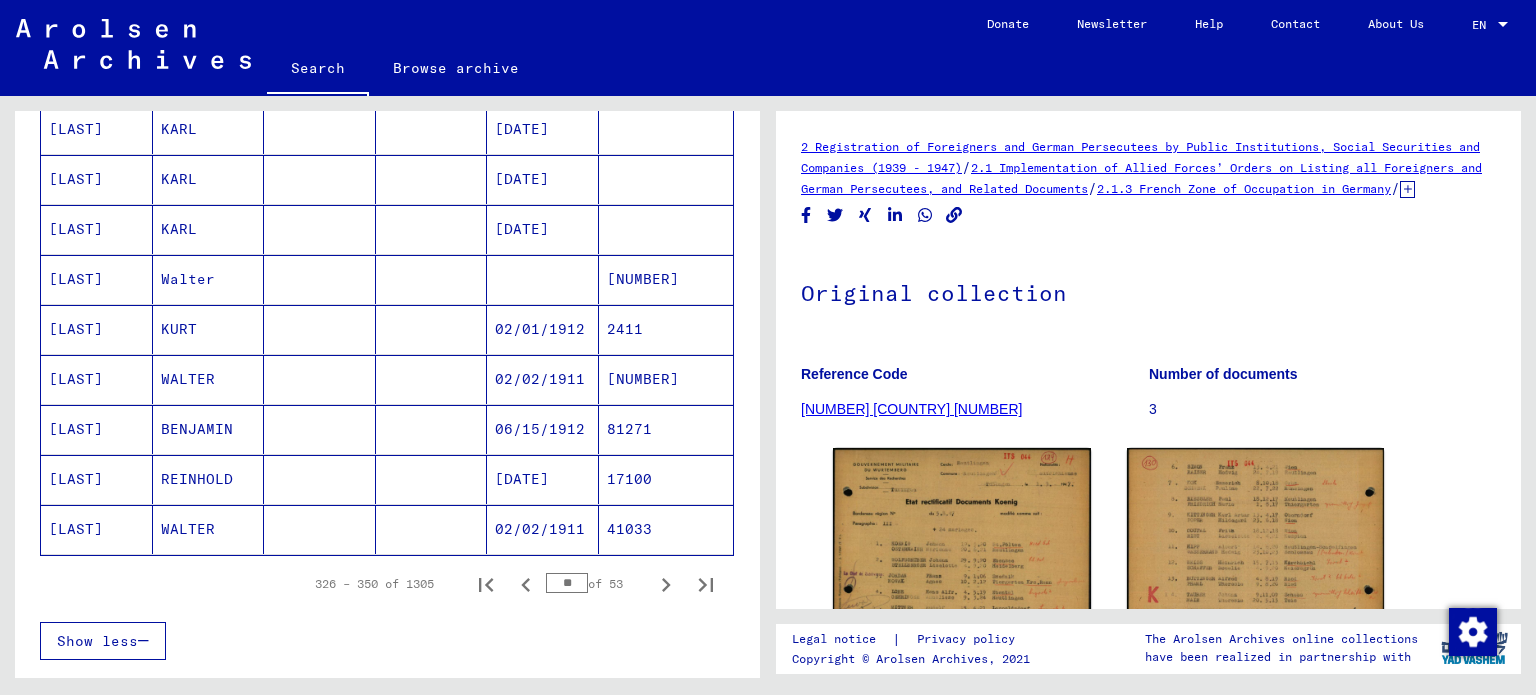 click 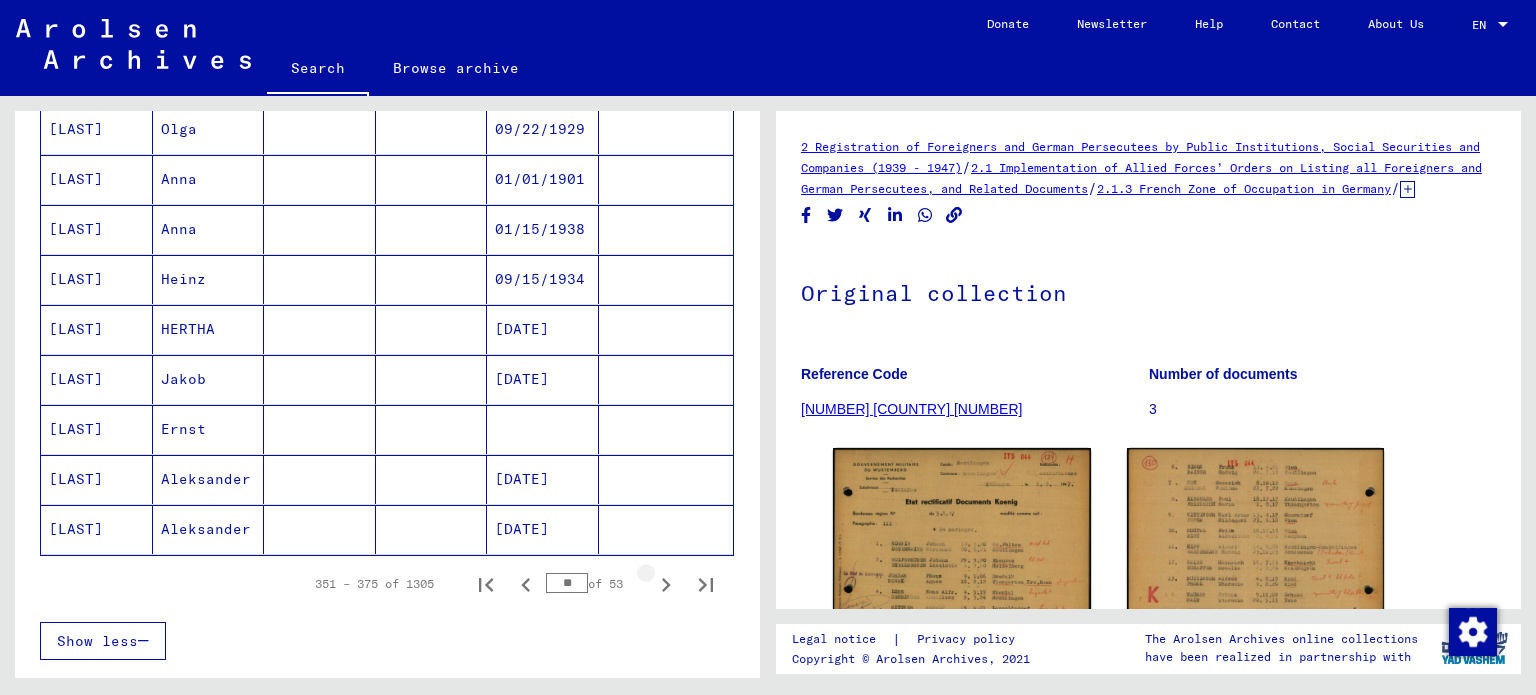 click 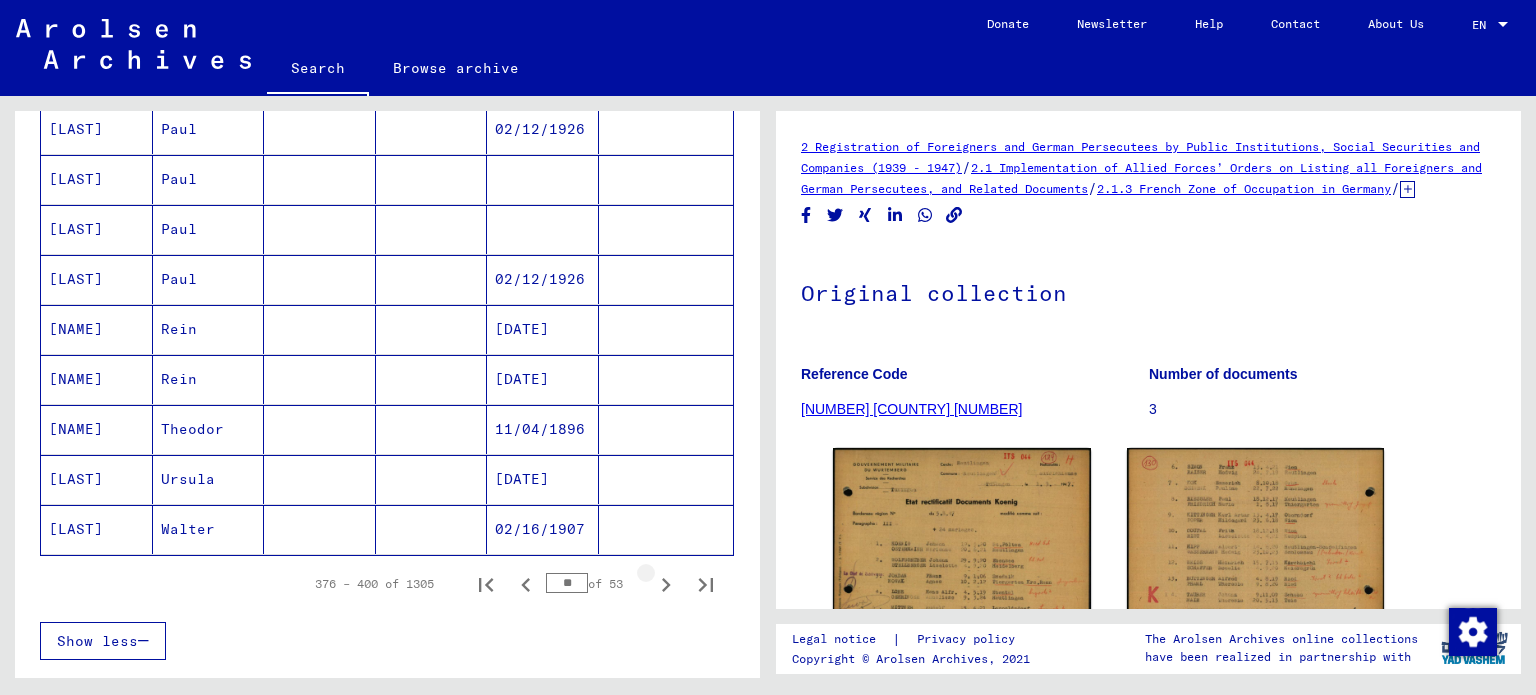 click 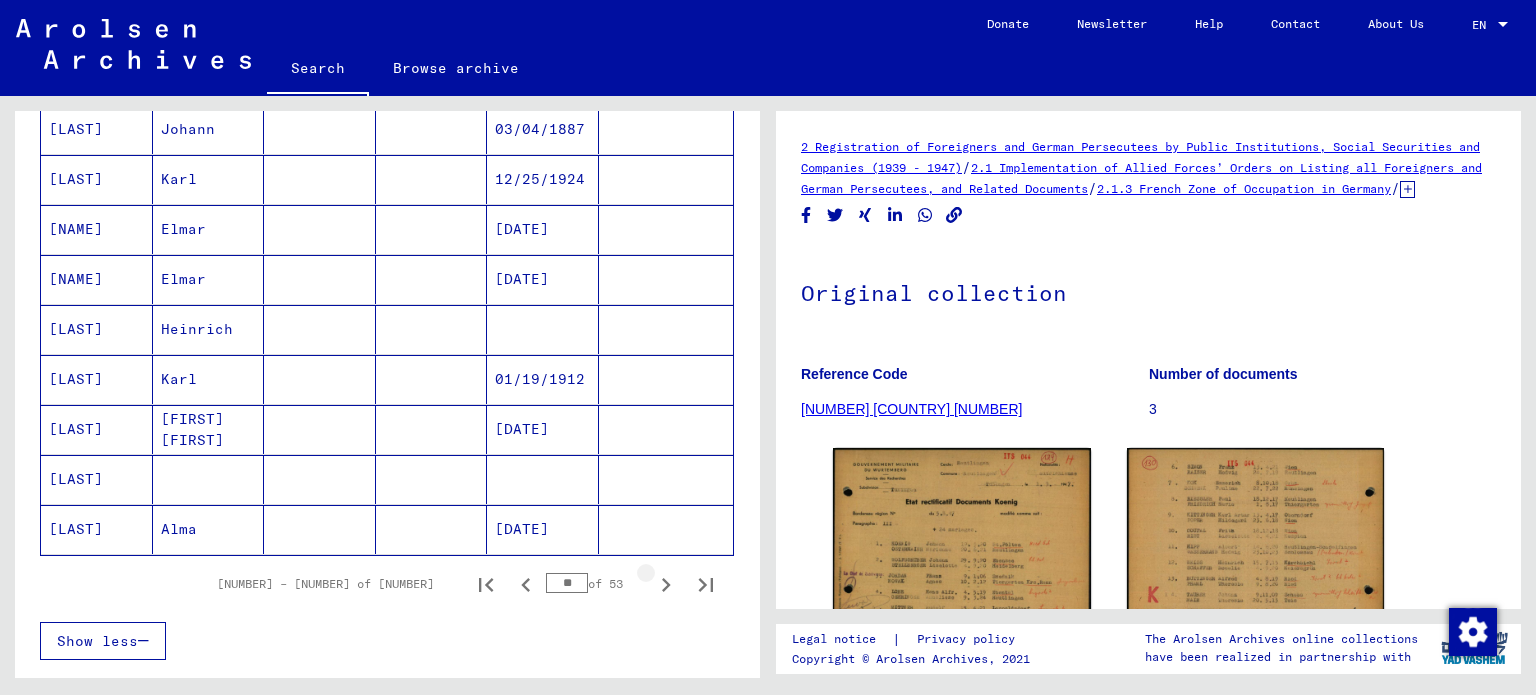 click 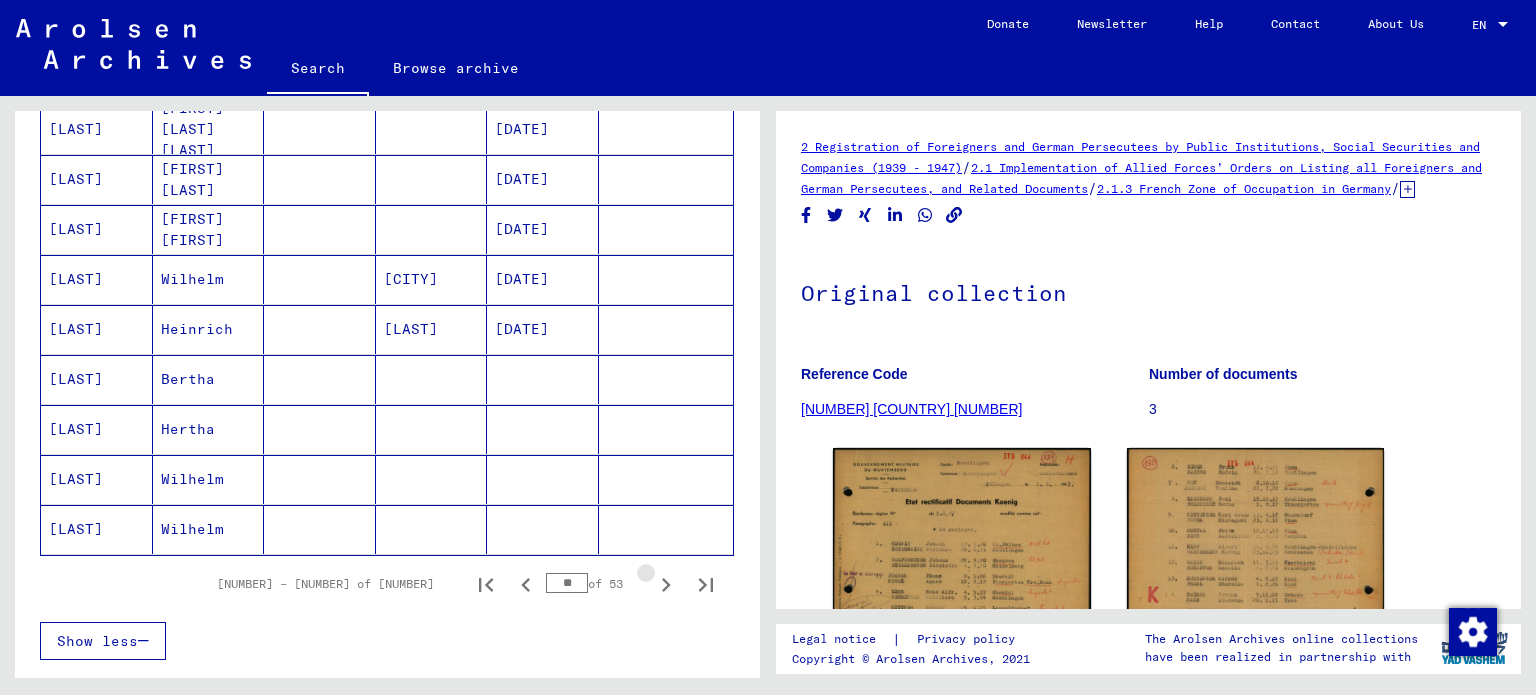 click 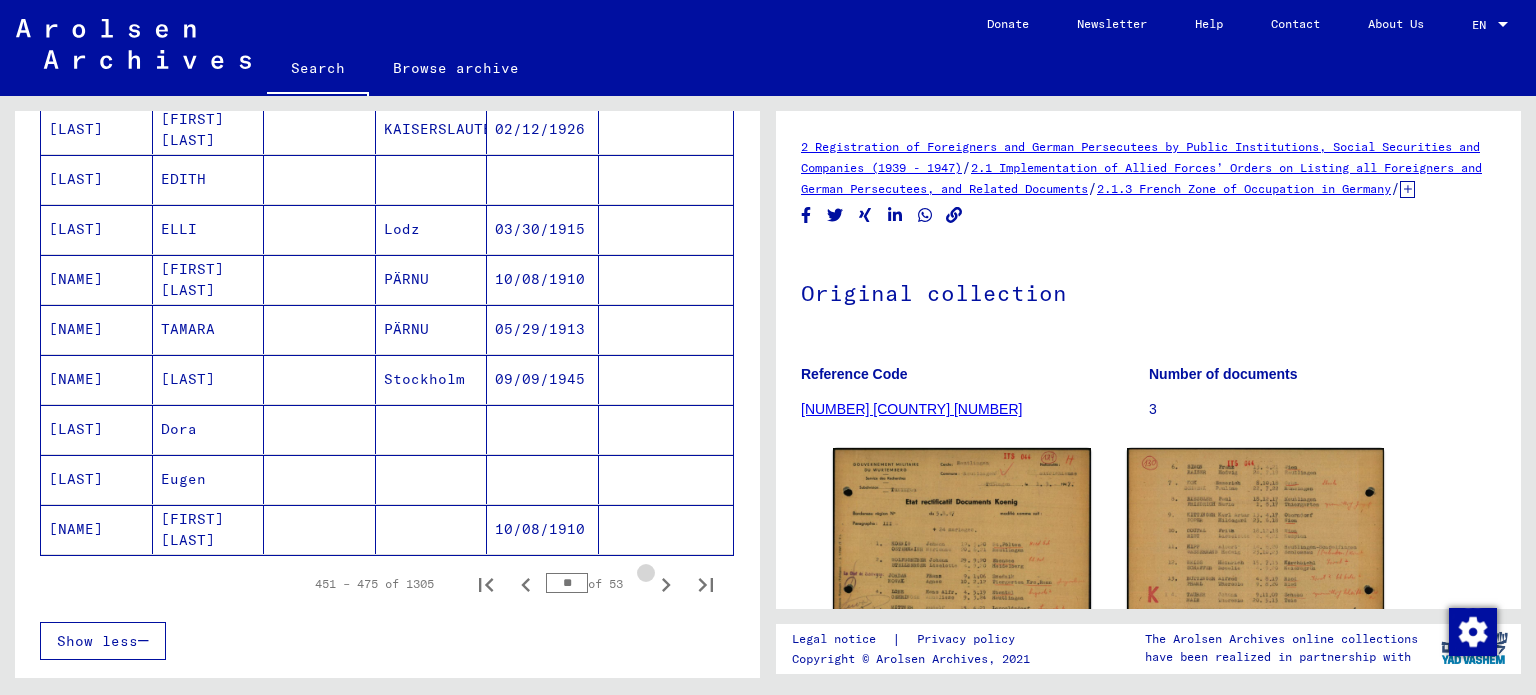 click 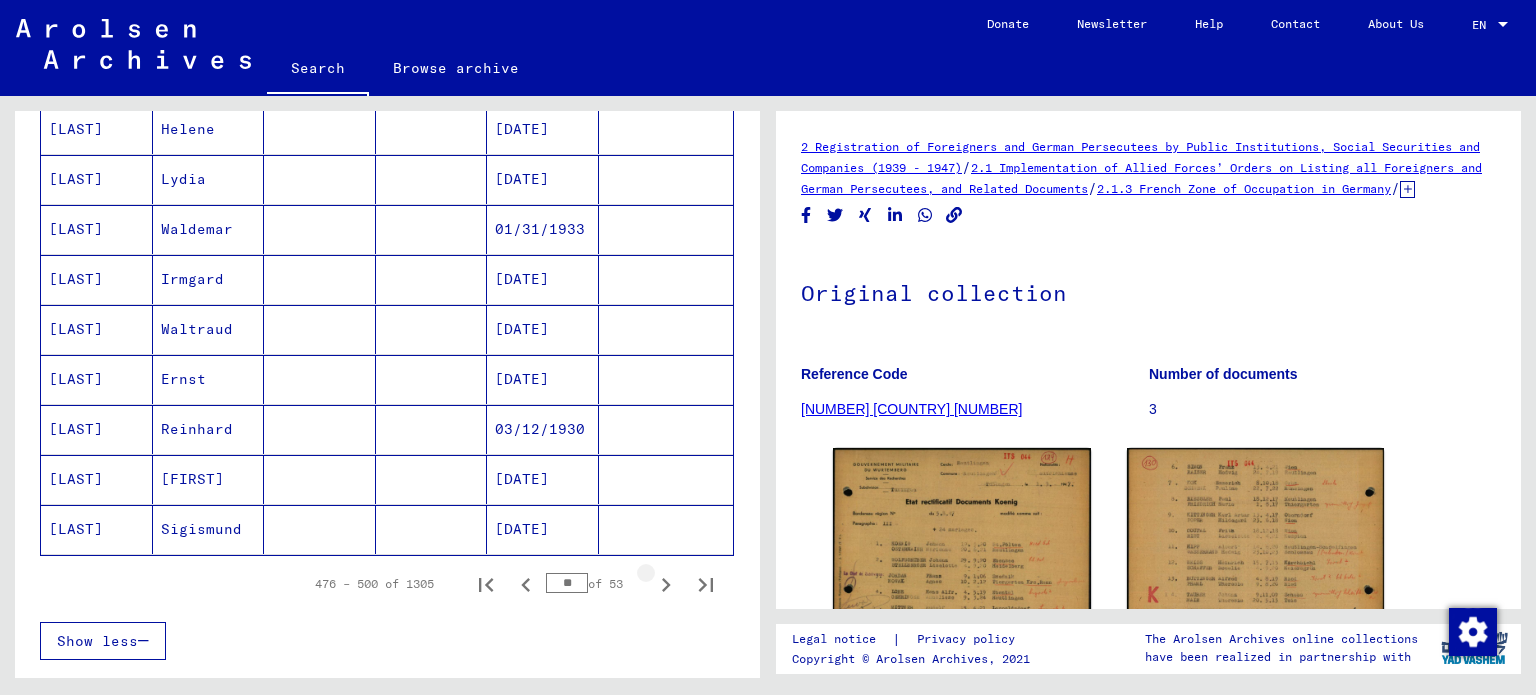 click 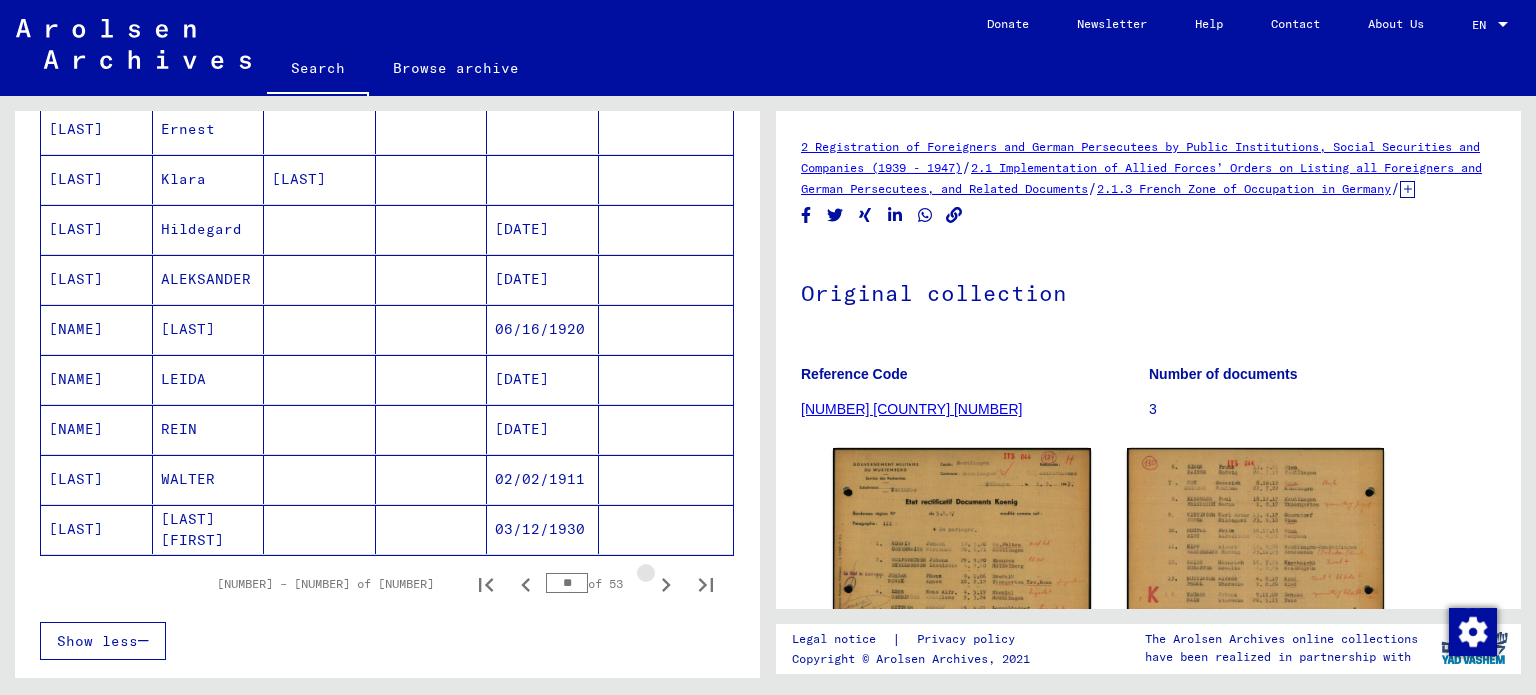 click 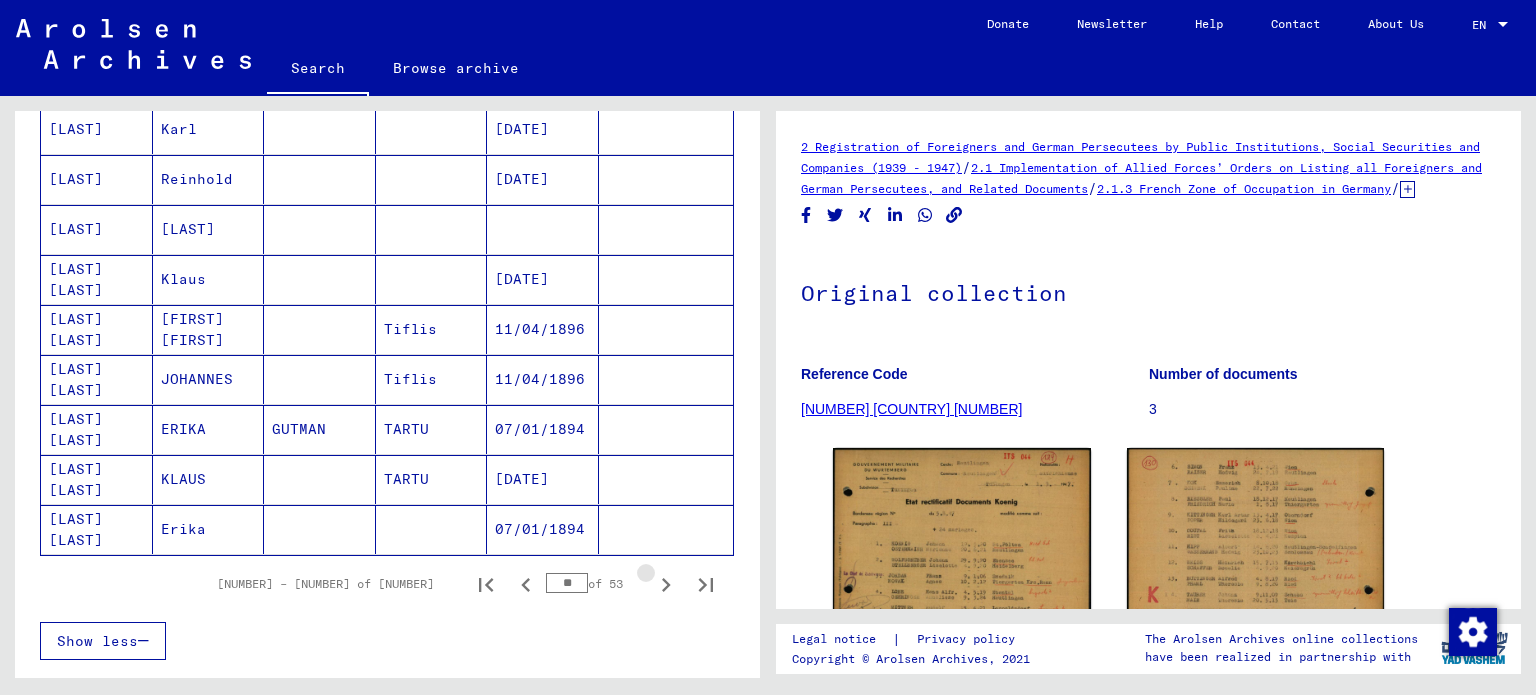click 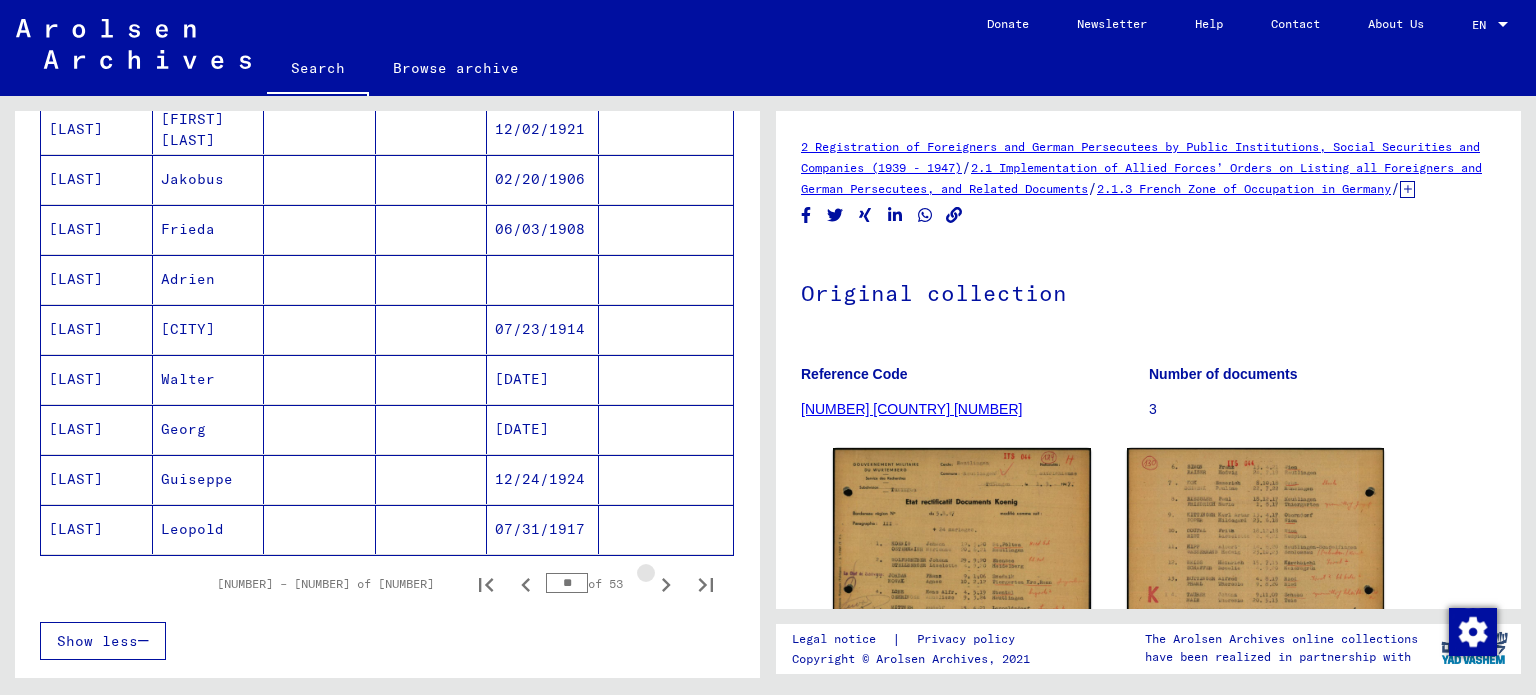 click 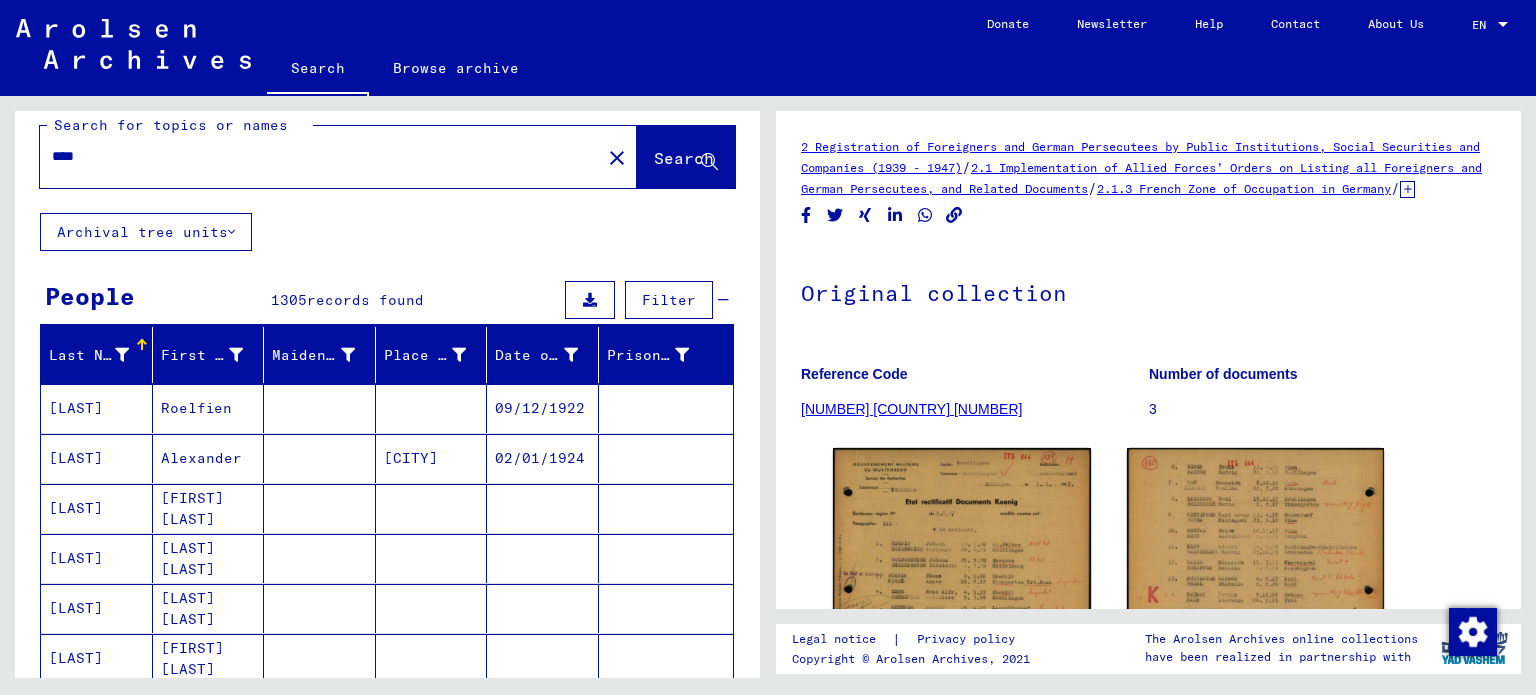 scroll, scrollTop: 0, scrollLeft: 0, axis: both 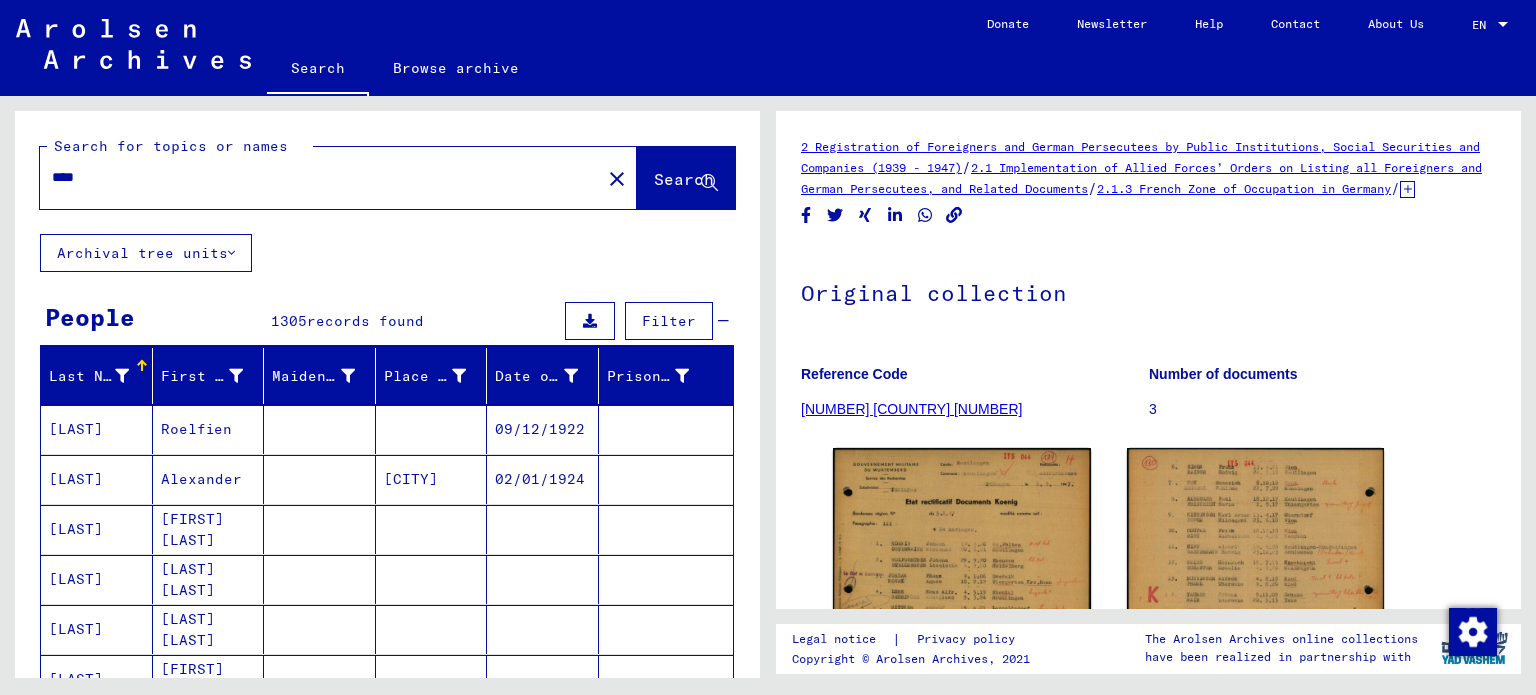 drag, startPoint x: 224, startPoint y: 198, endPoint x: 0, endPoint y: 183, distance: 224.50166 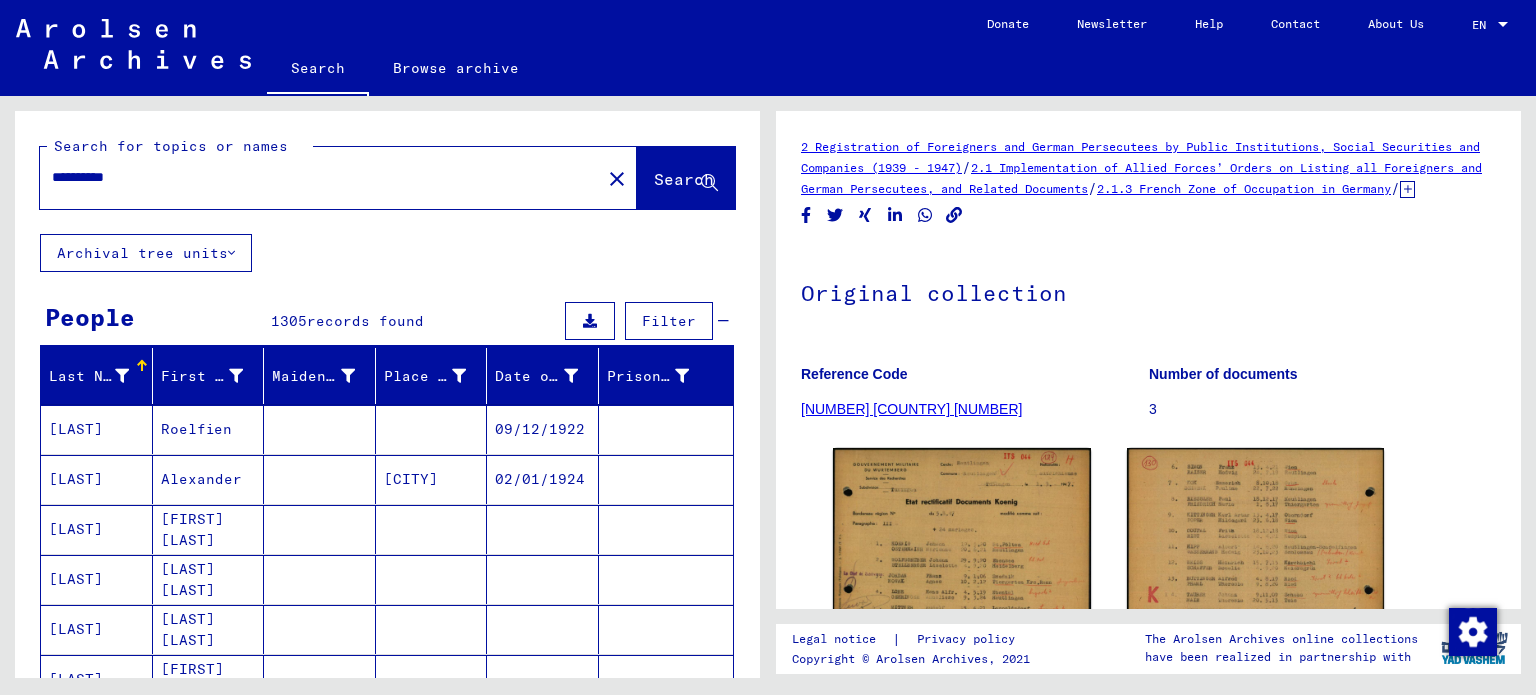 type on "**********" 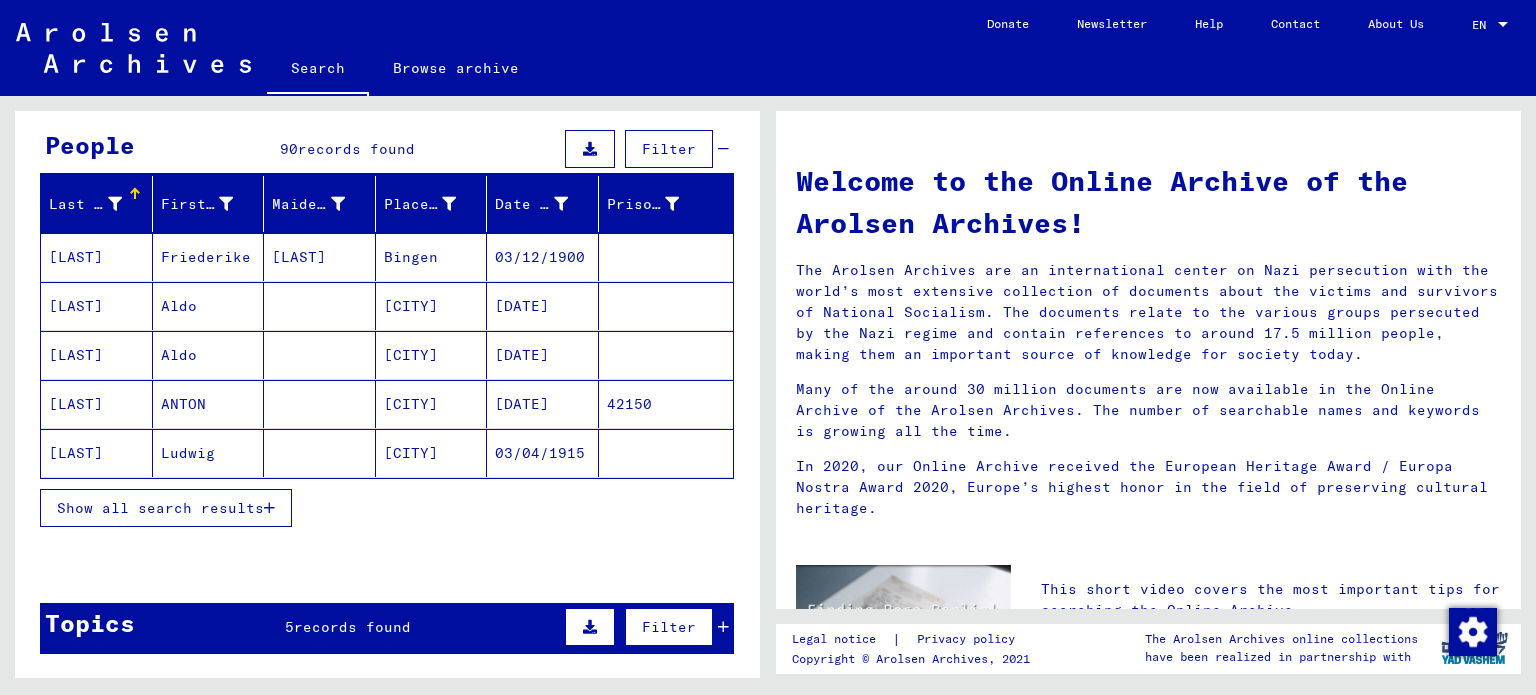 scroll, scrollTop: 400, scrollLeft: 0, axis: vertical 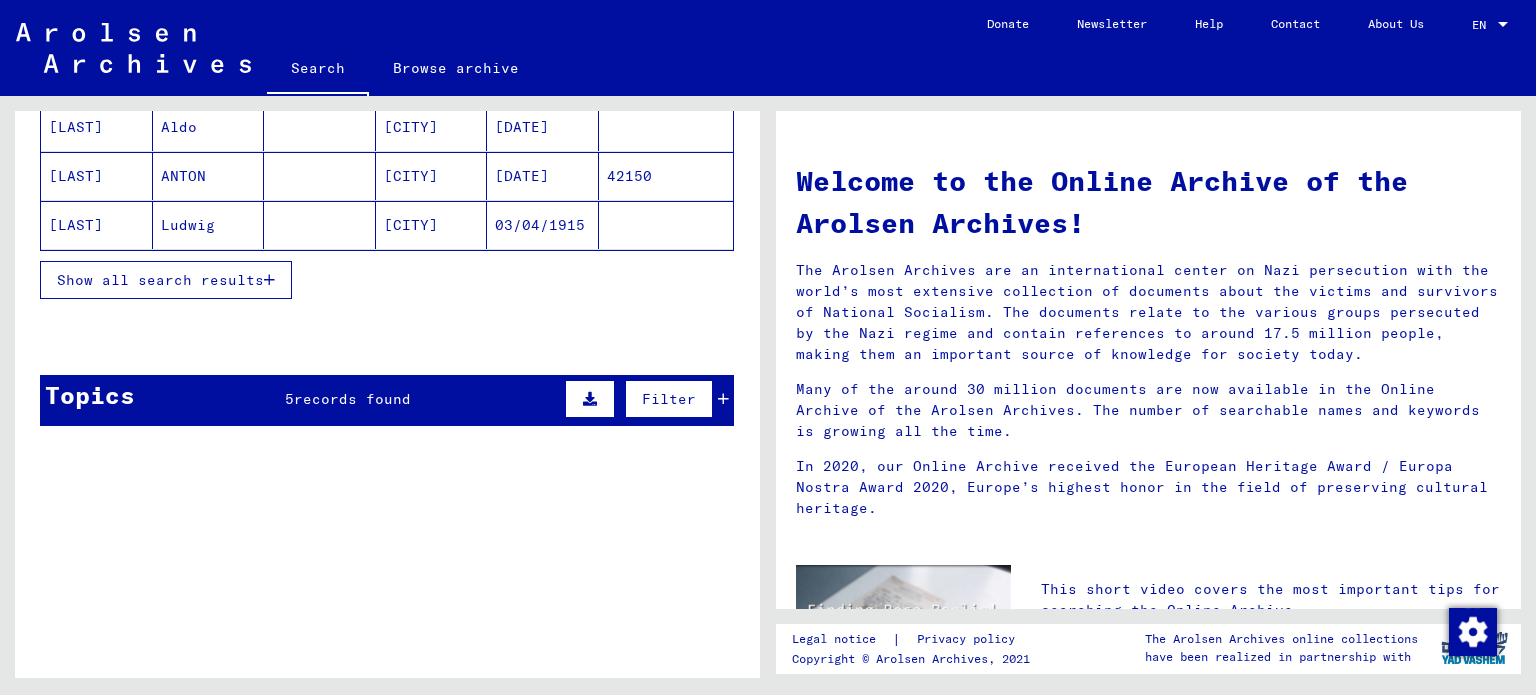 click on "Show all search results" at bounding box center (166, 280) 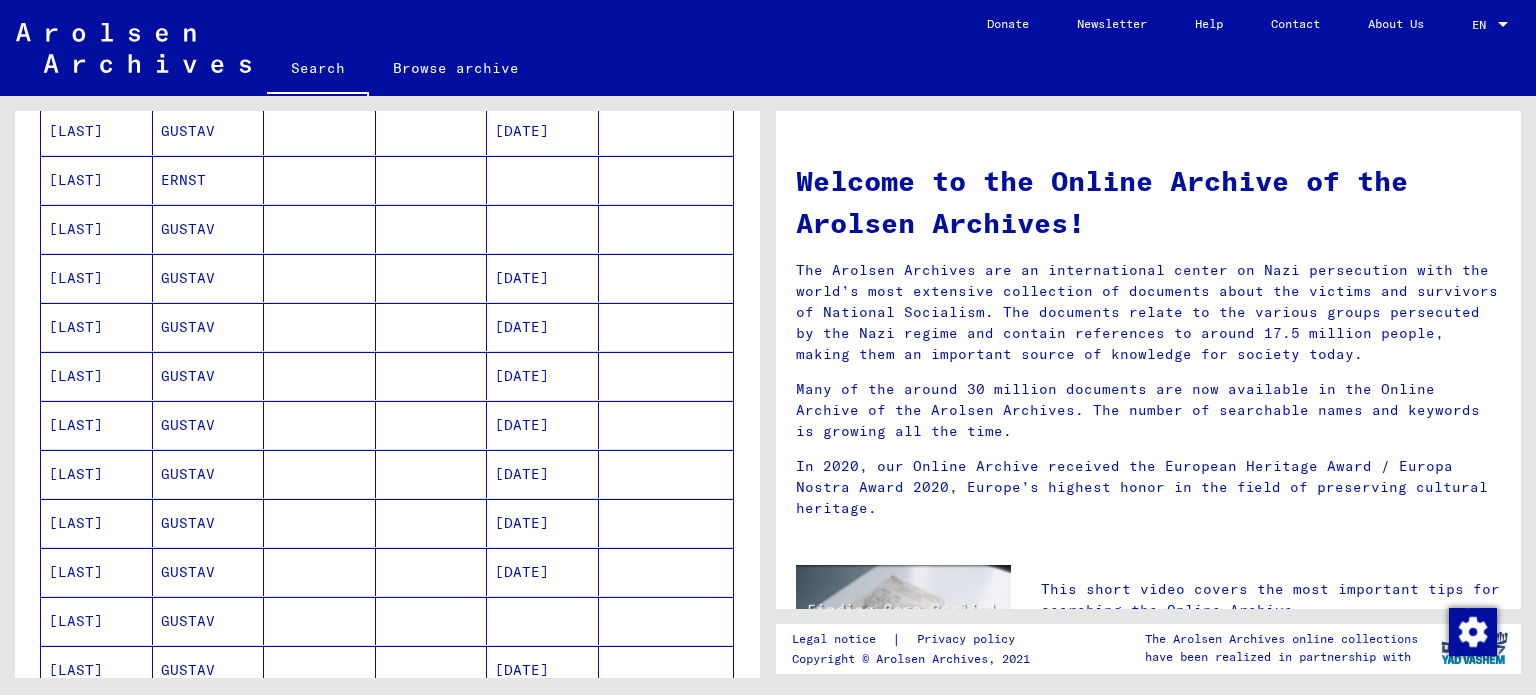 scroll, scrollTop: 1000, scrollLeft: 0, axis: vertical 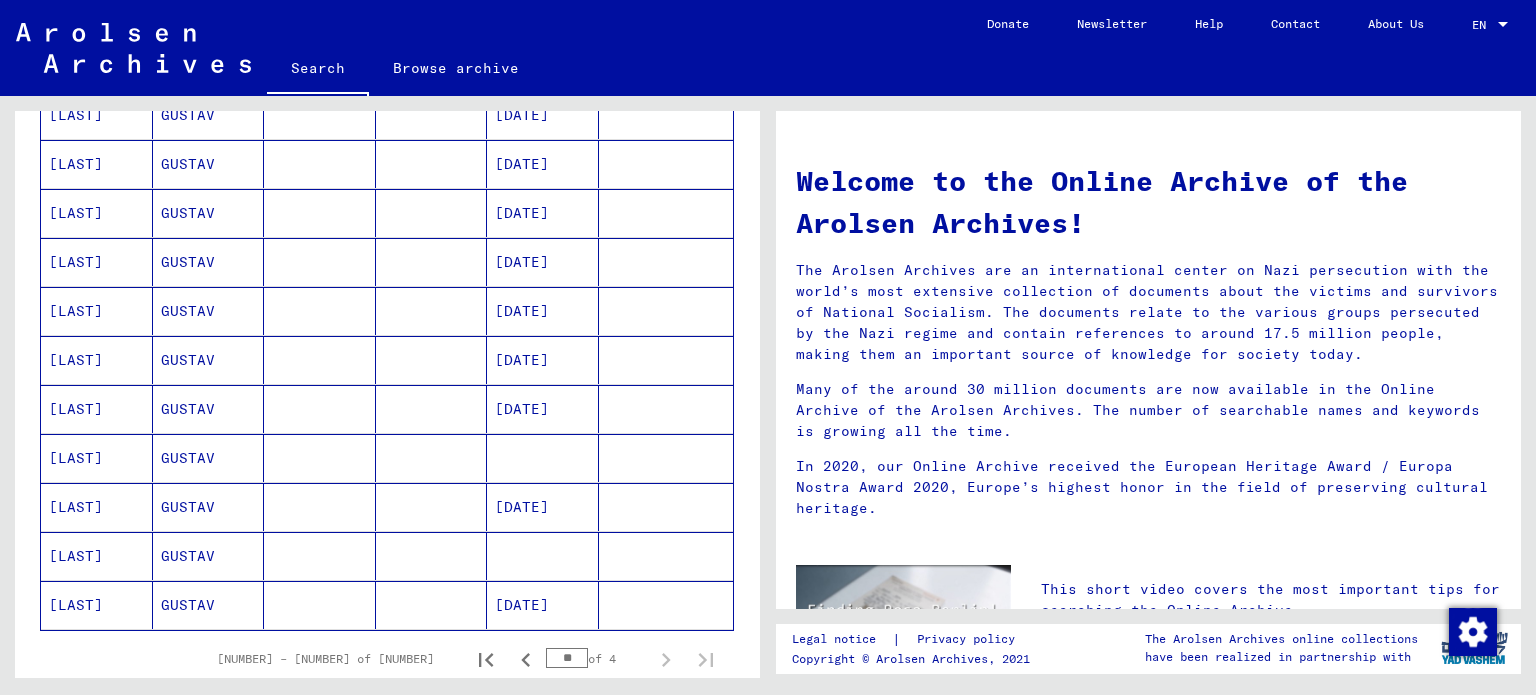 drag, startPoint x: 563, startPoint y: 651, endPoint x: 502, endPoint y: 635, distance: 63.06346 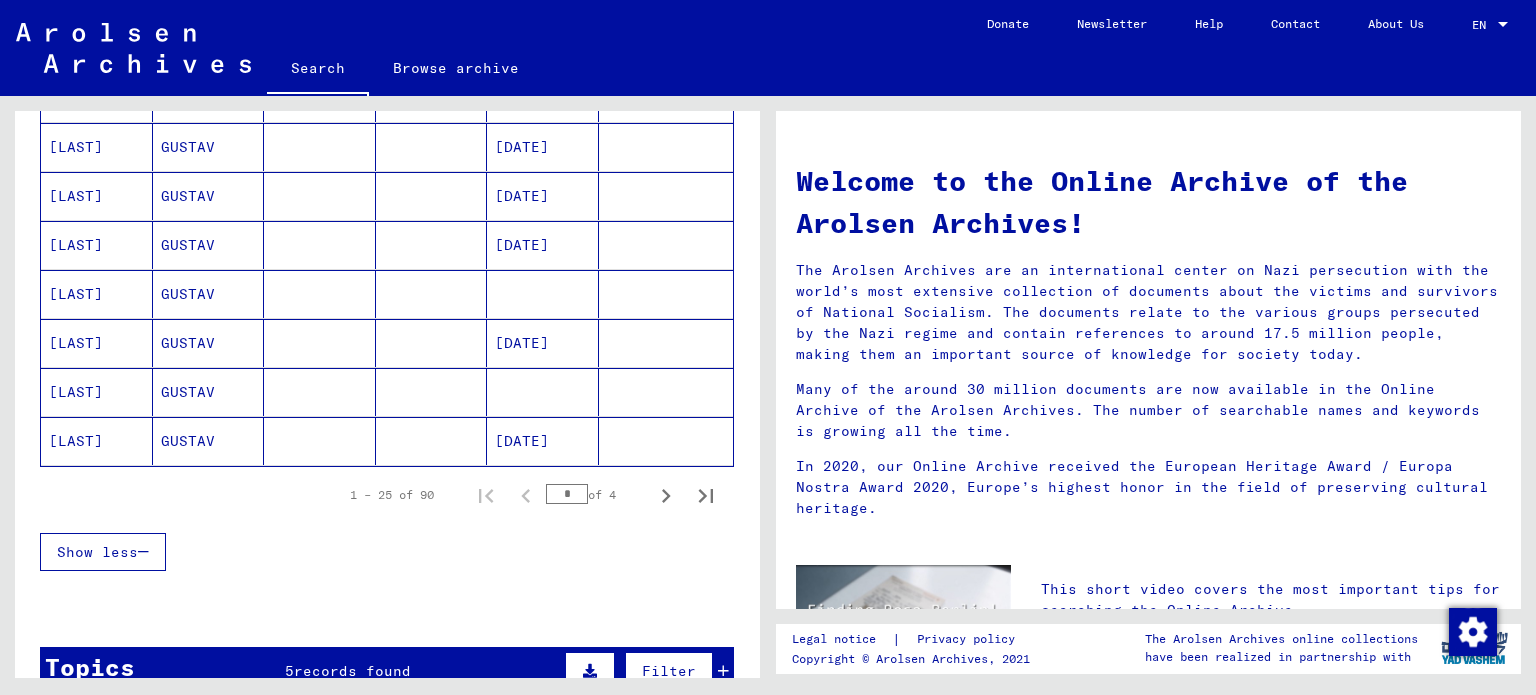 scroll, scrollTop: 1200, scrollLeft: 0, axis: vertical 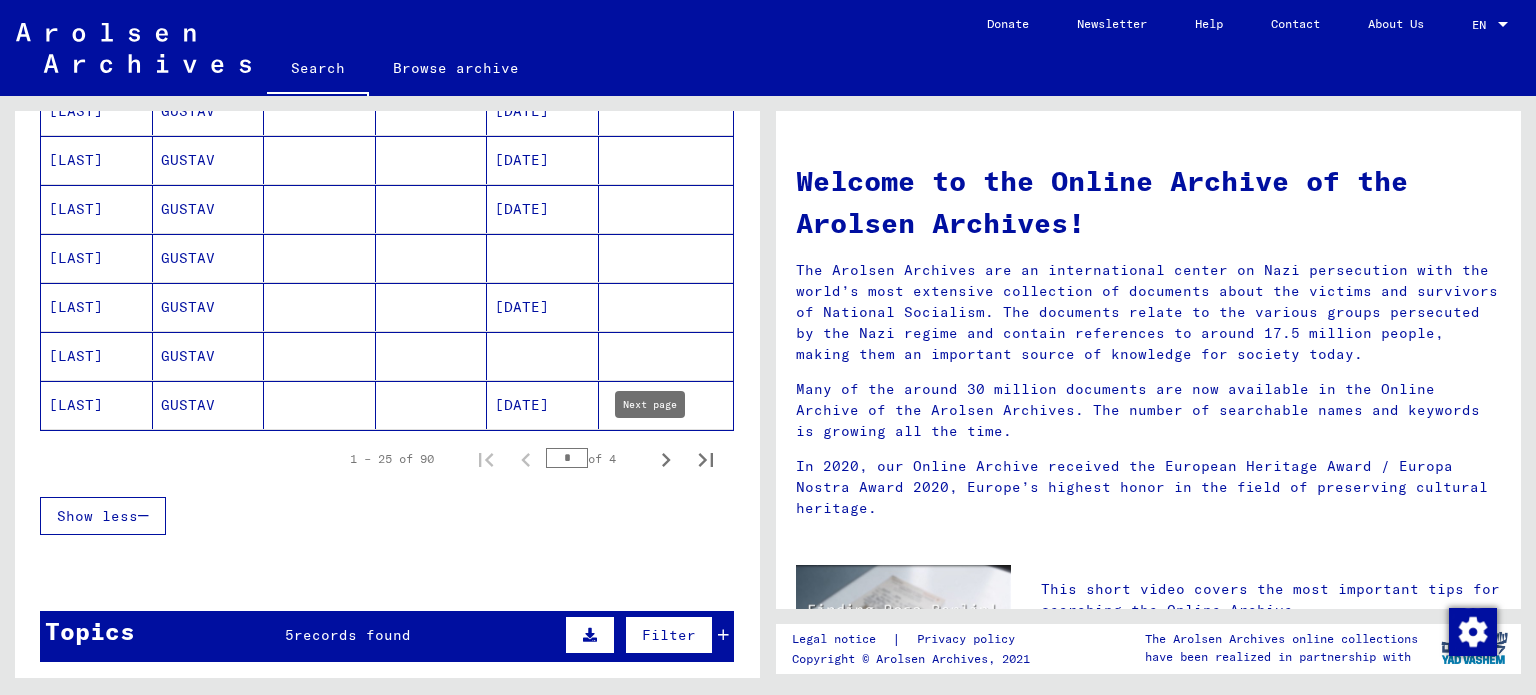 click 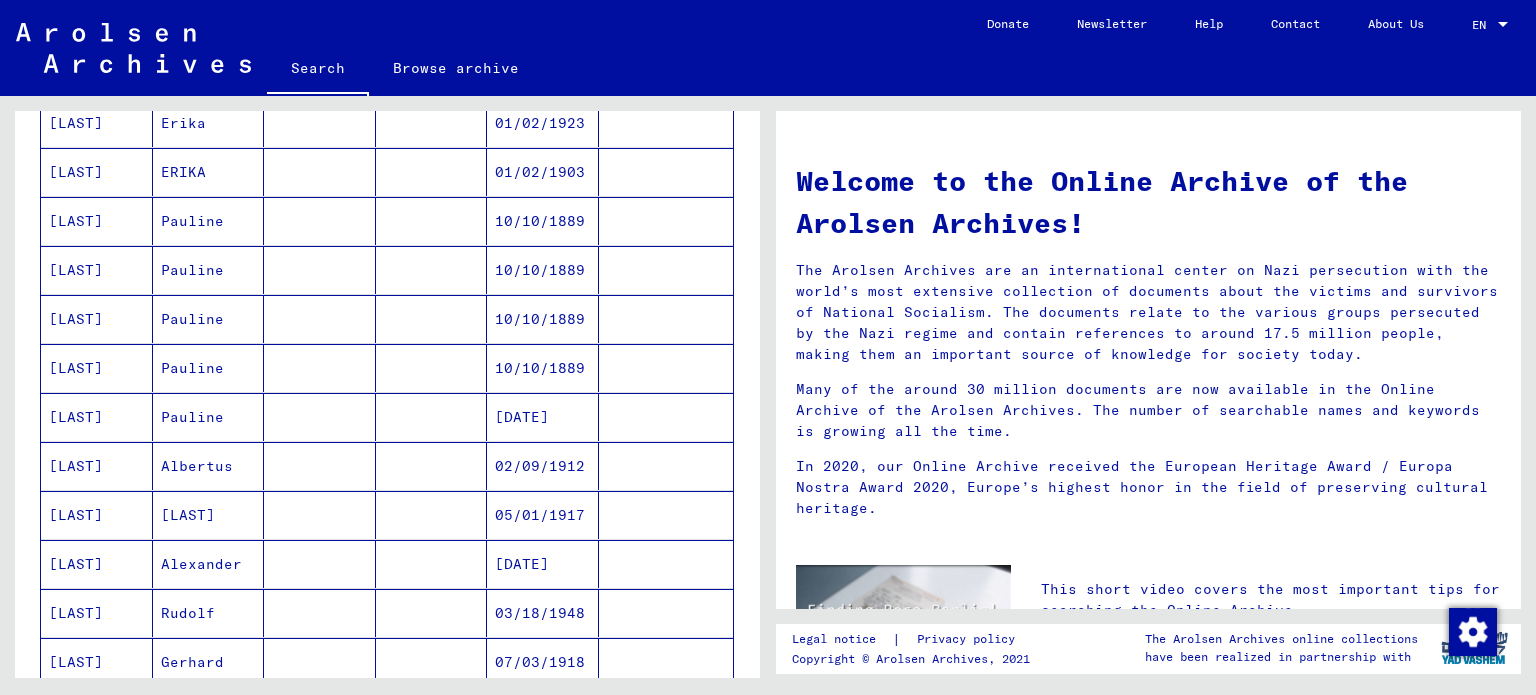 scroll, scrollTop: 1300, scrollLeft: 0, axis: vertical 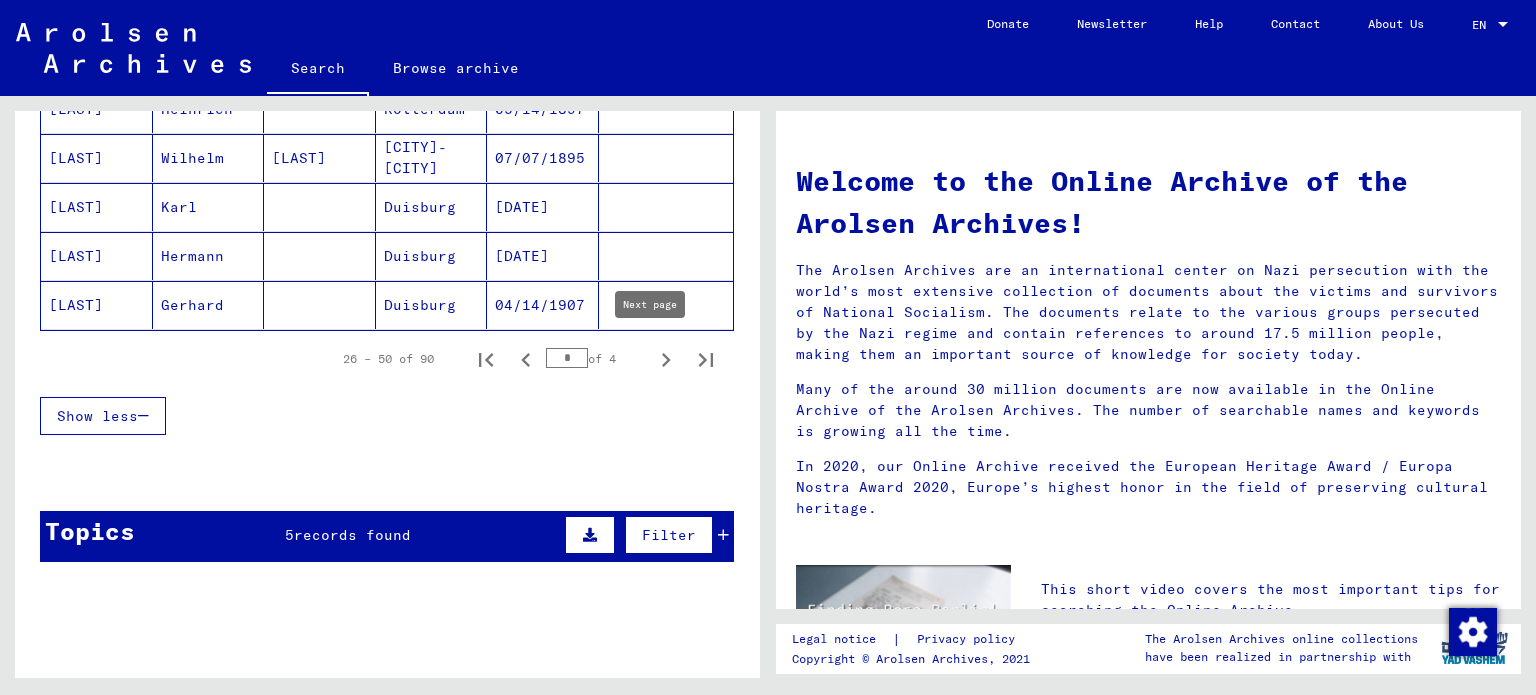 click 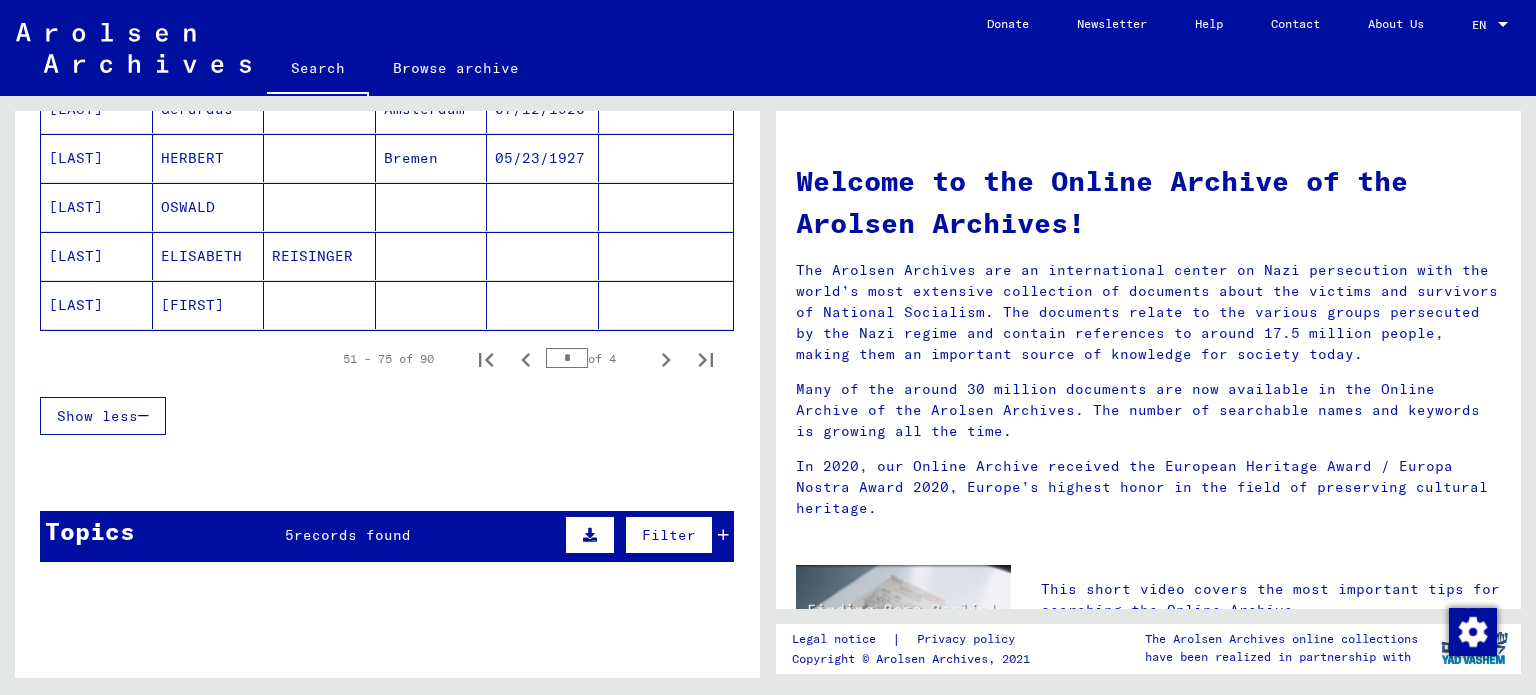 click 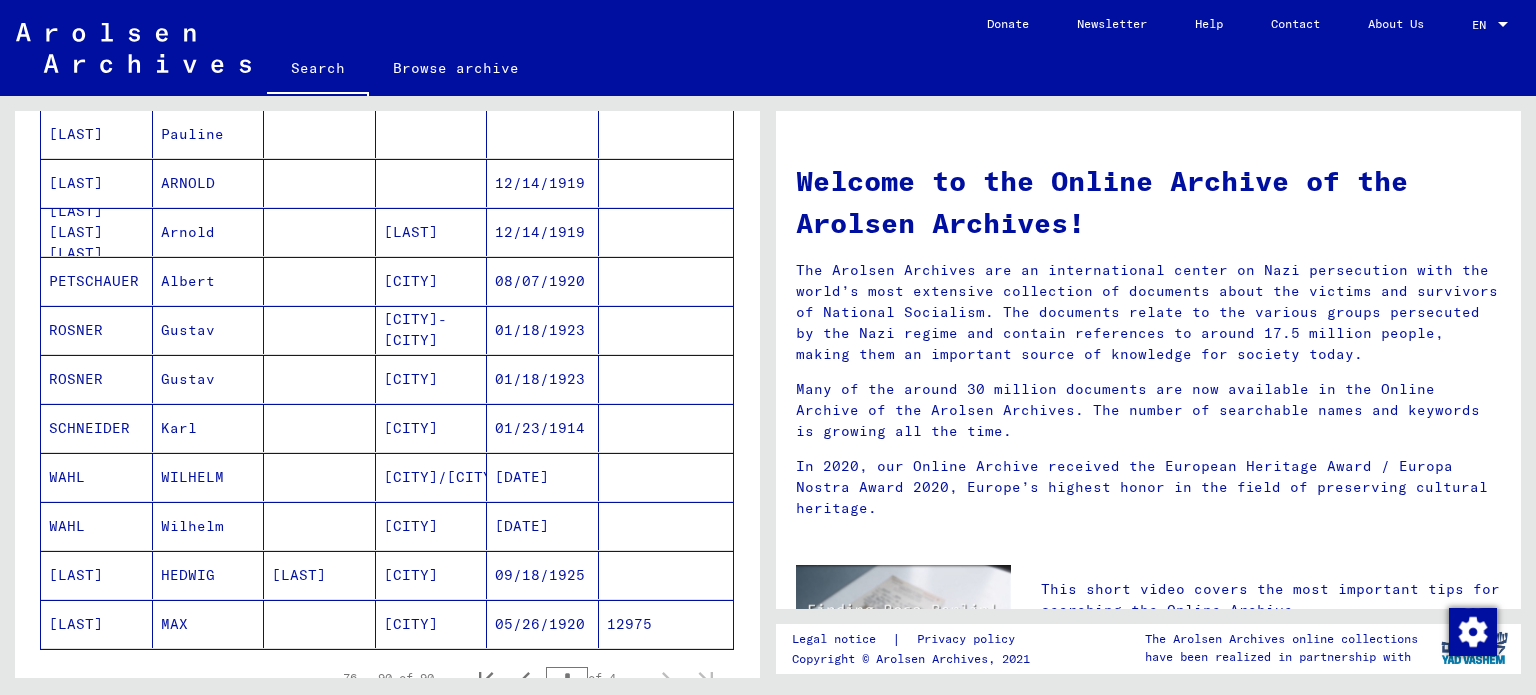 scroll, scrollTop: 524, scrollLeft: 0, axis: vertical 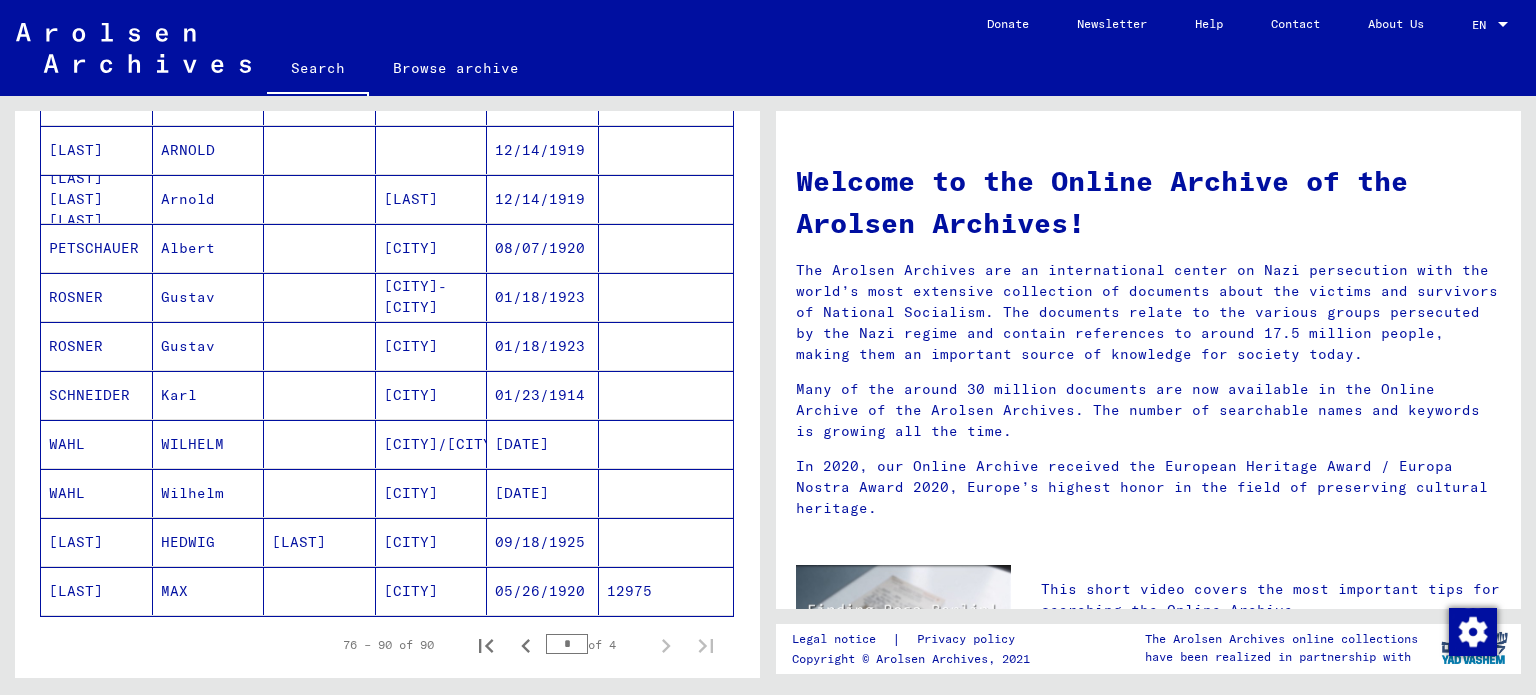 click on "Albert" at bounding box center (209, 297) 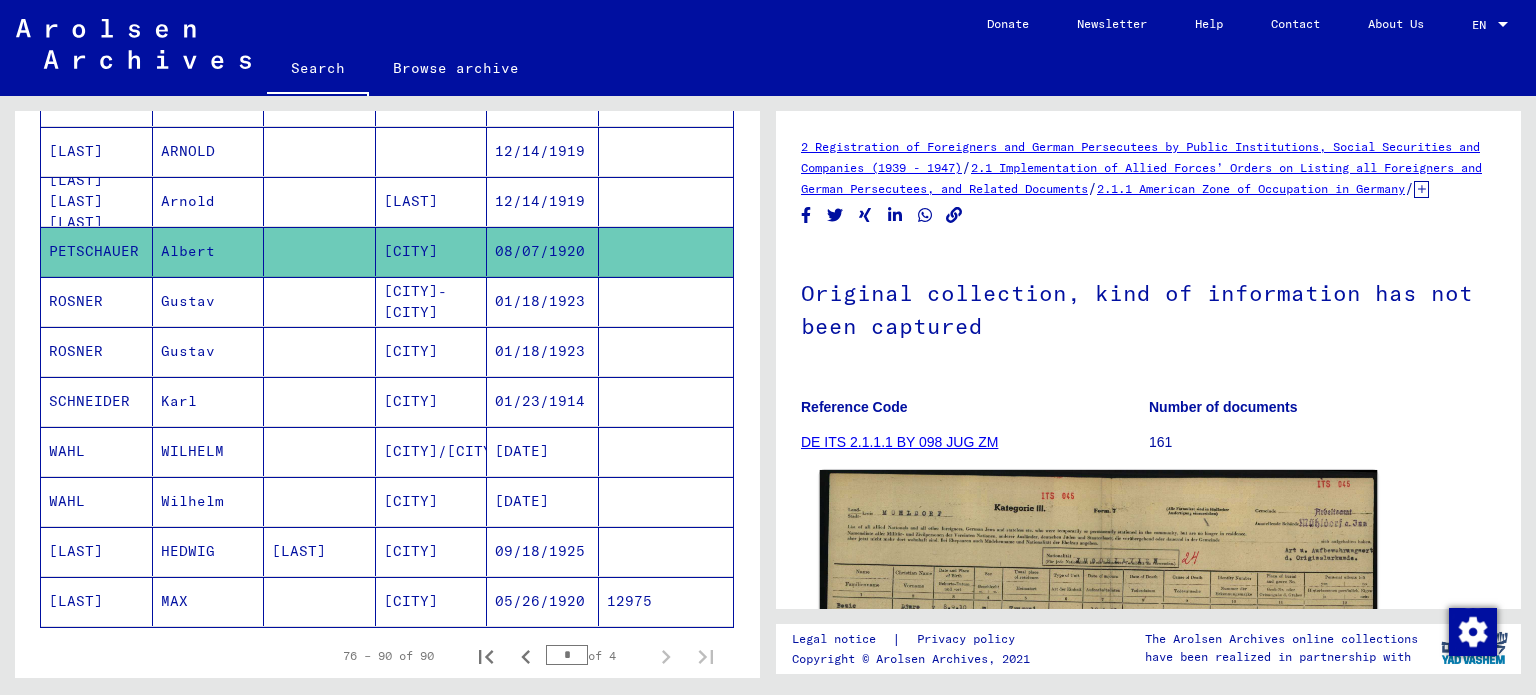 click 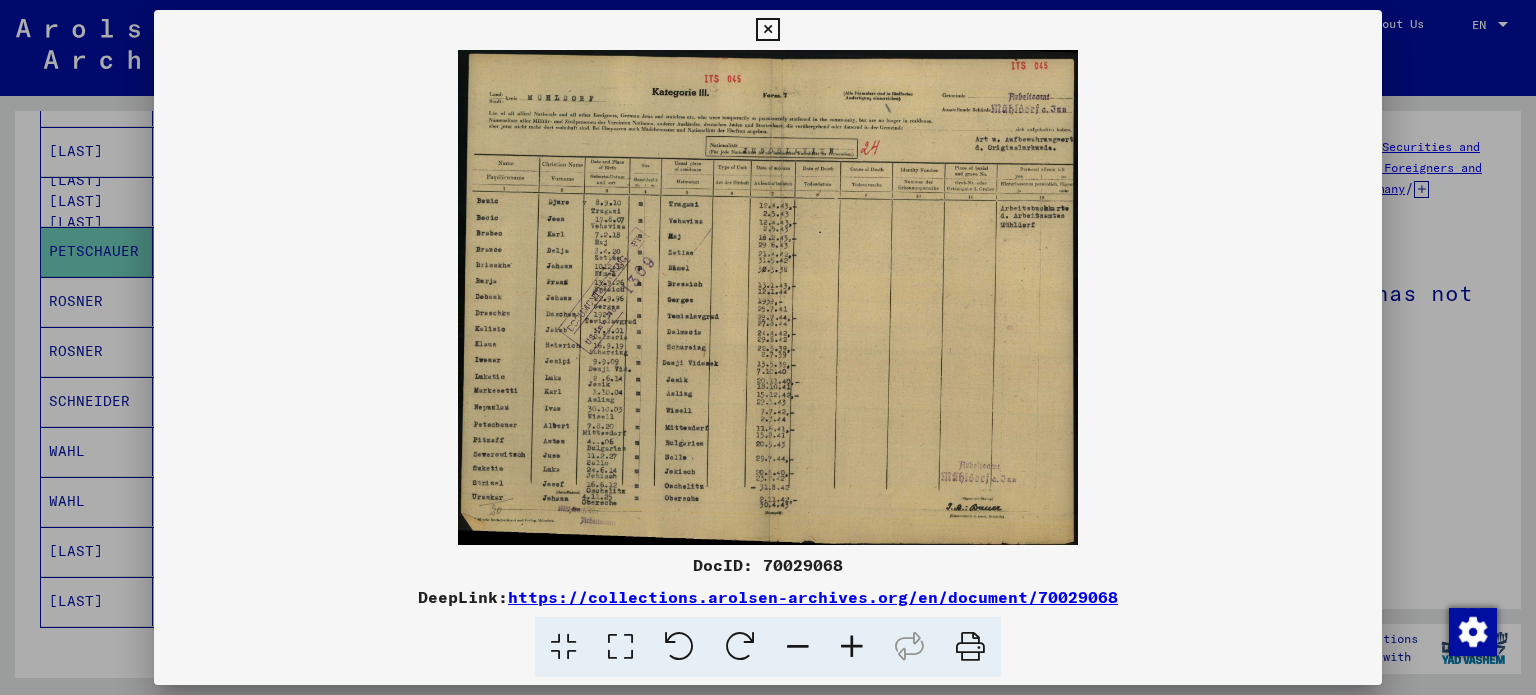 click at bounding box center [852, 647] 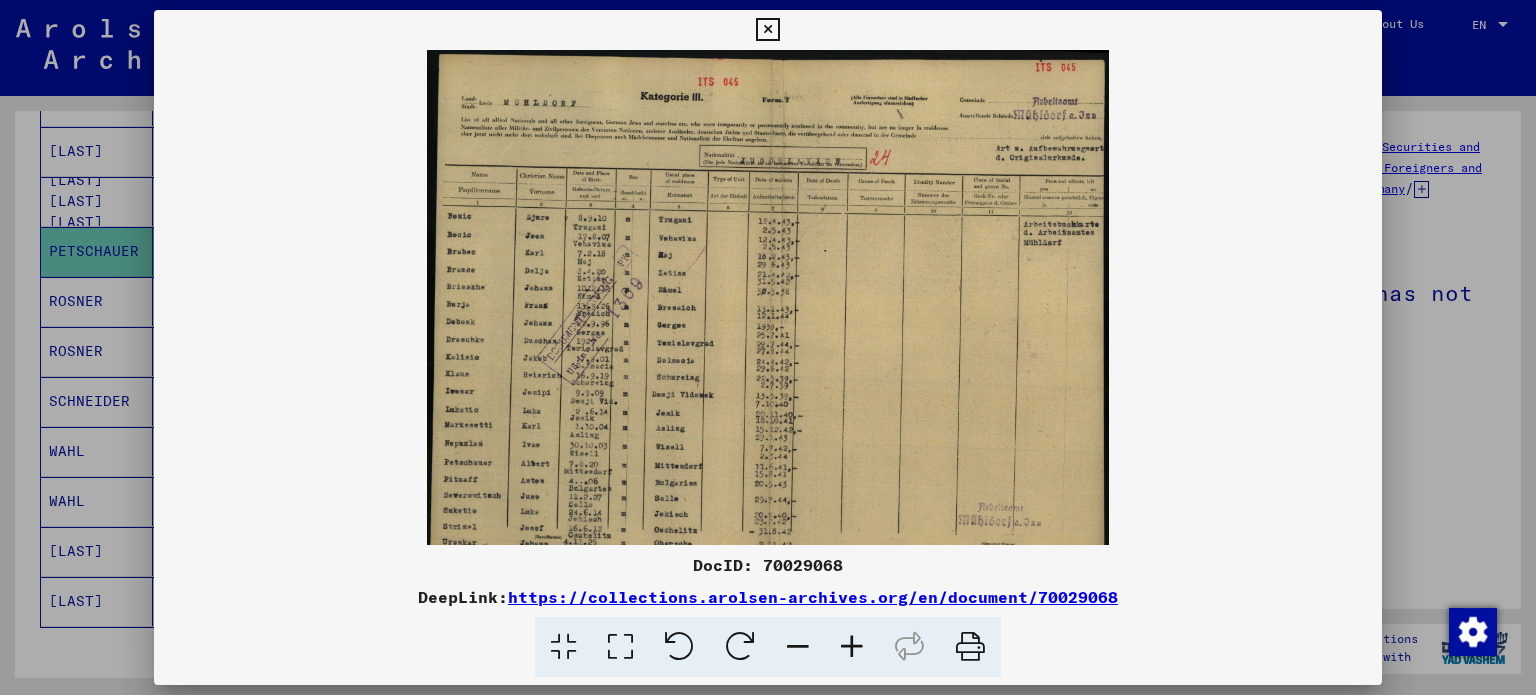 click at bounding box center (852, 647) 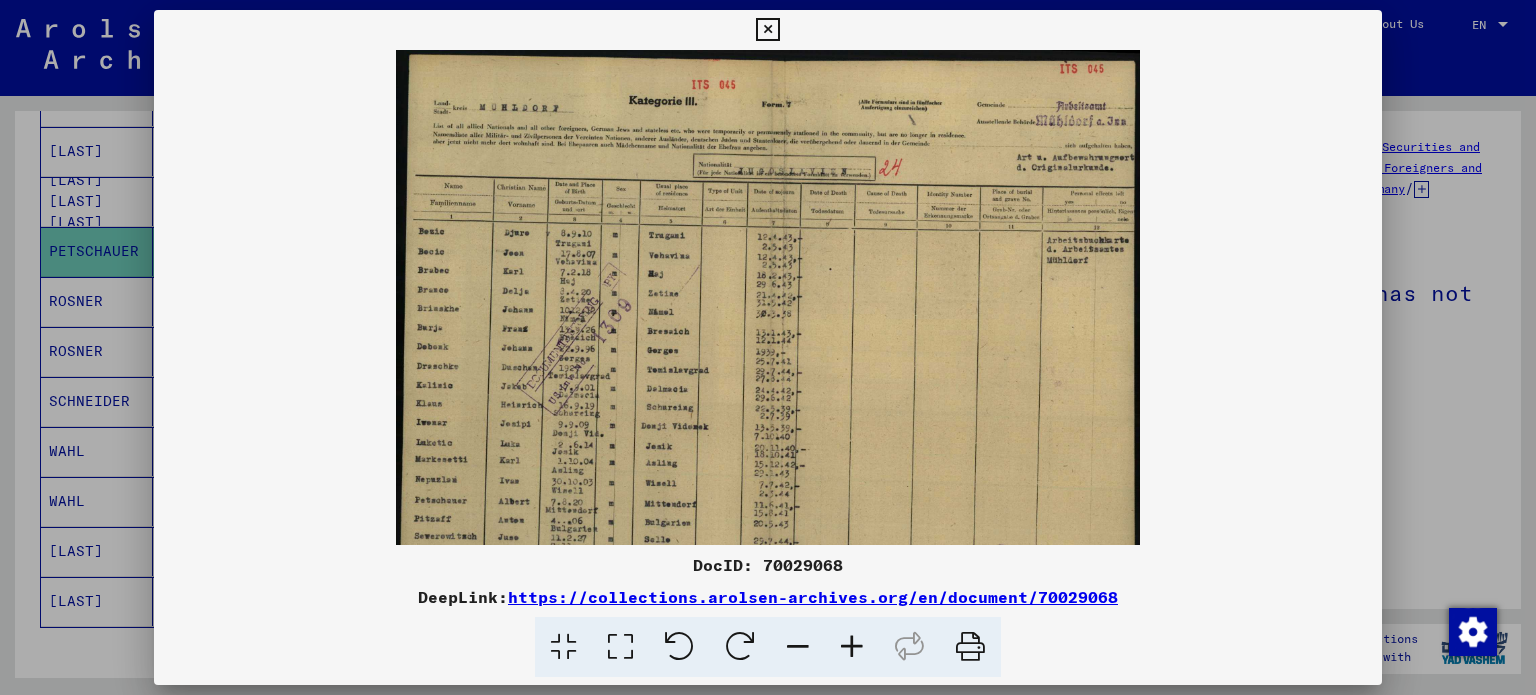 click at bounding box center (852, 647) 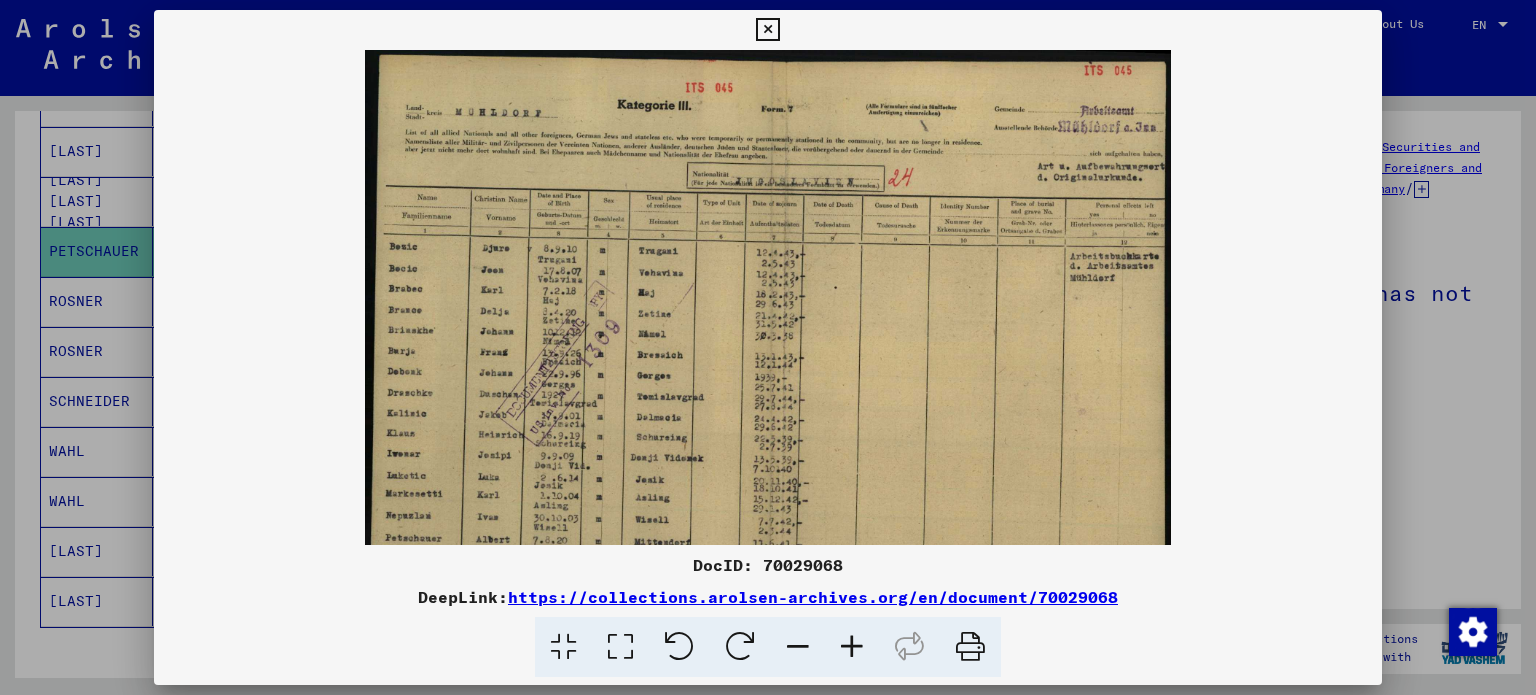 click at bounding box center (852, 647) 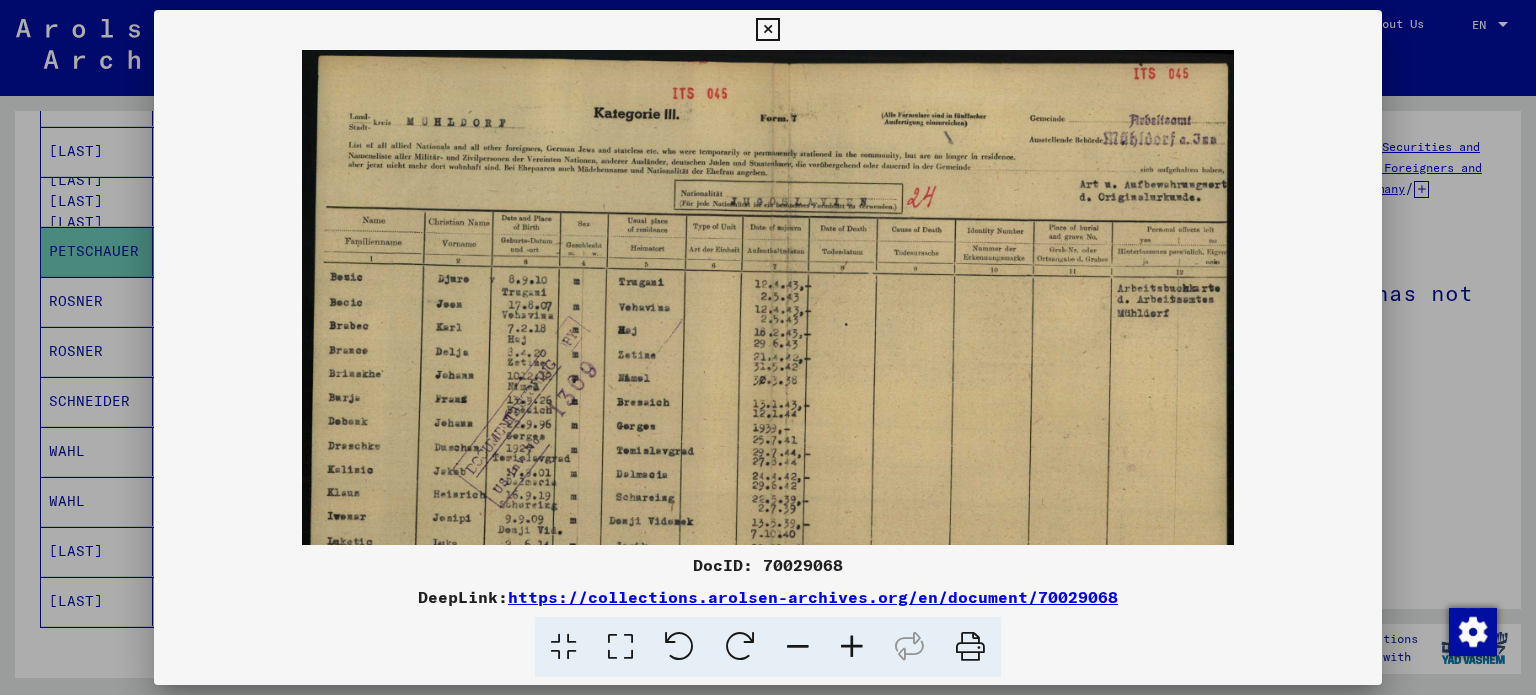 click at bounding box center (852, 647) 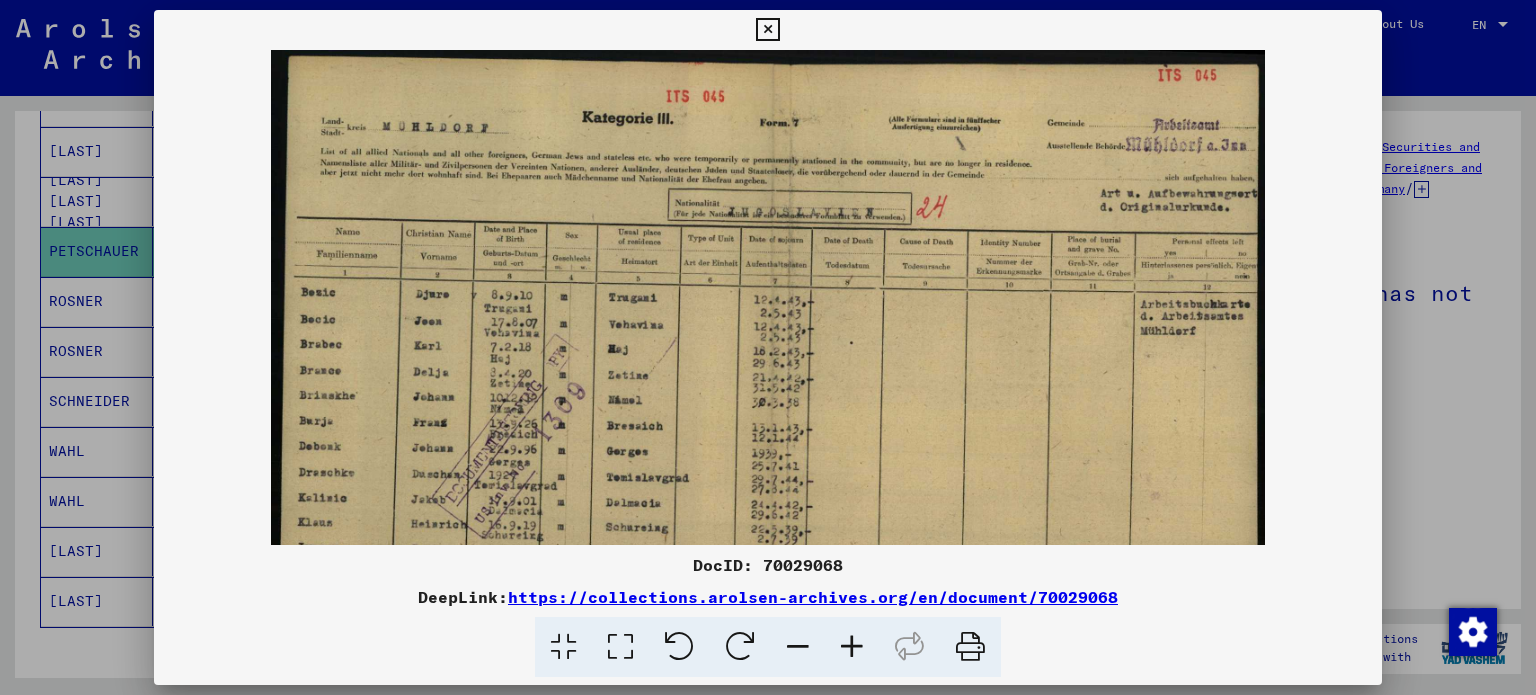 click at bounding box center [852, 647] 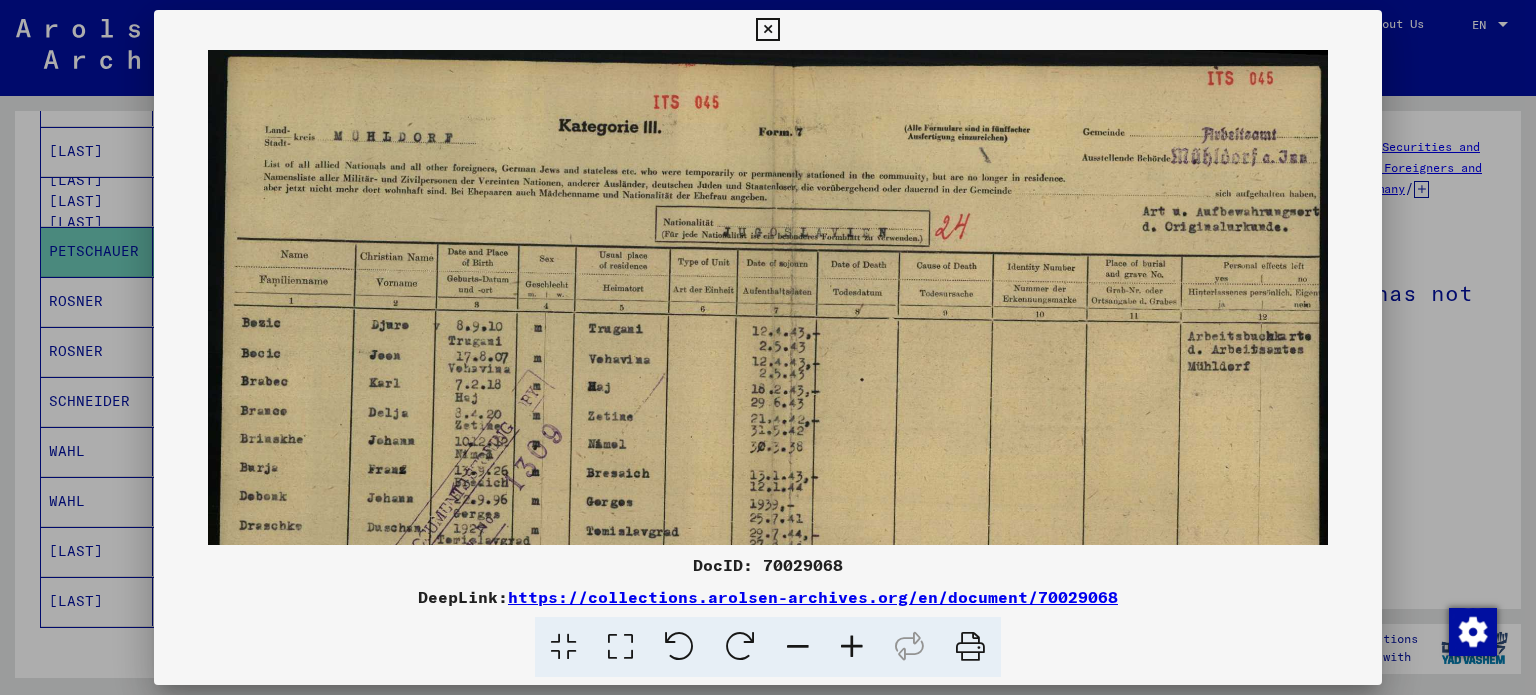 click at bounding box center [852, 647] 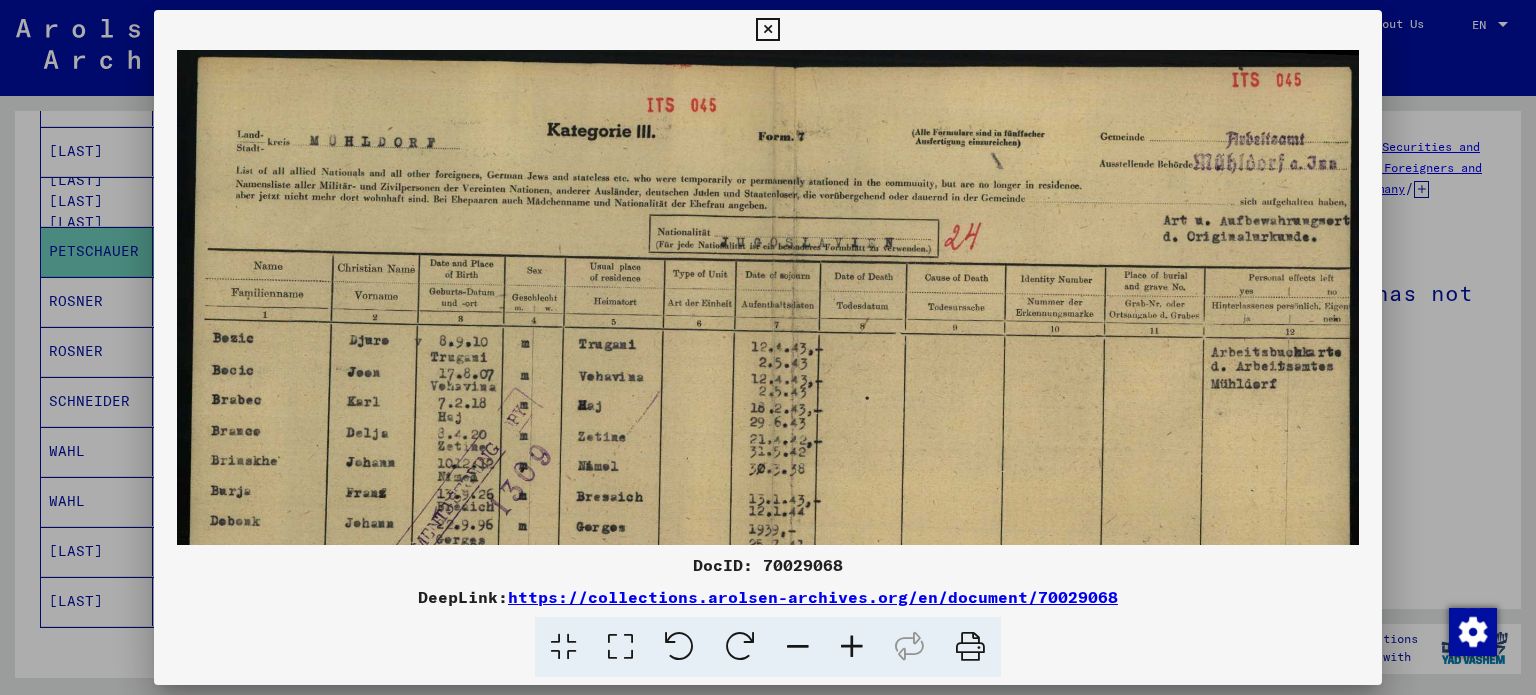 click at bounding box center (852, 647) 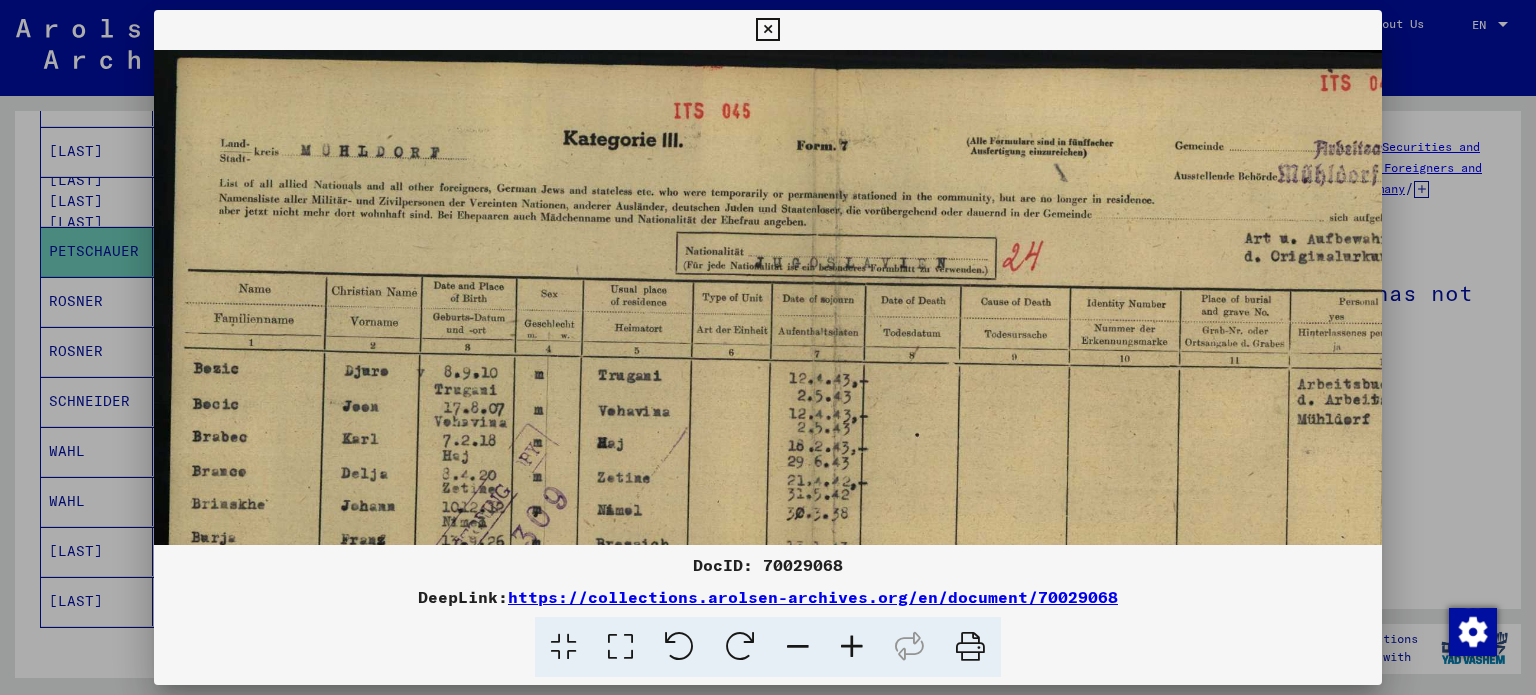 click at bounding box center [852, 647] 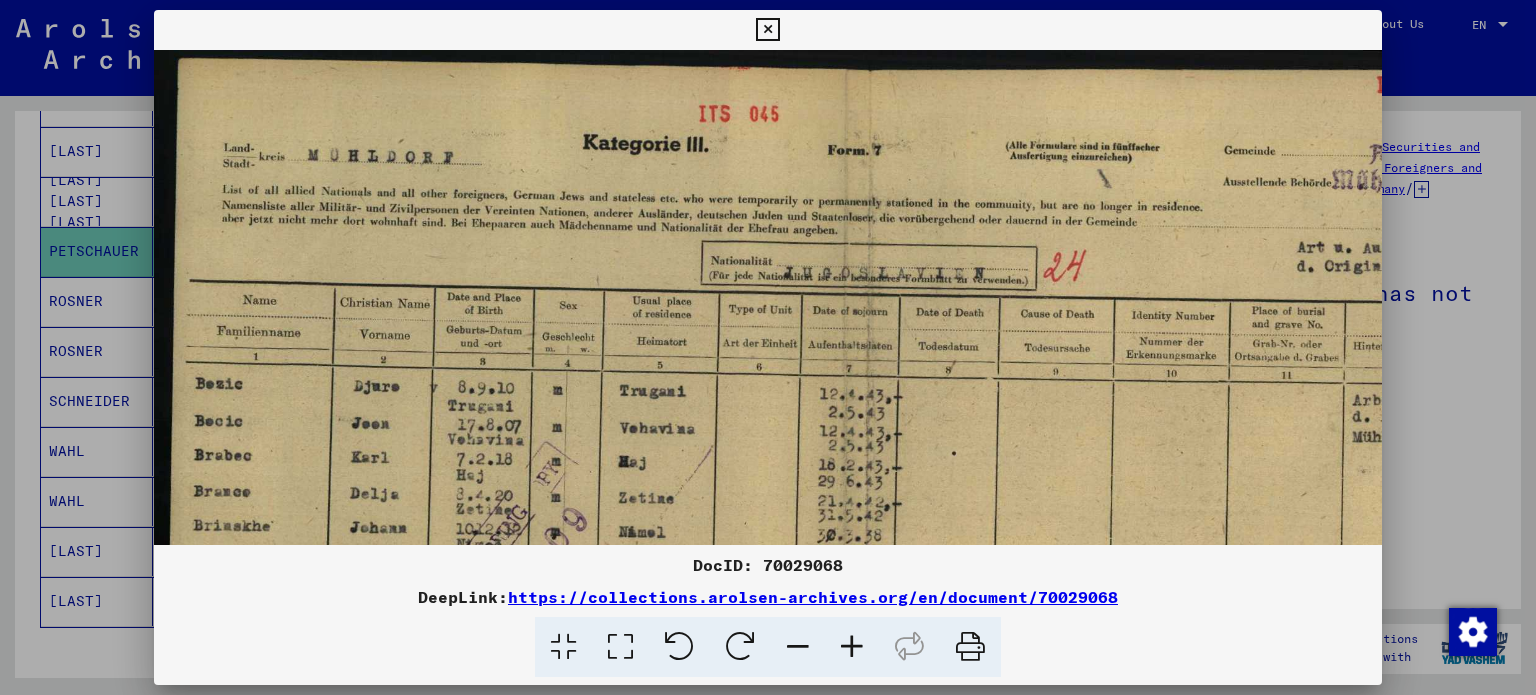 click at bounding box center [852, 647] 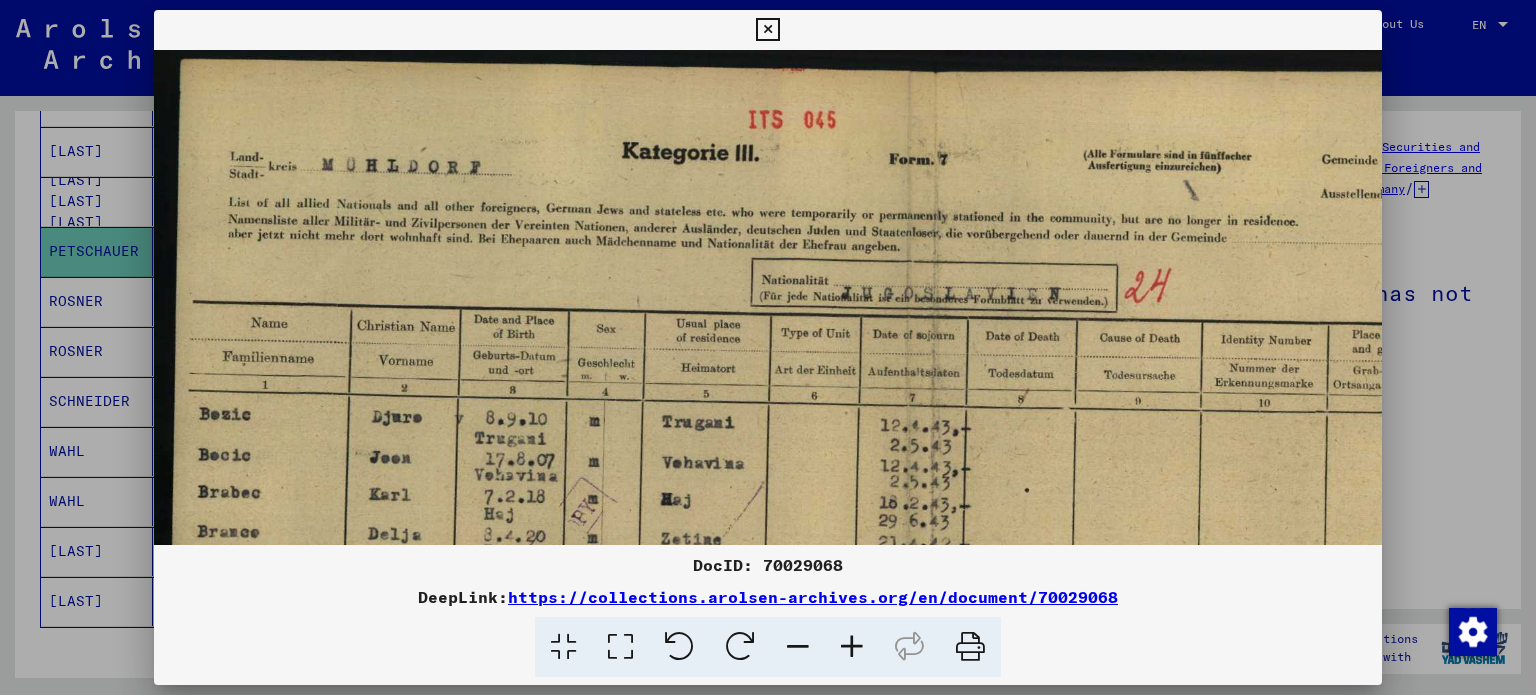 click at bounding box center (852, 647) 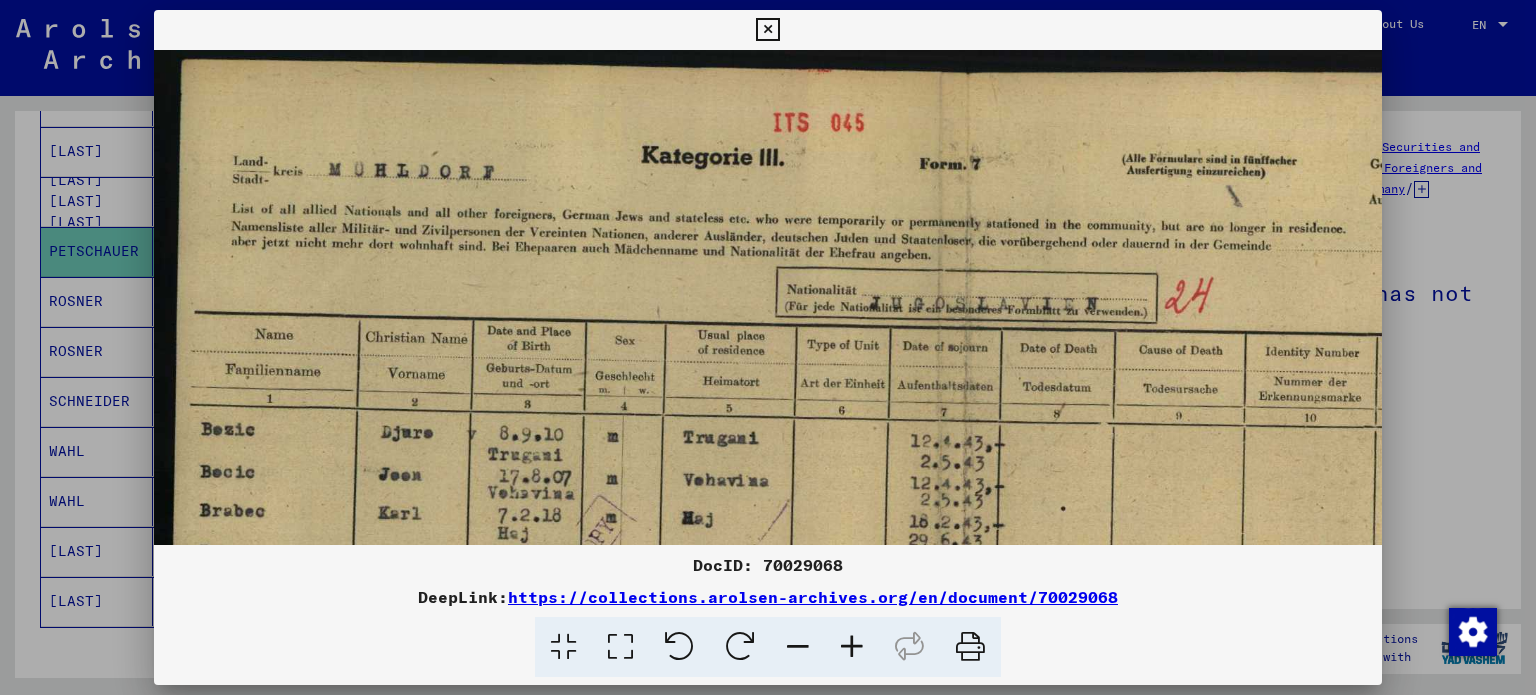 click at bounding box center (852, 647) 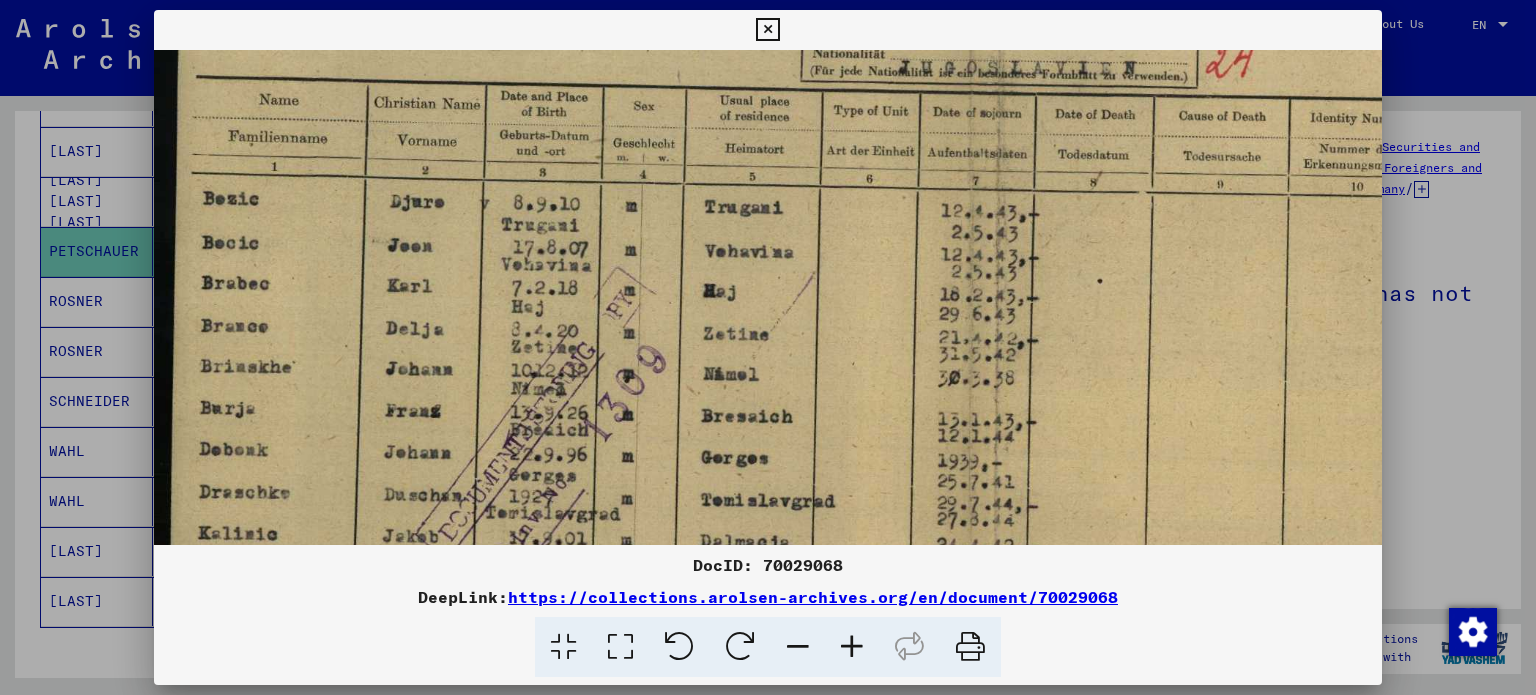 drag, startPoint x: 775, startPoint y: 395, endPoint x: 802, endPoint y: 151, distance: 245.4893 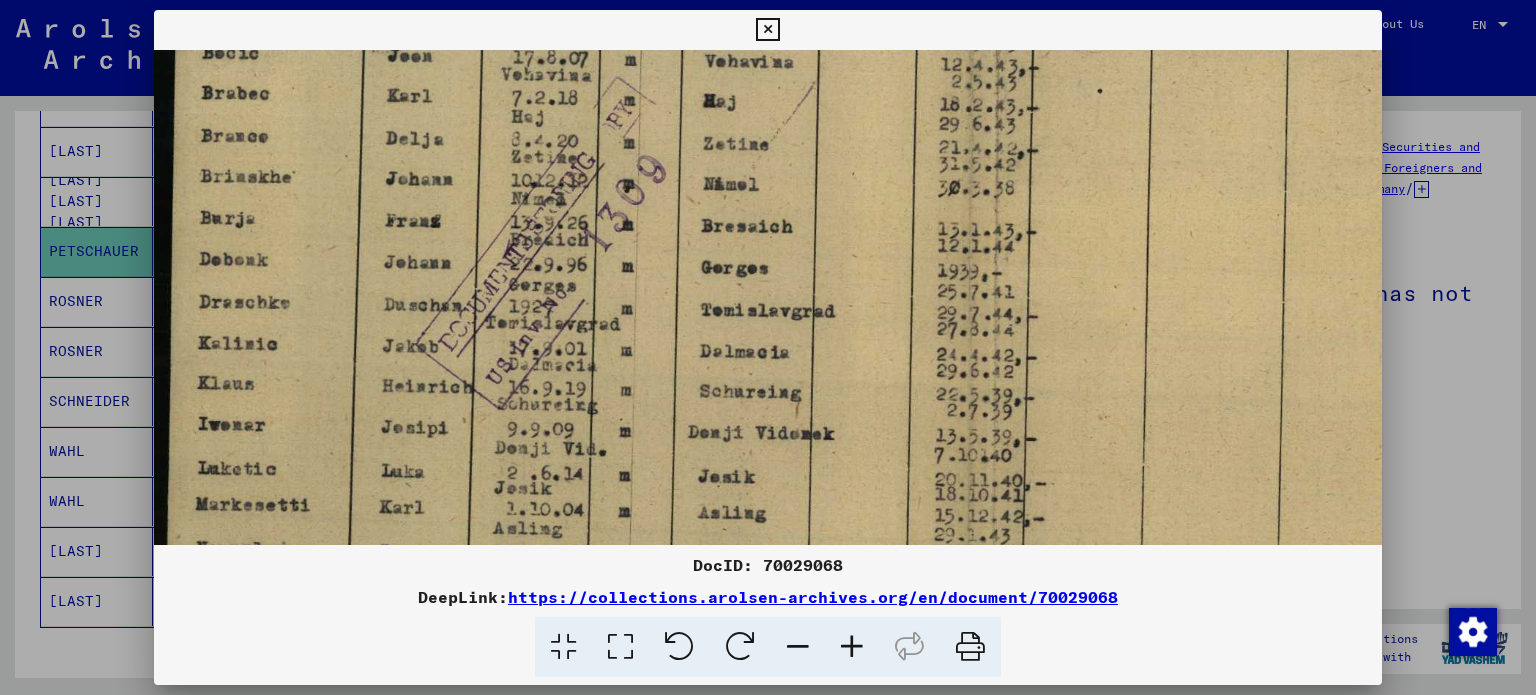 drag, startPoint x: 746, startPoint y: 348, endPoint x: 784, endPoint y: 158, distance: 193.76274 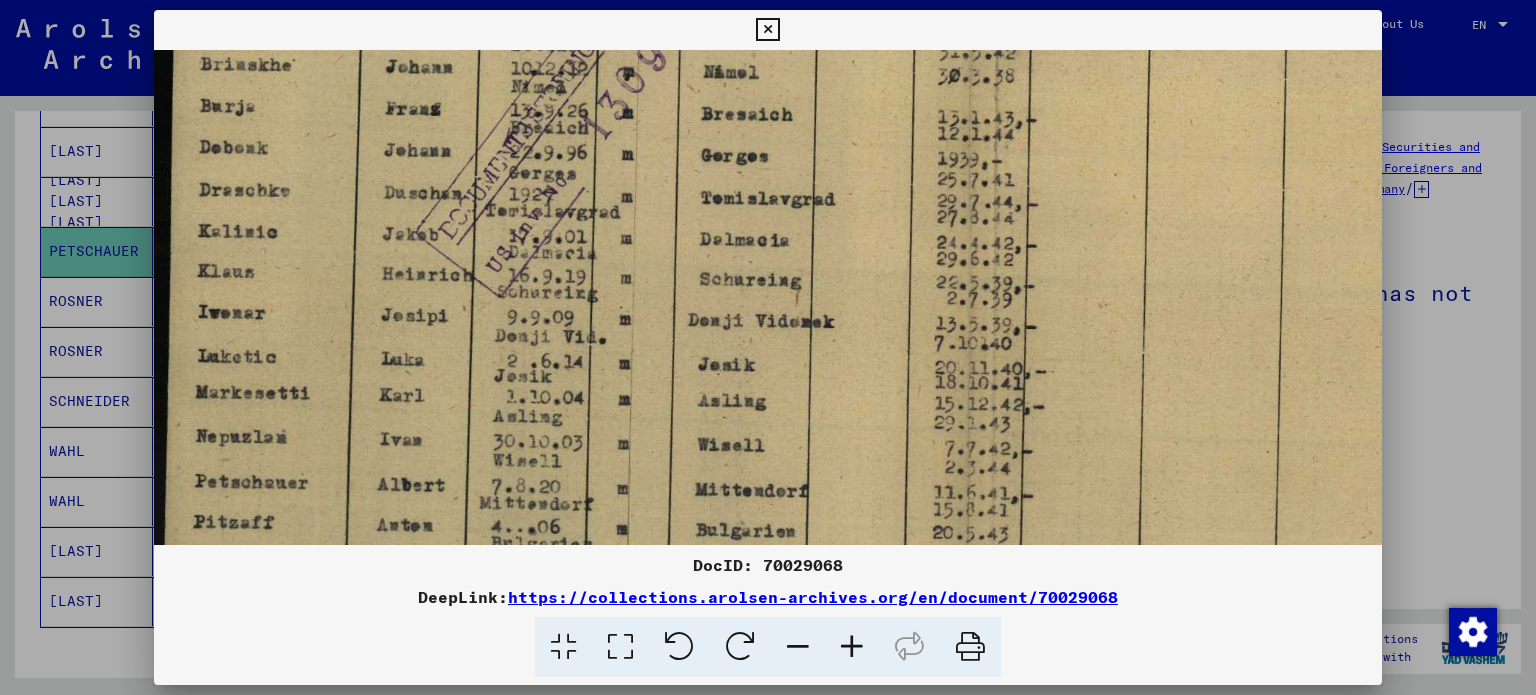 drag, startPoint x: 785, startPoint y: 318, endPoint x: 800, endPoint y: 167, distance: 151.74321 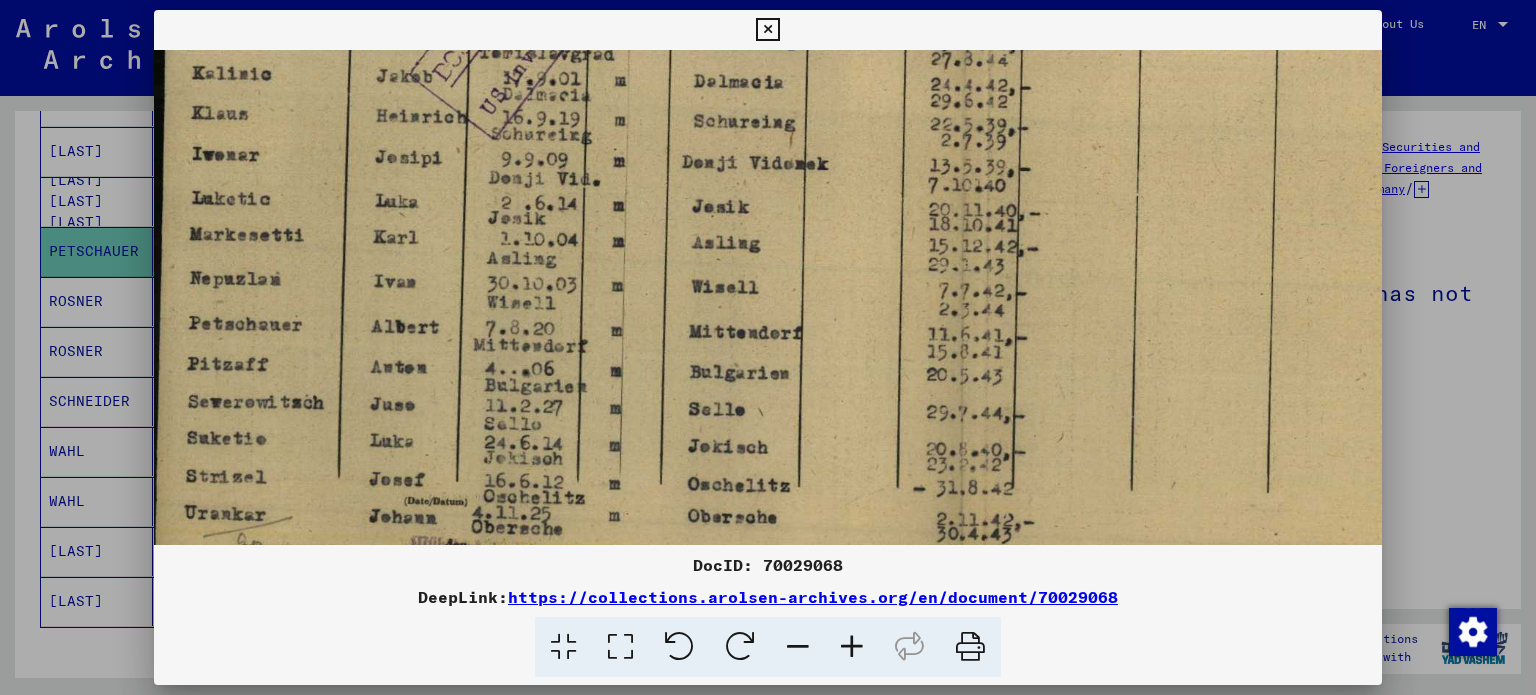 scroll, scrollTop: 710, scrollLeft: 4, axis: both 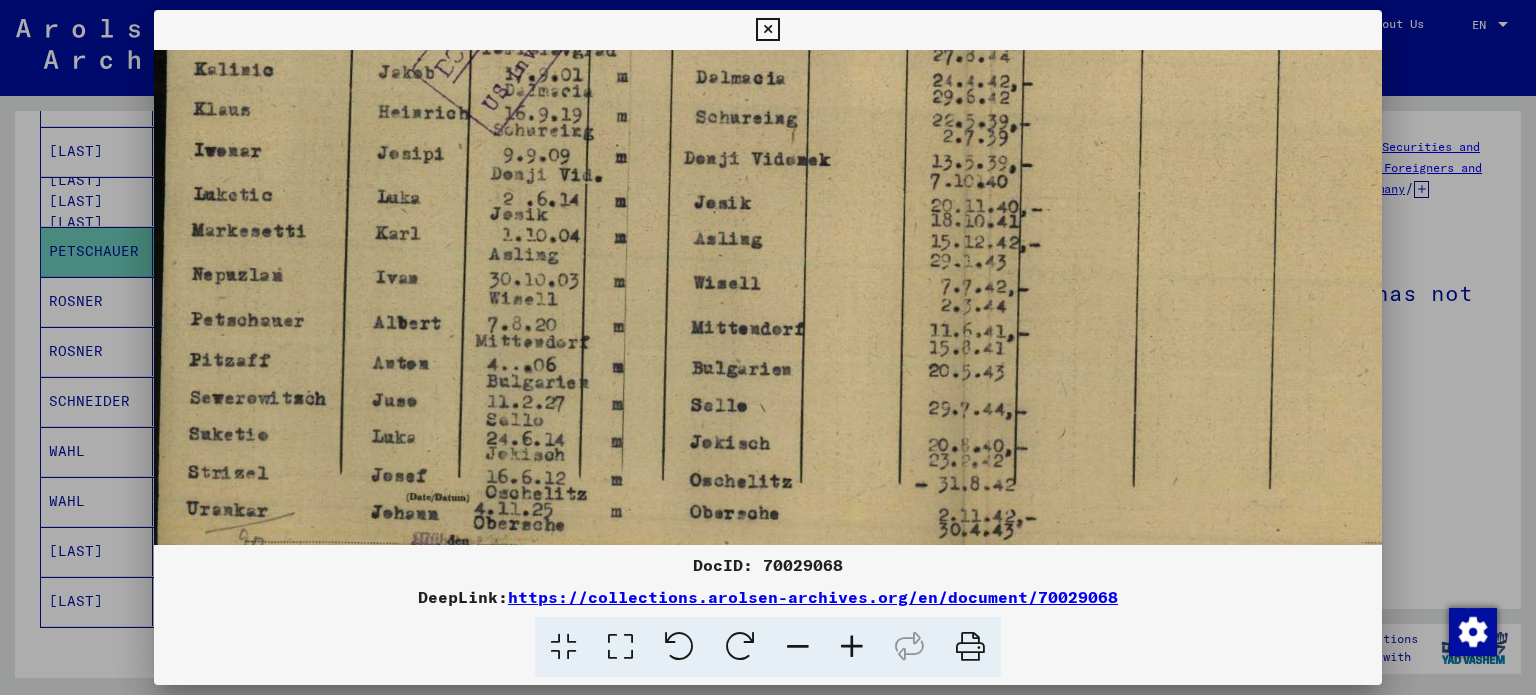 drag, startPoint x: 788, startPoint y: 319, endPoint x: 790, endPoint y: 195, distance: 124.01613 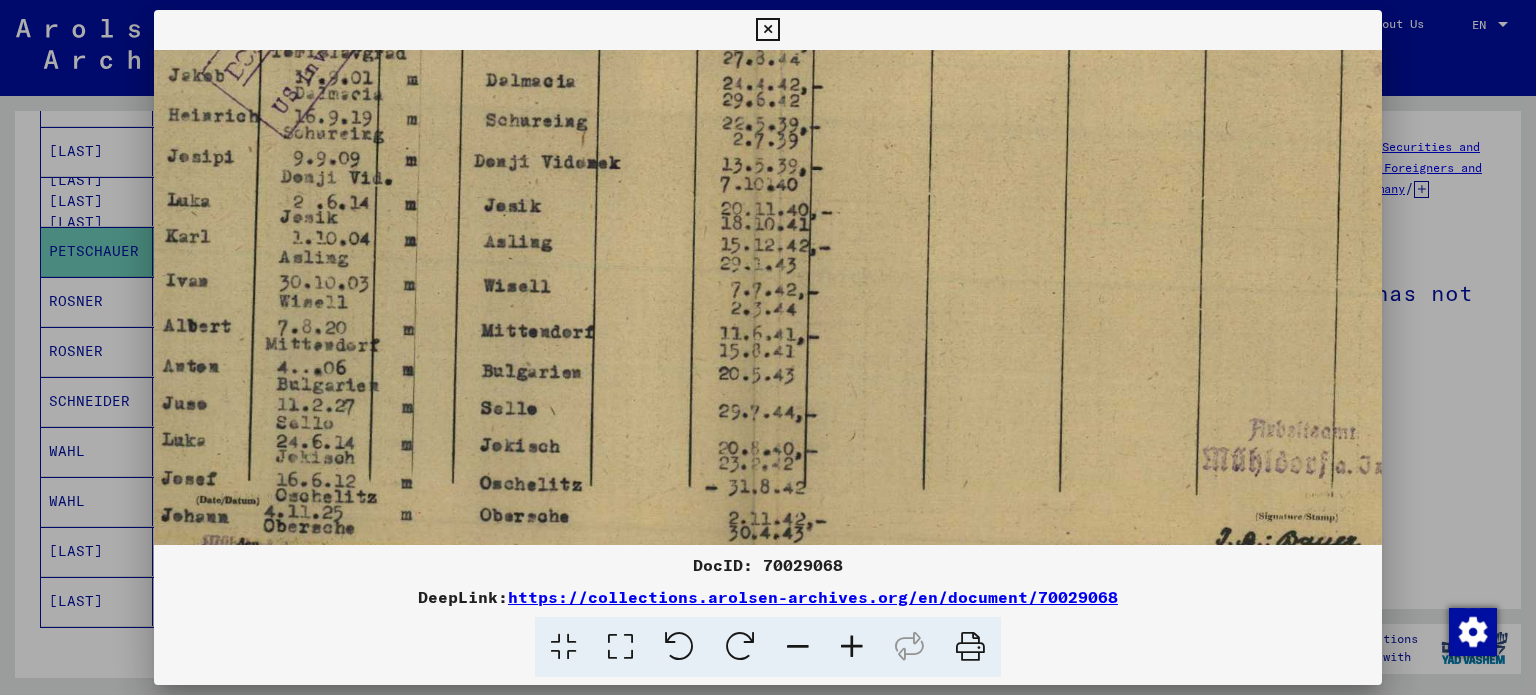 scroll, scrollTop: 708, scrollLeft: 296, axis: both 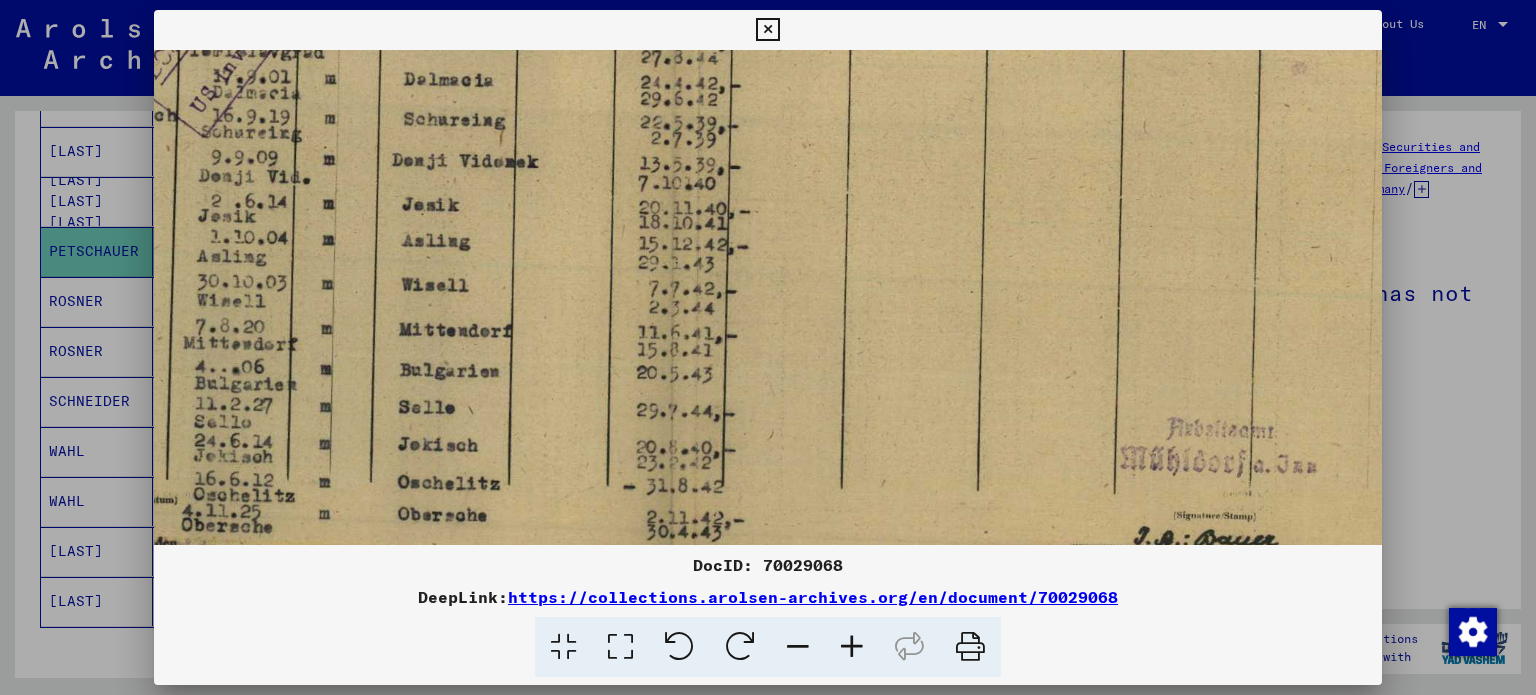 drag, startPoint x: 1082, startPoint y: 301, endPoint x: 790, endPoint y: 303, distance: 292.00684 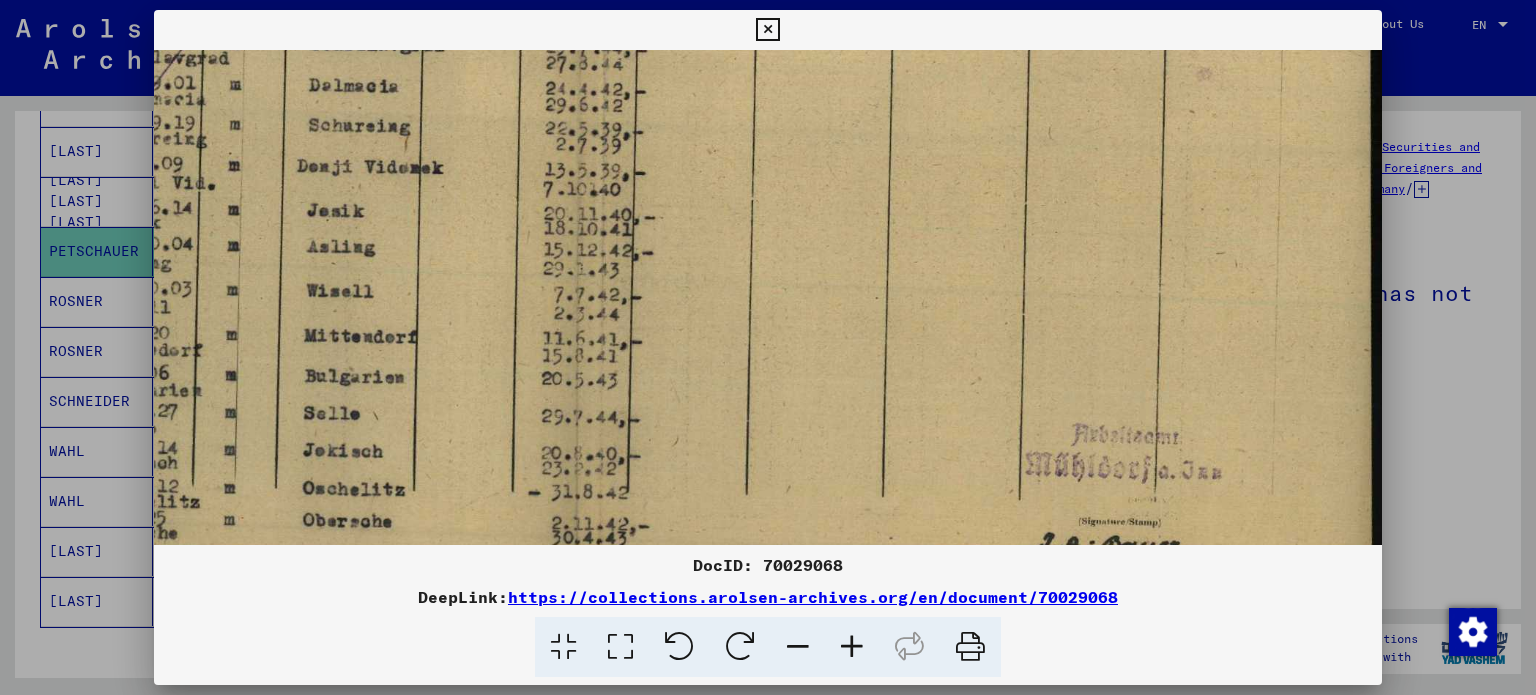 scroll, scrollTop: 706, scrollLeft: 391, axis: both 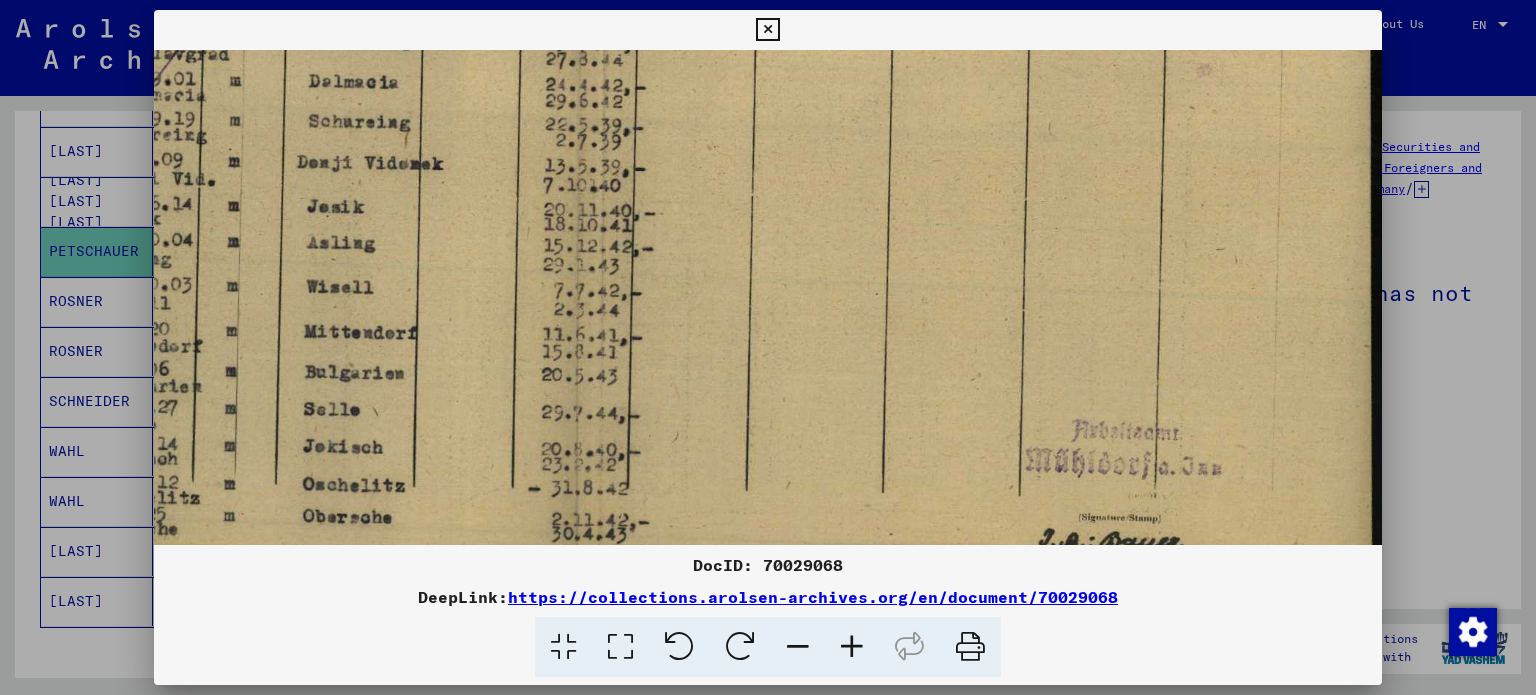 drag, startPoint x: 1006, startPoint y: 315, endPoint x: 539, endPoint y: 318, distance: 467.00964 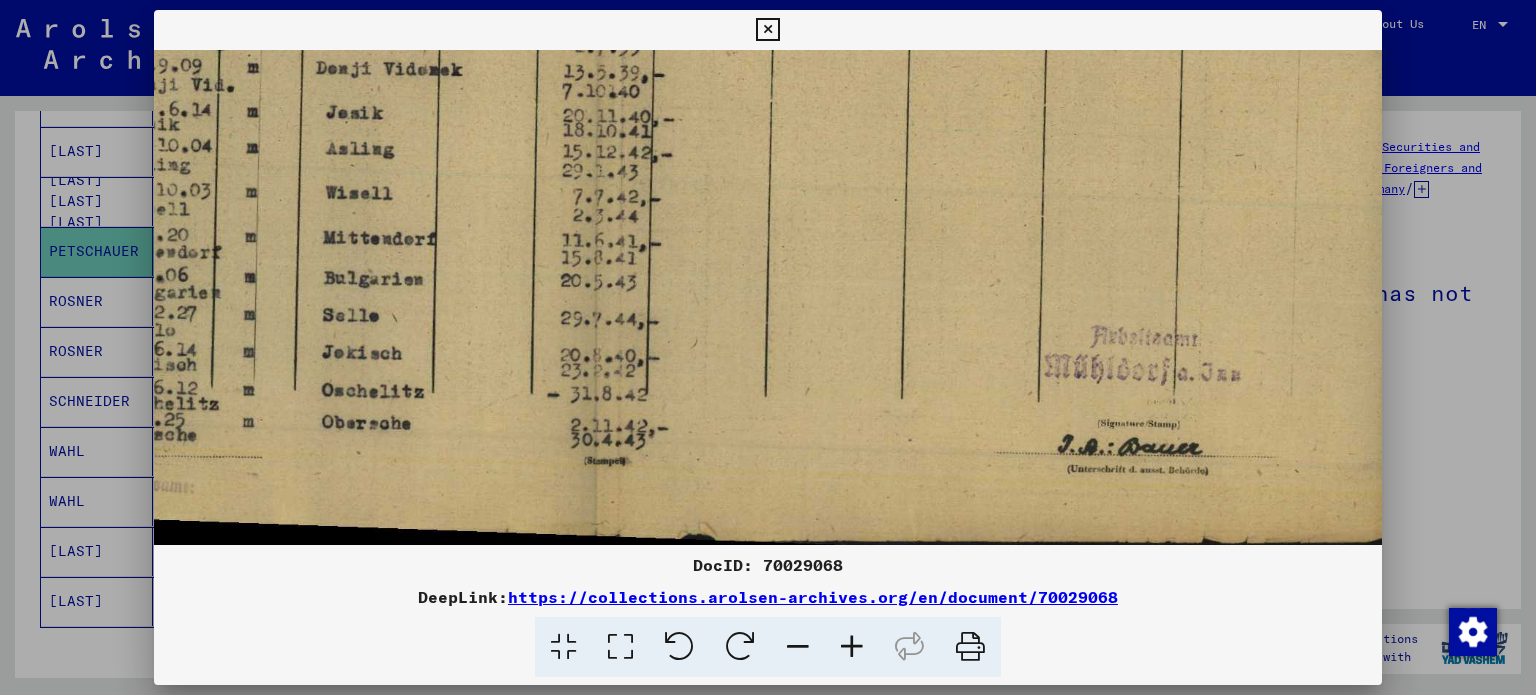 scroll, scrollTop: 800, scrollLeft: 378, axis: both 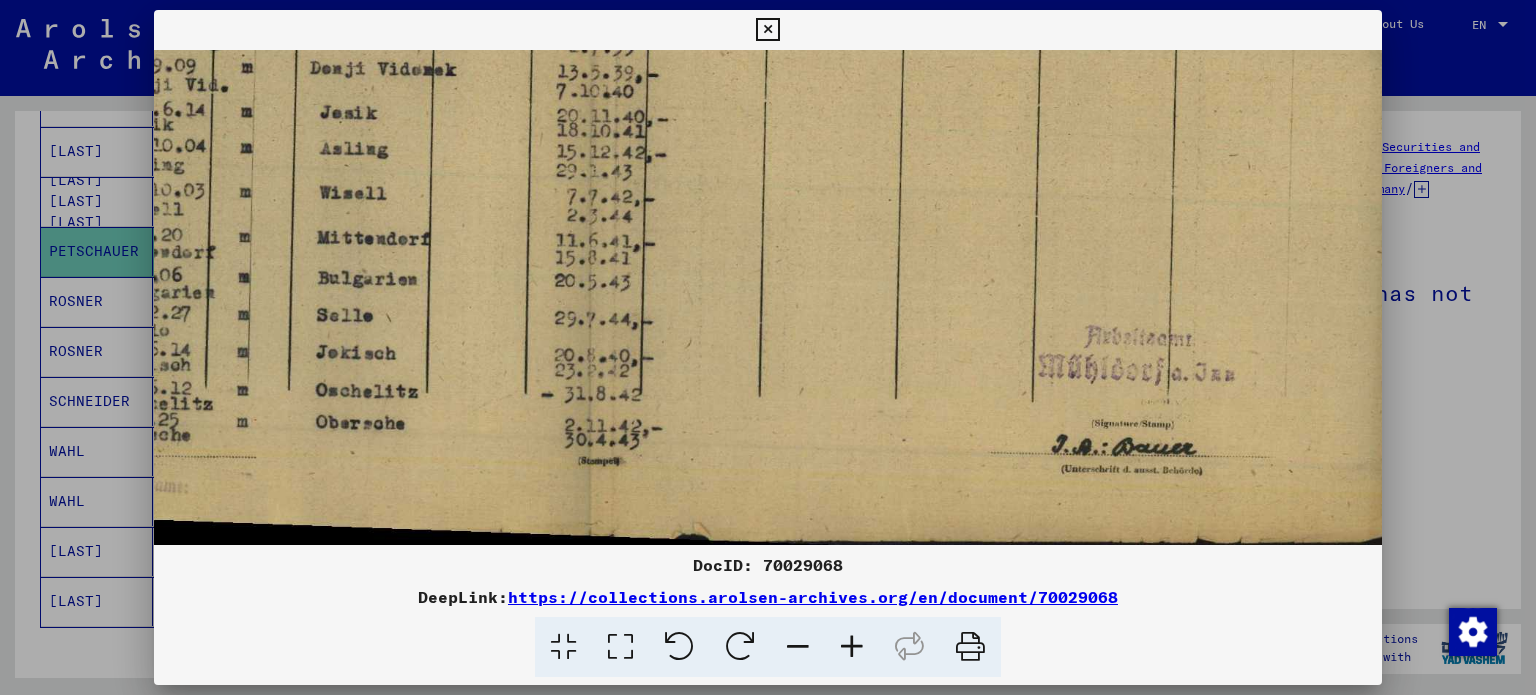 drag, startPoint x: 674, startPoint y: 255, endPoint x: 660, endPoint y: 162, distance: 94.04786 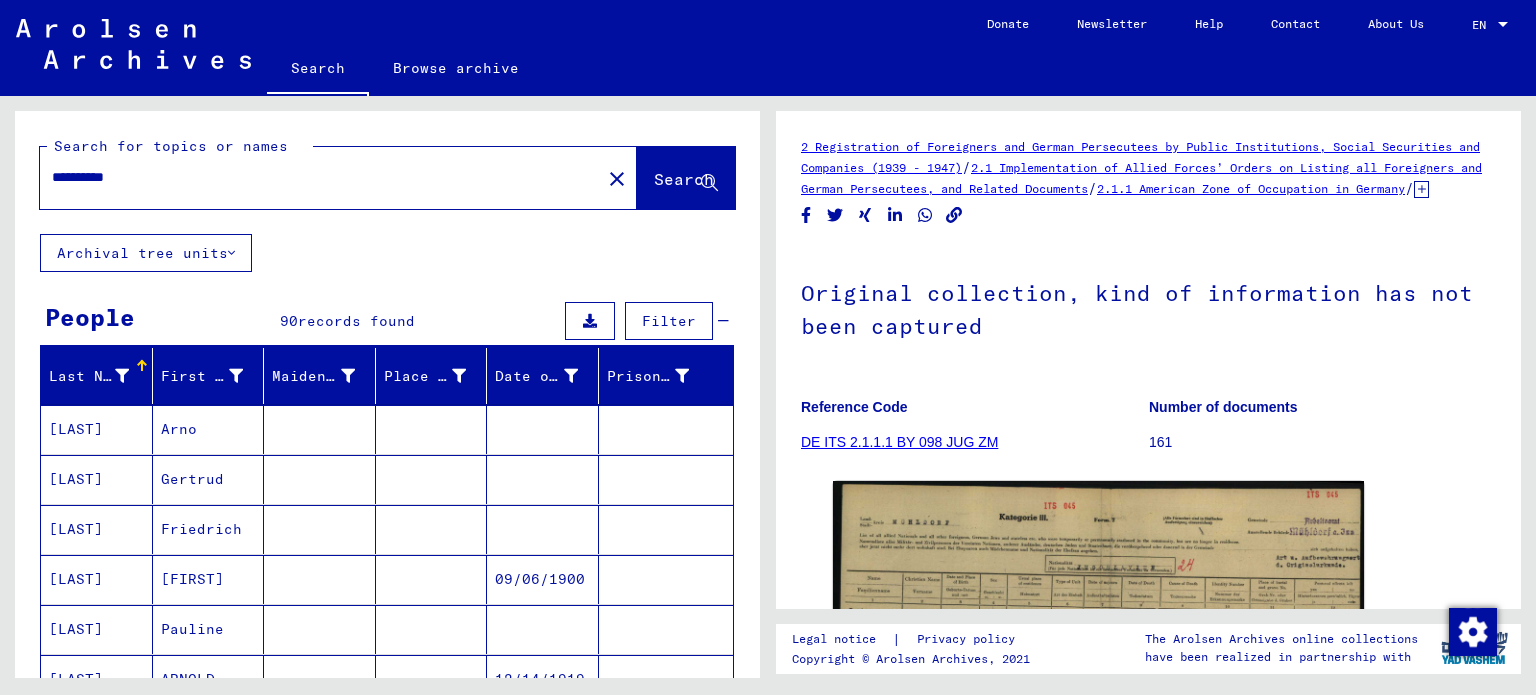 scroll, scrollTop: 0, scrollLeft: 0, axis: both 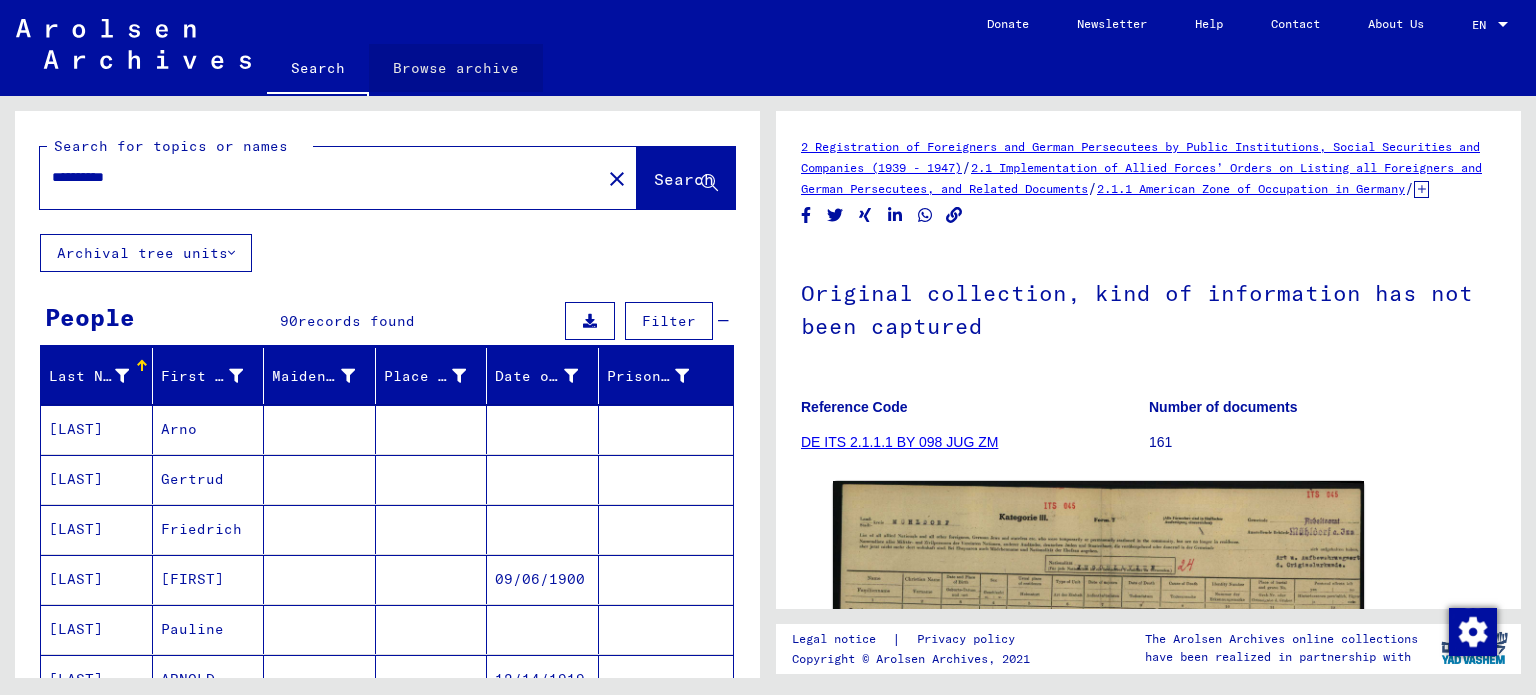 click on "Browse archive" 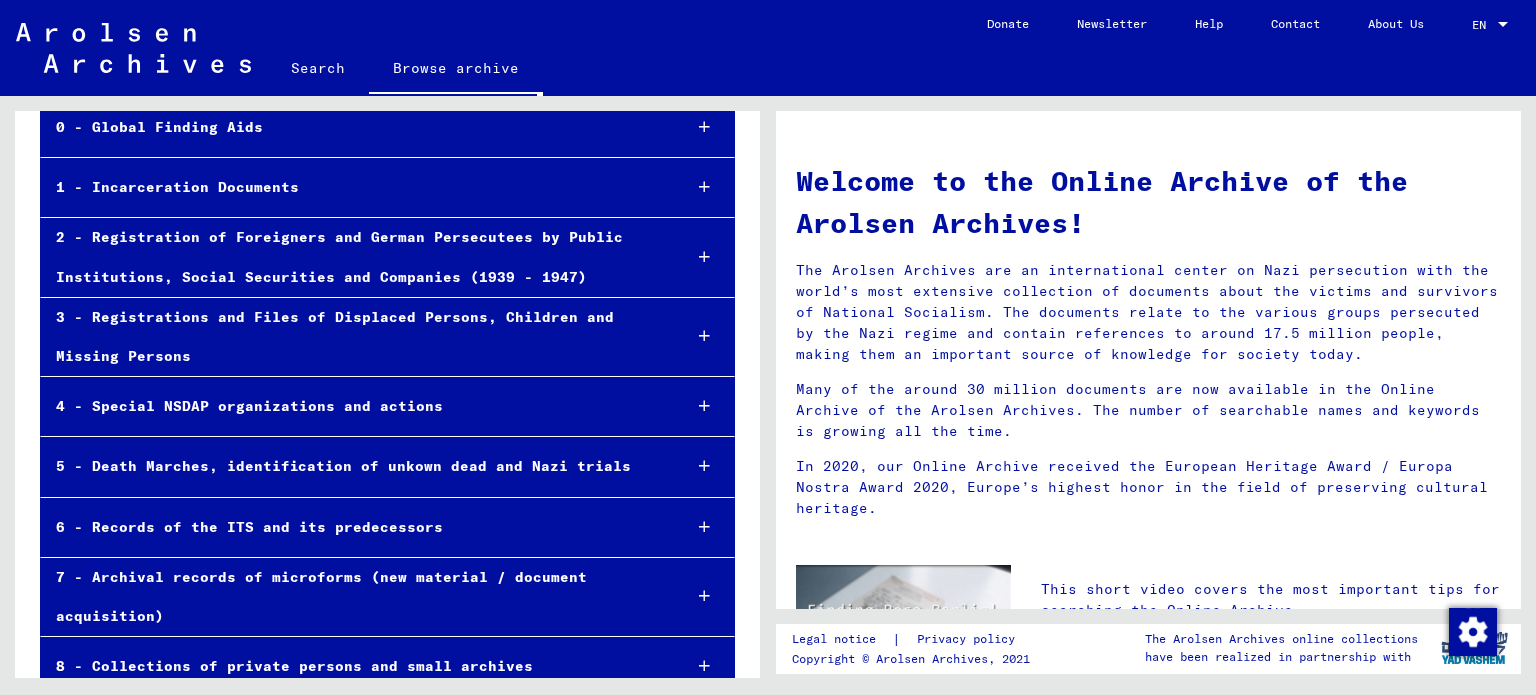 scroll, scrollTop: 190, scrollLeft: 0, axis: vertical 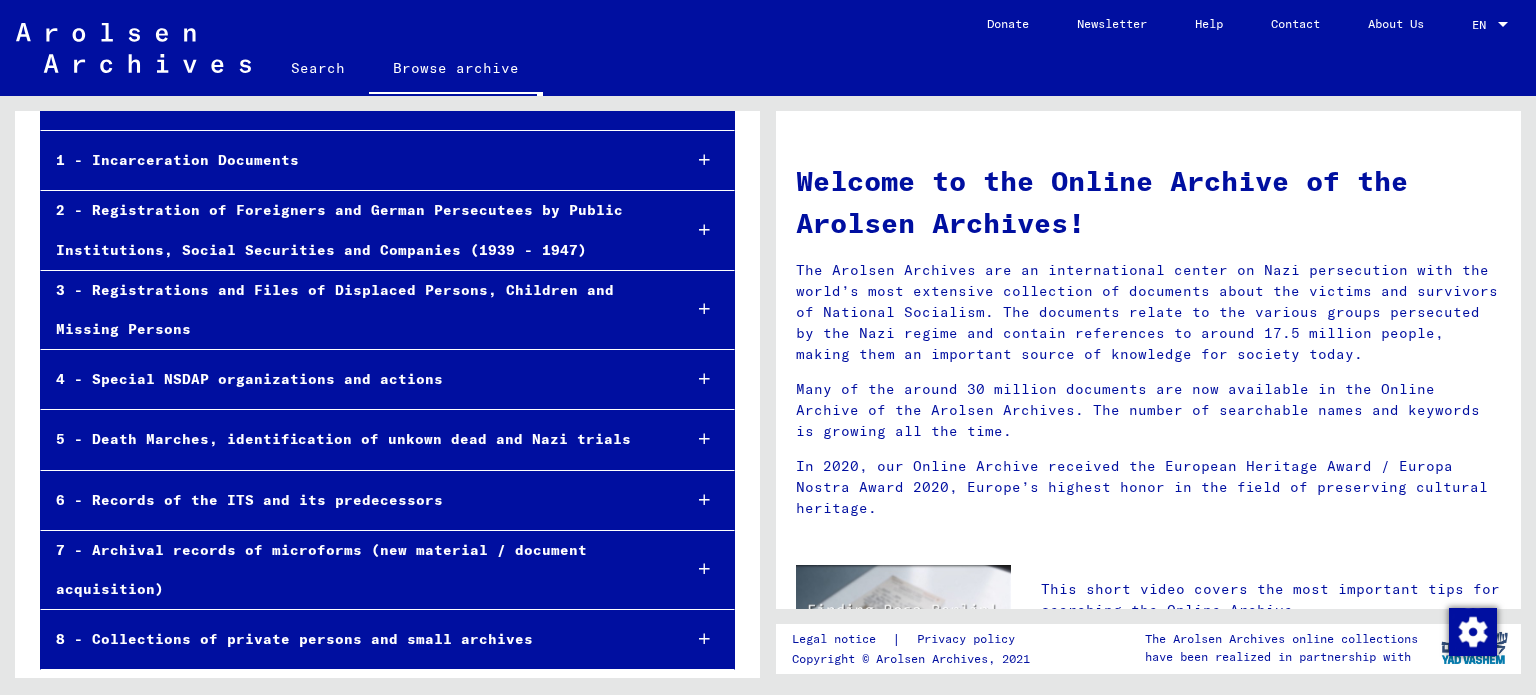 click on "7 - Archival records of microforms (new material / document acquisition)" at bounding box center (353, 570) 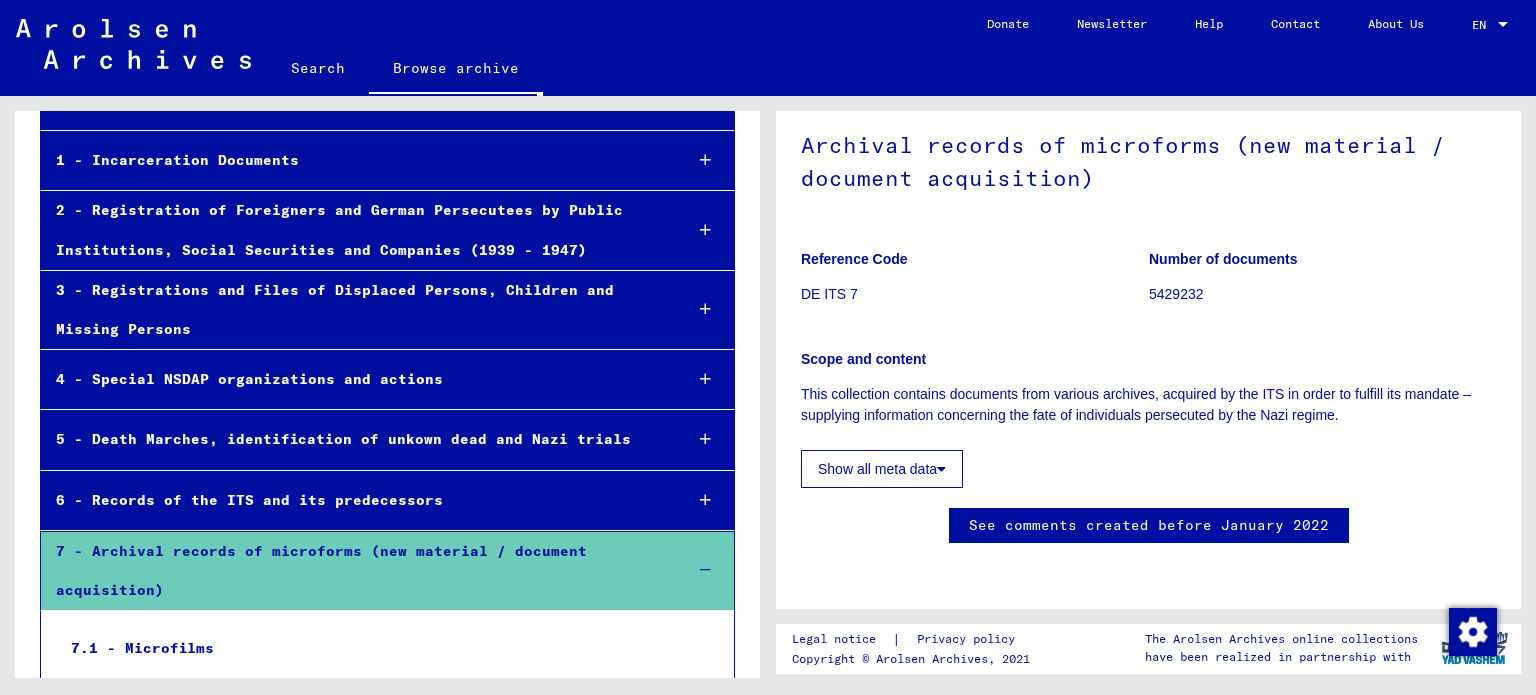 scroll, scrollTop: 100, scrollLeft: 0, axis: vertical 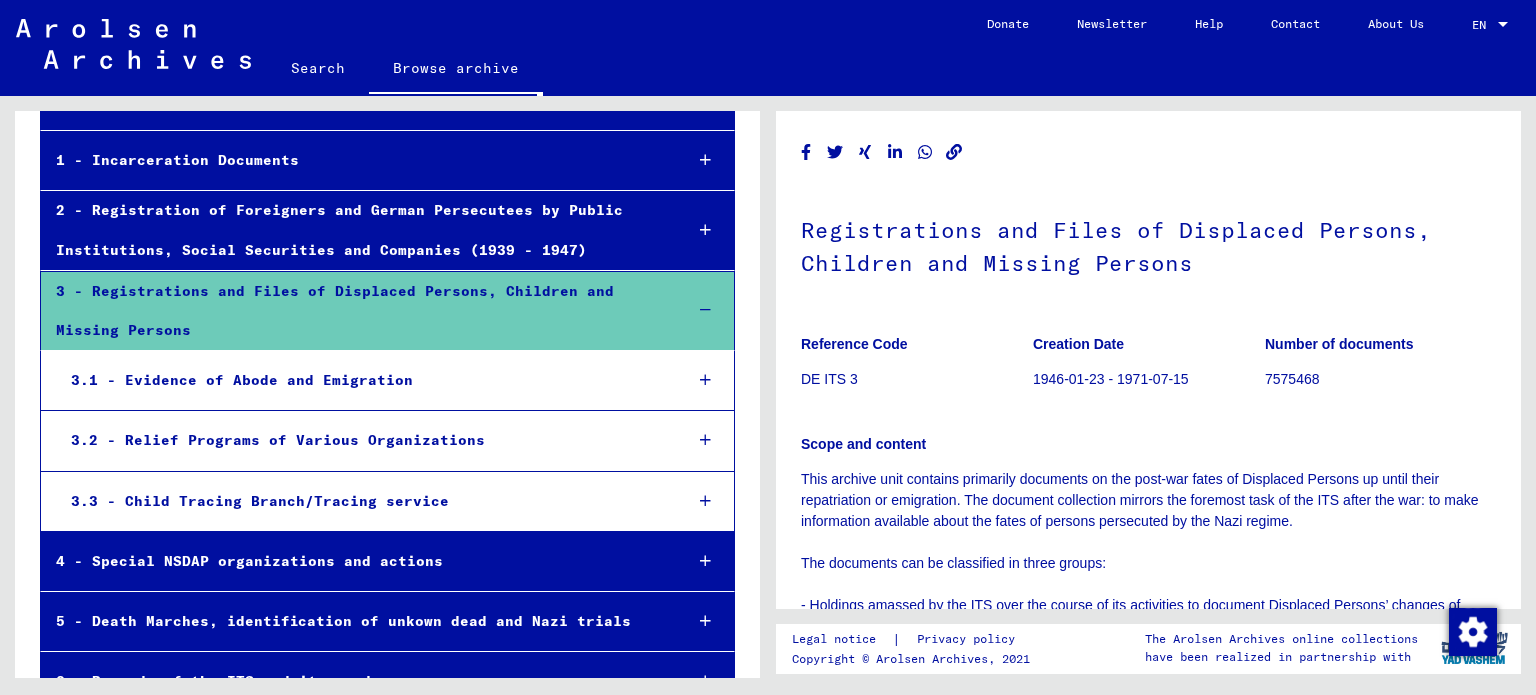click on "3.3 - Child Tracing Branch/Tracing service" at bounding box center [361, 501] 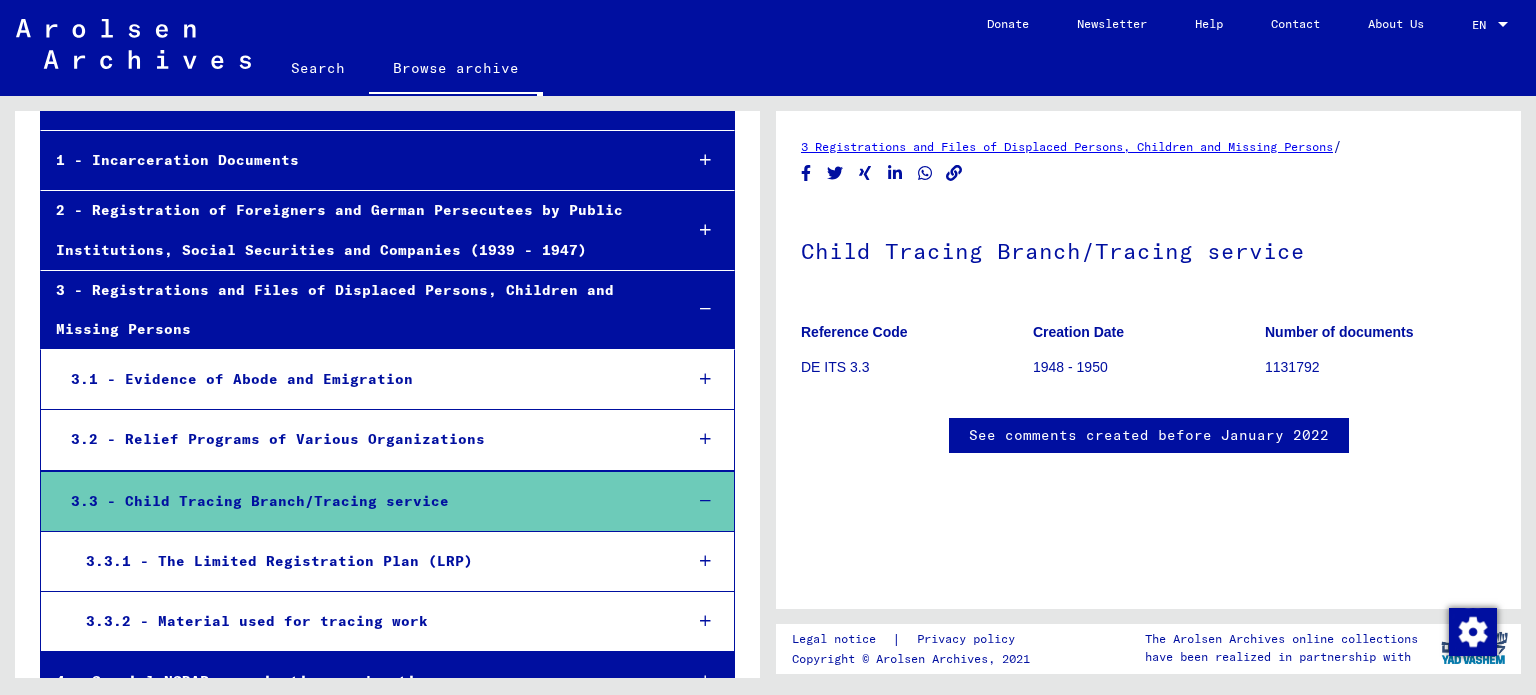 scroll, scrollTop: 0, scrollLeft: 0, axis: both 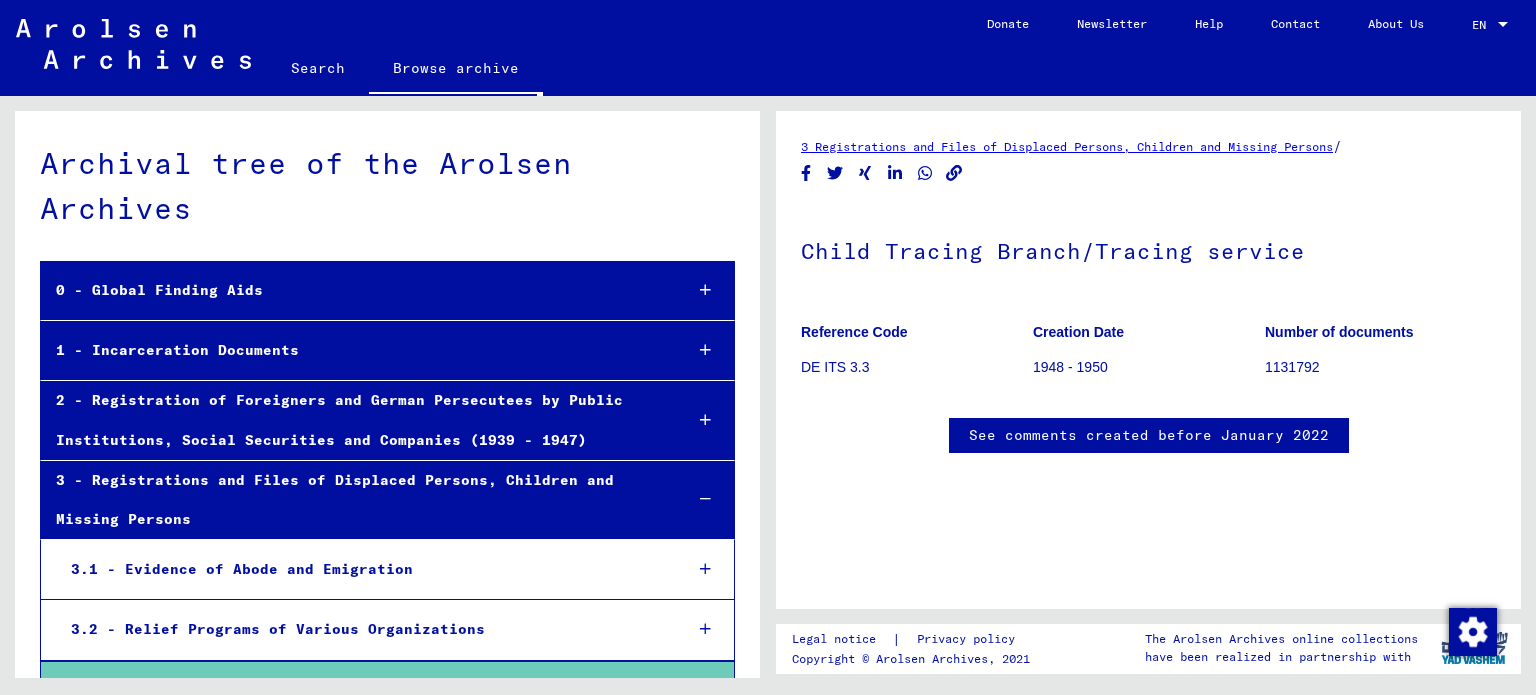 click on "Search" 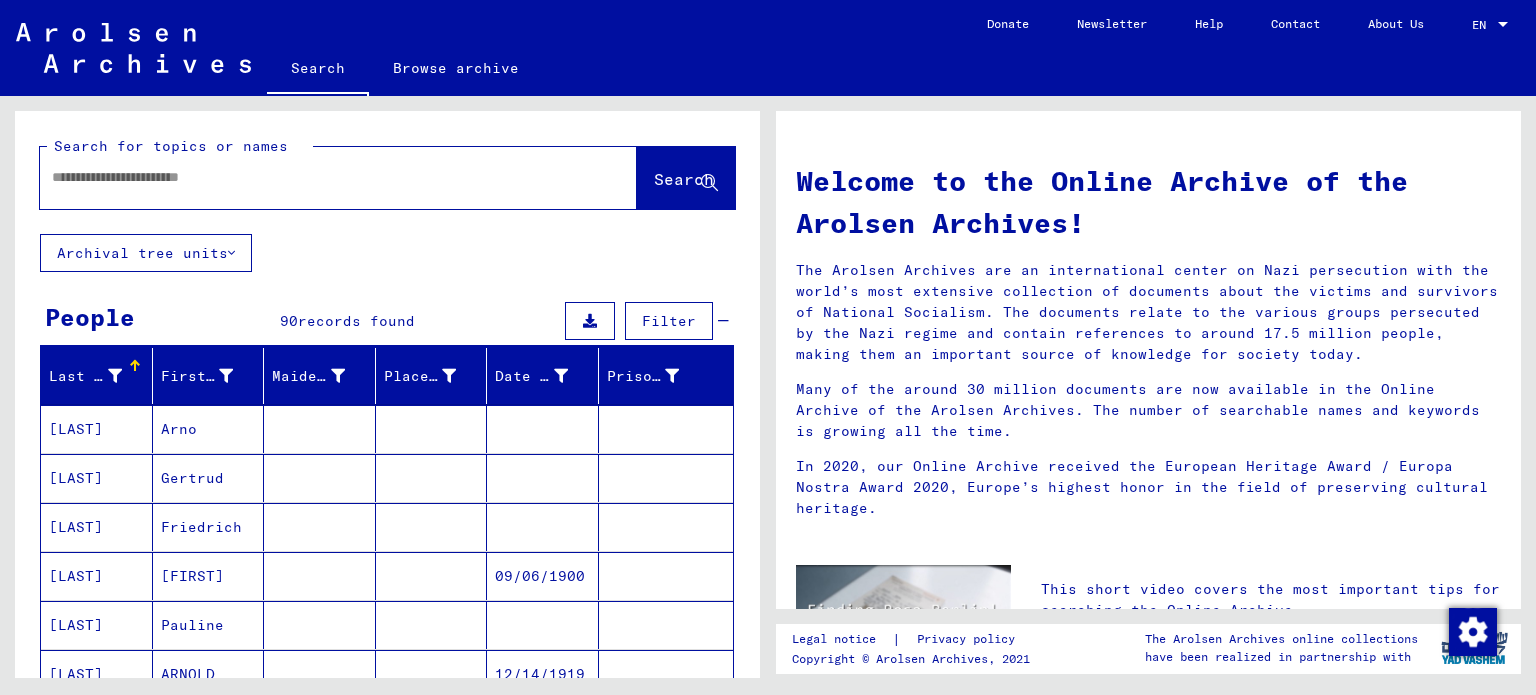 click at bounding box center (314, 177) 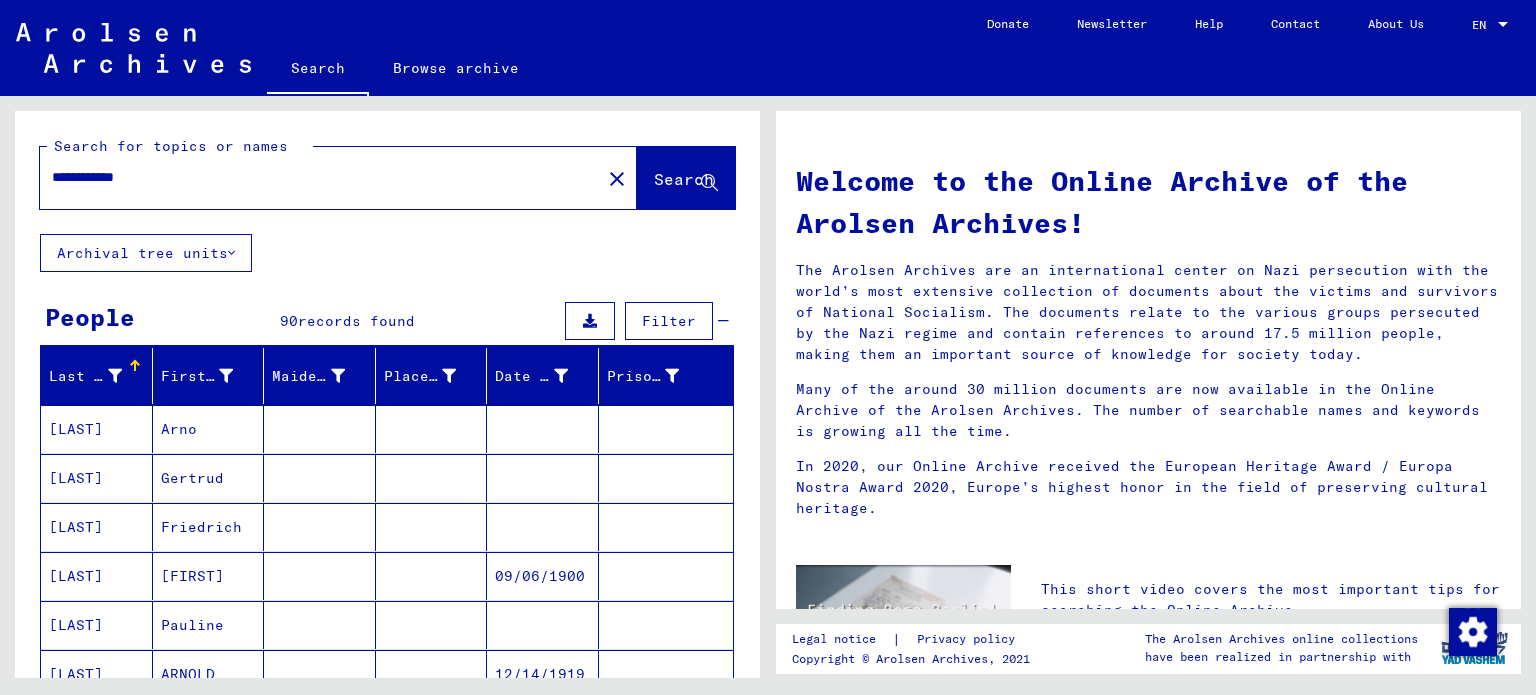 type on "**********" 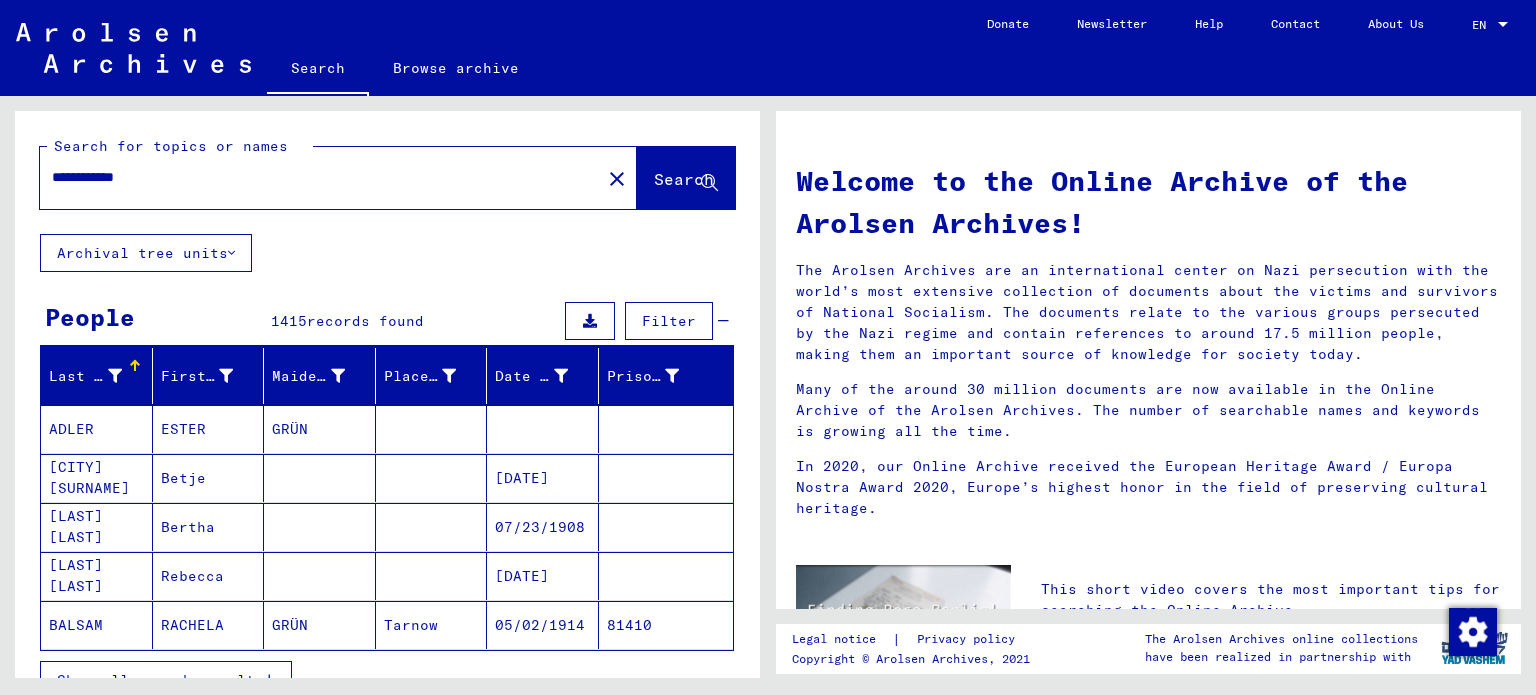 click on "Archival tree units" 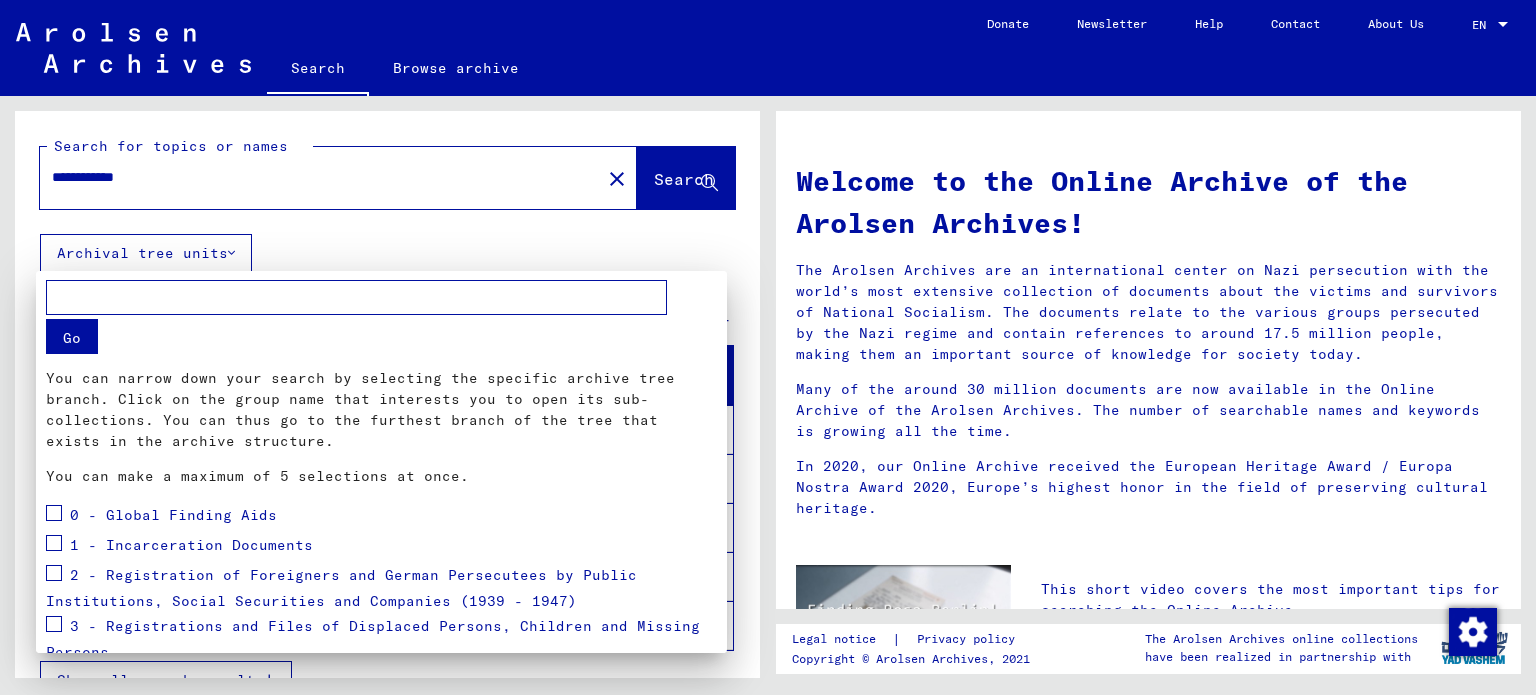 scroll, scrollTop: 100, scrollLeft: 0, axis: vertical 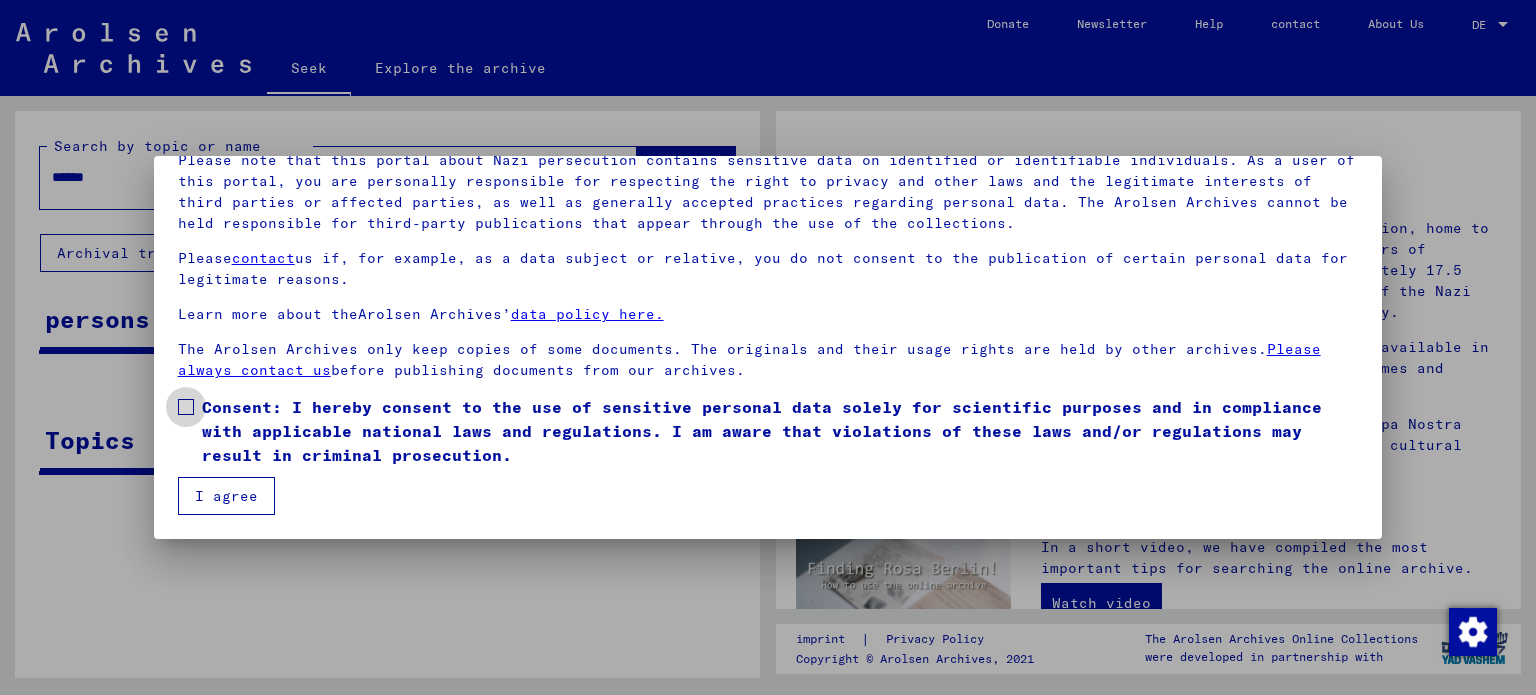 click on "Consent: I hereby consent to the use of sensitive personal data solely for scientific purposes and in compliance with applicable national laws and regulations. I am aware that violations of these laws and/or regulations may result in criminal prosecution." at bounding box center [768, 431] 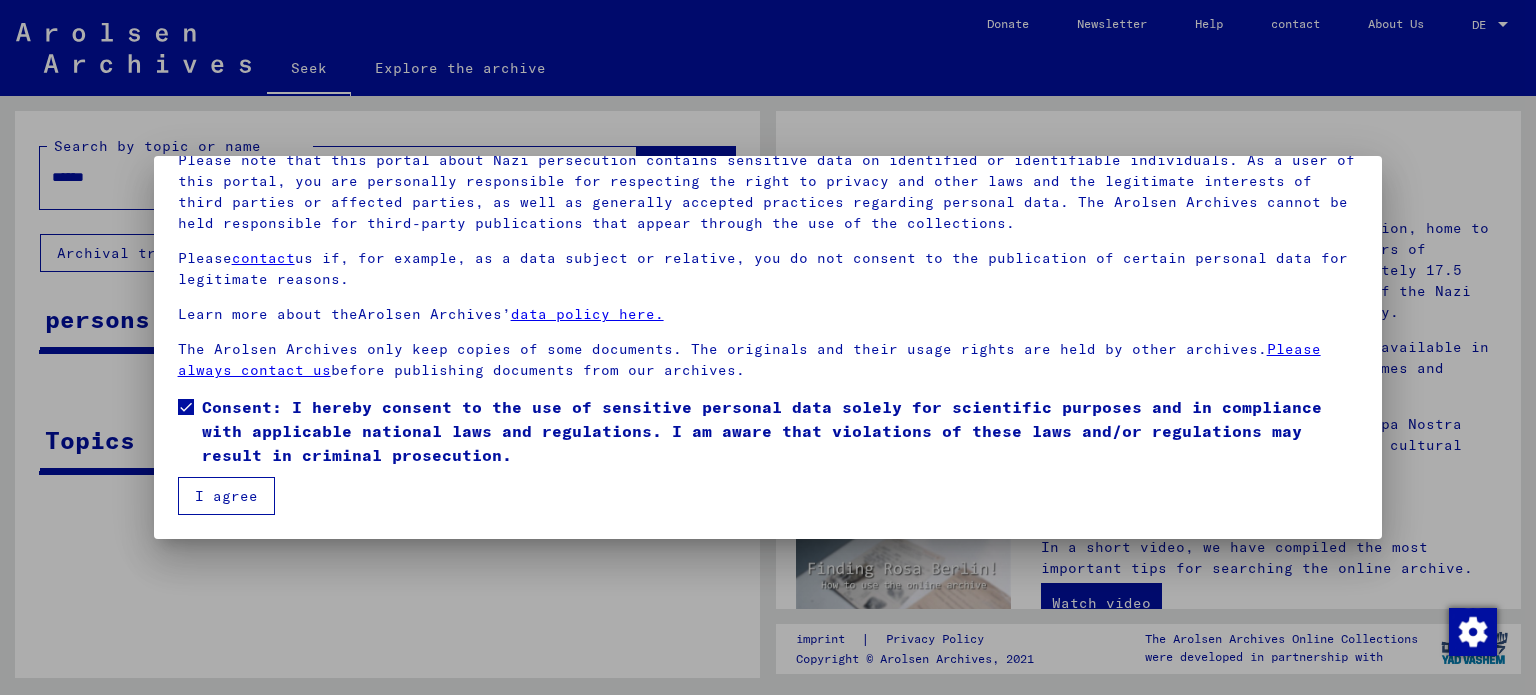 click on "I agree" at bounding box center [226, 496] 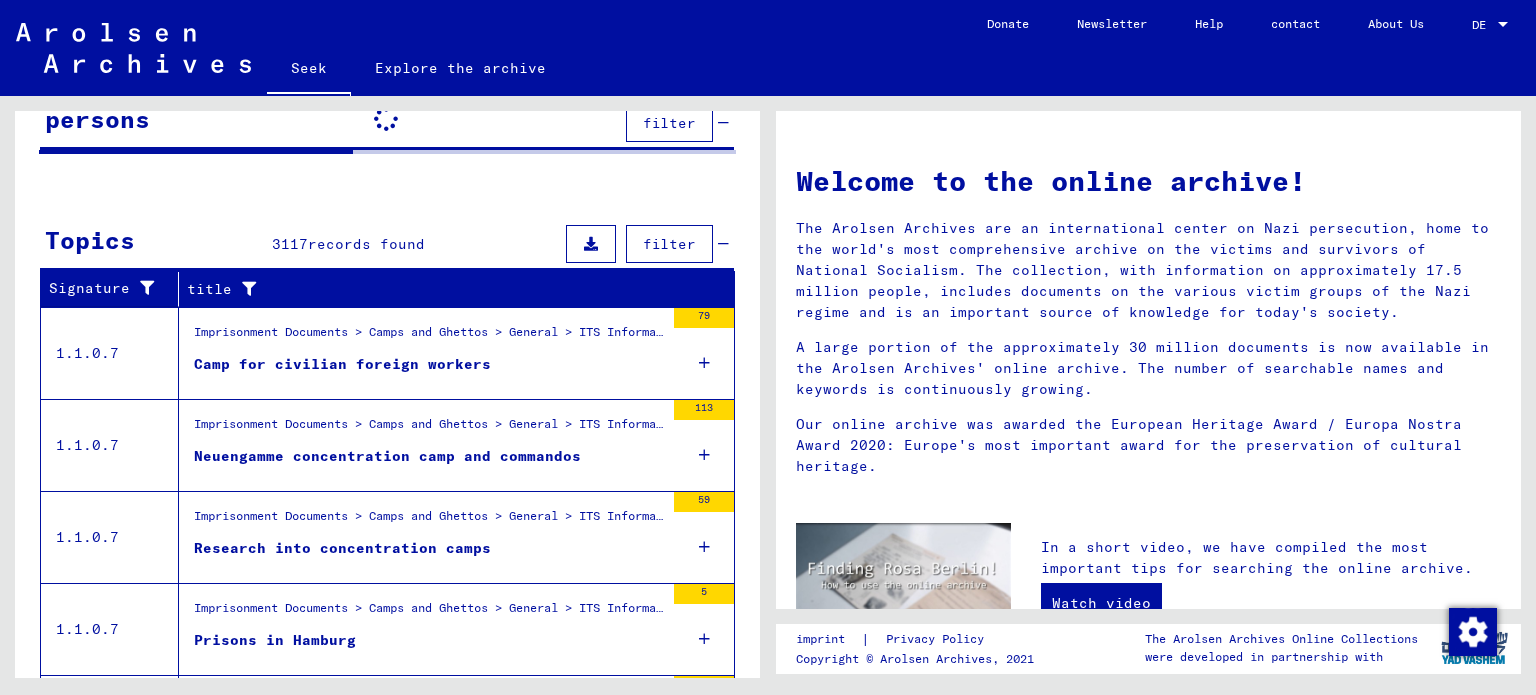 scroll, scrollTop: 343, scrollLeft: 0, axis: vertical 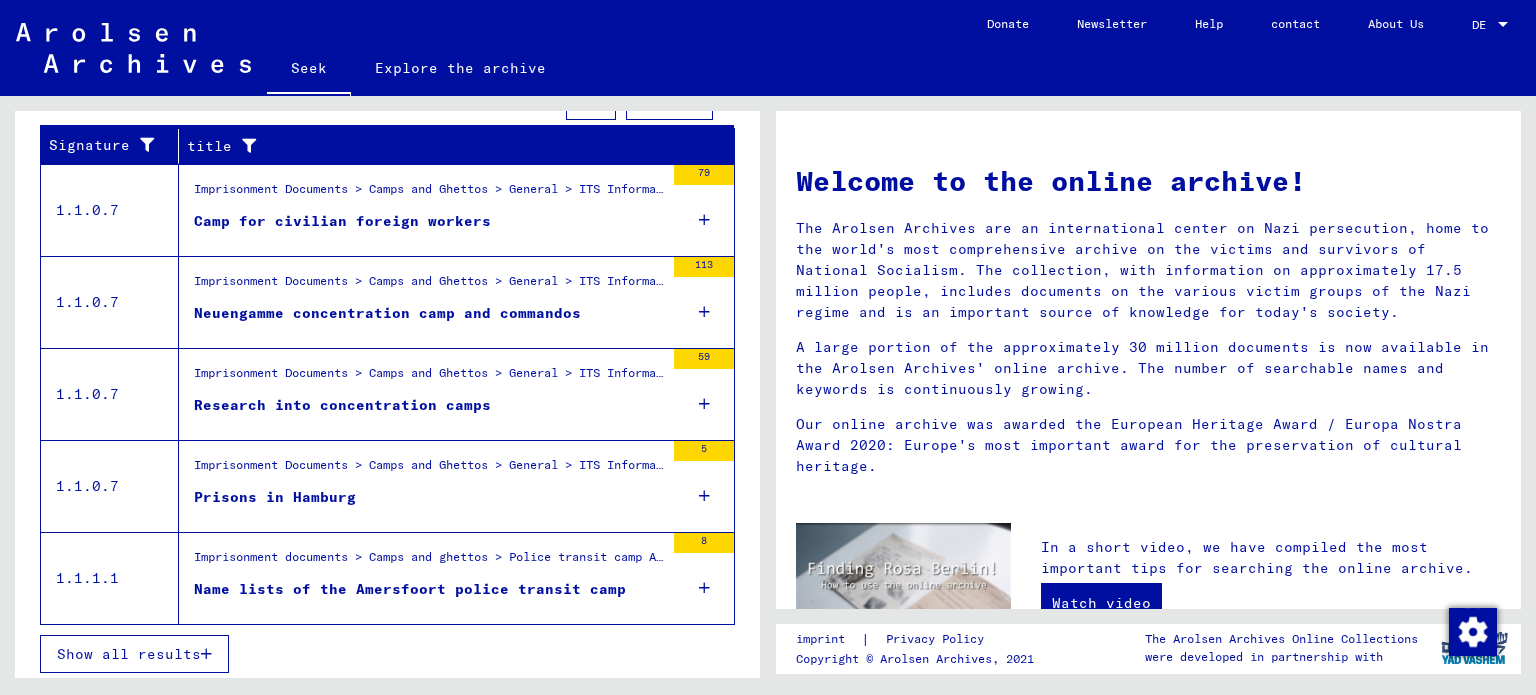 click on "Show all results" at bounding box center [129, 654] 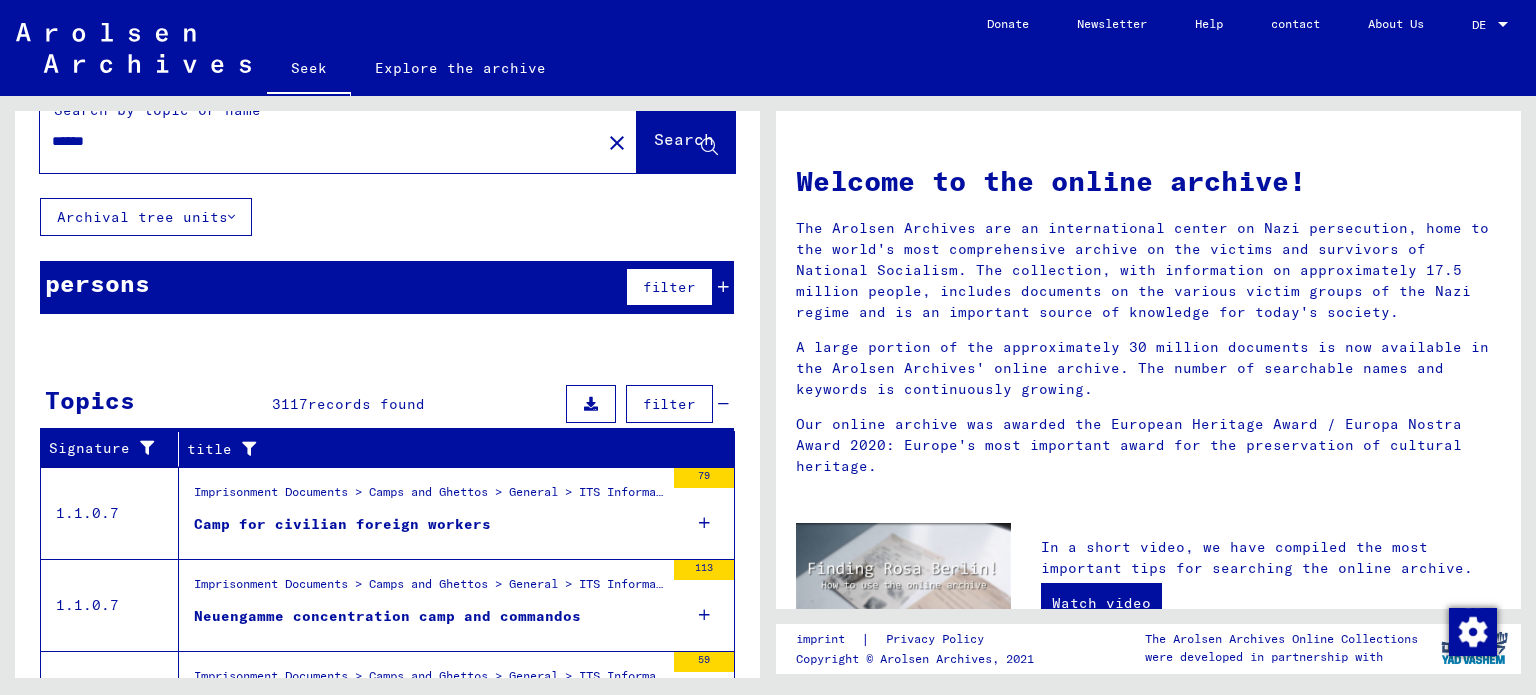 scroll, scrollTop: 0, scrollLeft: 0, axis: both 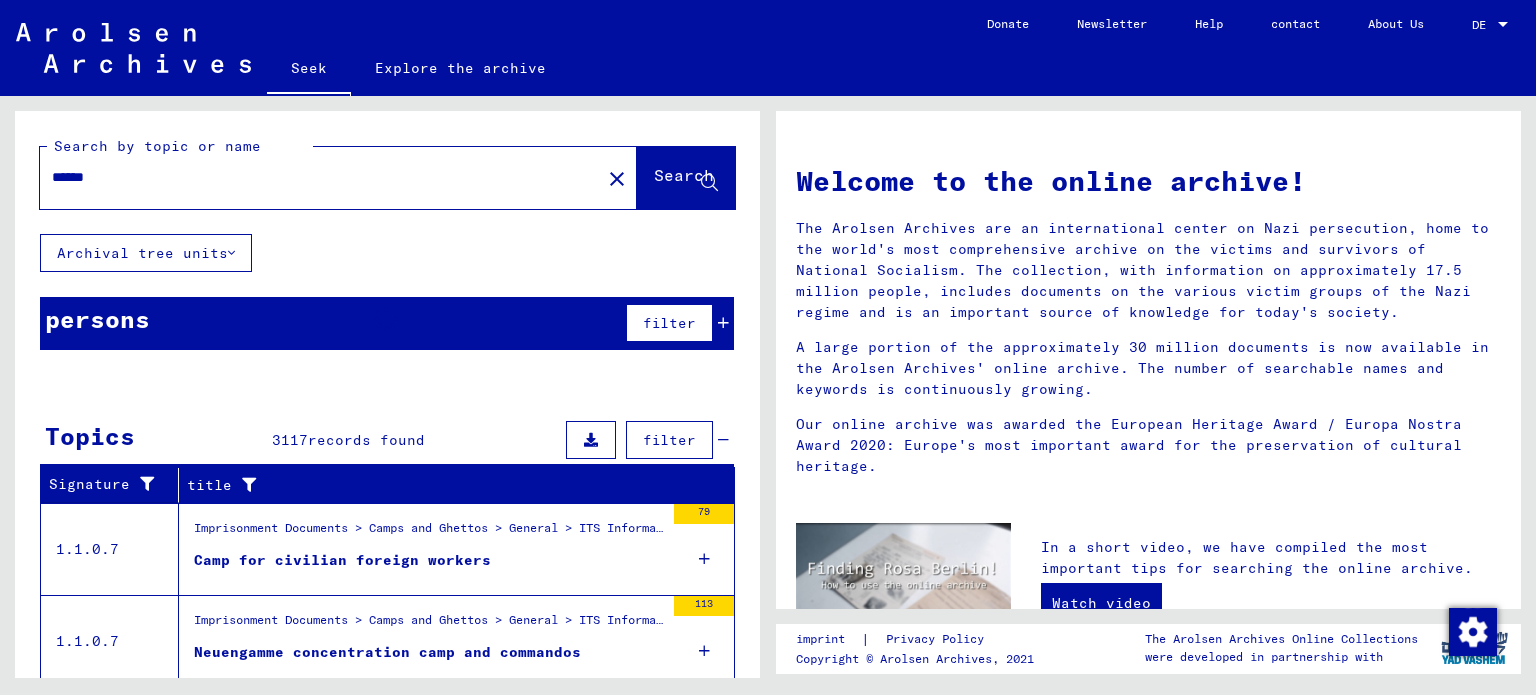 click on "******" at bounding box center (314, 177) 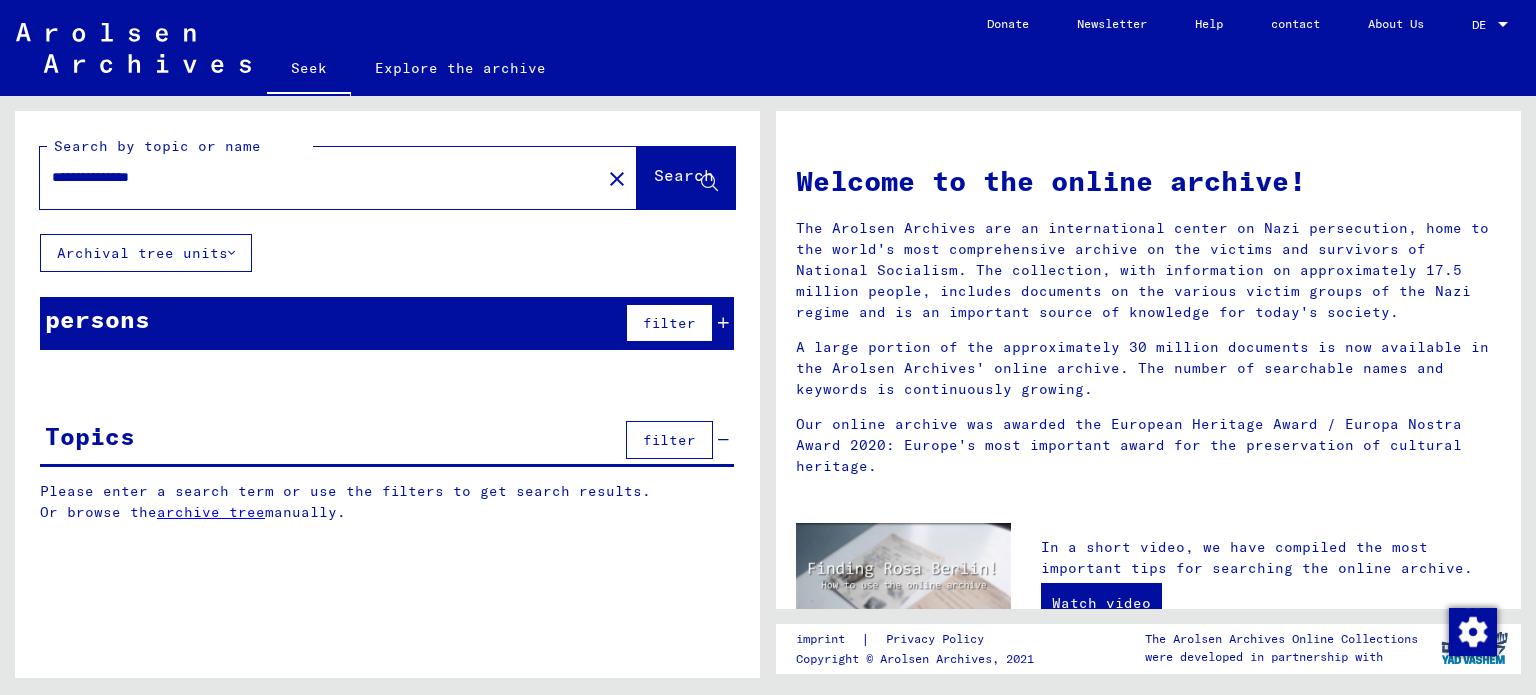 drag, startPoint x: 197, startPoint y: 181, endPoint x: 112, endPoint y: 164, distance: 86.683334 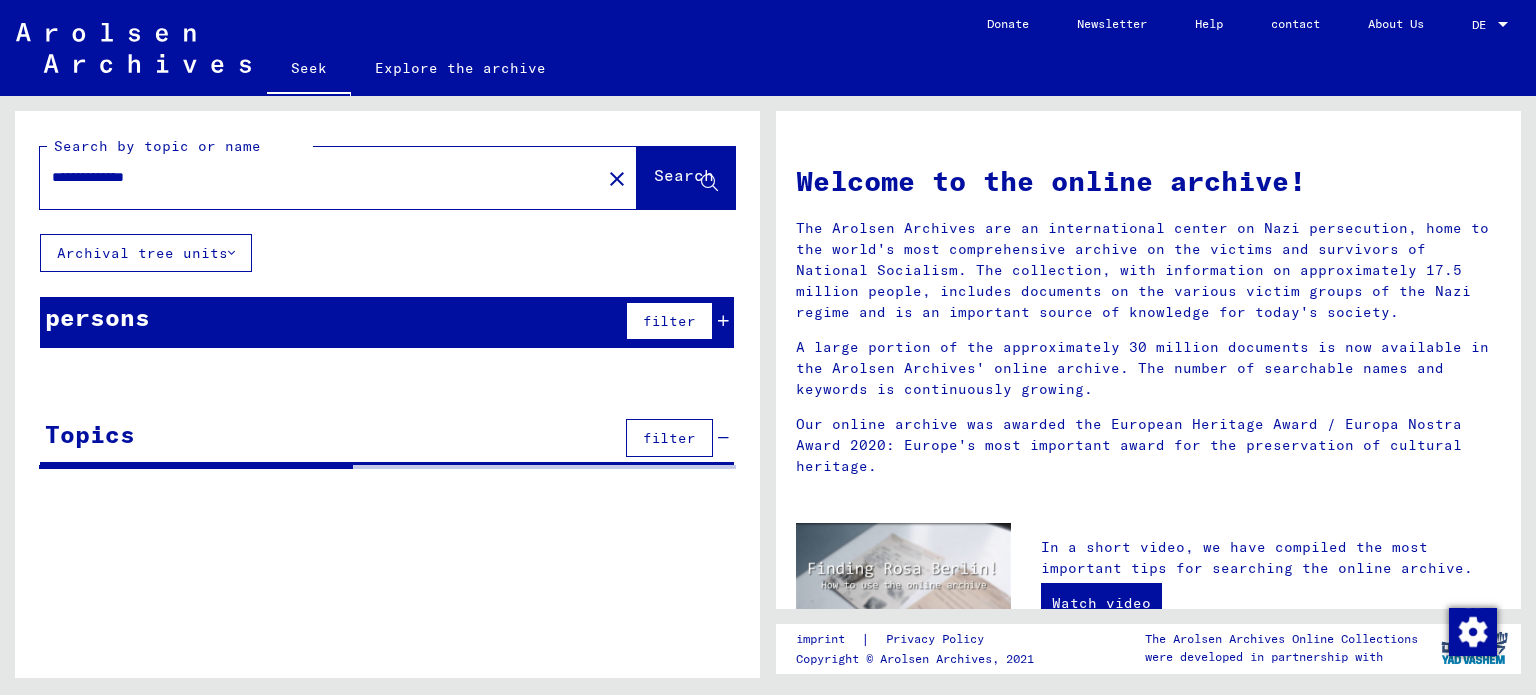 type on "**********" 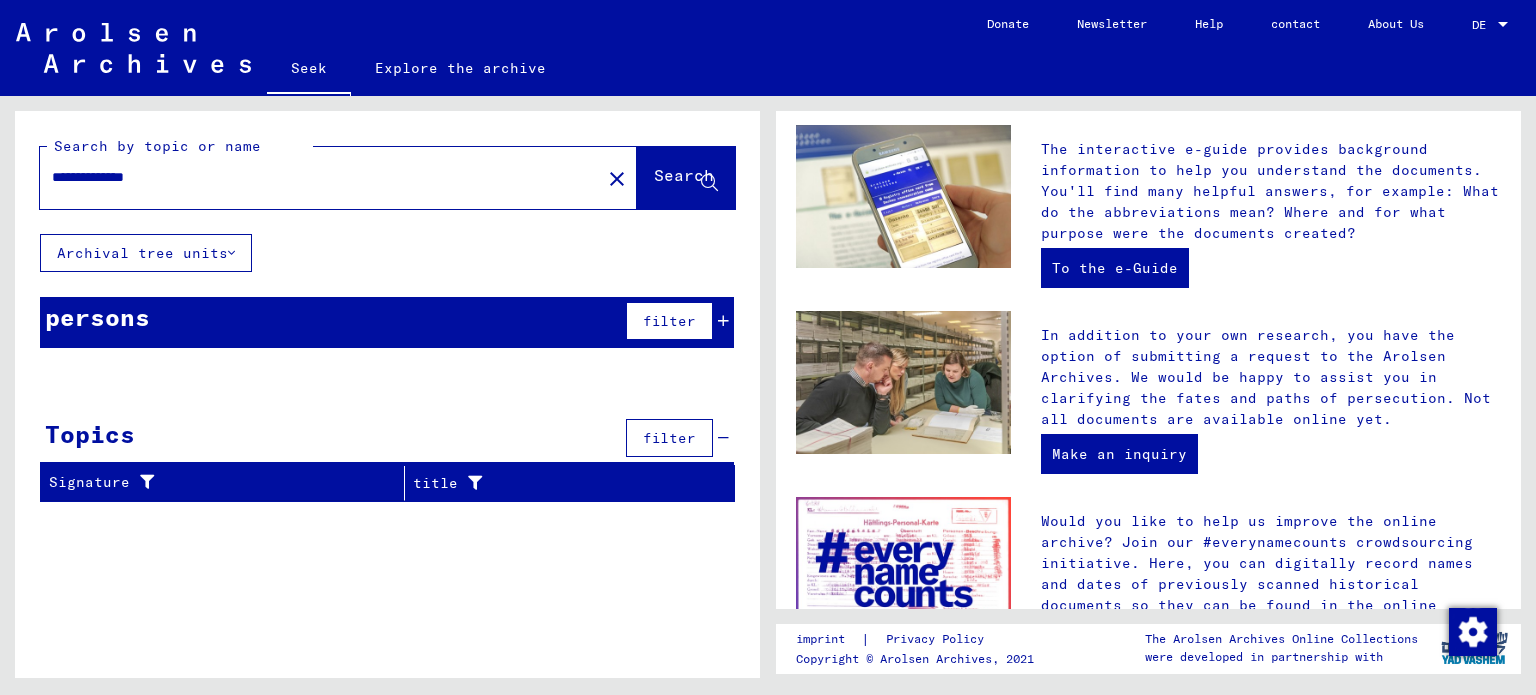 scroll, scrollTop: 711, scrollLeft: 0, axis: vertical 